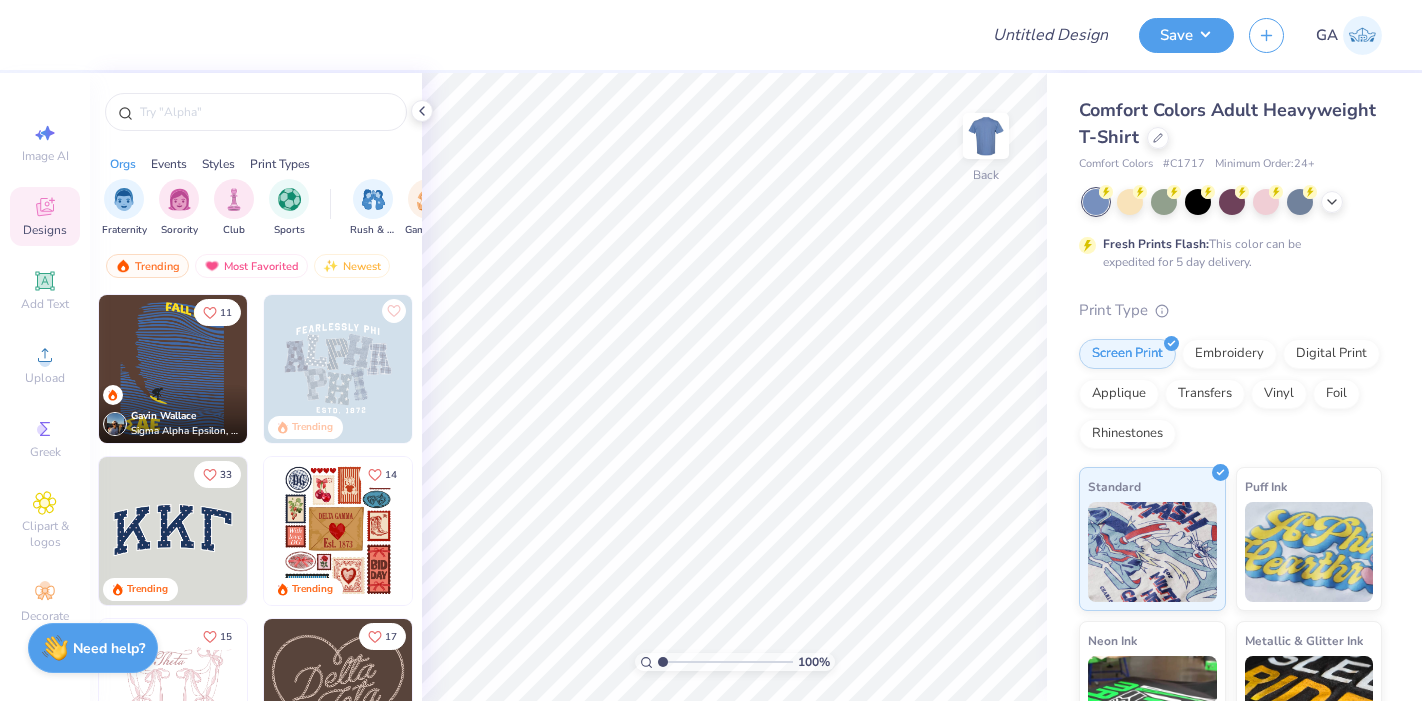 scroll, scrollTop: 0, scrollLeft: 0, axis: both 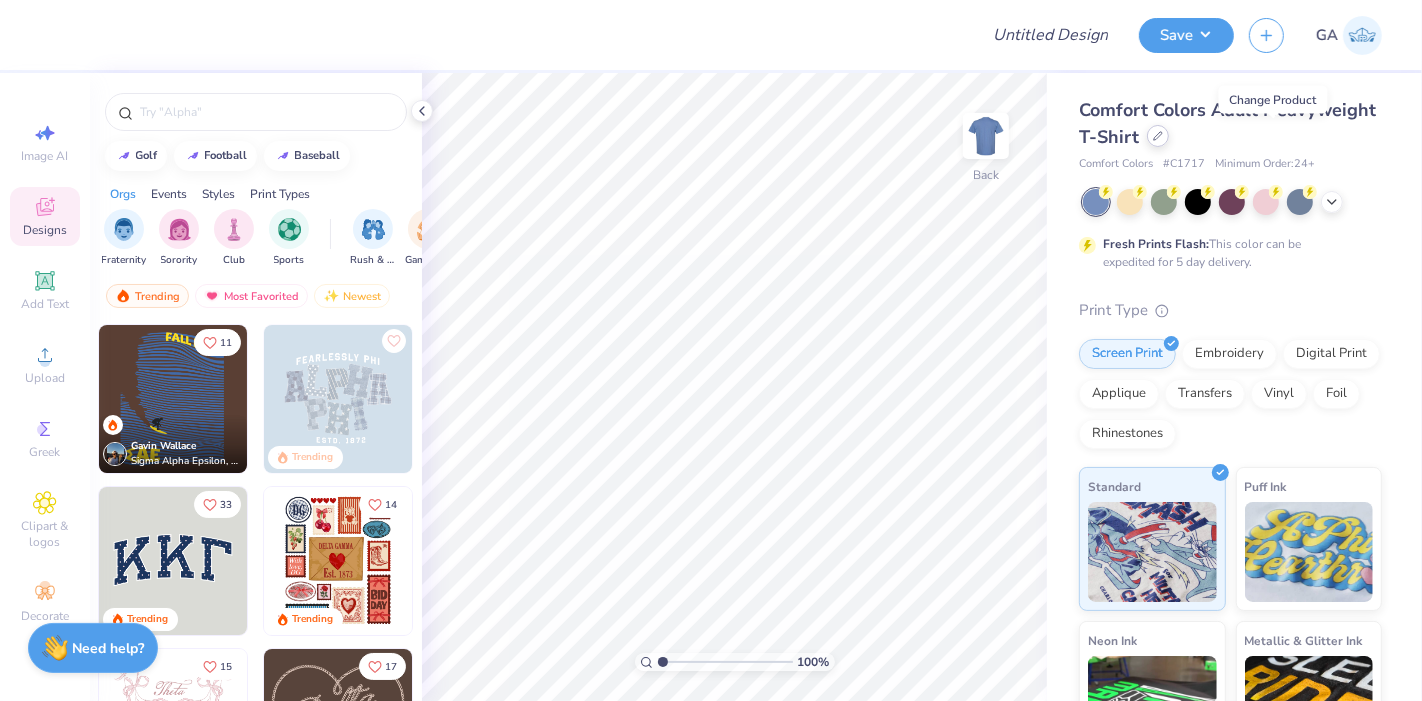 click at bounding box center (1158, 136) 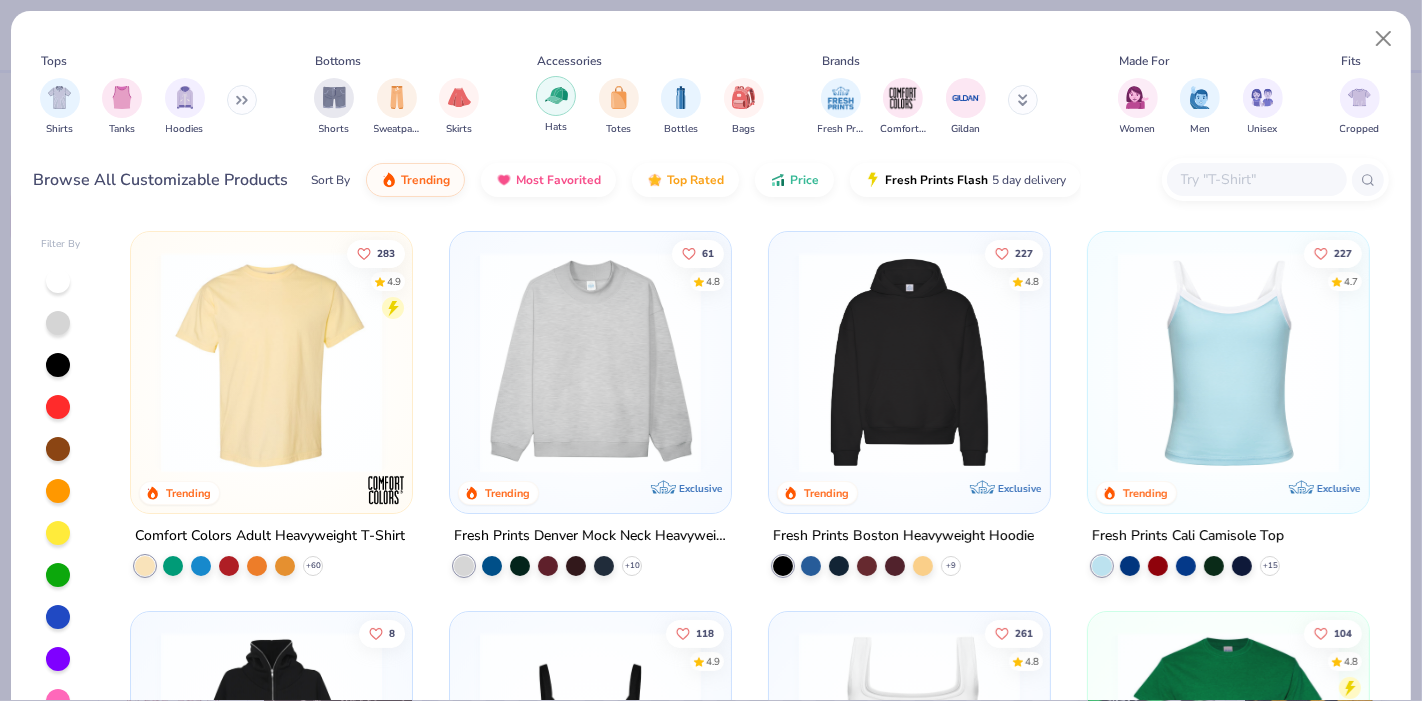 click at bounding box center [556, 96] 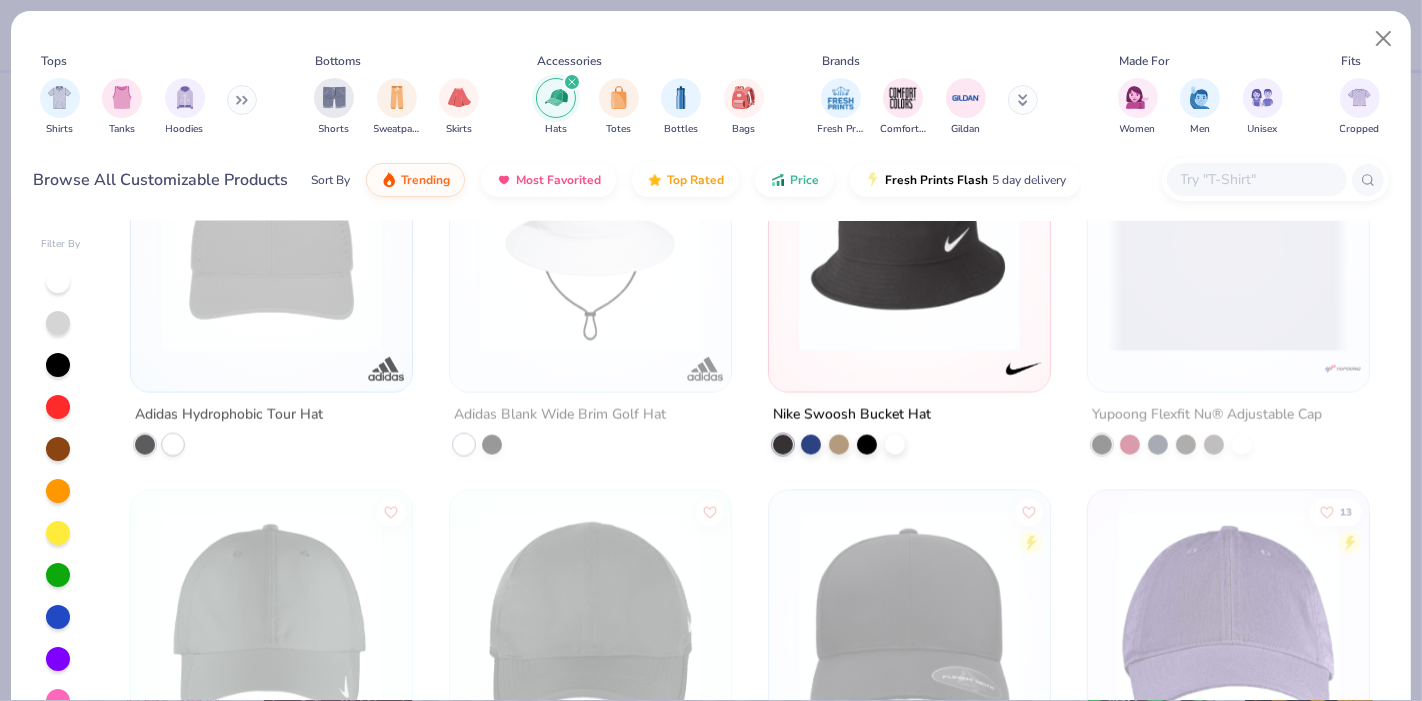 scroll, scrollTop: 2813, scrollLeft: 0, axis: vertical 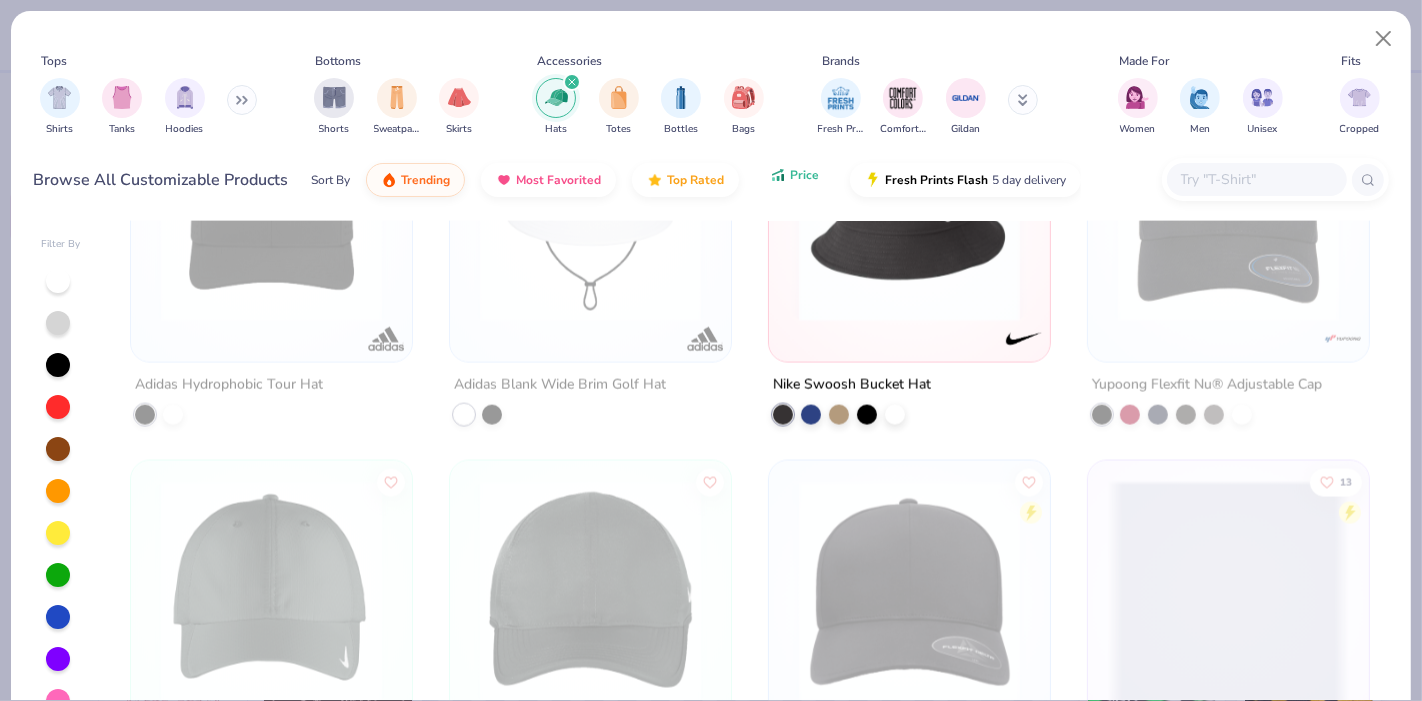 click on "Price" at bounding box center [804, 175] 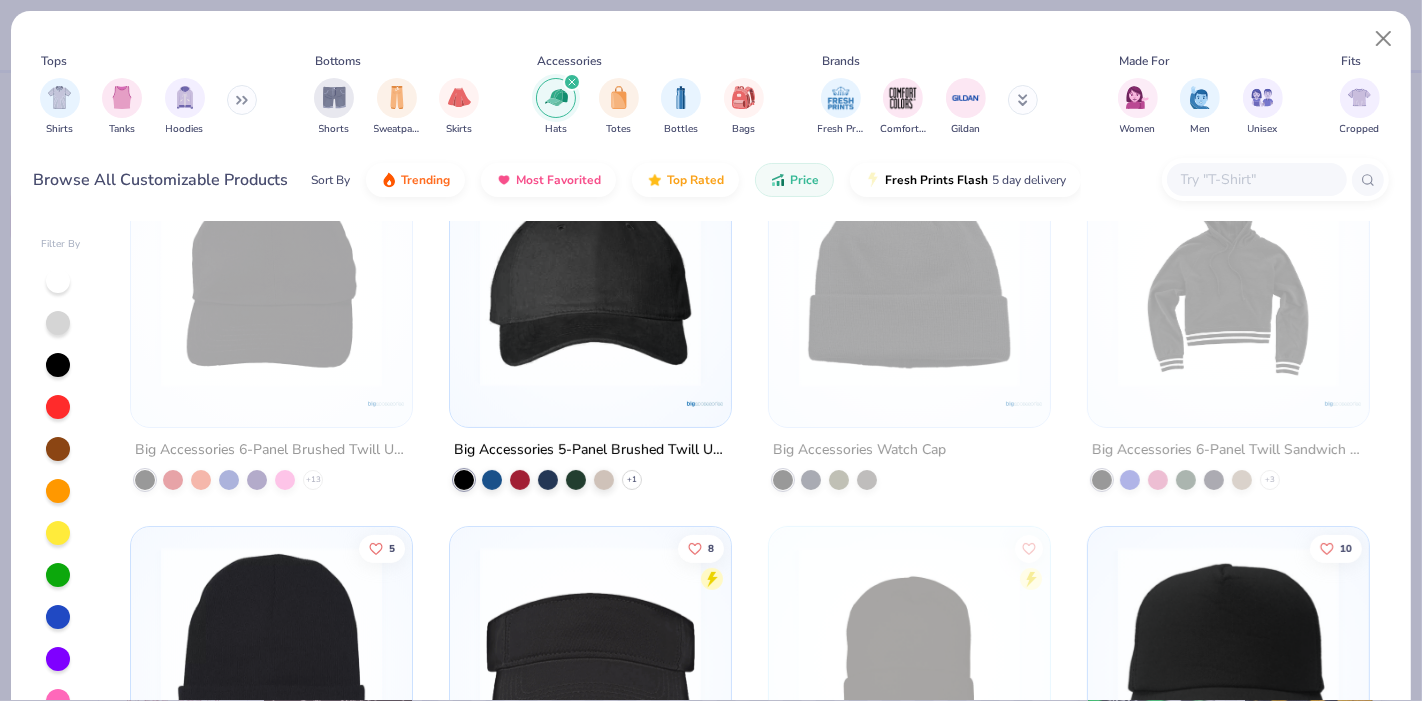 scroll, scrollTop: 641, scrollLeft: 0, axis: vertical 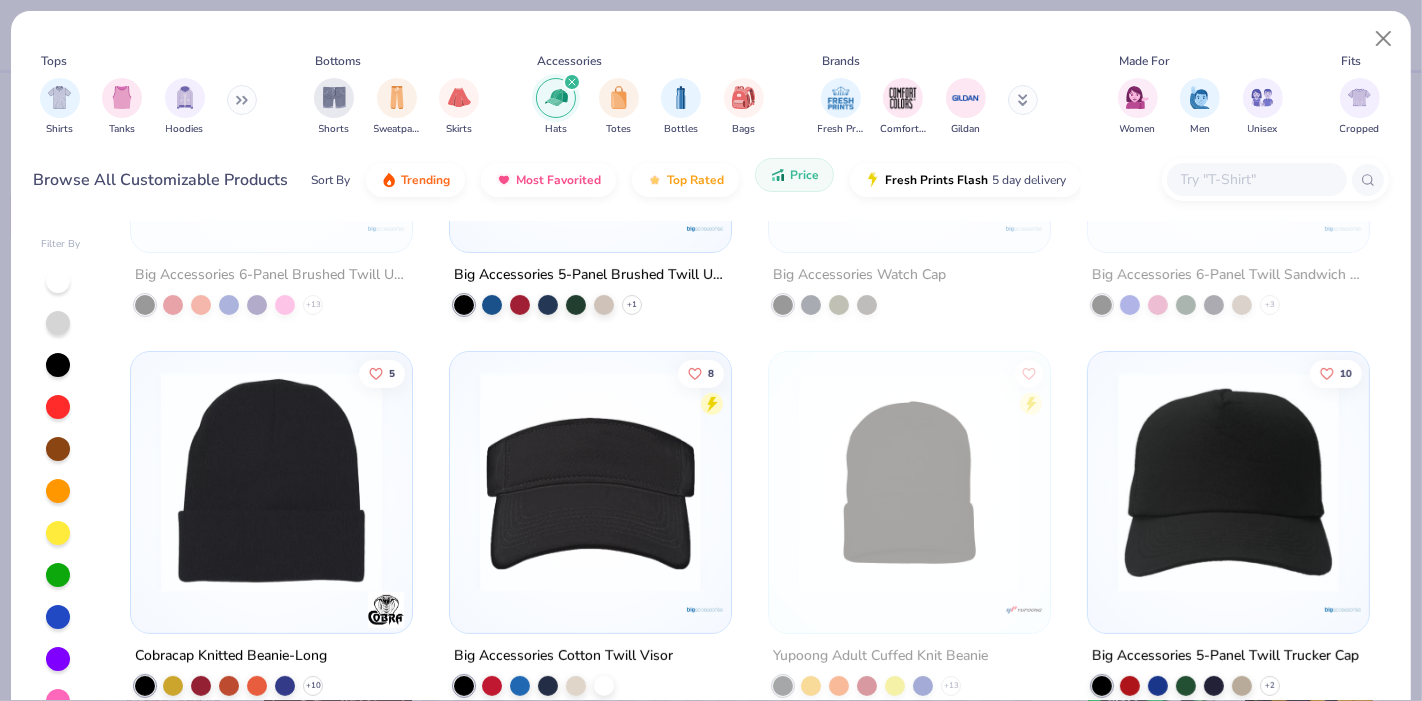 click on "Price" at bounding box center [804, 175] 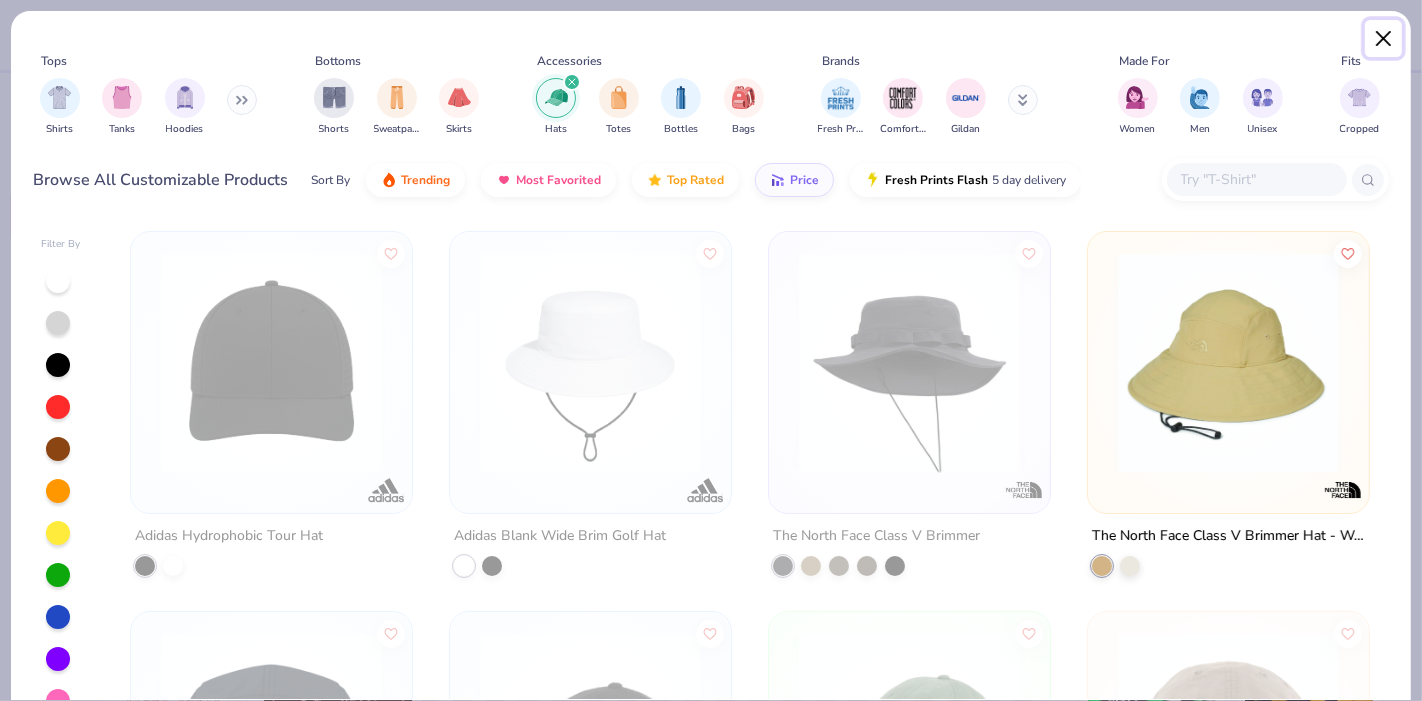 click at bounding box center [1384, 39] 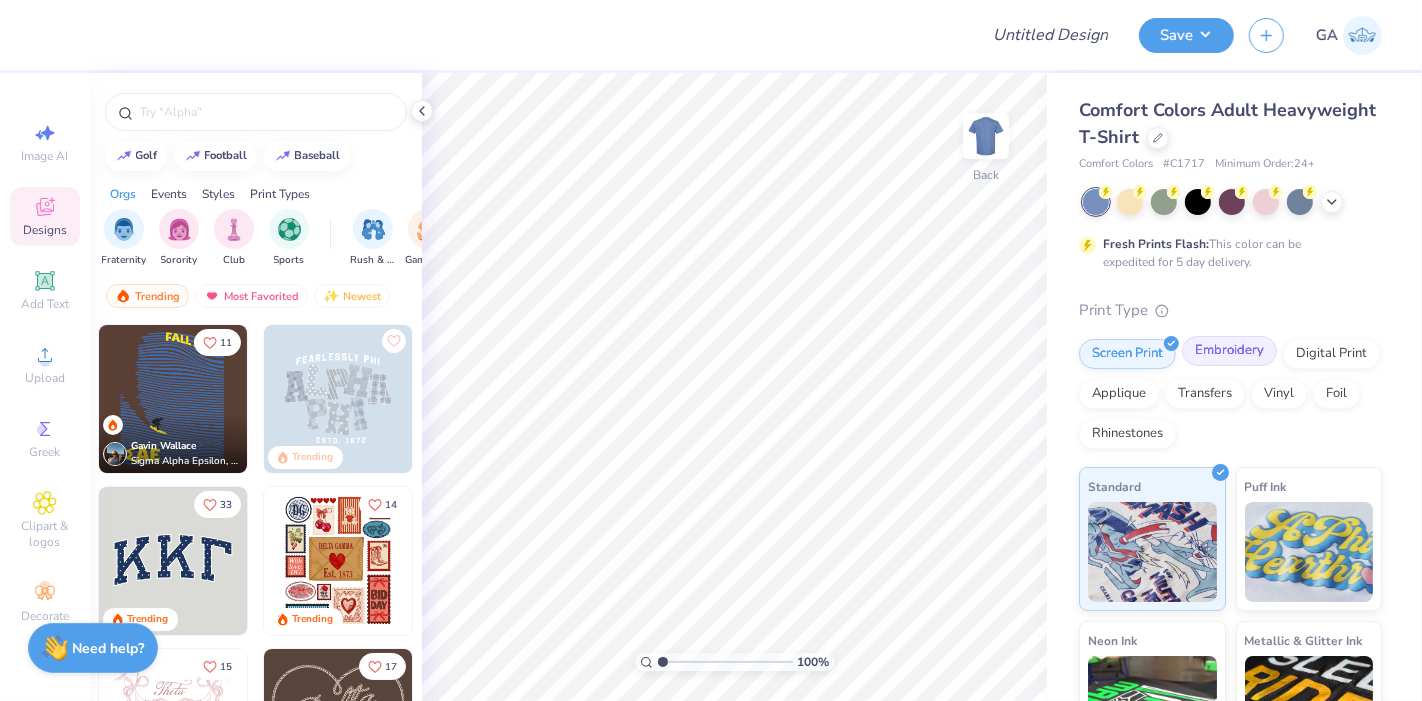 click on "Embroidery" at bounding box center (1229, 351) 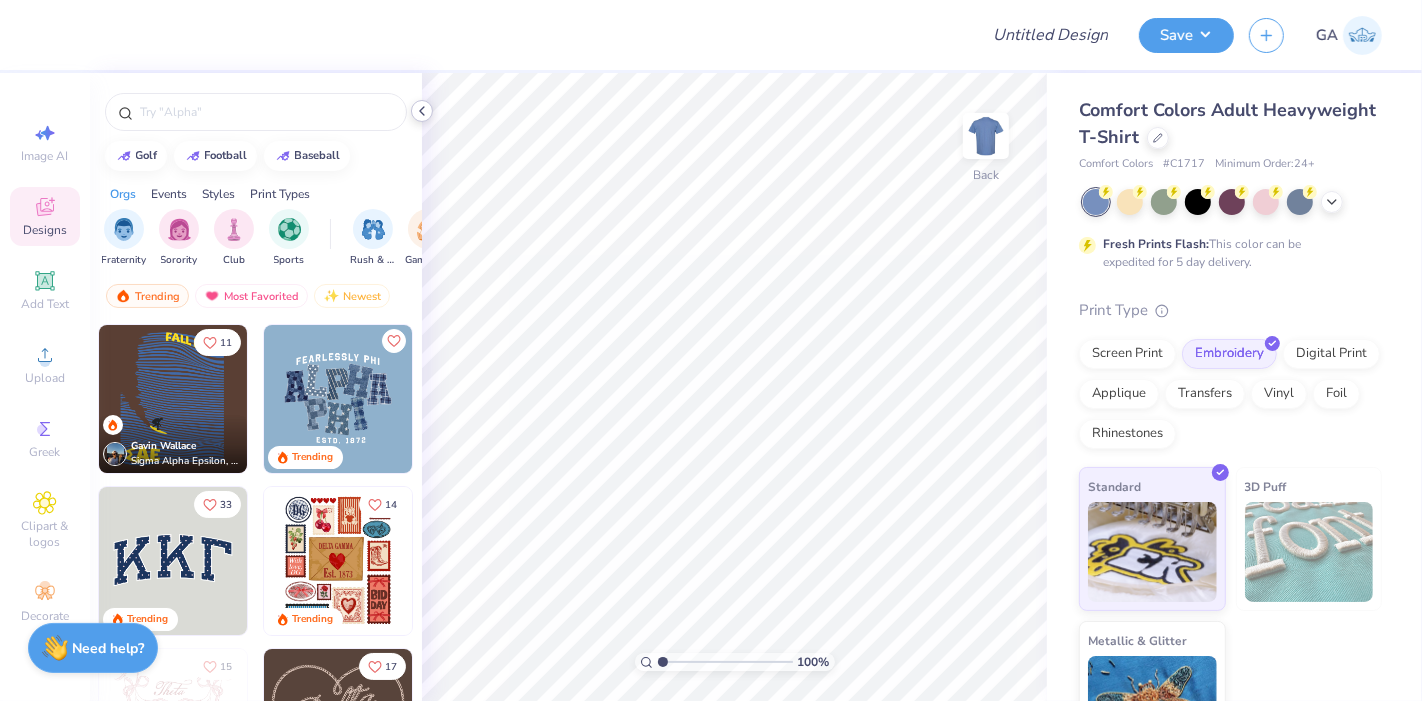click 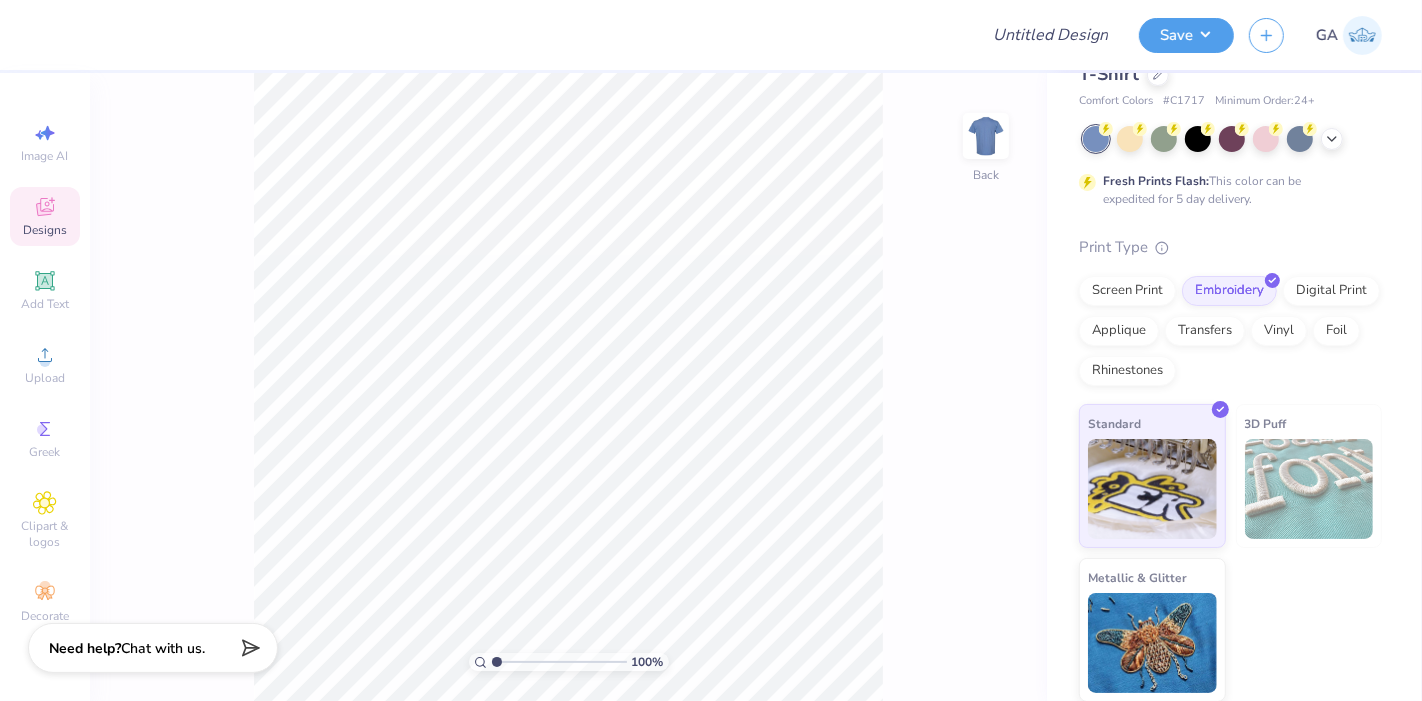 scroll, scrollTop: 62, scrollLeft: 0, axis: vertical 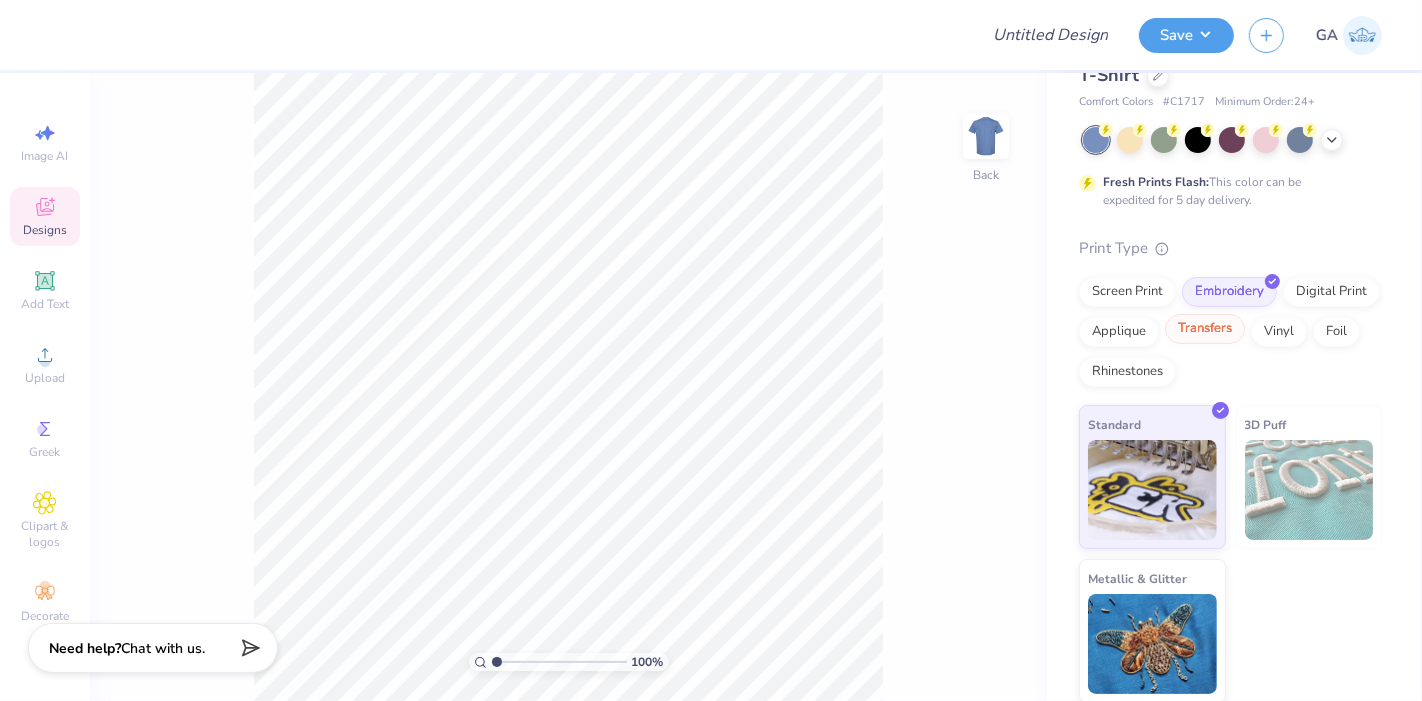 click on "Transfers" at bounding box center [1205, 329] 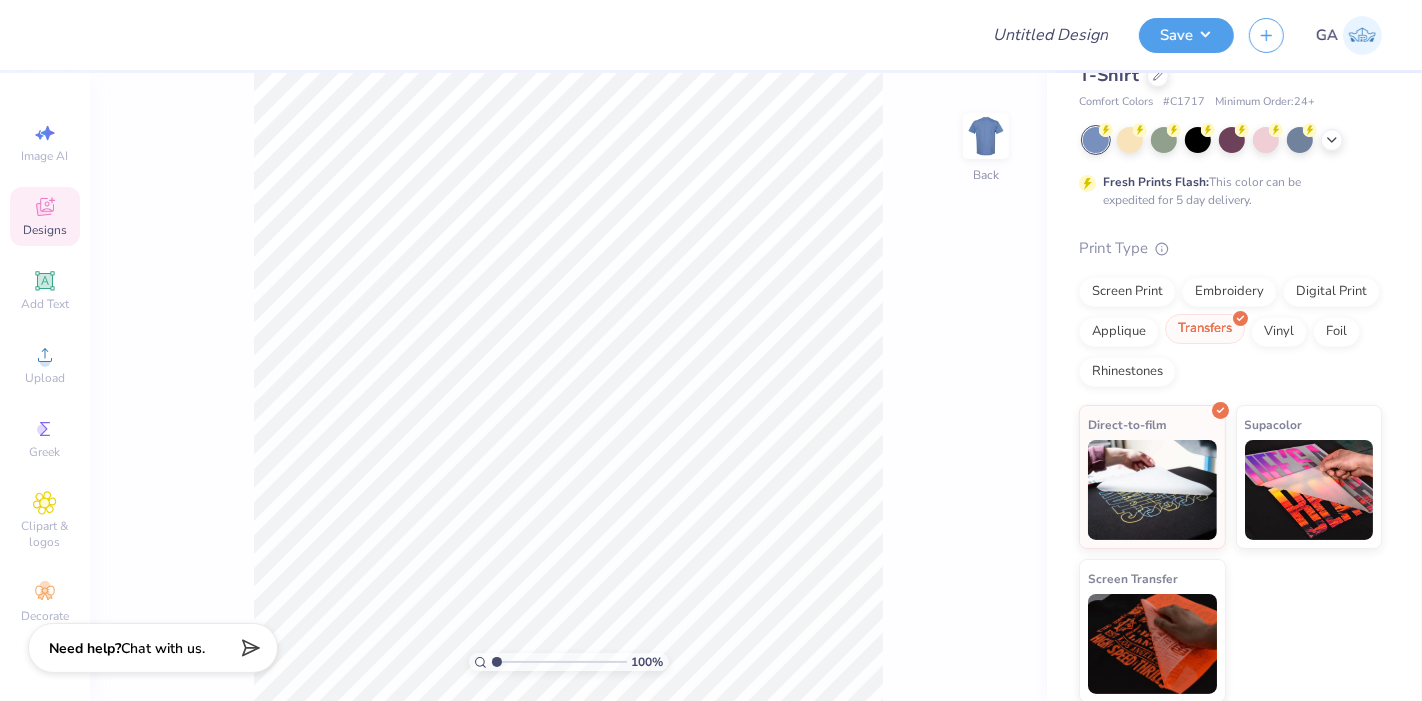 scroll, scrollTop: 63, scrollLeft: 0, axis: vertical 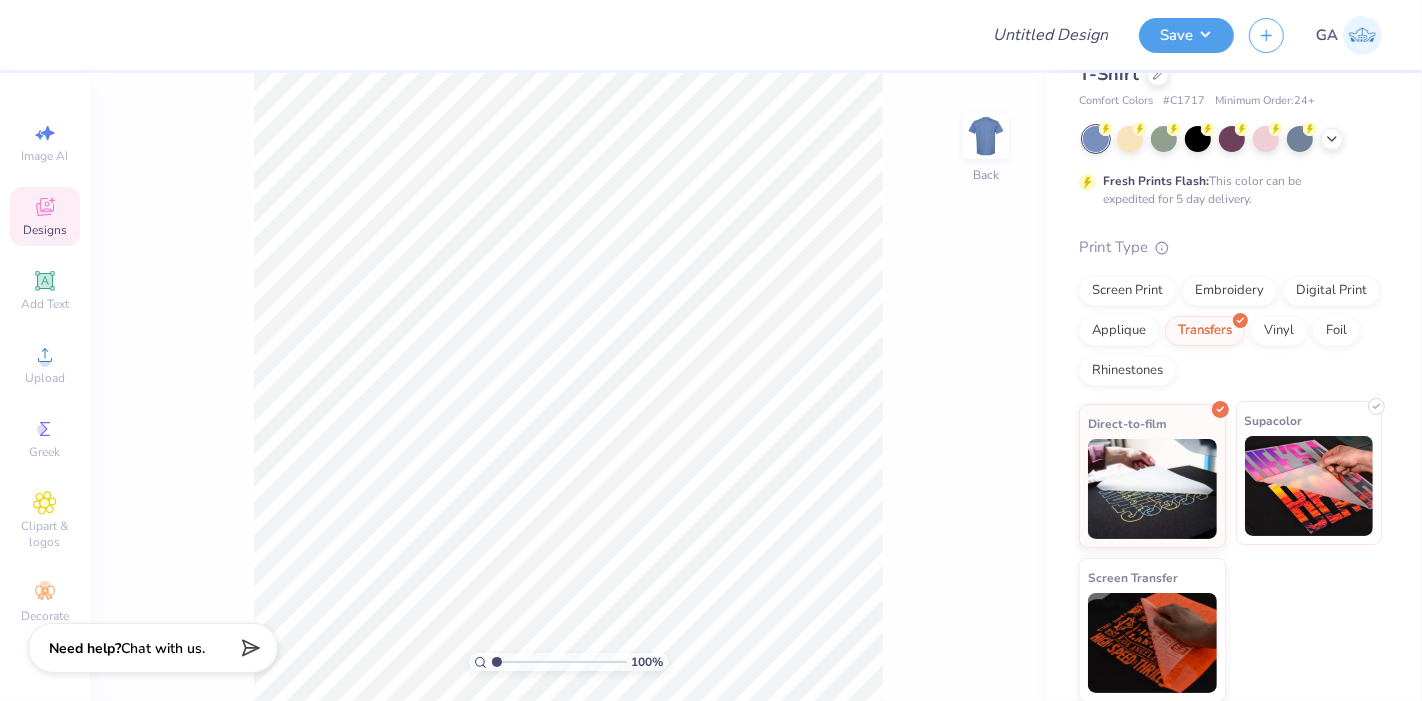 click on "Supacolor" at bounding box center (1309, 473) 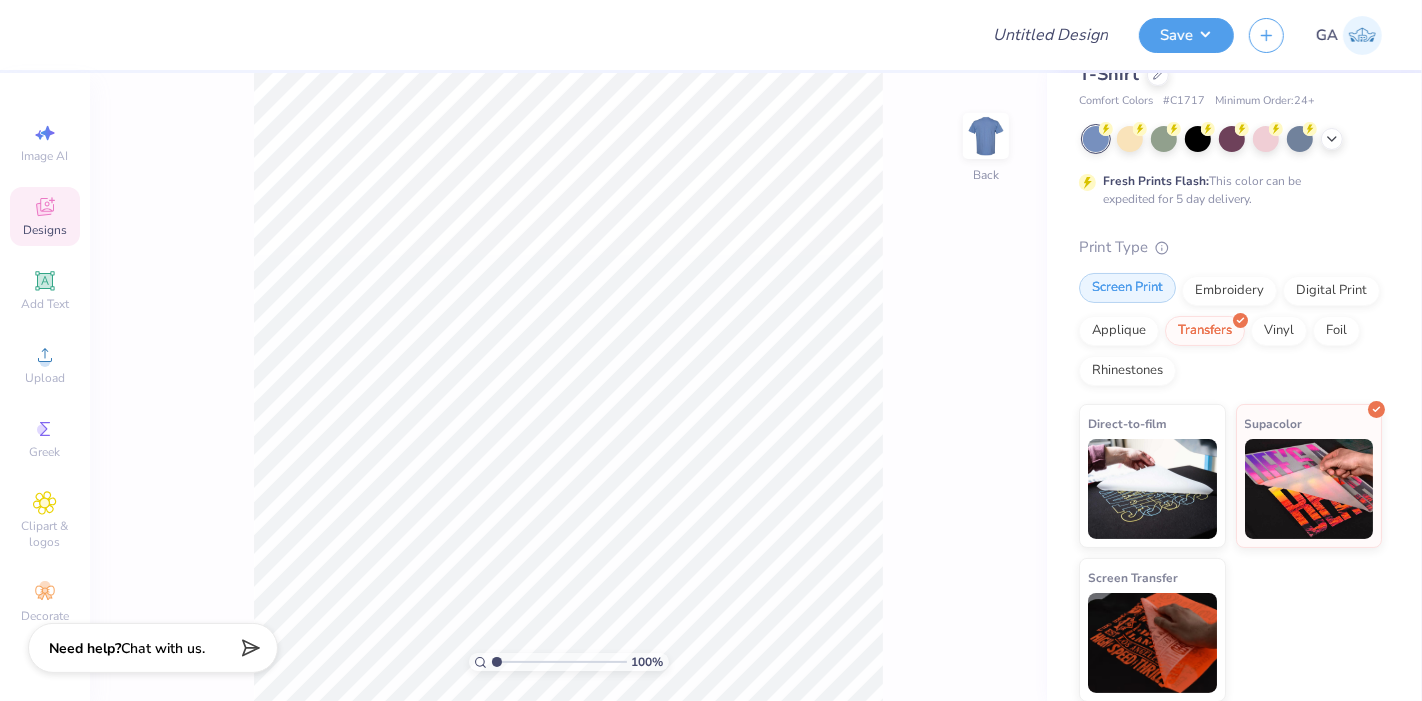 scroll, scrollTop: 0, scrollLeft: 0, axis: both 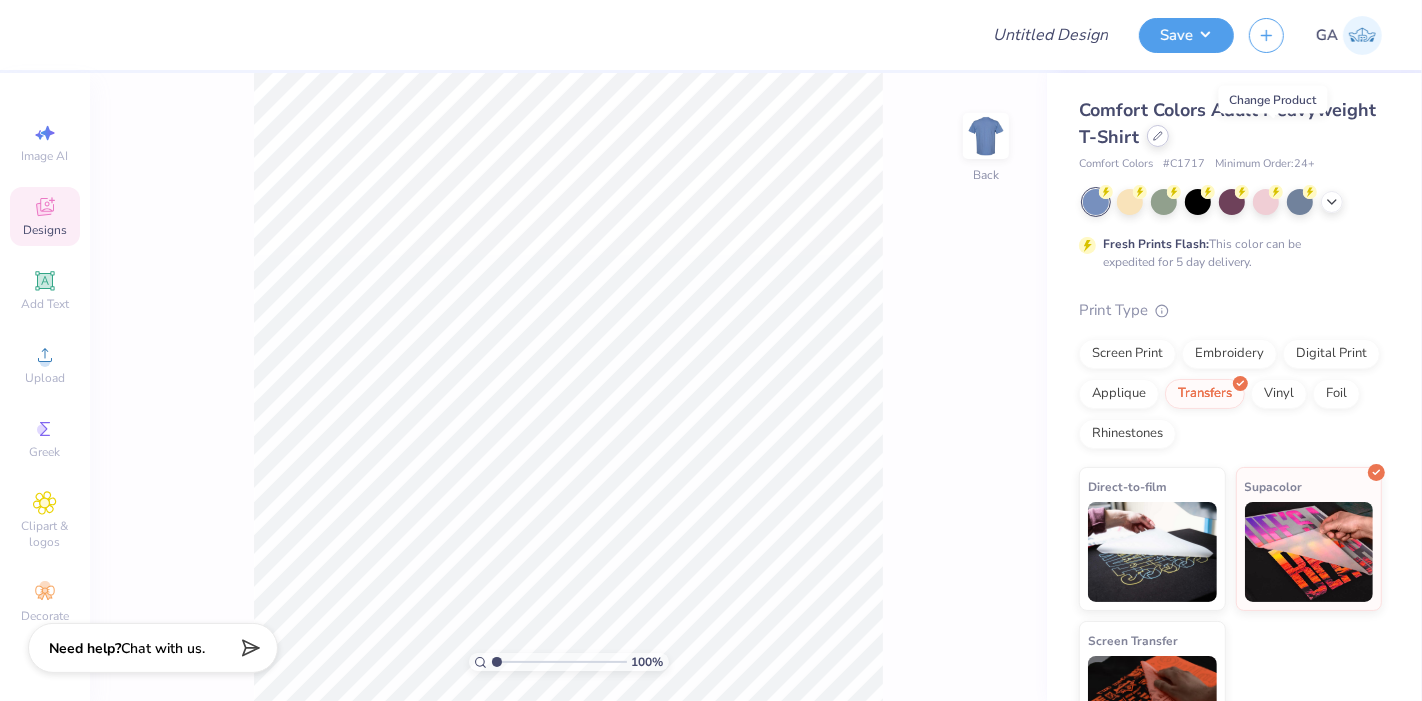click 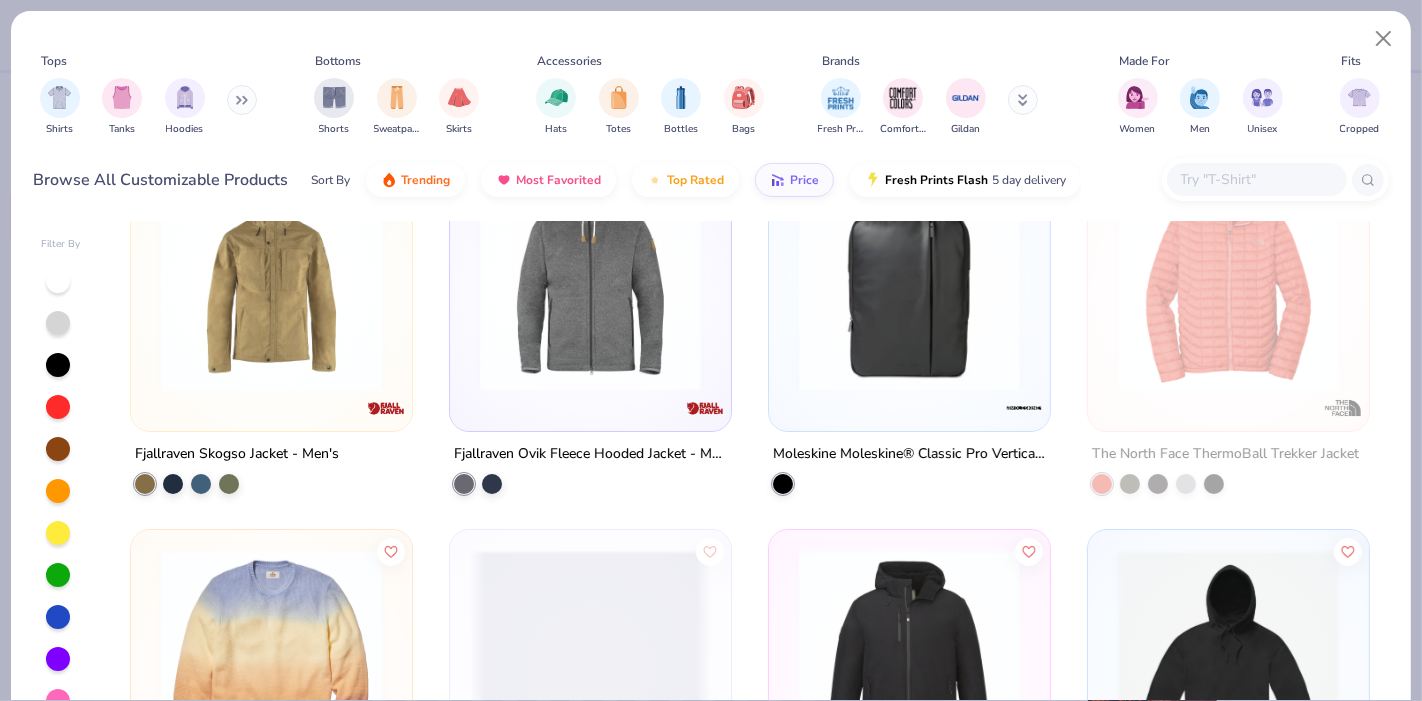 scroll, scrollTop: 113, scrollLeft: 0, axis: vertical 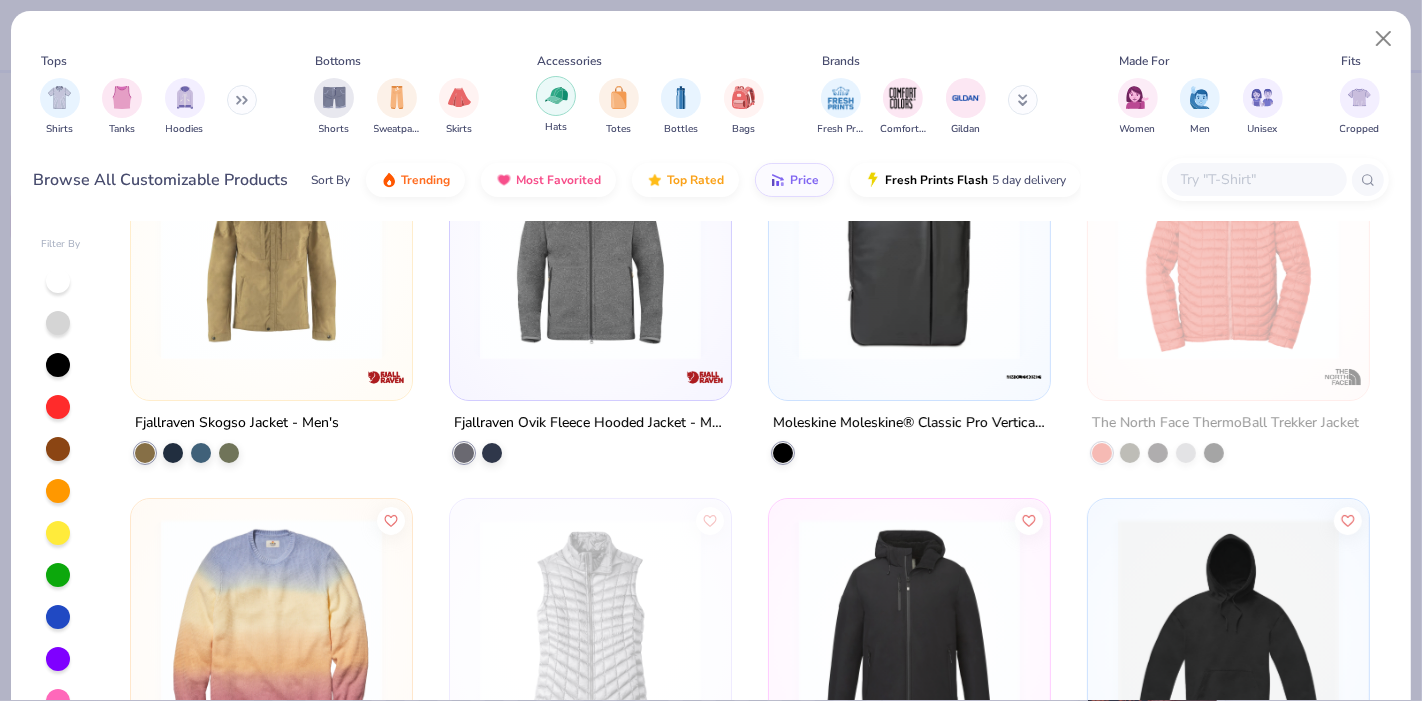 click at bounding box center [556, 95] 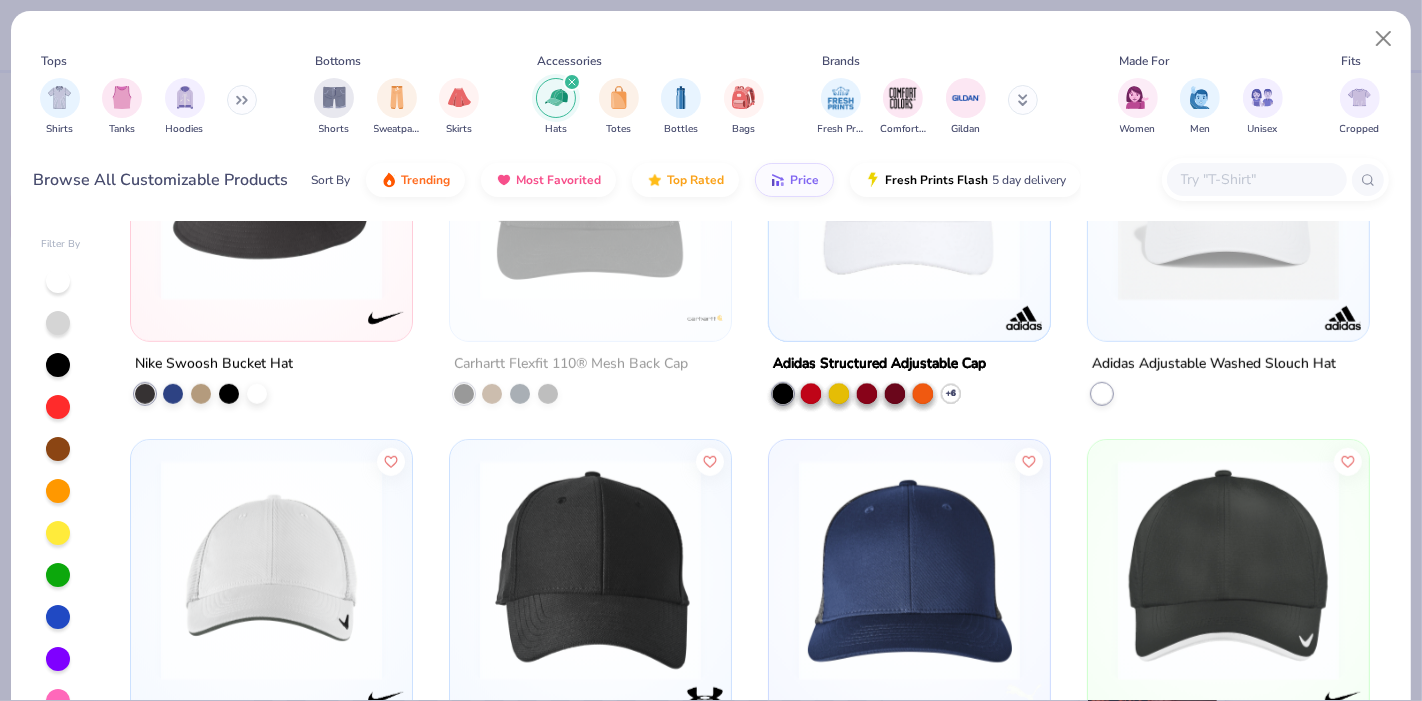 scroll, scrollTop: 1206, scrollLeft: 0, axis: vertical 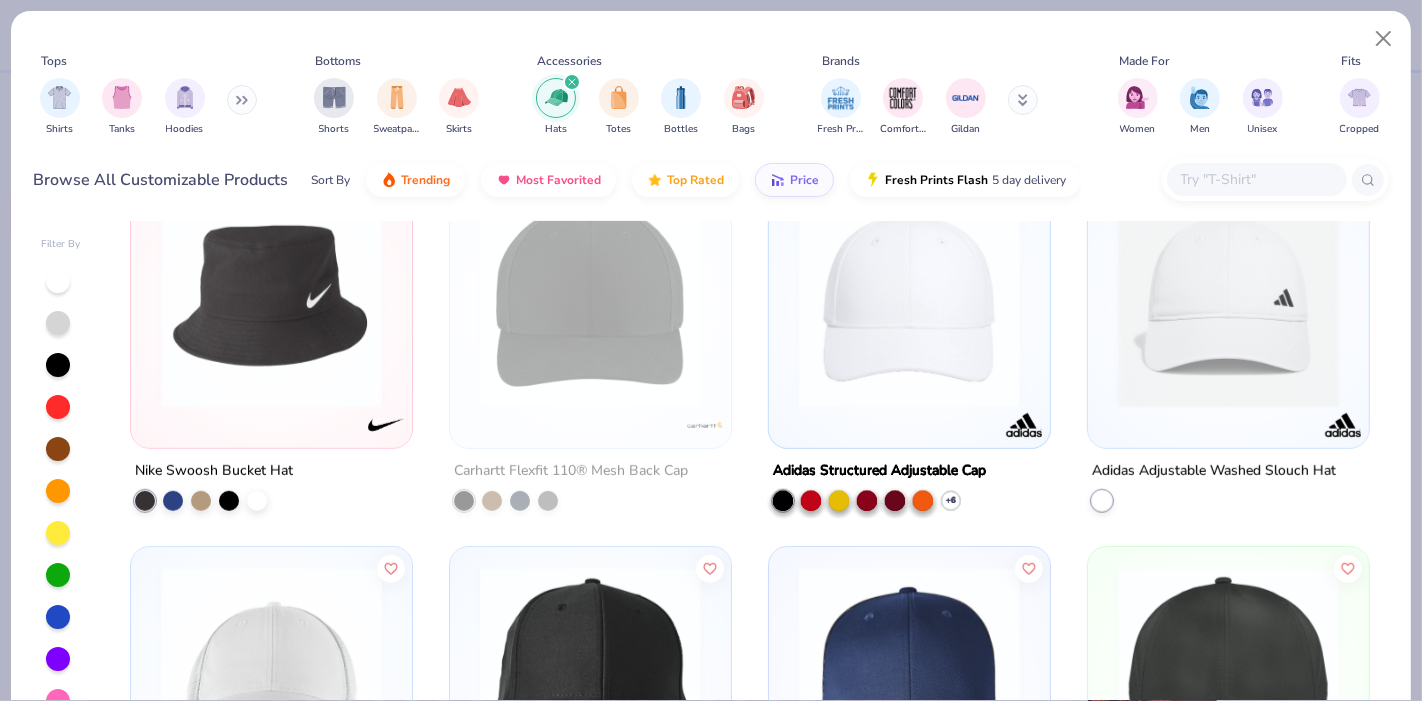 click at bounding box center (1228, 297) 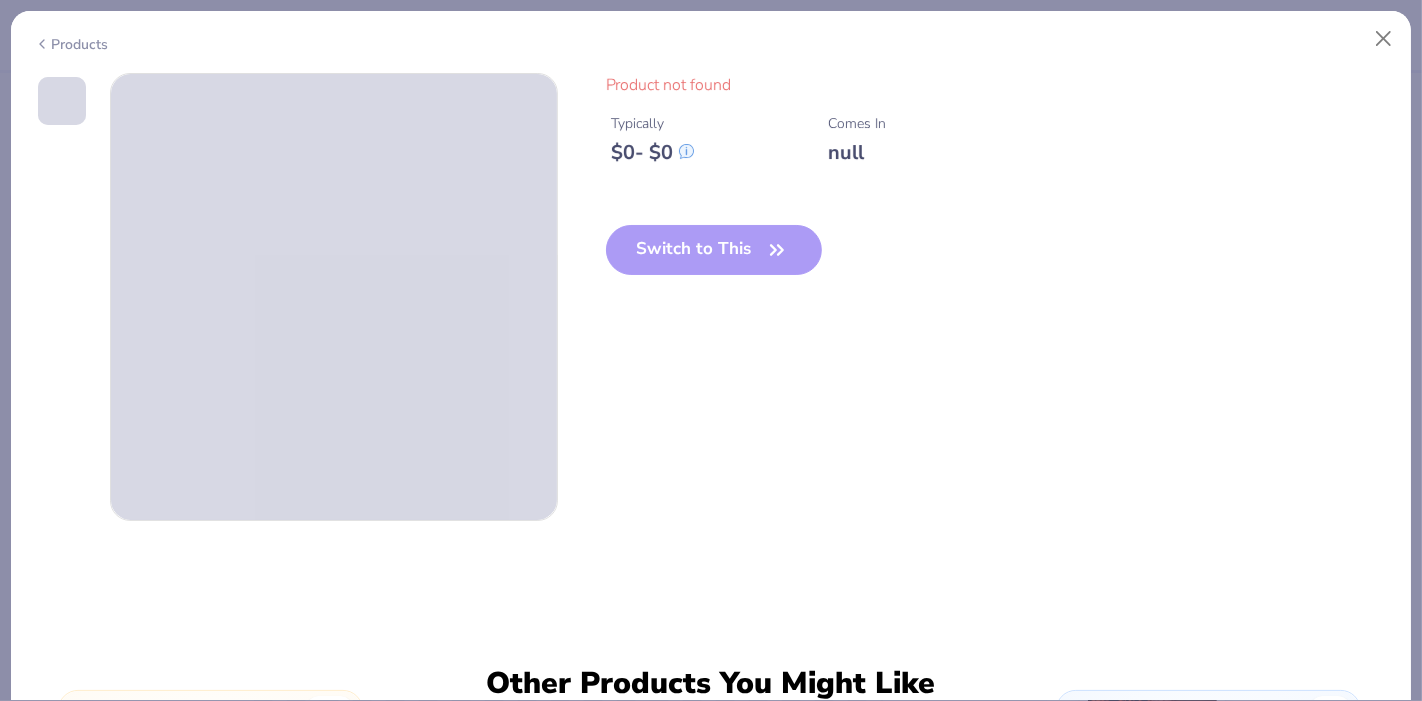 click on "Products" at bounding box center (71, 44) 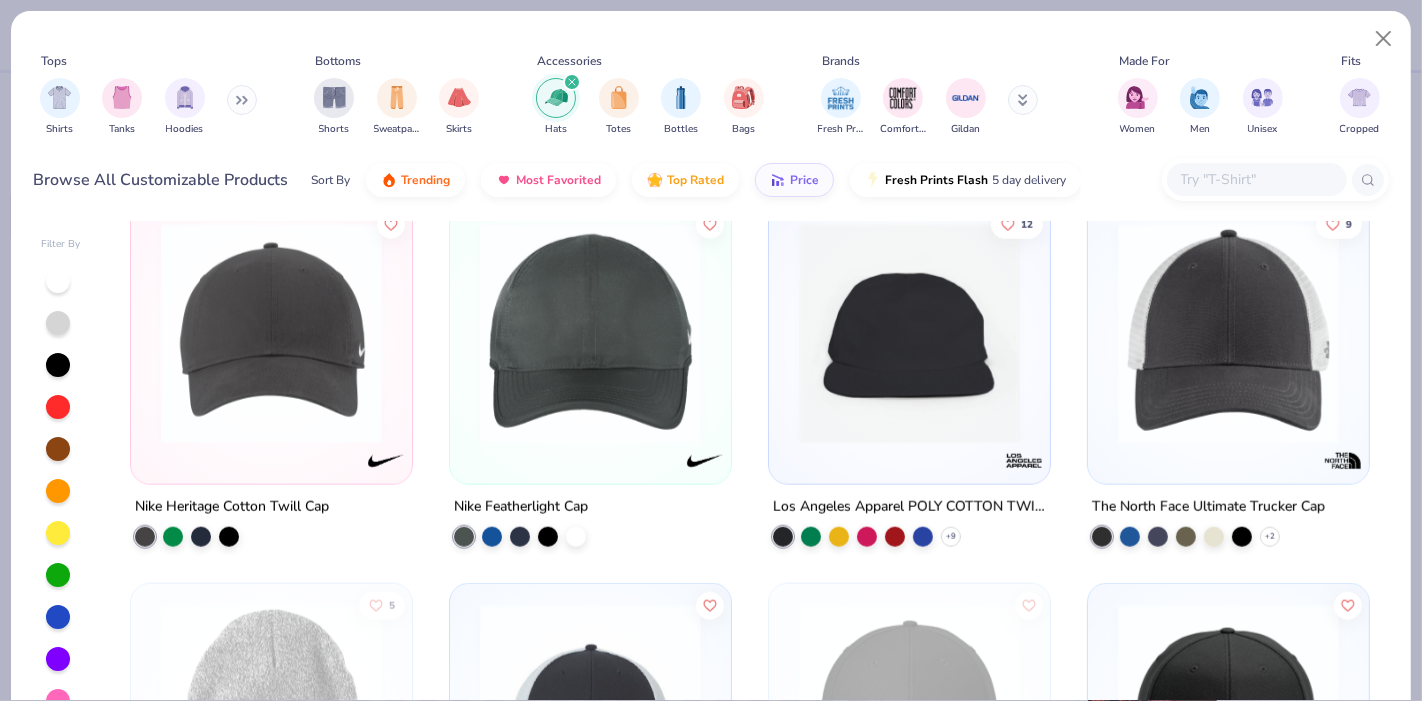 scroll, scrollTop: 1928, scrollLeft: 0, axis: vertical 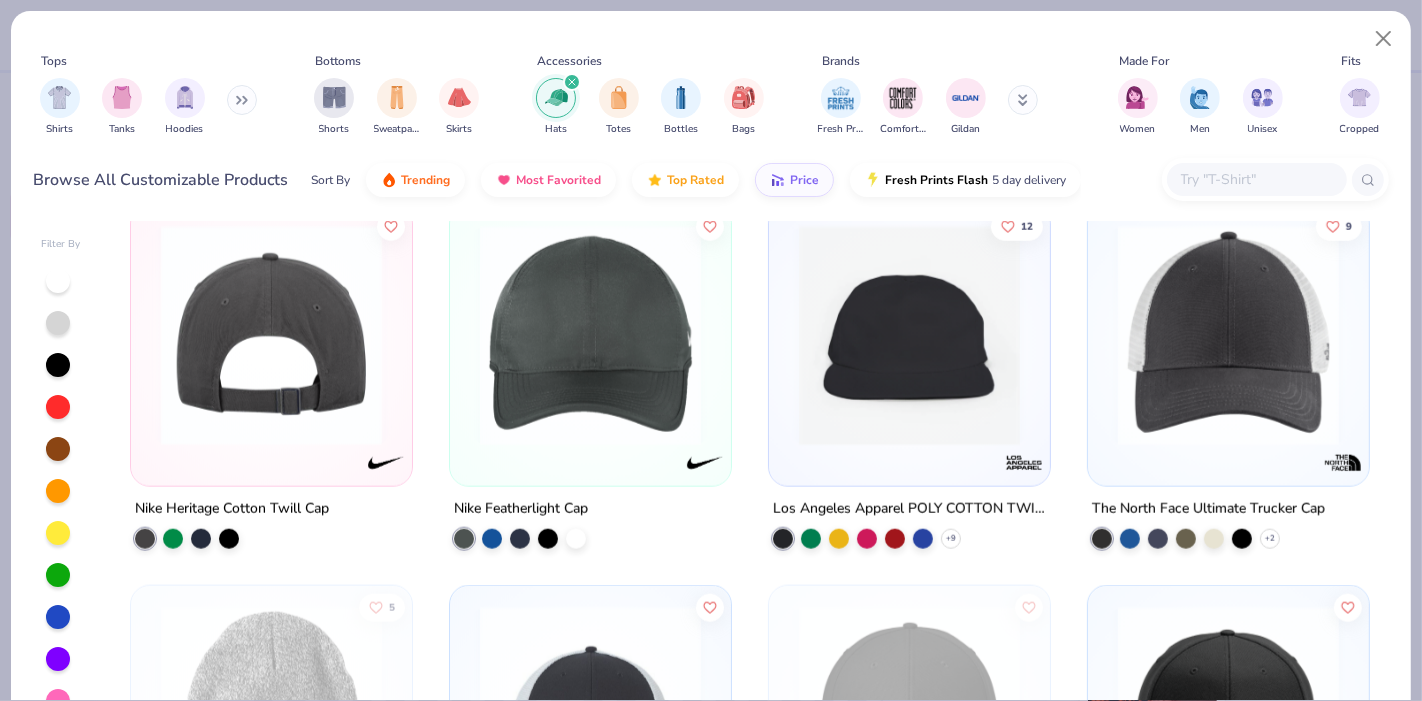 click at bounding box center [271, 335] 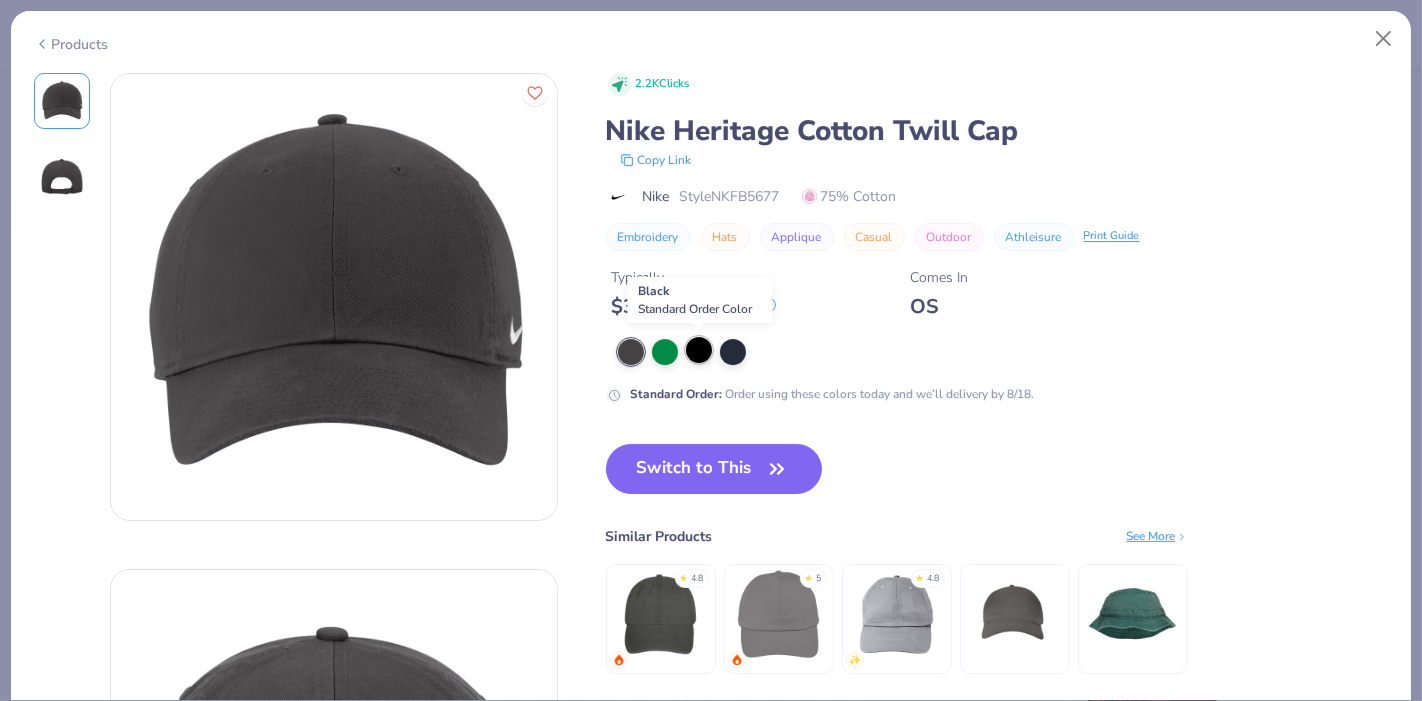 click at bounding box center (699, 350) 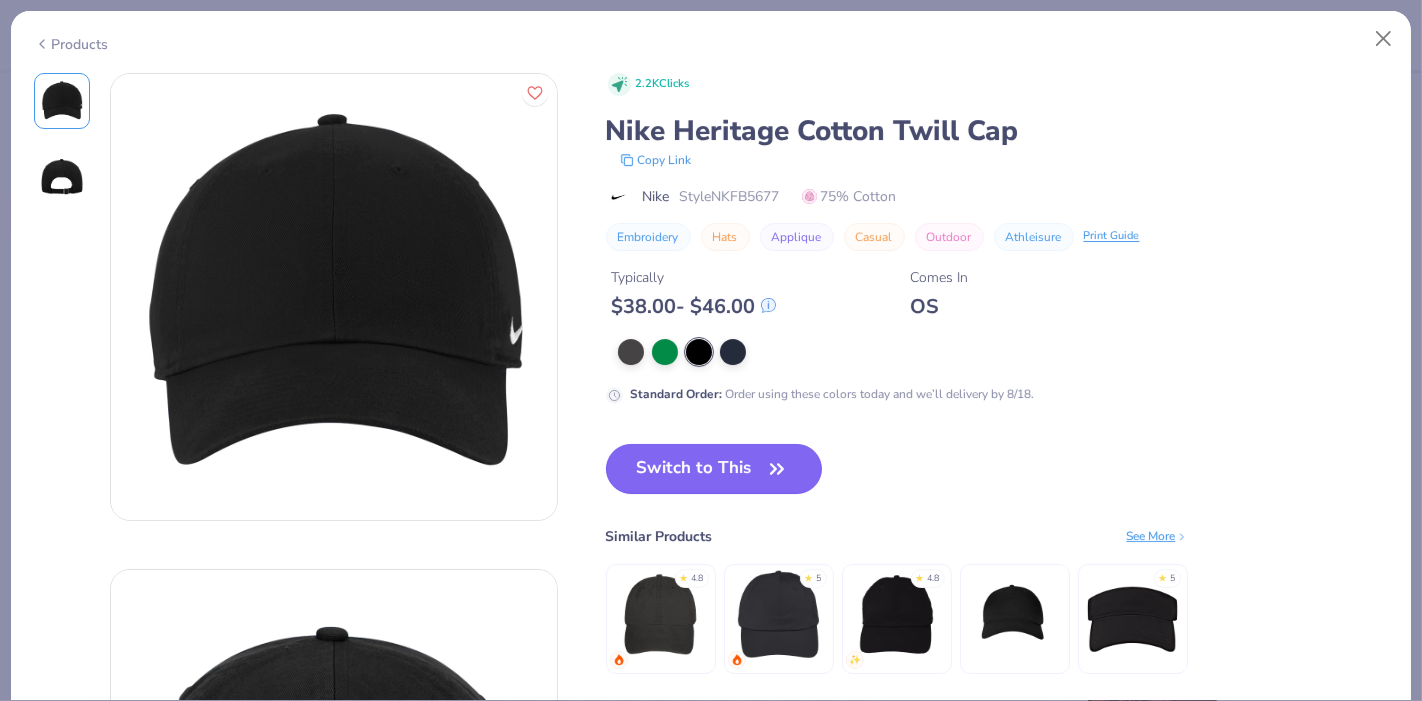 click on "Switch to This" at bounding box center [714, 469] 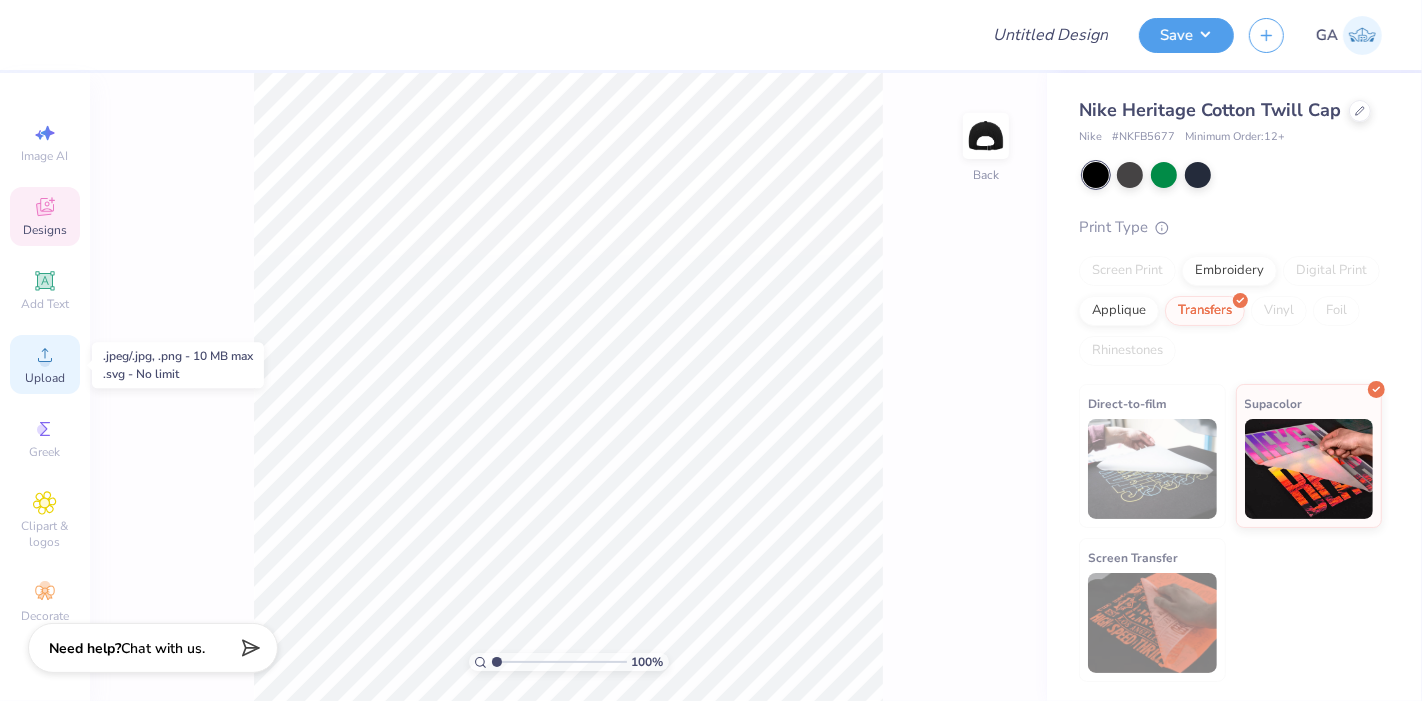 click on "Upload" at bounding box center (45, 378) 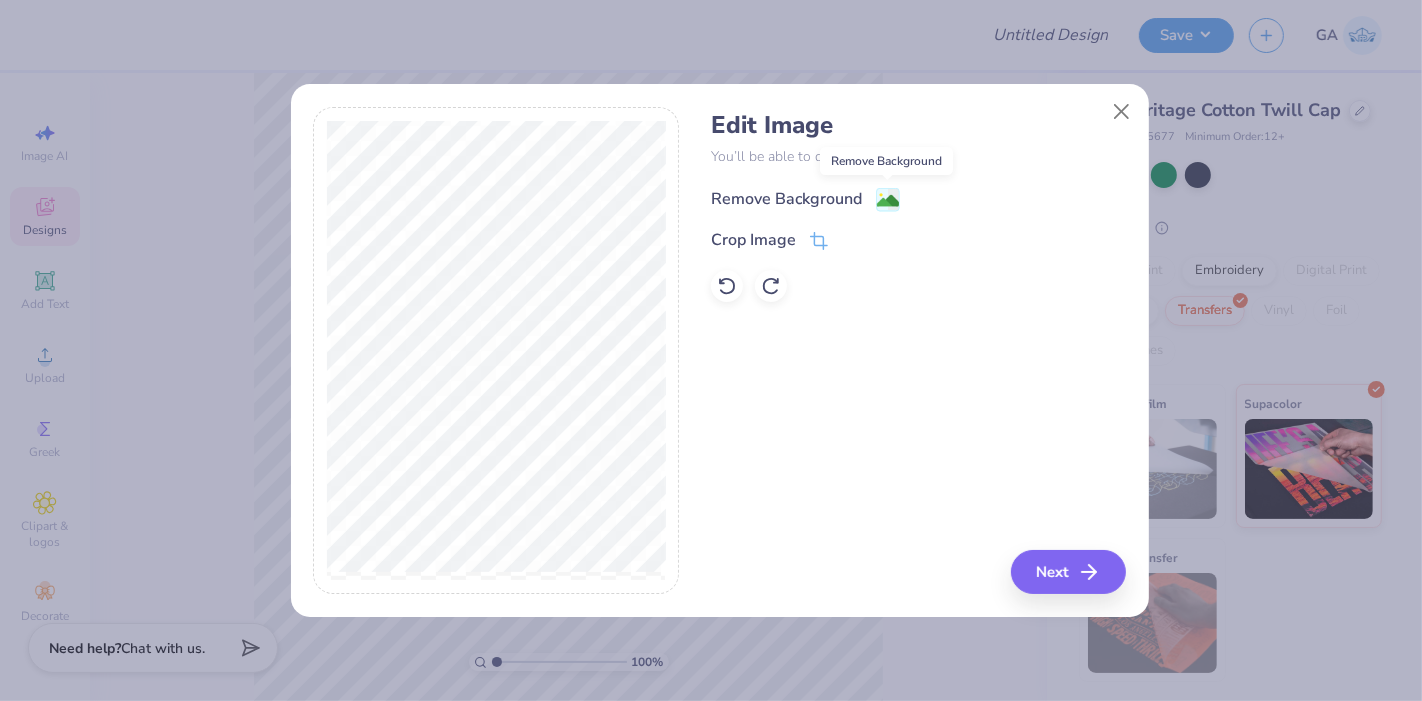 click 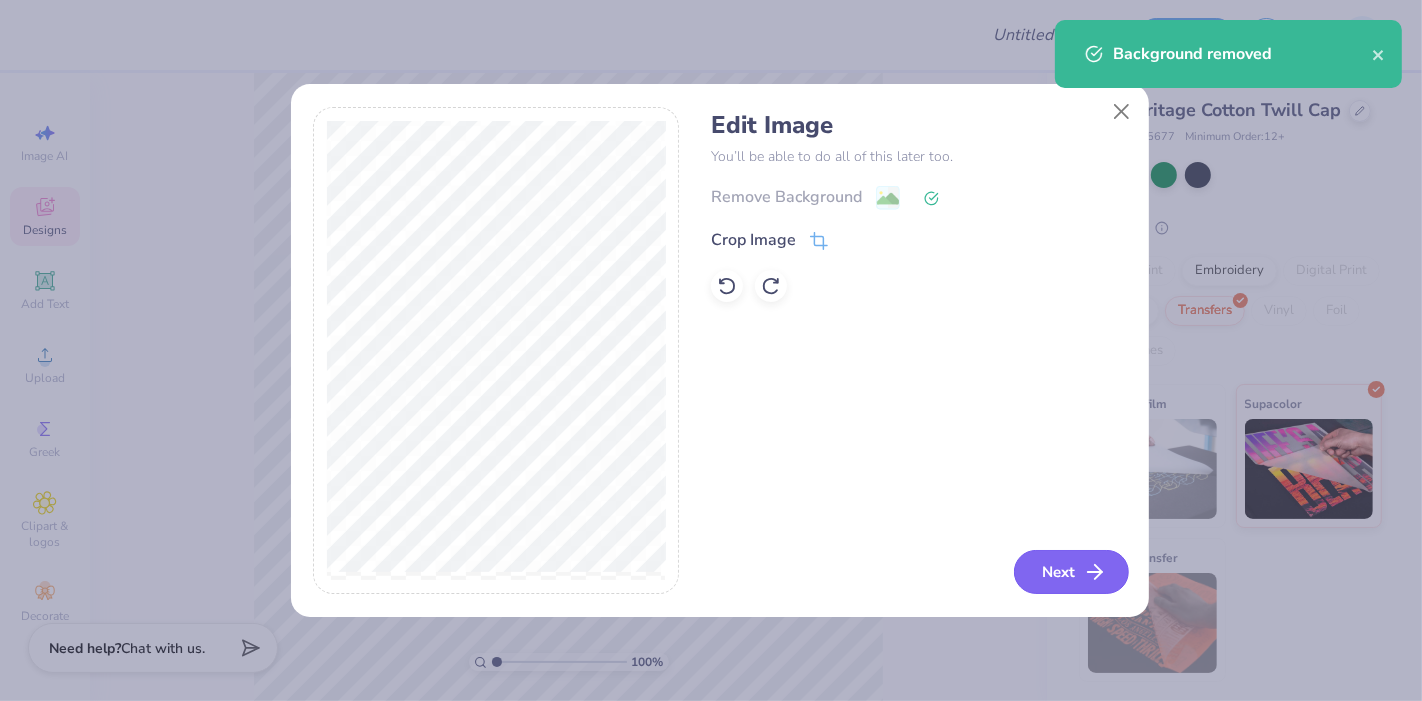 click on "Next" at bounding box center (1071, 572) 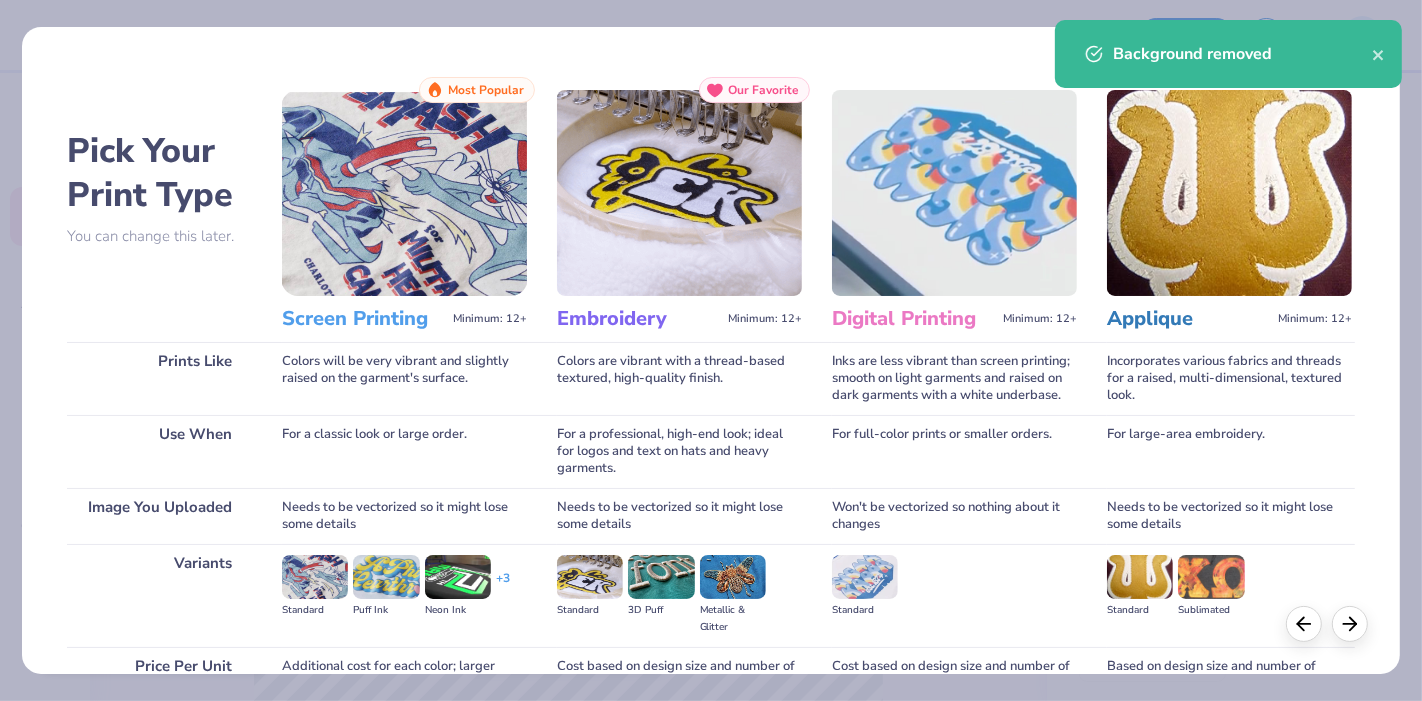 scroll, scrollTop: 194, scrollLeft: 0, axis: vertical 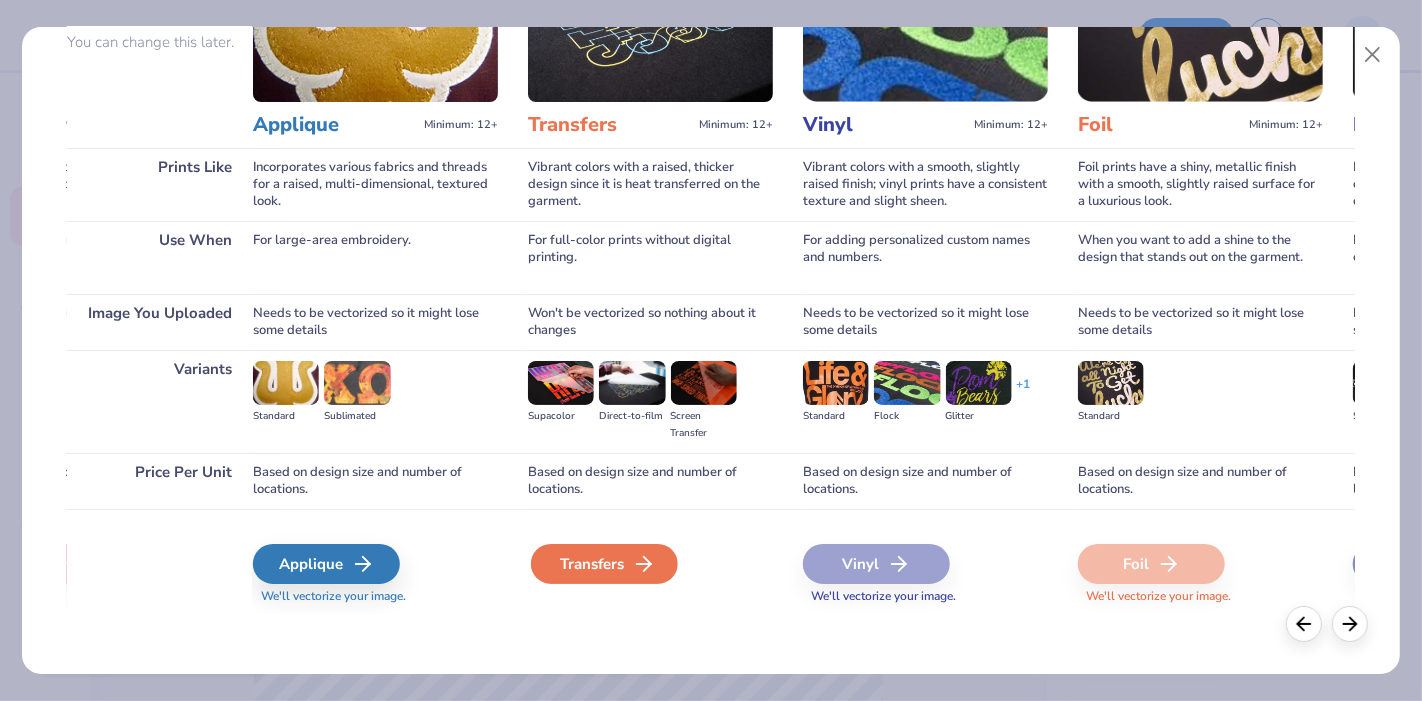 click 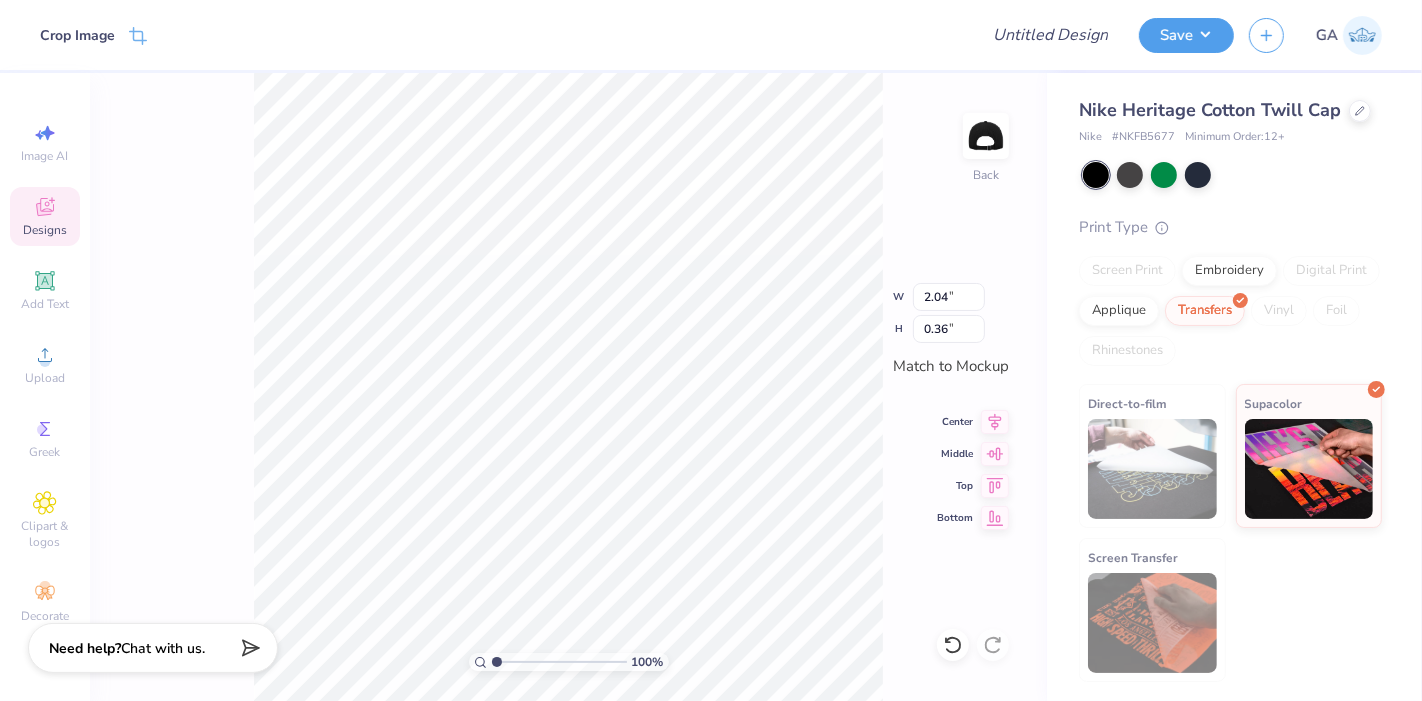type on "3.20" 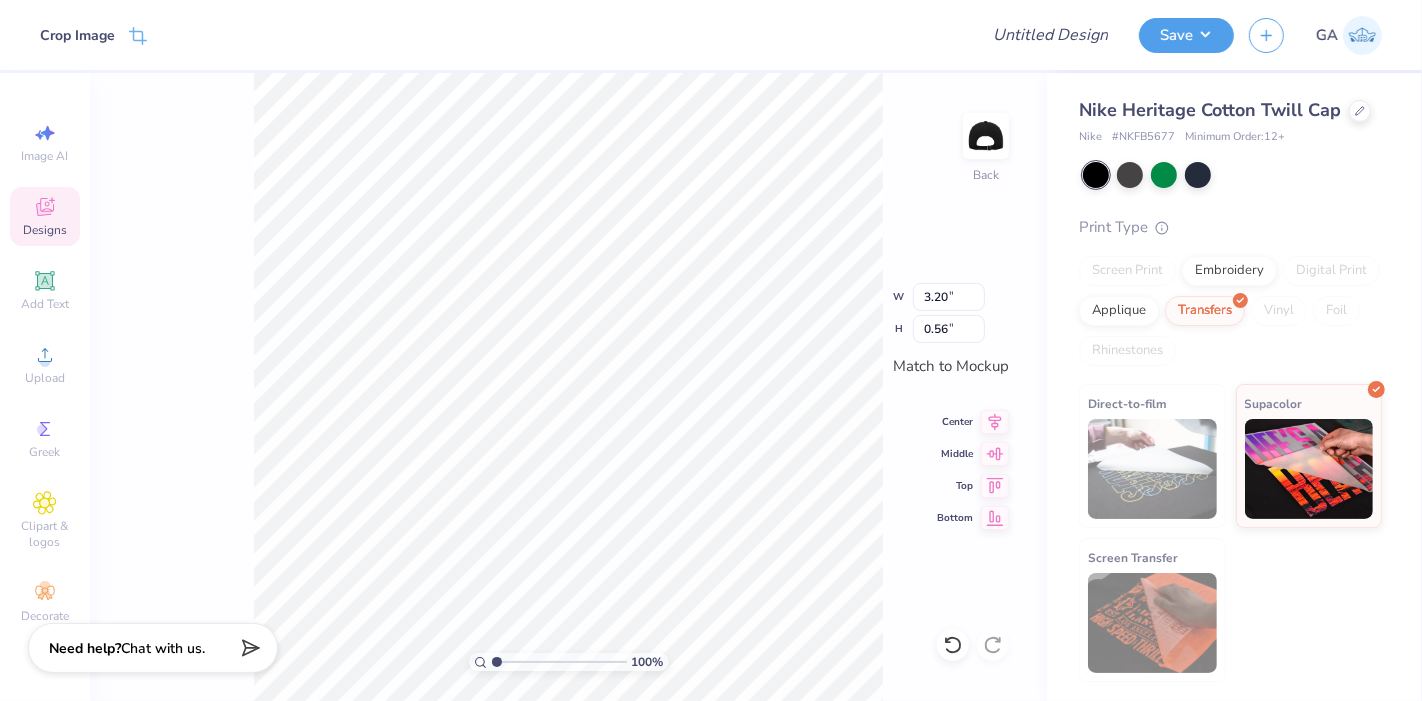 type on "4.28" 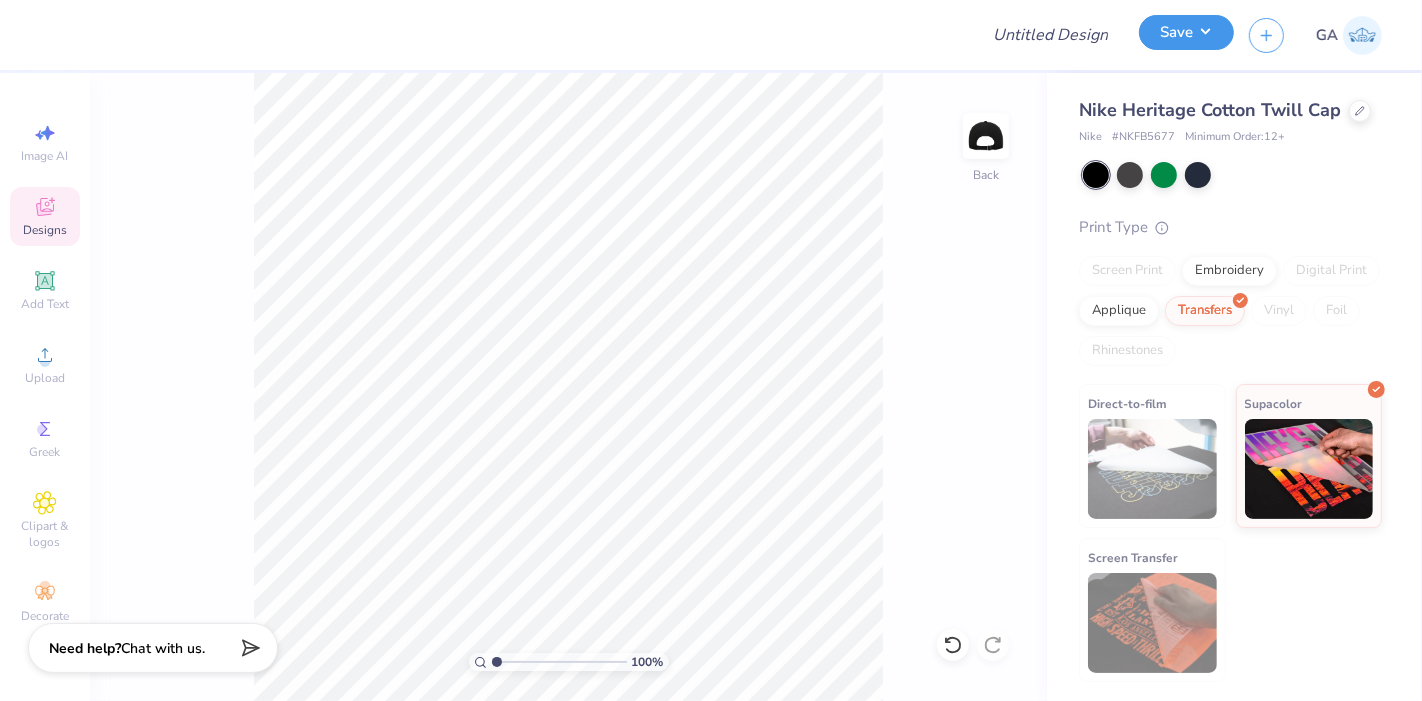click on "Save" at bounding box center (1186, 32) 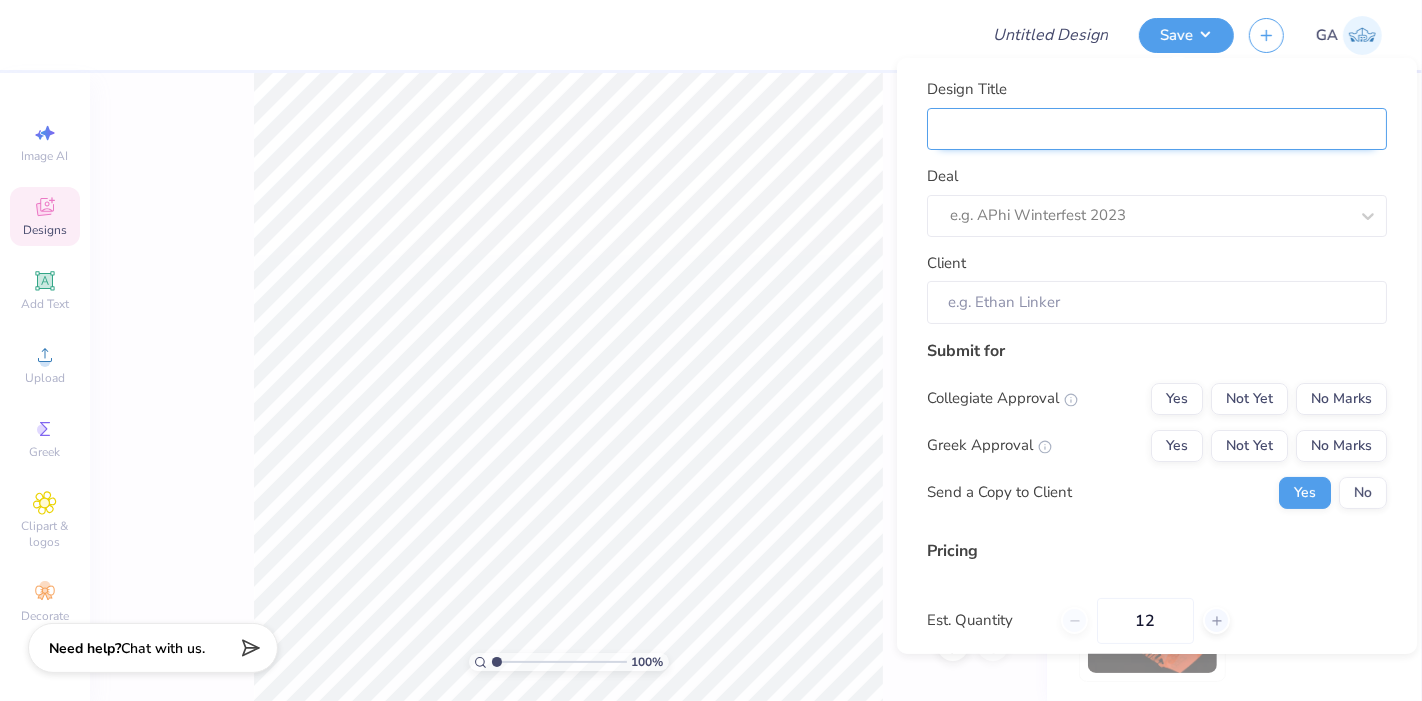 click on "Design Title" at bounding box center (1157, 128) 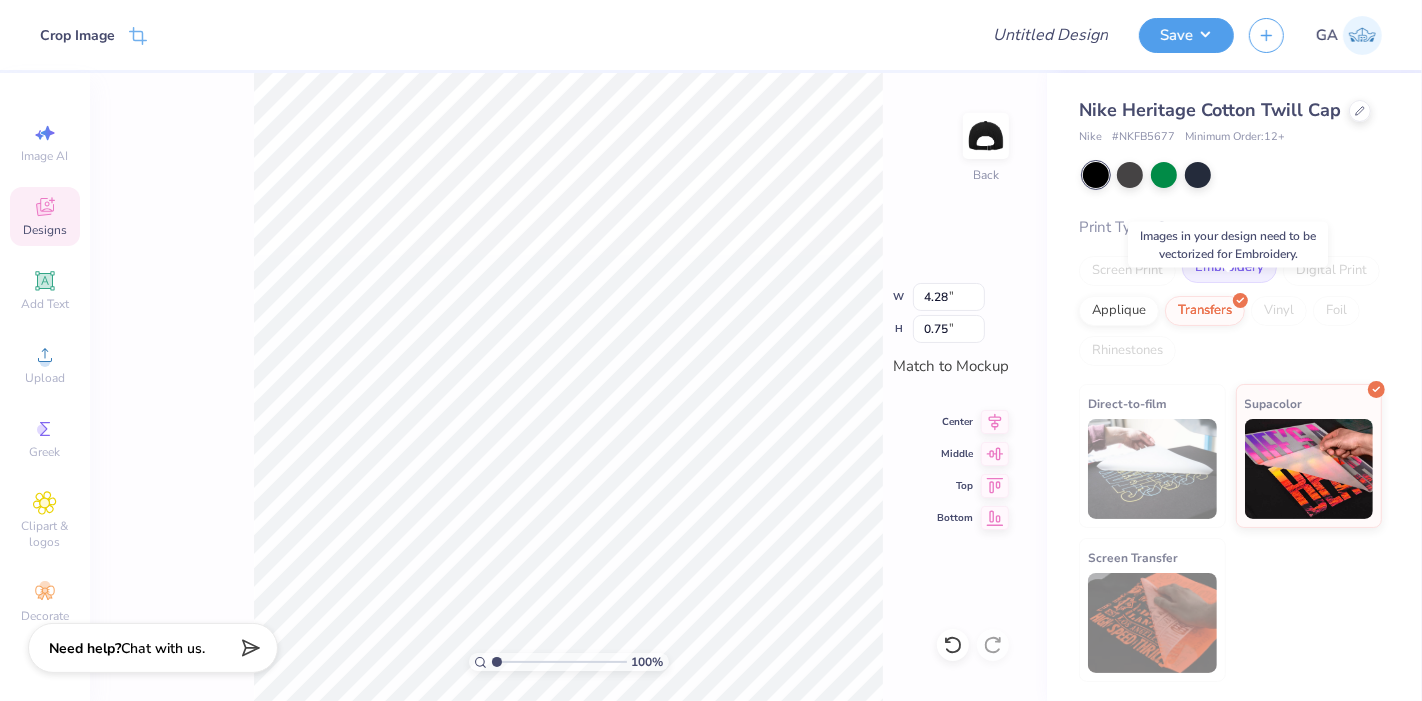 click on "Embroidery" at bounding box center [1229, 268] 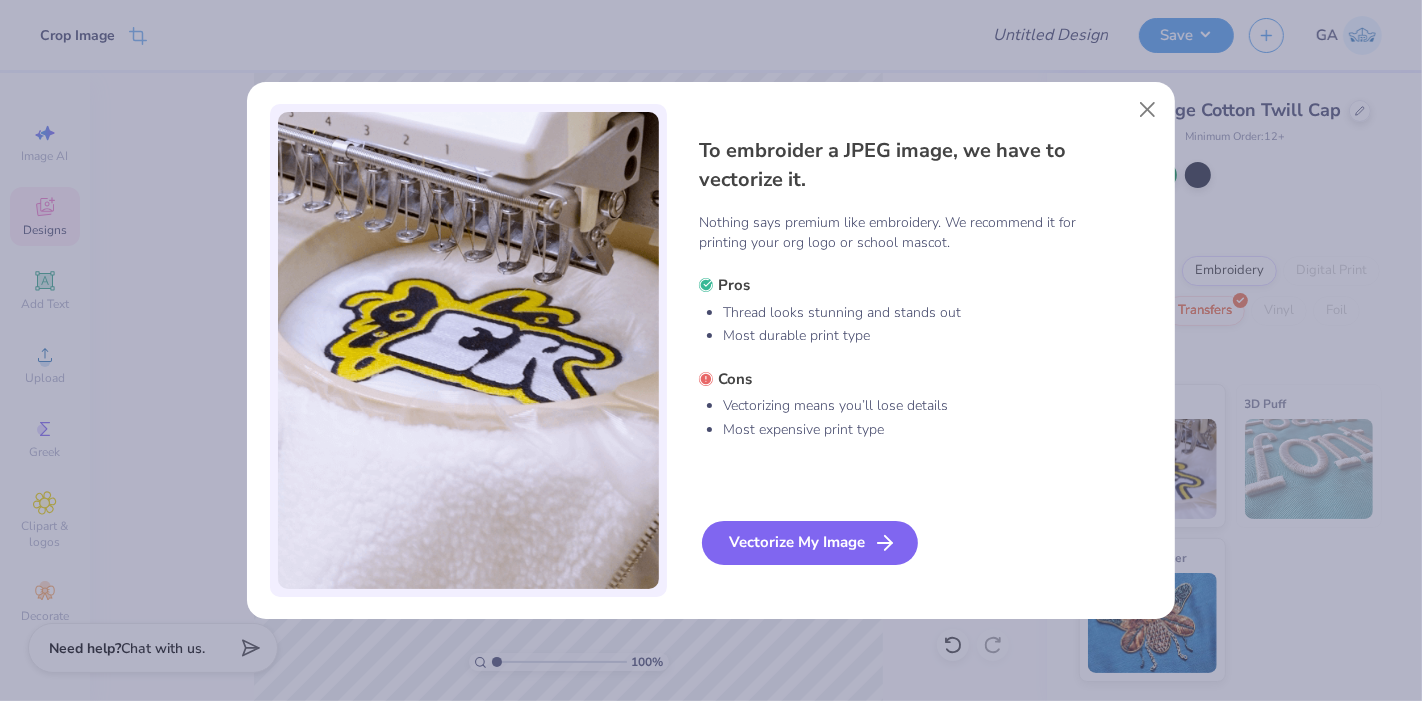 click on "Vectorize My Image" at bounding box center [810, 543] 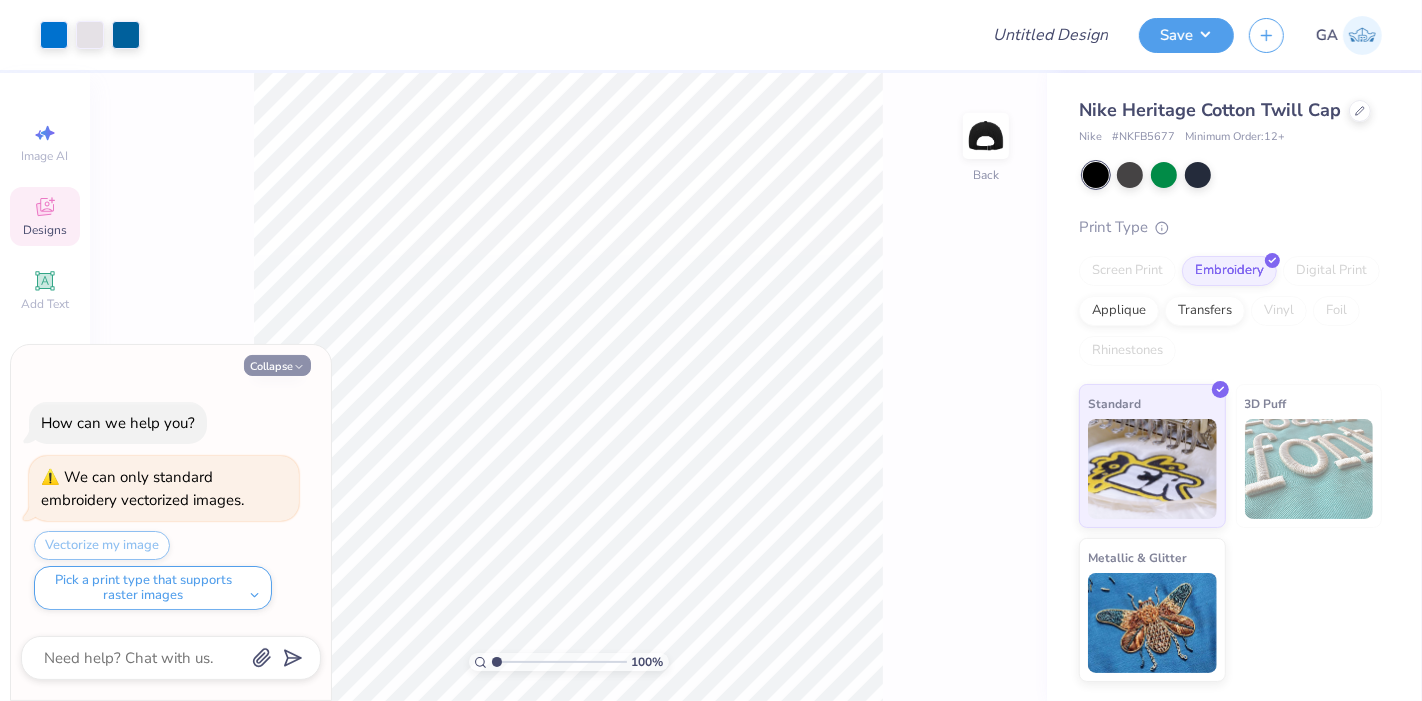 click on "Collapse" at bounding box center [277, 365] 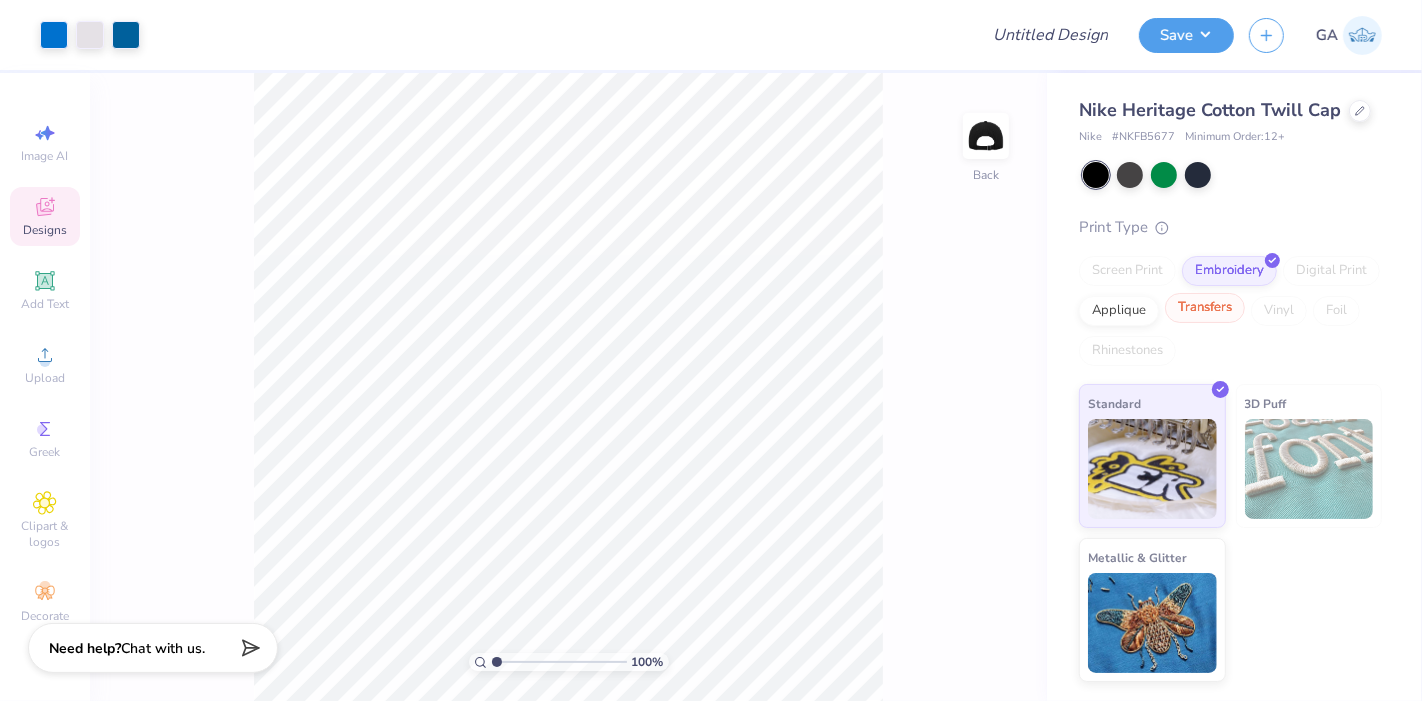 click on "Transfers" at bounding box center (1205, 308) 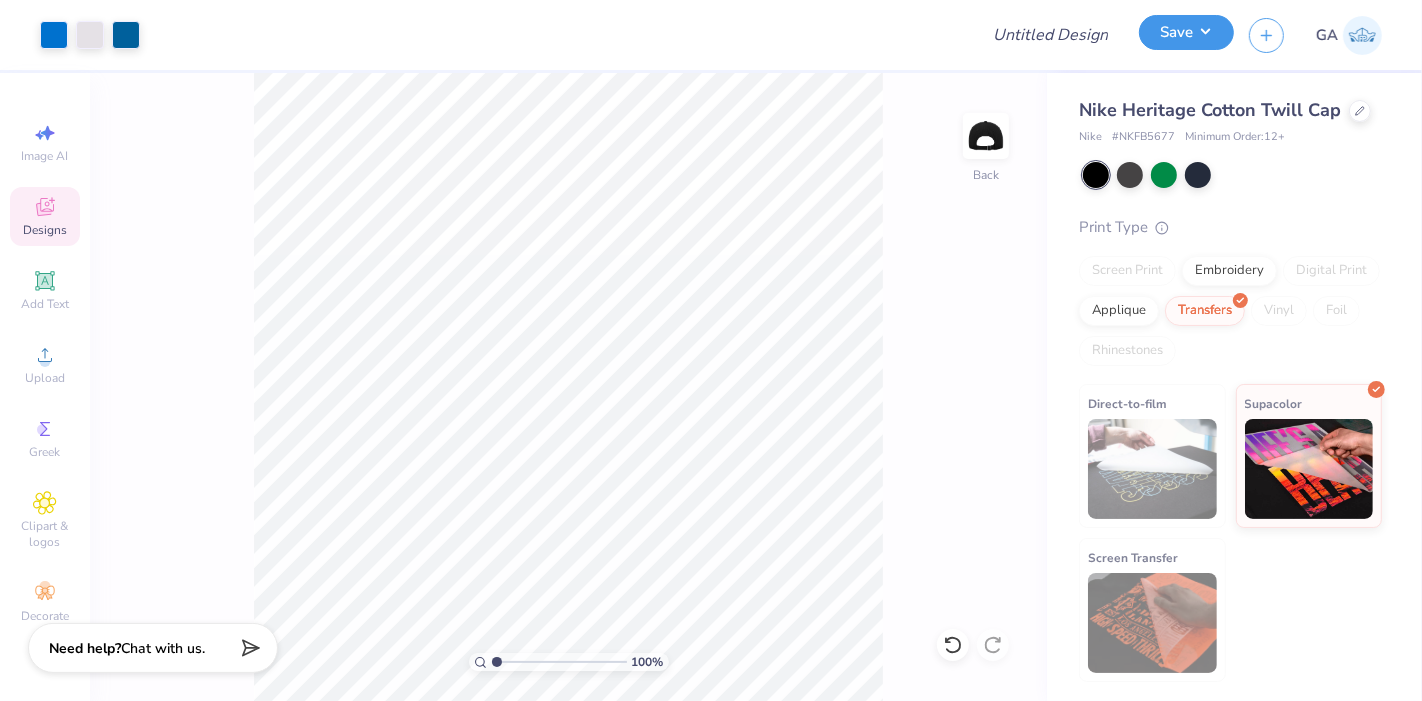 click on "Save" at bounding box center (1186, 32) 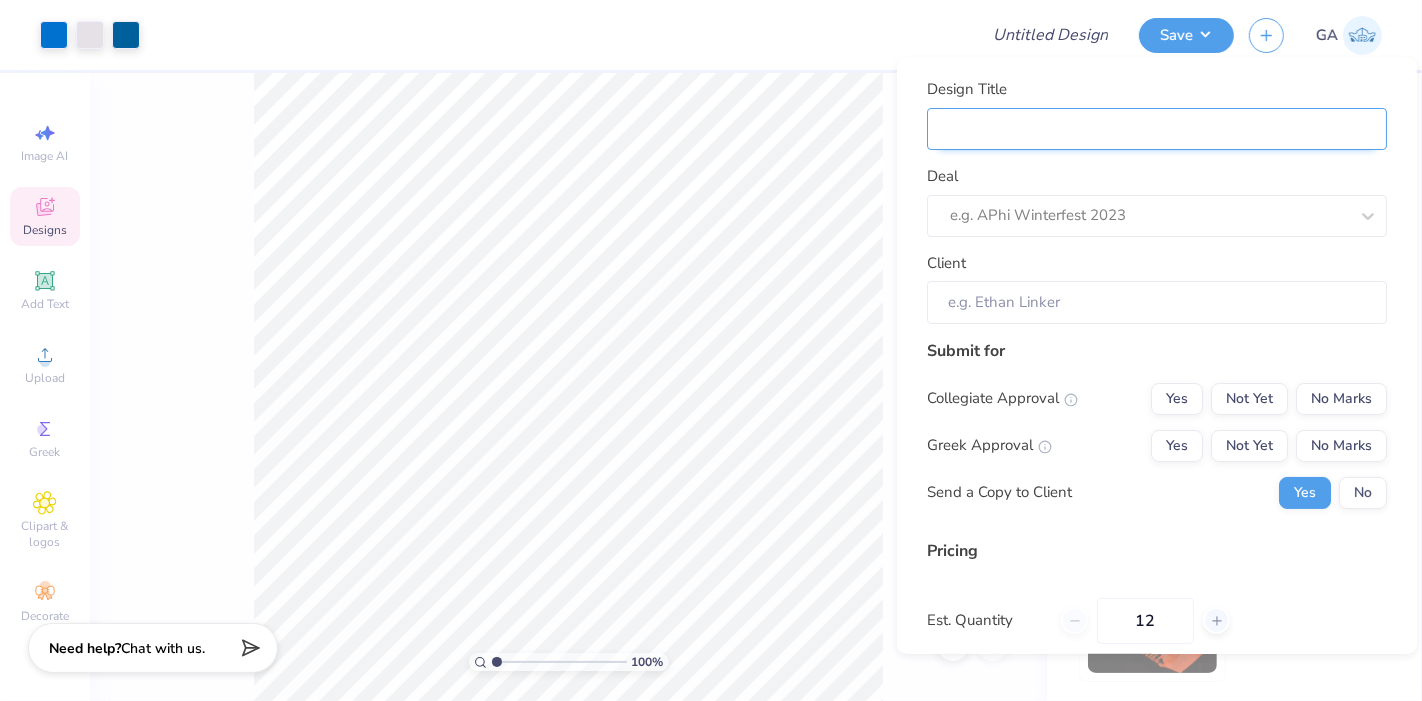 click on "Design Title" at bounding box center (1157, 128) 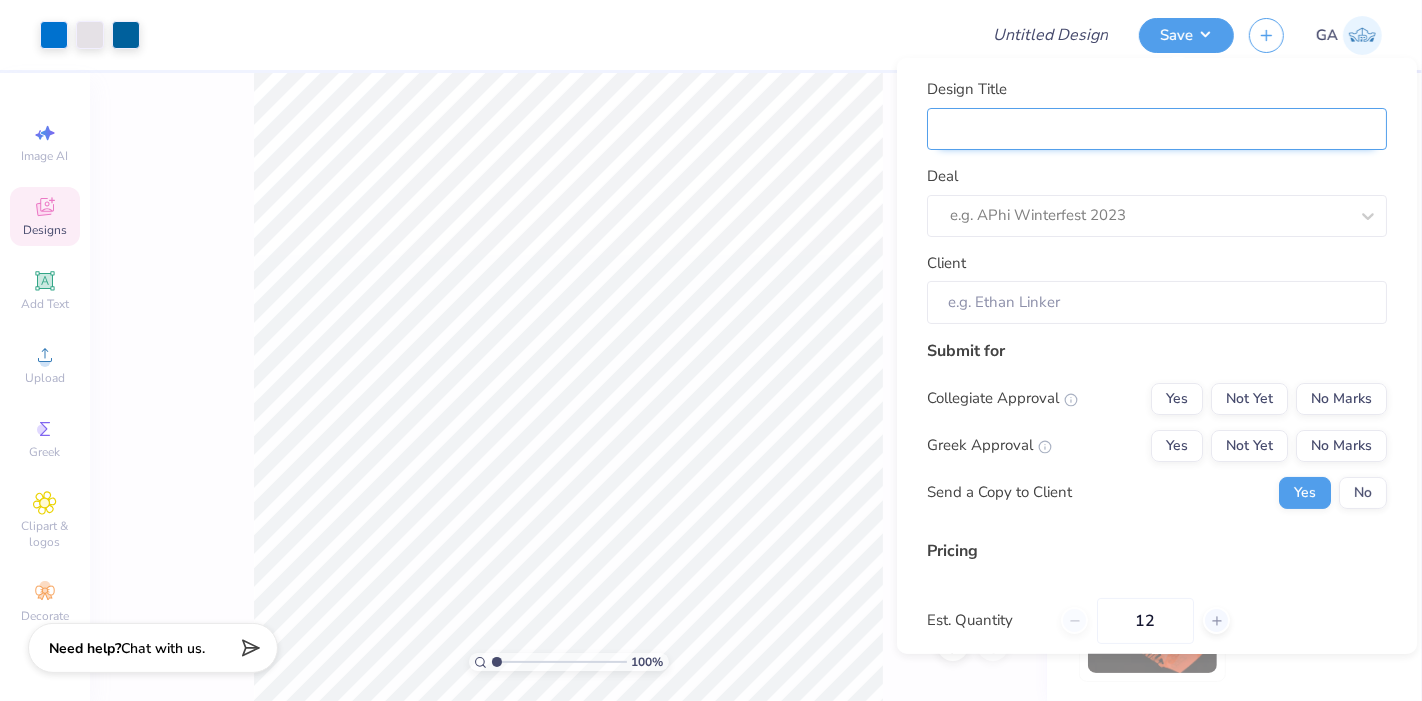type on "M" 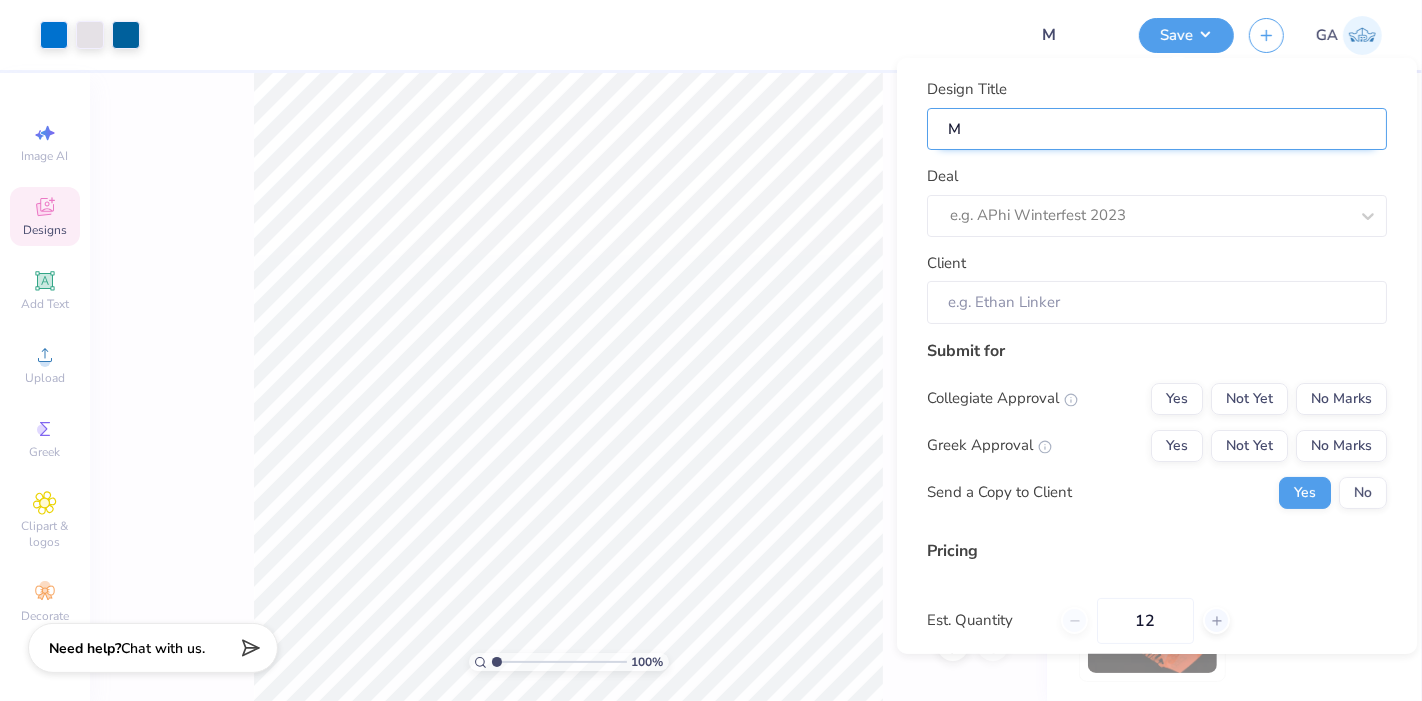 type on "Me" 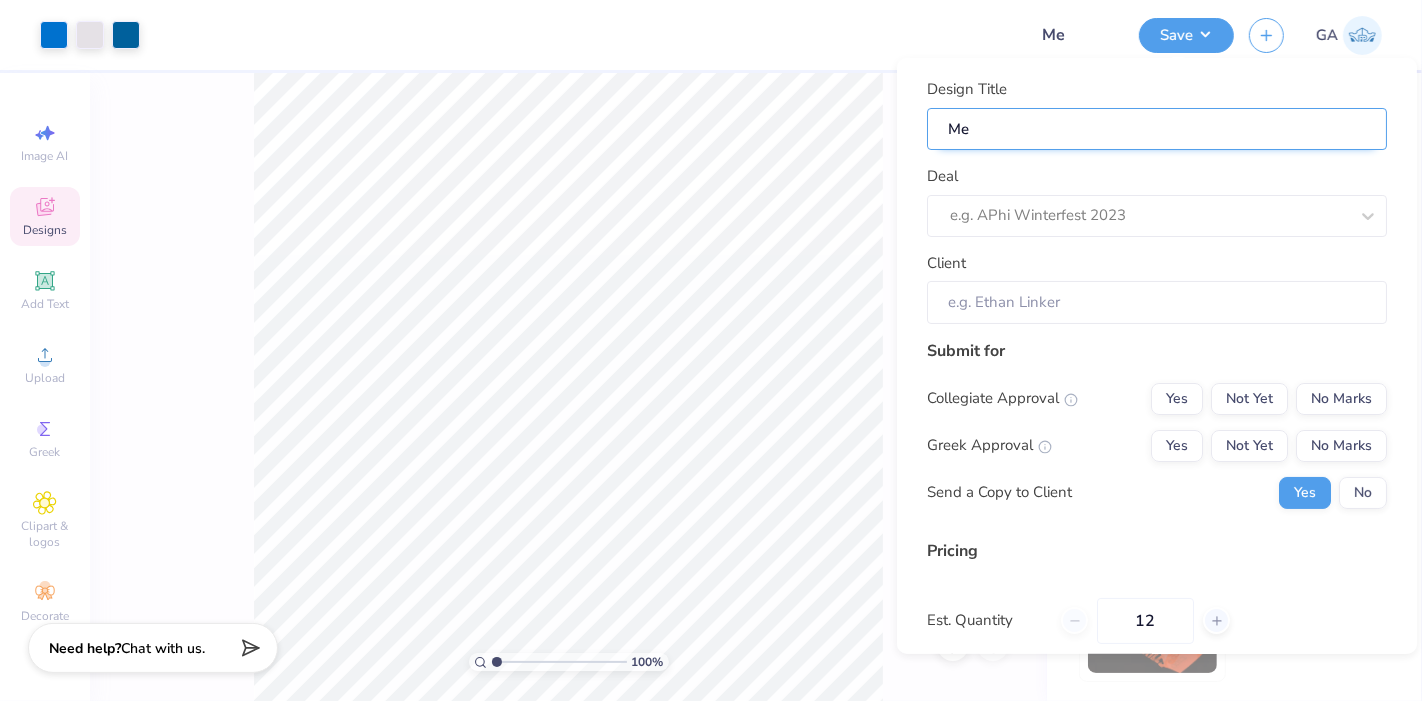 type on "Mer" 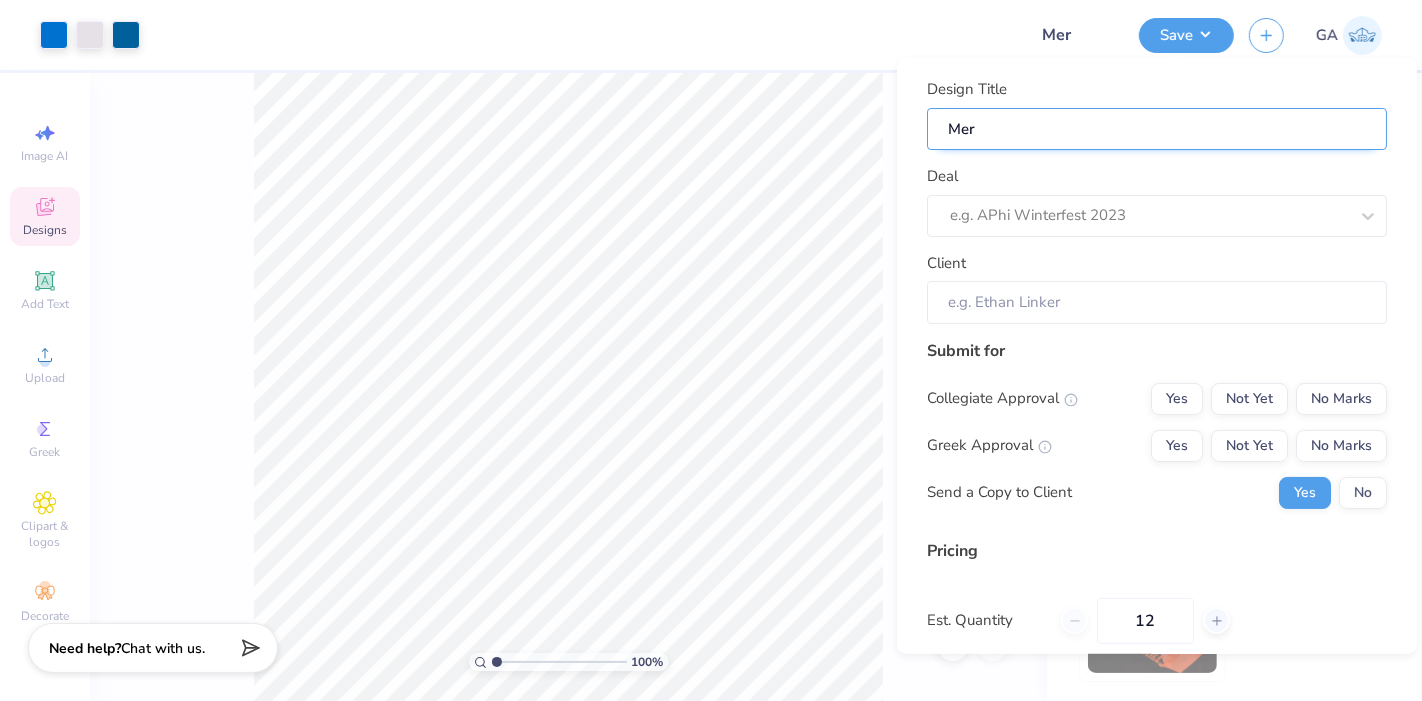 type on "Merh" 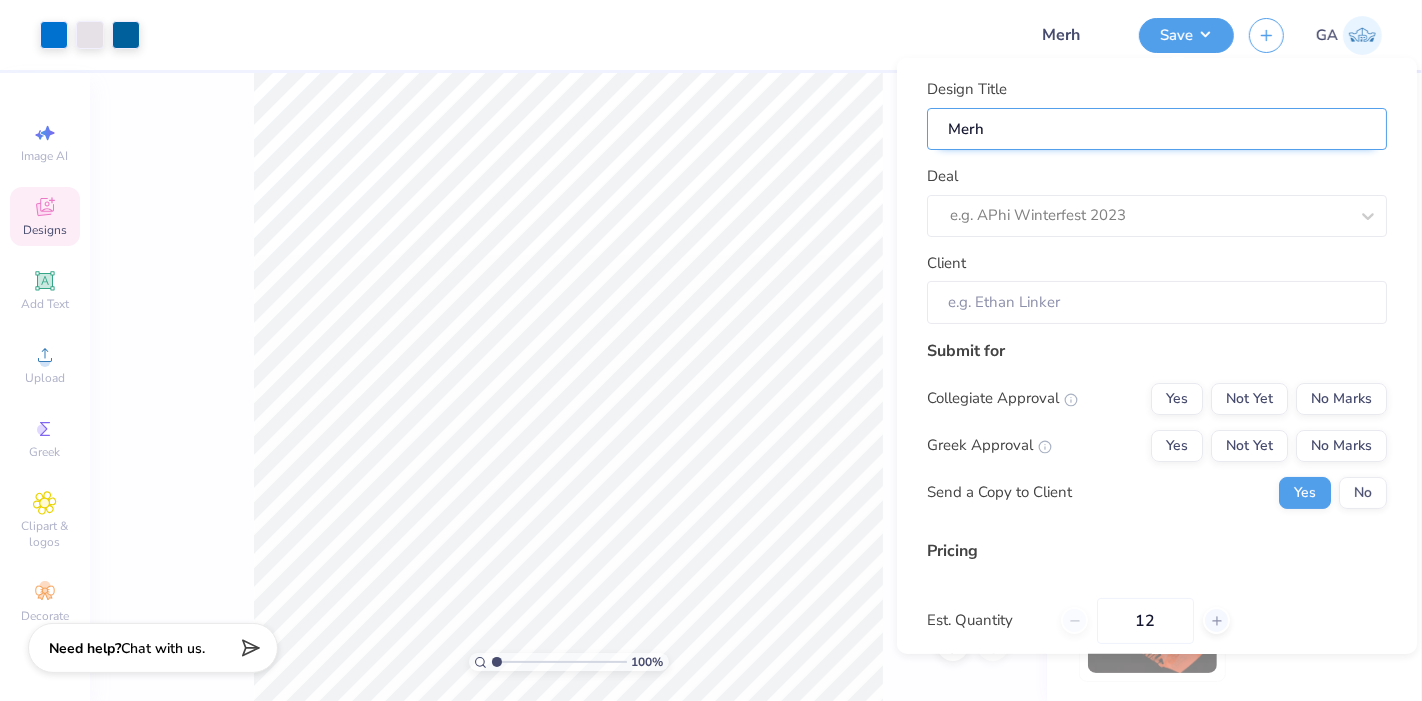 type on "Merhc" 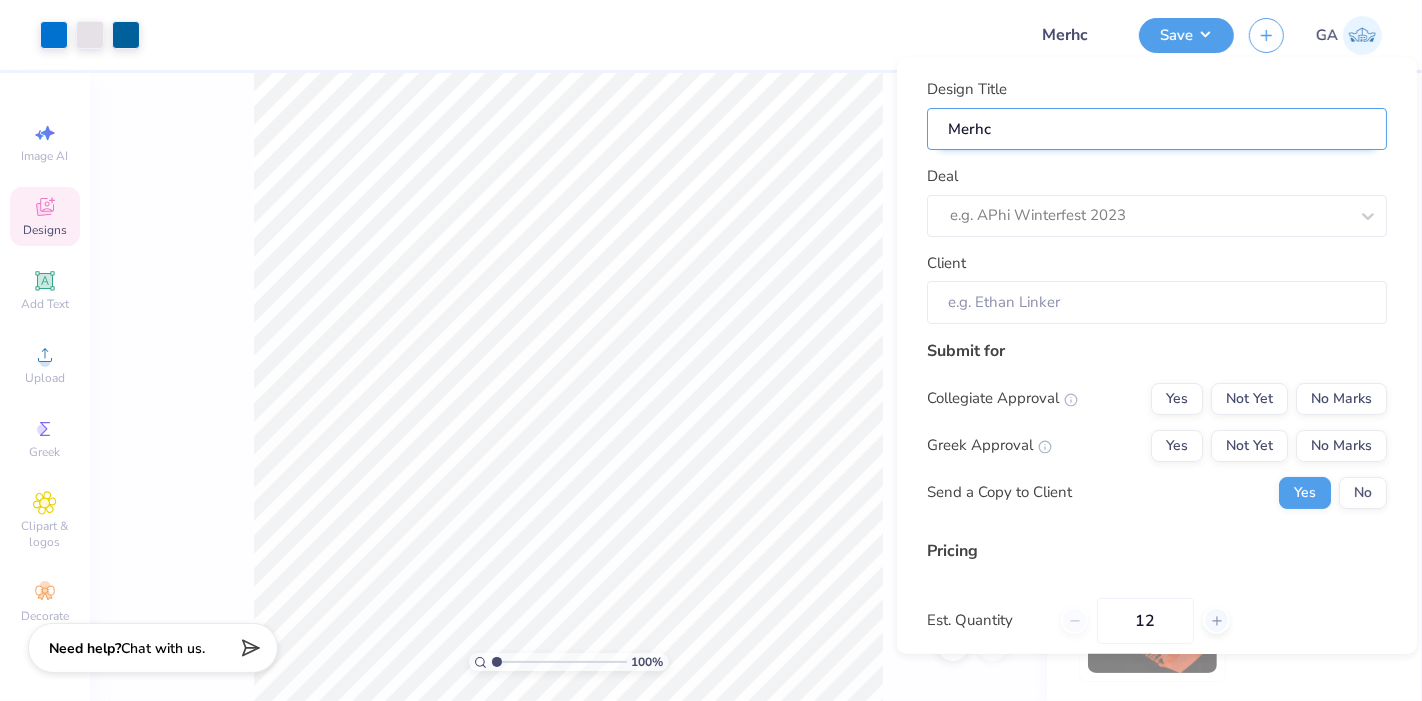 type on "Merh" 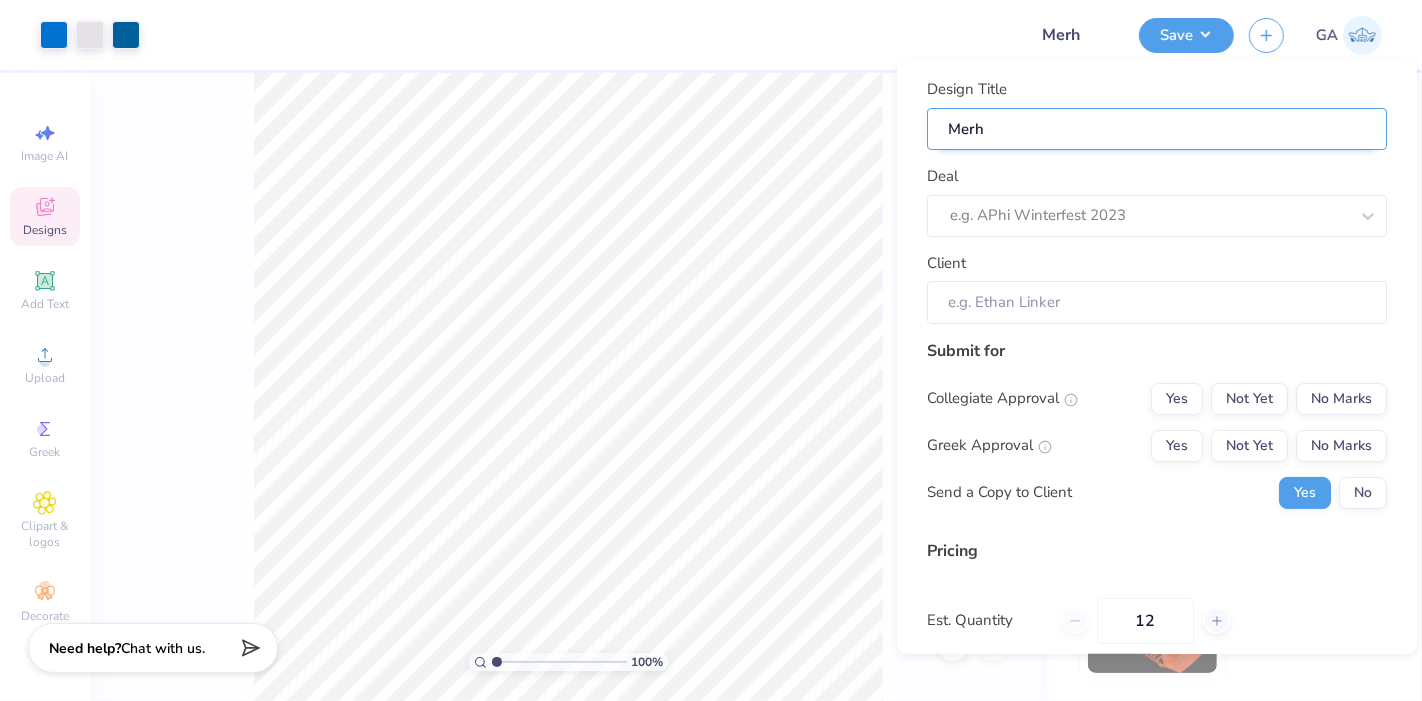 type on "Mer" 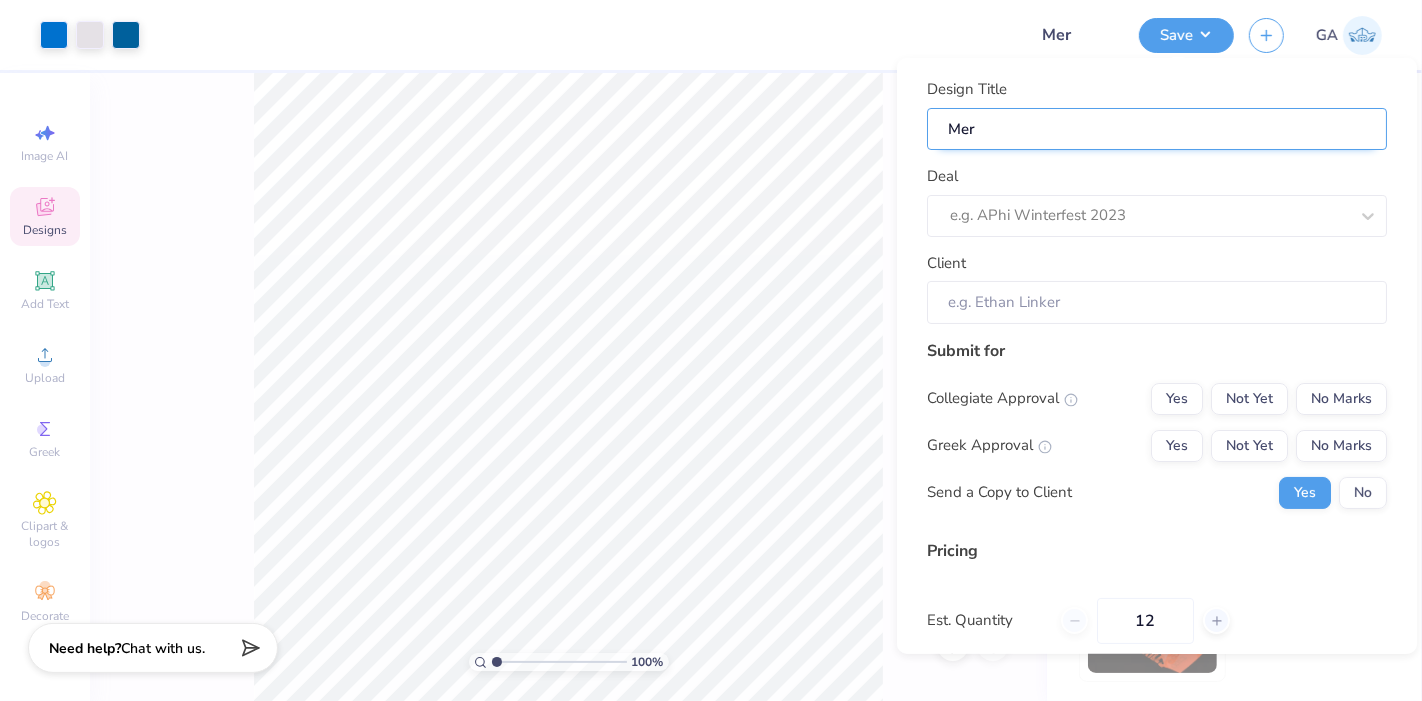 type on "Merc" 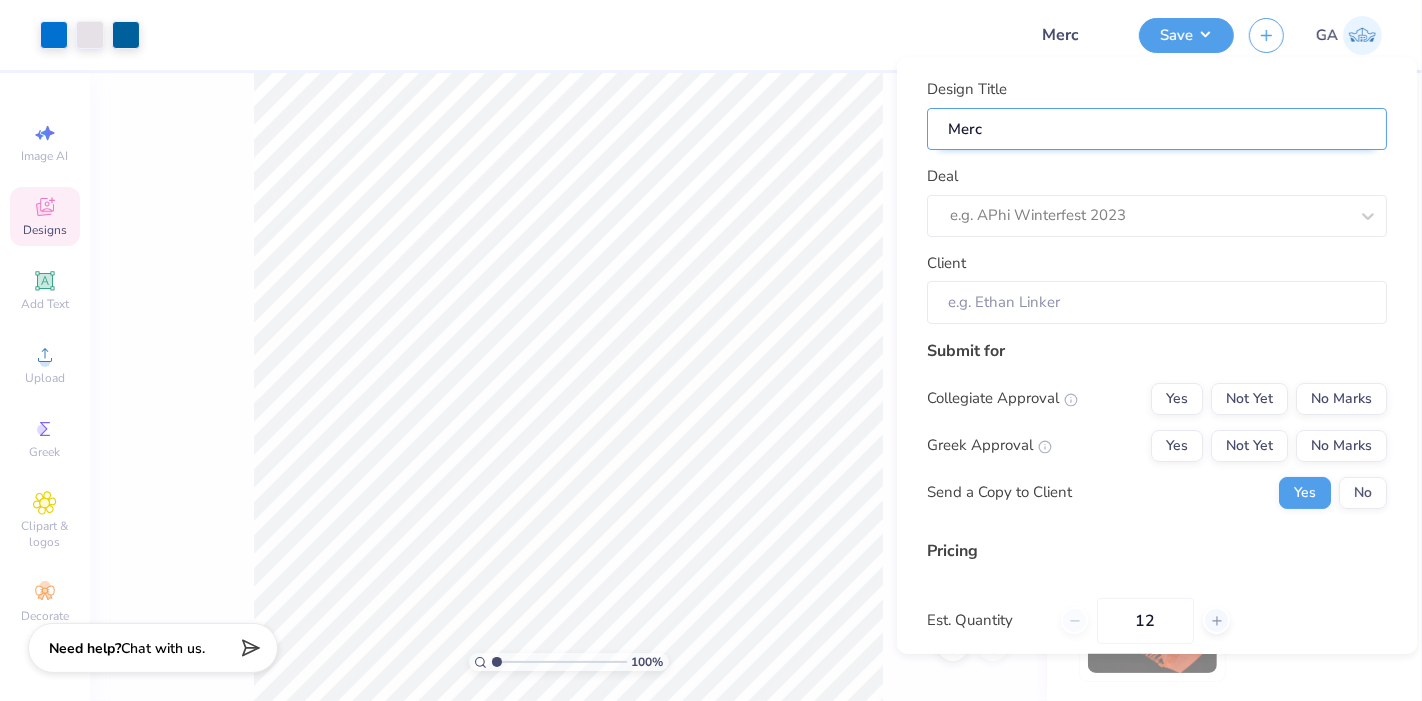 type on "Merch" 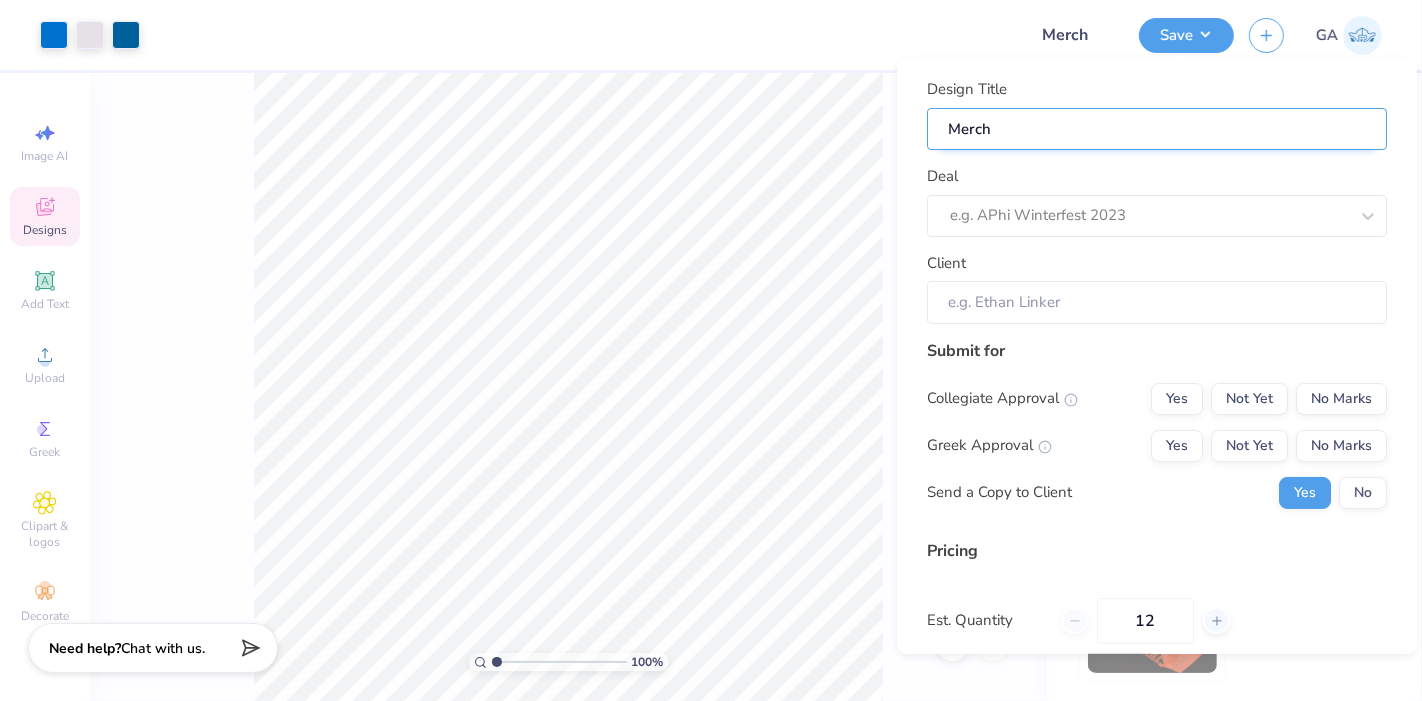 type on "Merch" 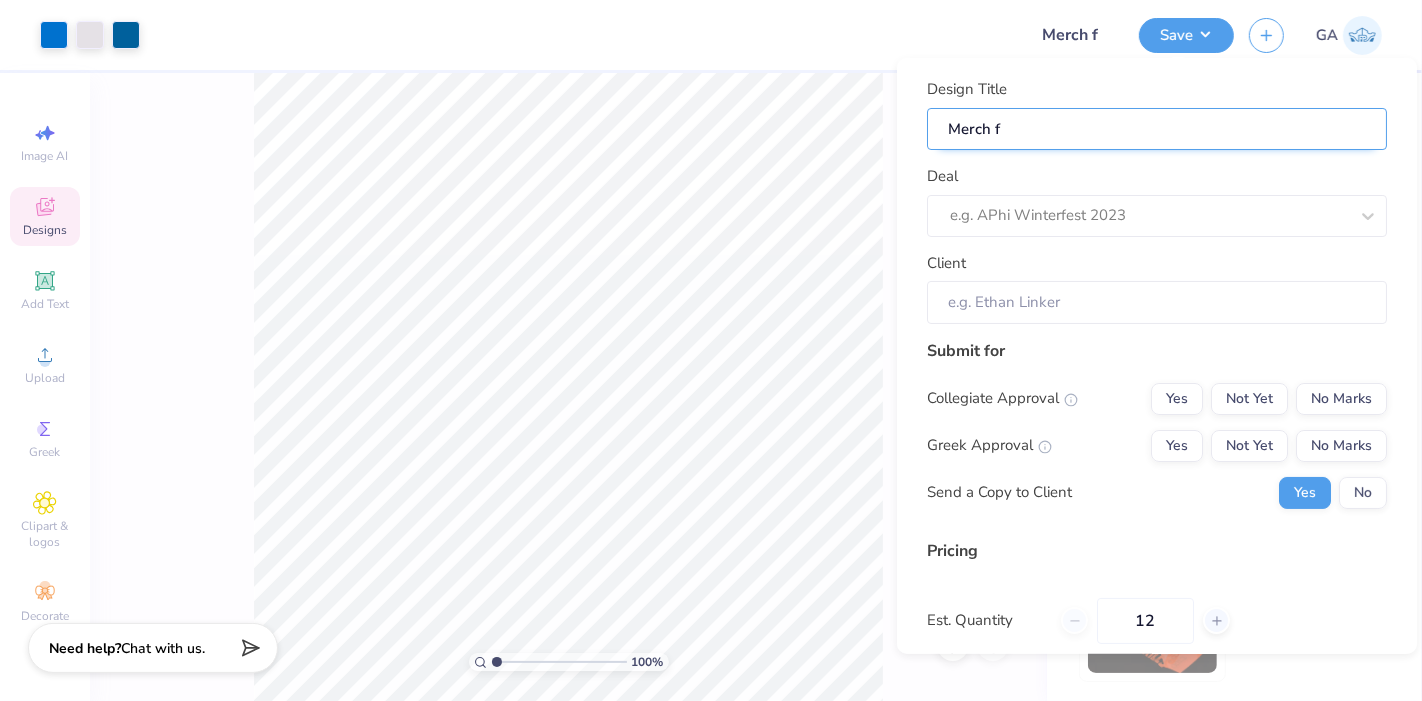type on "Merch fo" 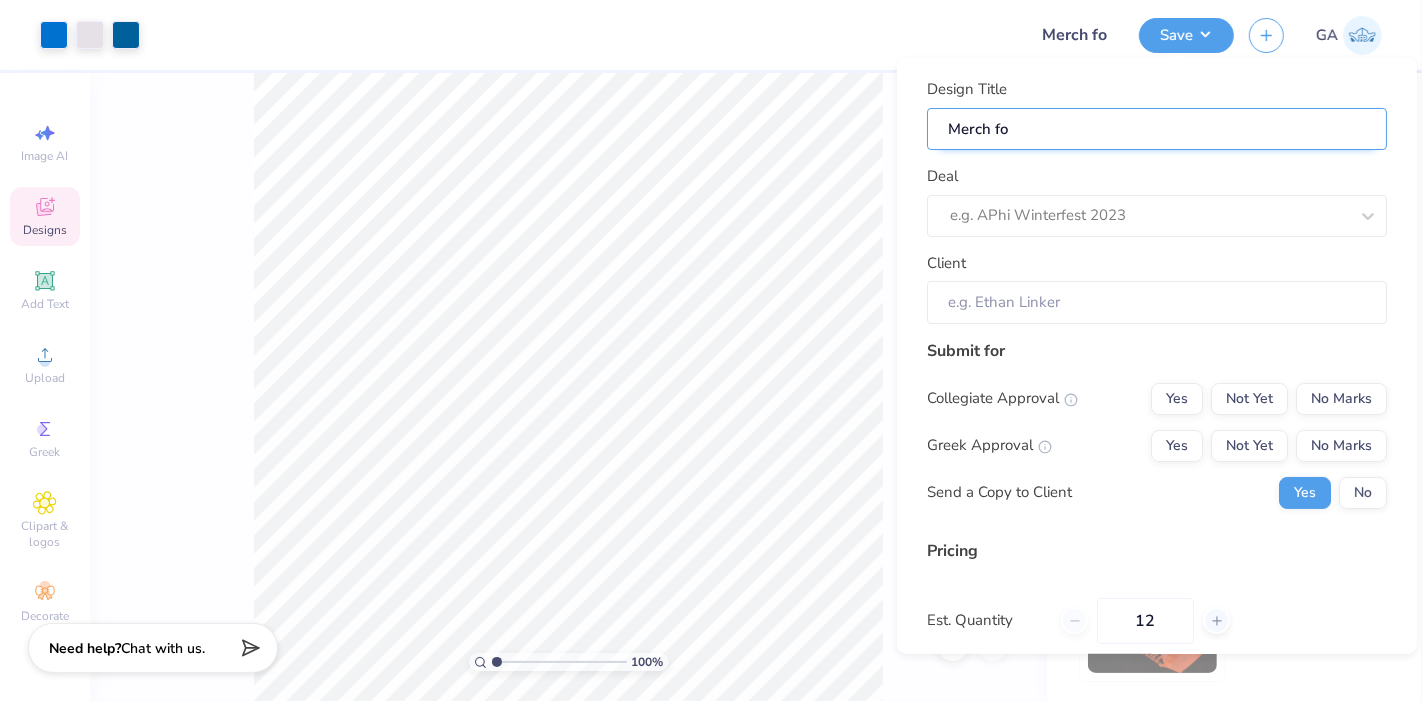 type on "Merch for" 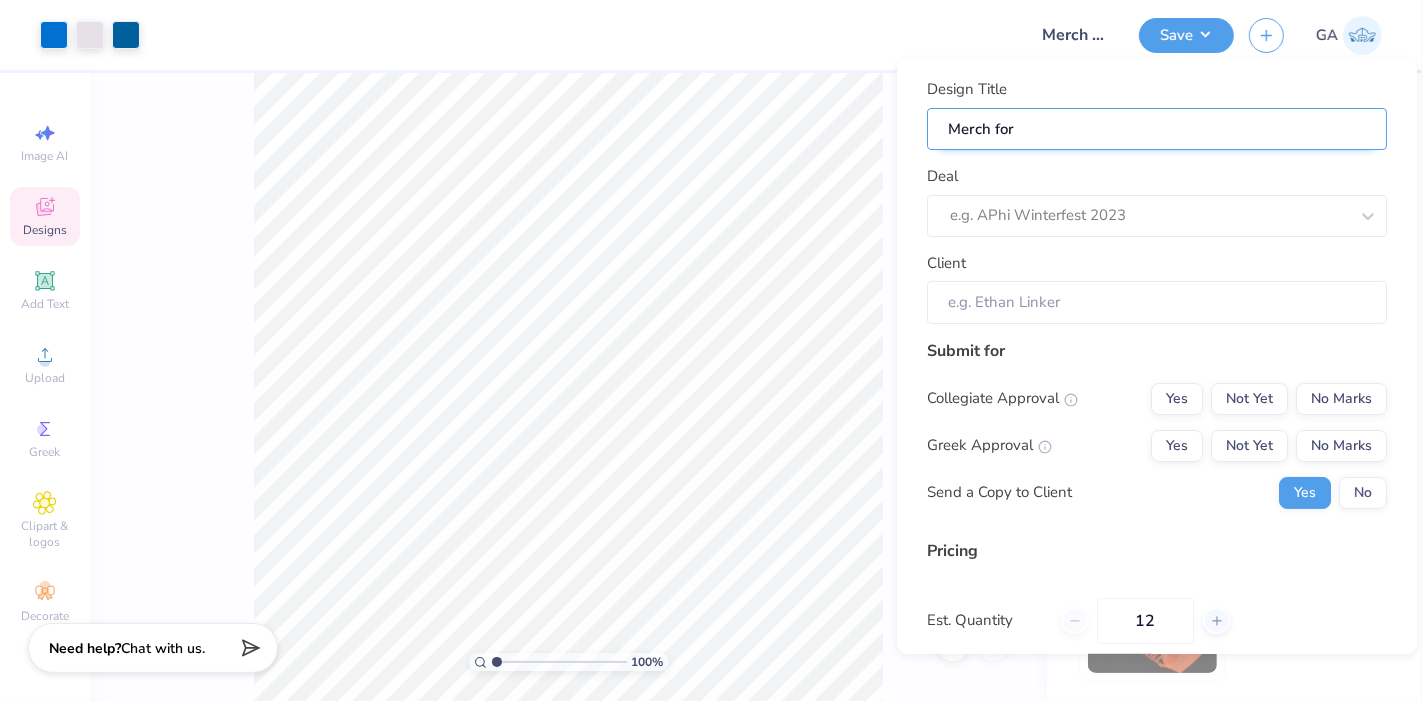type on "Merch for" 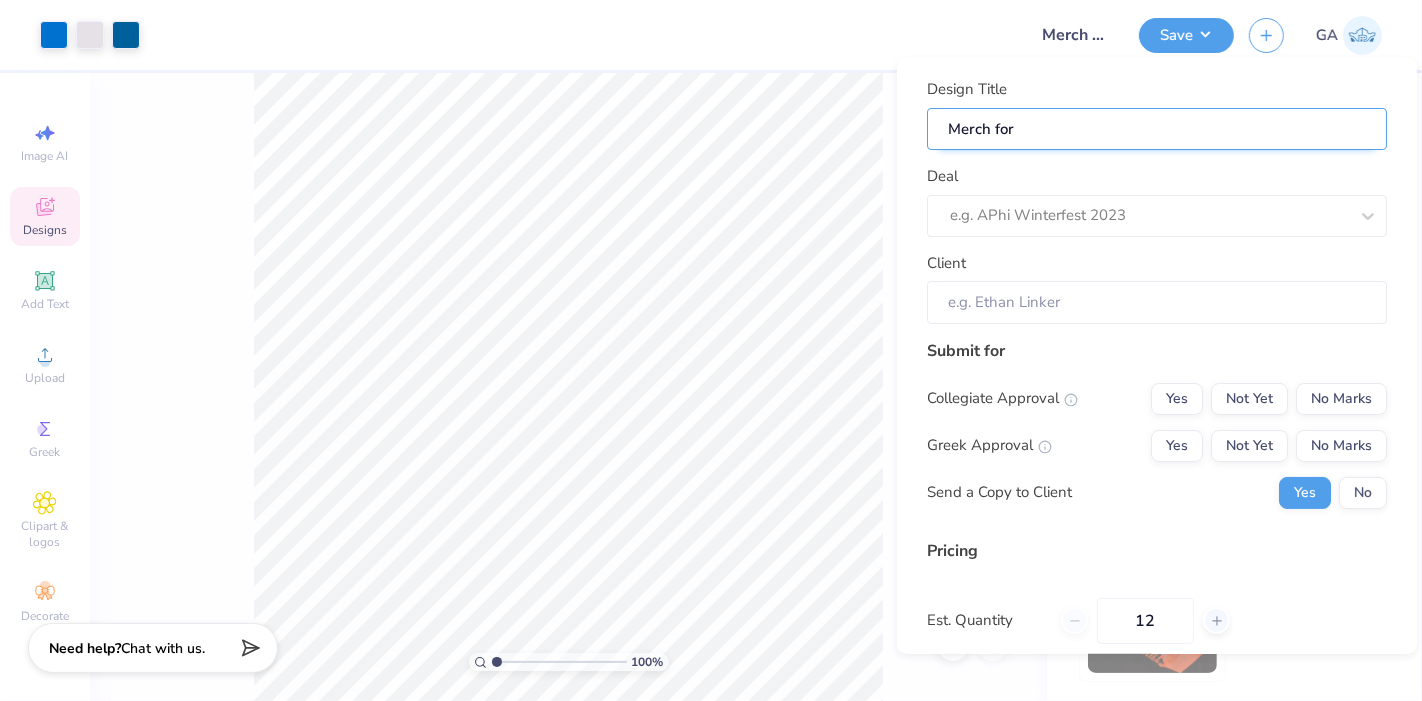 type on "Merch for L" 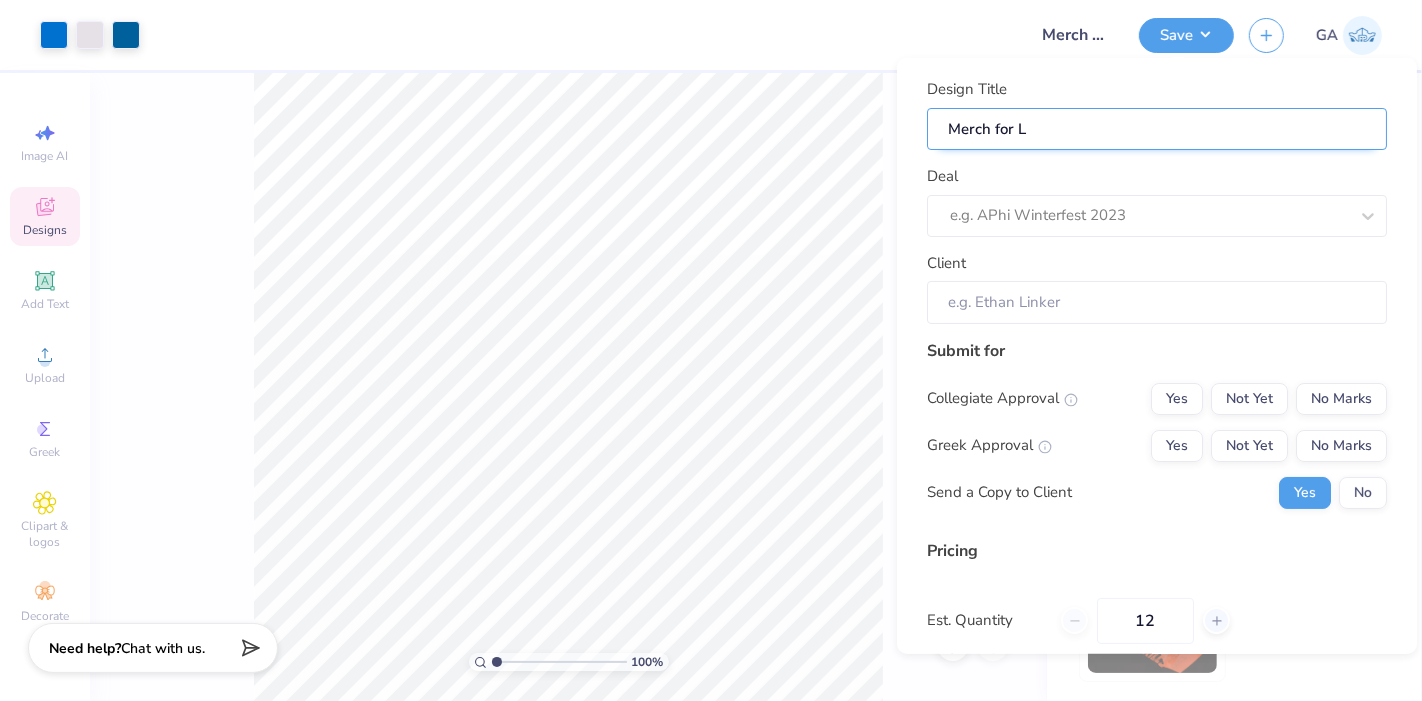 type on "Merch for Li" 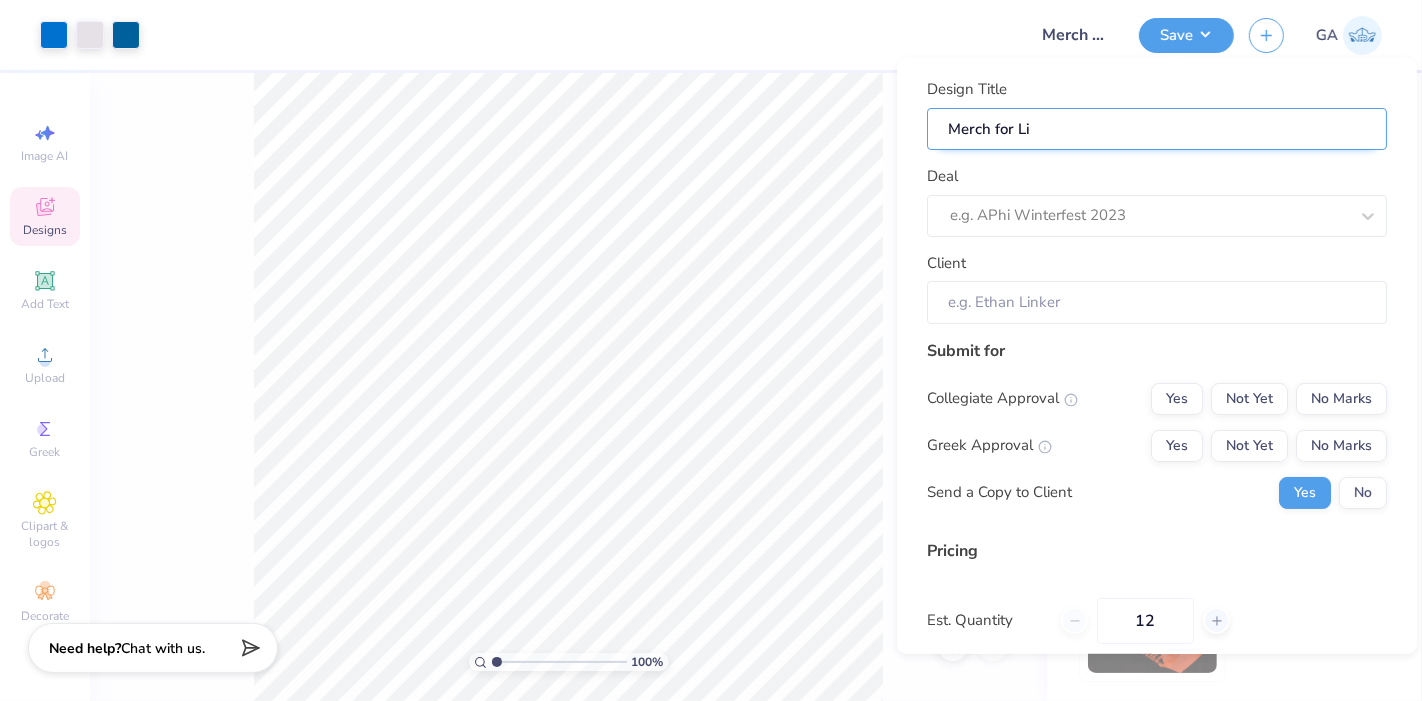 type on "Merch for Lib" 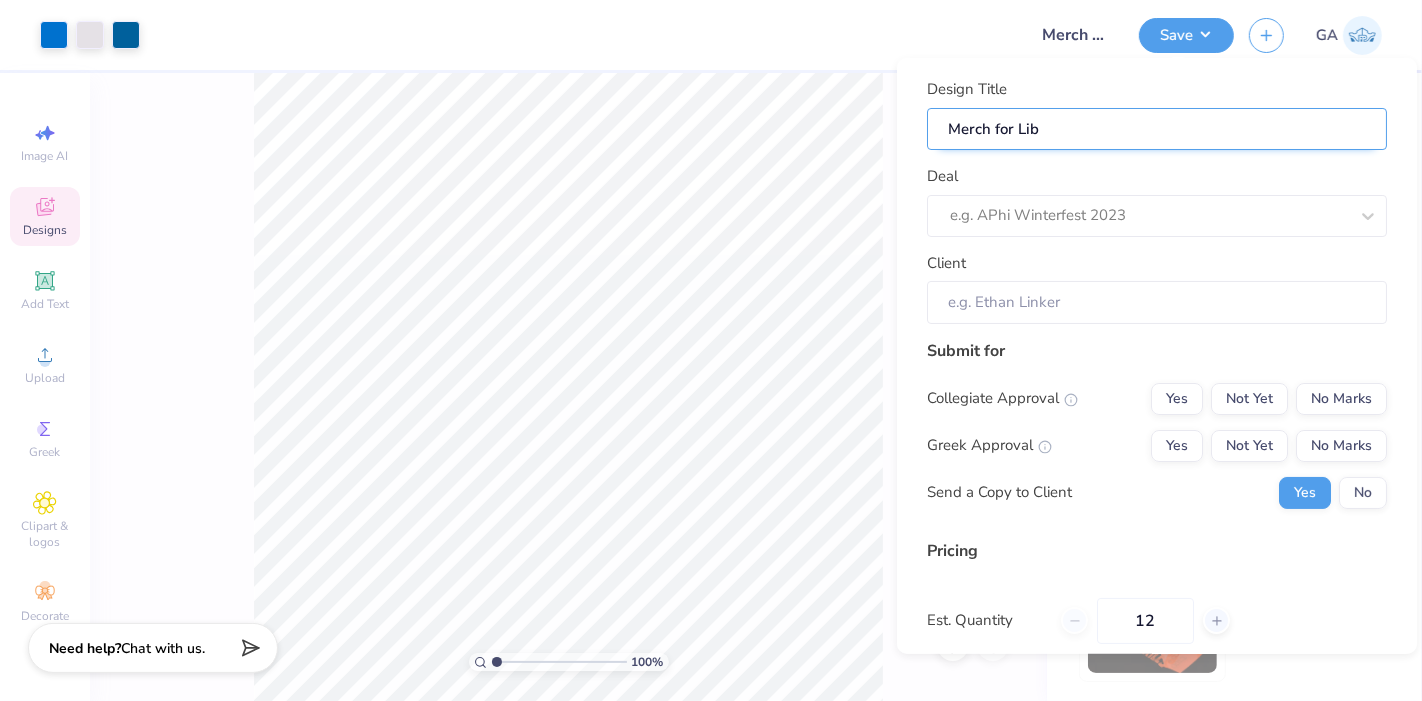 type on "Merch for Libr" 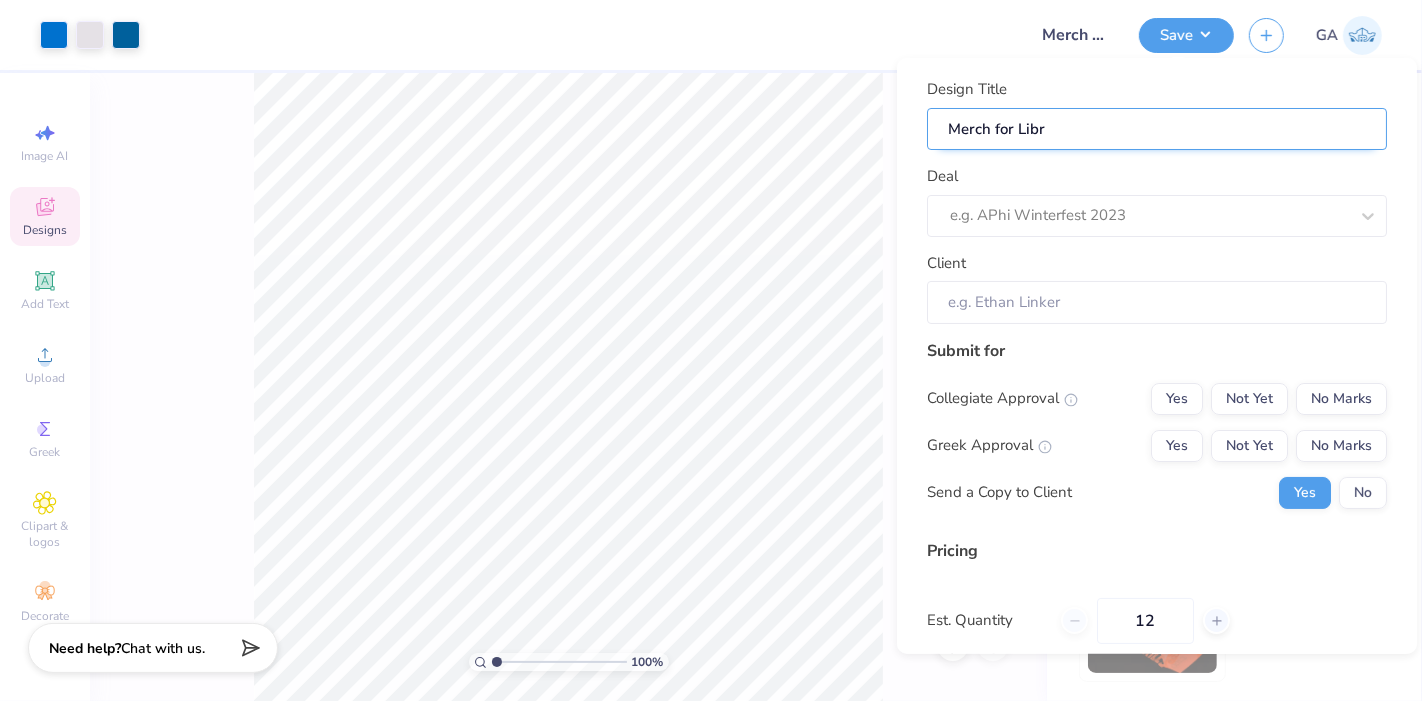 type on "Merch for Libra" 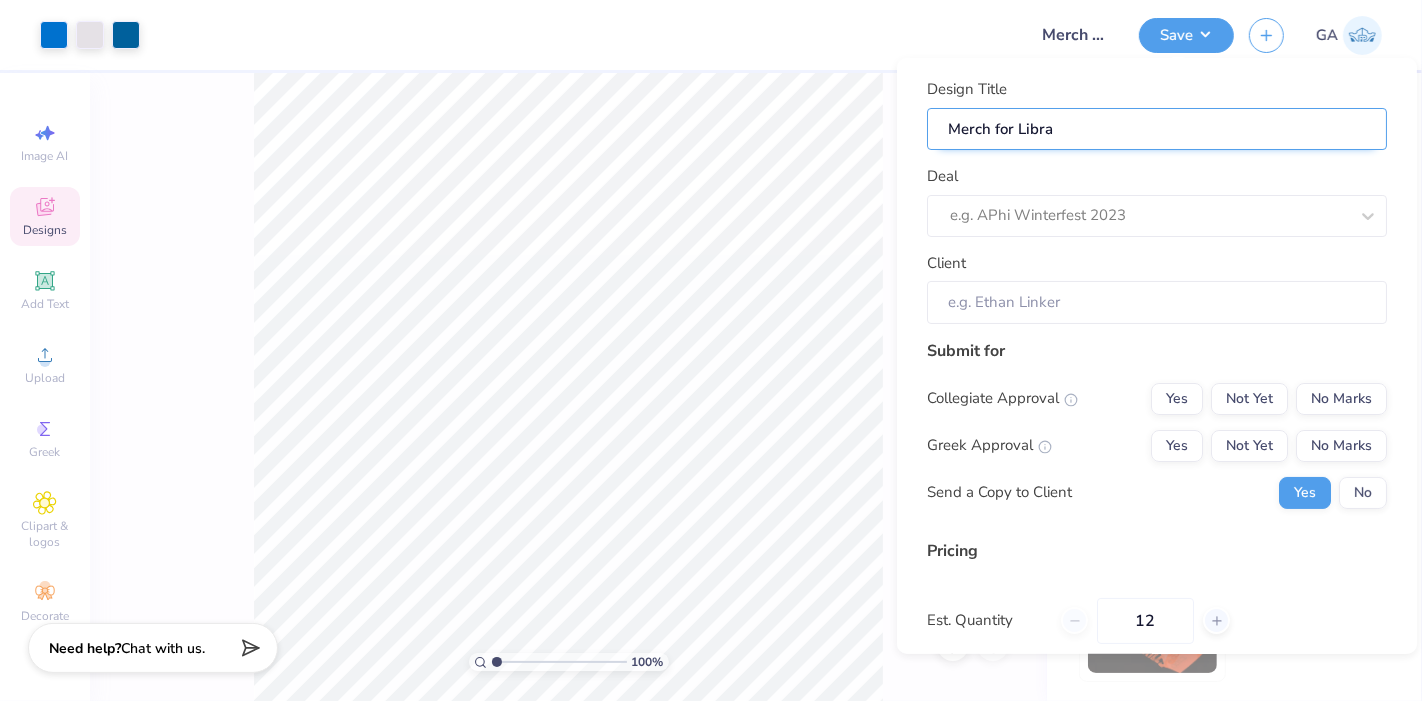 type on "Merch for Librar" 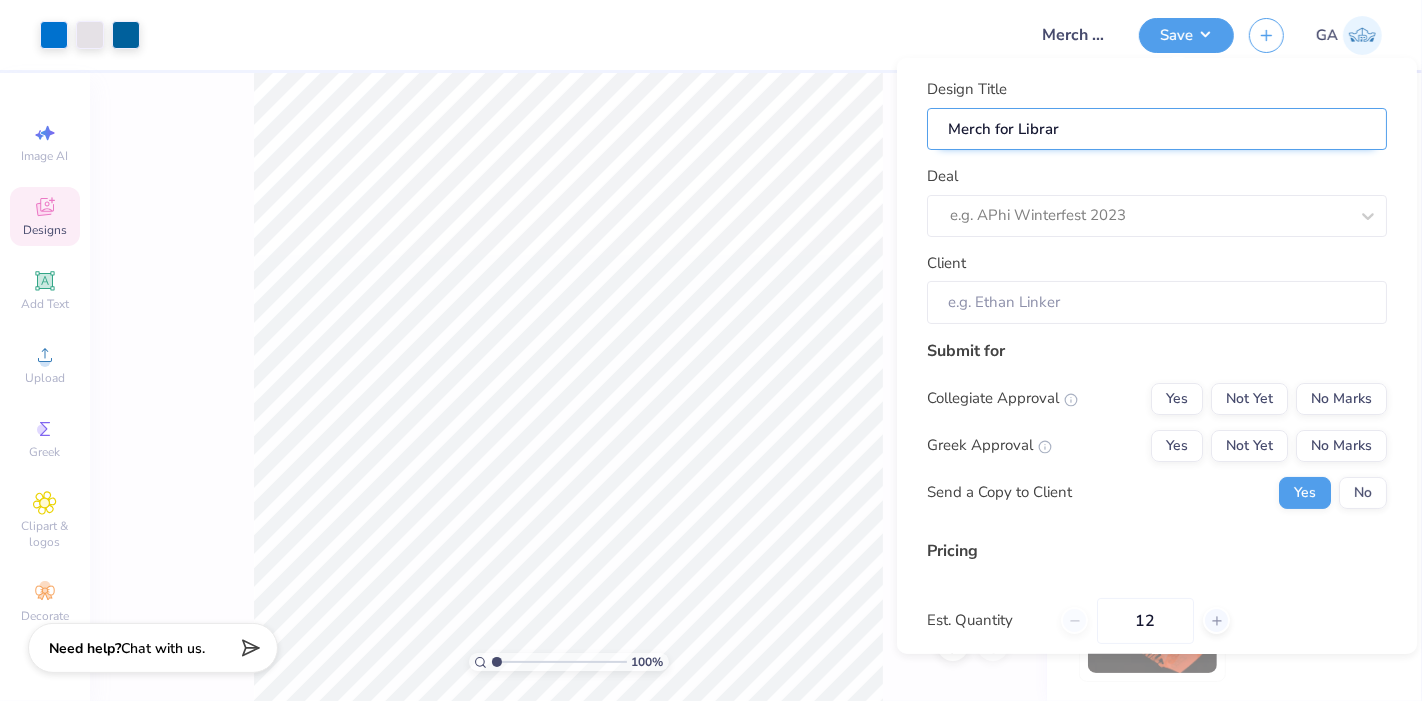 type on "Merch for Library" 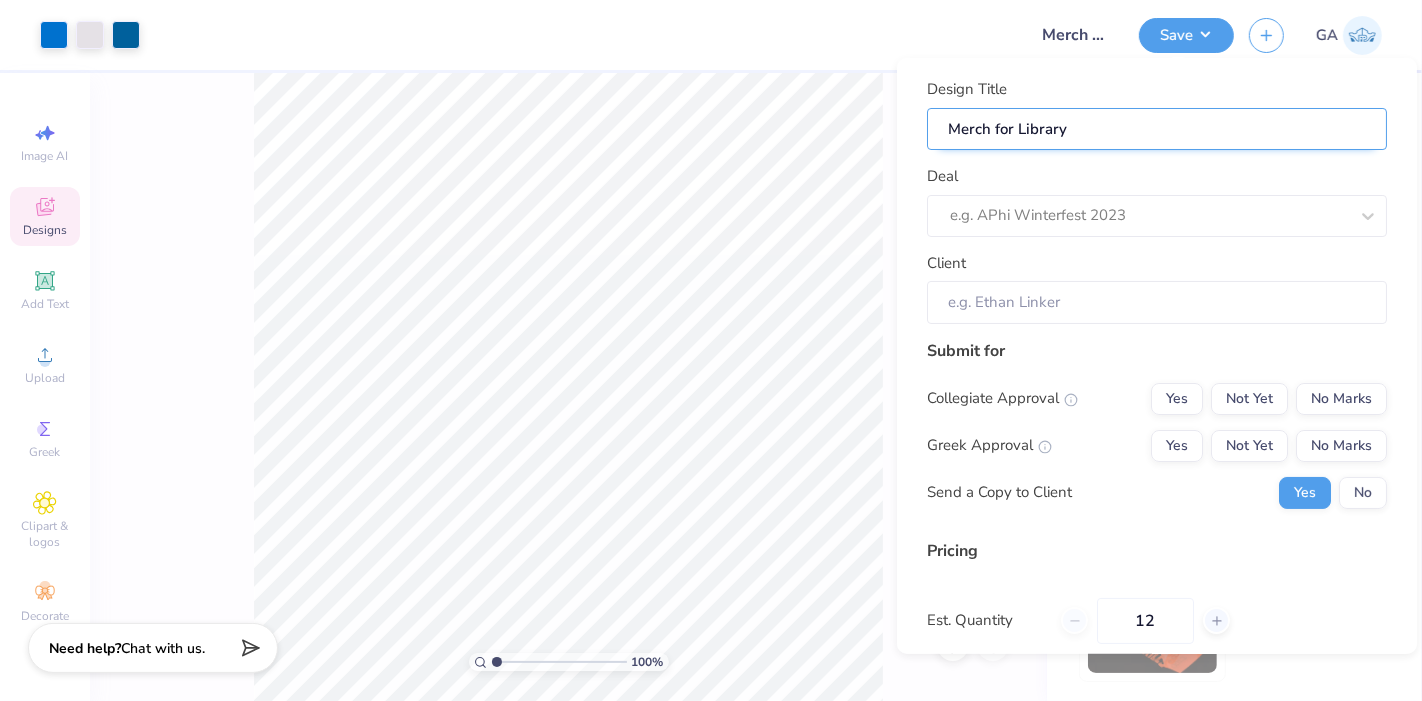 type on "Merch for Library" 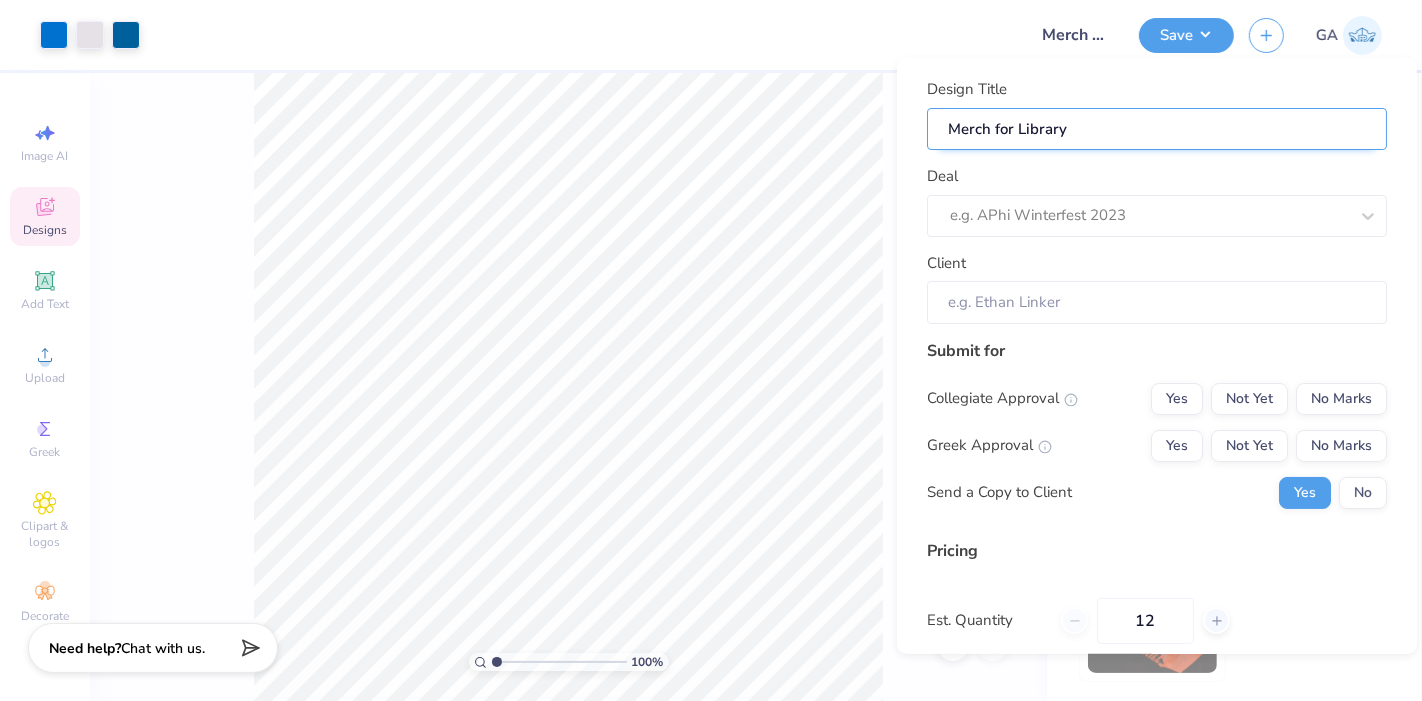 type on "Merch for Library W" 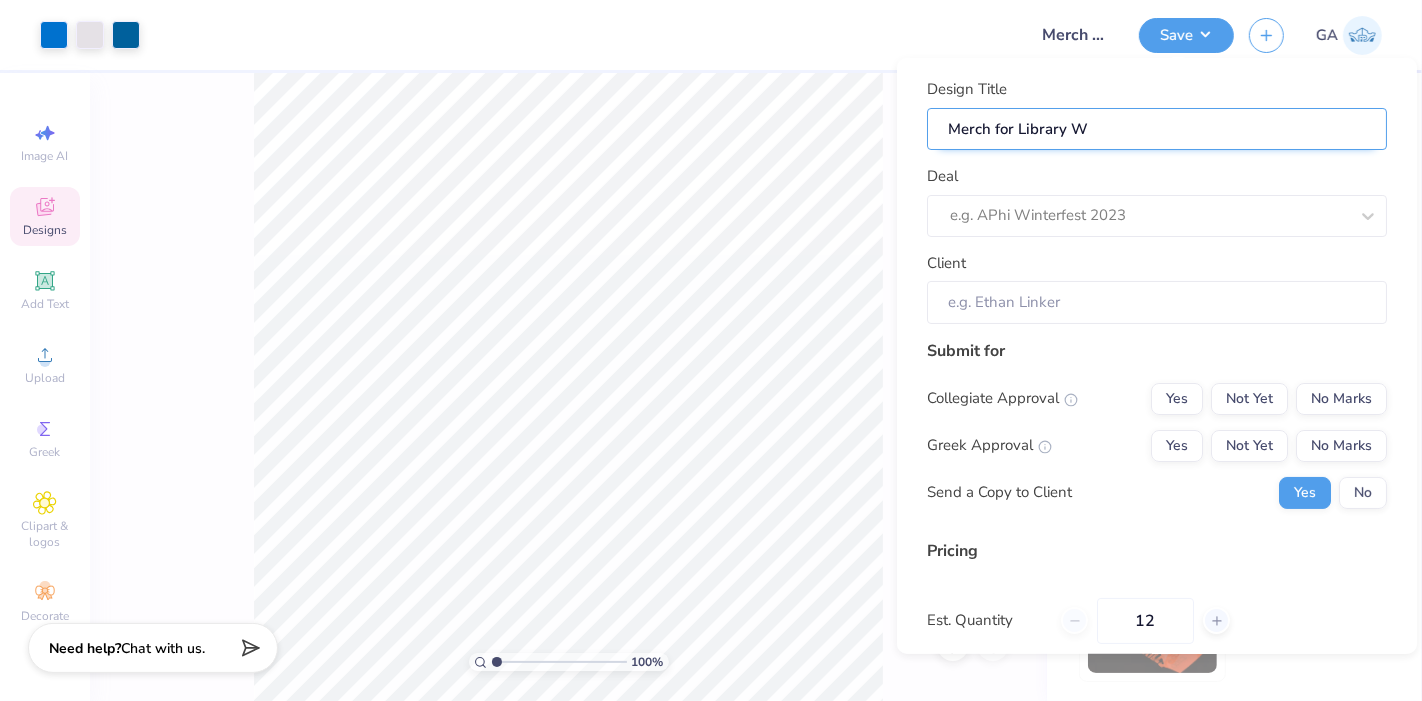 type on "Merch for Library Wo" 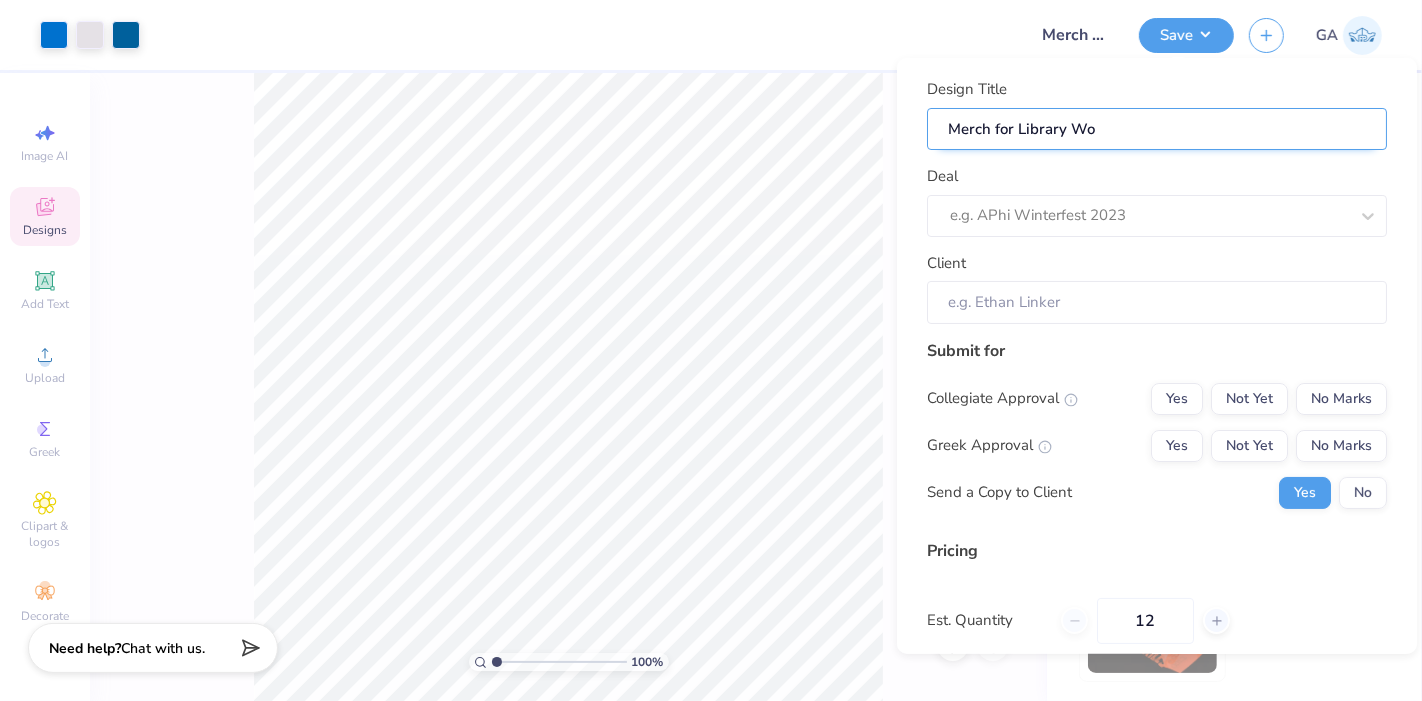 type on "Merch for Library Wor" 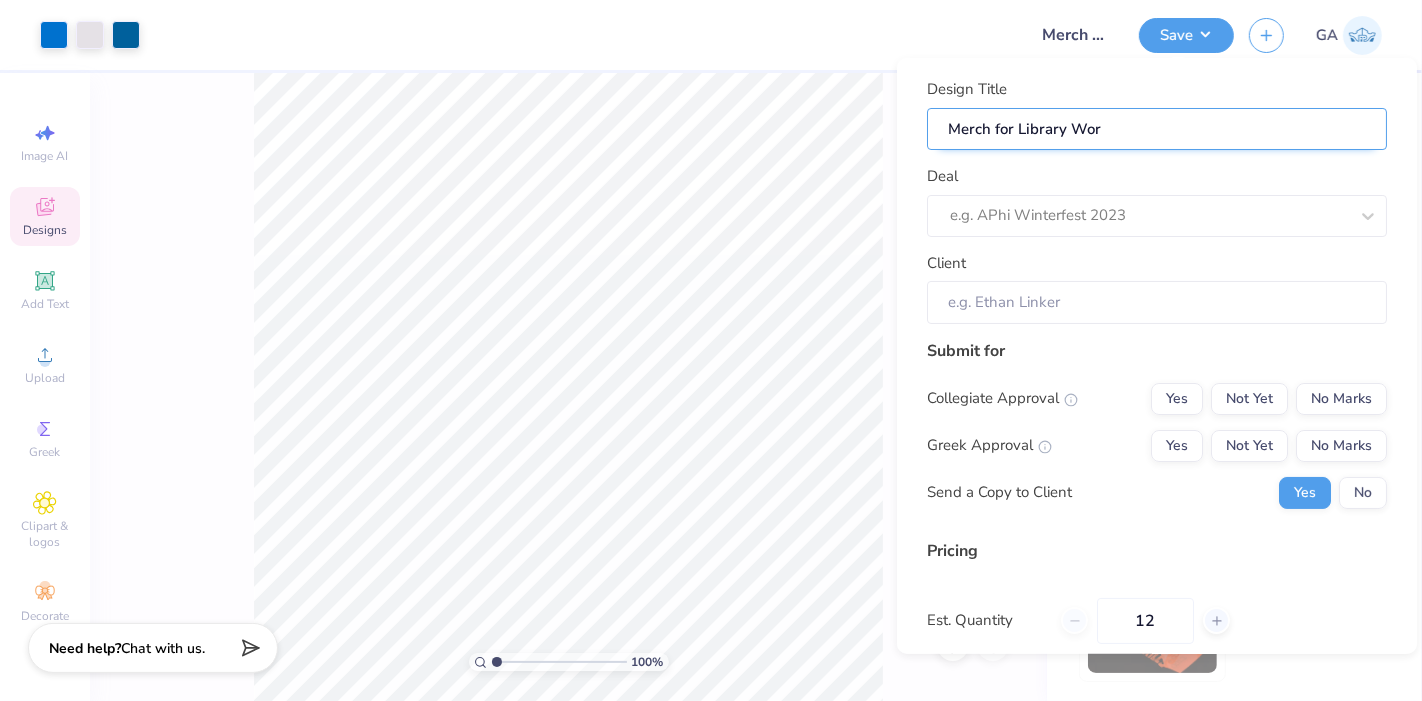 type on "Merch for Library Work" 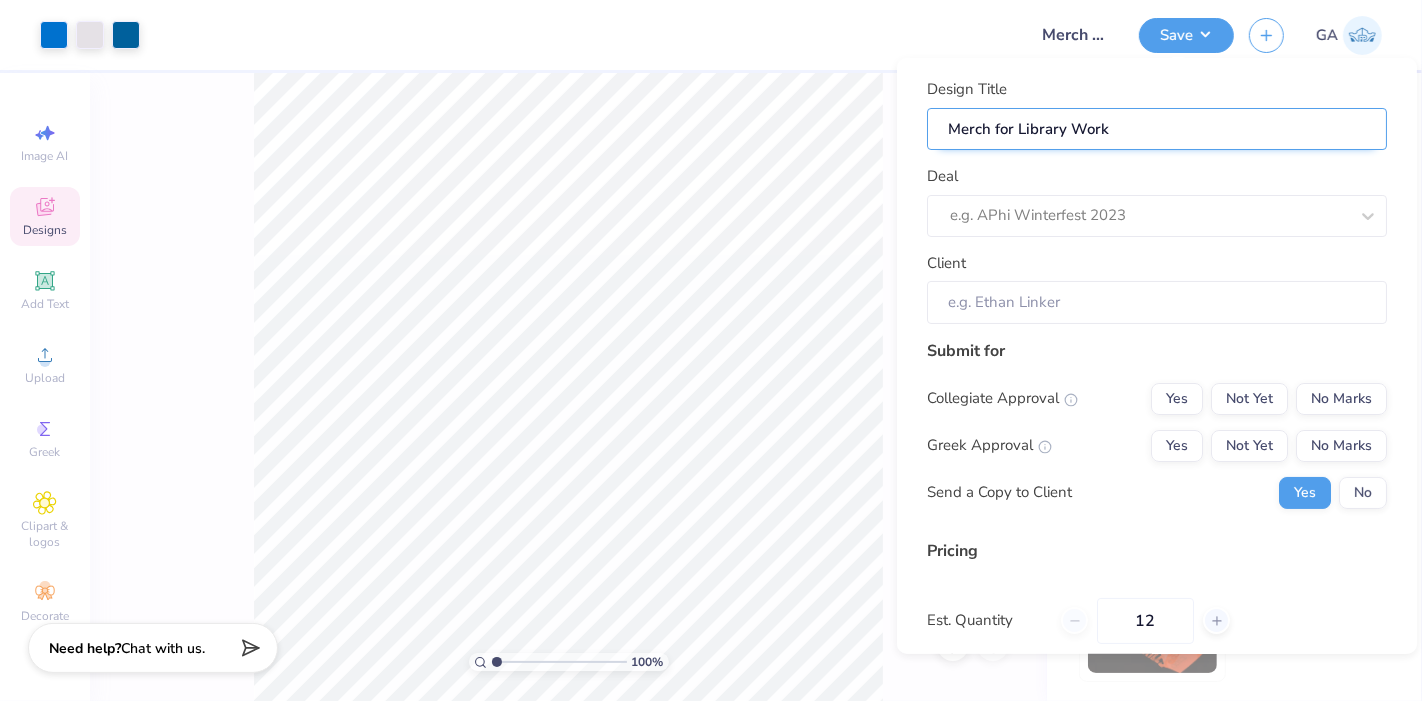 type on "Merch for Library Work" 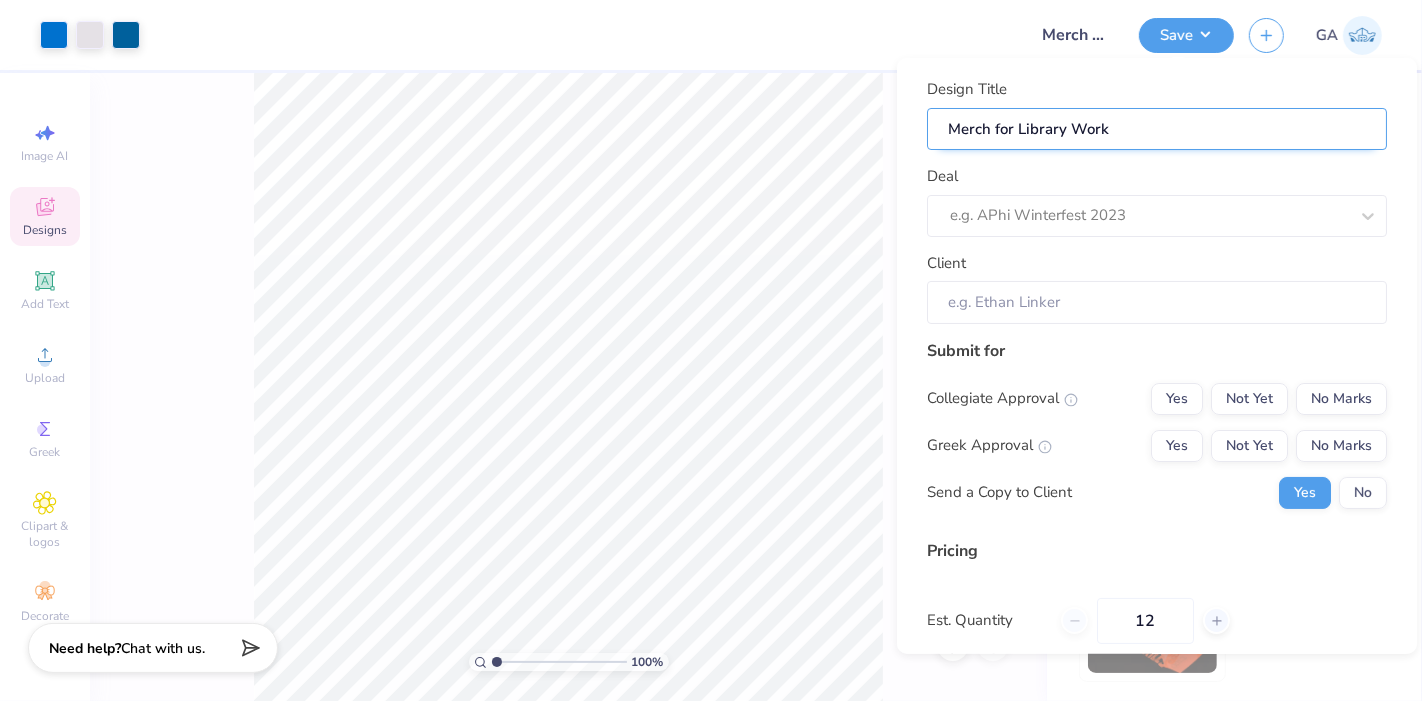 type on "Merch for Library Work" 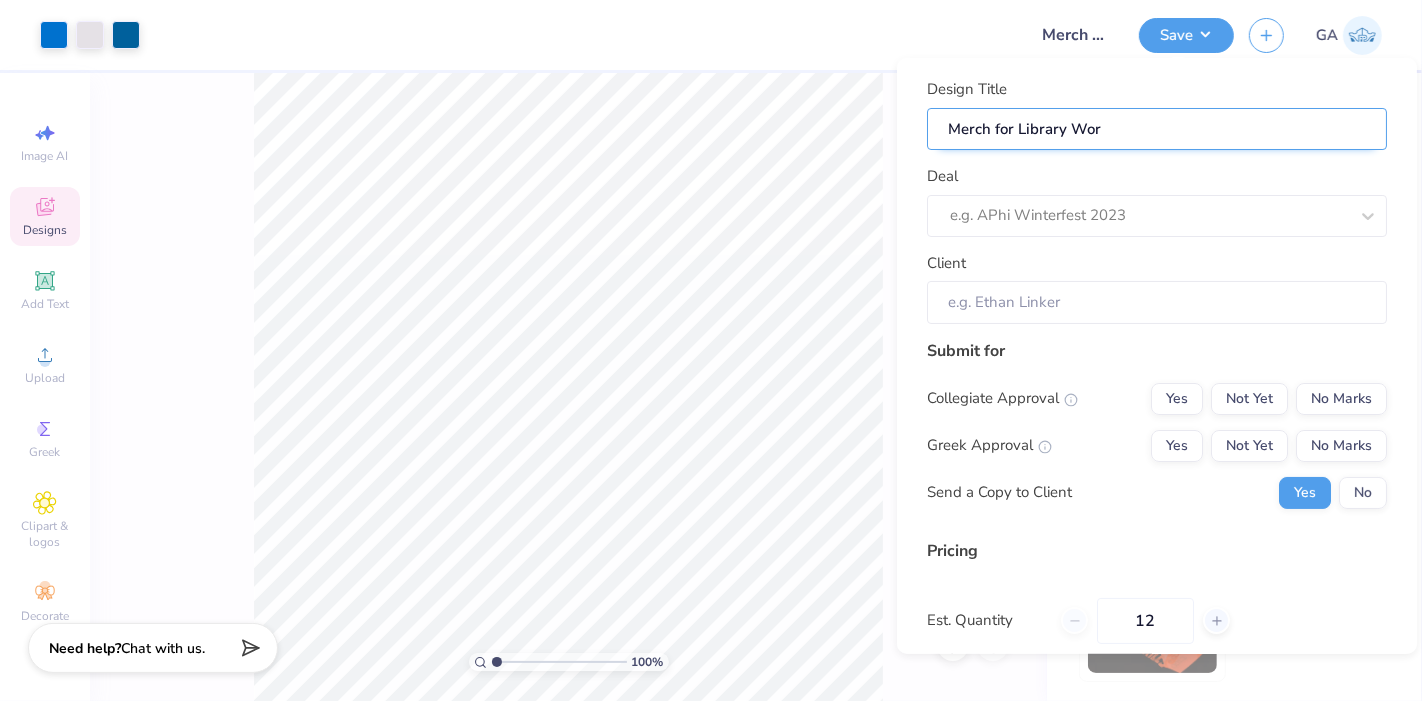 type on "Merch for Library Worl" 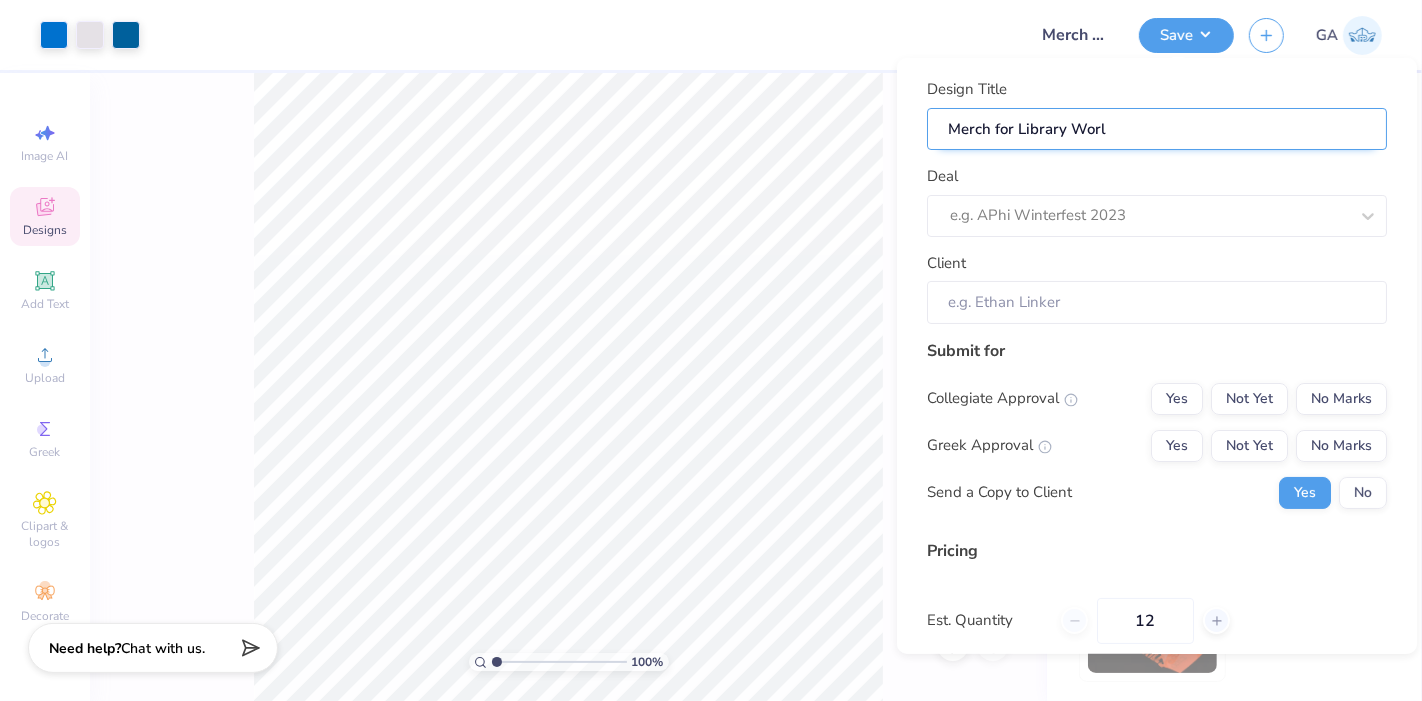 type on "Merch for Library World" 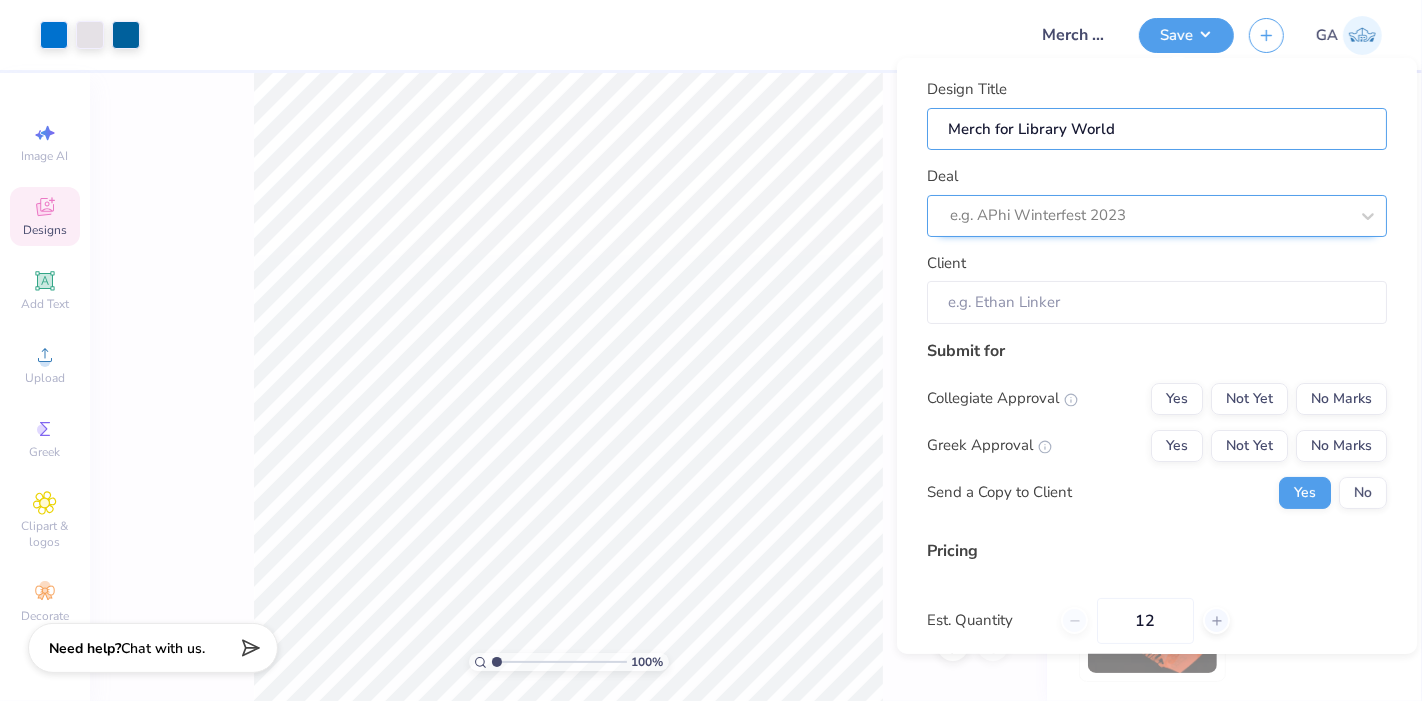 type on "Merch for Library World" 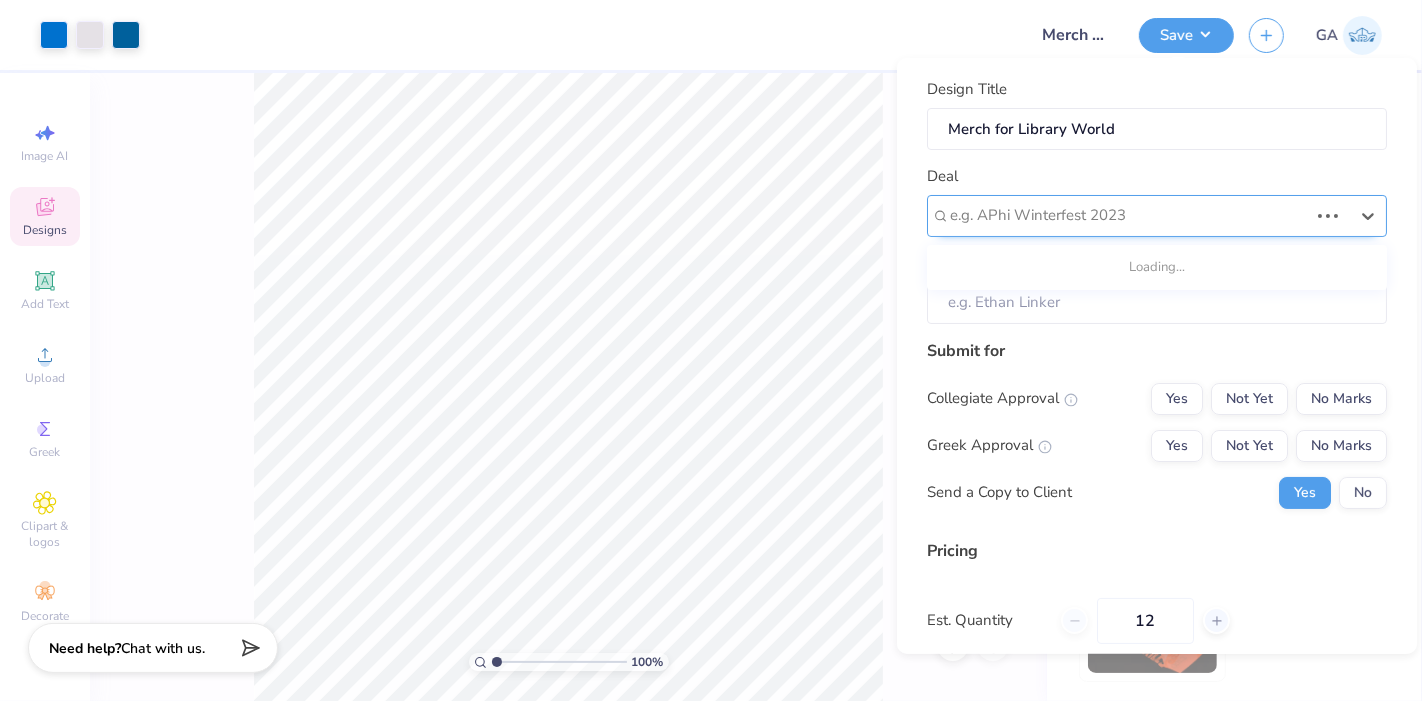 click at bounding box center [1129, 215] 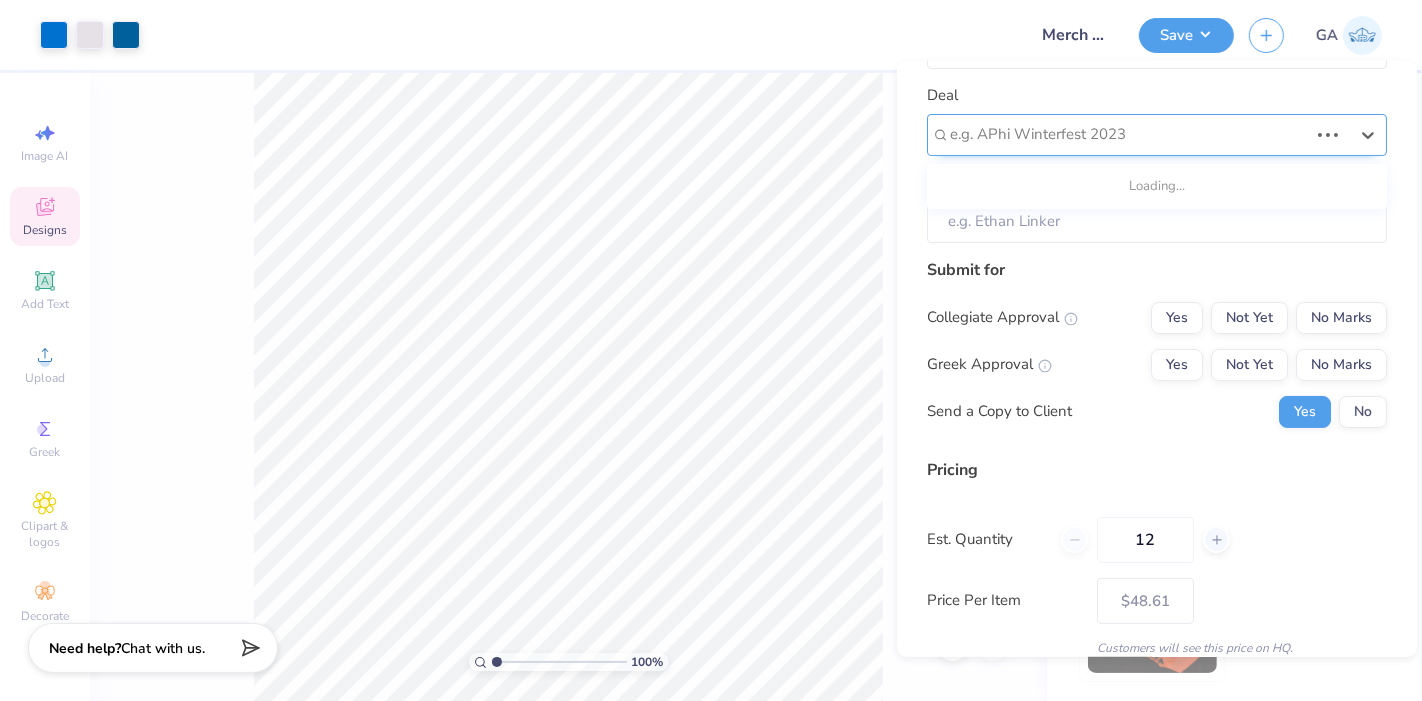 scroll, scrollTop: 85, scrollLeft: 0, axis: vertical 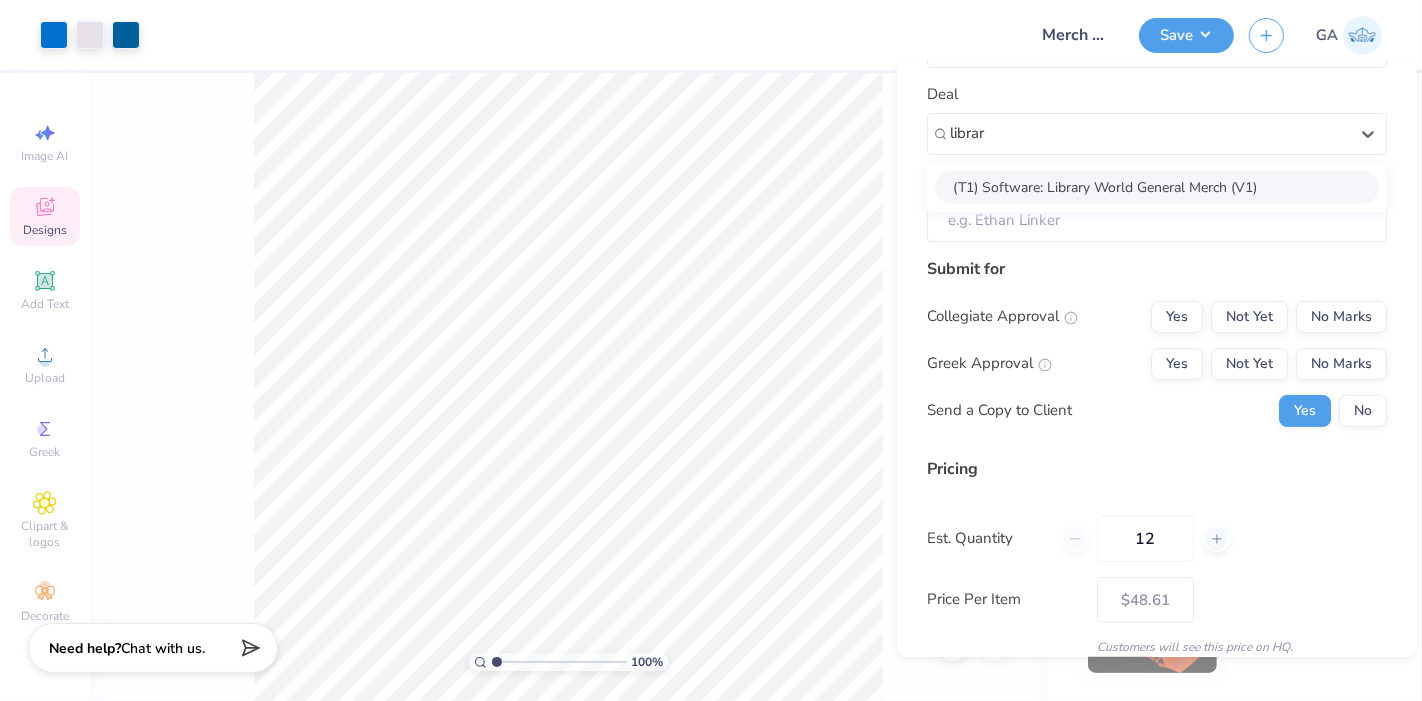 click on "(T1) Software: Library World General Merch (V1)" at bounding box center (1157, 186) 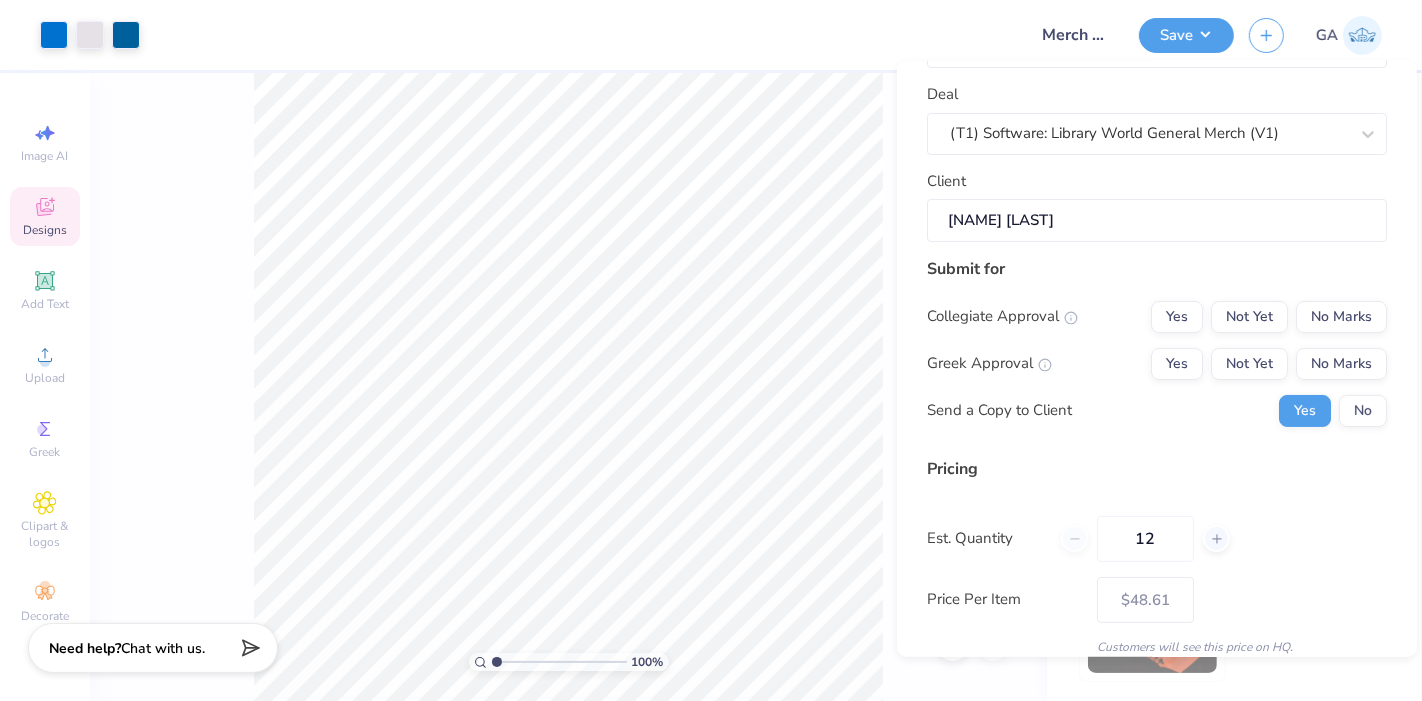 scroll, scrollTop: 206, scrollLeft: 0, axis: vertical 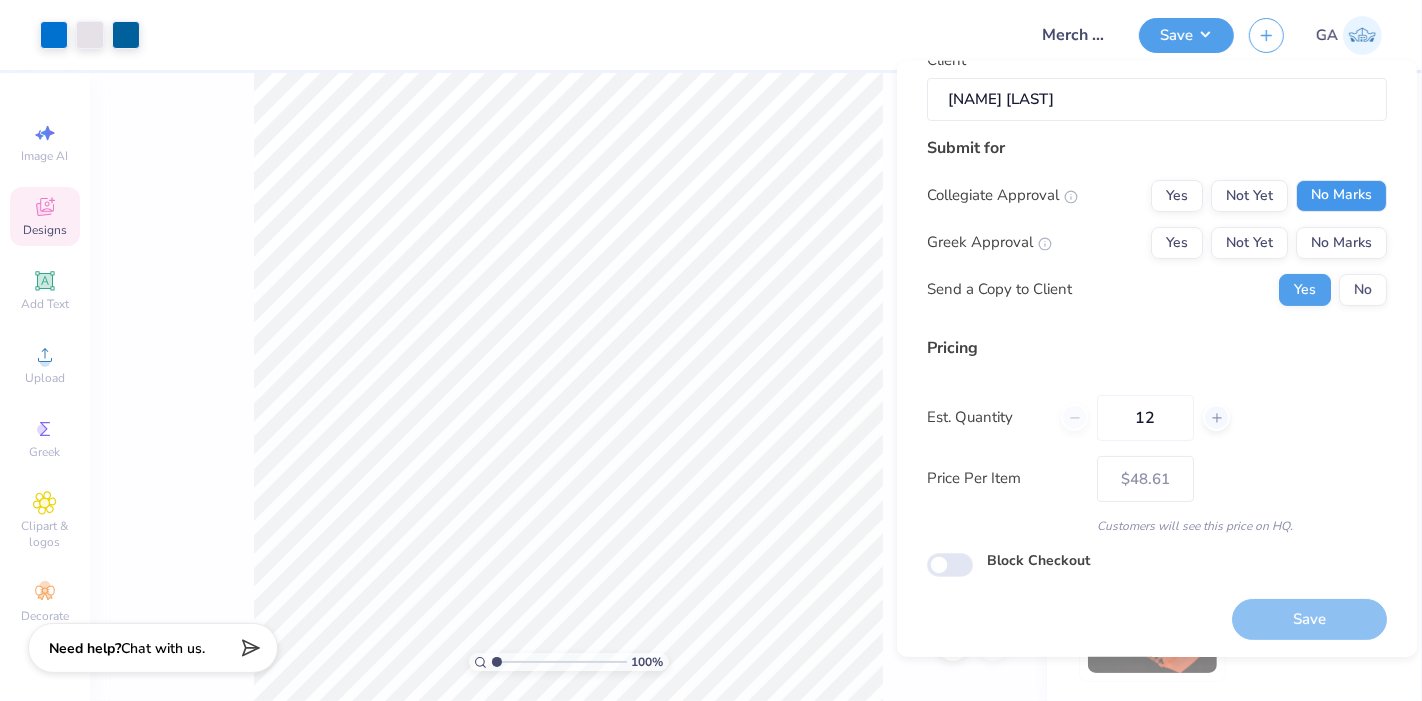 click on "No Marks" at bounding box center [1341, 195] 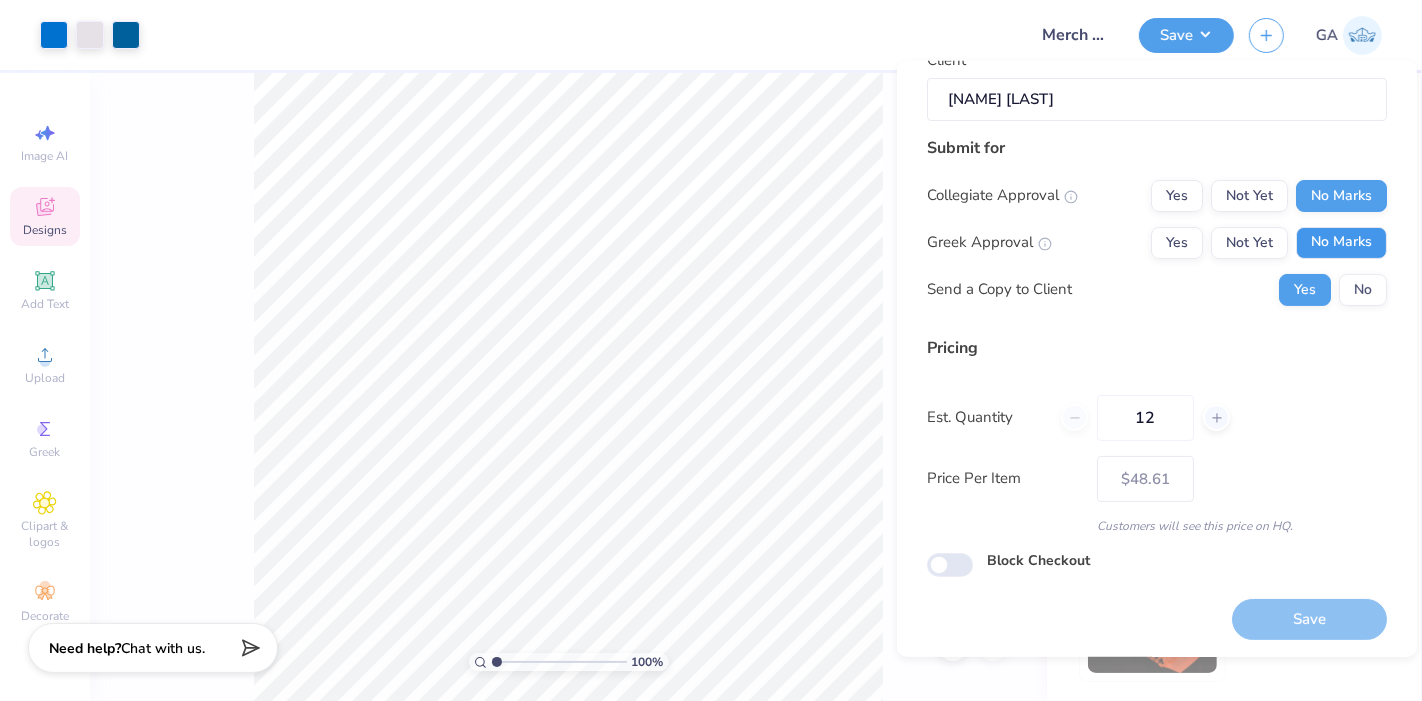 click on "No Marks" at bounding box center [1341, 242] 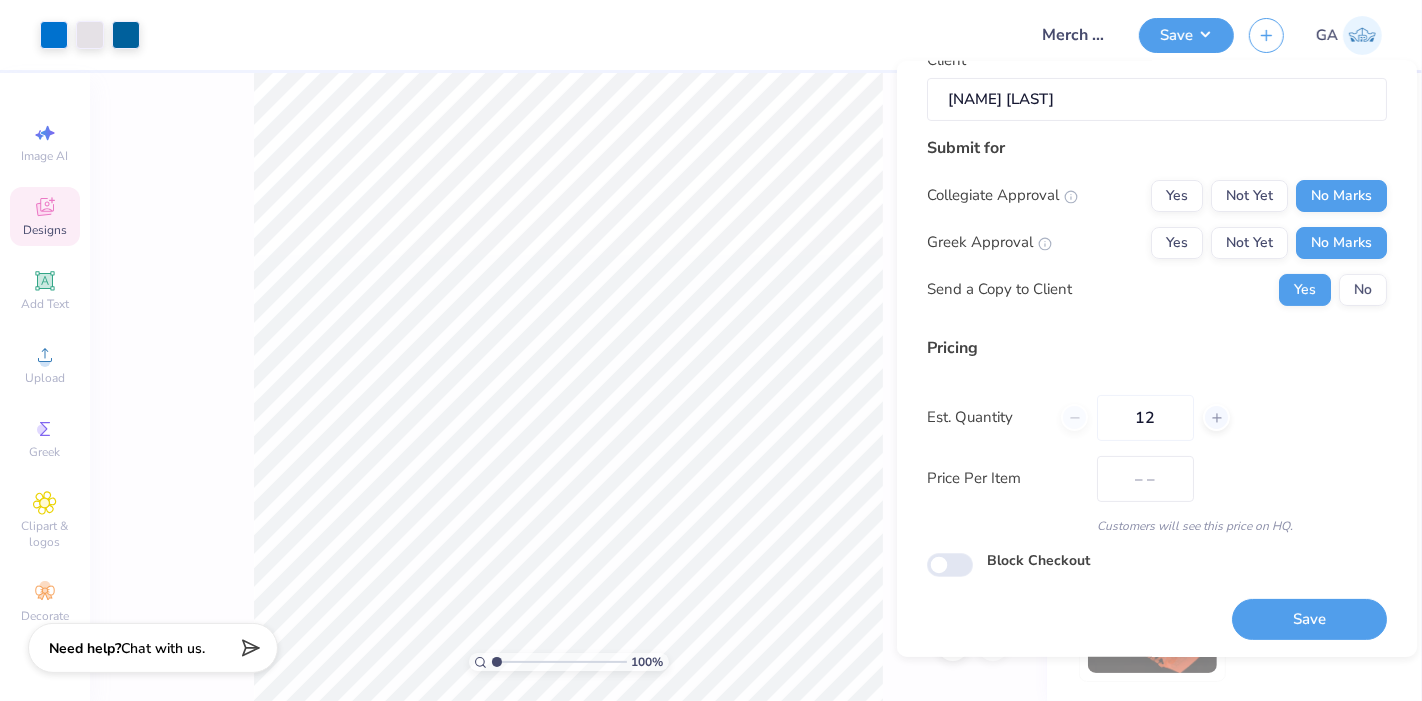 type on "$48.61" 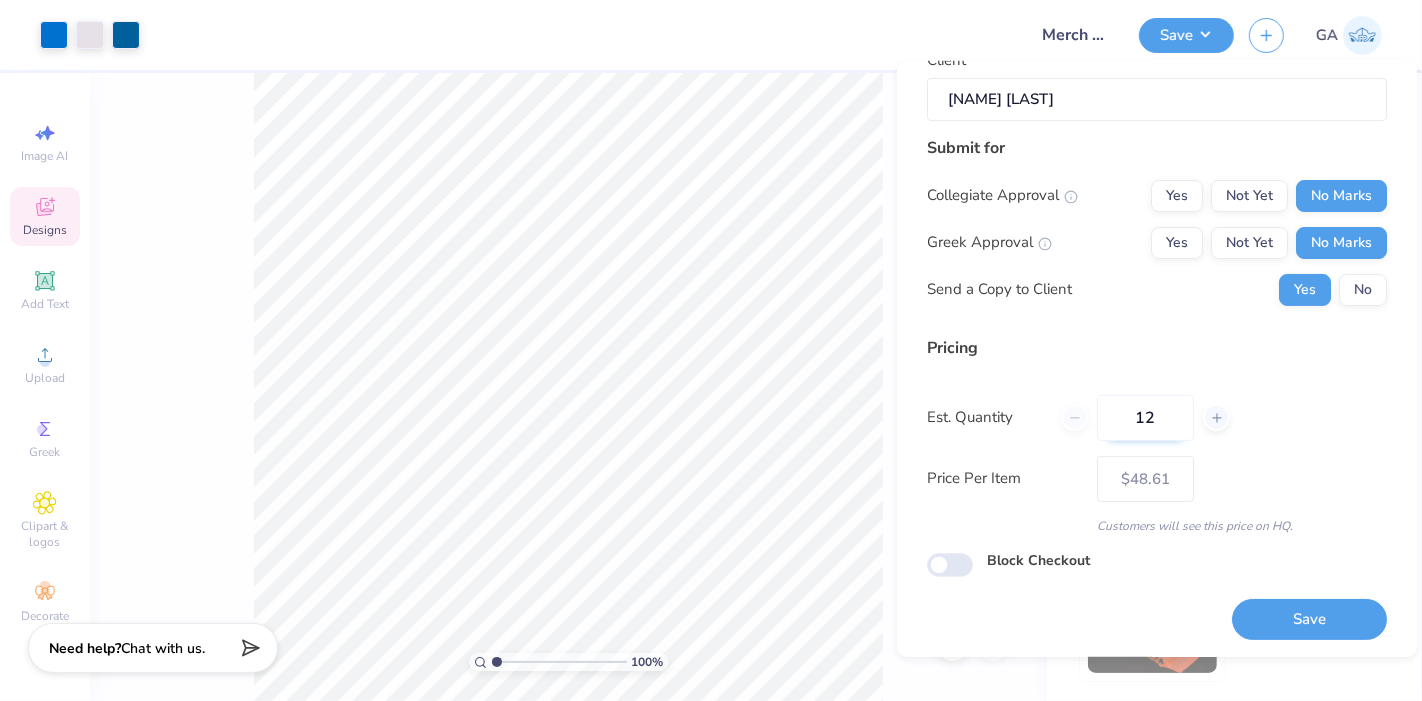 click on "12" at bounding box center [1145, 417] 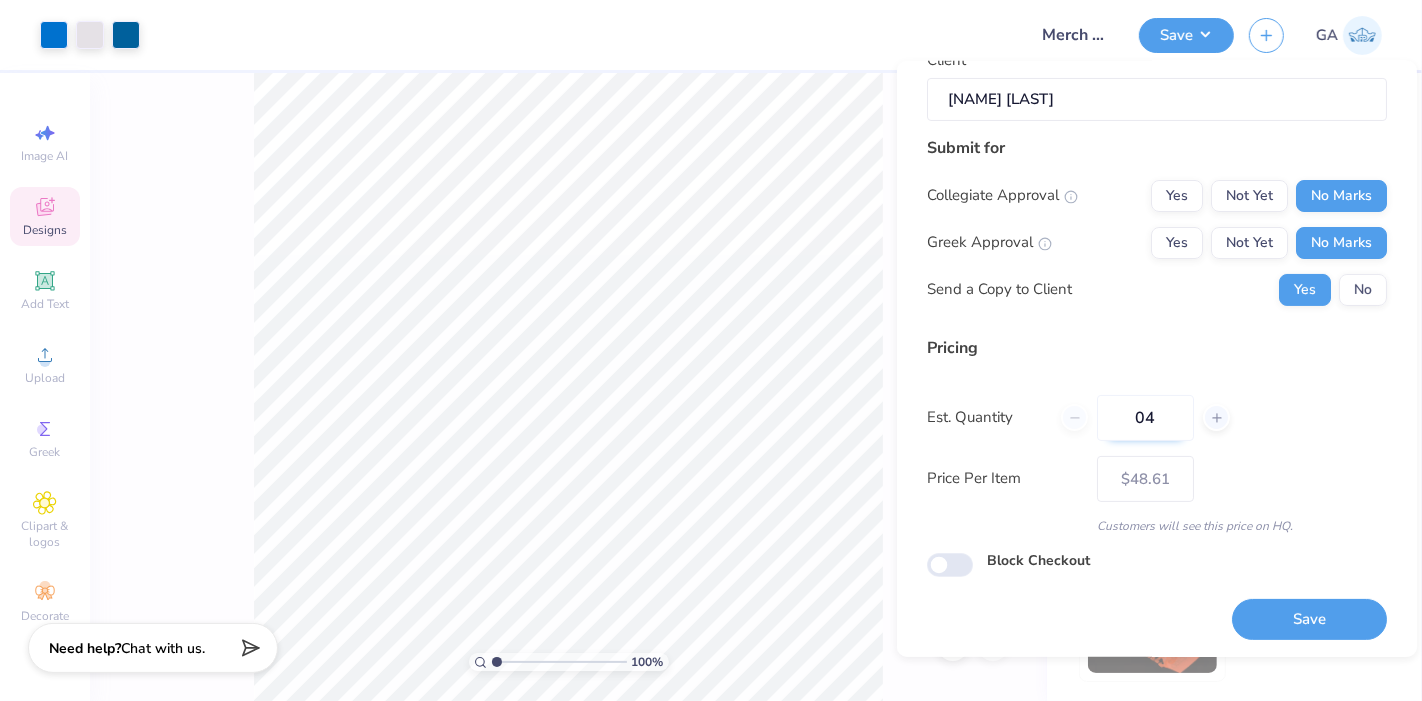 type on "048" 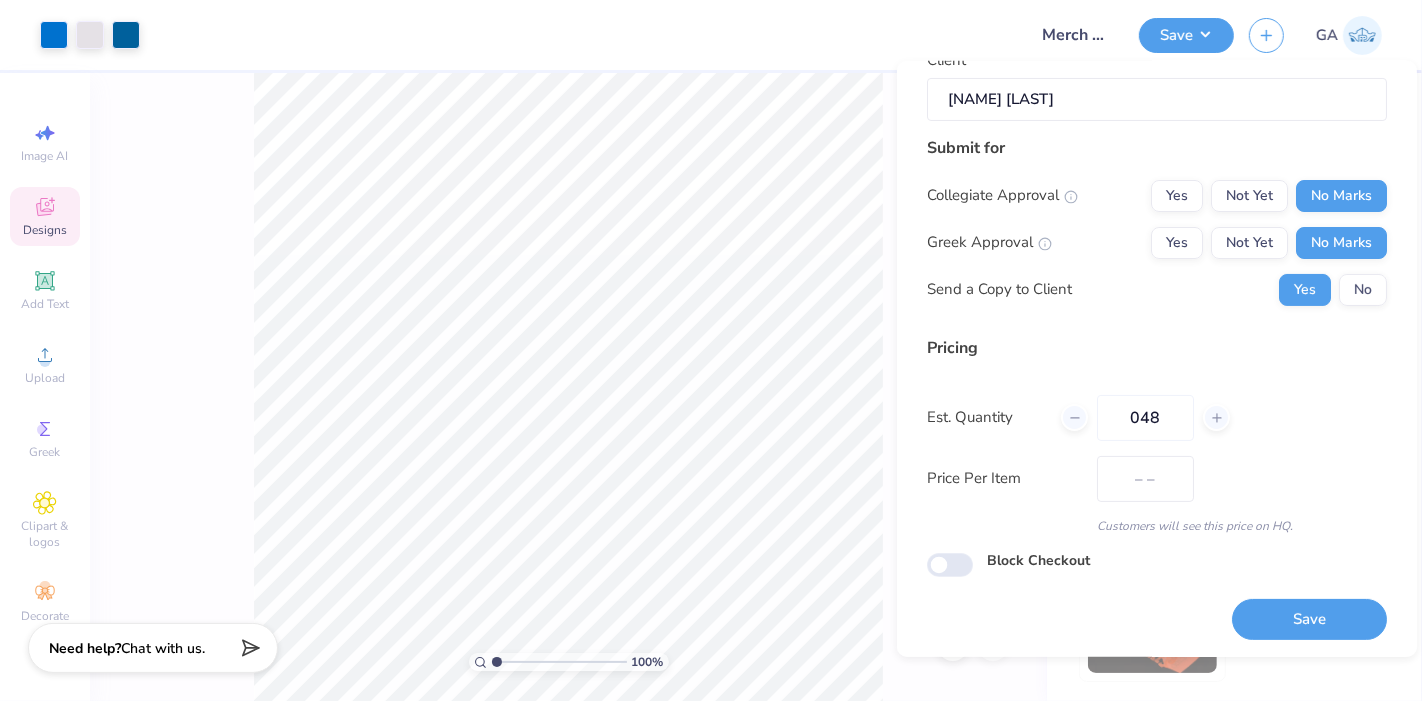 type on "$41.94" 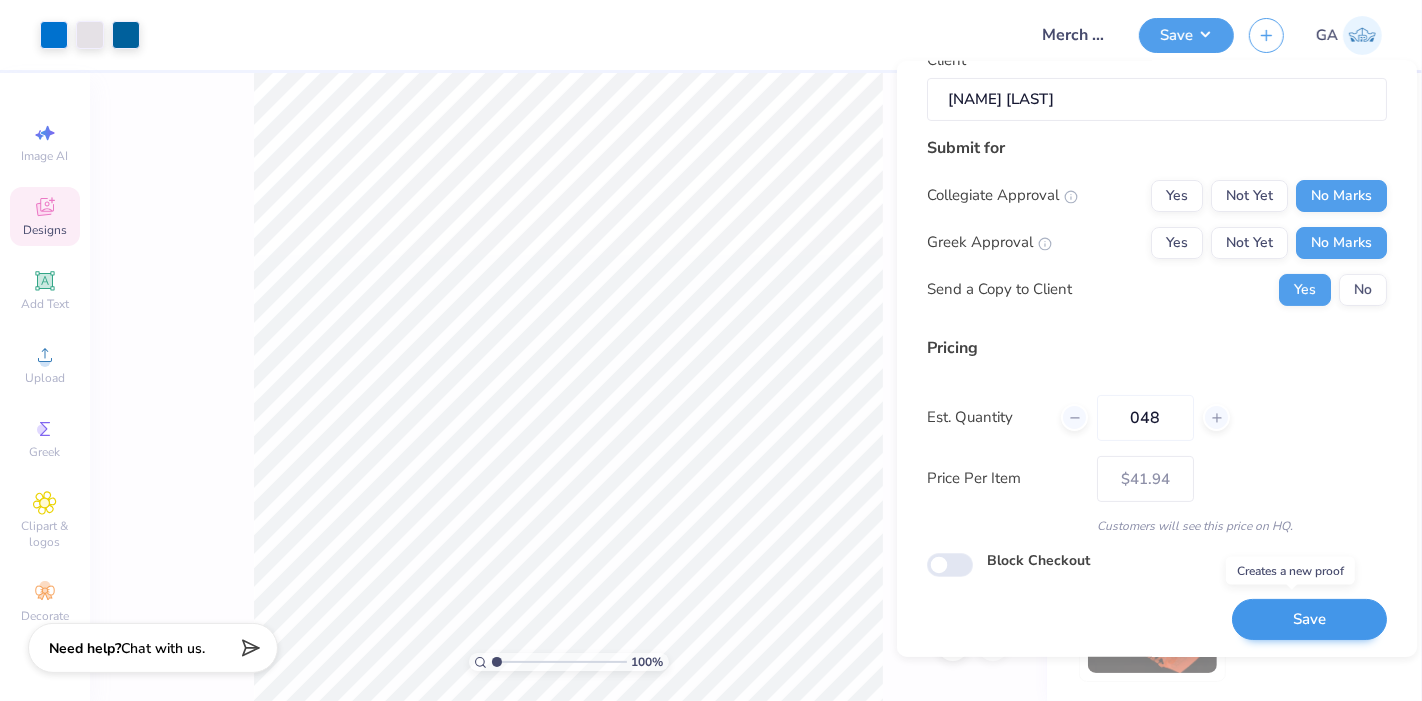 type on "048" 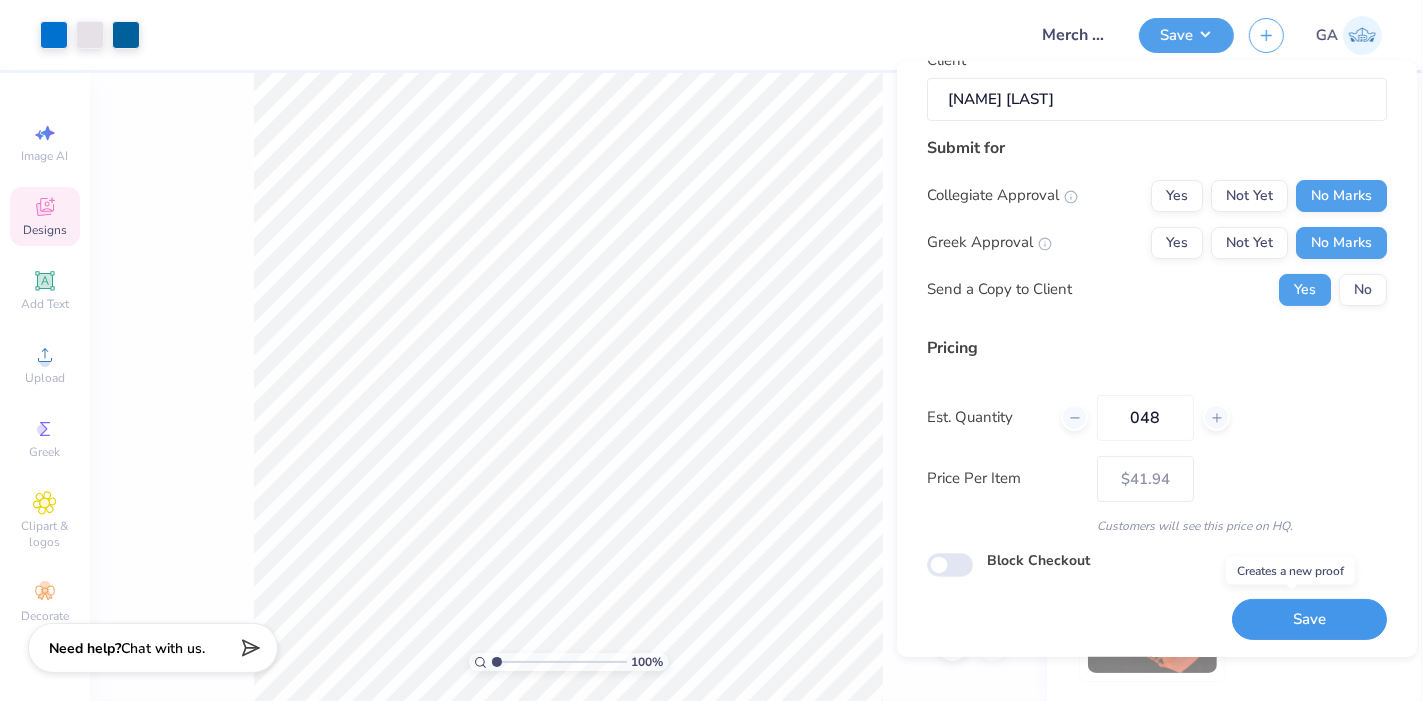 click on "Save" at bounding box center (1309, 619) 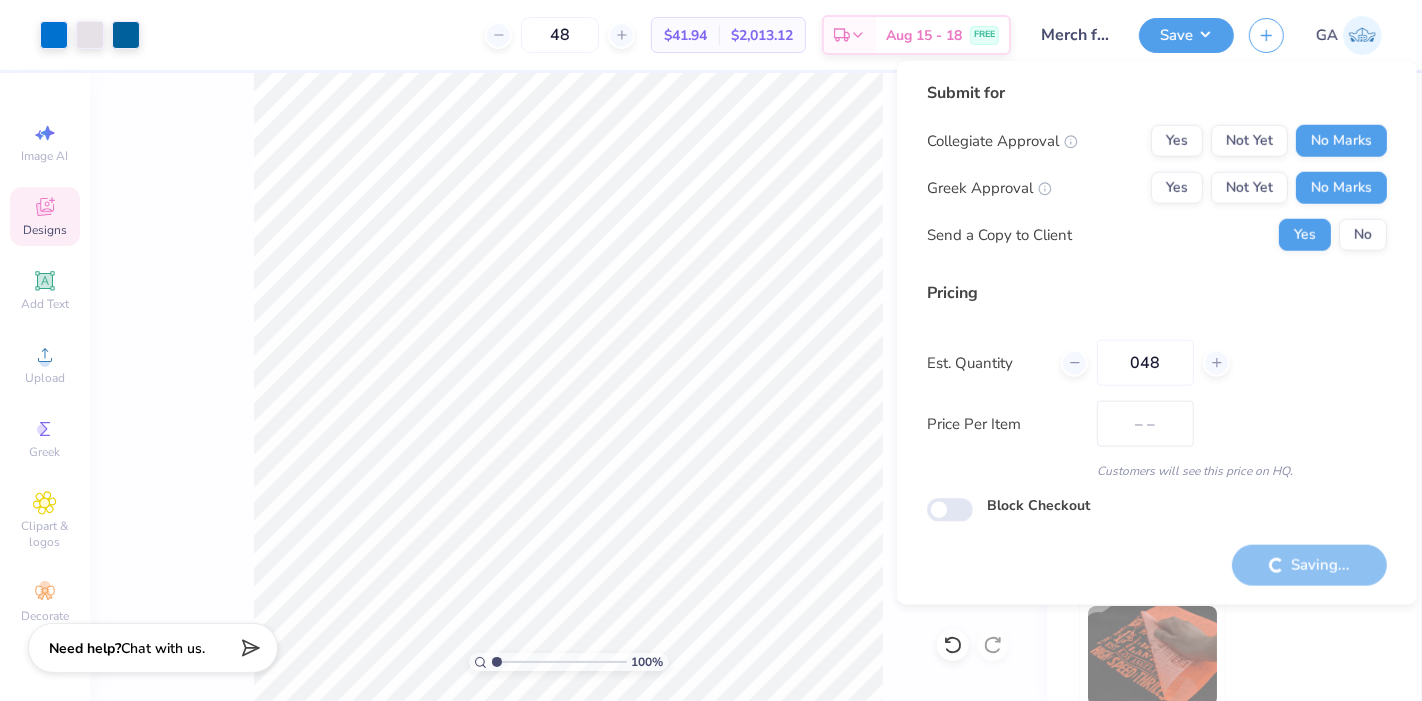 scroll, scrollTop: 0, scrollLeft: 0, axis: both 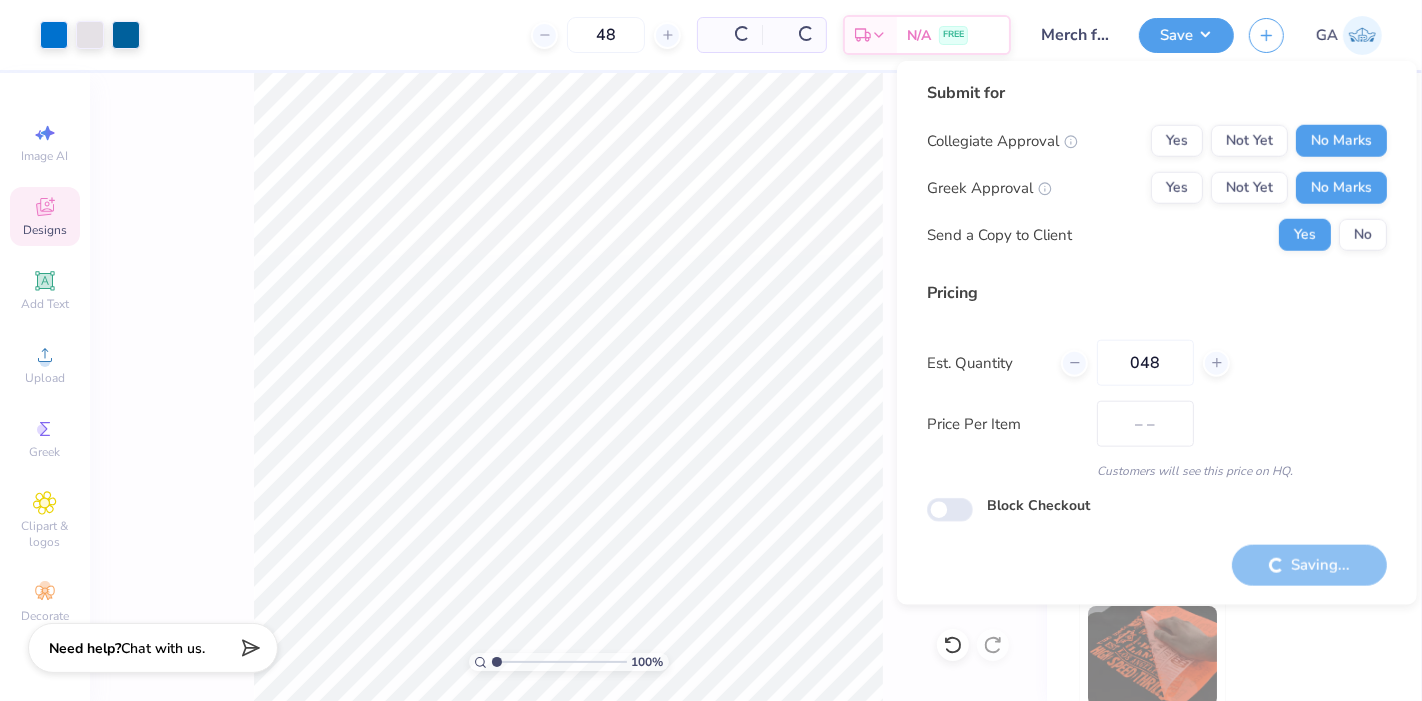type on "$41.94" 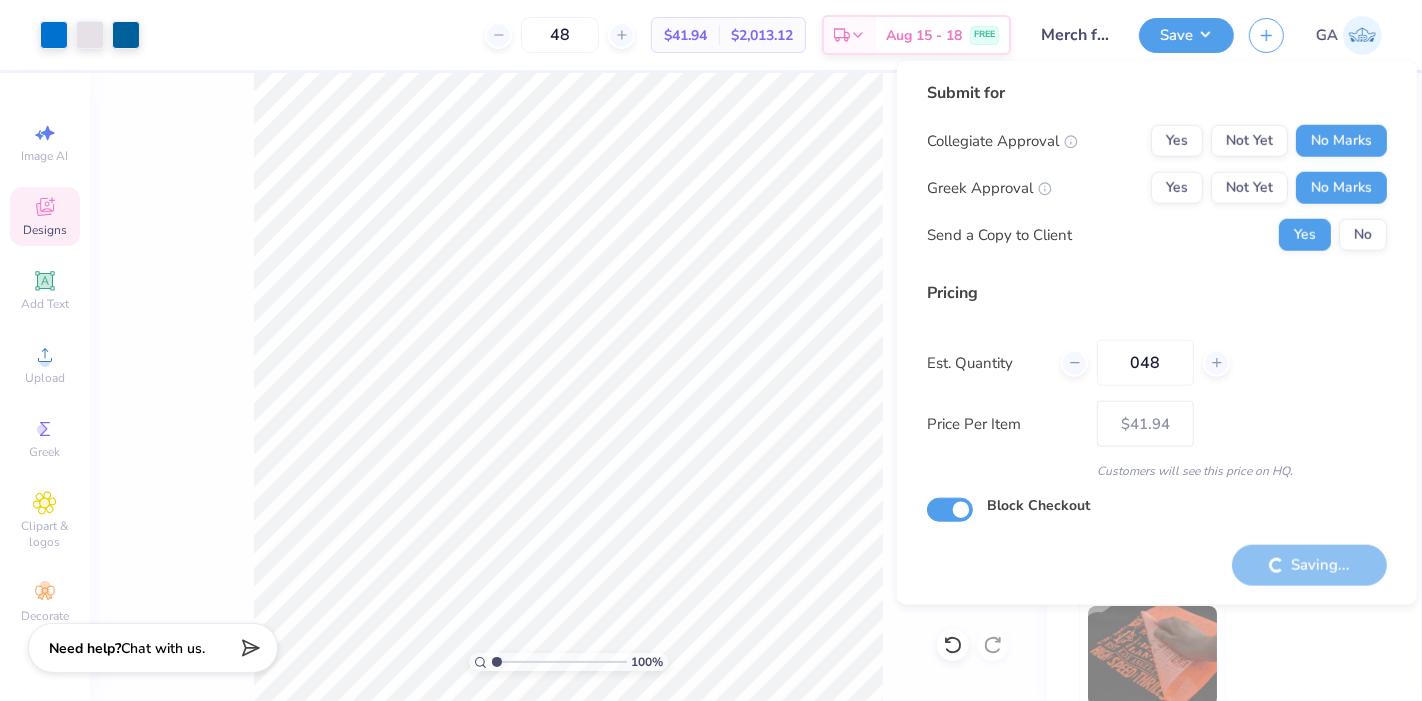 checkbox on "true" 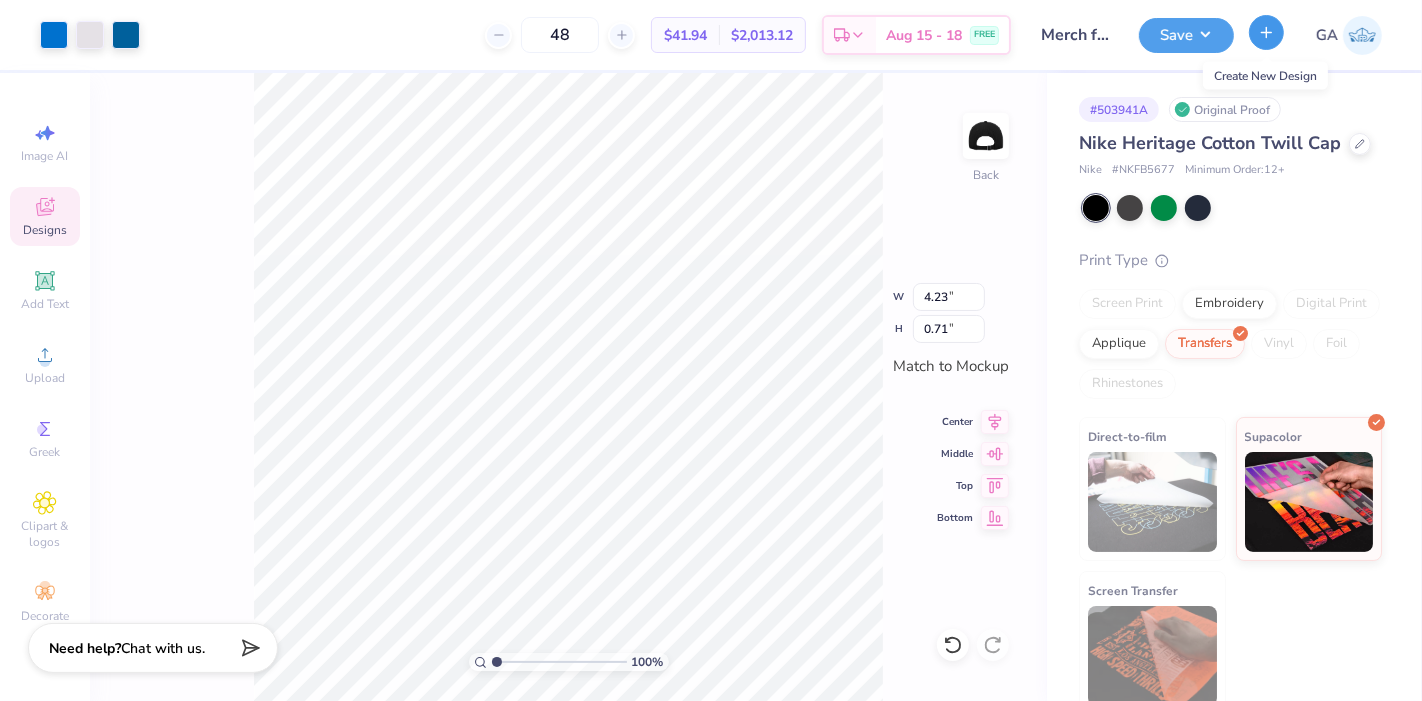 click 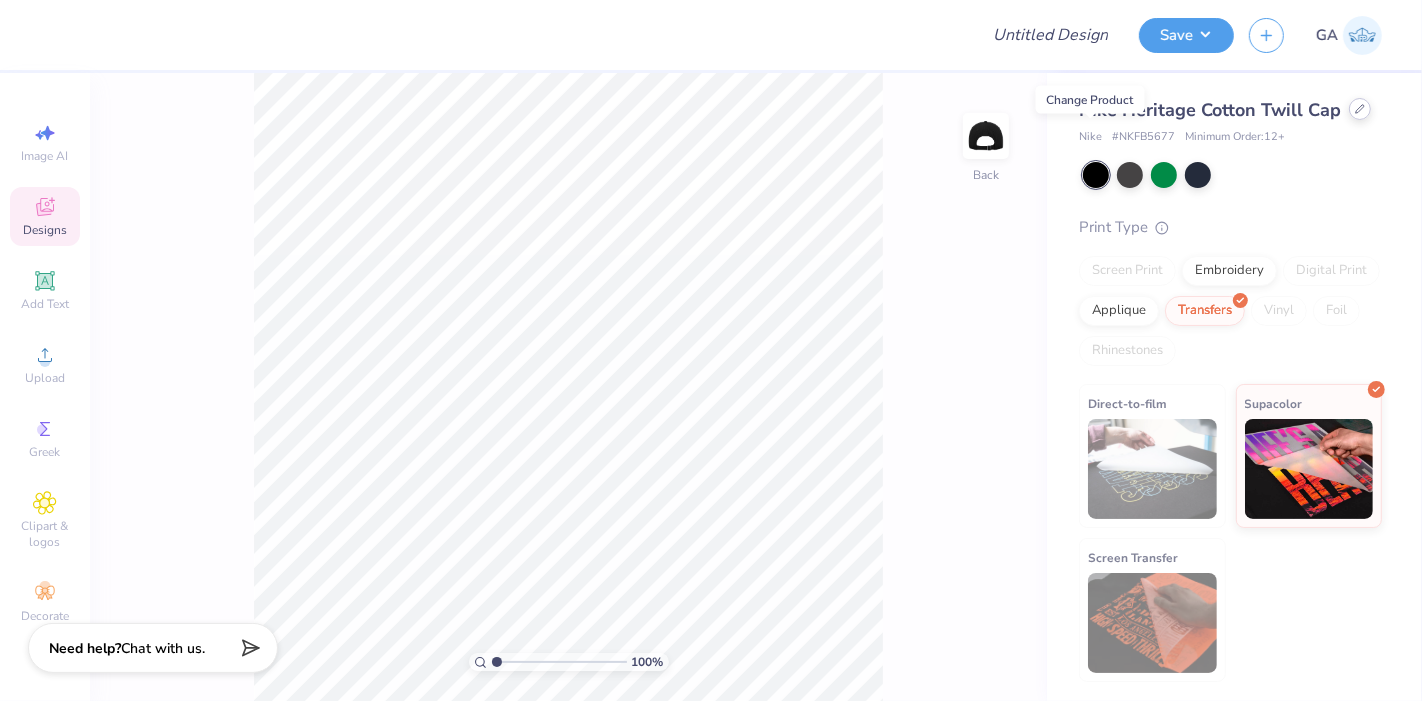 click at bounding box center (1360, 109) 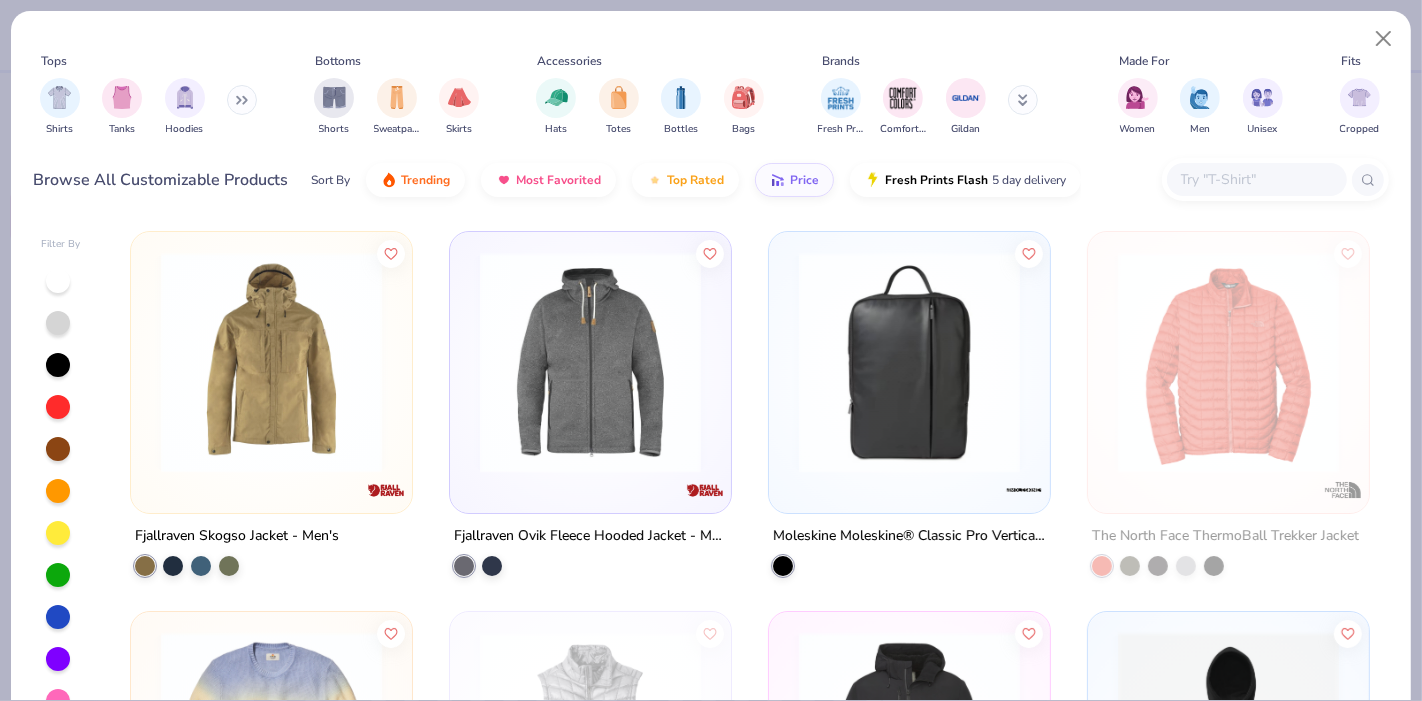 scroll, scrollTop: 535, scrollLeft: 0, axis: vertical 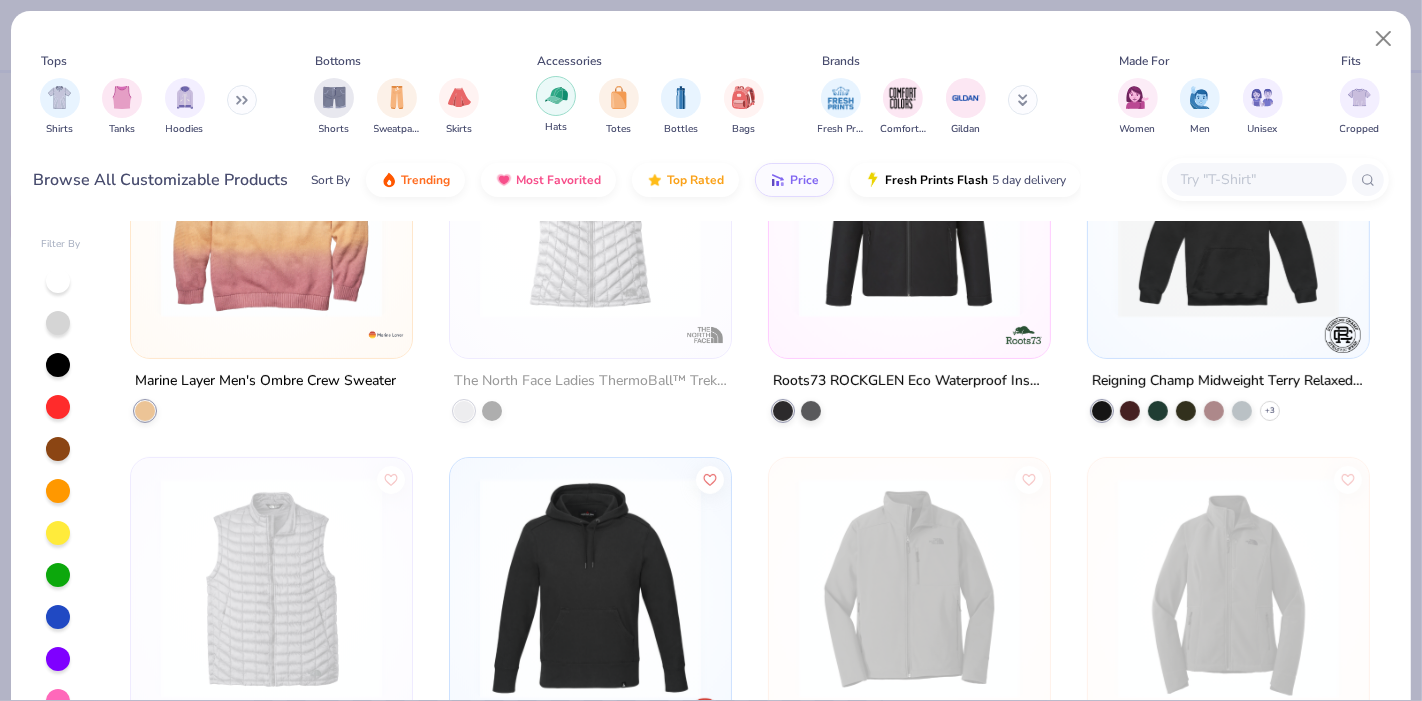 click at bounding box center (556, 96) 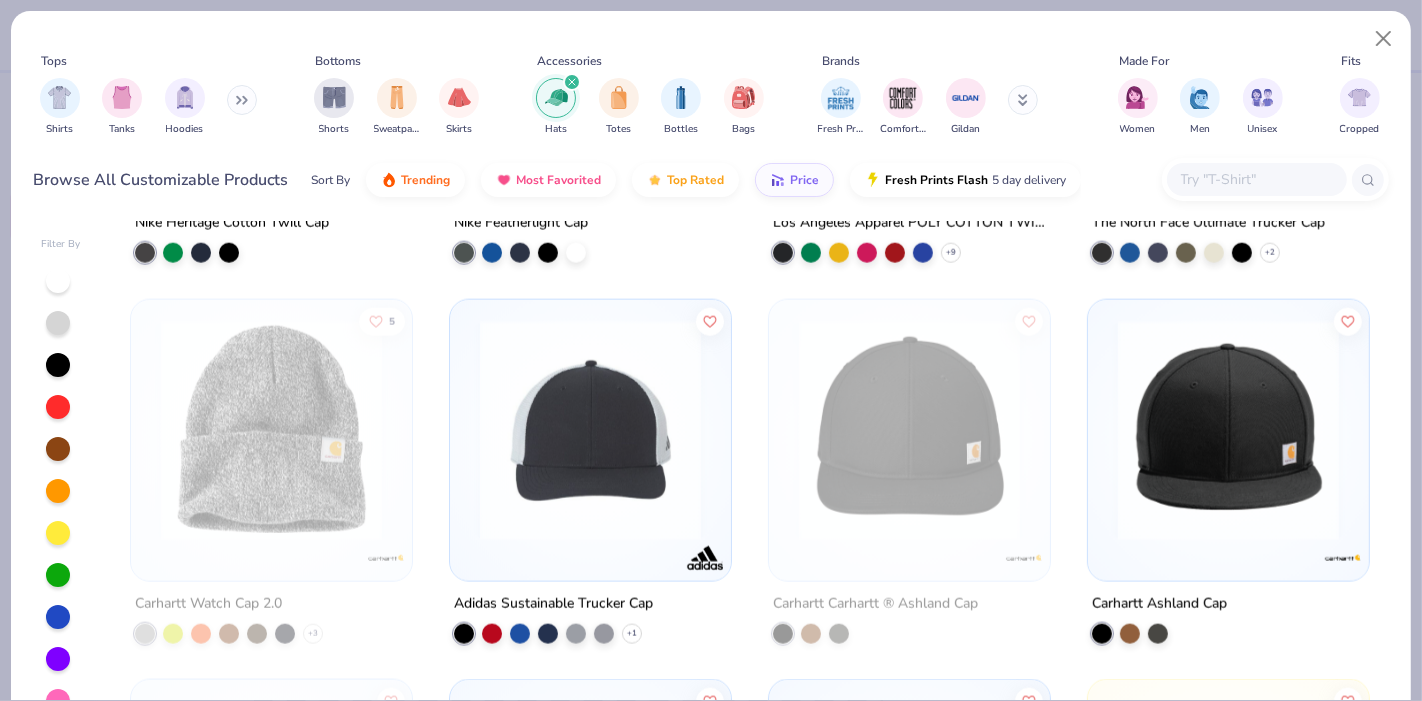 scroll, scrollTop: 2260, scrollLeft: 0, axis: vertical 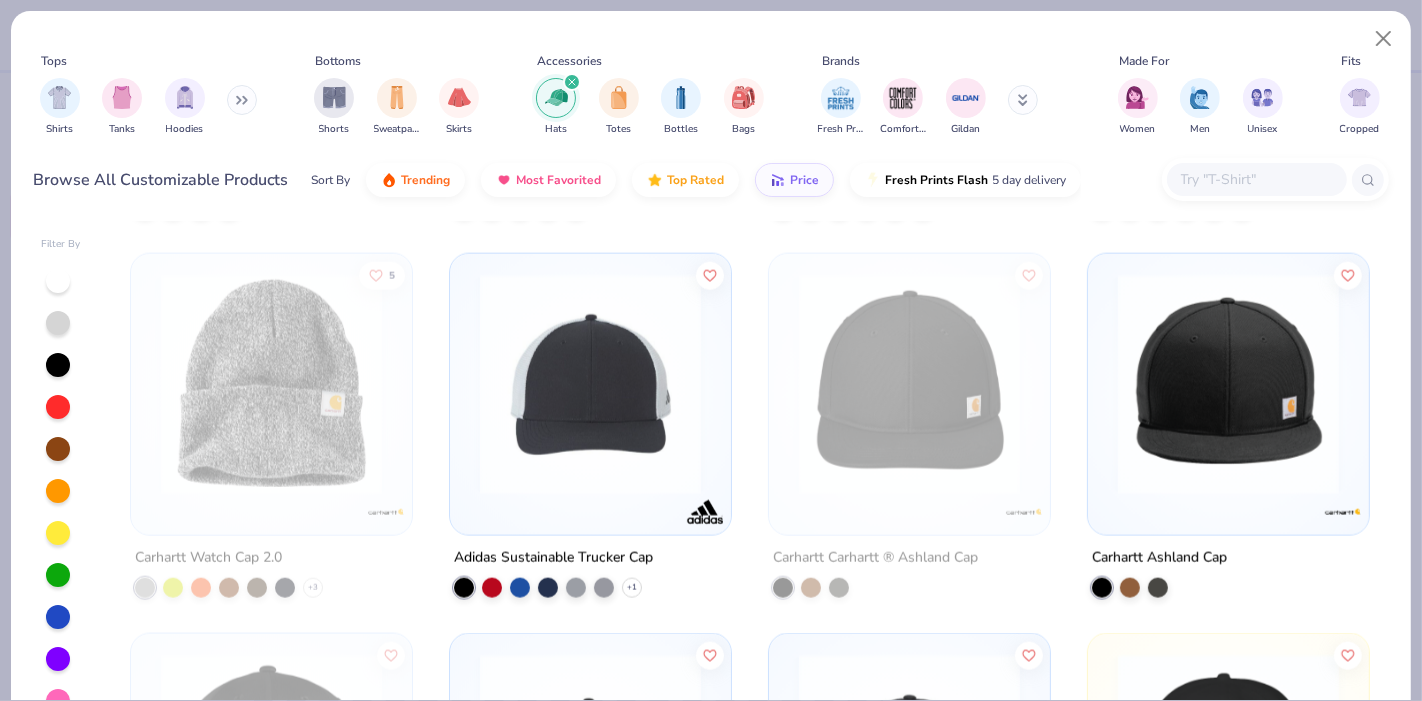 click at bounding box center [590, 383] 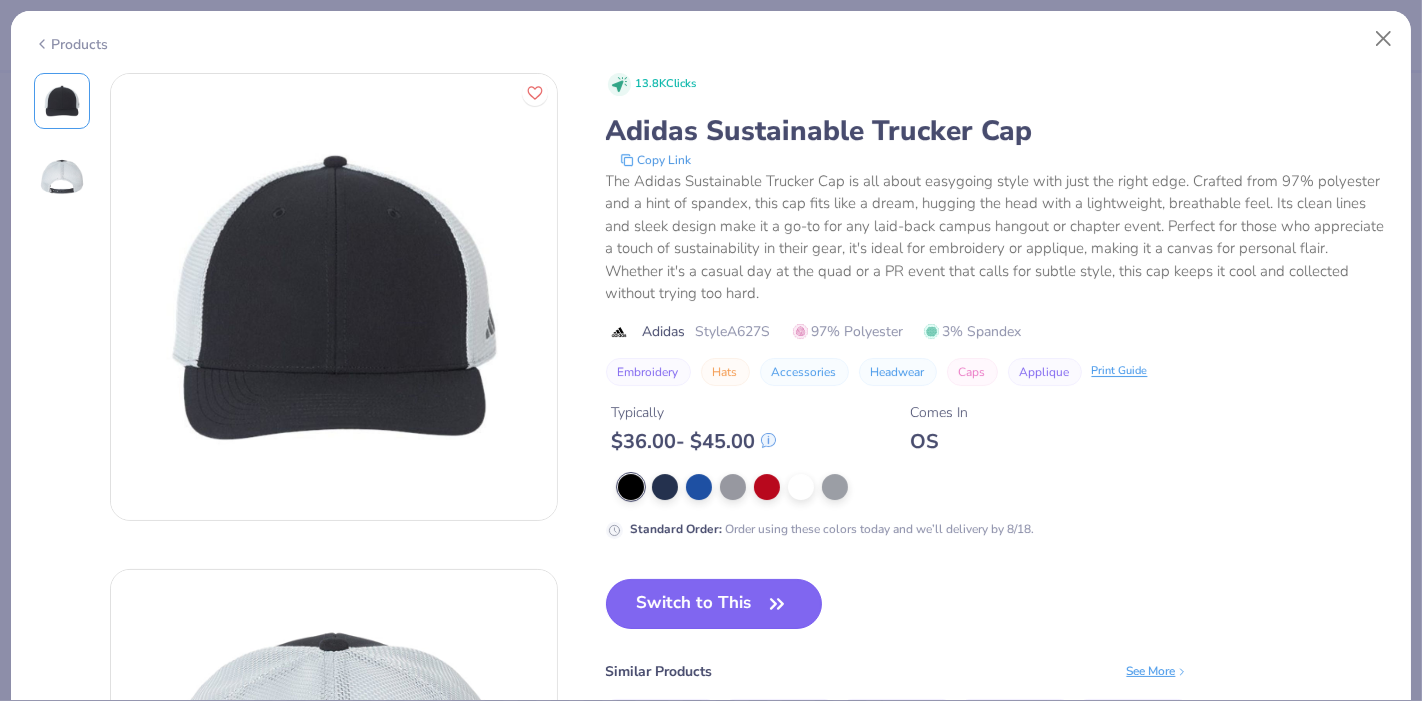 click on "Switch to This" at bounding box center [714, 604] 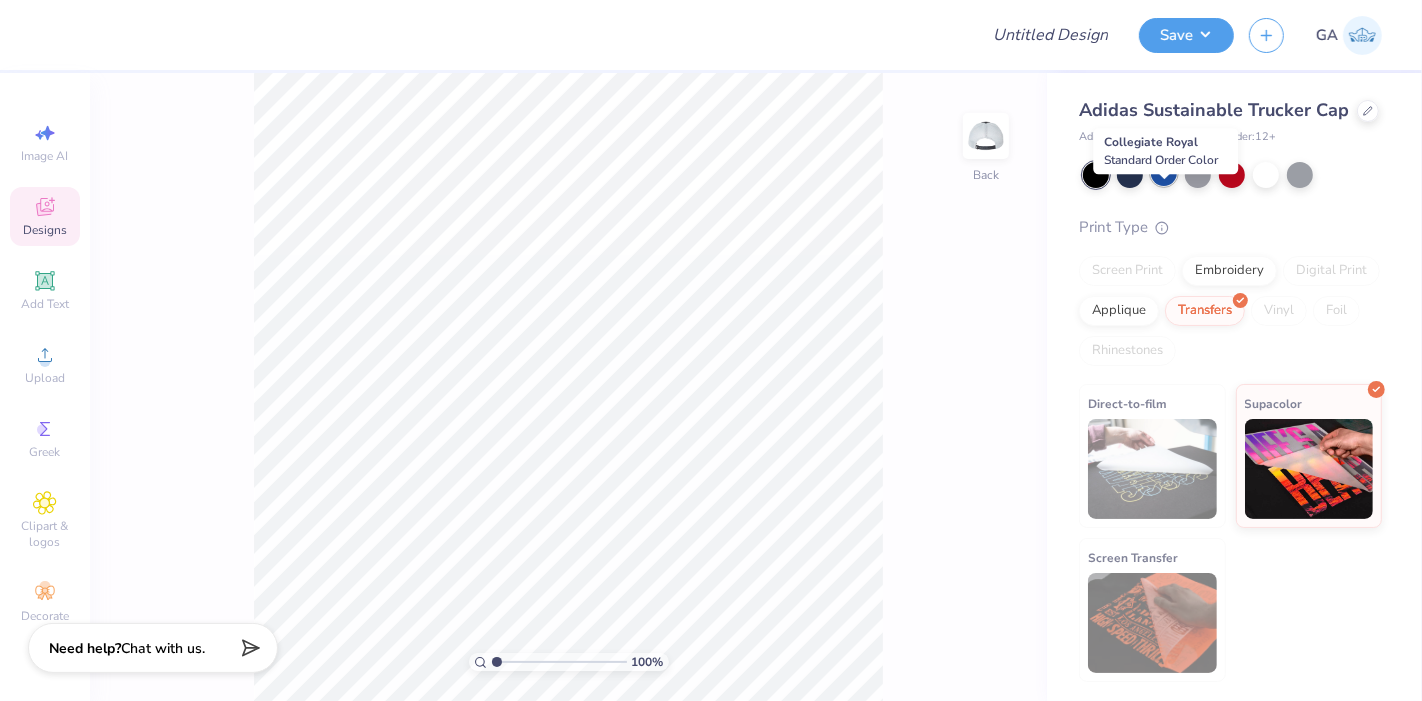 click at bounding box center [1164, 173] 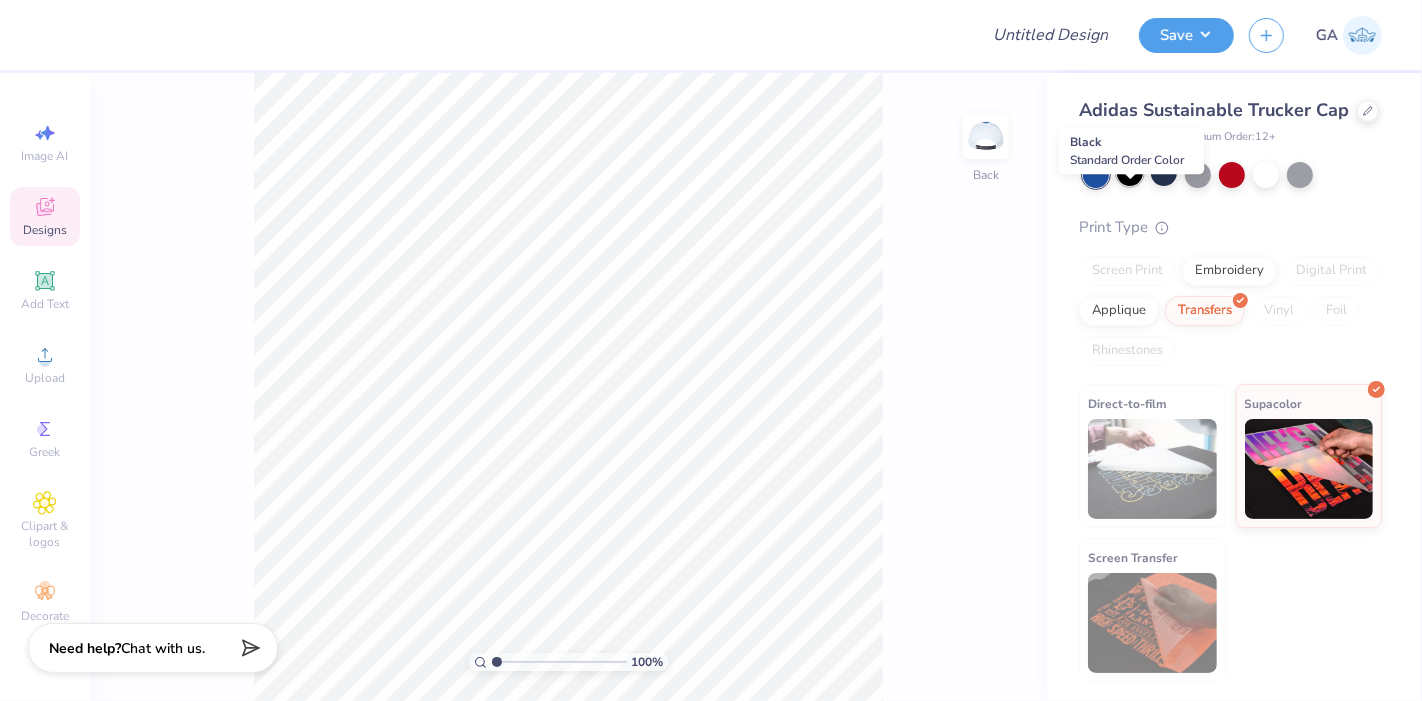 click at bounding box center [1130, 173] 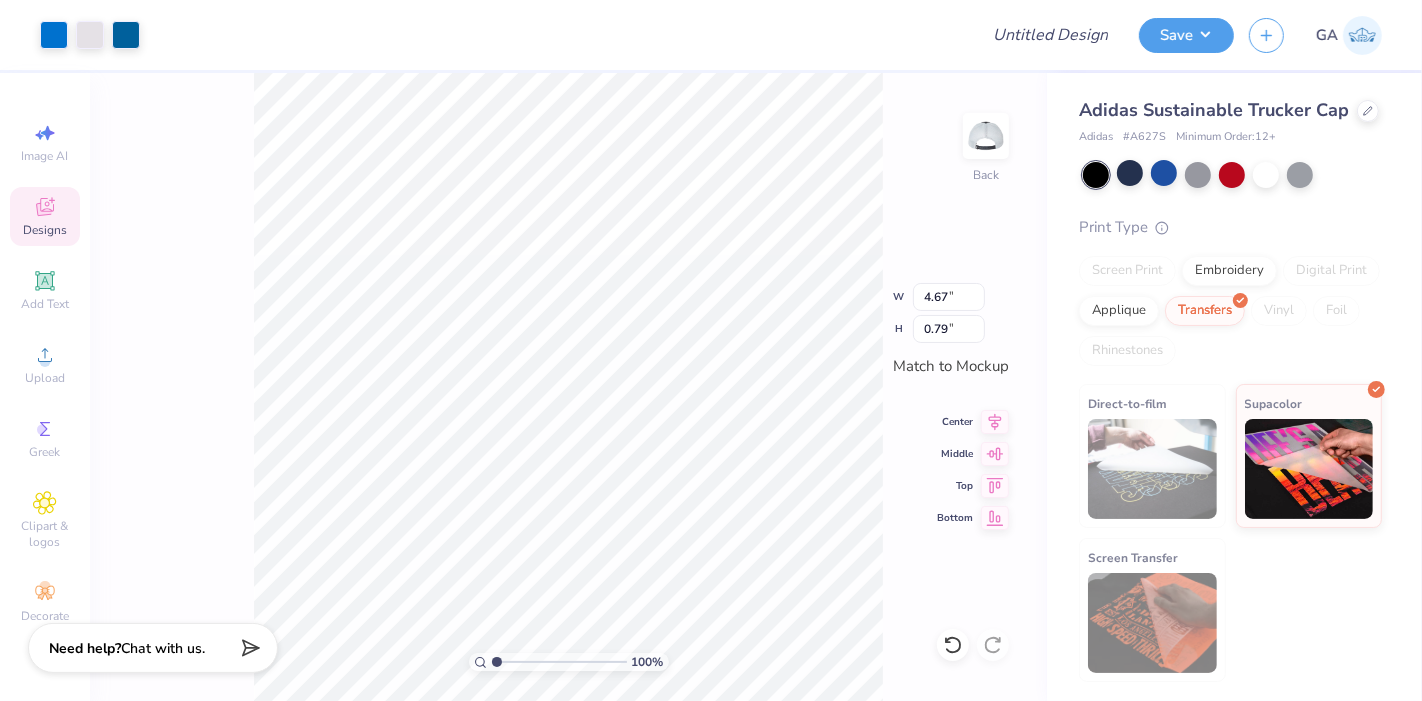 type on "3.50" 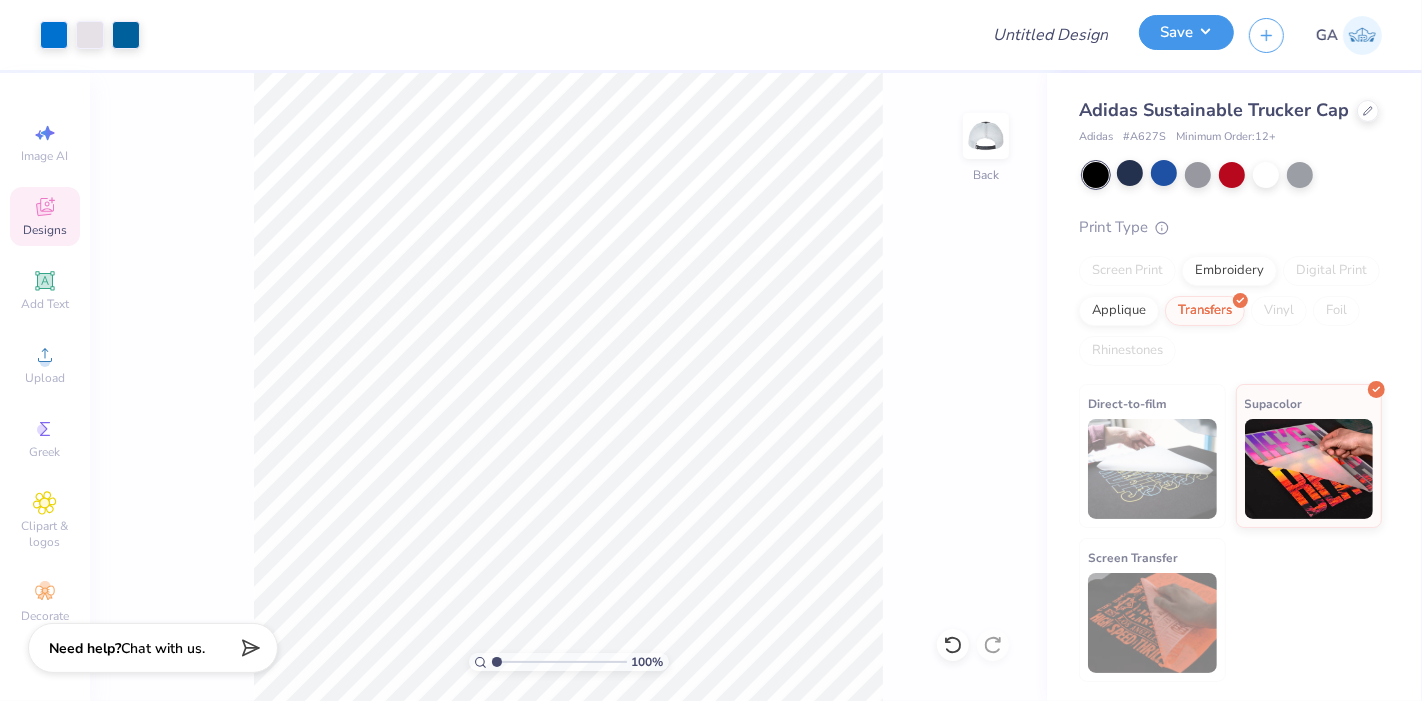 click on "Save" at bounding box center [1186, 32] 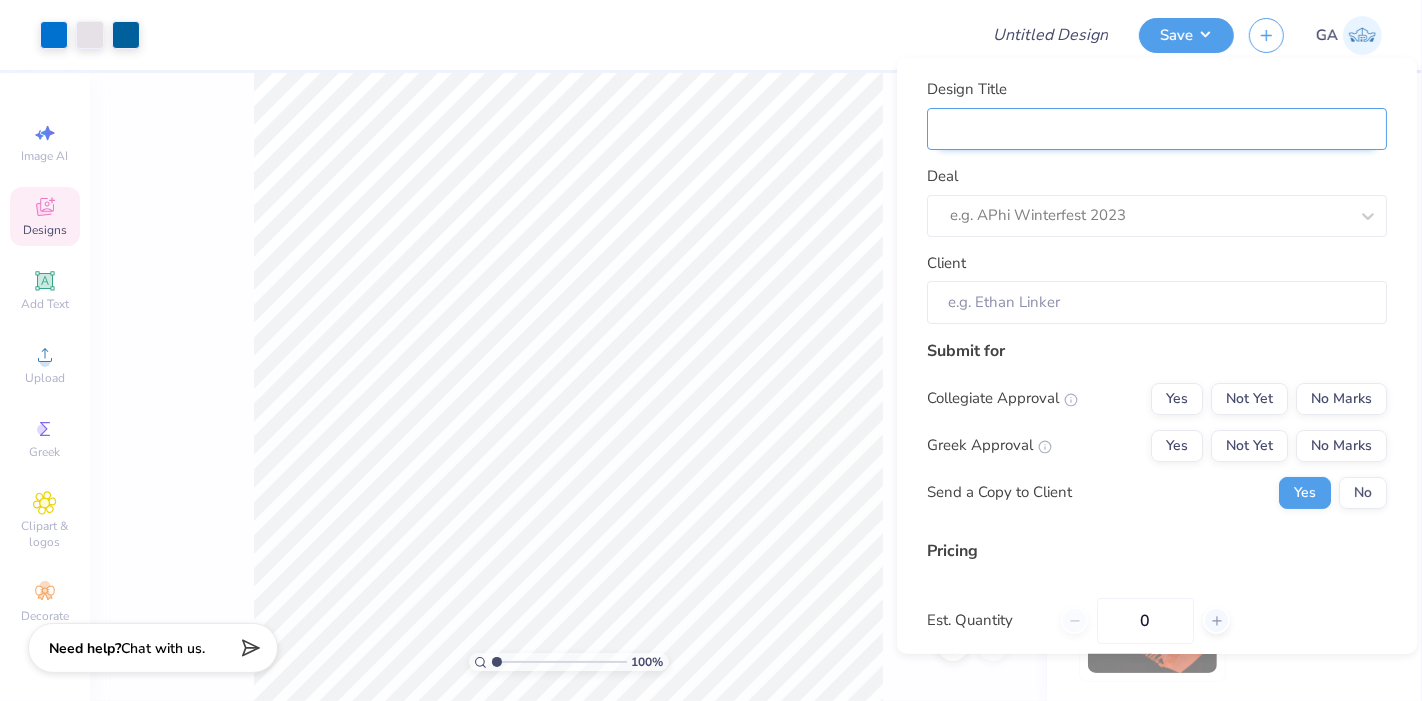 click on "Design Title" at bounding box center (1157, 128) 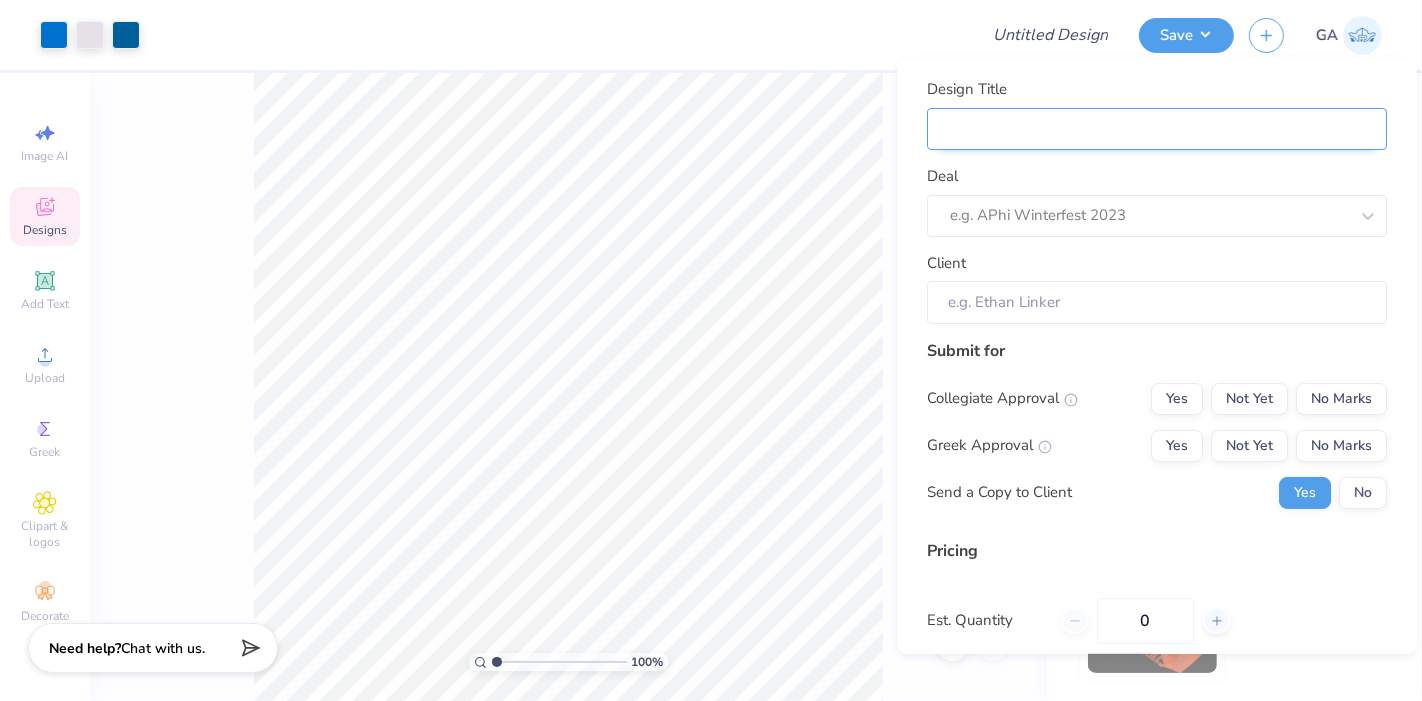 click on "Design Title" at bounding box center [1157, 128] 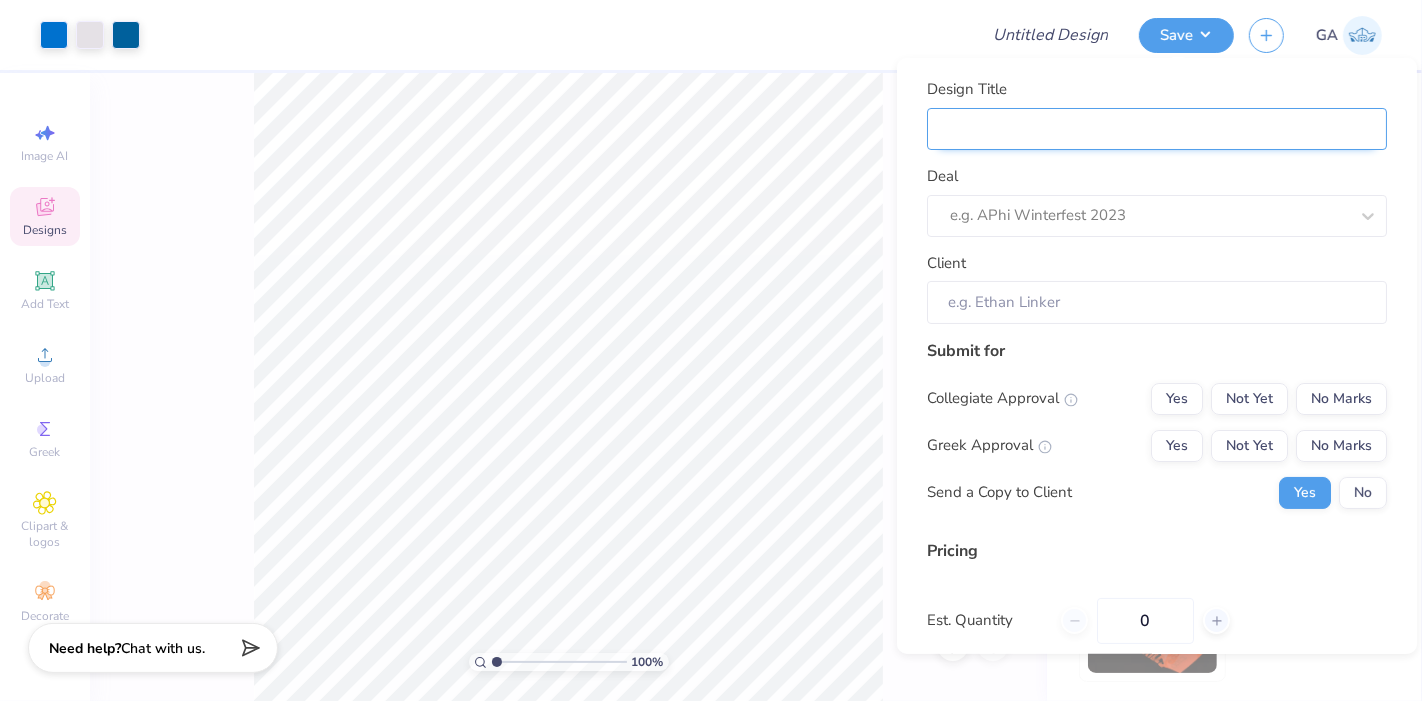 type on "Merch for Library World" 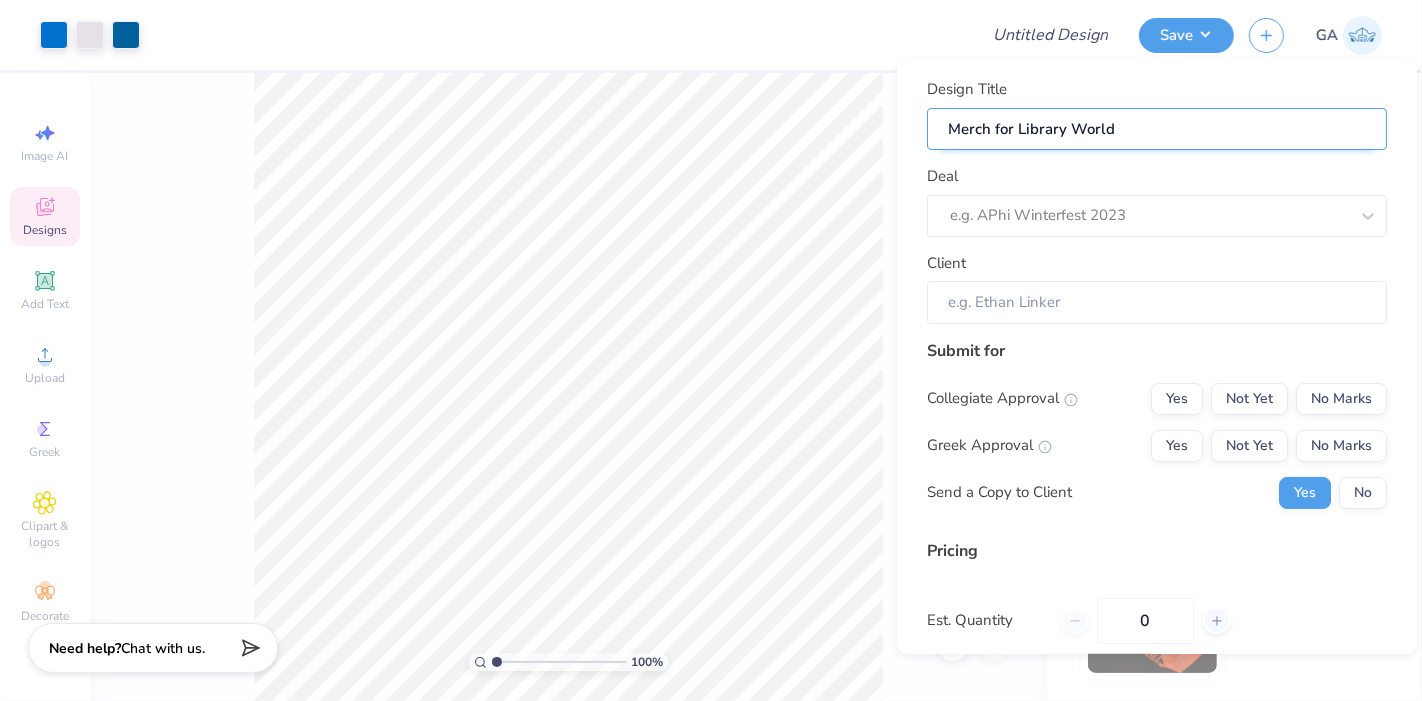 type on "Merch for Library World" 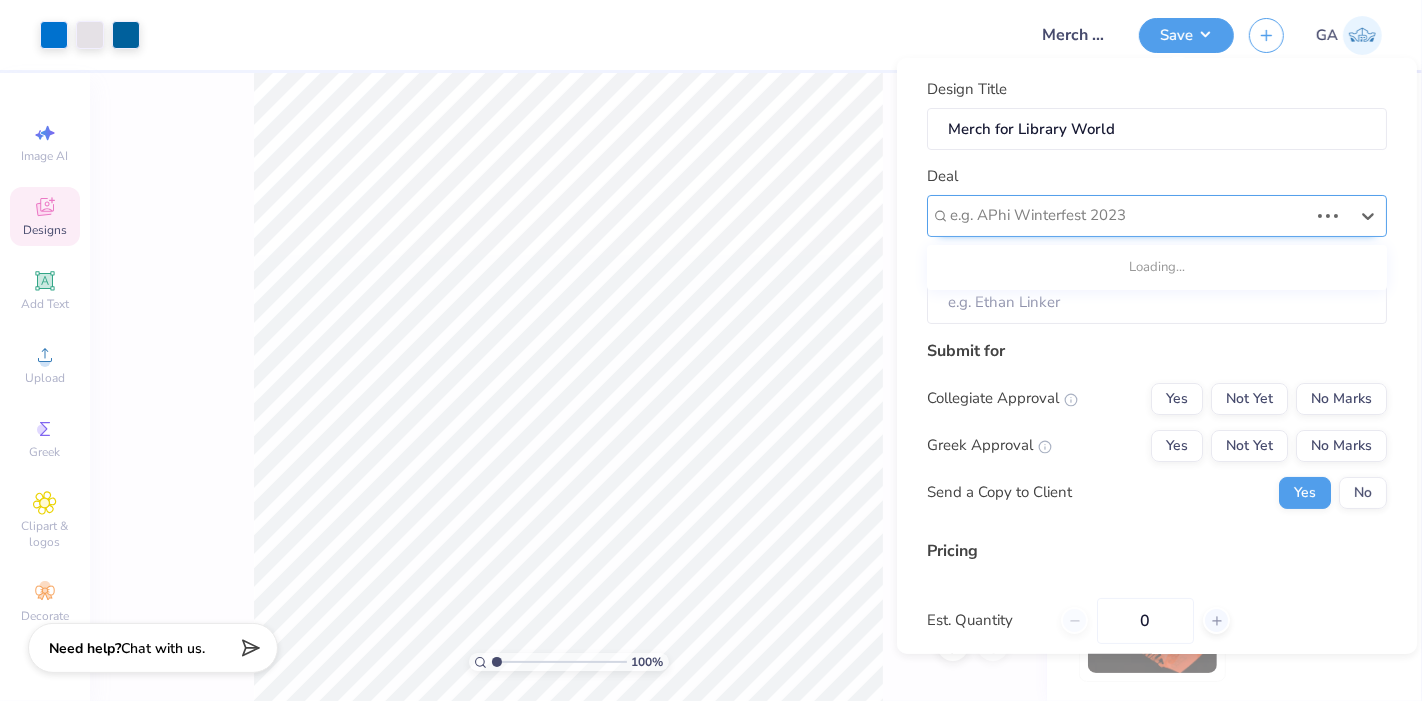 click on "e.g. APhi Winterfest 2023" at bounding box center [1157, 215] 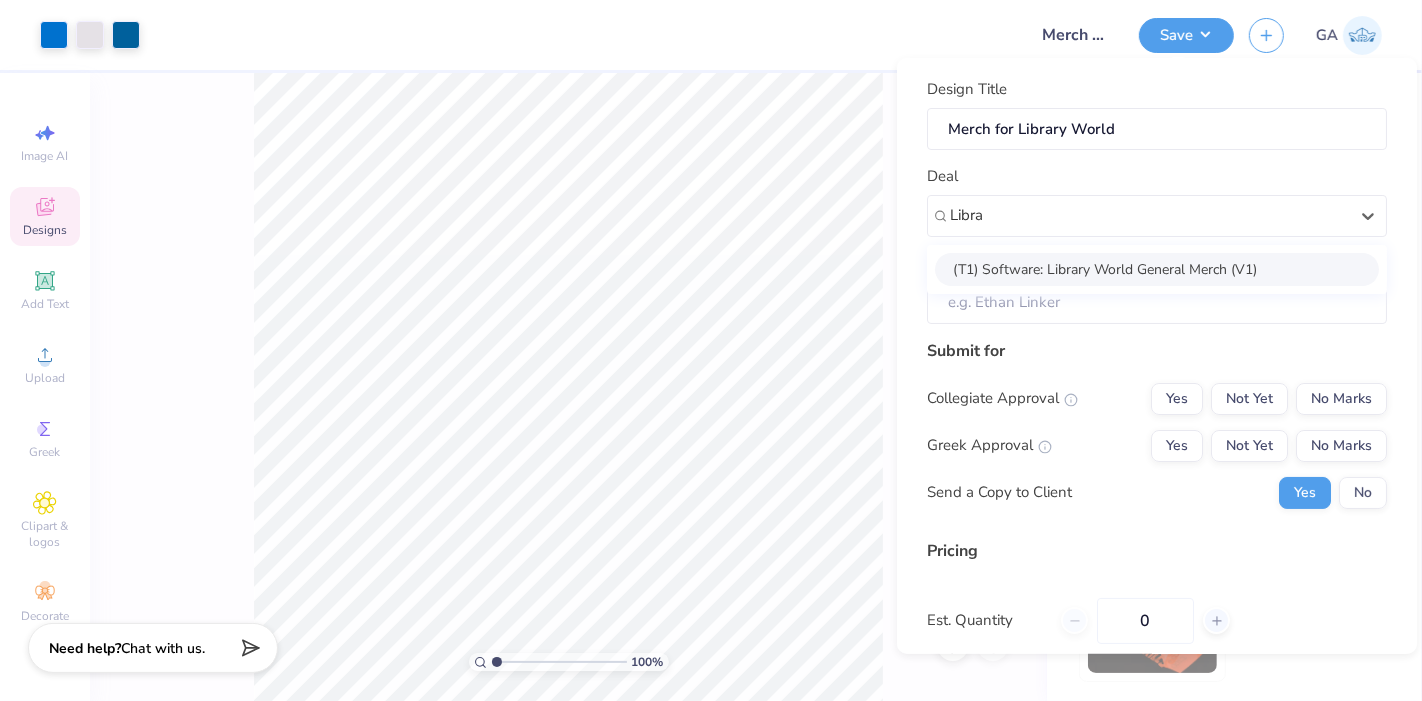 click on "(T1) Software: Library World General Merch (V1)" at bounding box center [1157, 268] 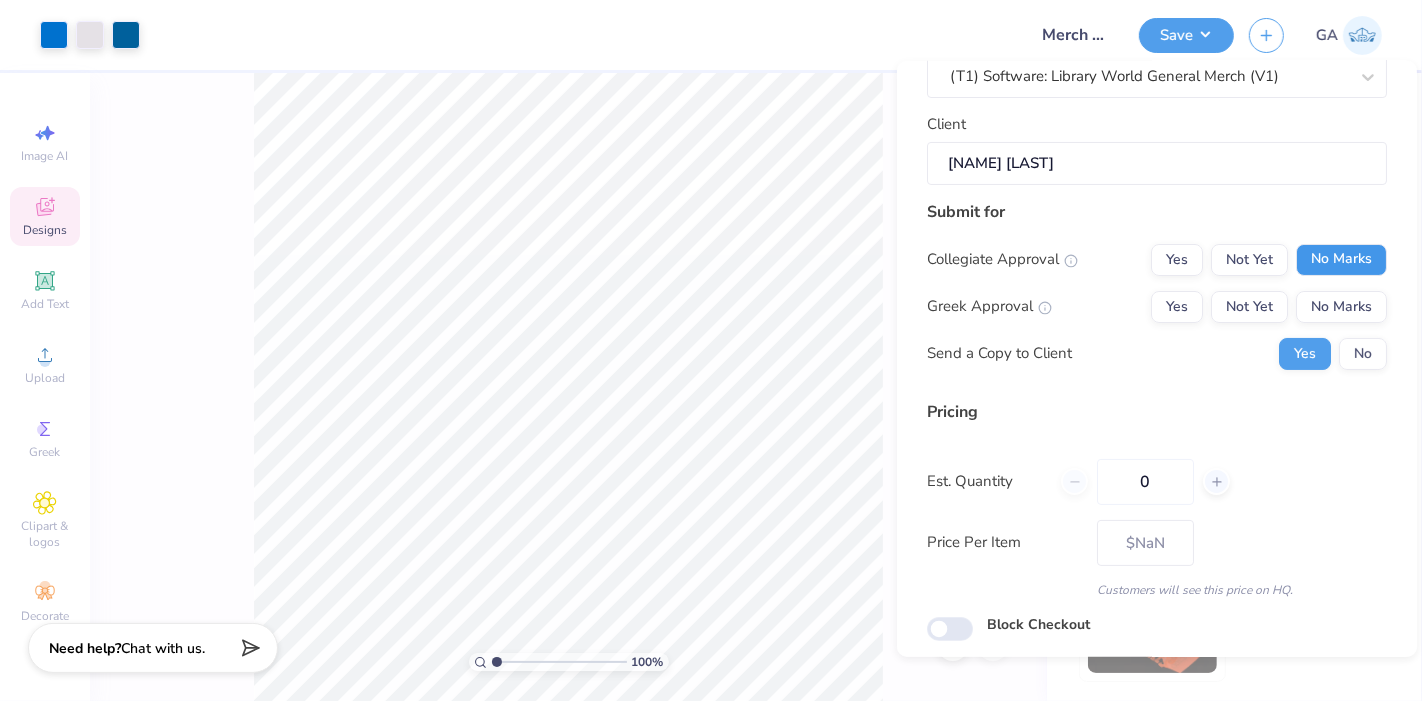 click on "Design Title Merch for Library World Deal (T1) Software: Library World General Merch (V1) Client Norman Kline Submit for Collegiate Approval Yes Not Yet No Marks Greek Approval Yes Not Yet No Marks Send a Copy to Client Yes No Pricing Est. Quantity 0 Price Per Item $NaN Customers will see this price on HQ. Block Checkout" at bounding box center (1157, 290) 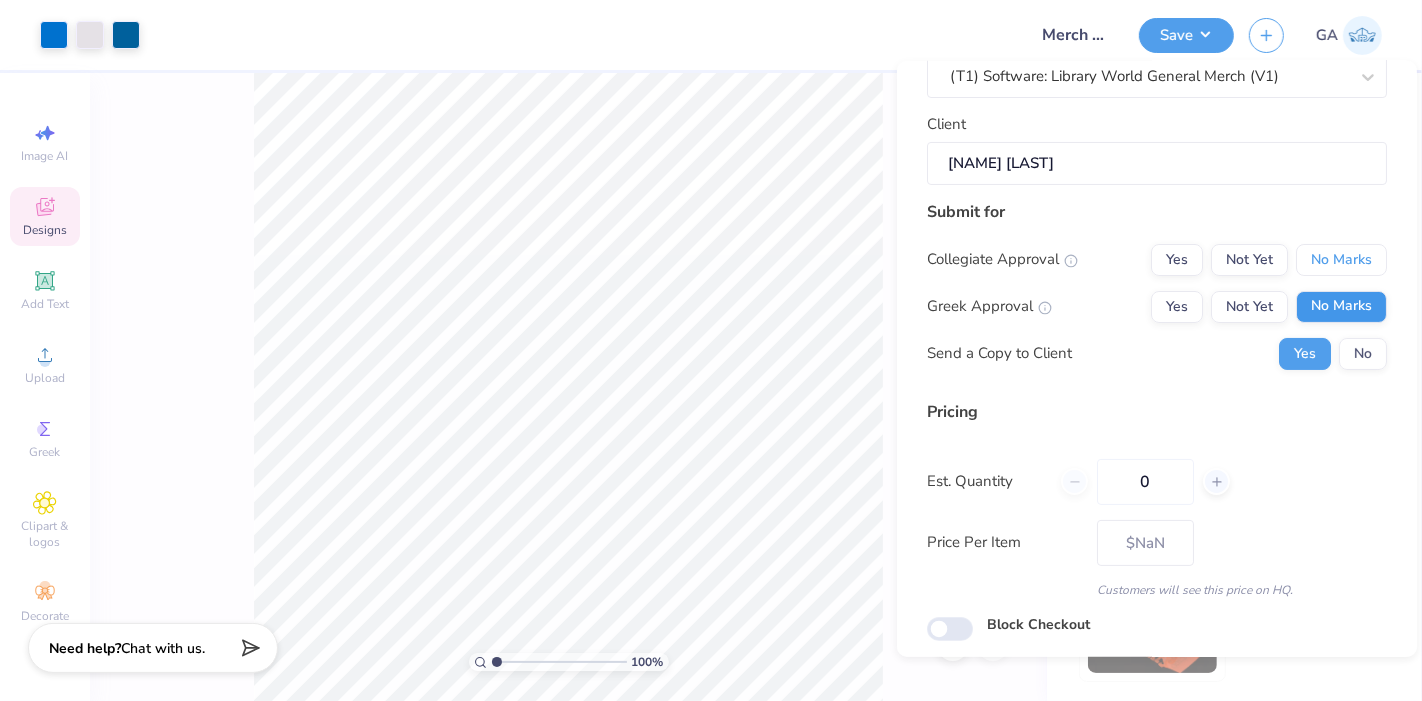 scroll, scrollTop: 143, scrollLeft: 0, axis: vertical 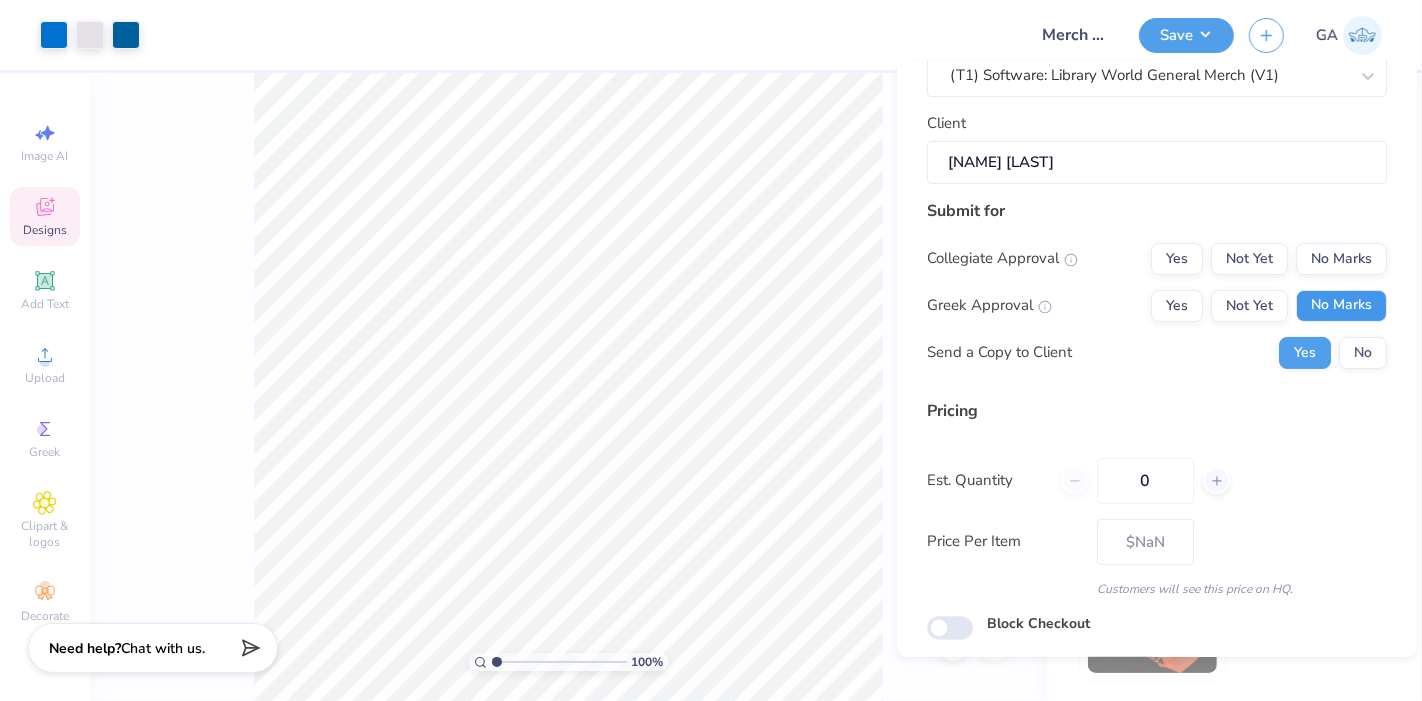 click on "No Marks" at bounding box center [1341, 305] 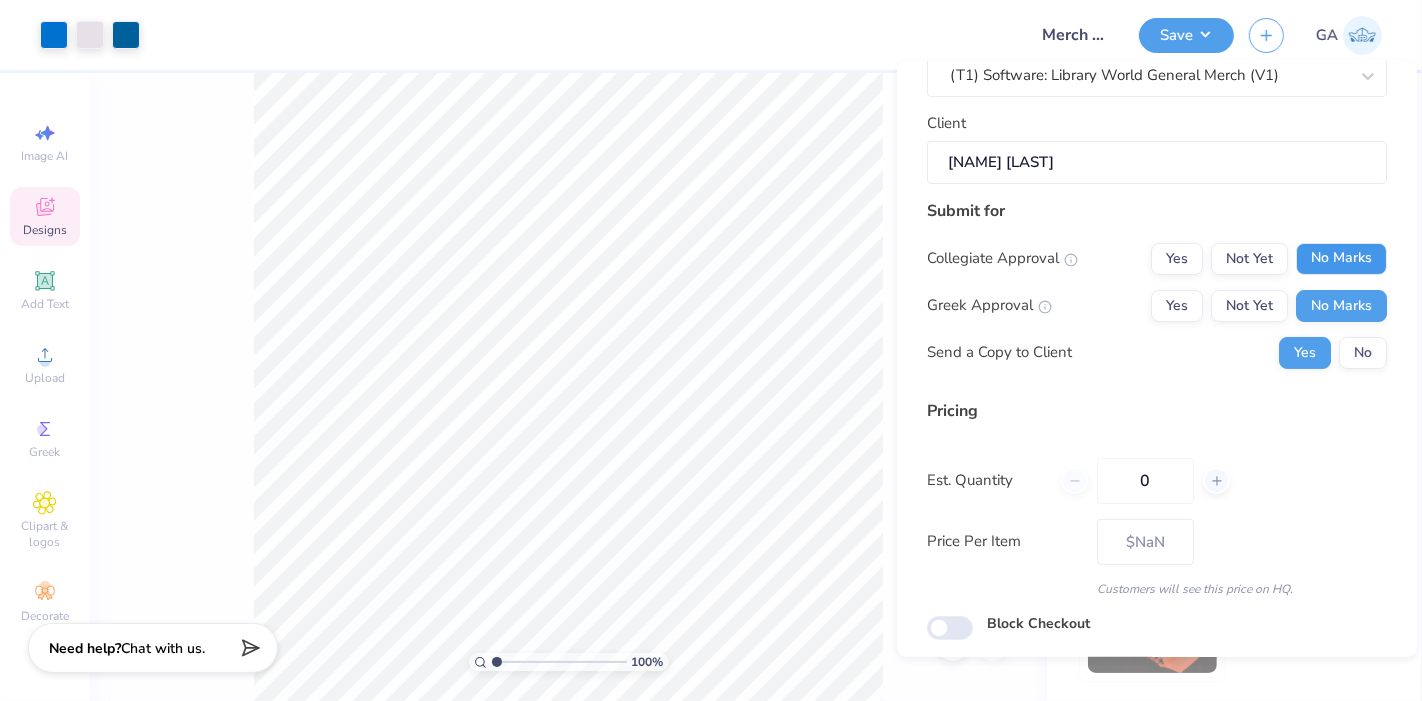 click on "No Marks" at bounding box center [1341, 258] 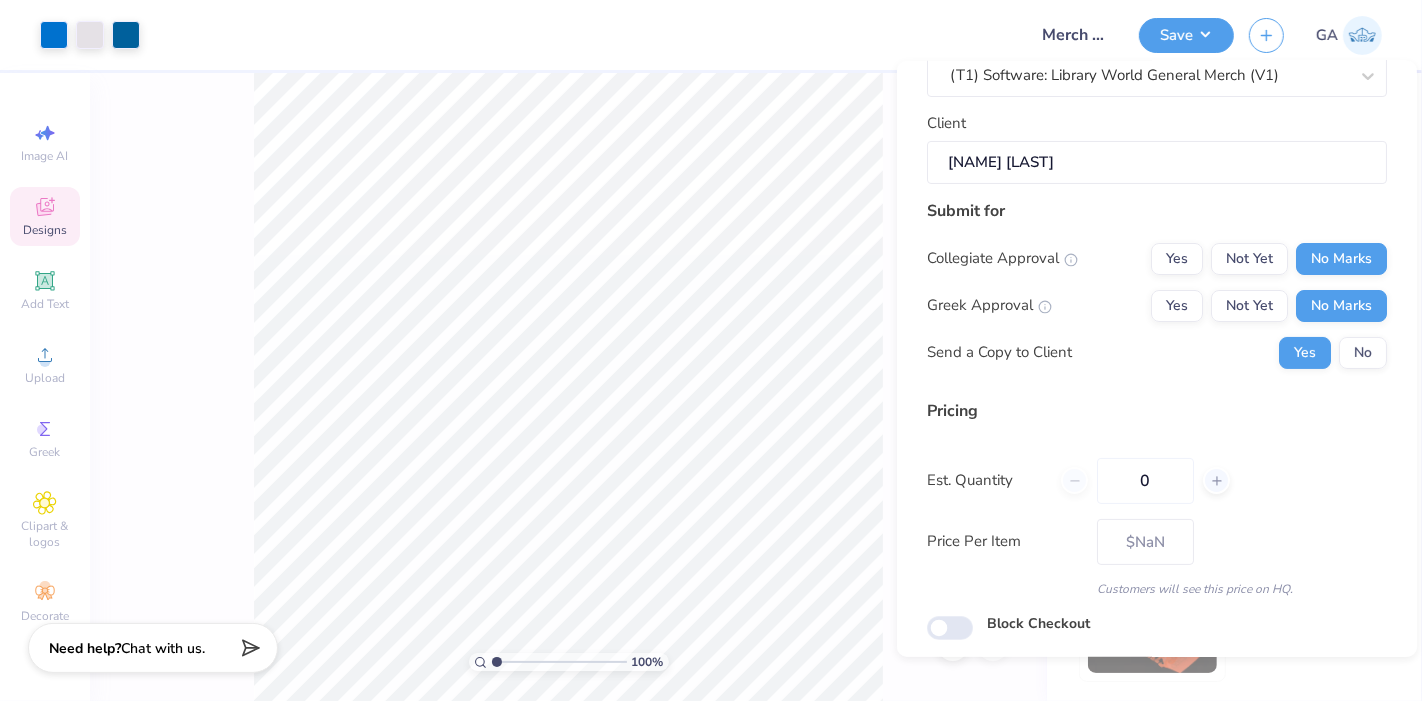 scroll, scrollTop: 206, scrollLeft: 0, axis: vertical 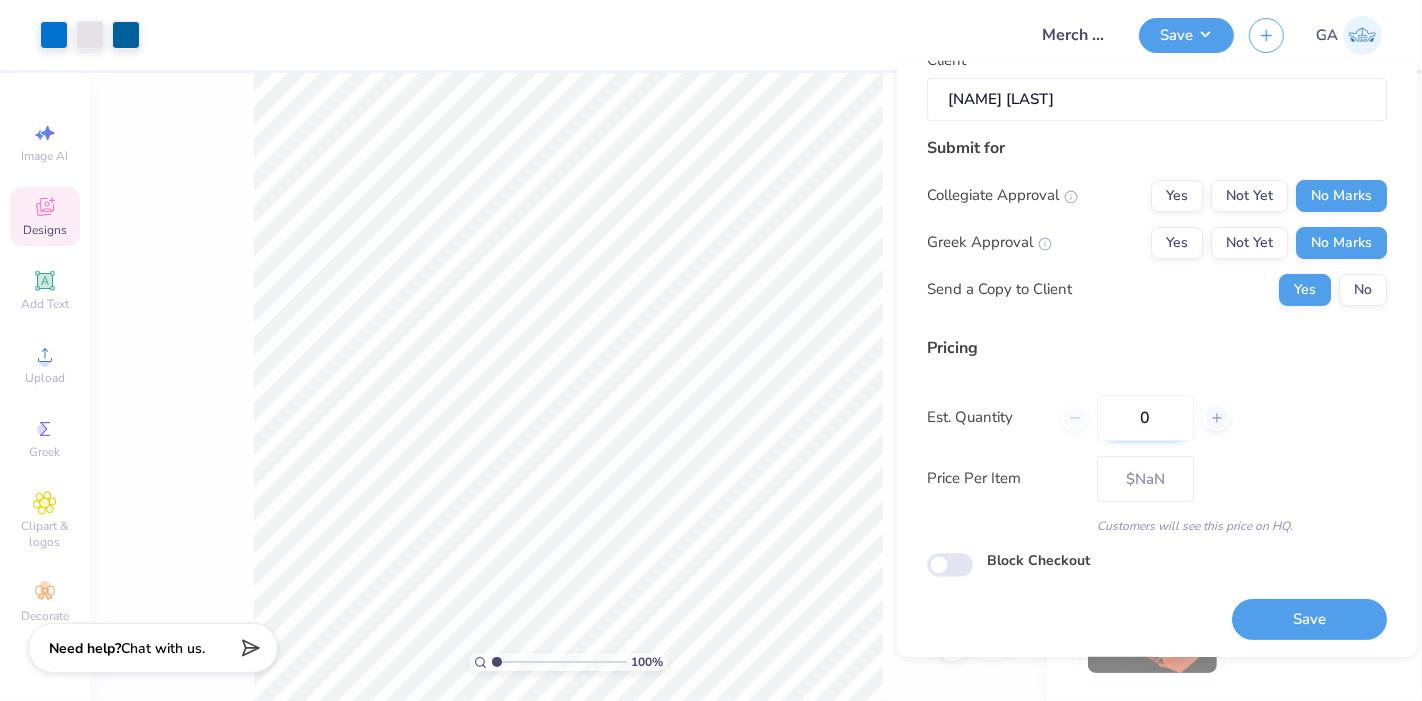 click on "0" at bounding box center [1145, 417] 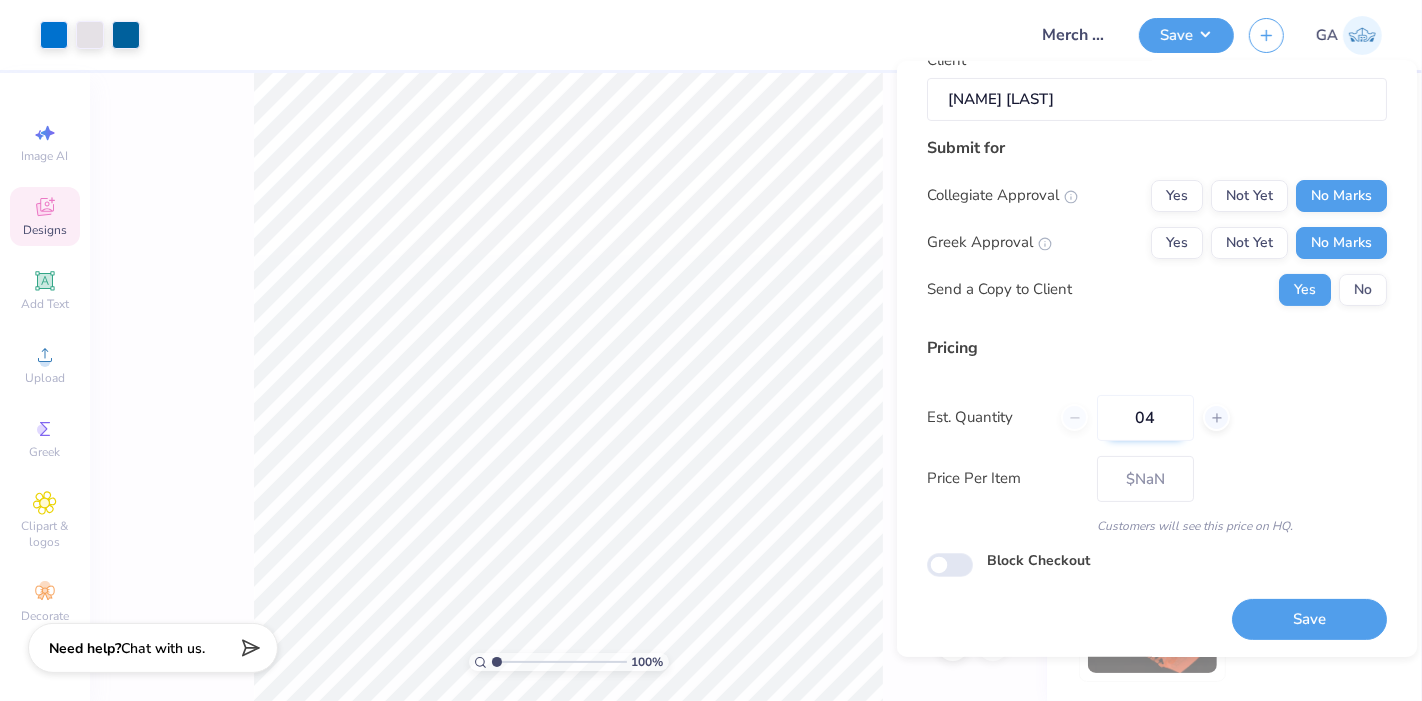 type on "048" 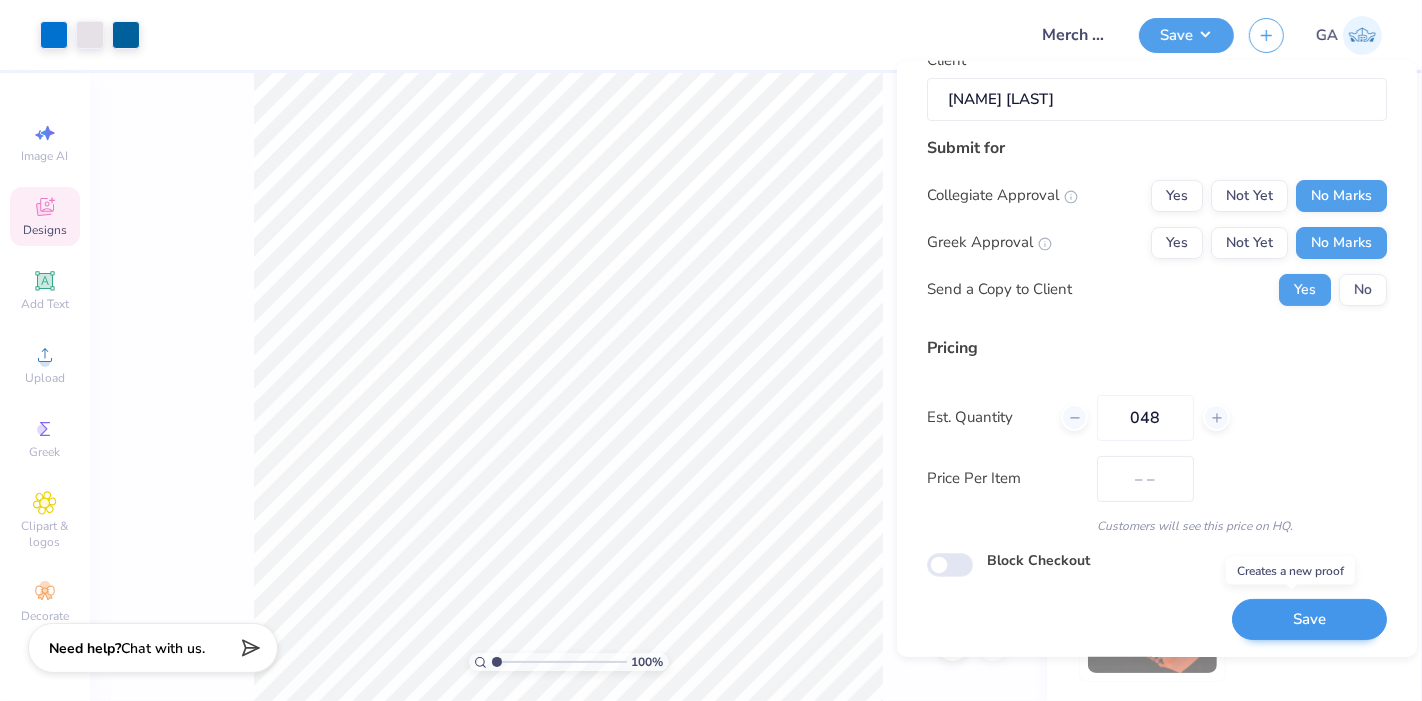 type on "$40.75" 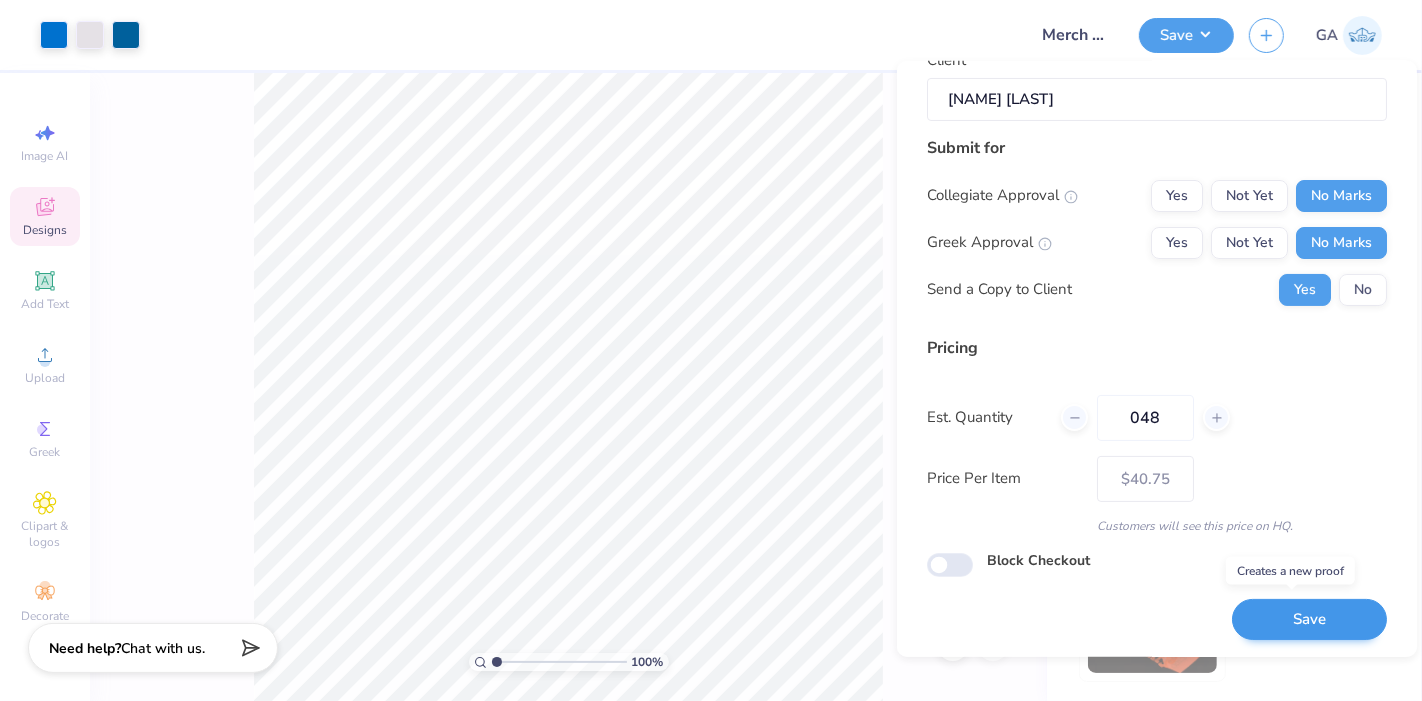 type on "048" 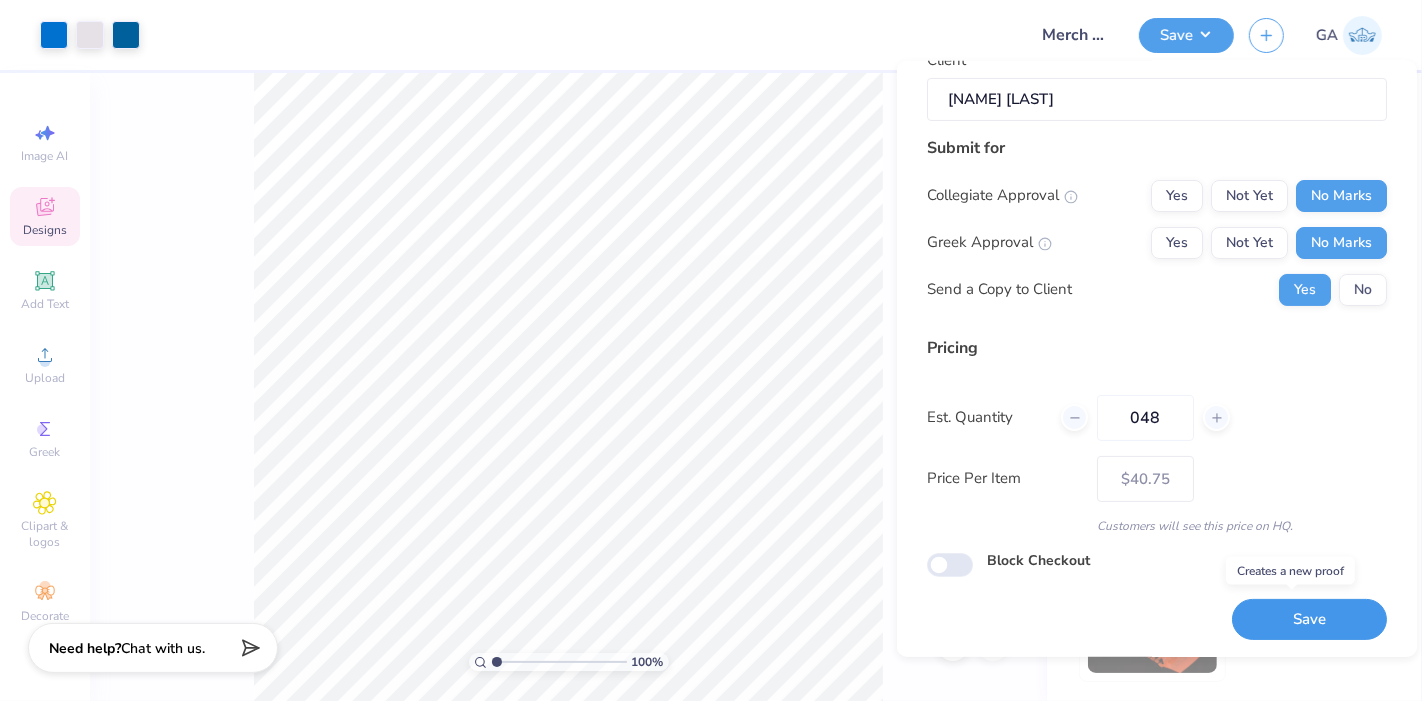 click on "Save" at bounding box center (1309, 619) 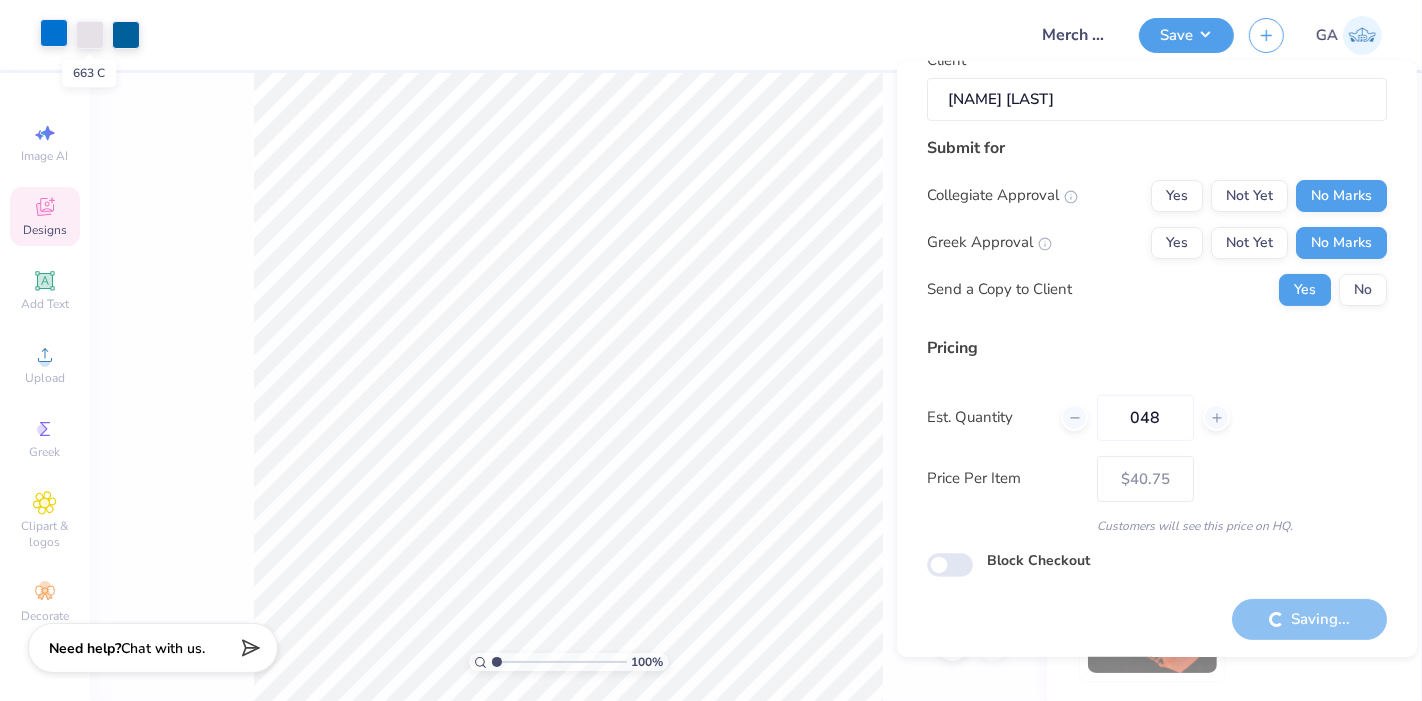 type on "– –" 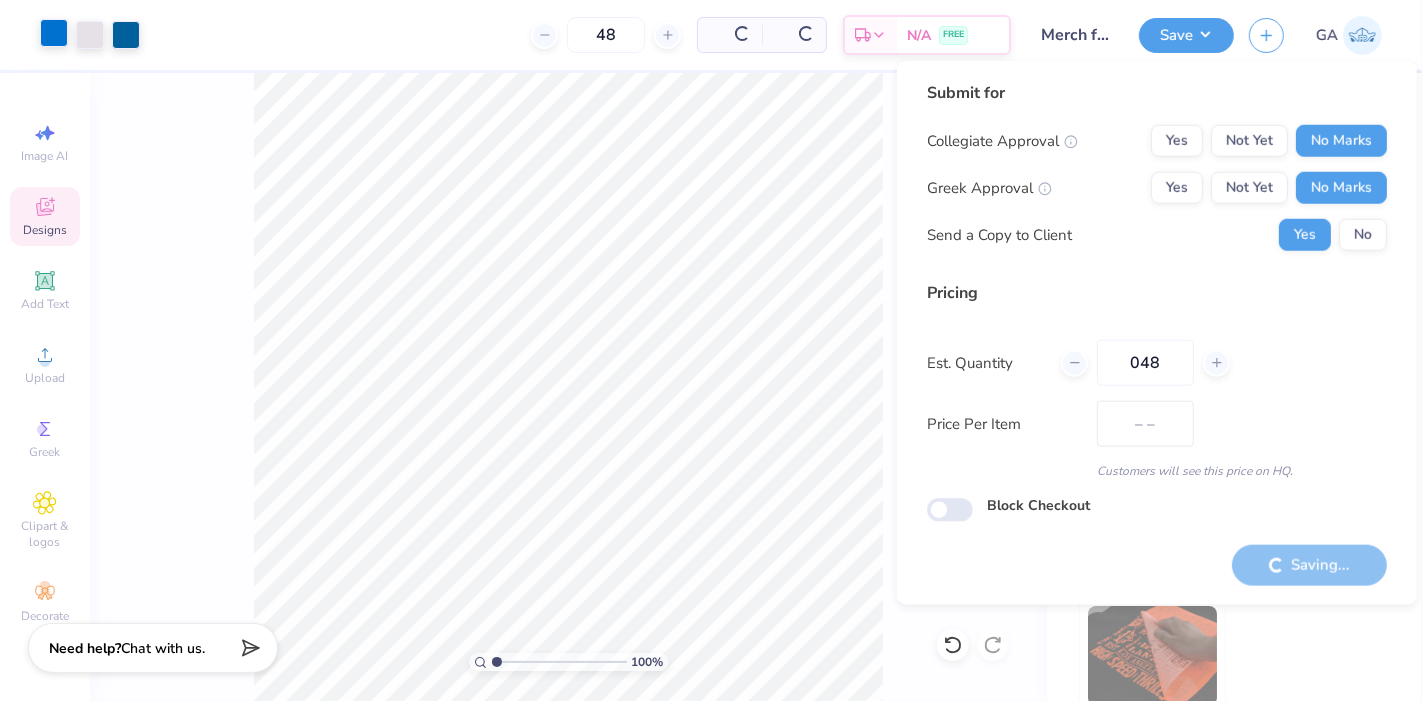 scroll, scrollTop: 0, scrollLeft: 0, axis: both 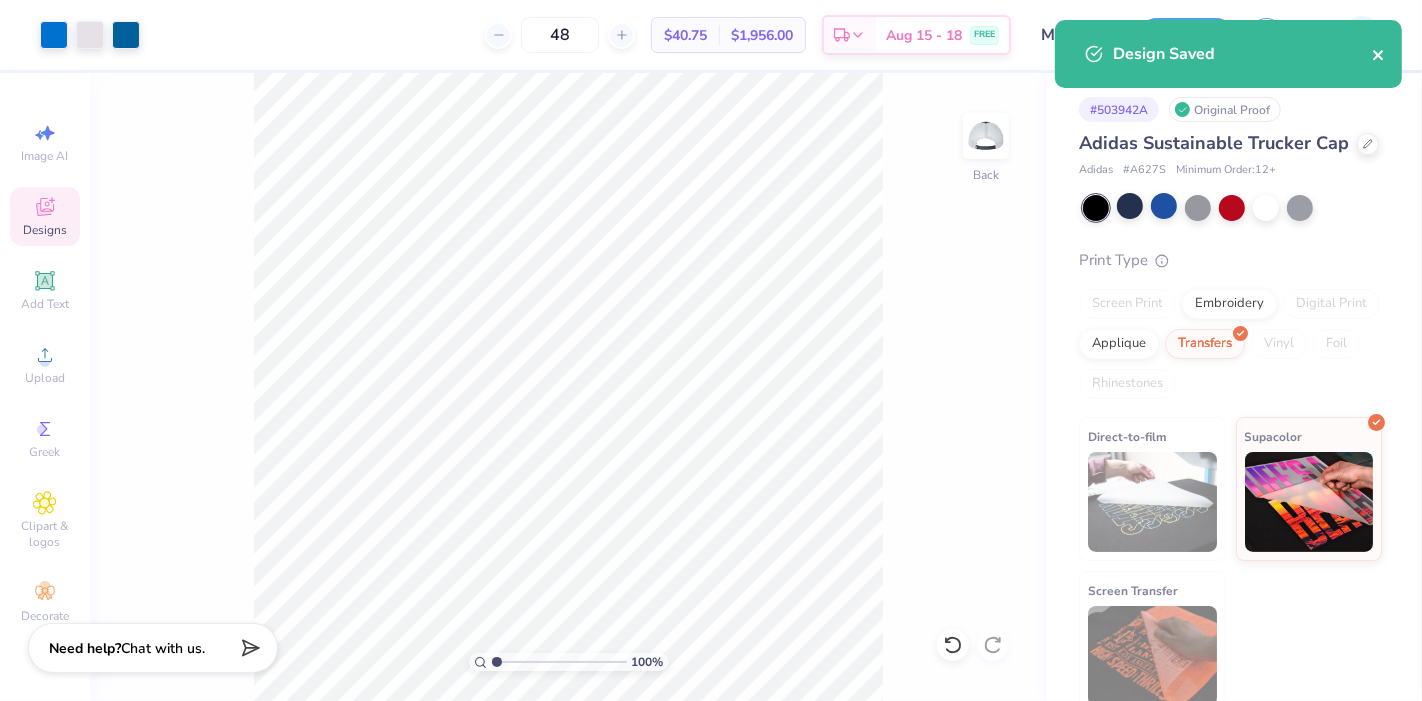 click 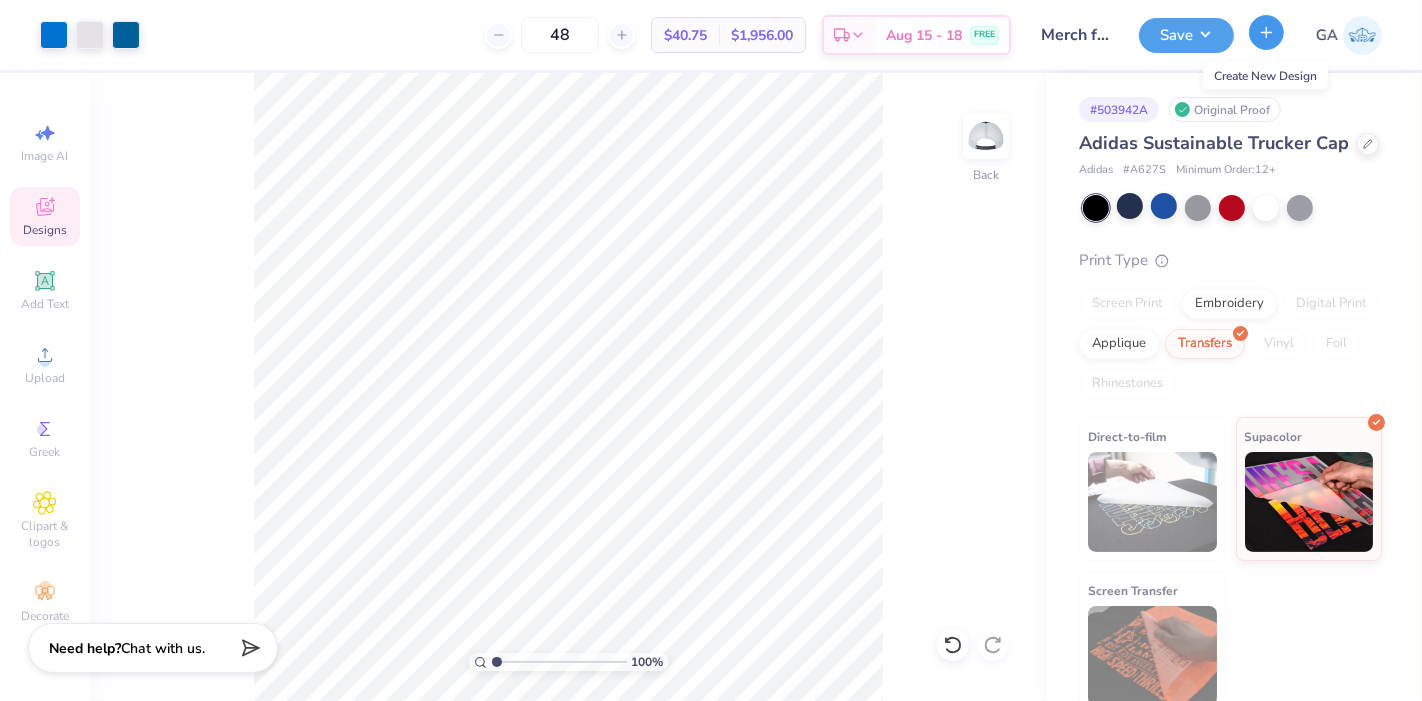 click 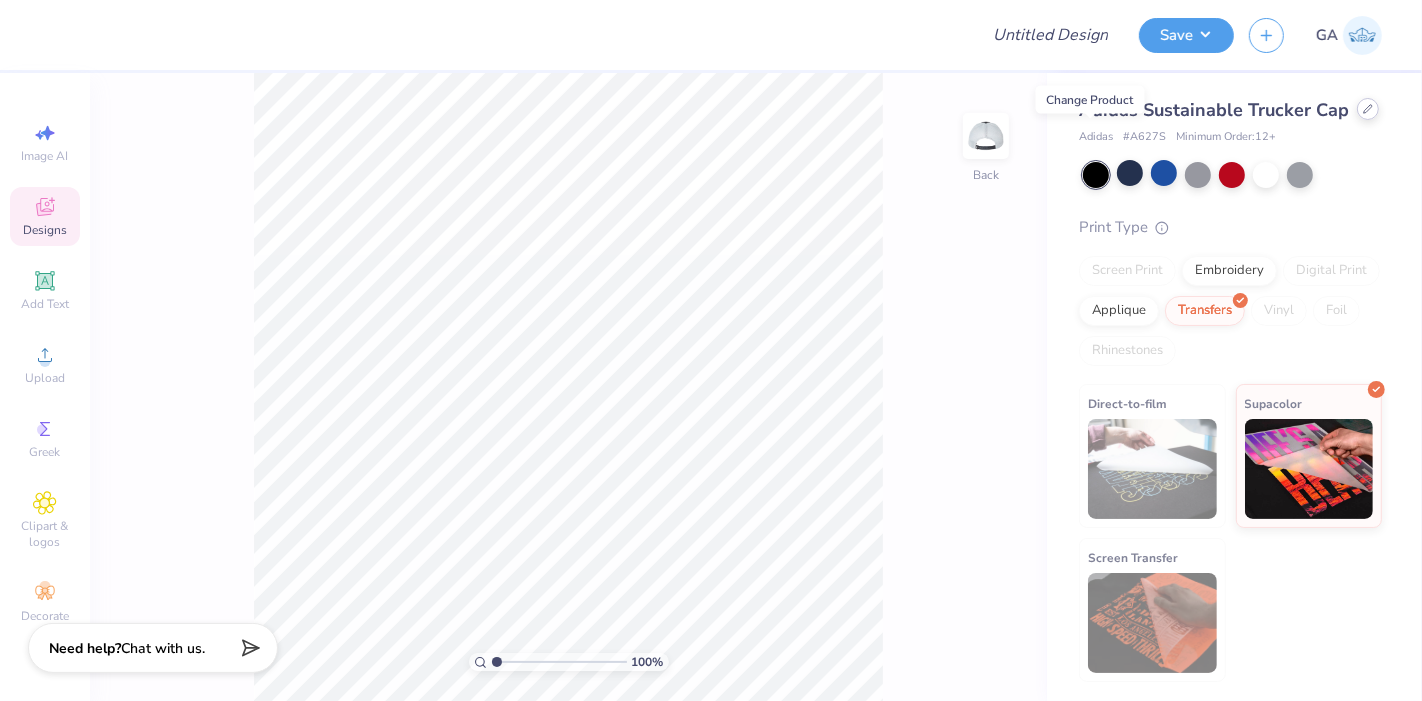 click at bounding box center (1368, 109) 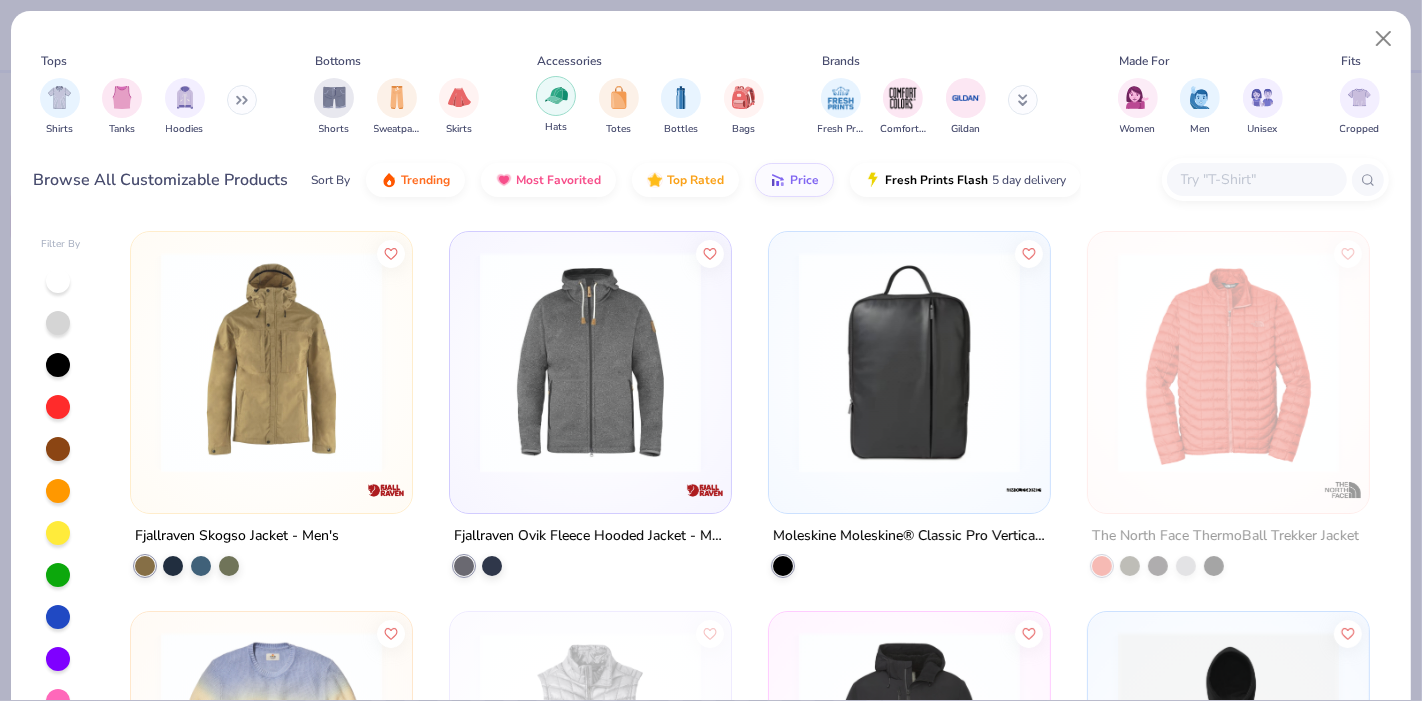 click at bounding box center [556, 96] 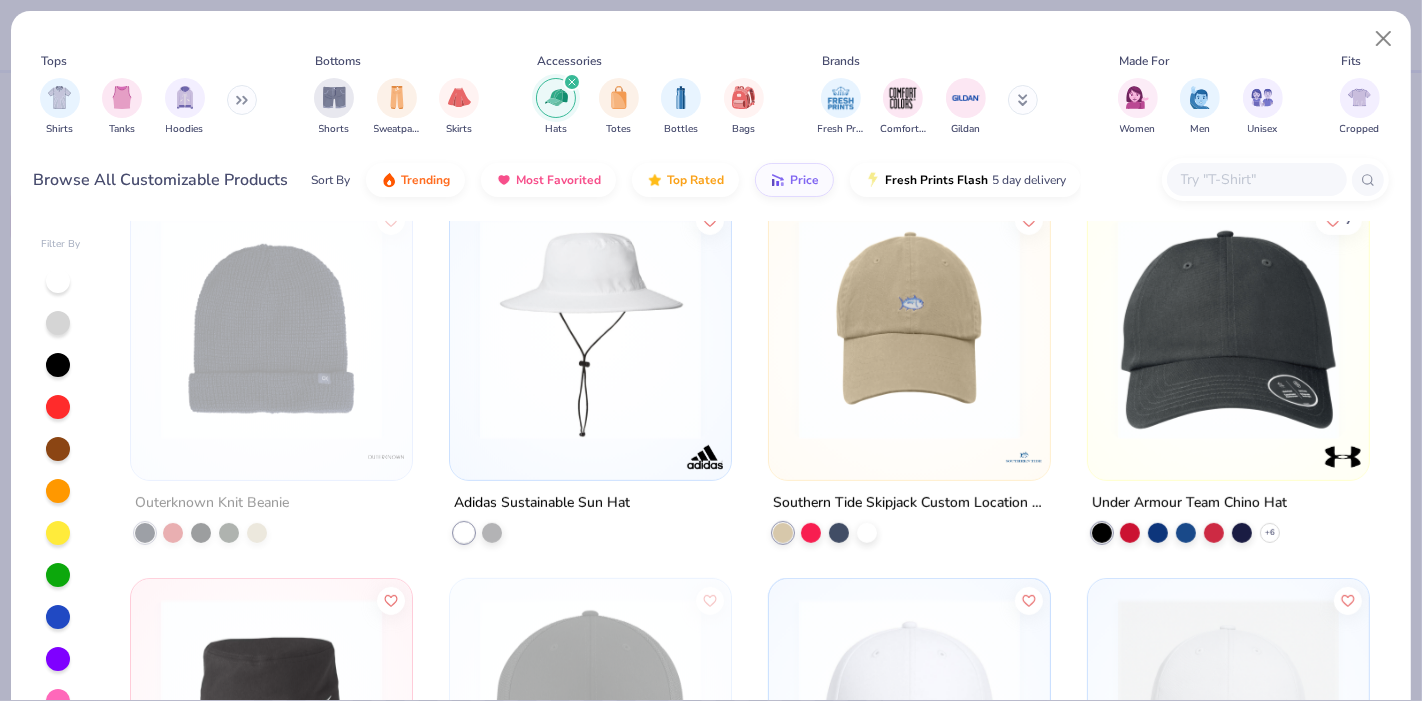 scroll, scrollTop: 765, scrollLeft: 0, axis: vertical 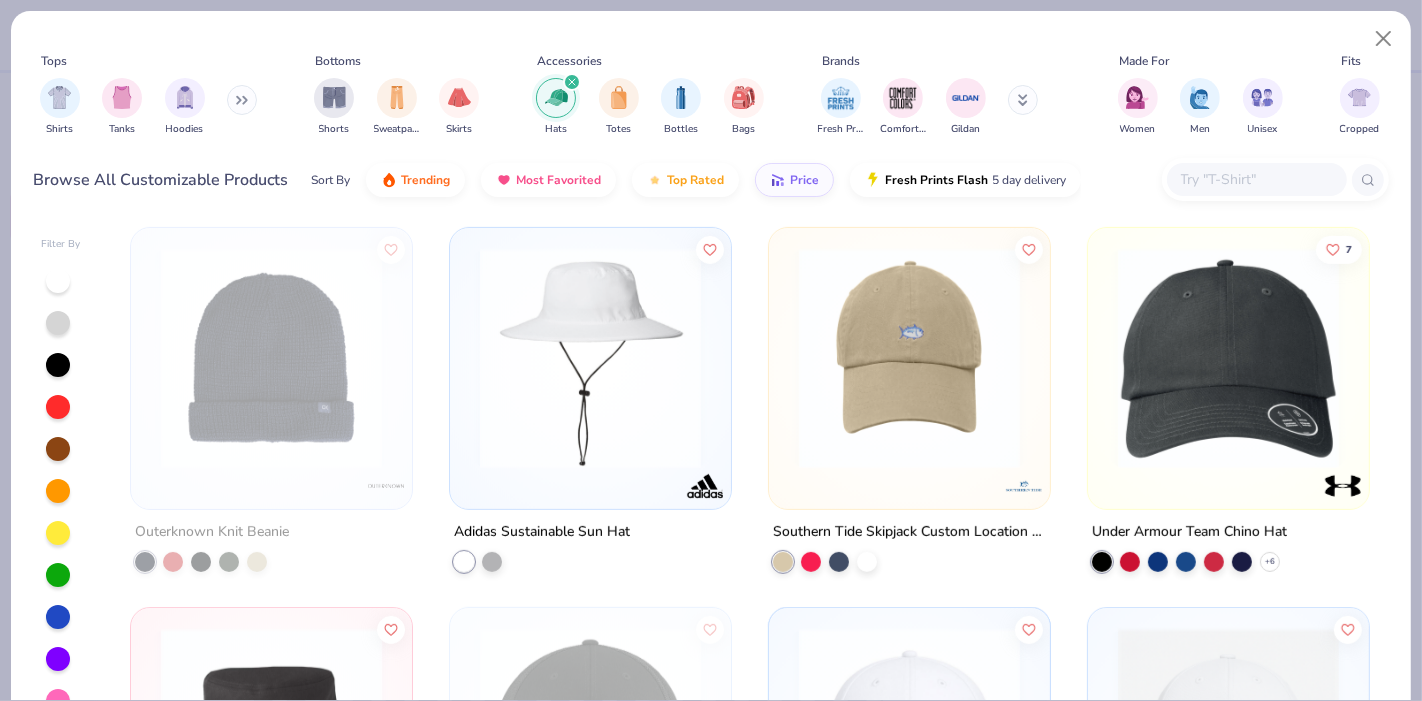 click at bounding box center (1228, 357) 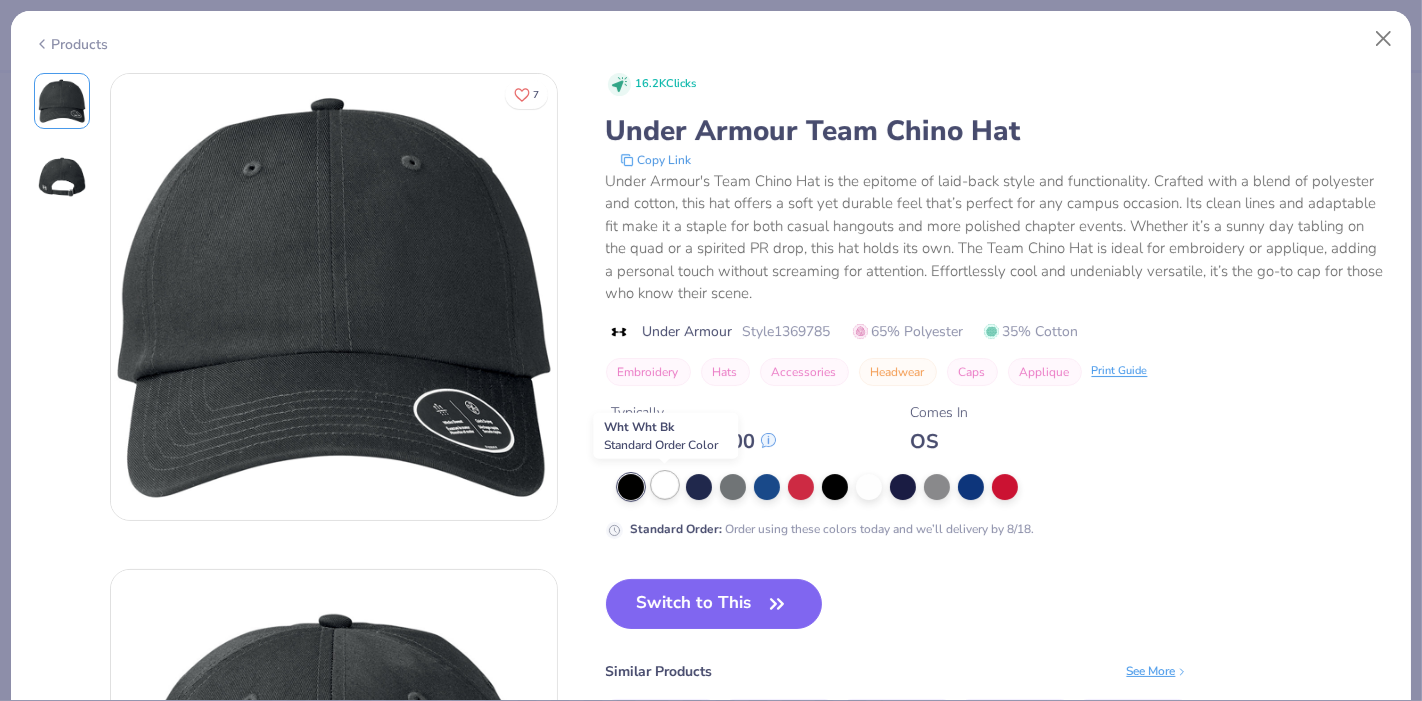 click at bounding box center (665, 485) 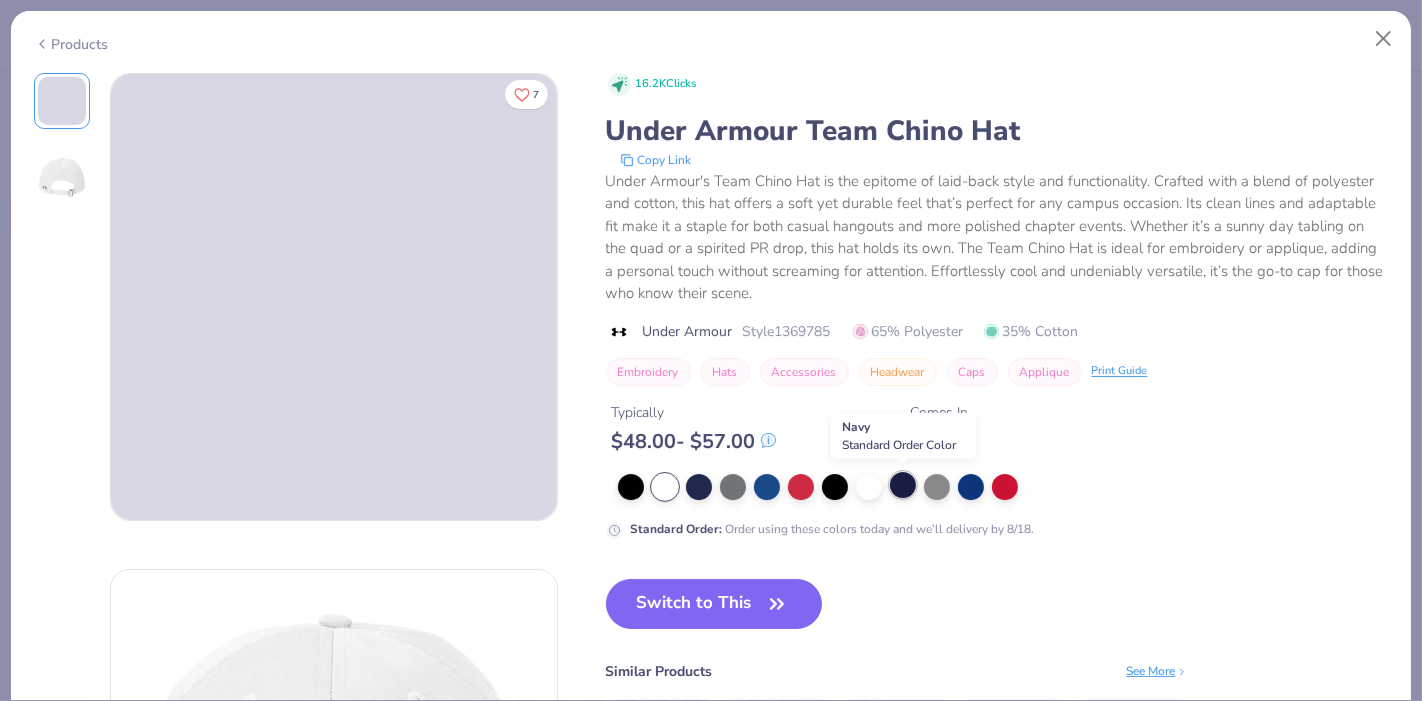 click at bounding box center [903, 485] 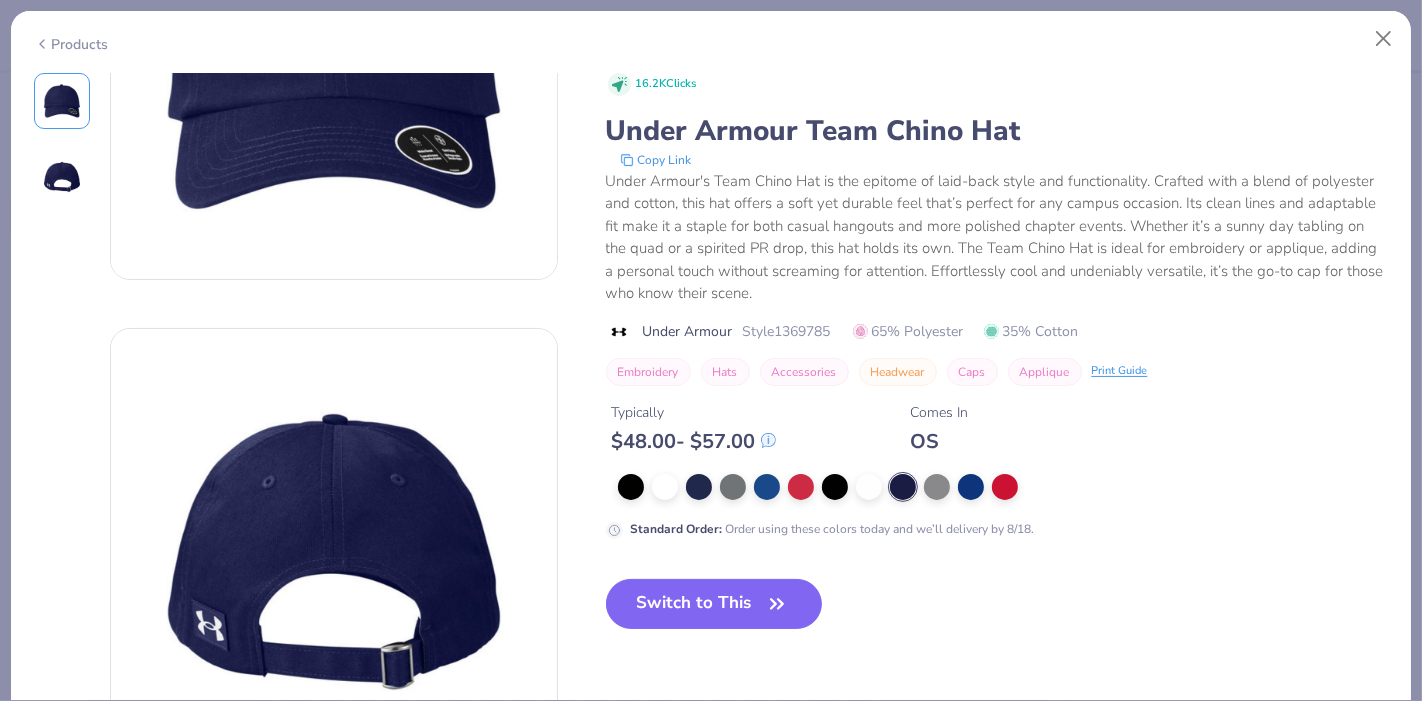scroll, scrollTop: 240, scrollLeft: 0, axis: vertical 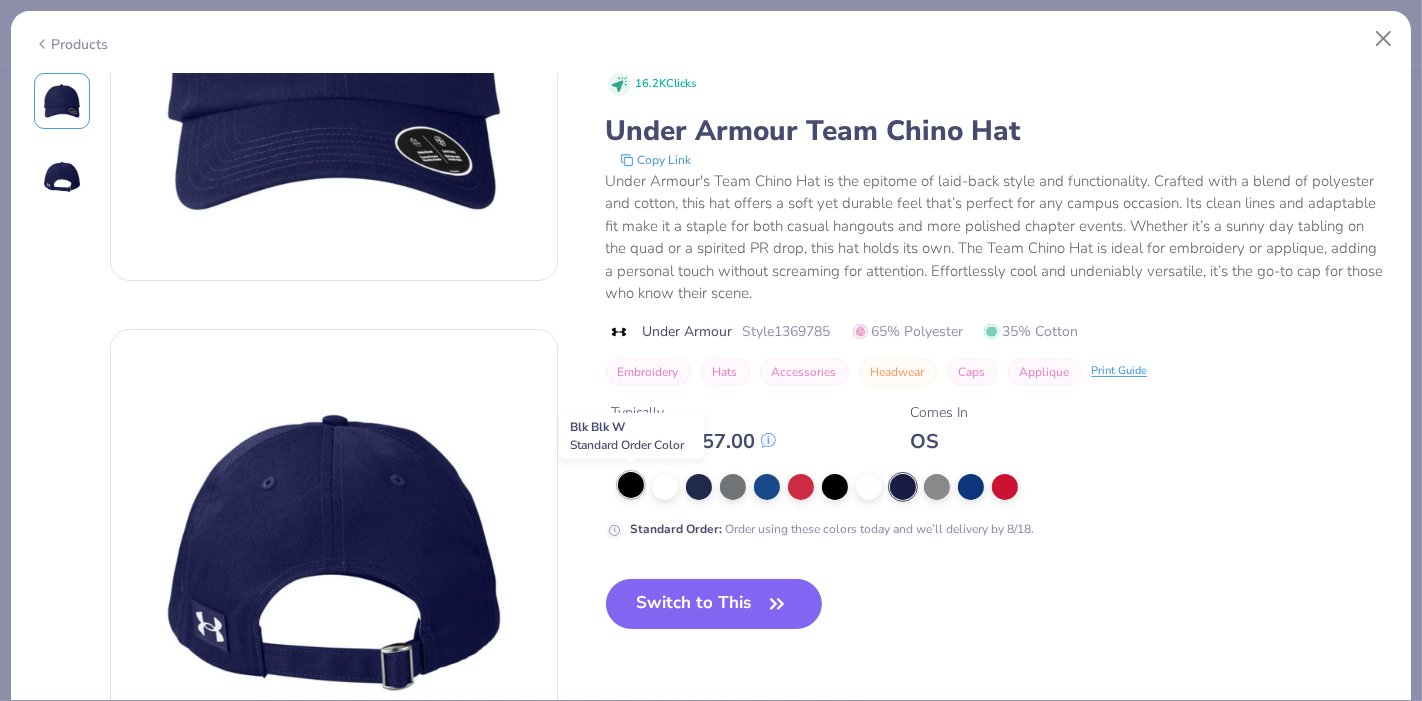 click at bounding box center (631, 485) 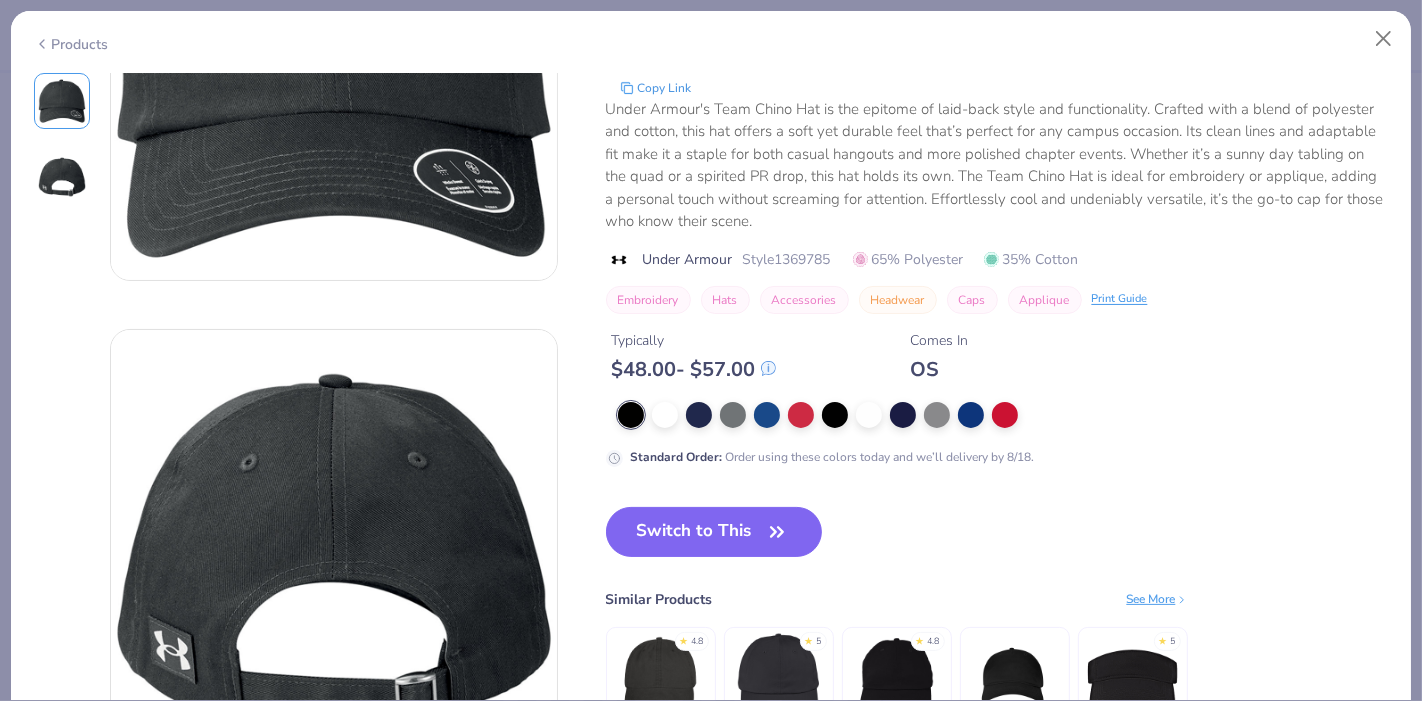click on "Products" at bounding box center (711, 37) 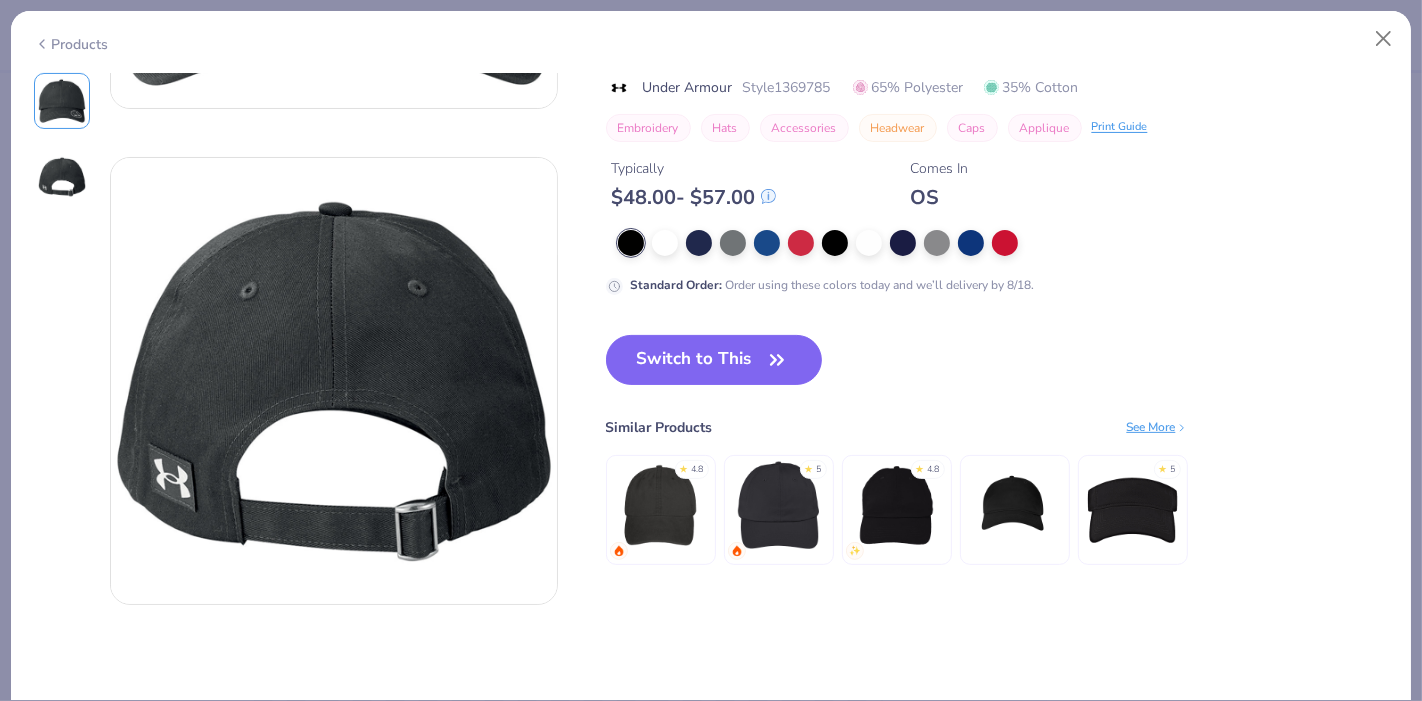 scroll, scrollTop: 411, scrollLeft: 0, axis: vertical 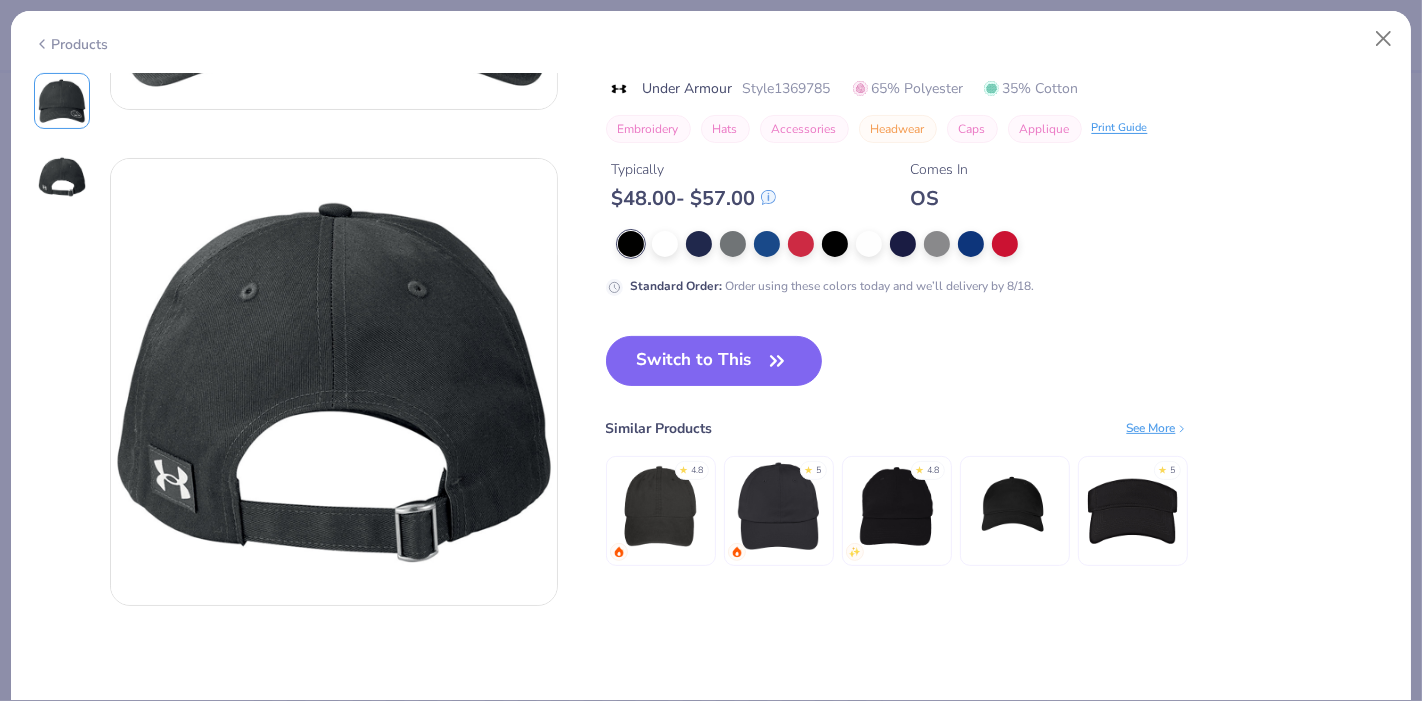click on "Products" at bounding box center [71, 44] 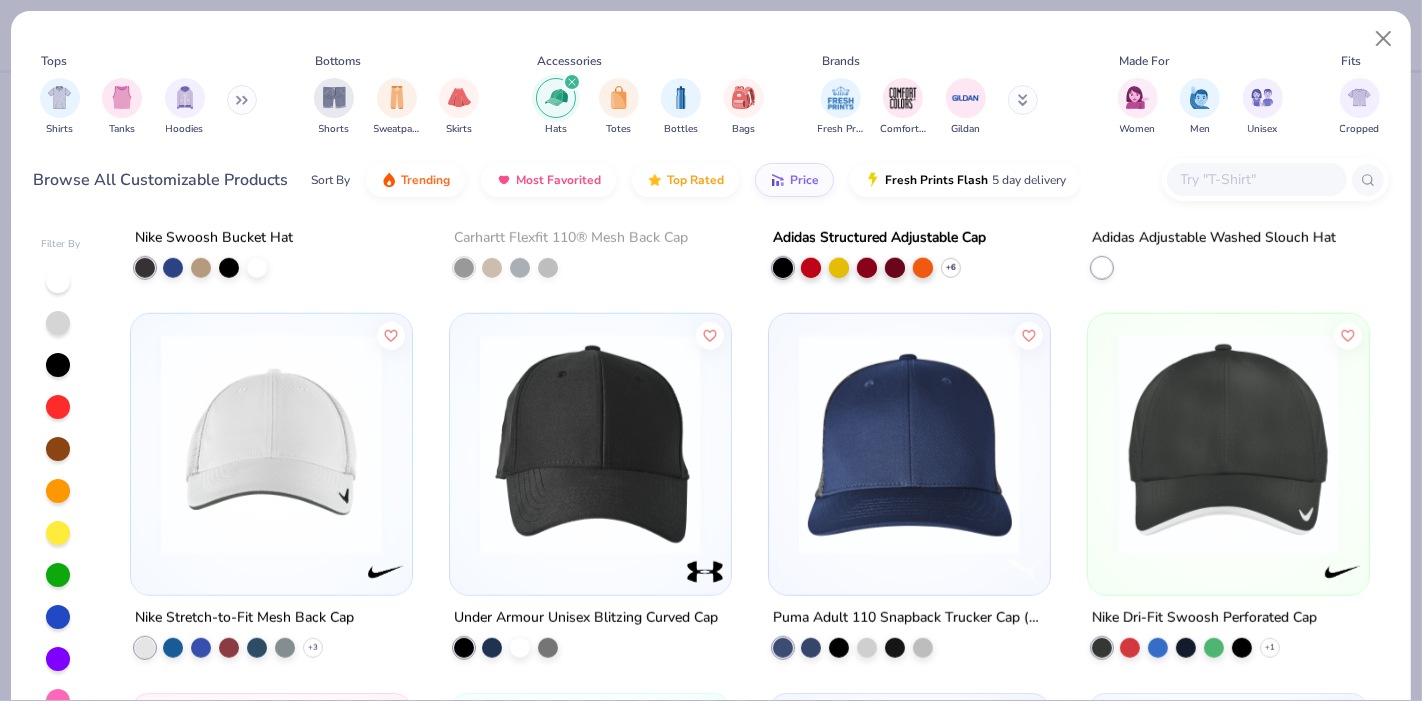 scroll, scrollTop: 1620, scrollLeft: 0, axis: vertical 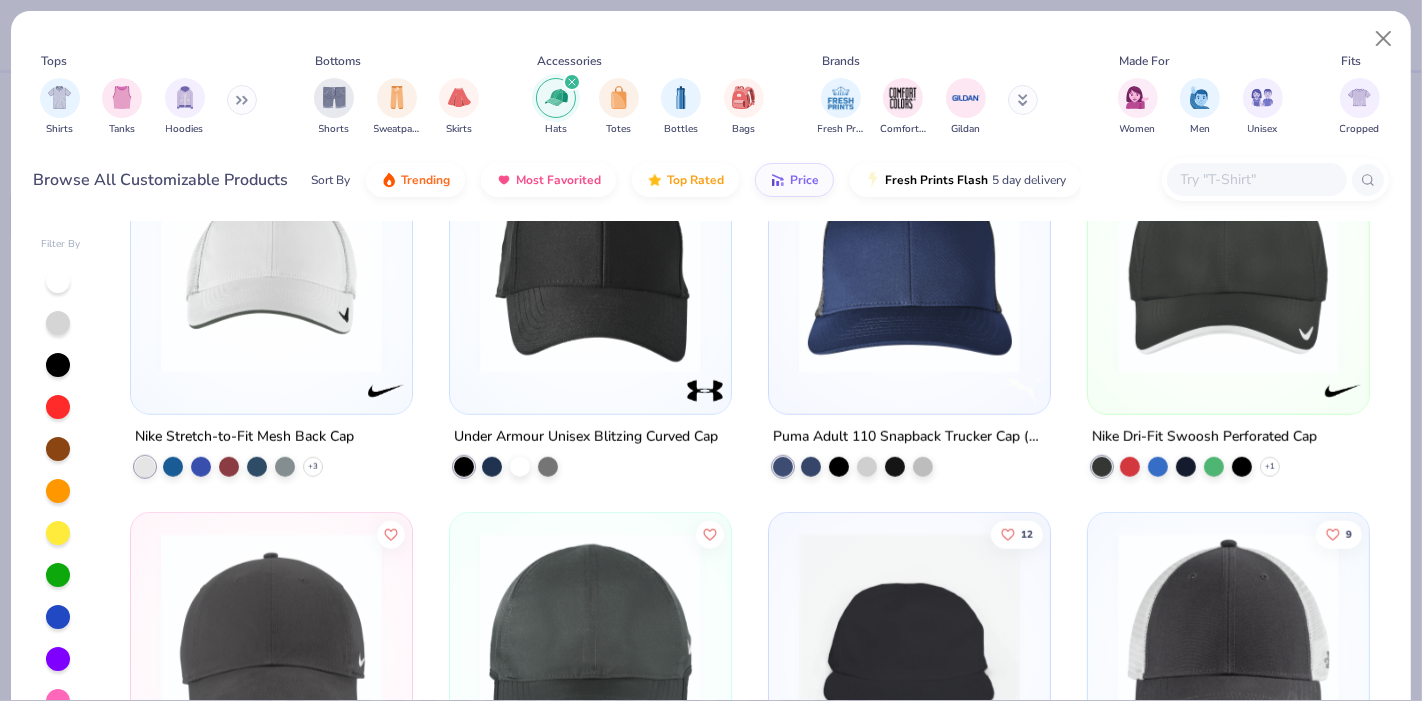 click at bounding box center [590, 263] 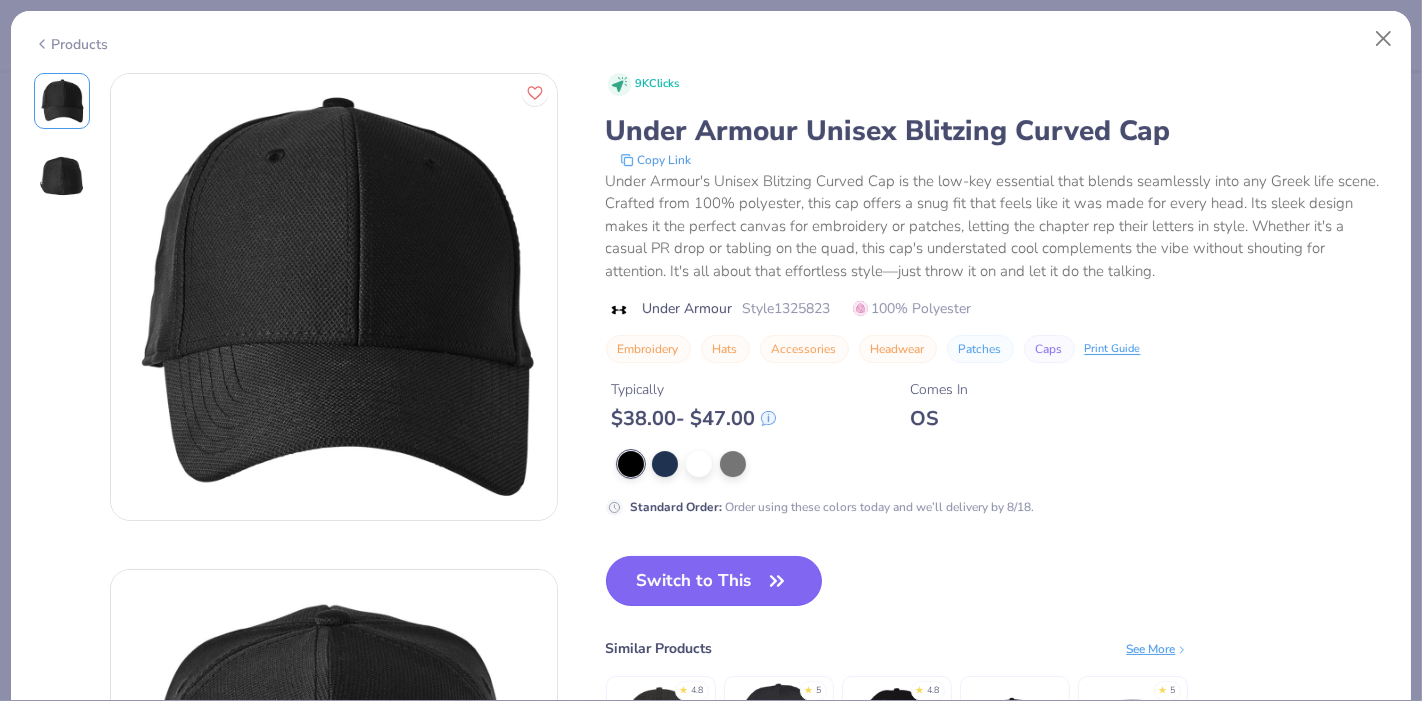 click on "Switch to This" at bounding box center (714, 581) 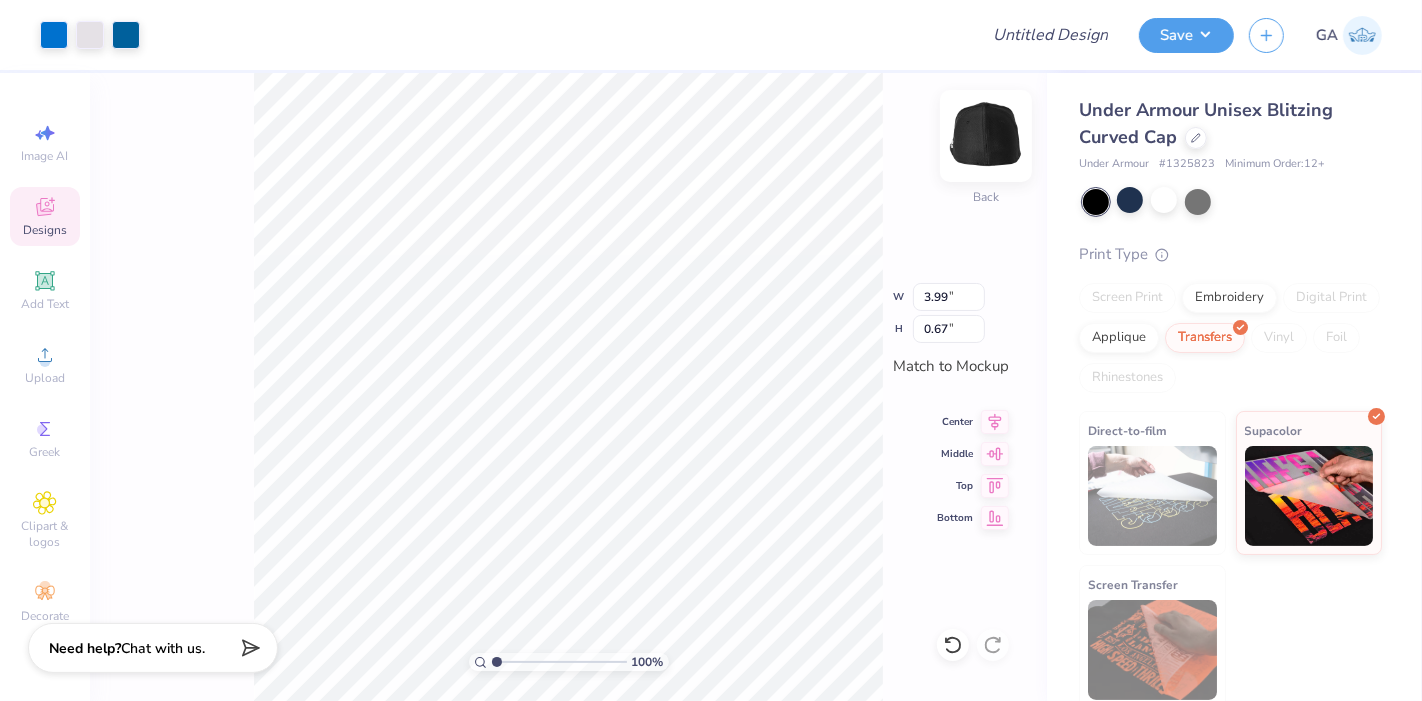 click at bounding box center (986, 136) 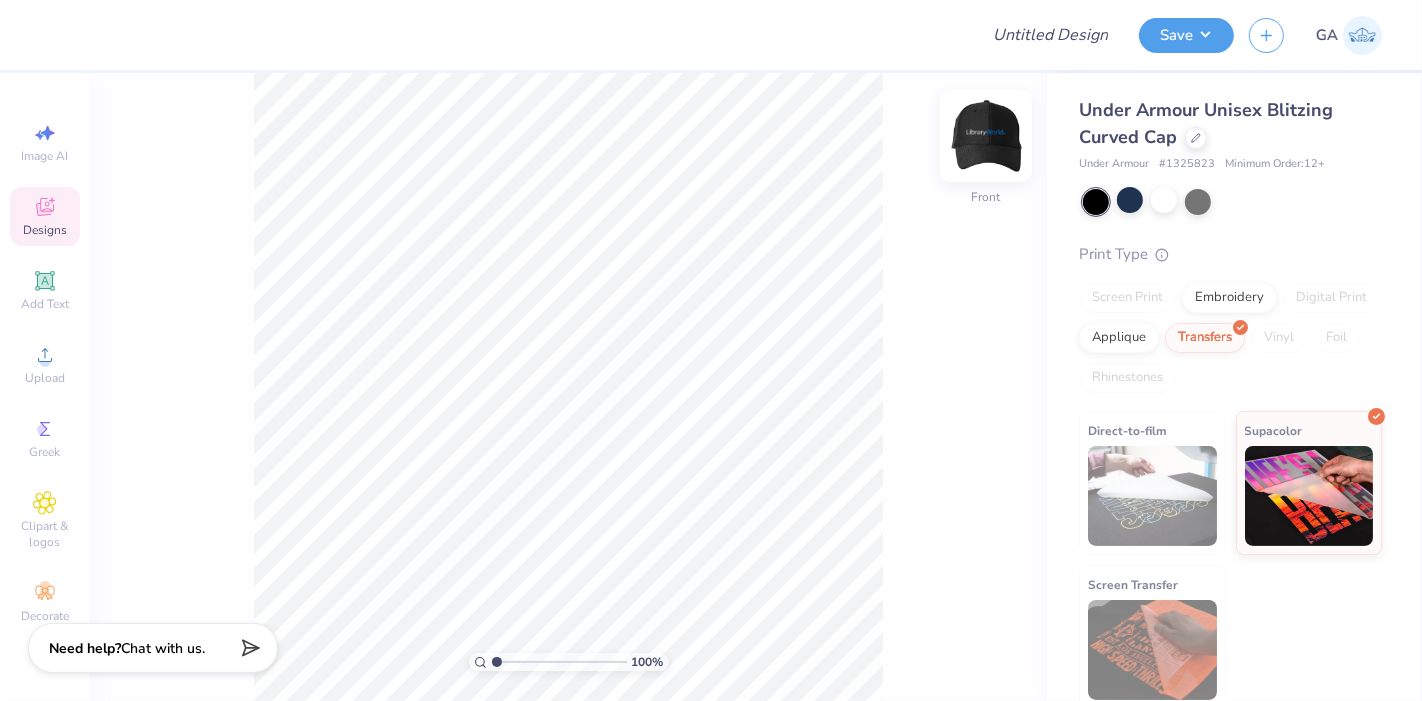 click at bounding box center [986, 136] 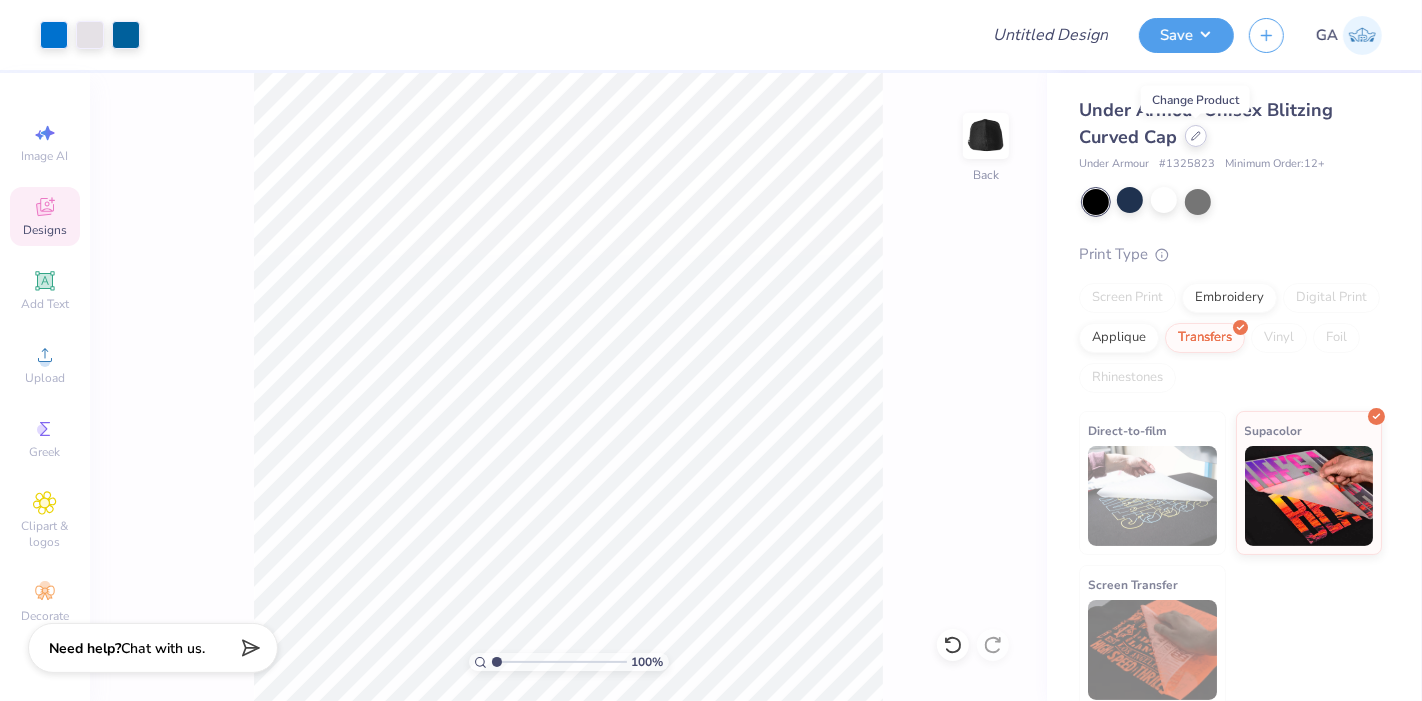 click 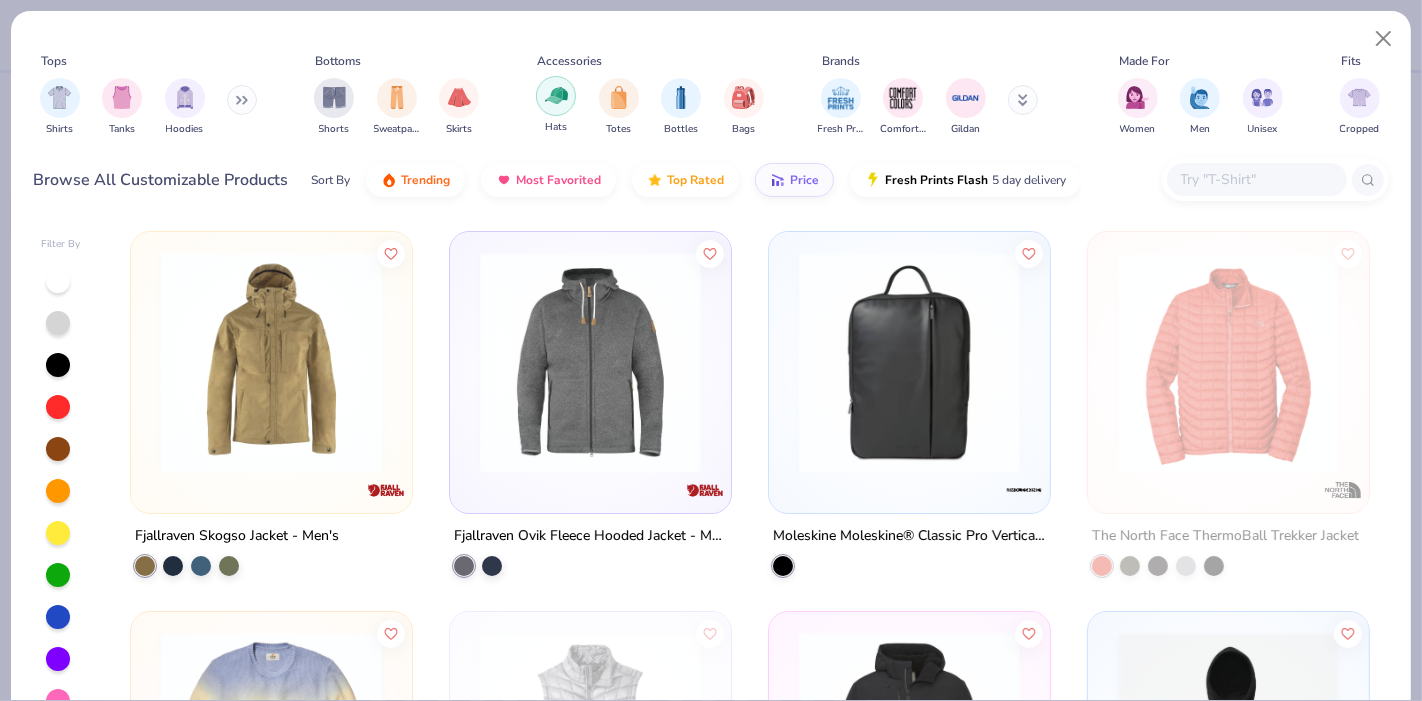 click at bounding box center (556, 95) 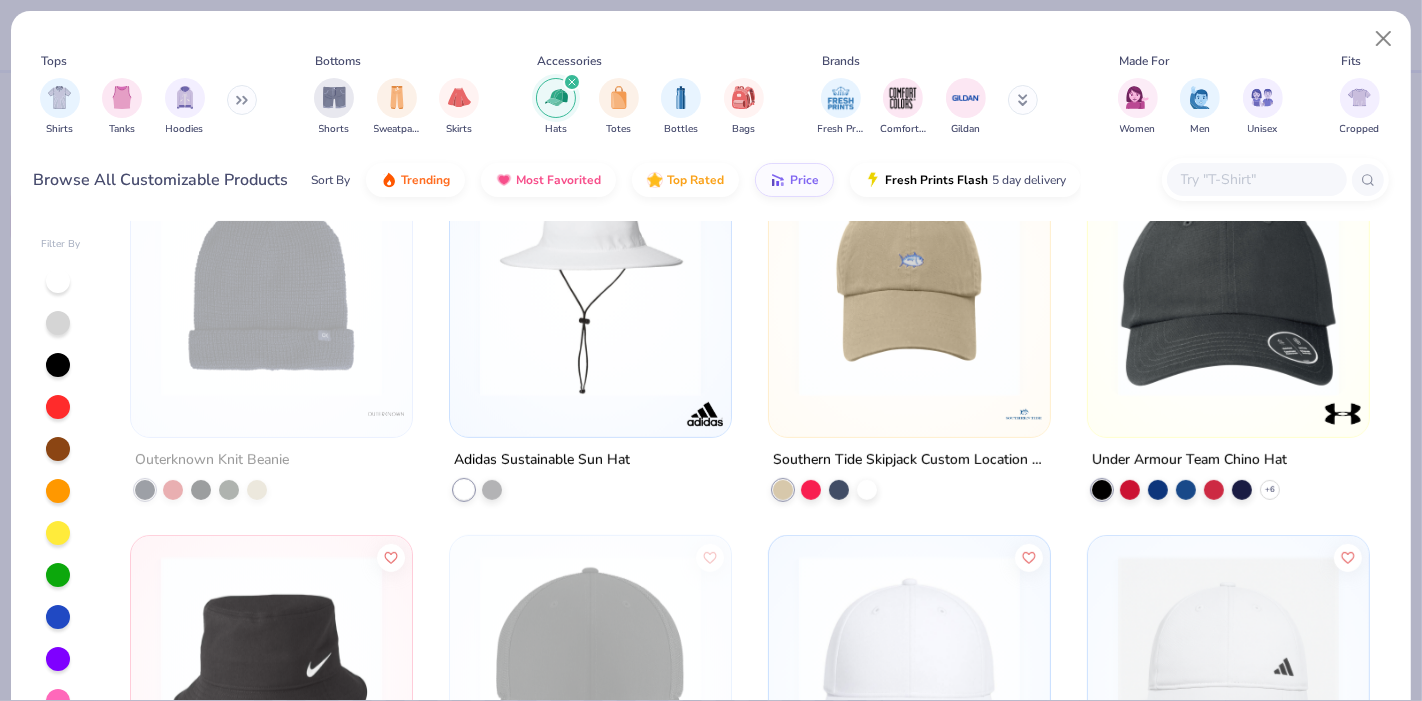 scroll, scrollTop: 839, scrollLeft: 0, axis: vertical 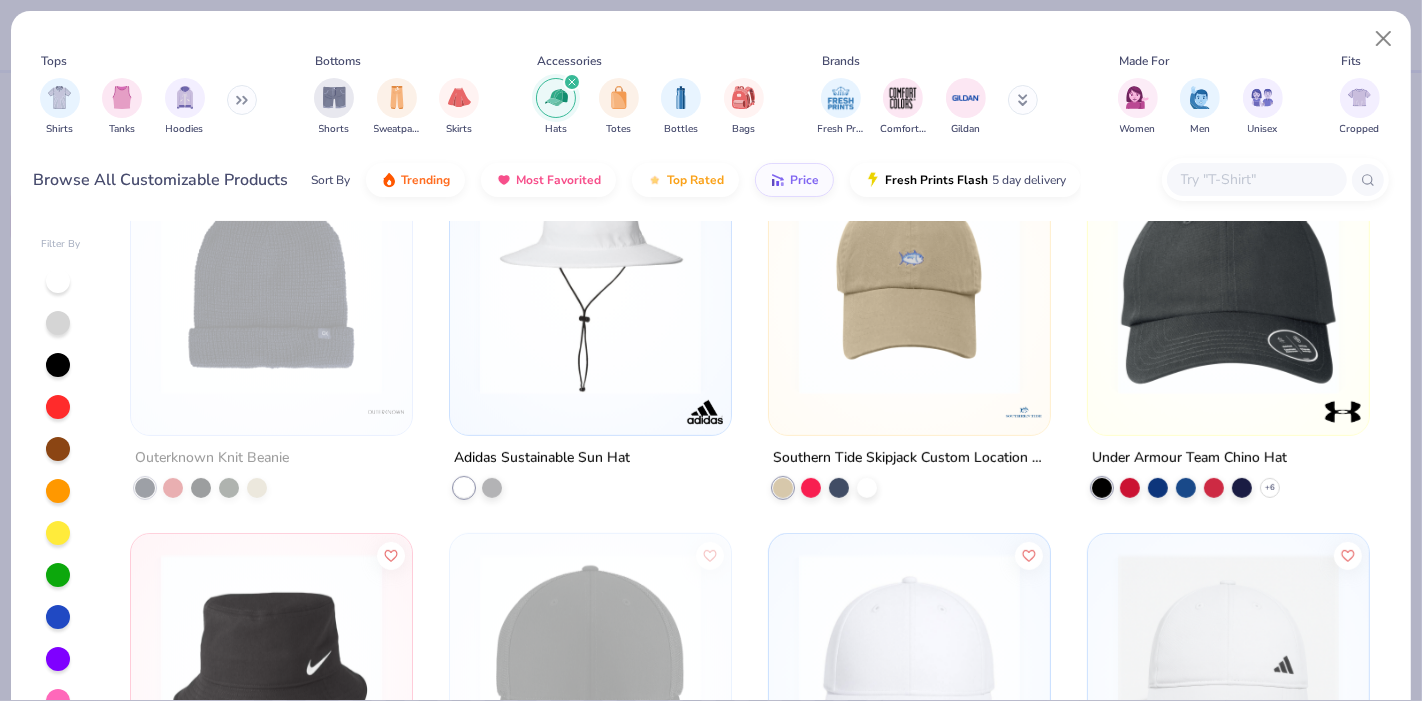 click at bounding box center (1228, 283) 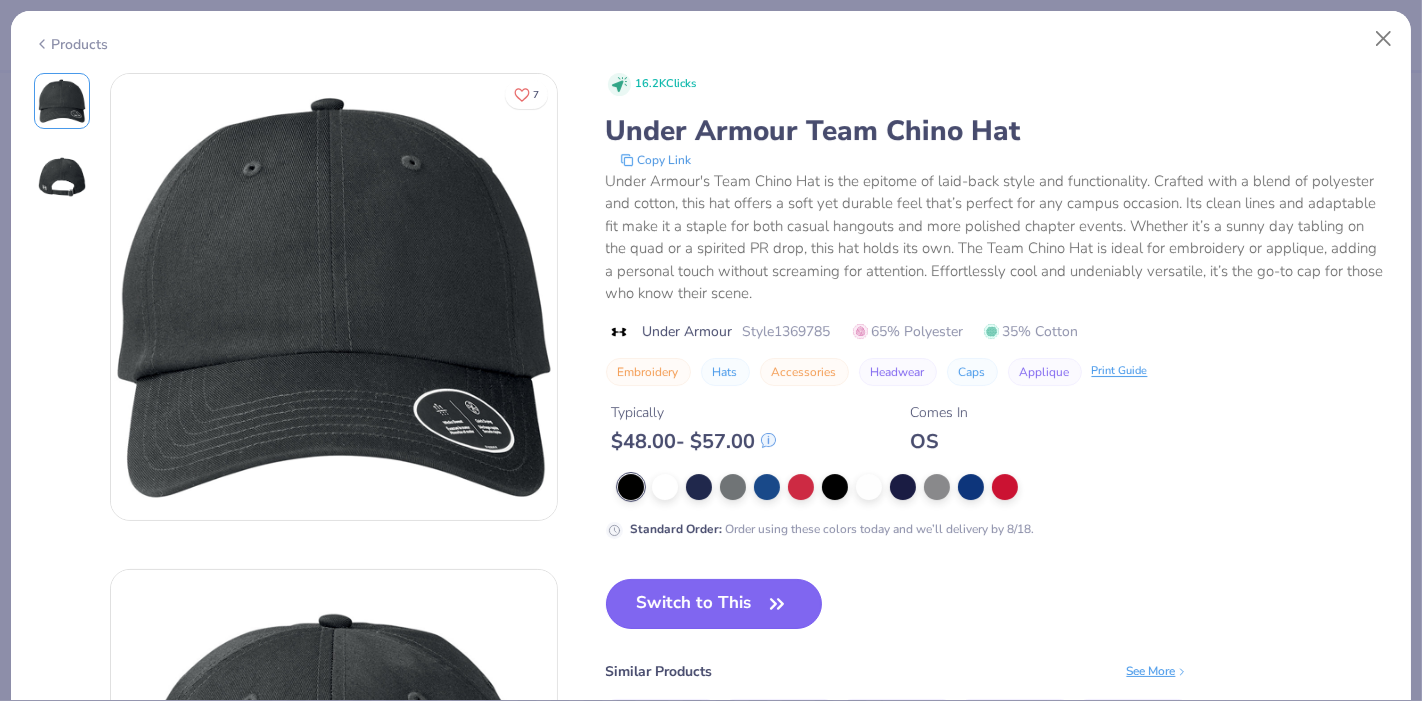click on "Switch to This" at bounding box center [714, 604] 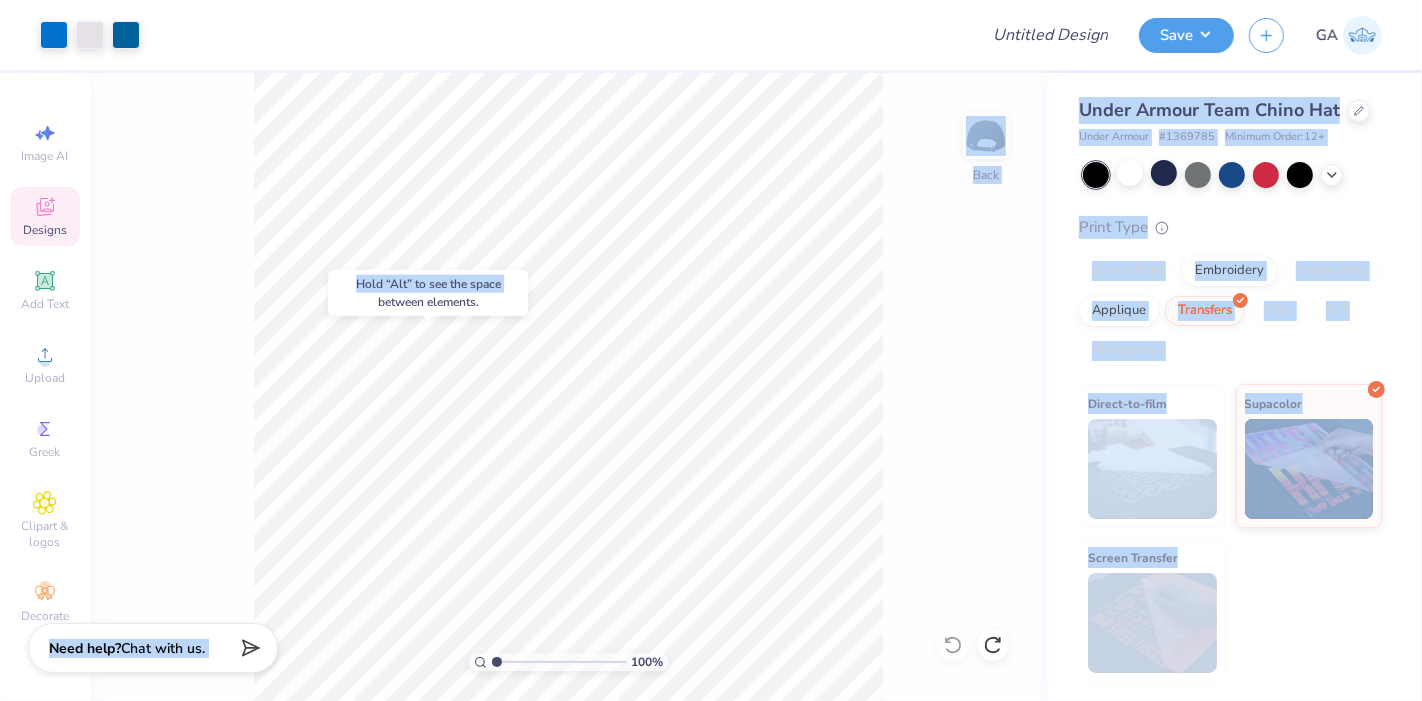 click on "Art colors Design Title Save GA Image AI Designs Add Text Upload Greek Clipart & logos Decorate golf football baseball Orgs Events Styles Print Types Fraternity Sorority Club Sports Rush & Bid Game Day Parent's Weekend PR & General Big Little Reveal Philanthropy Date Parties & Socials Retreat Greek Week Holidays Formal & Semi Spring Break Graduation Founder’s Day Classic Minimalist Varsity Y2K Typography Cartoons Handdrawn 80s & 90s Grunge 60s & 70s Embroidery Screen Print Patches Digital Print Vinyl Transfers Applique Trending Most Favorited Newest 100  % Back Under Armour Team Chino Hat Under Armour # 1369785 Minimum Order:  12 +   Print Type Screen Print Embroidery Digital Print Applique Transfers Vinyl Foil Rhinestones Direct-to-film Supacolor Screen Transfer Need help?  Chat with us.
x
Hold “Alt” to see the space between elements." at bounding box center (711, 350) 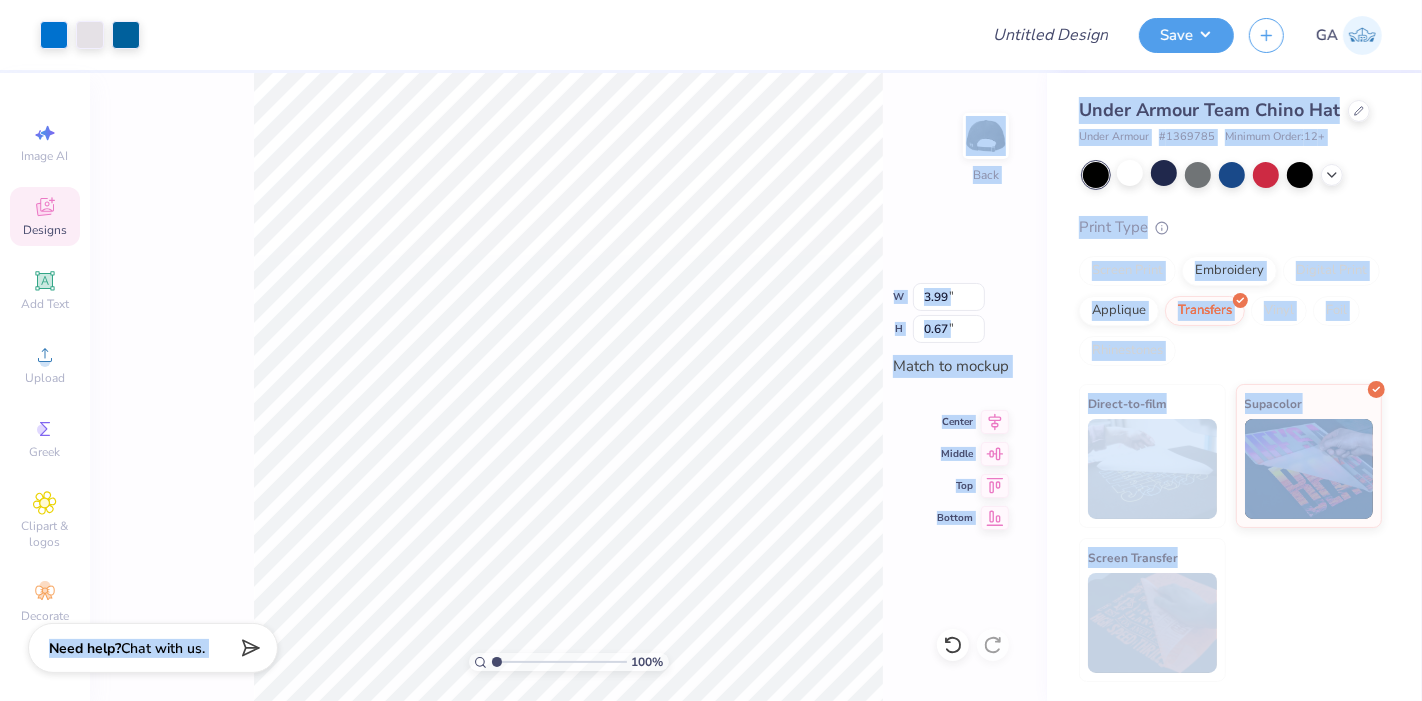 type on "5.14" 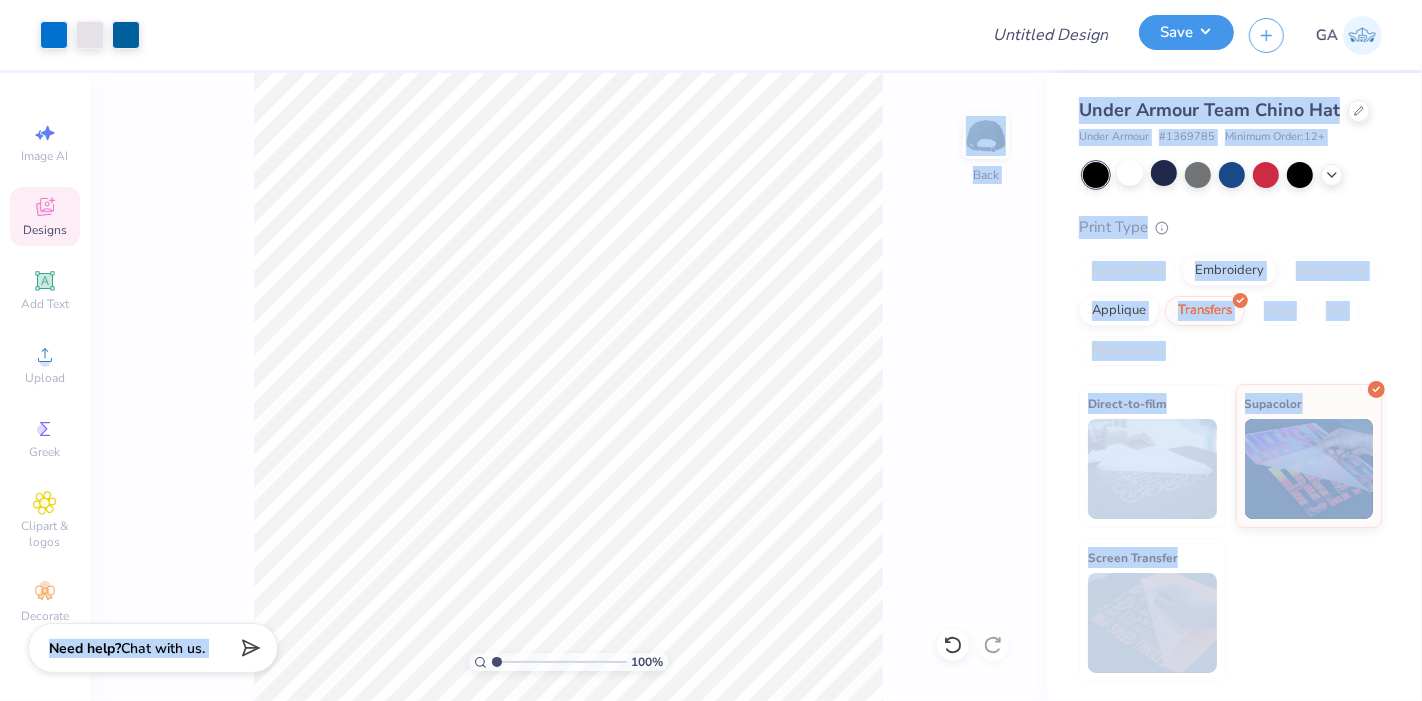 click on "Save" at bounding box center [1186, 32] 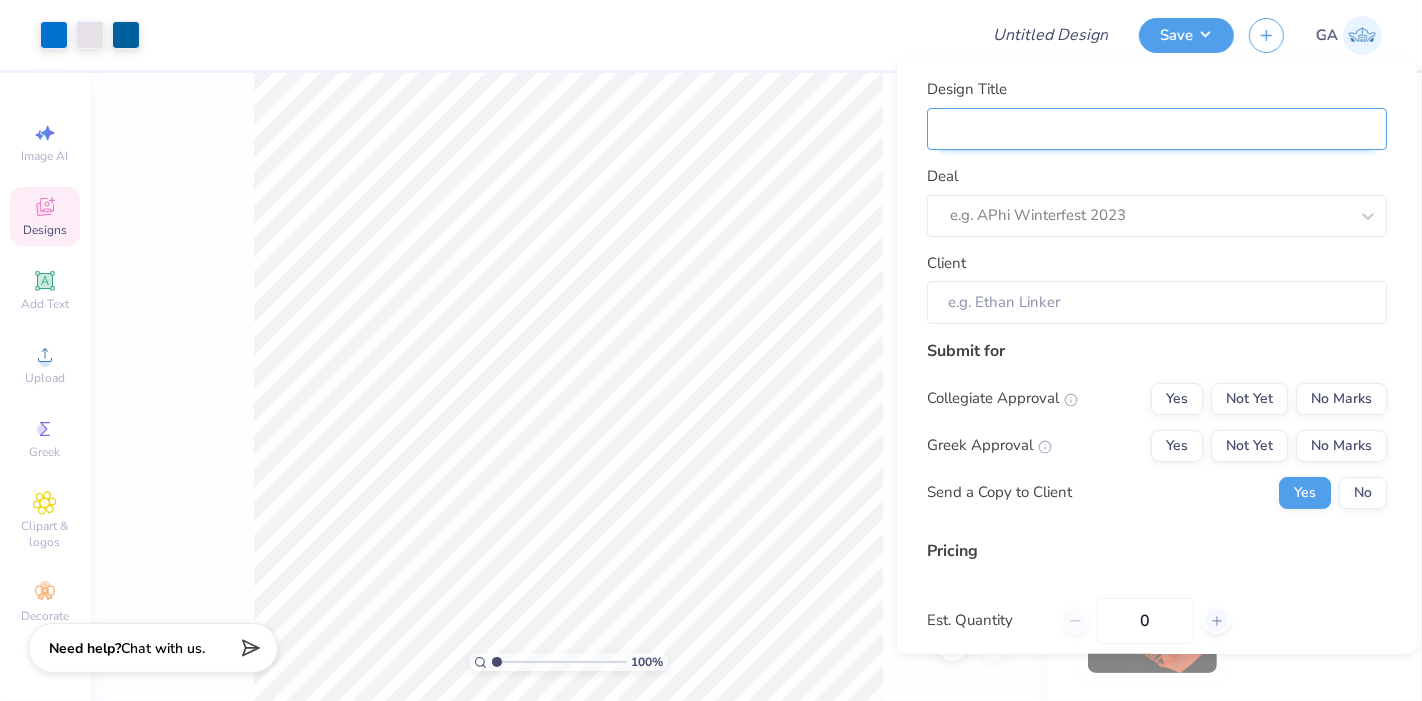click on "Design Title" at bounding box center (1157, 128) 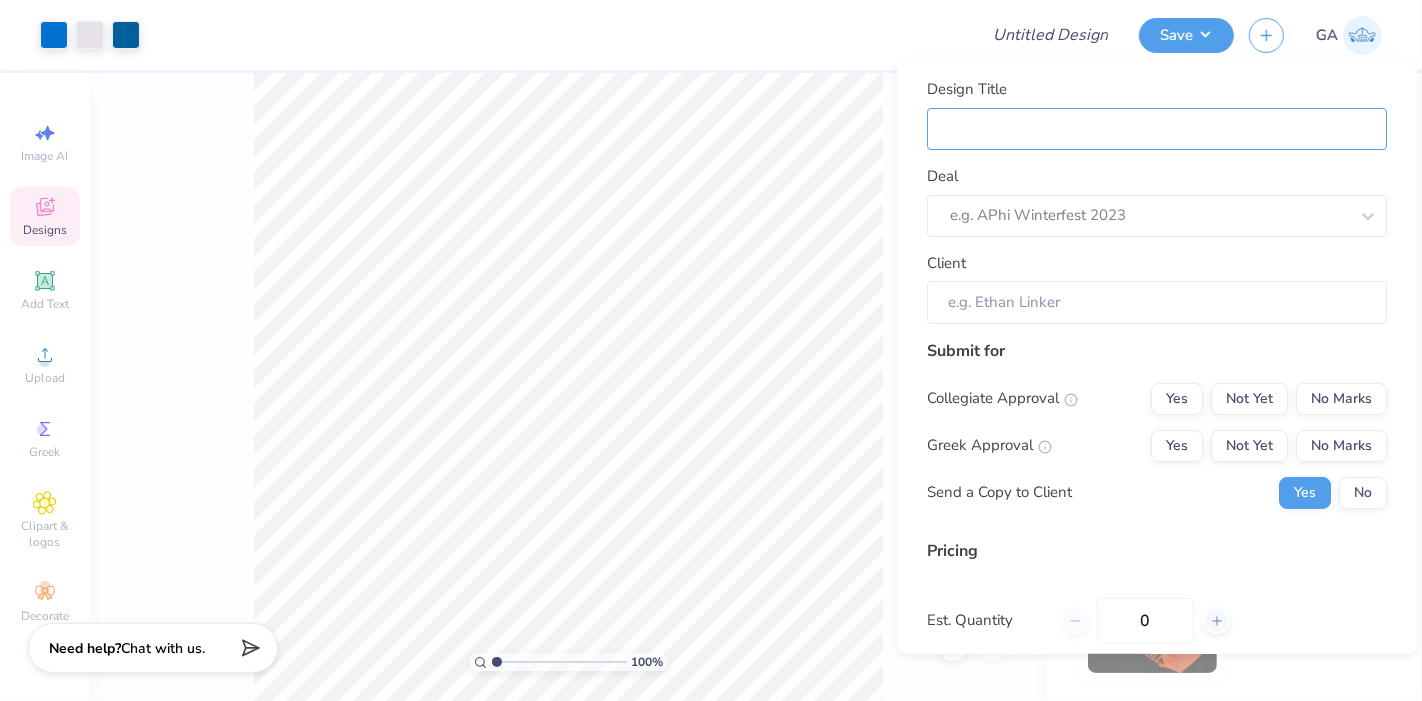 type on "Merch for Library World" 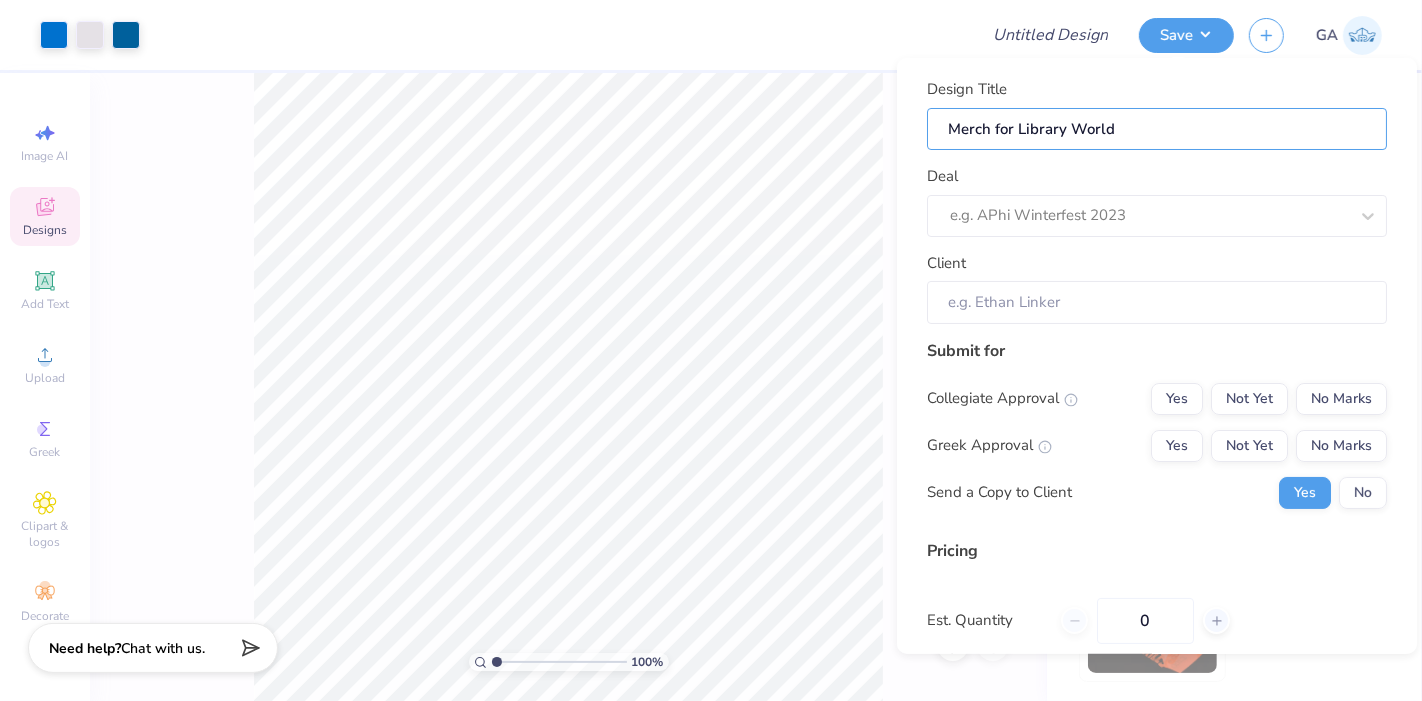 type on "Merch for Library World" 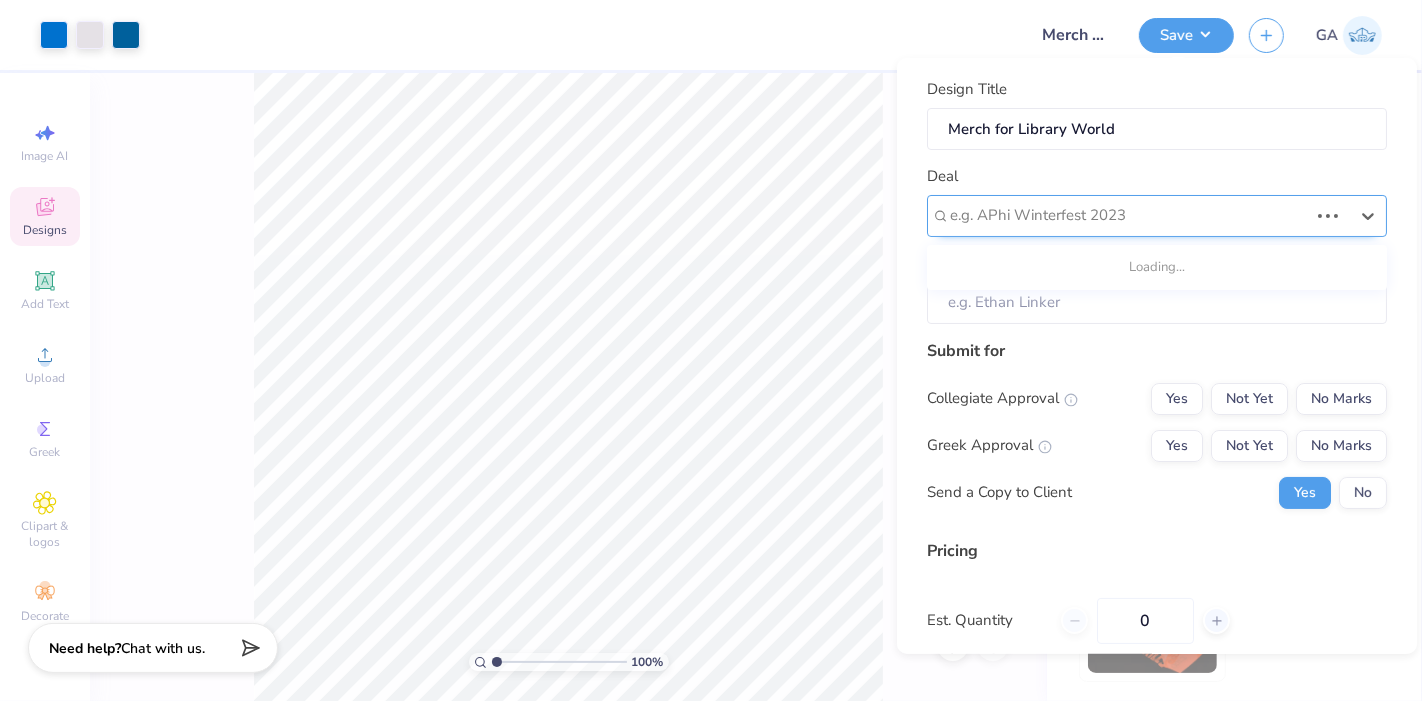 click at bounding box center (1129, 215) 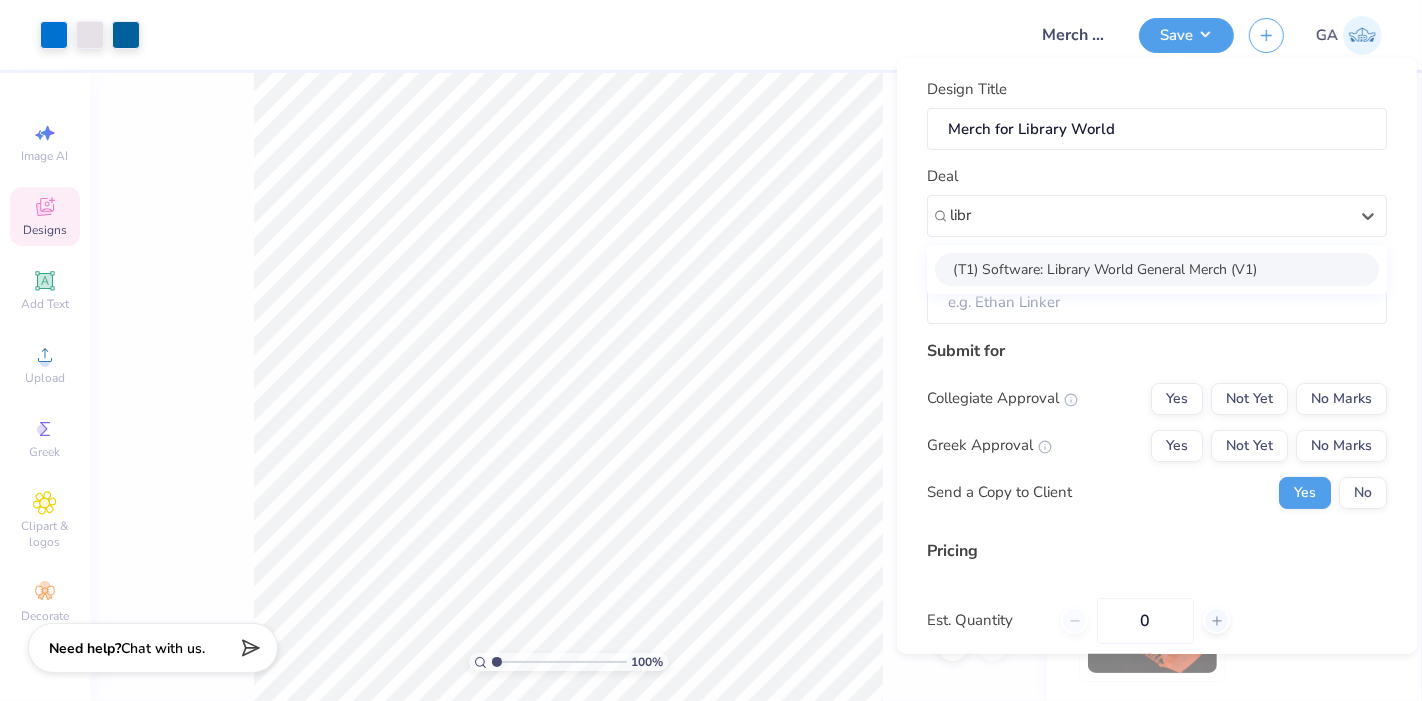 click on "(T1) Software: Library World General Merch (V1)" at bounding box center (1157, 268) 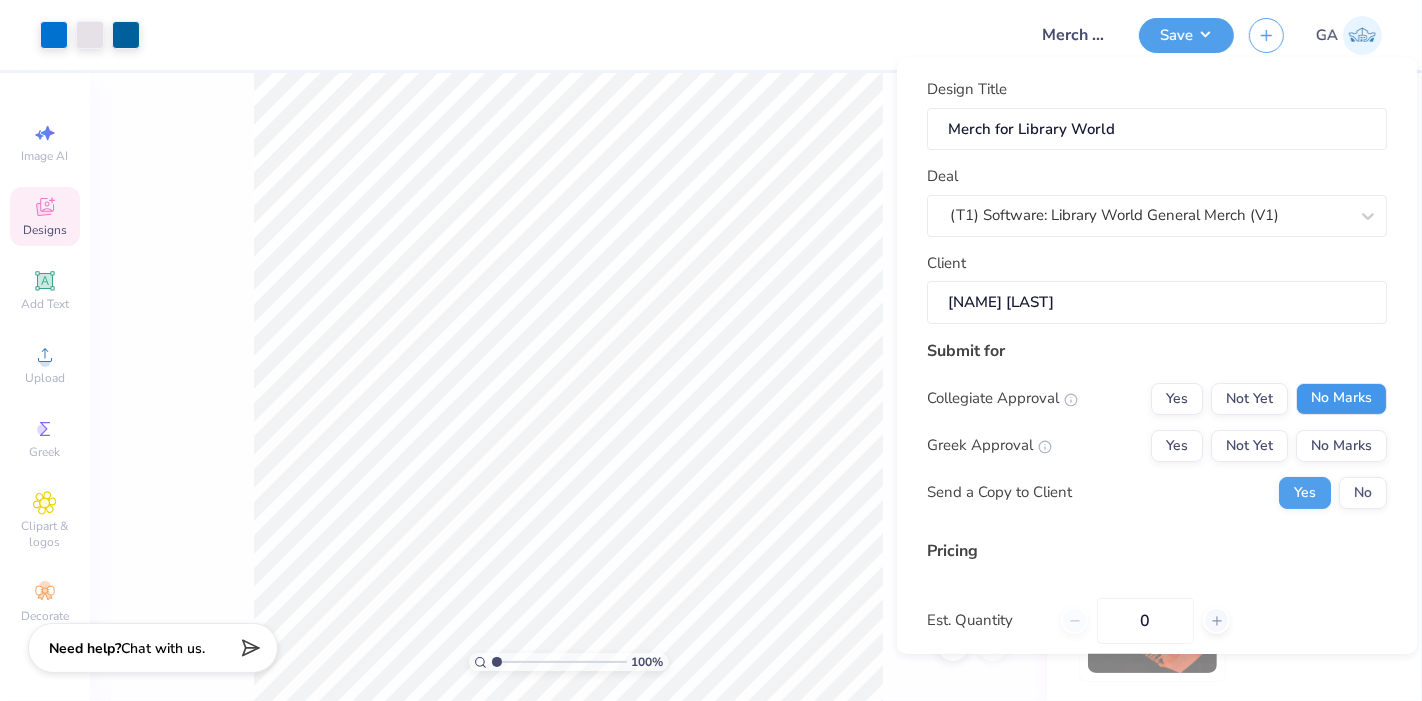 click on "No Marks" at bounding box center [1341, 398] 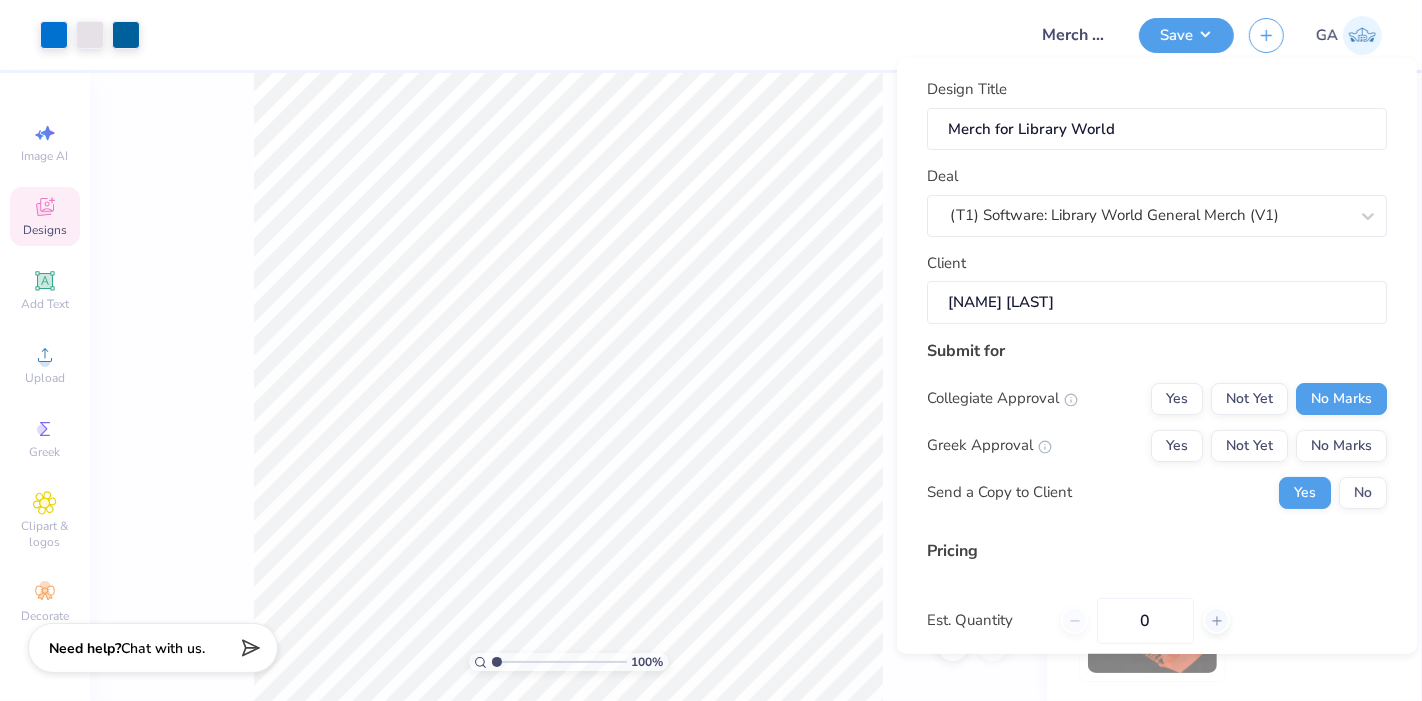 scroll, scrollTop: 188, scrollLeft: 0, axis: vertical 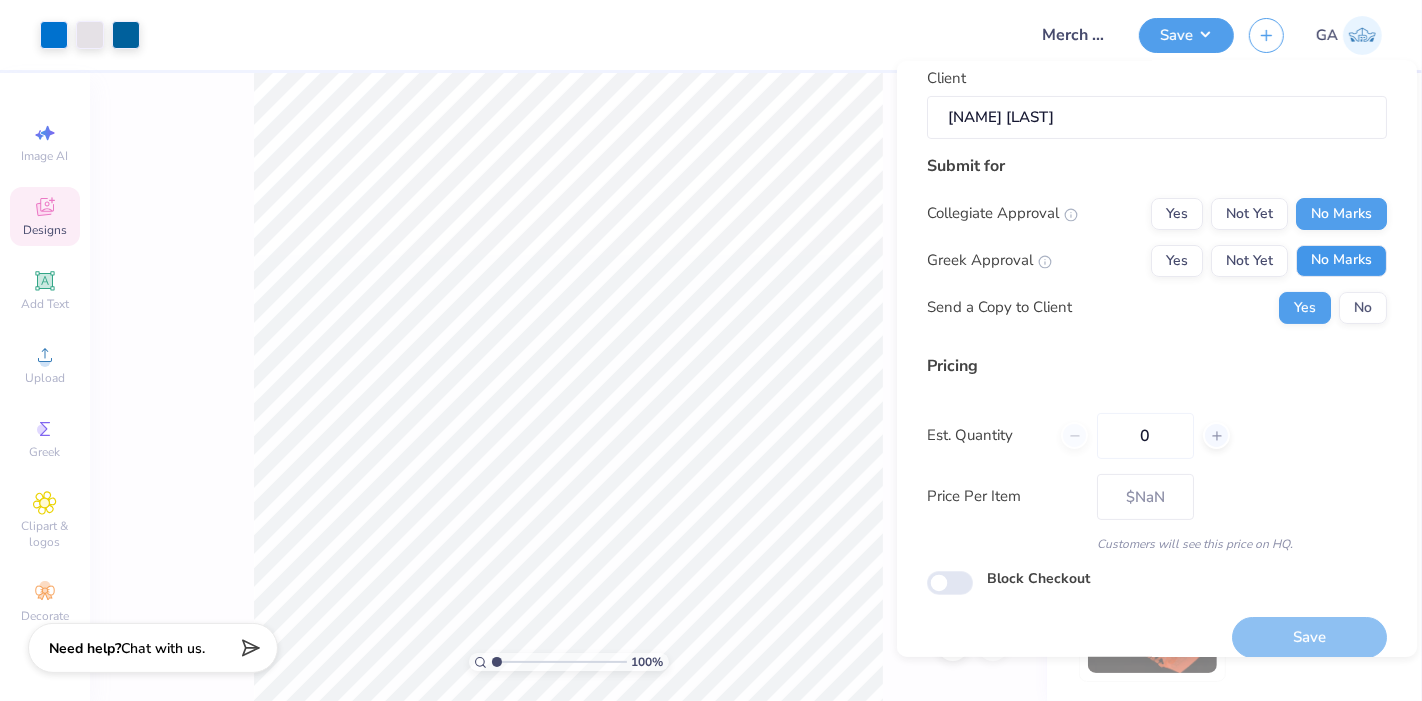 click on "No Marks" at bounding box center [1341, 260] 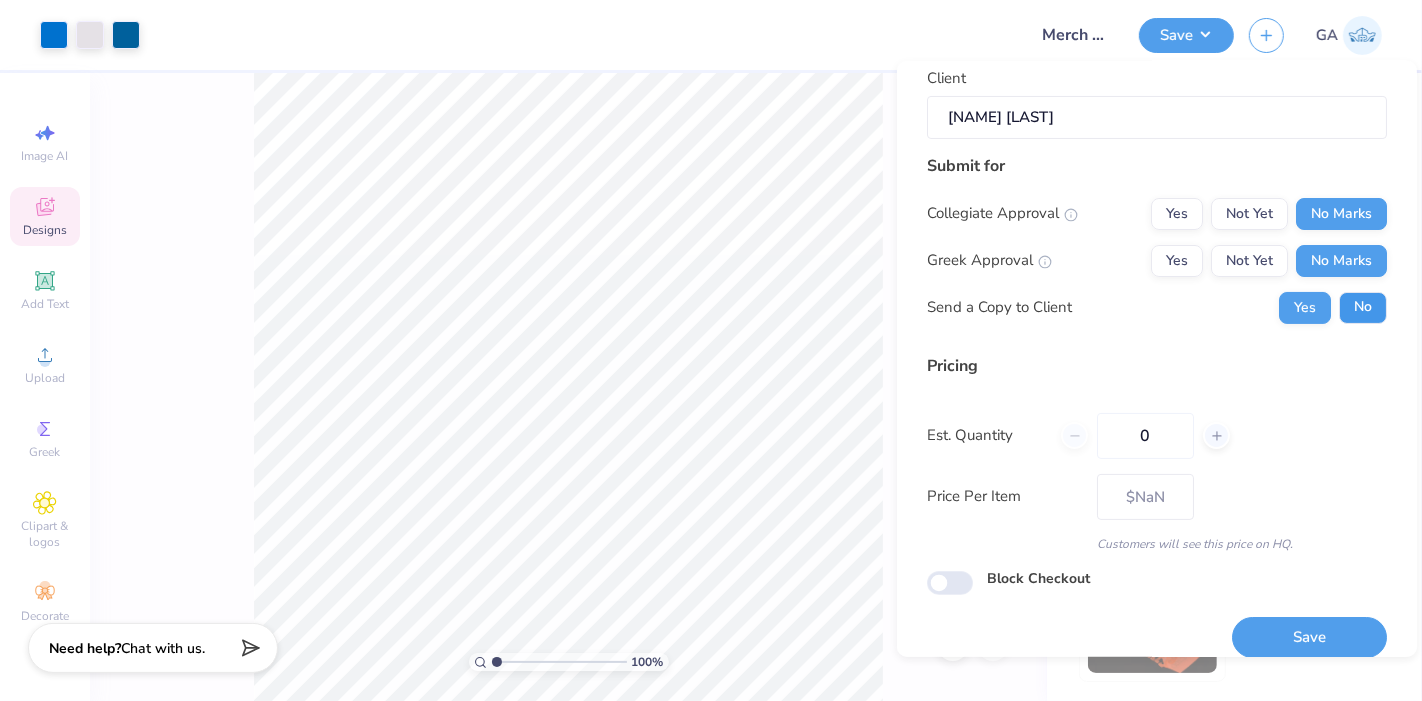 click on "No" at bounding box center (1363, 307) 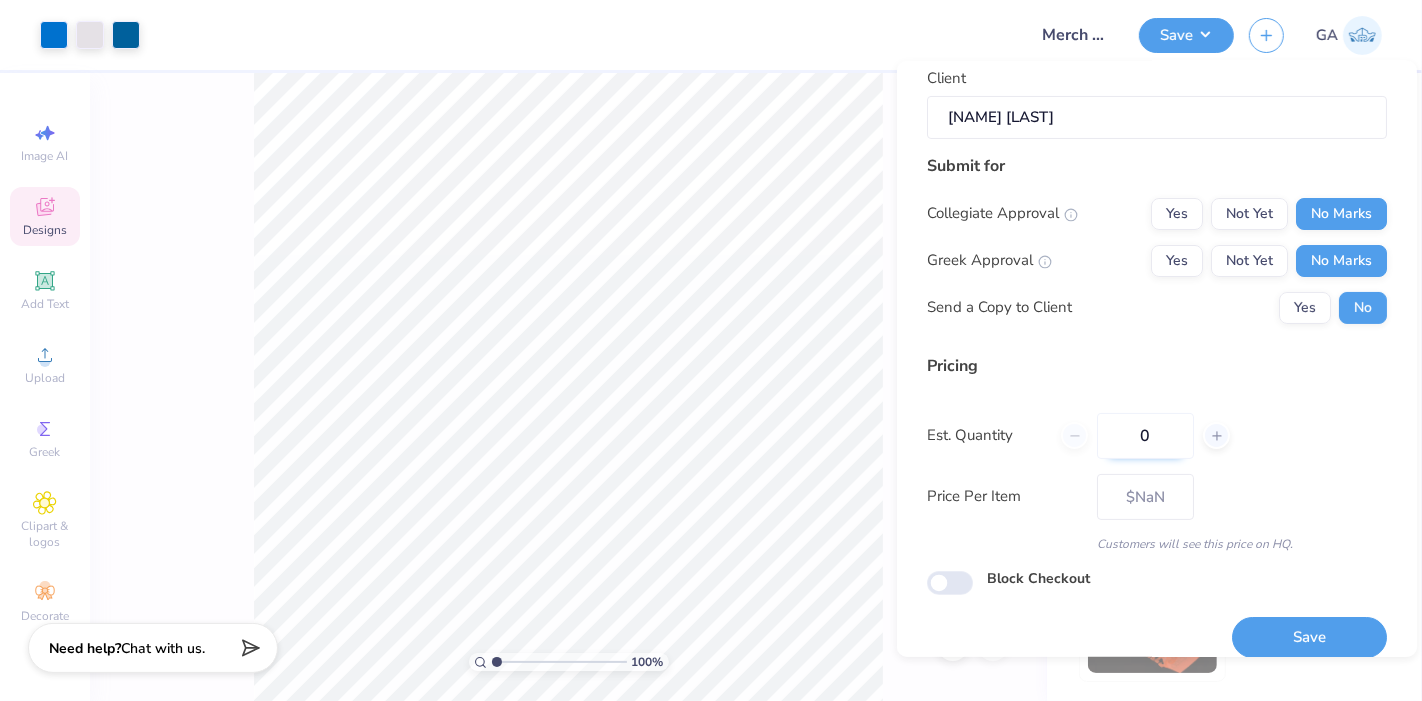 click on "0" at bounding box center [1145, 435] 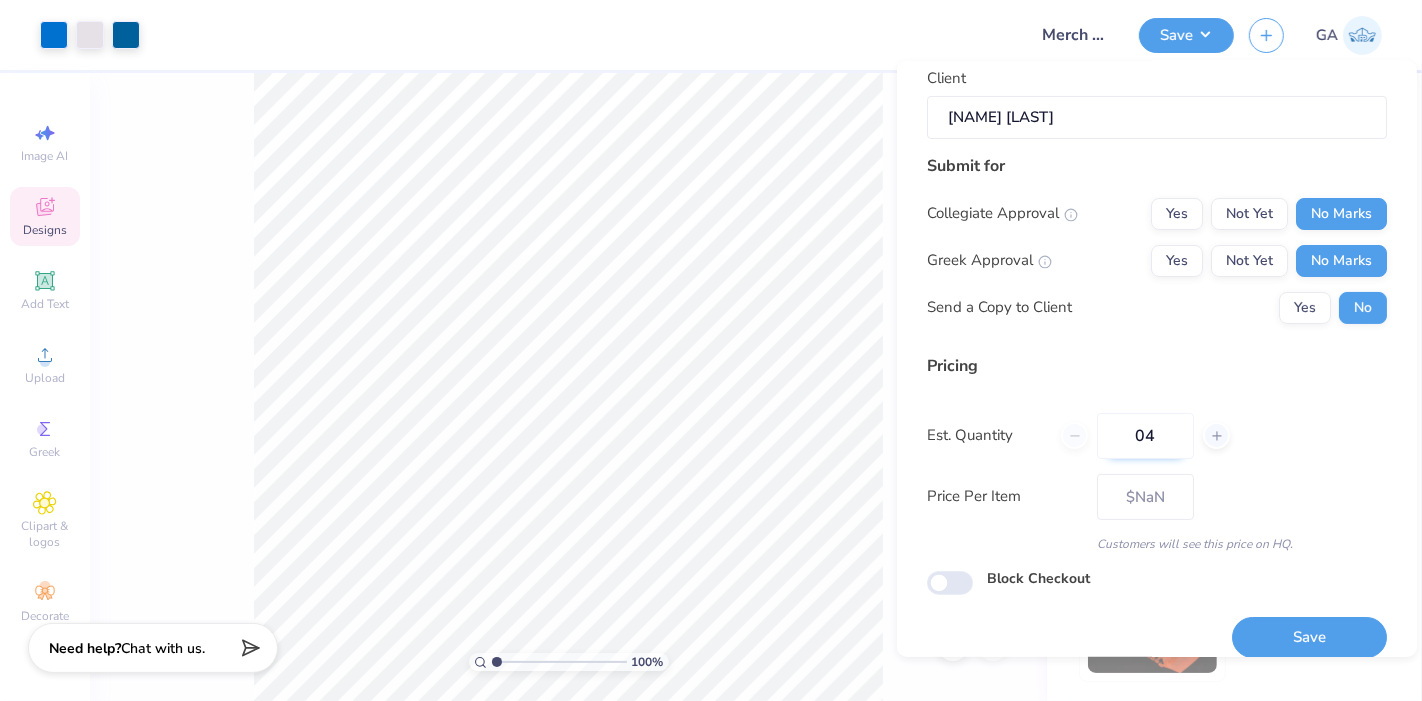 type on "048" 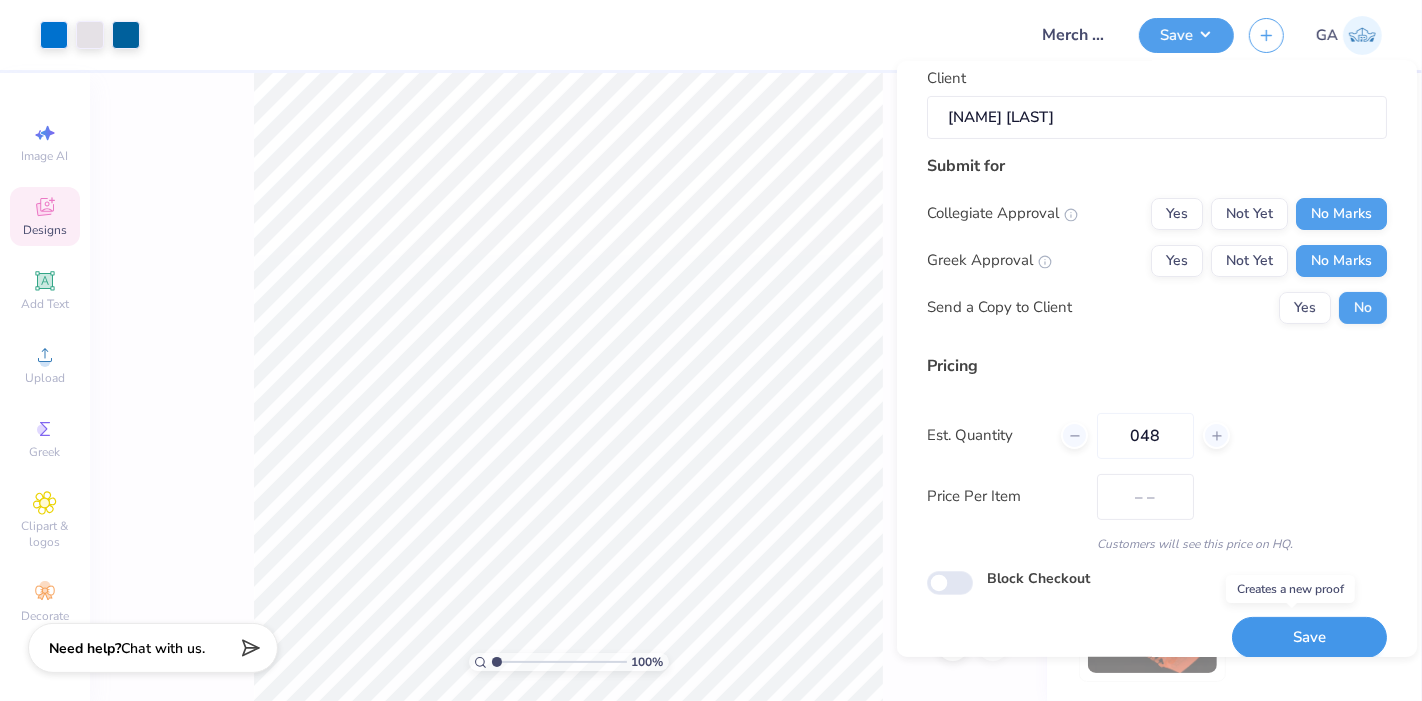 type on "$38.71" 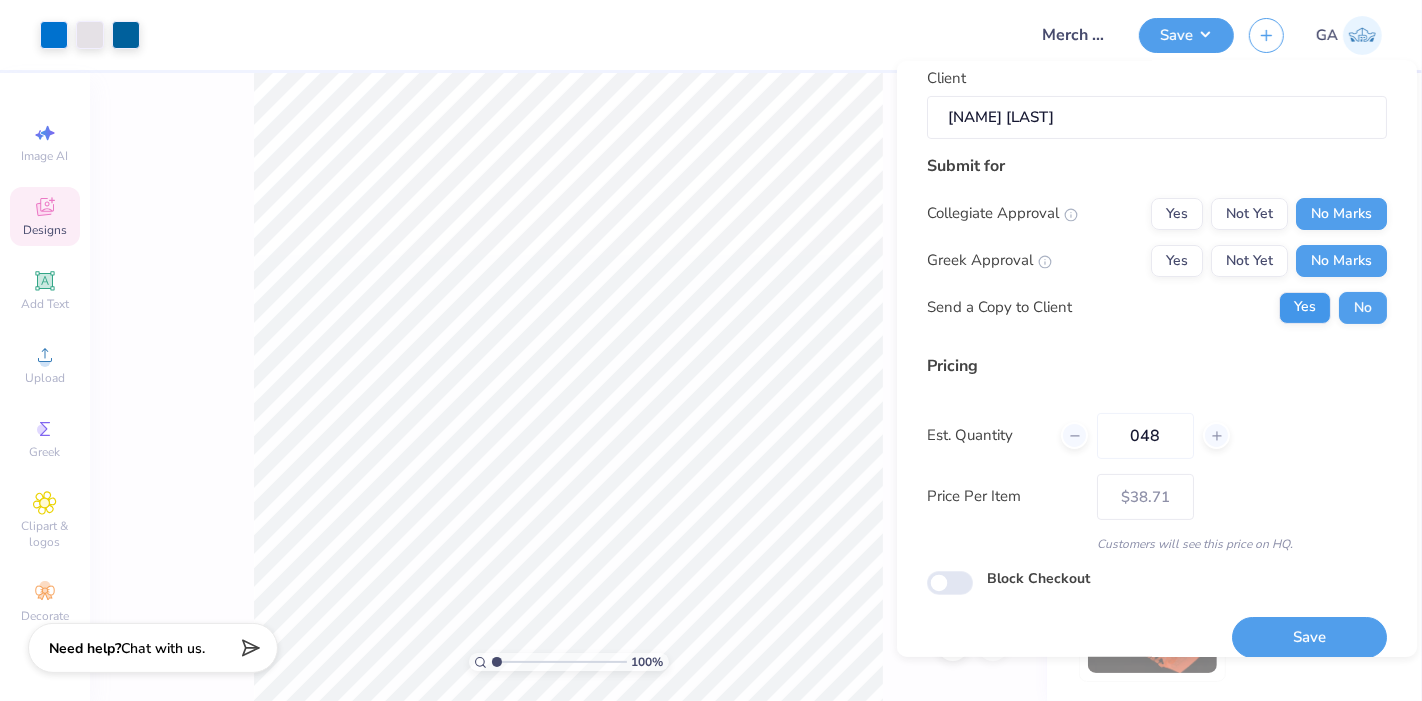 type on "048" 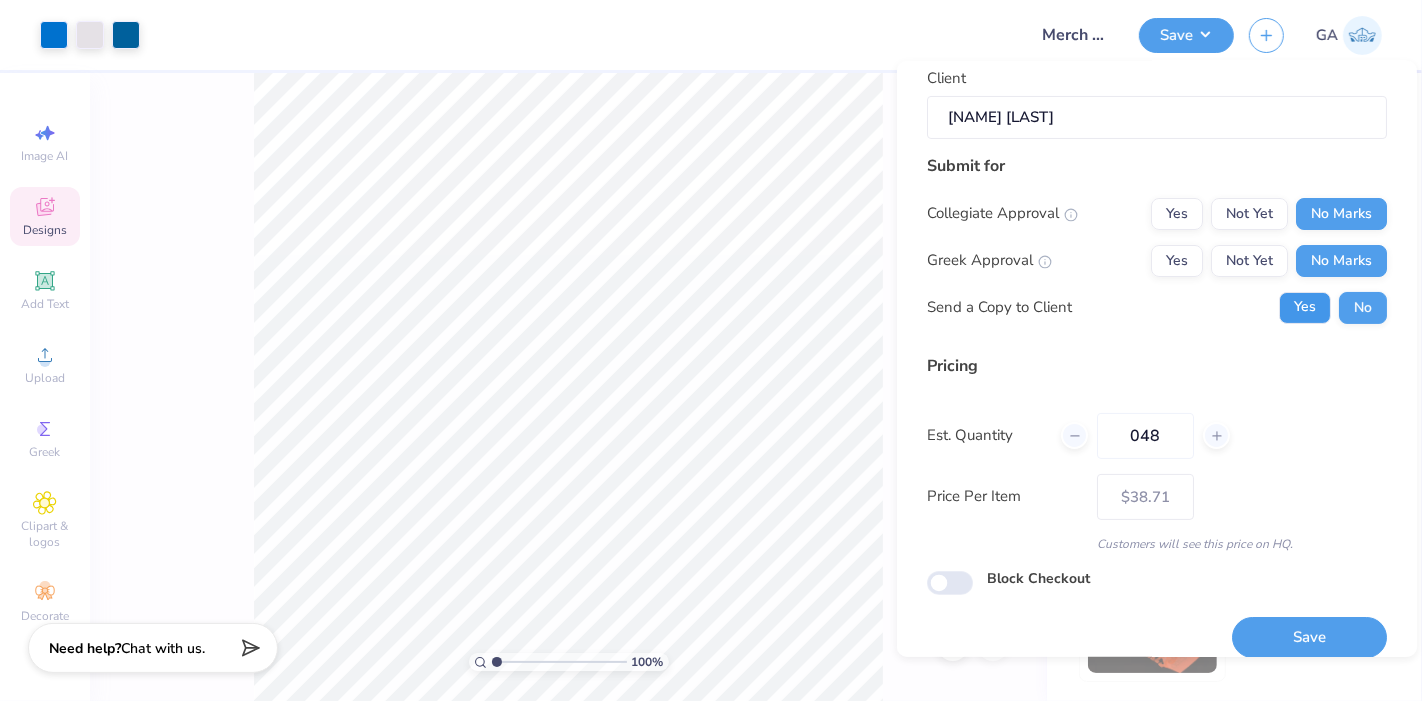 click on "Yes" at bounding box center [1305, 307] 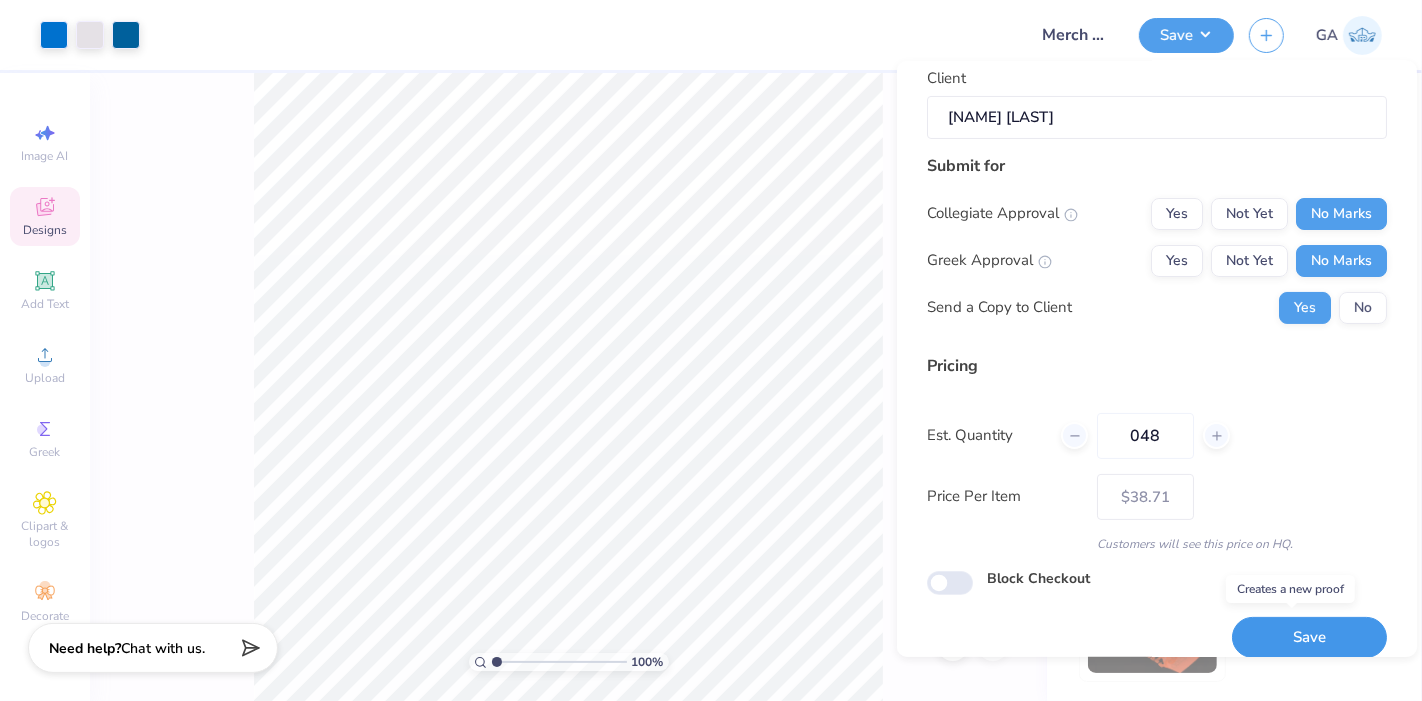 click on "Save" at bounding box center [1309, 637] 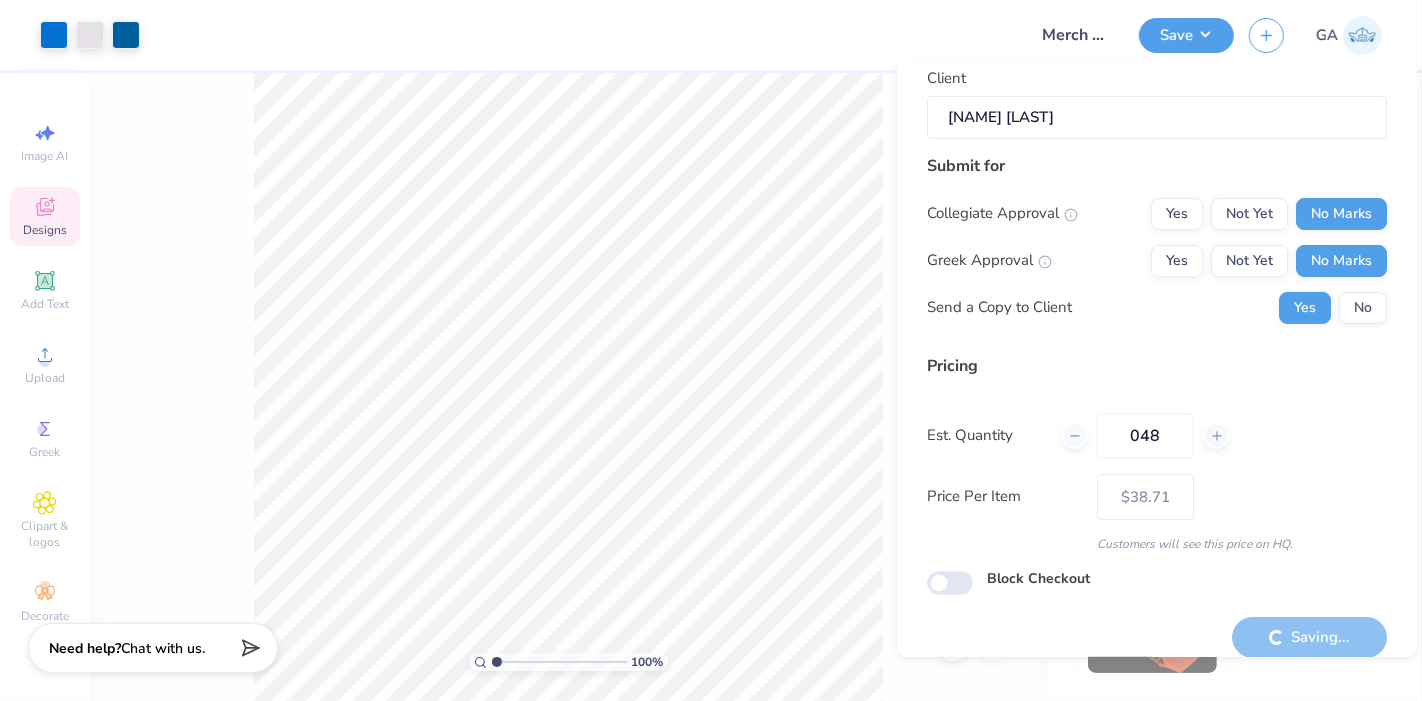 type on "– –" 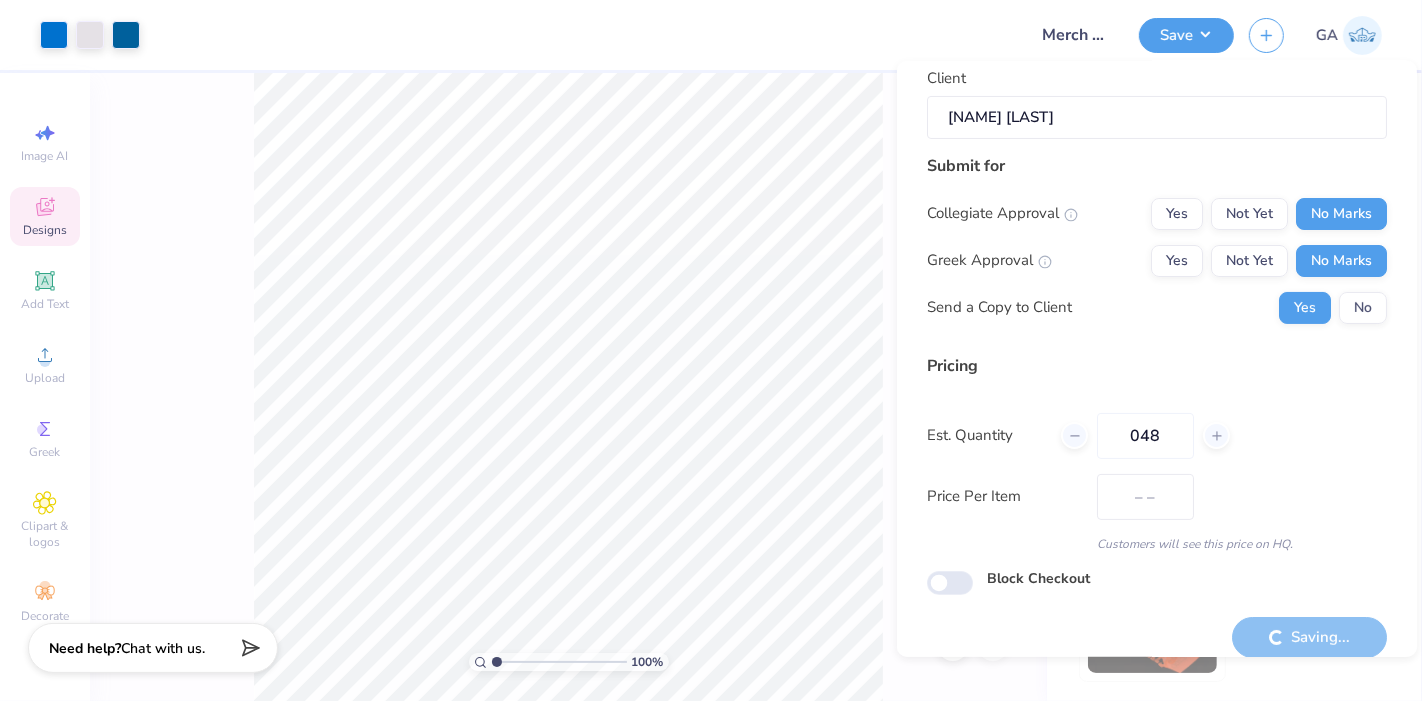 scroll, scrollTop: 0, scrollLeft: 0, axis: both 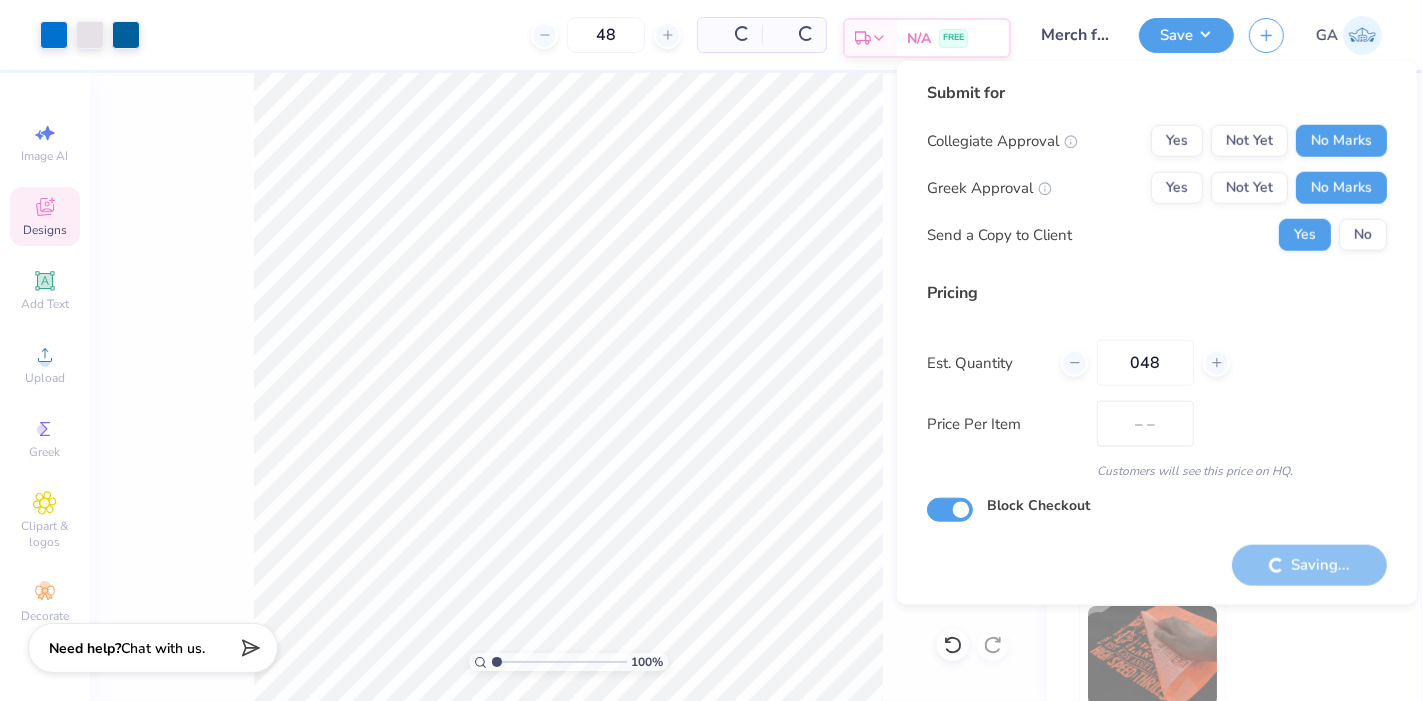 checkbox on "true" 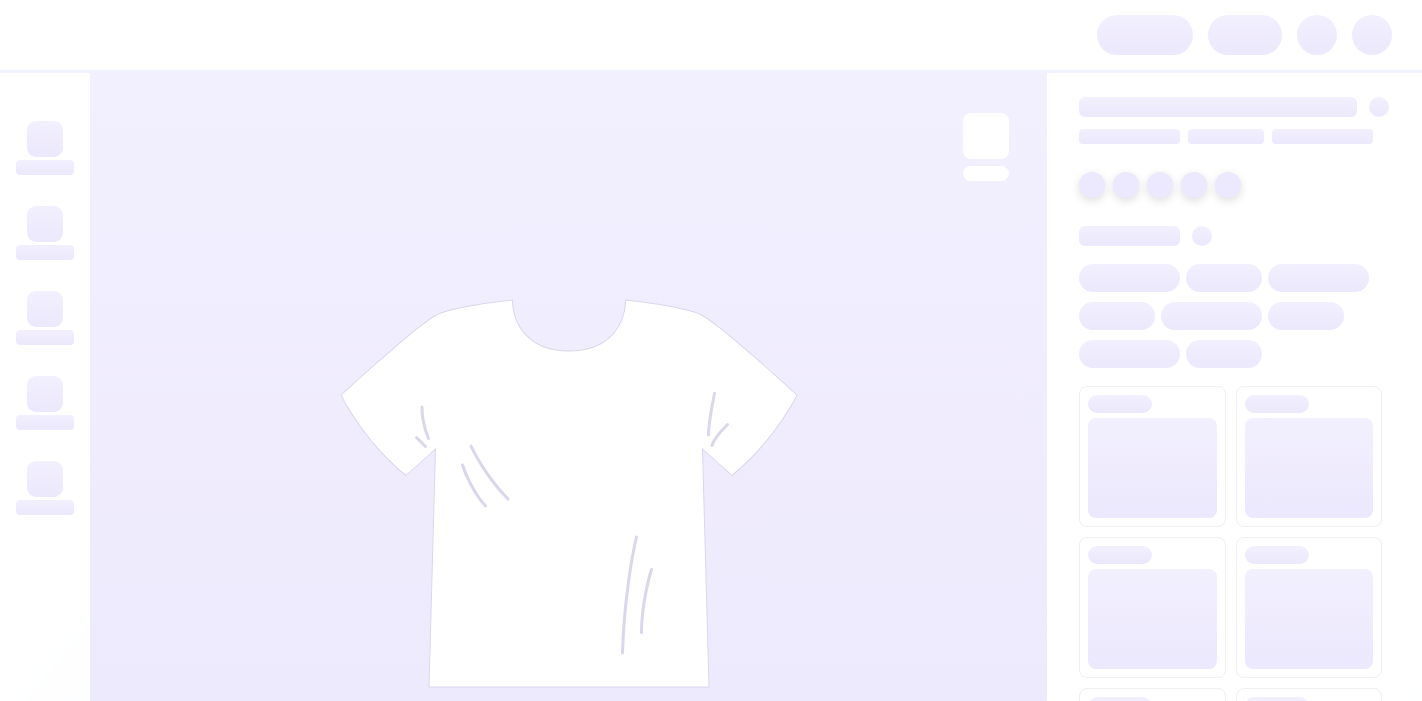 scroll, scrollTop: 0, scrollLeft: 0, axis: both 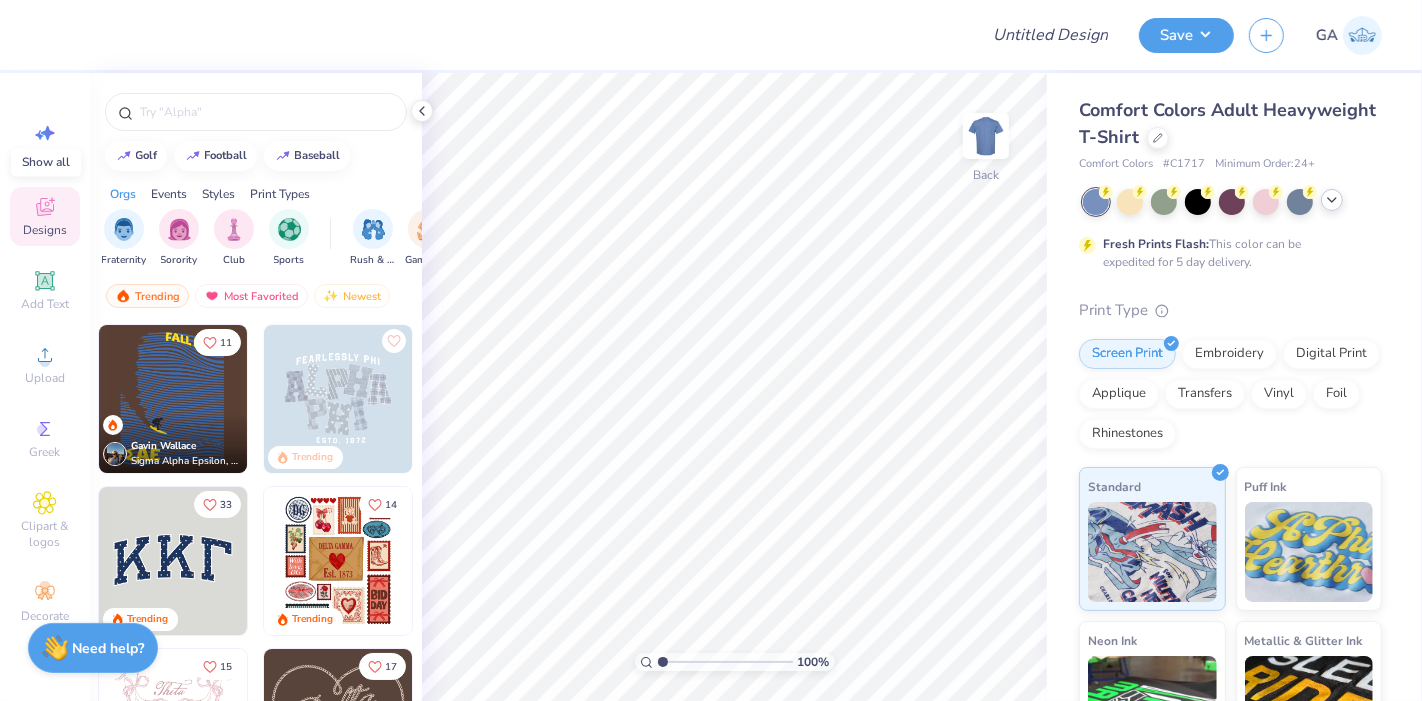 click at bounding box center (1332, 200) 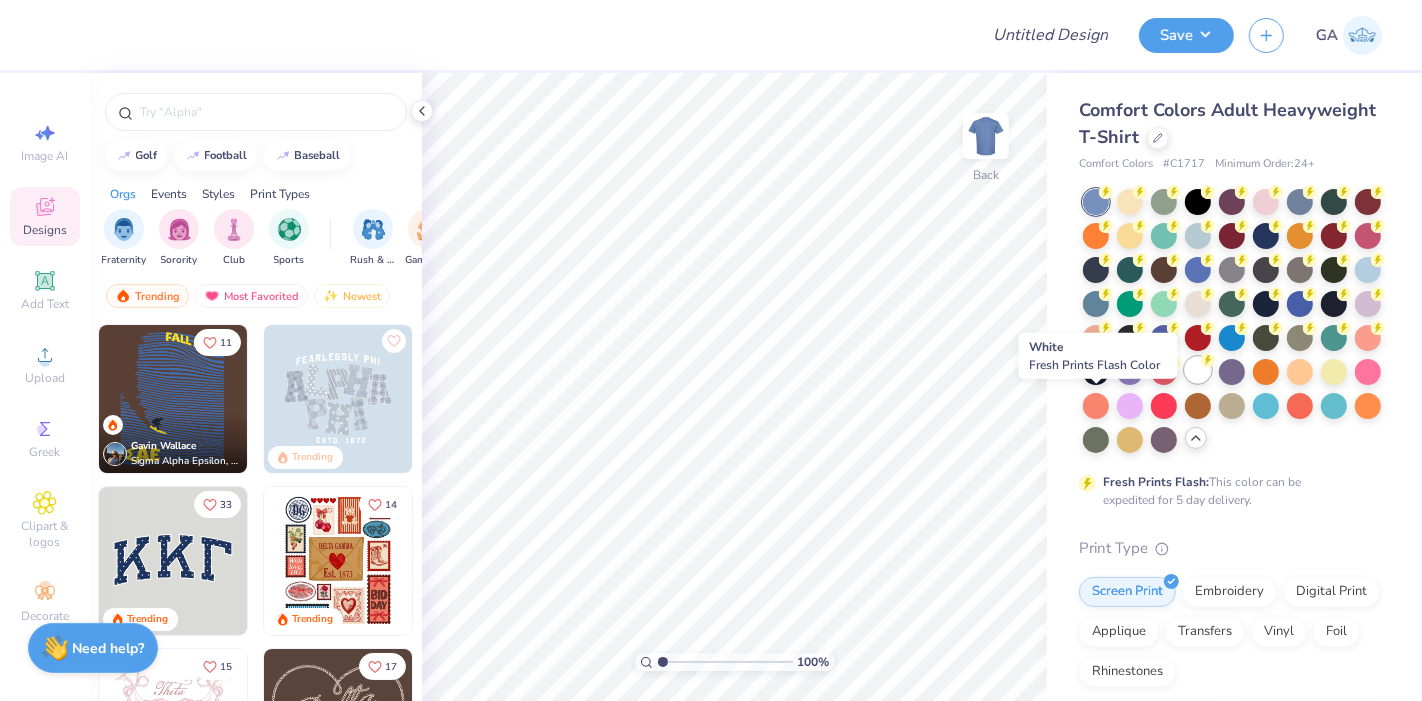 click at bounding box center [1198, 370] 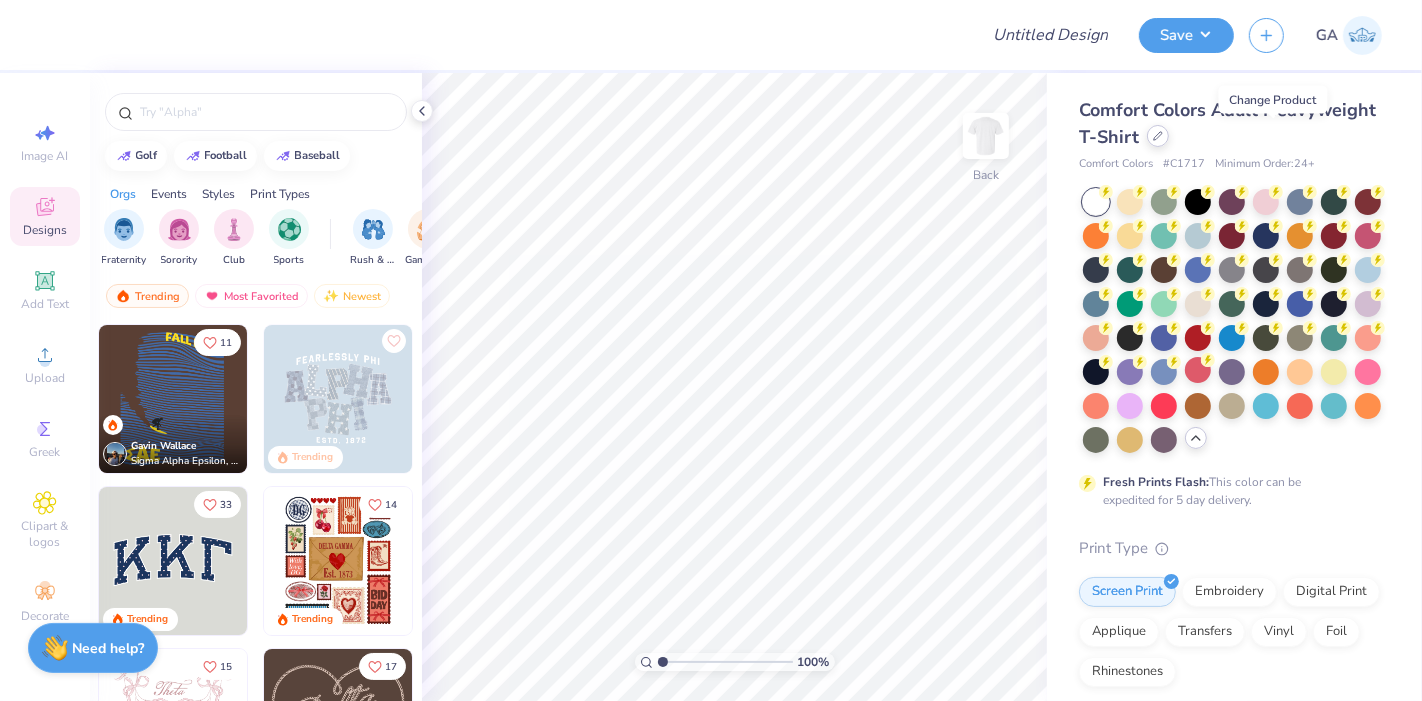 click at bounding box center [1158, 136] 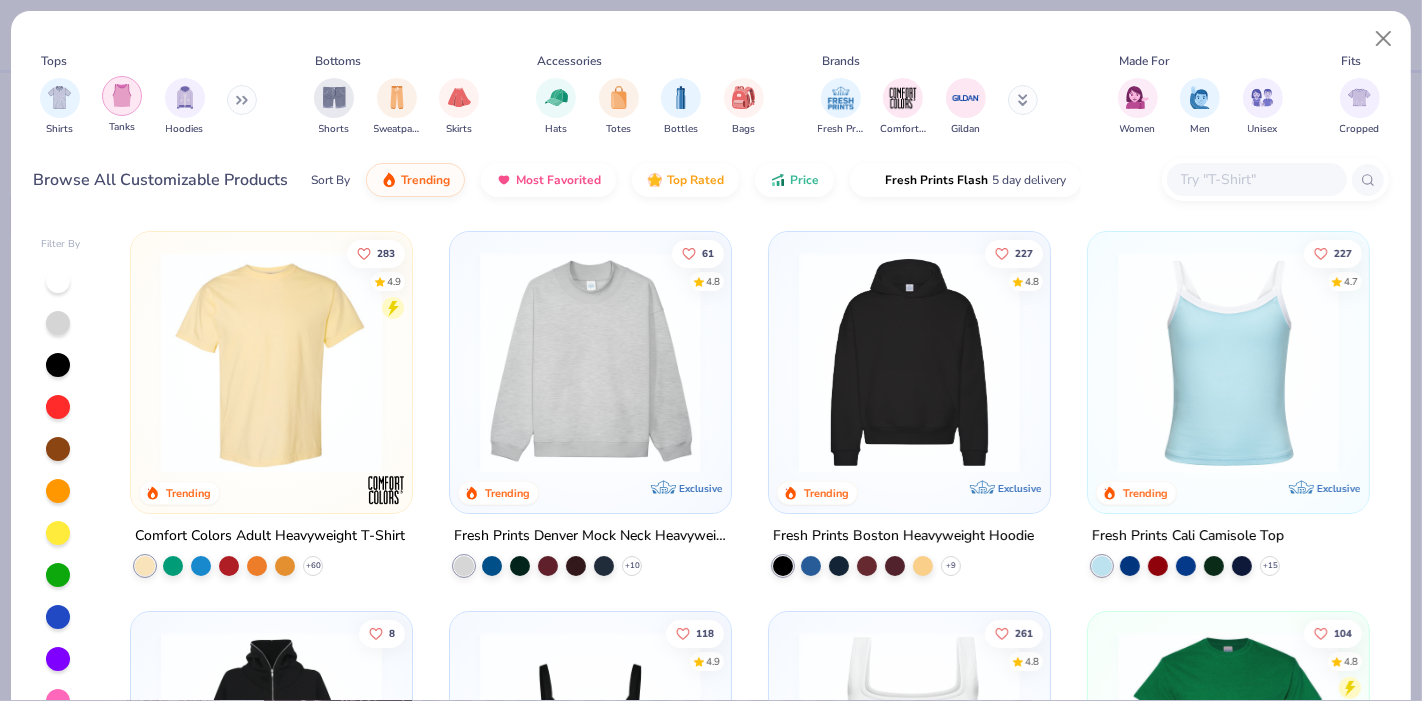 click at bounding box center (122, 95) 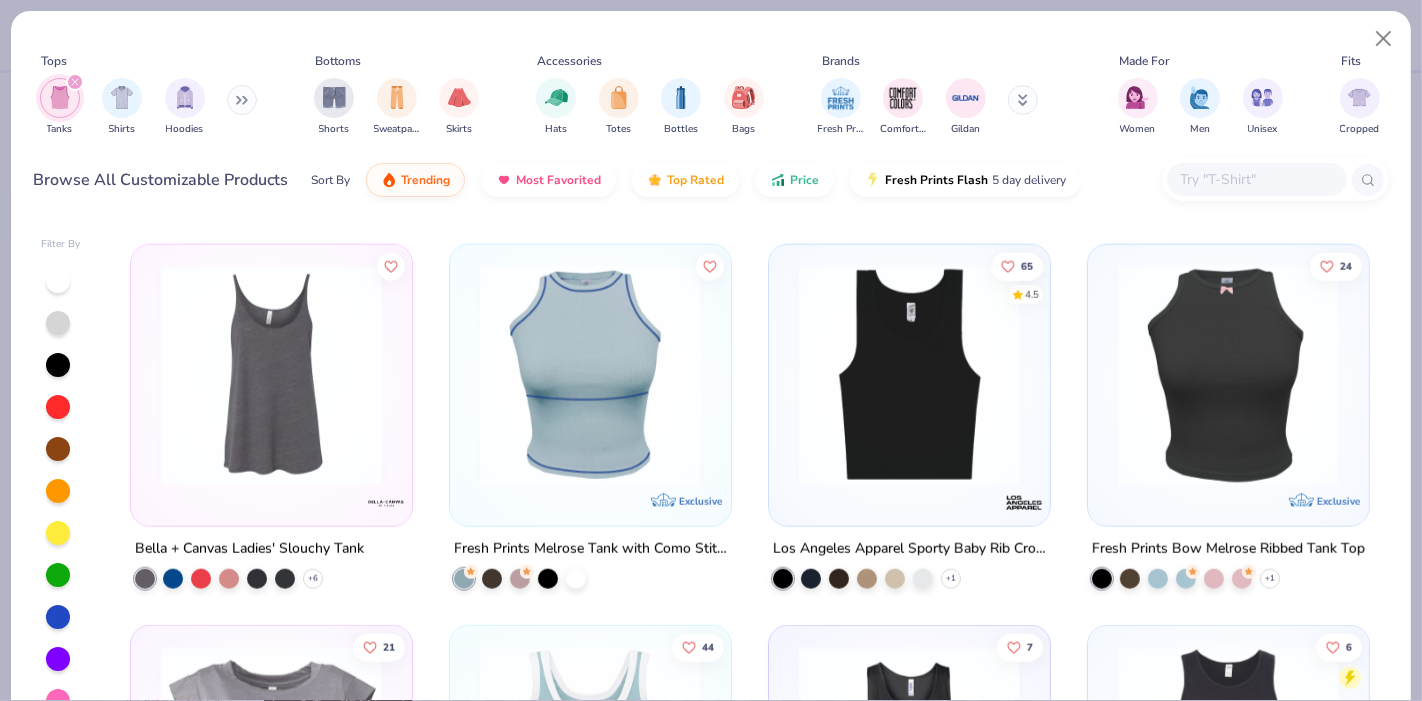 scroll, scrollTop: 1888, scrollLeft: 0, axis: vertical 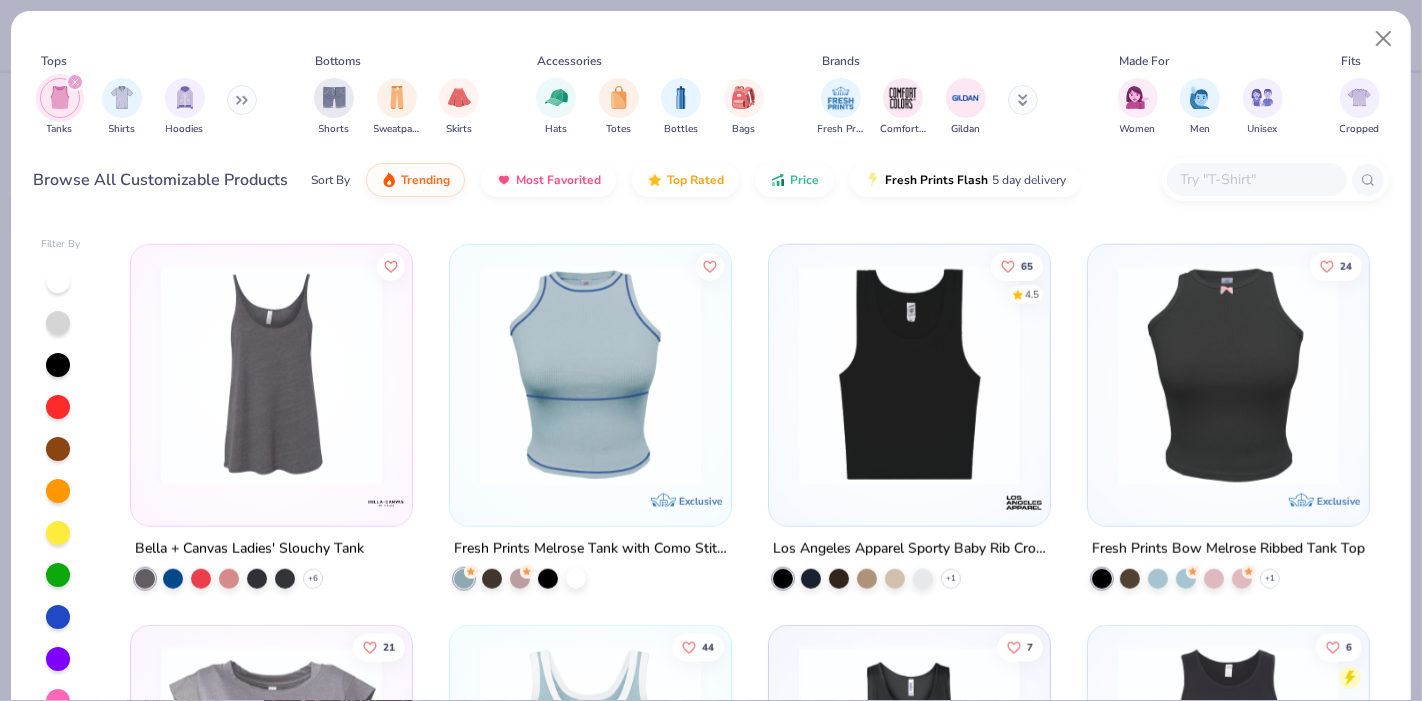 click at bounding box center [590, 375] 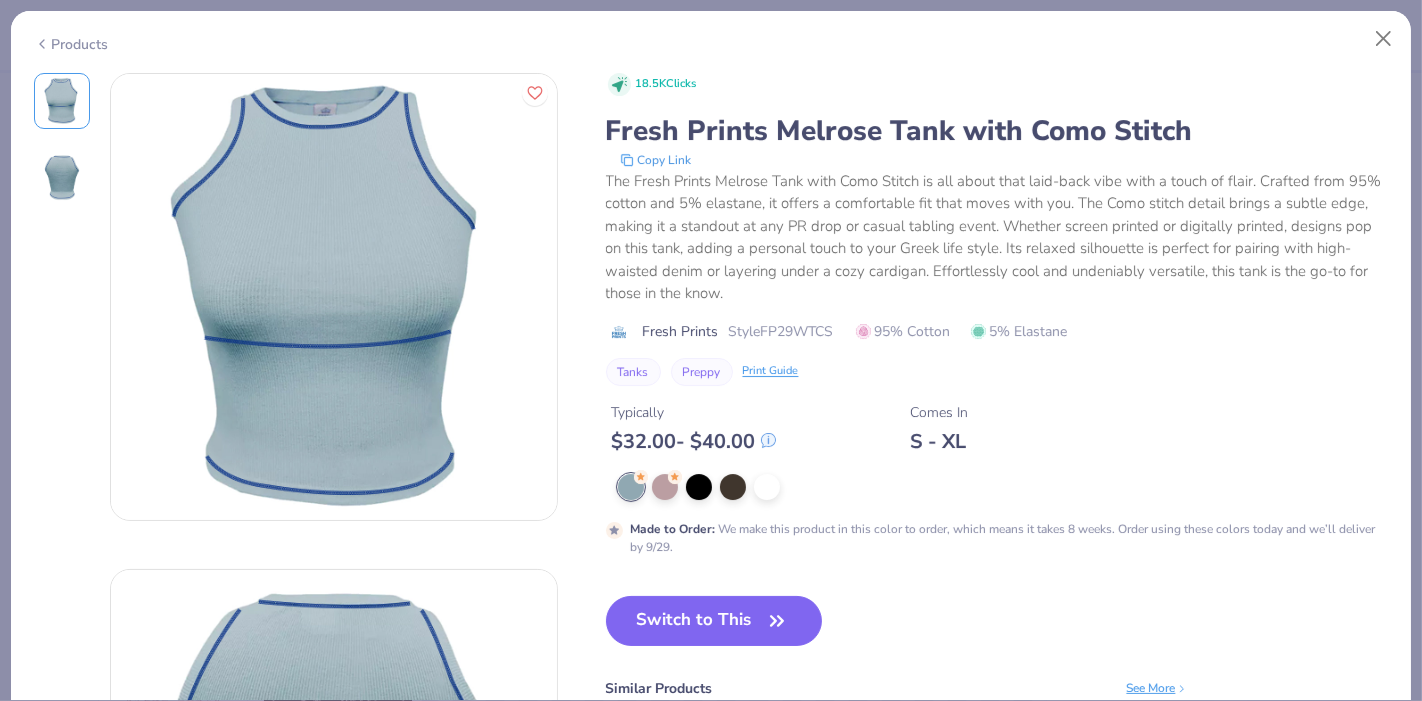 click on "Products" at bounding box center (71, 44) 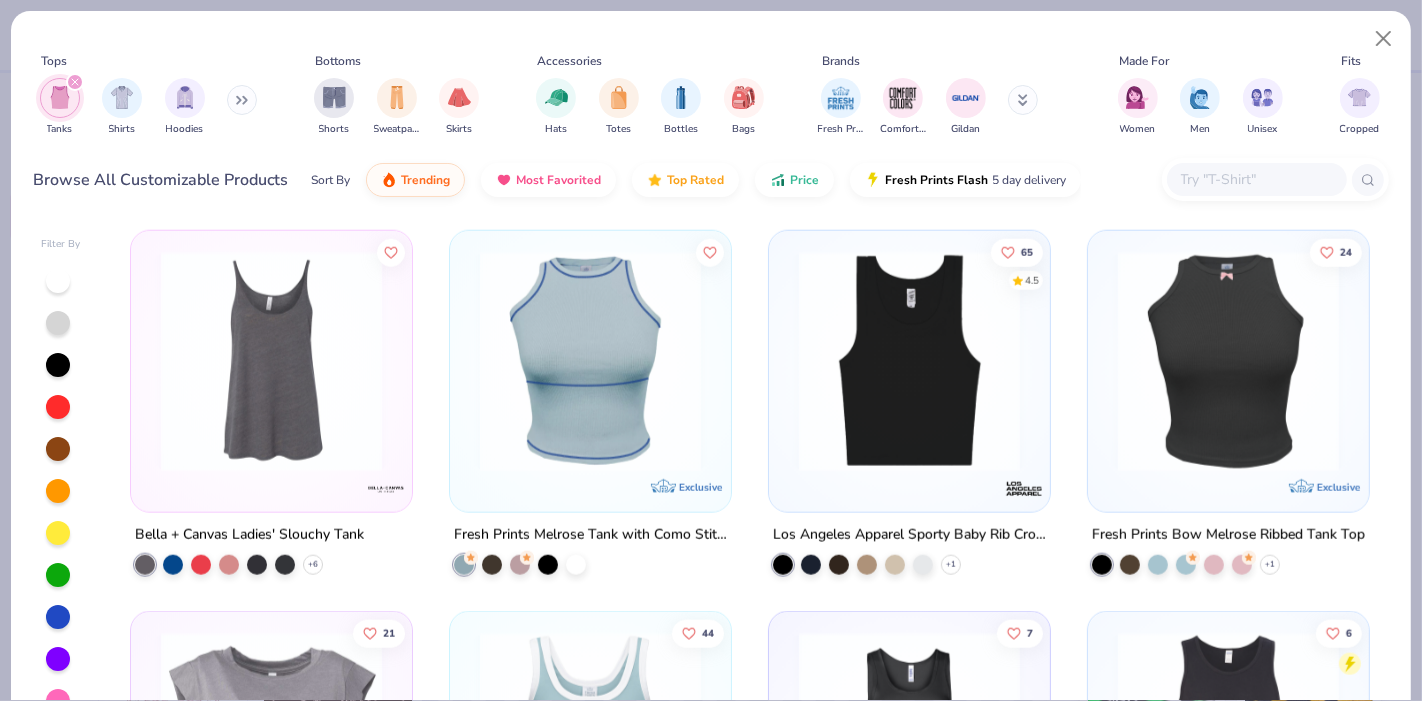 scroll, scrollTop: 1903, scrollLeft: 0, axis: vertical 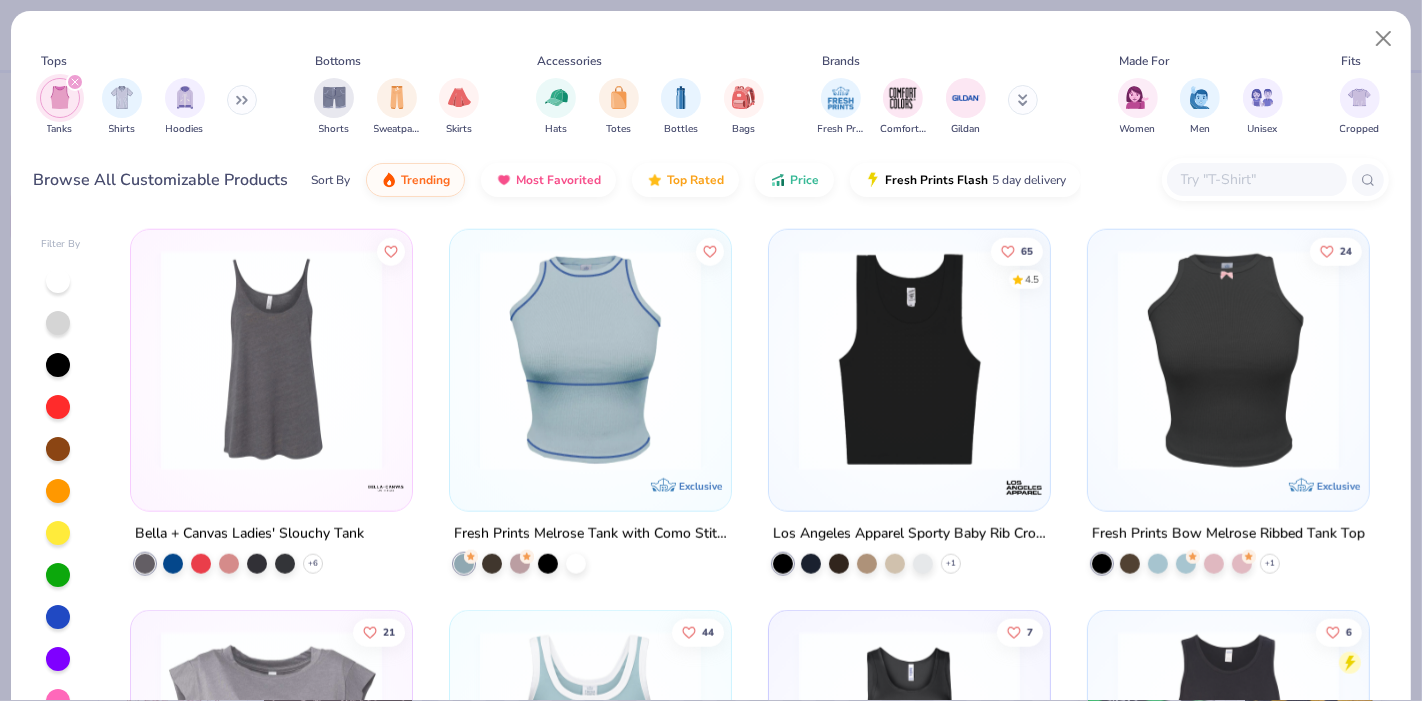 click at bounding box center [590, 360] 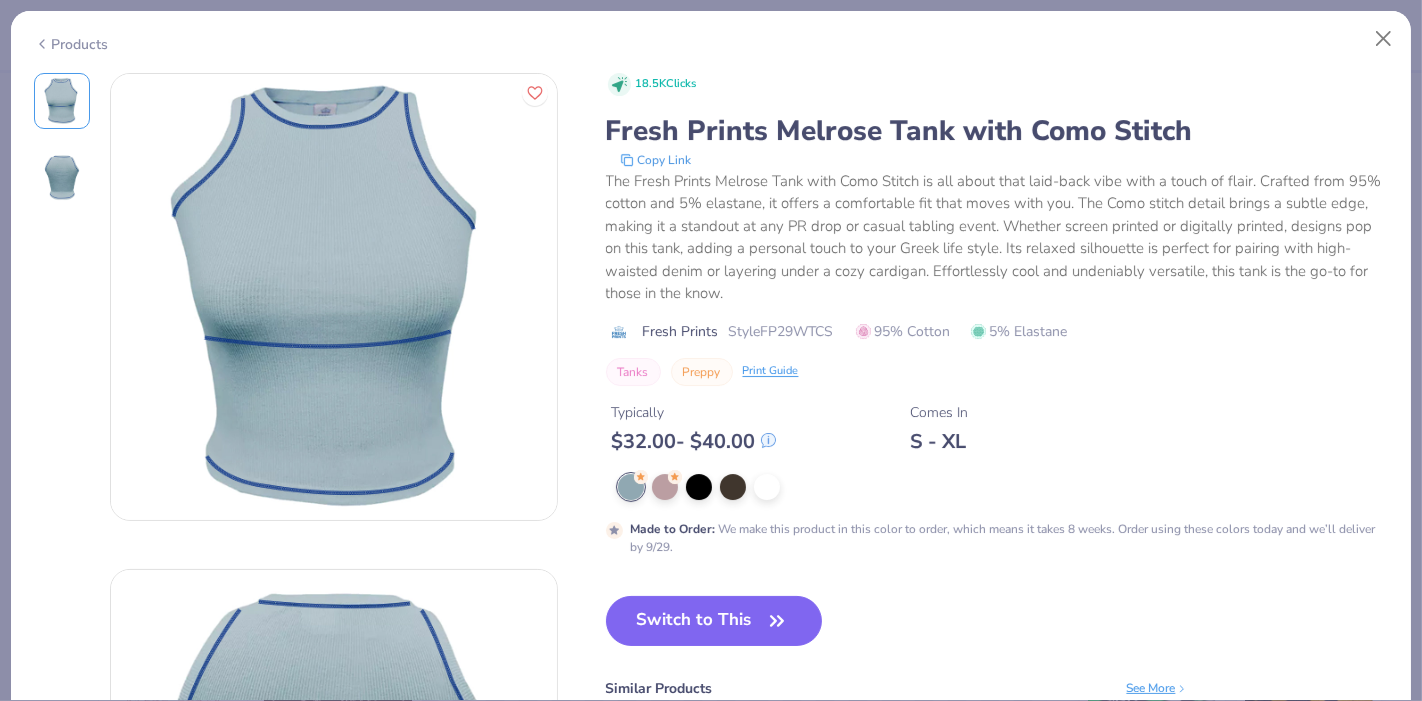click on "Products" at bounding box center [711, 37] 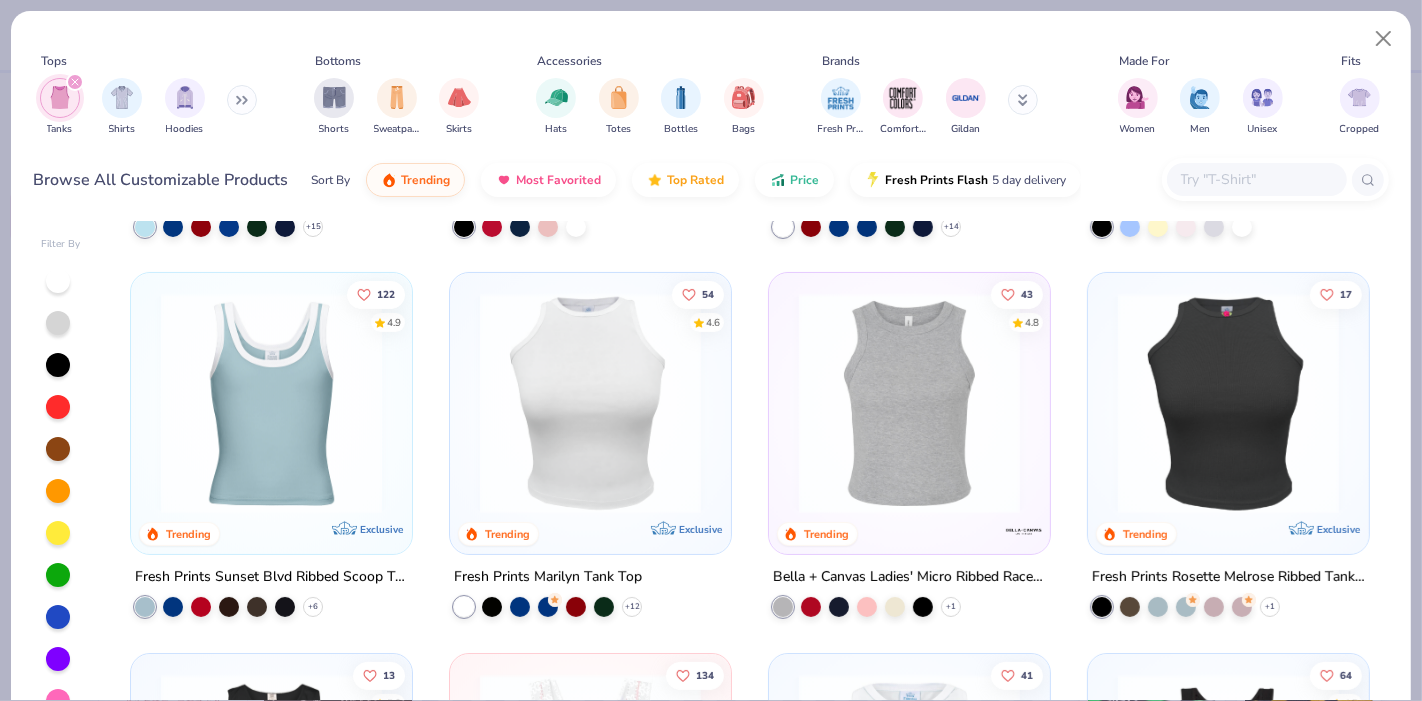 scroll, scrollTop: 233, scrollLeft: 0, axis: vertical 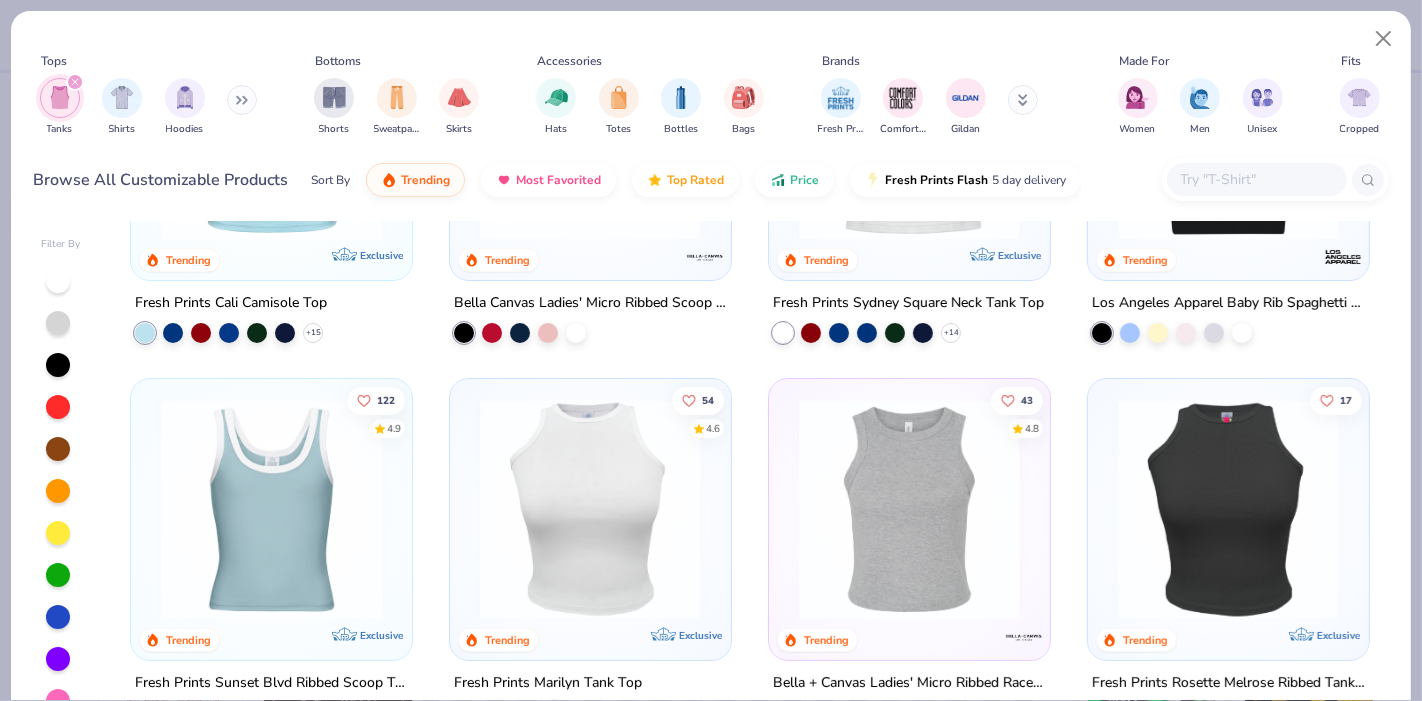 click at bounding box center [271, 509] 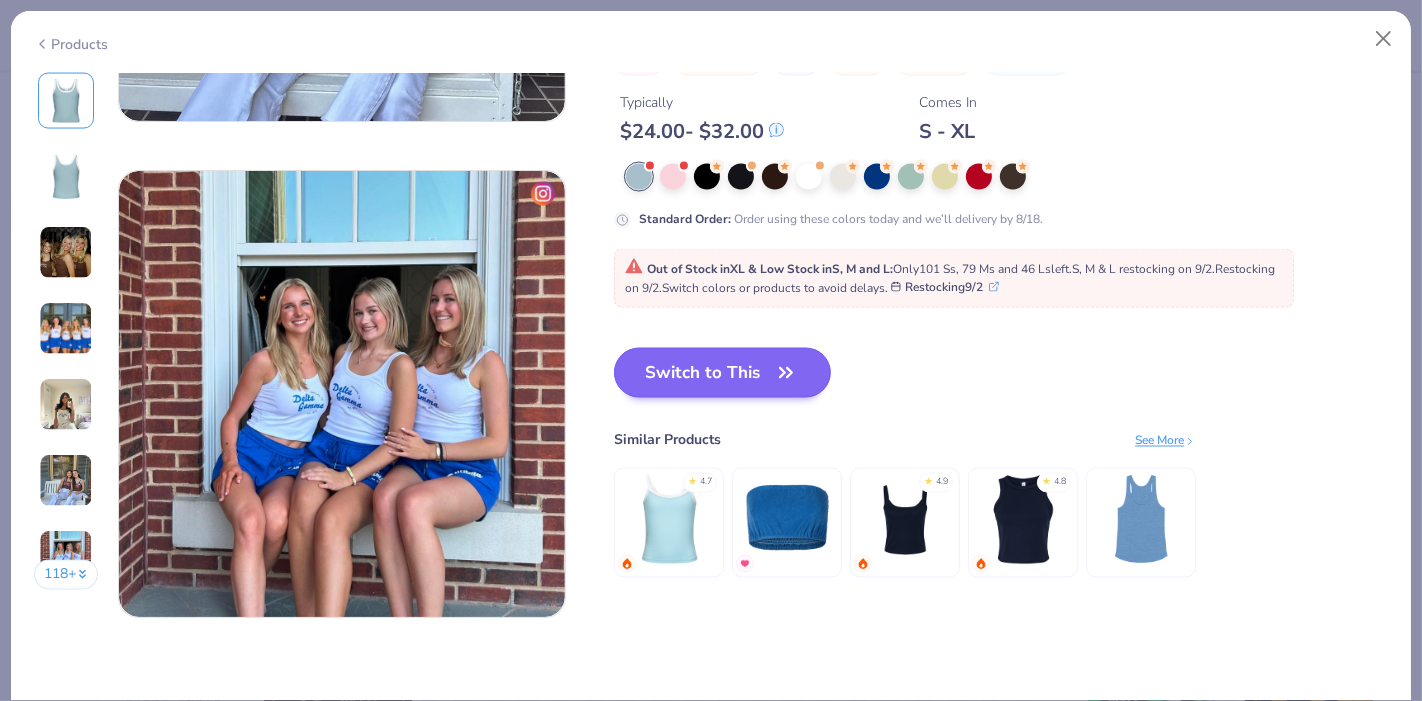 scroll, scrollTop: 2877, scrollLeft: 0, axis: vertical 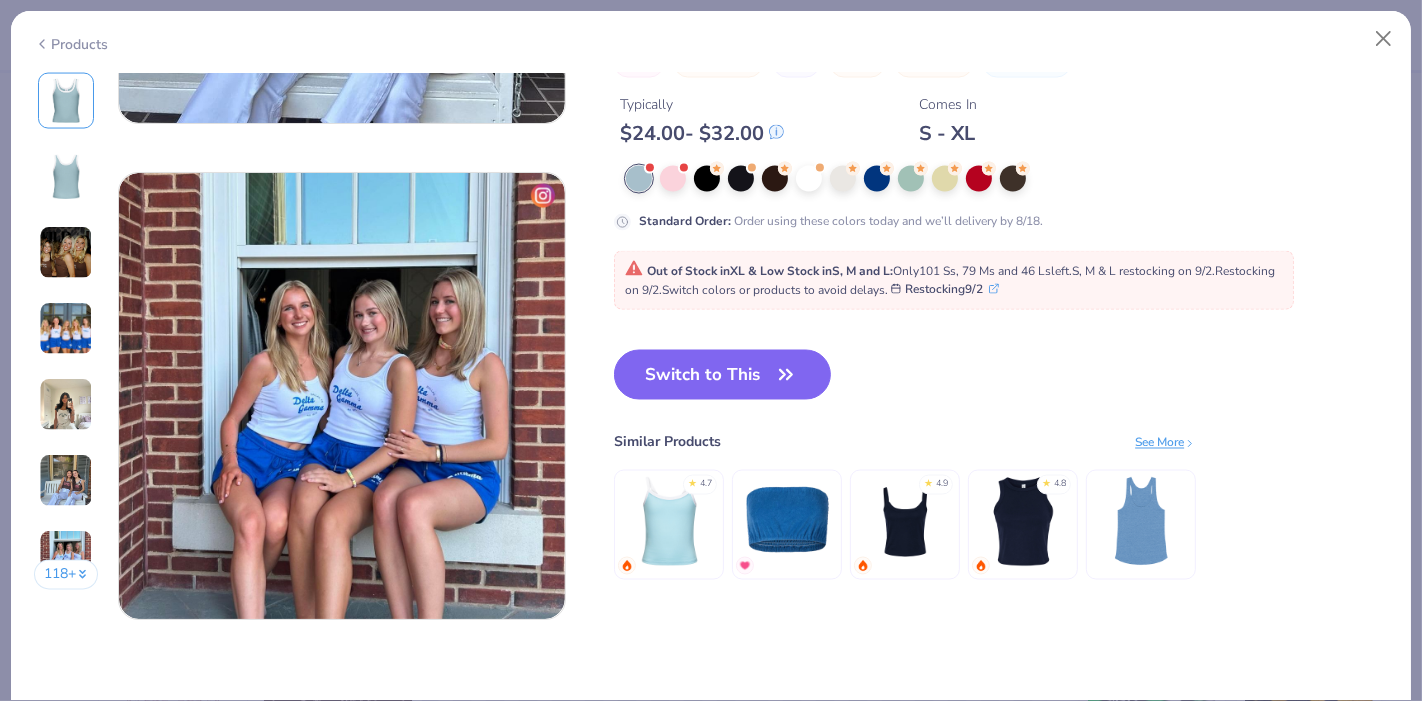 click at bounding box center [669, 520] 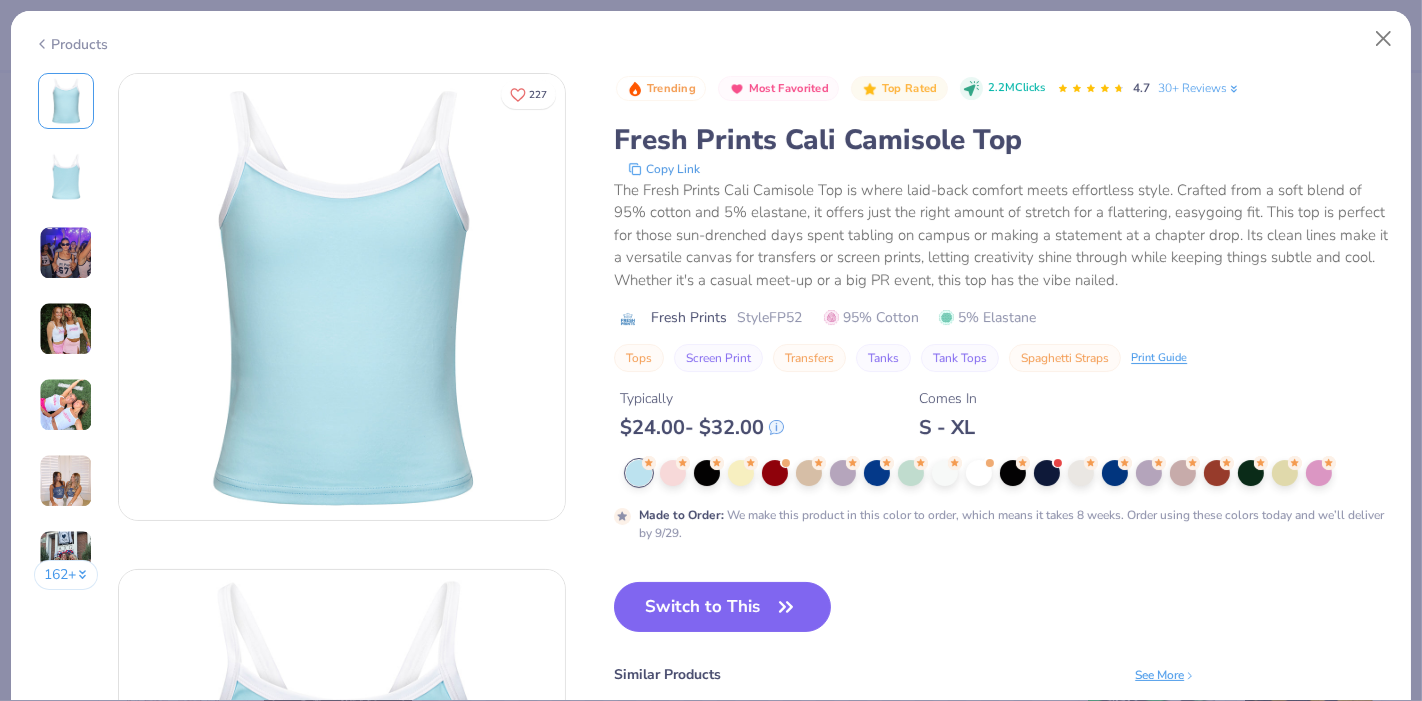 click on "Products" at bounding box center [71, 44] 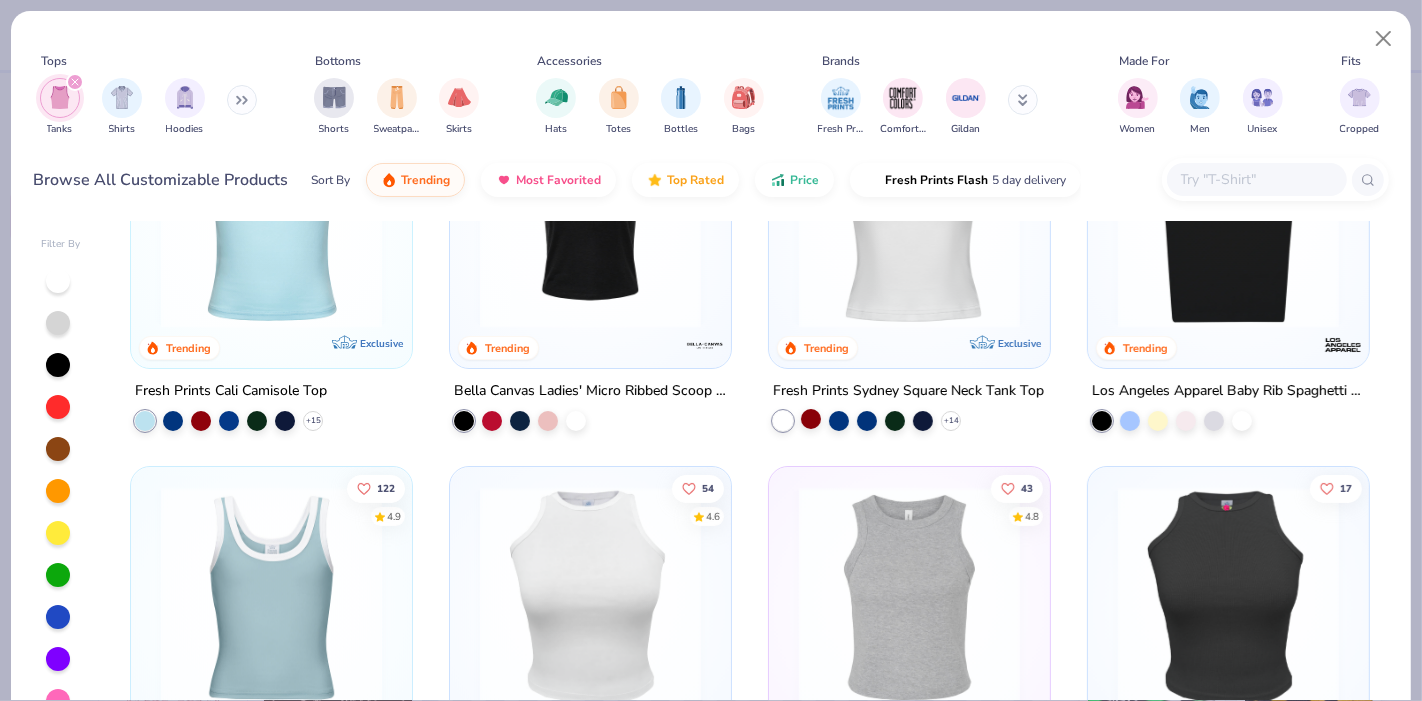 scroll, scrollTop: 146, scrollLeft: 0, axis: vertical 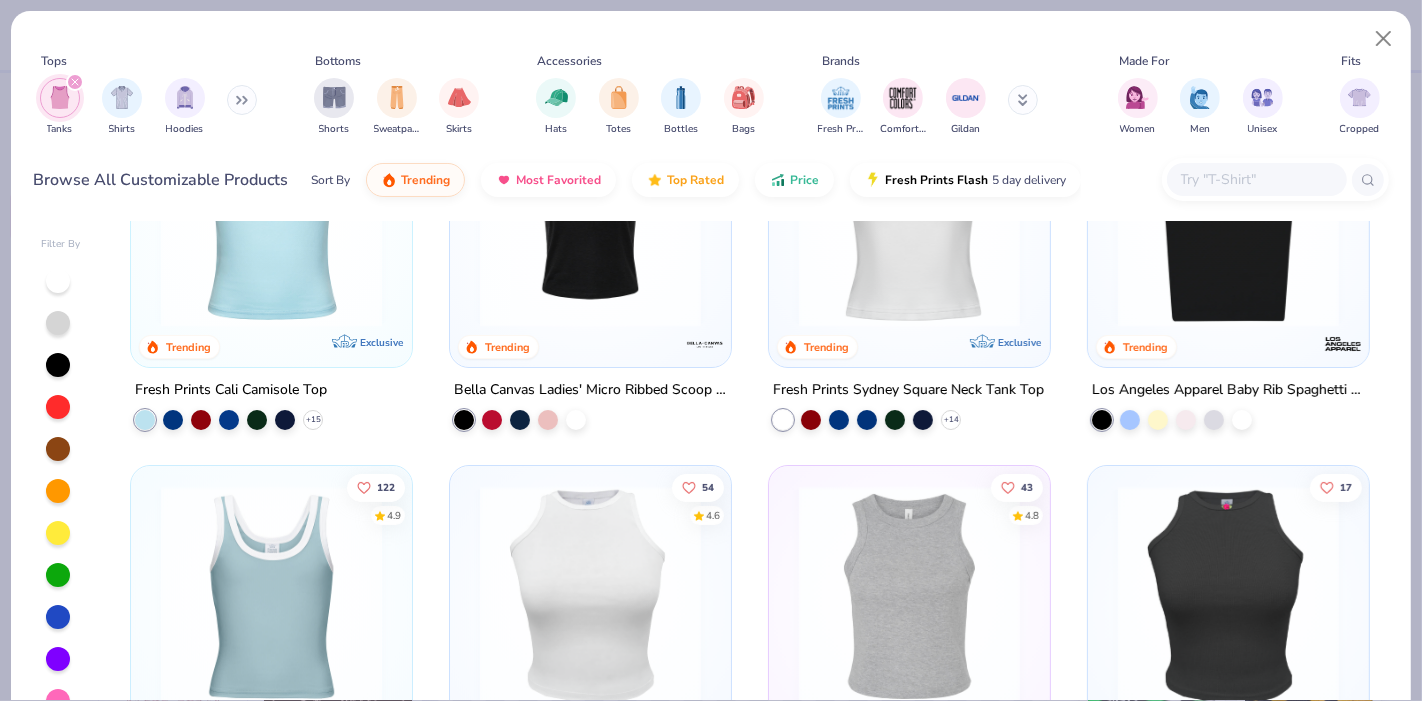 click at bounding box center (590, 216) 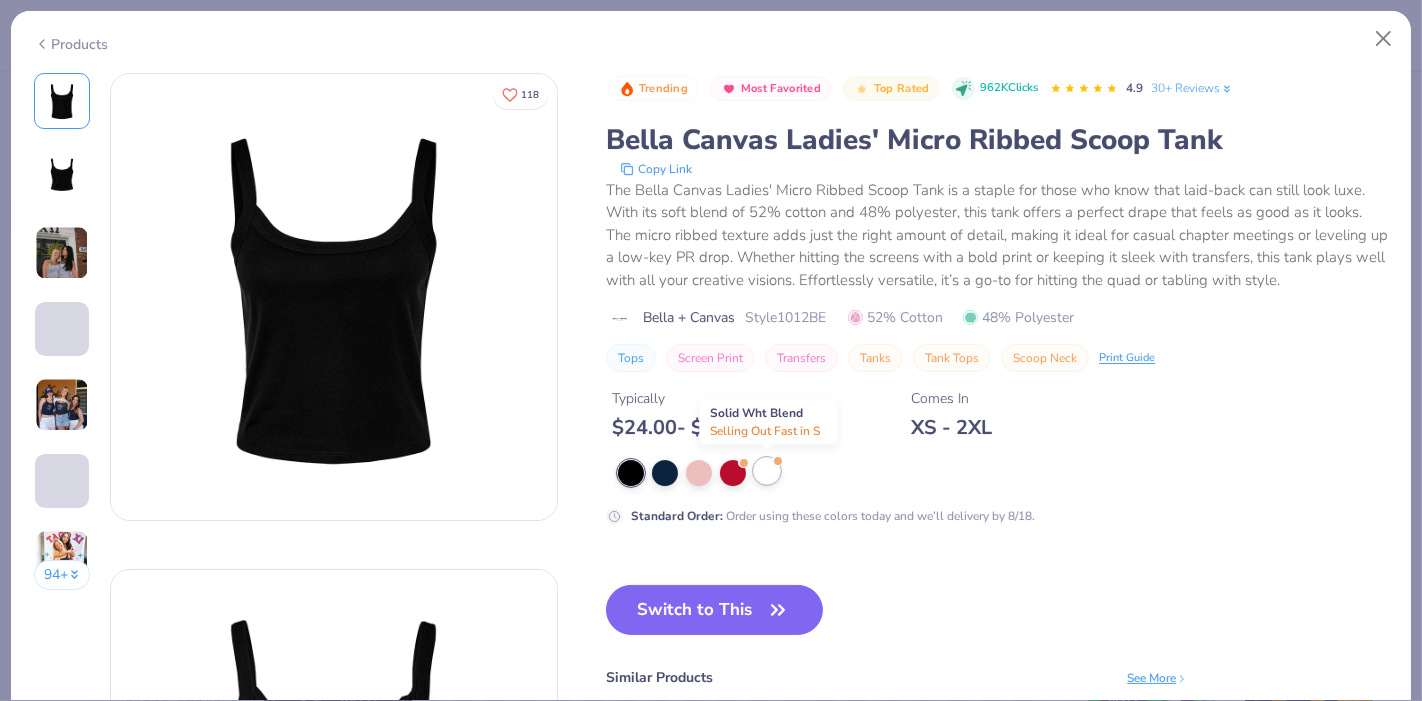 click at bounding box center (767, 471) 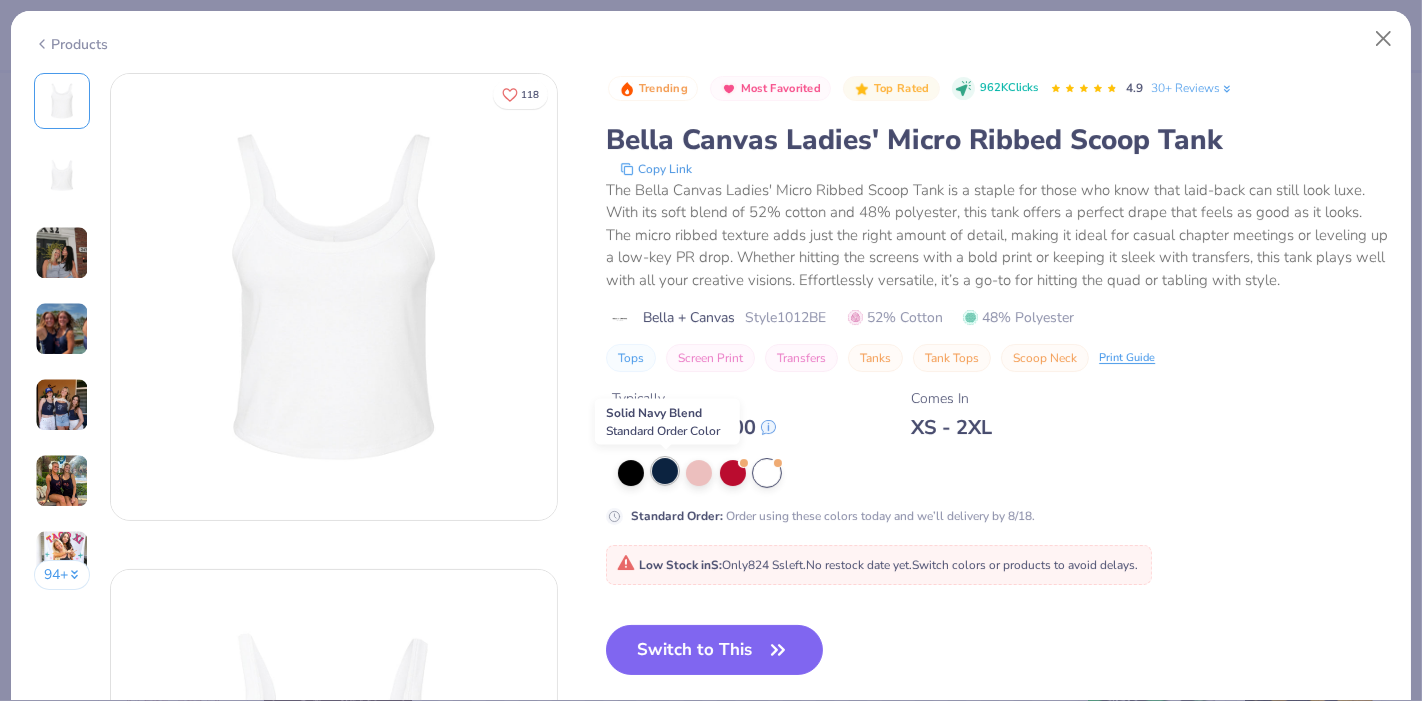 click at bounding box center [665, 471] 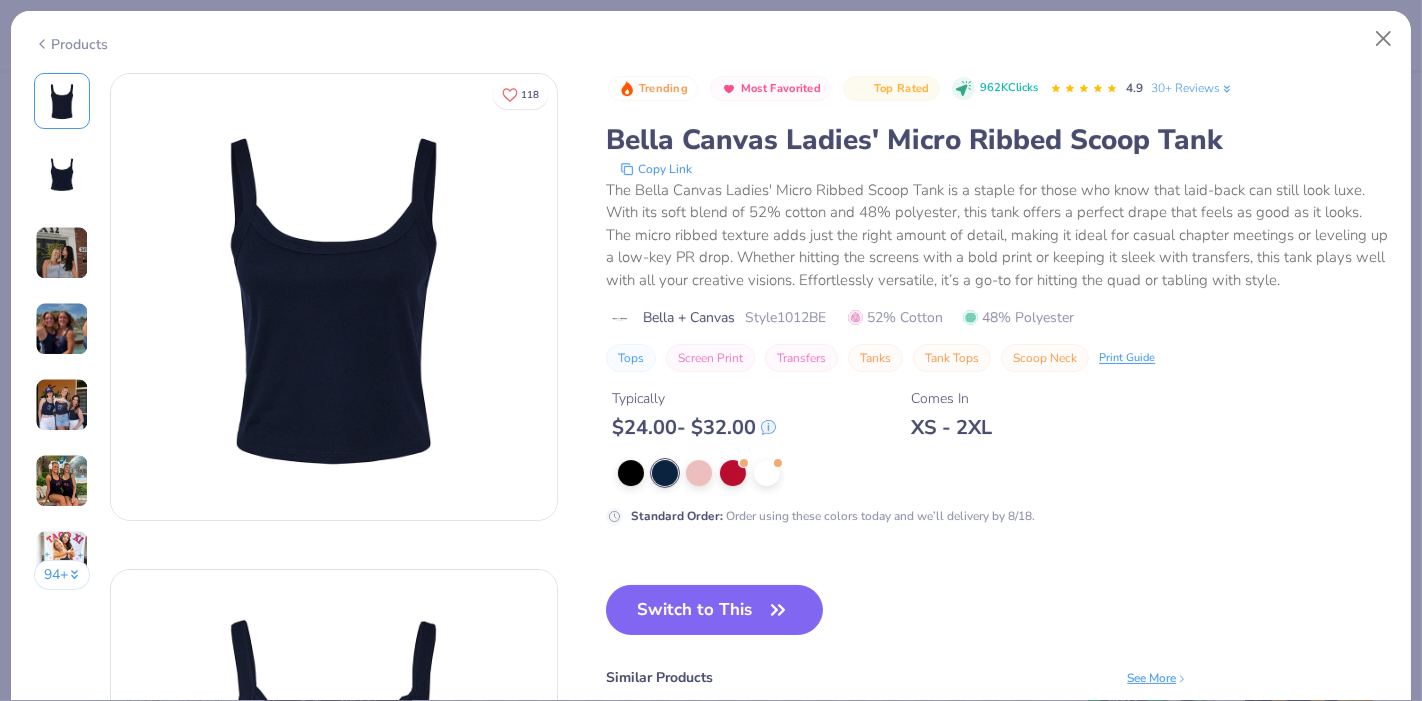click on "Products" at bounding box center [71, 44] 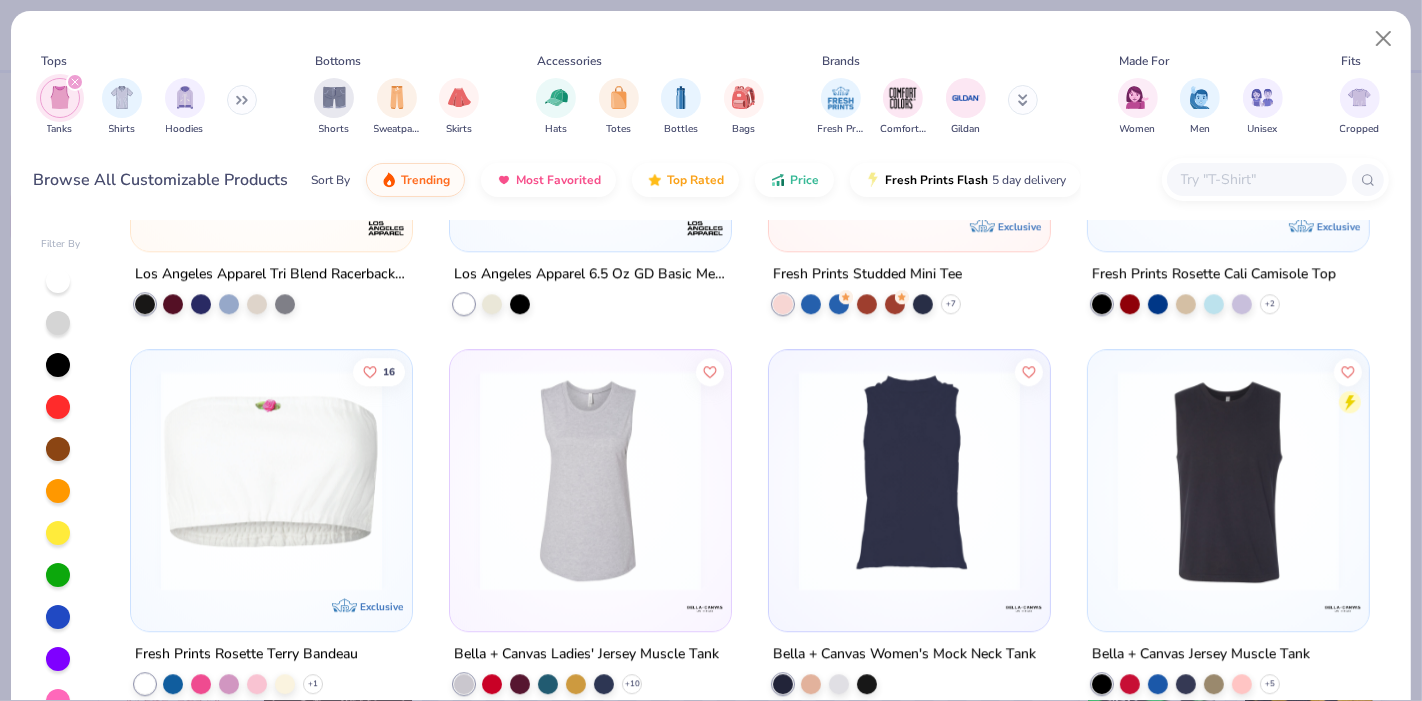 scroll, scrollTop: 4445, scrollLeft: 0, axis: vertical 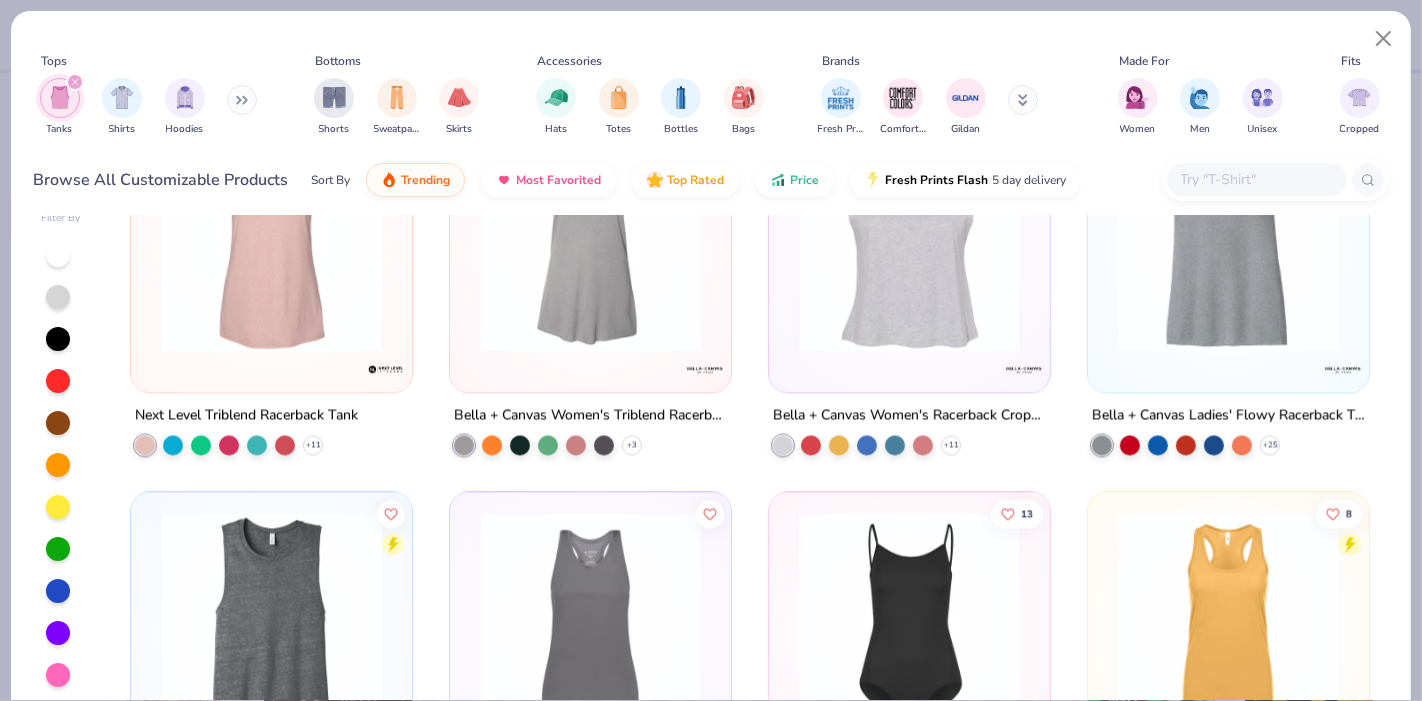 click on "Bella + Canvas Unisex Jersey Tank + 13 7 Exclusive Fresh Prints Cali Camisole with Mona Stitch + 5 Team 365 Ladies' Zone Performance Racerback Tank + 1 Next Level Men's Cotton Tank + 4 Next Level Triblend Racerback Tank + 11 Bella + Canvas Women's Triblend Racerback Tank + 3 5 Bella + Canvas Women's Racerback Cropped Tank + 11 Bella + Canvas Ladies' Flowy Racerback Tank + 25 Bella + Canvas Ladies' Flowy Scoop Muscle Tank + 17 Ladies' Sojourner Tank + 7 13 Los Angeles Apparel Spaghetti Bodysuit 8 Next Level Ladies' Ideal Racerback Tank + 19 Los Angeles Apparel Tri Blend Racerback Tank 3.7oz 10 Los Angeles Apparel 6.5 Oz GD Basic Mens Tank 19 Exclusive Fresh Prints Studded Mini Tee + 7 20 Exclusive Fresh Prints Rosette Cali Camisole Top + 2" at bounding box center (750, -847) 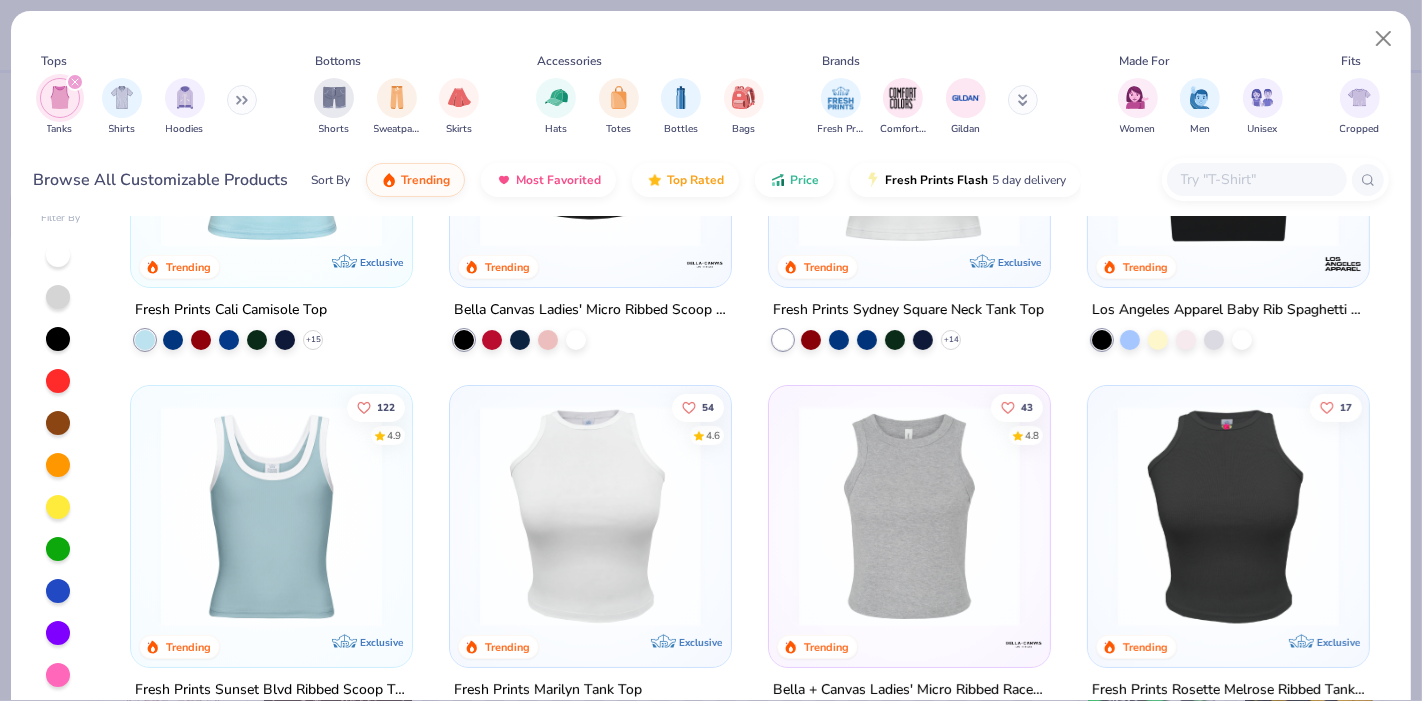 scroll, scrollTop: 196, scrollLeft: 0, axis: vertical 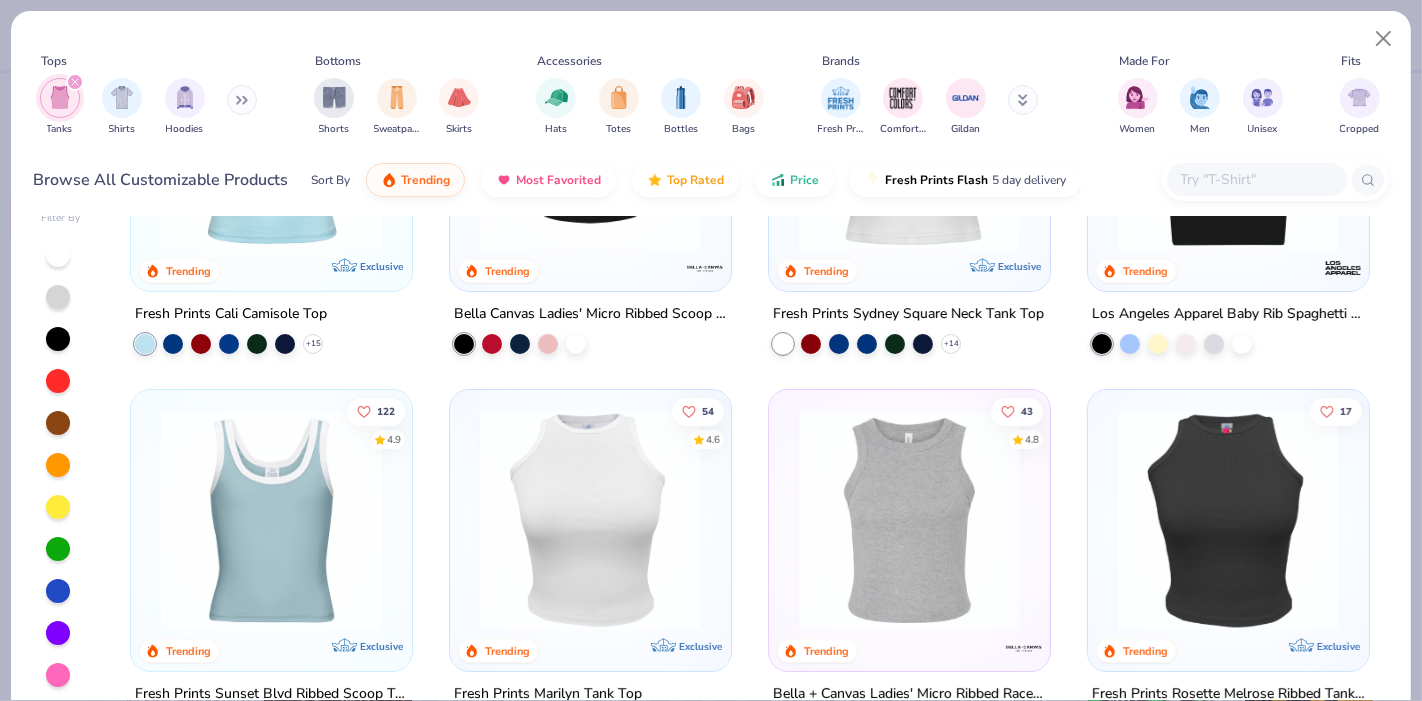 click at bounding box center (590, 520) 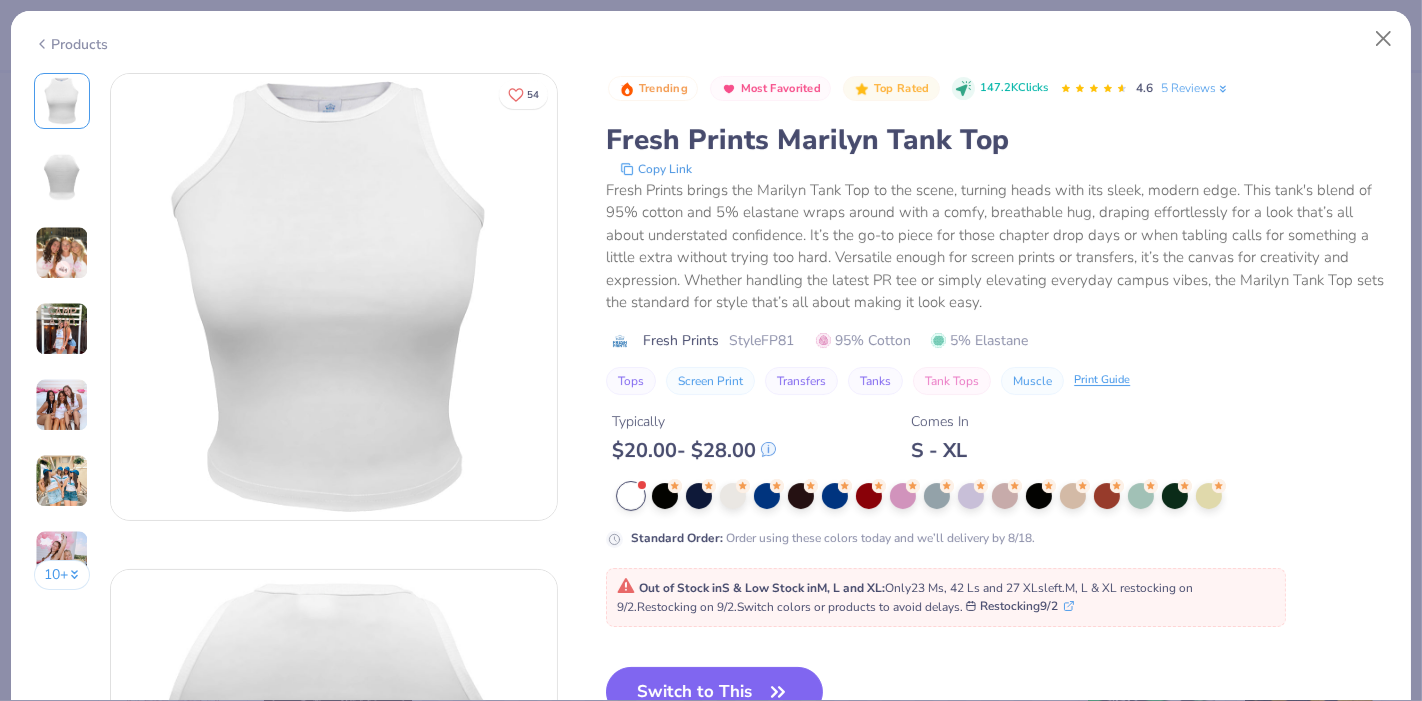 scroll, scrollTop: 165, scrollLeft: 0, axis: vertical 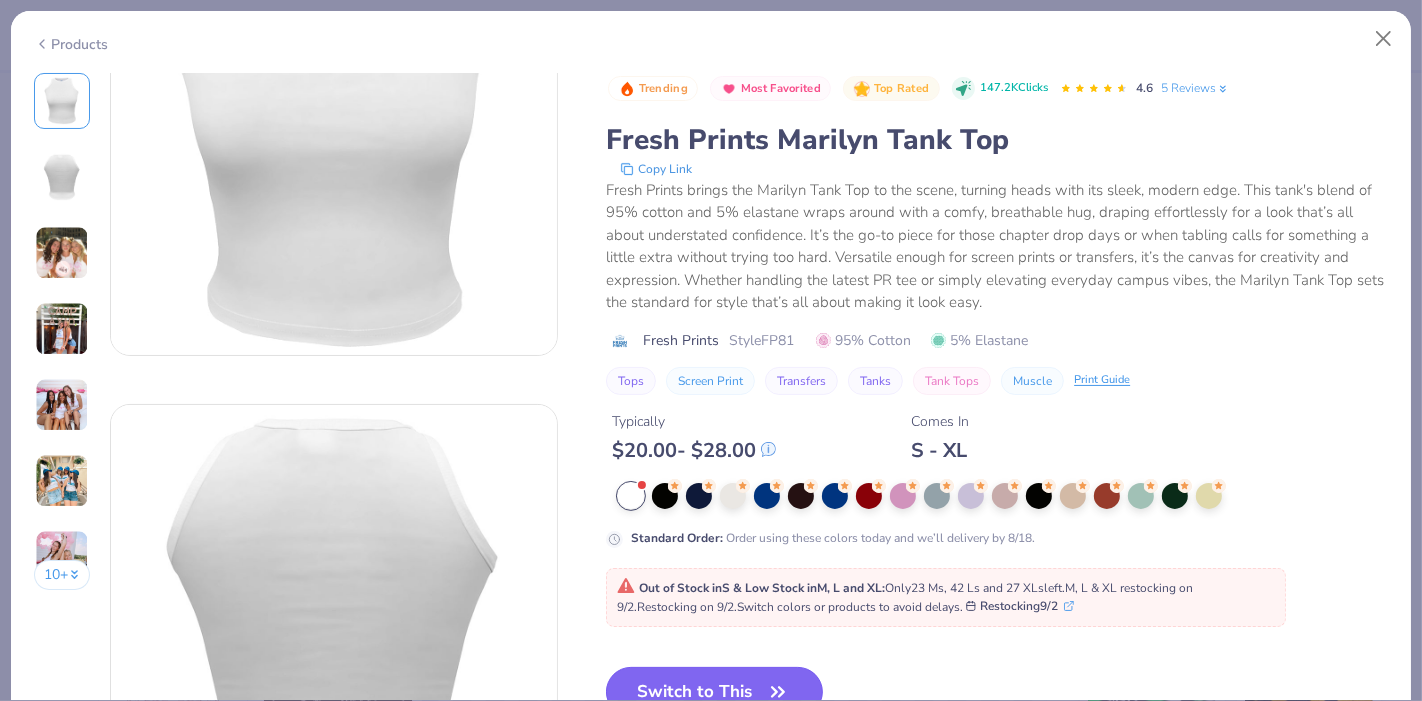 click on "Switch to This" at bounding box center (714, 692) 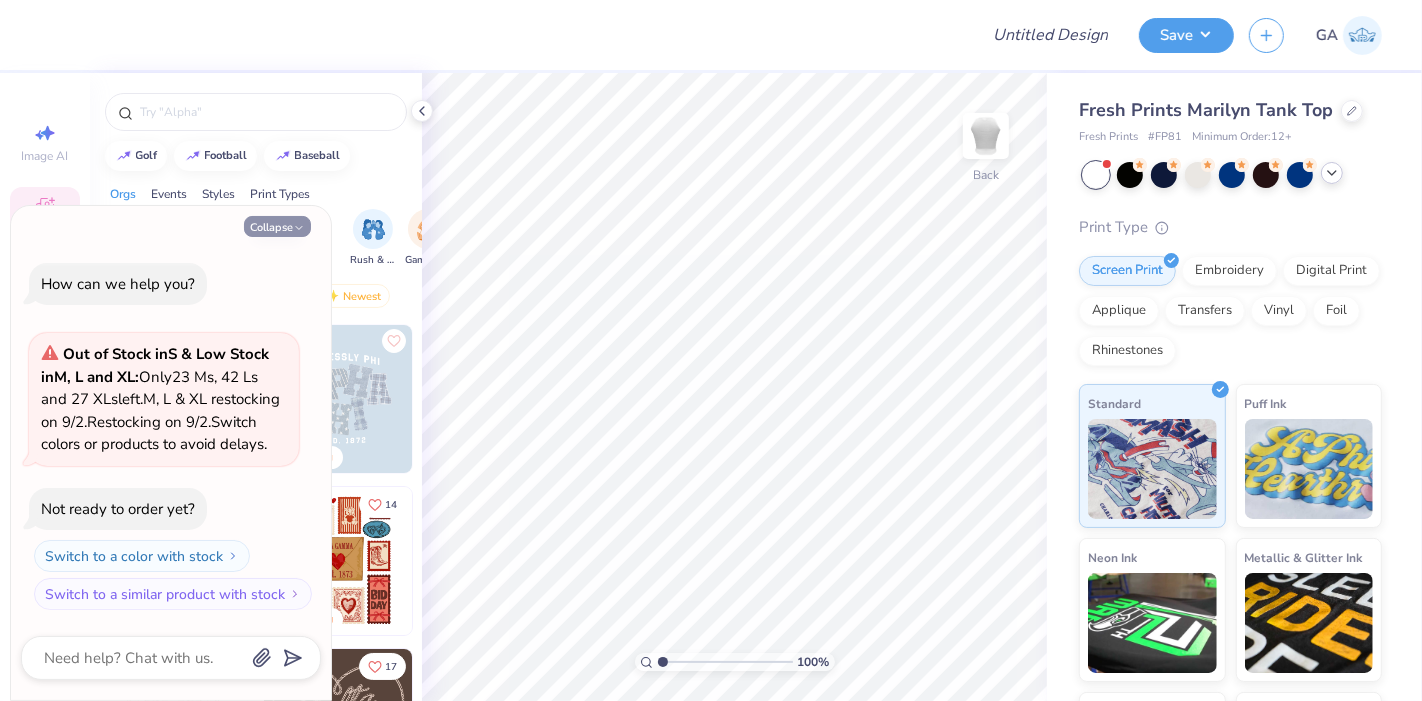 click on "Collapse" at bounding box center [277, 226] 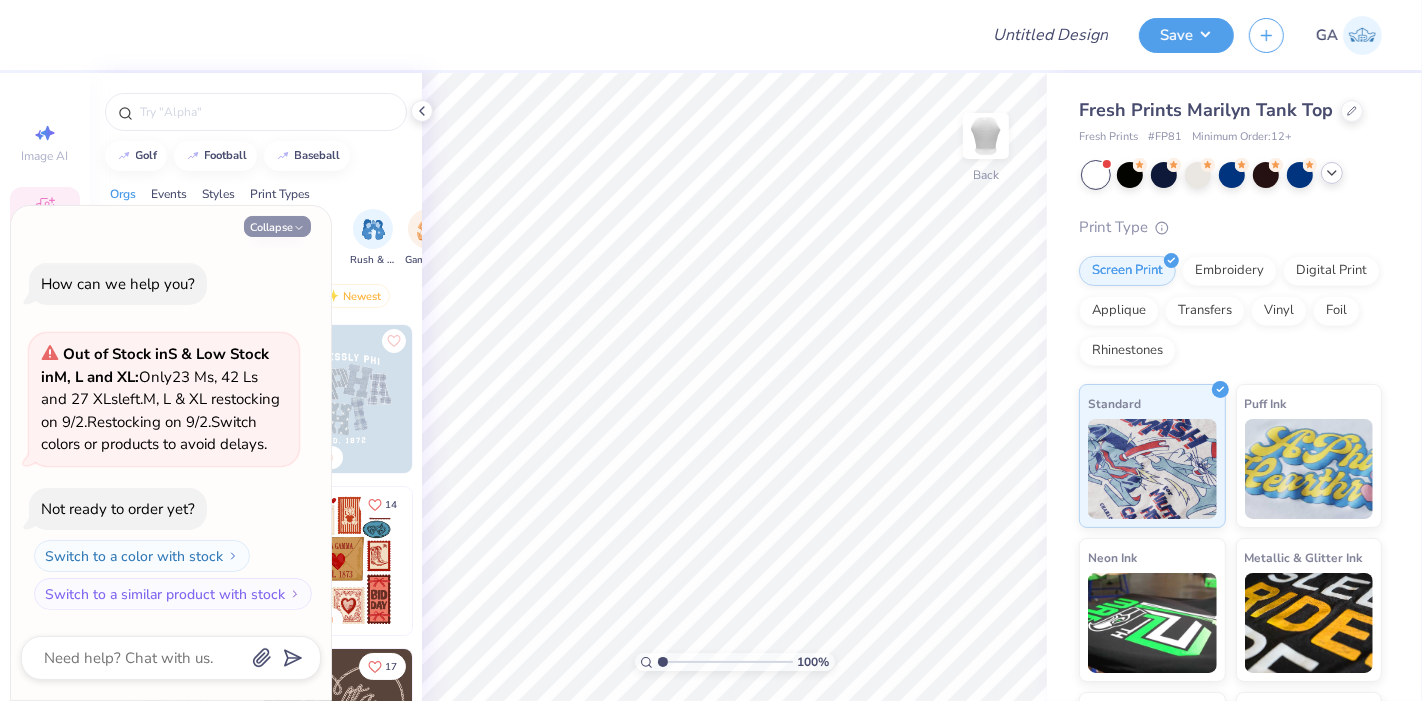 type on "x" 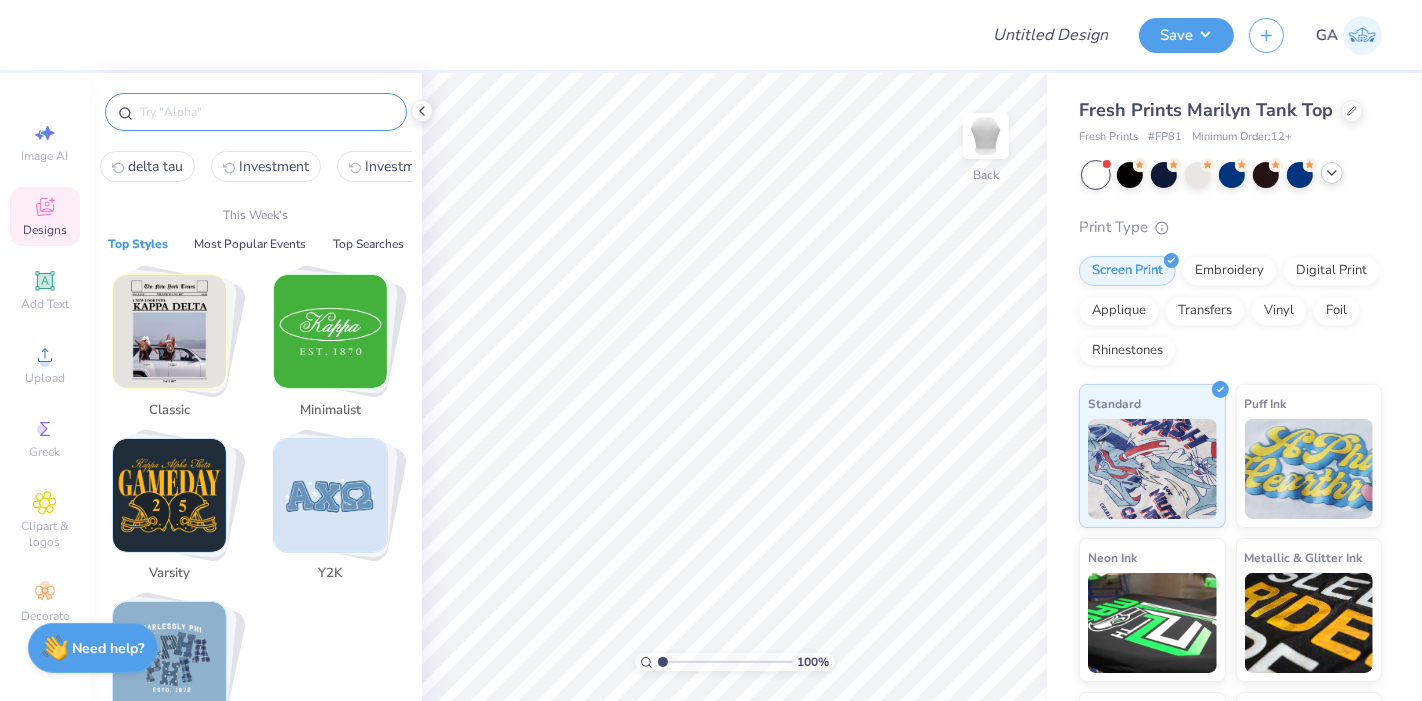 click at bounding box center [266, 112] 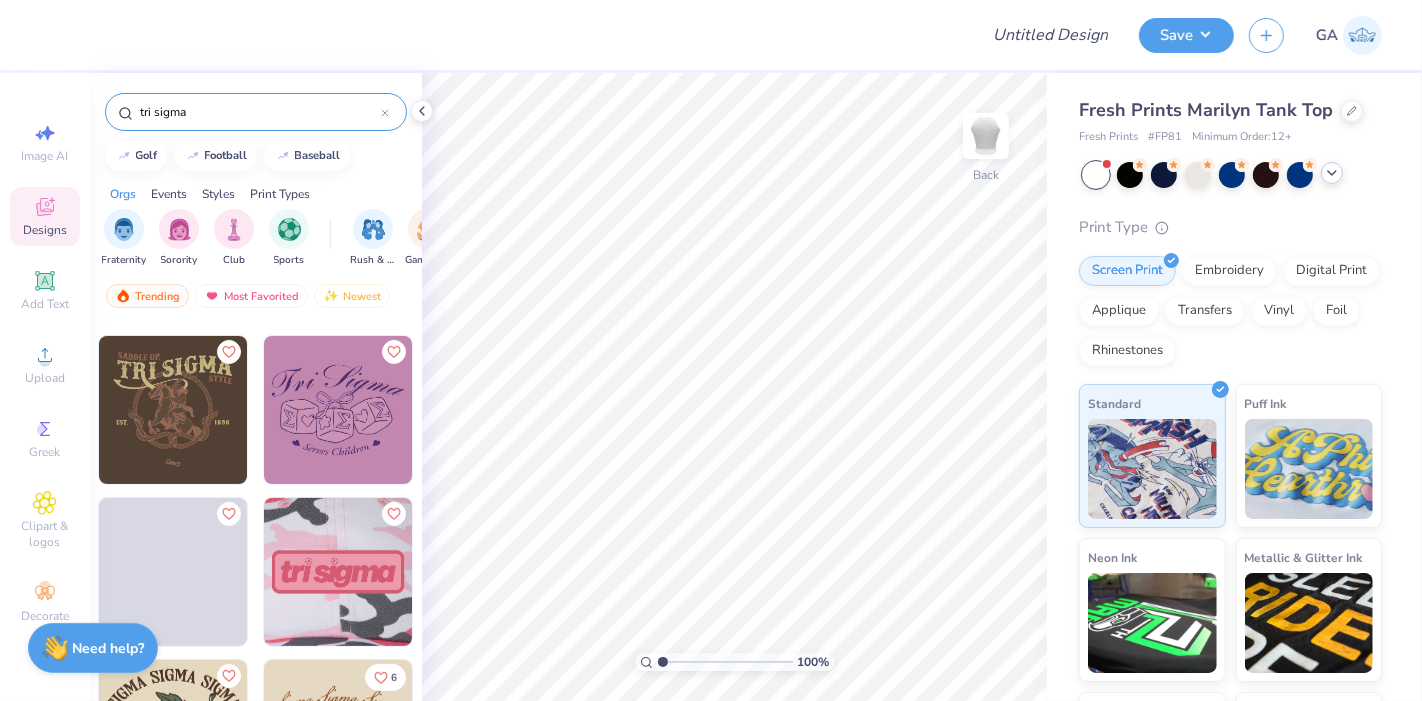 scroll, scrollTop: 640, scrollLeft: 0, axis: vertical 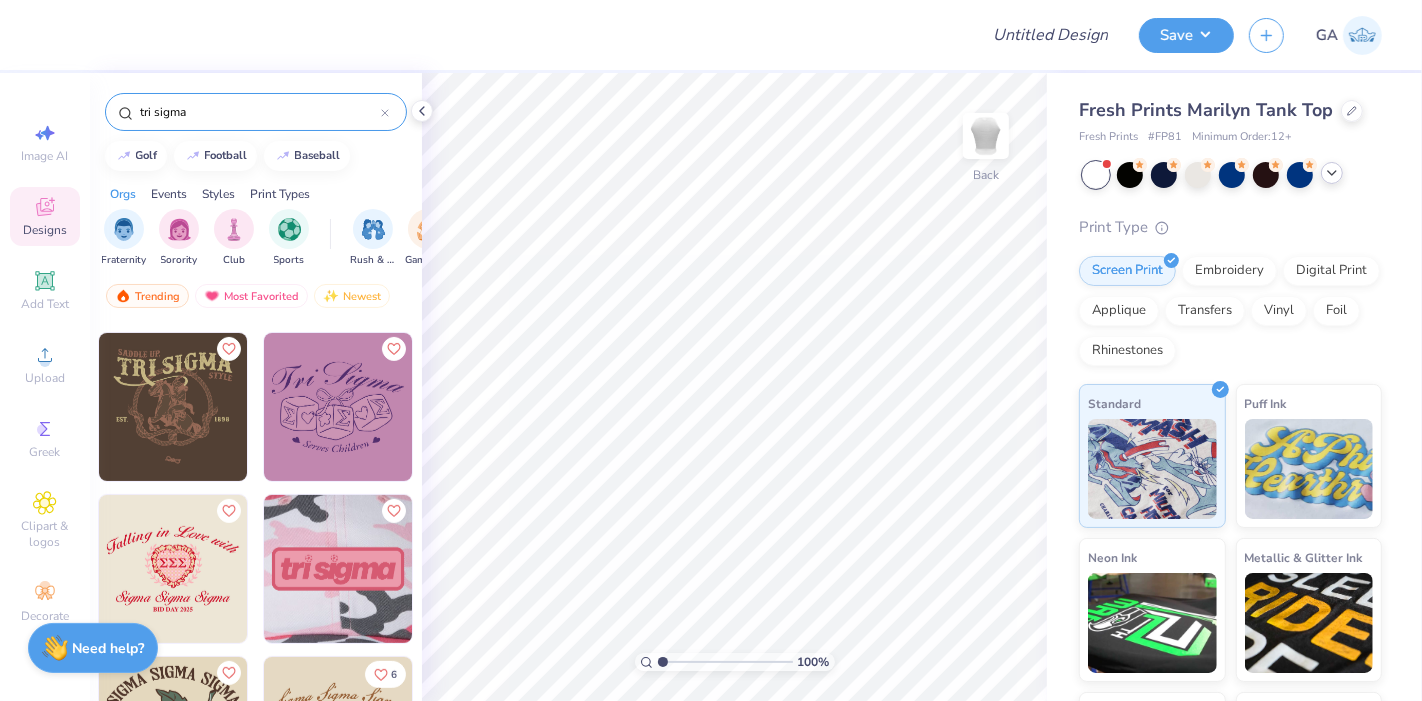type on "tri sigma" 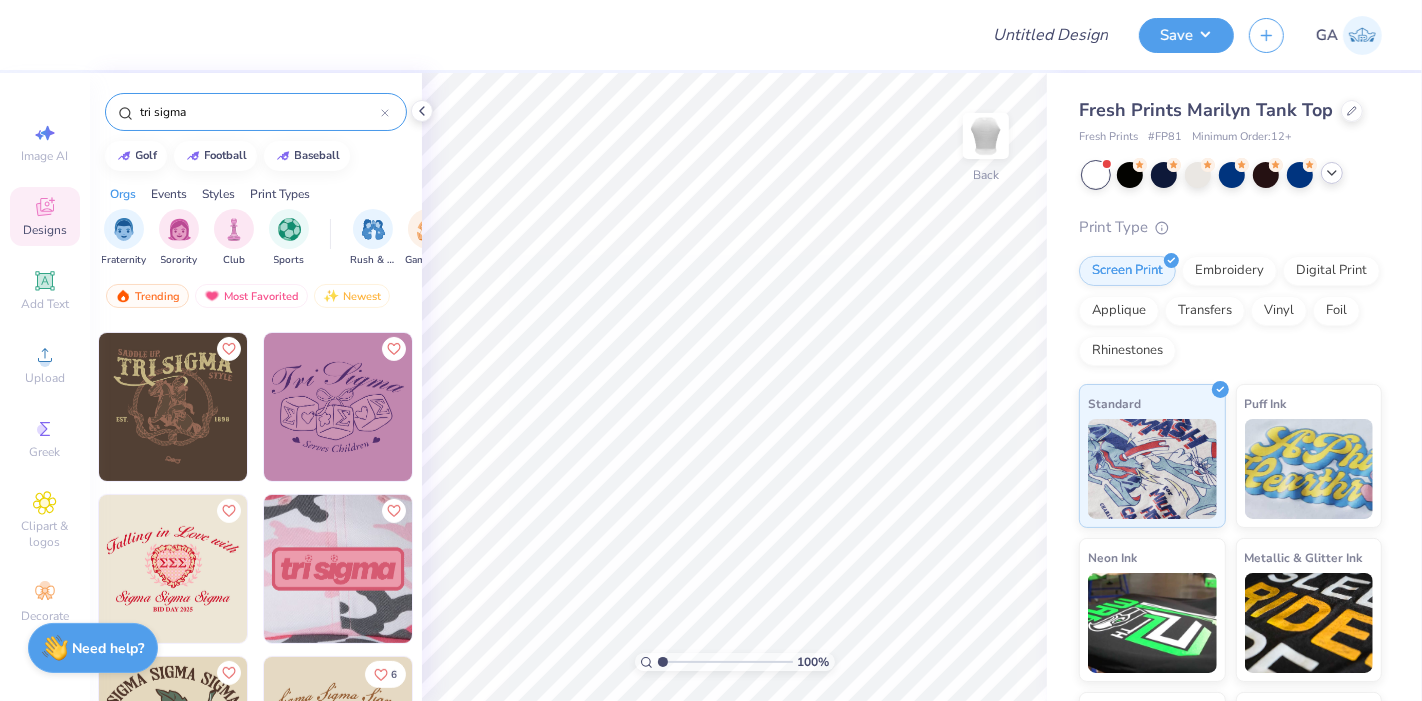 click at bounding box center [338, 407] 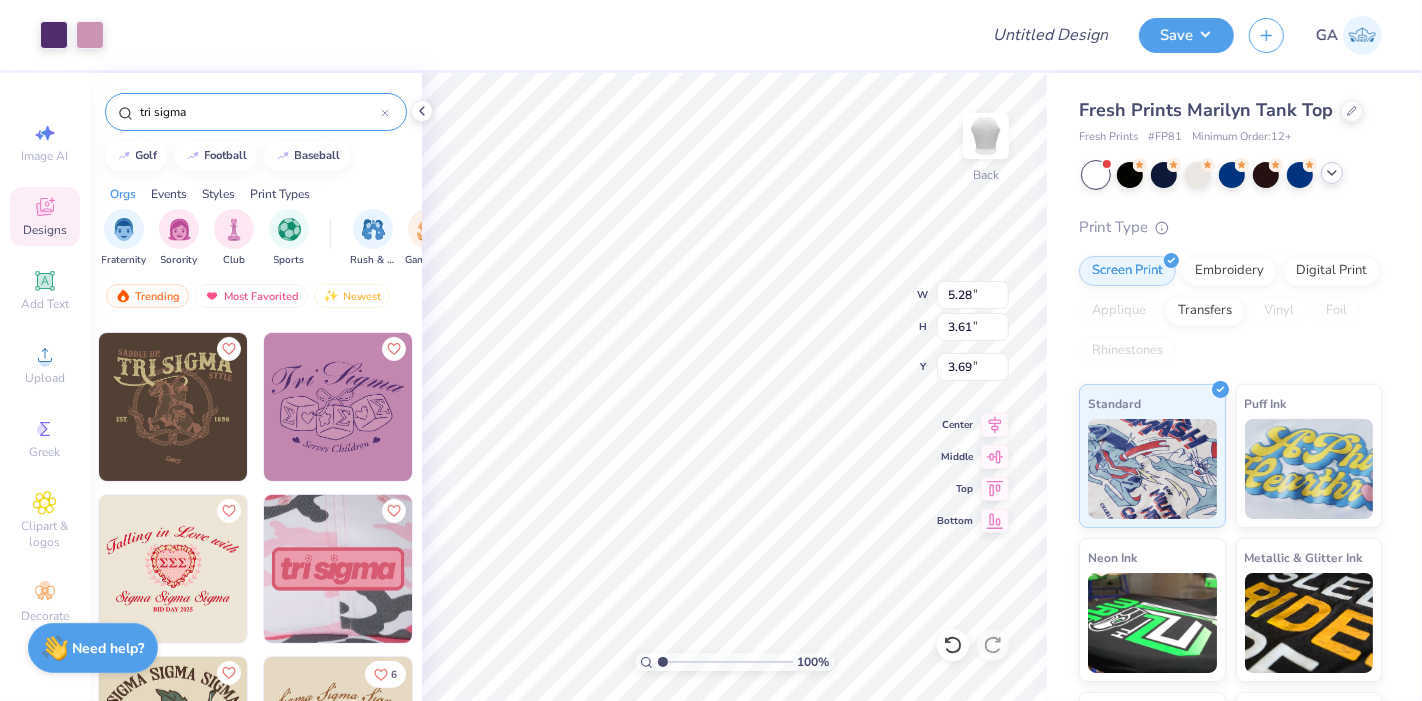 type on "3.69" 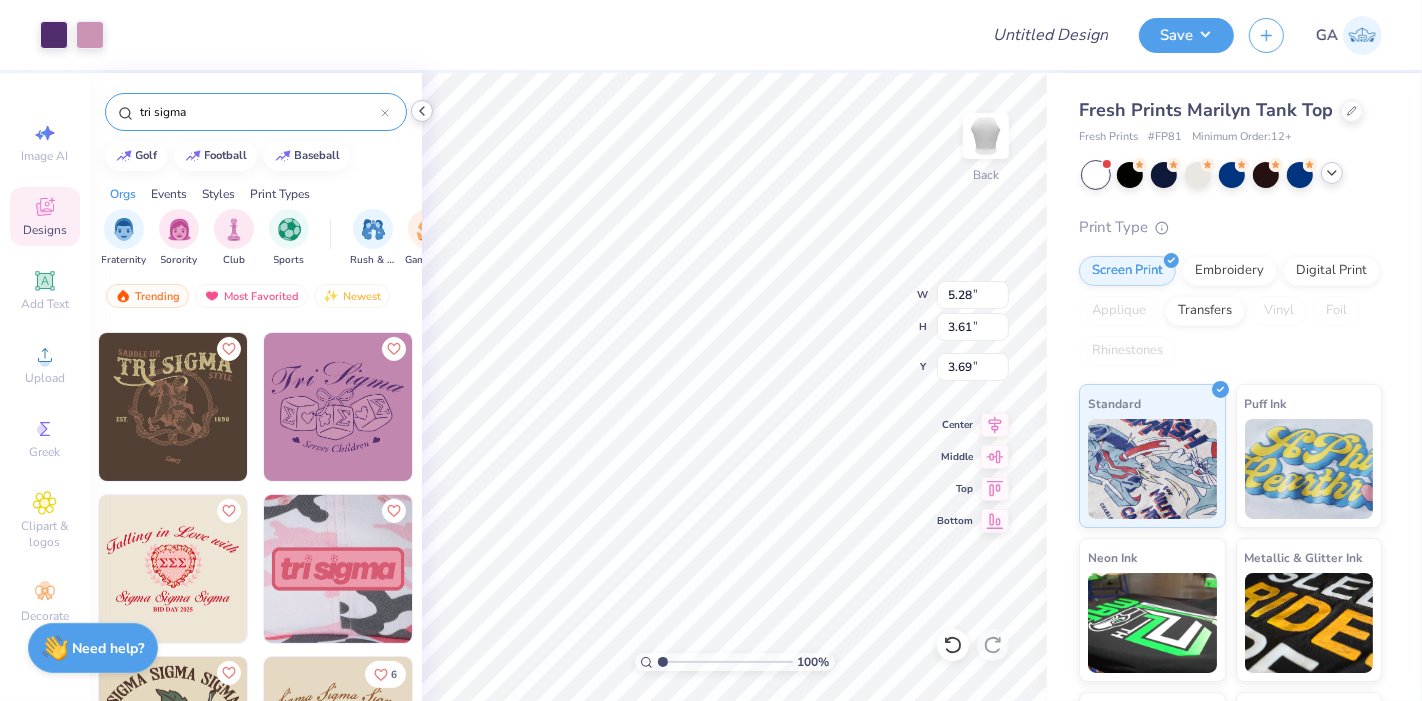 click 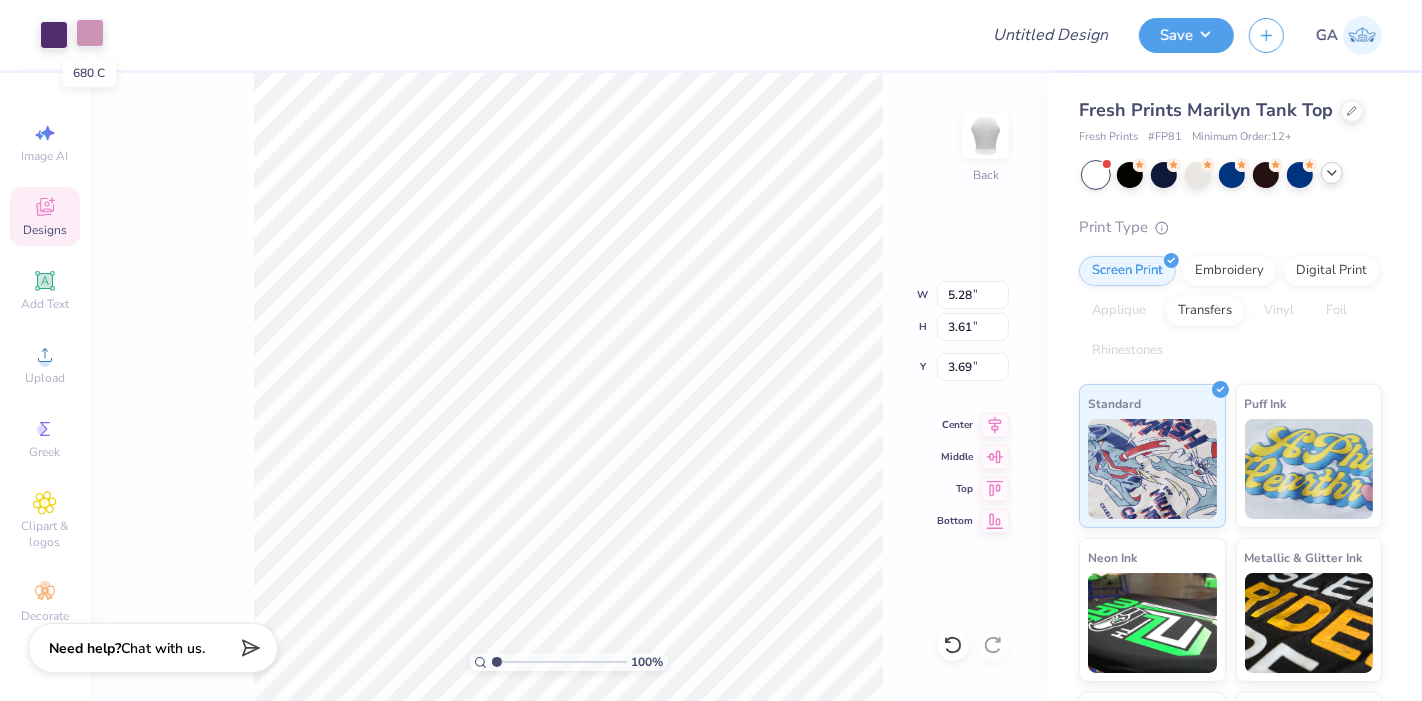click at bounding box center [90, 33] 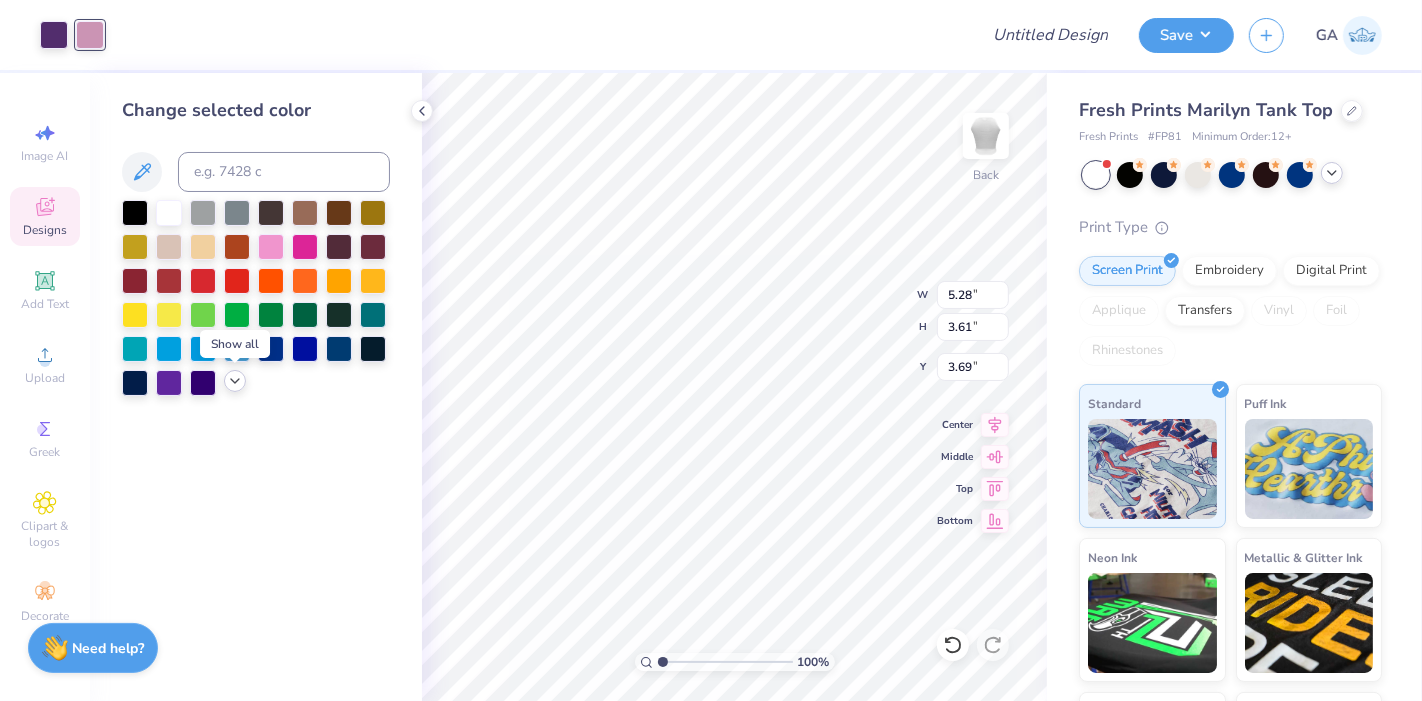 click 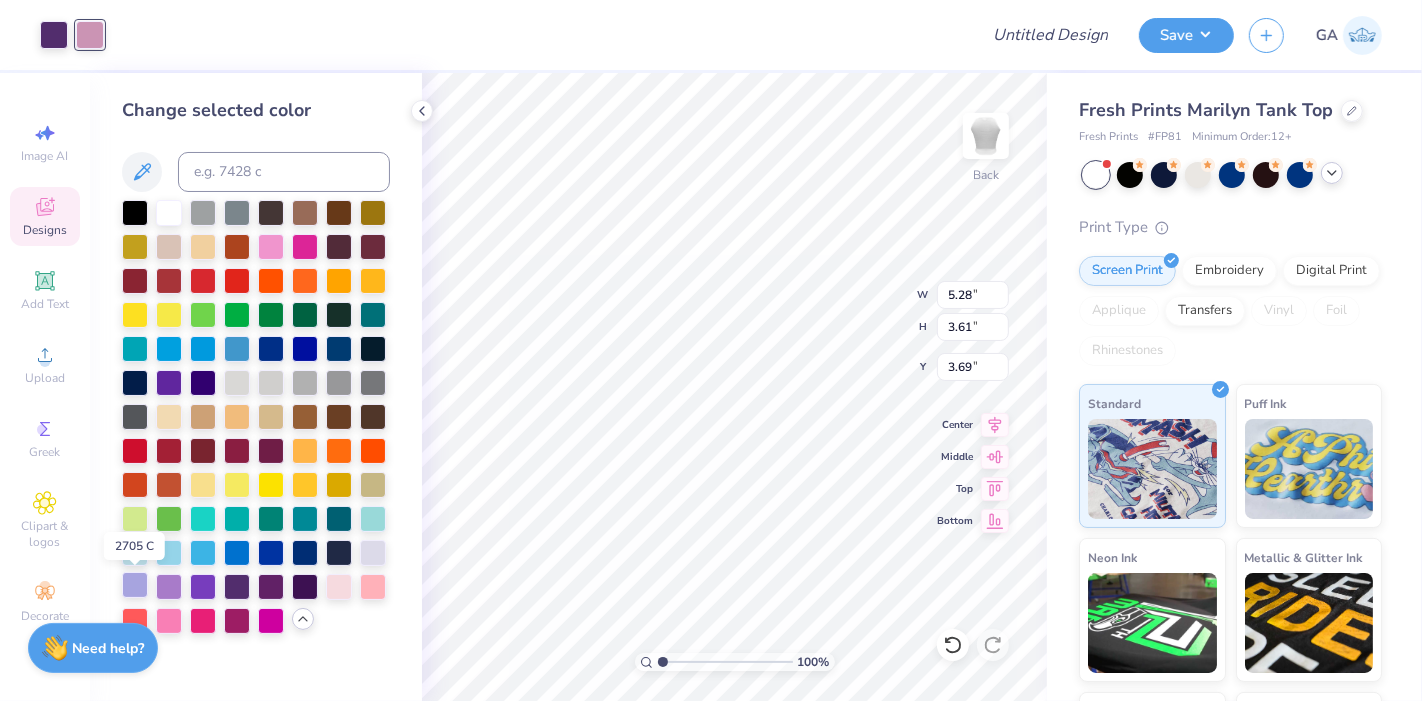 click at bounding box center [135, 585] 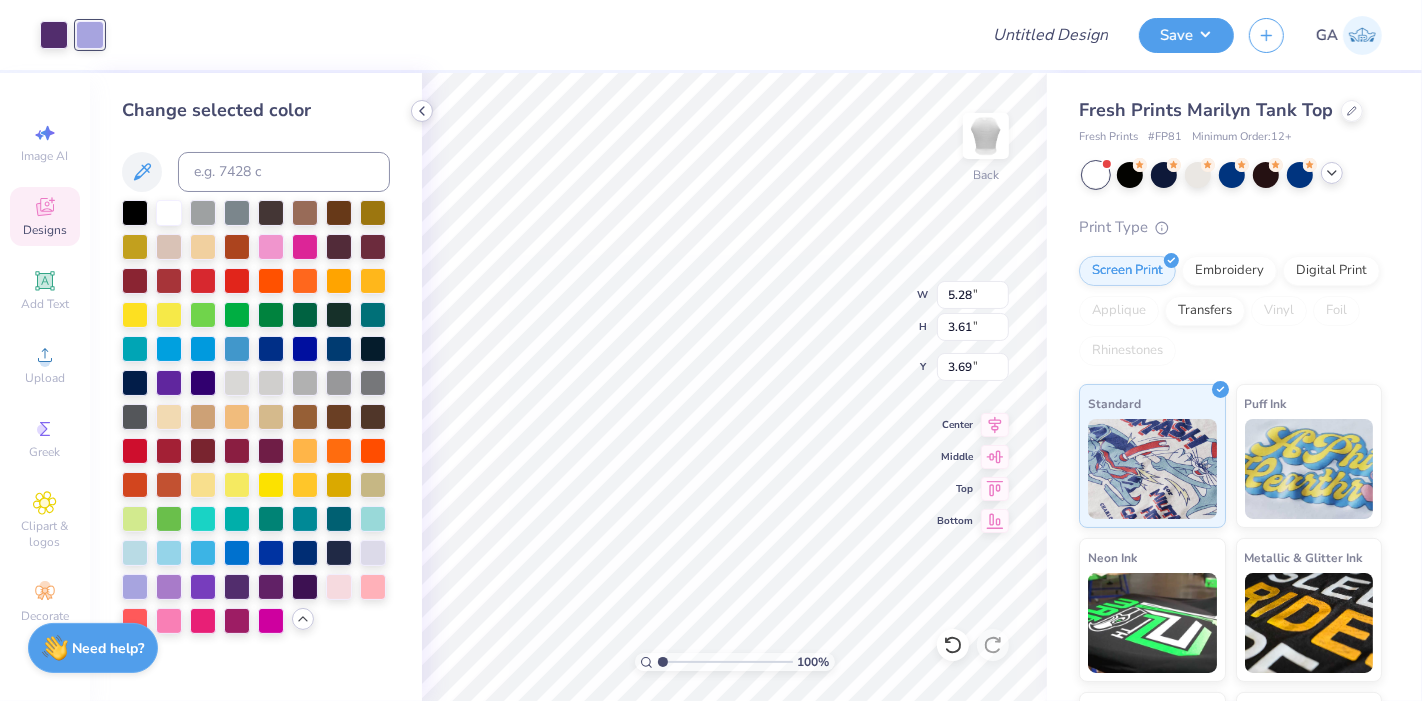 click 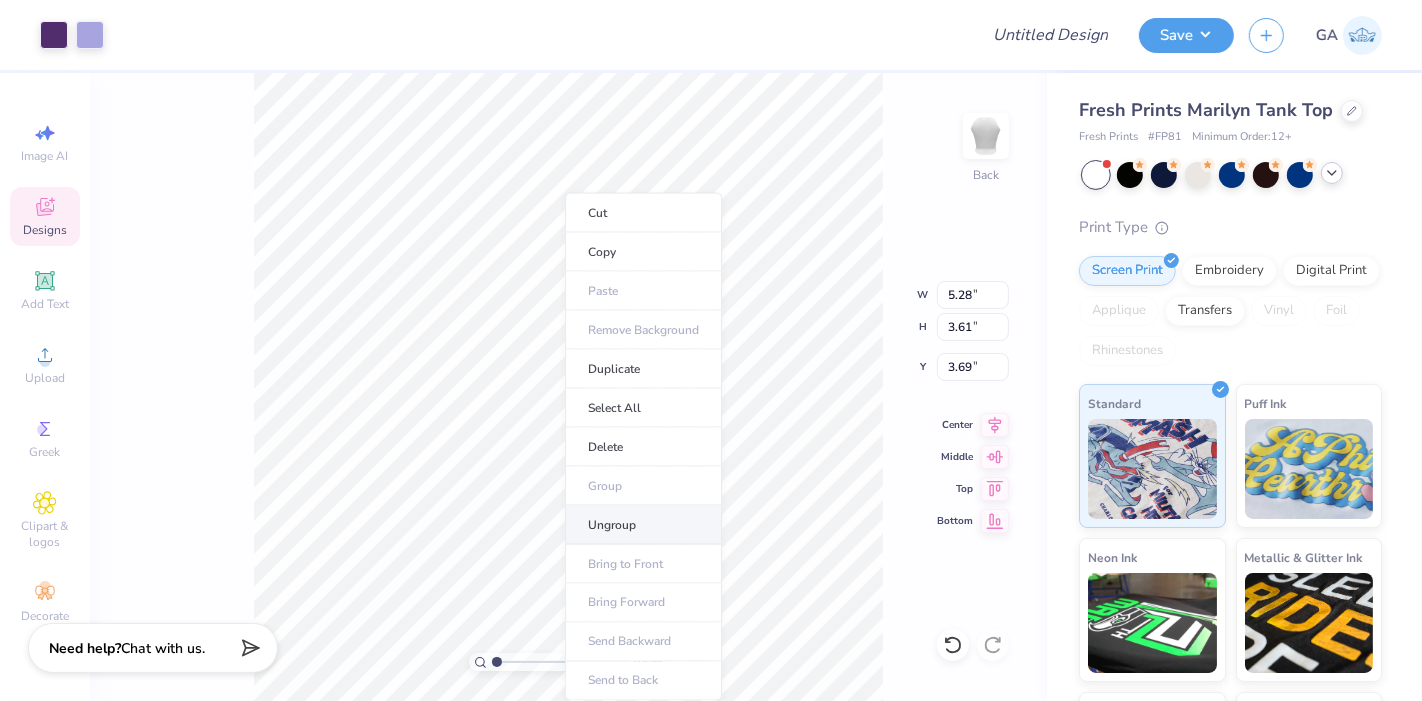 click on "Ungroup" at bounding box center [643, 525] 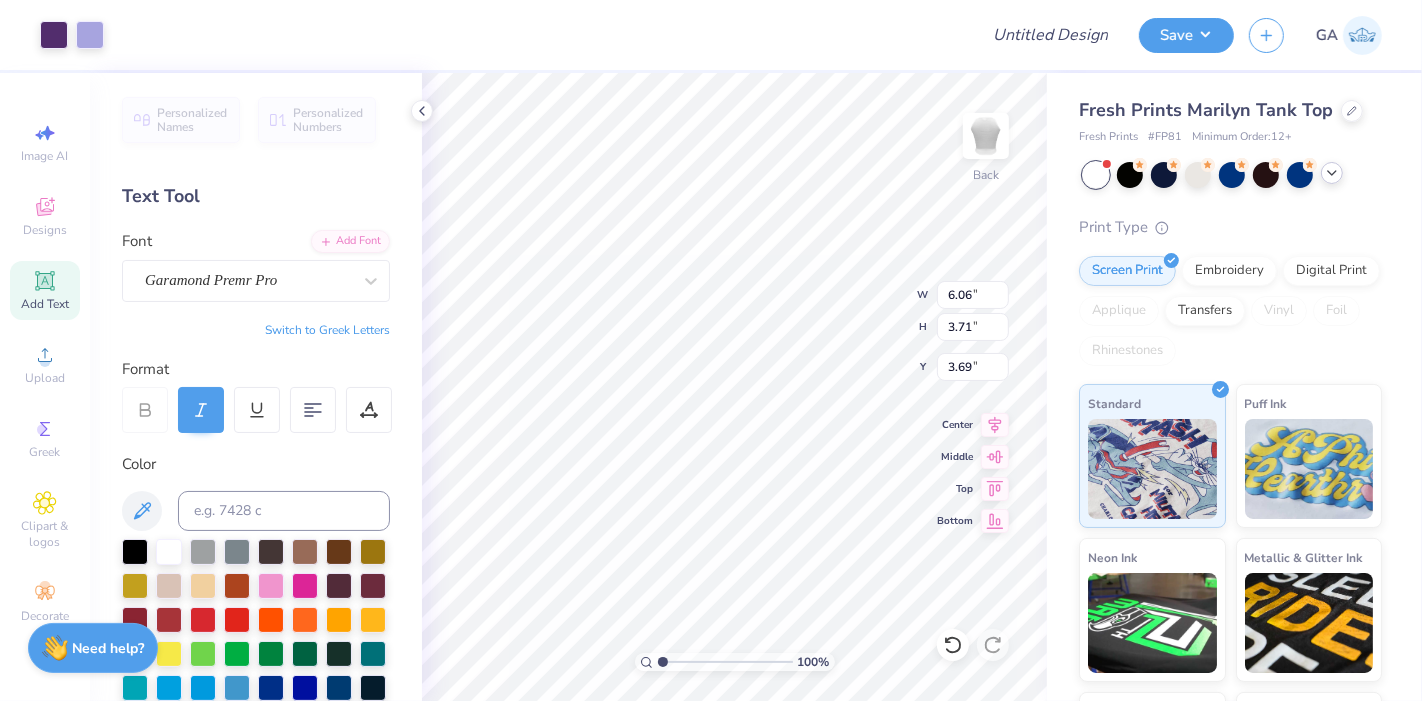 type on "6.06" 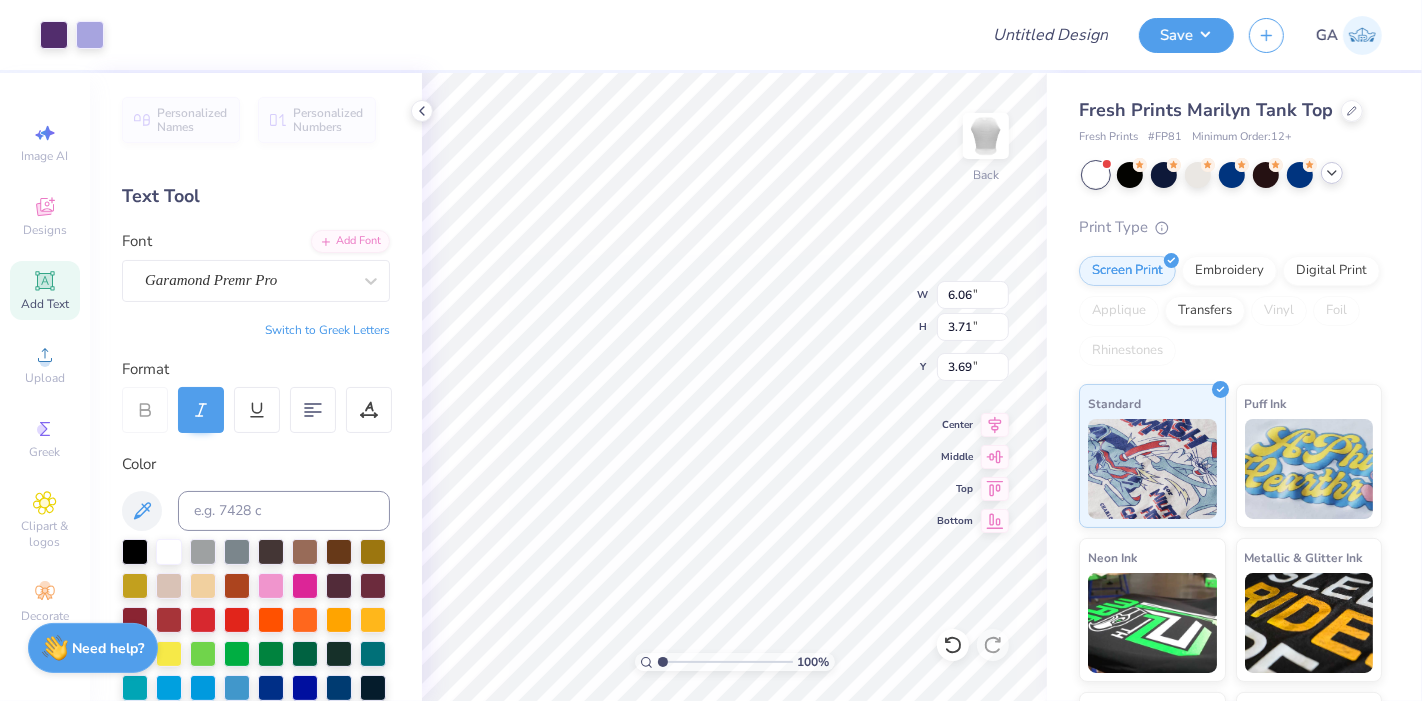 type on "3.71" 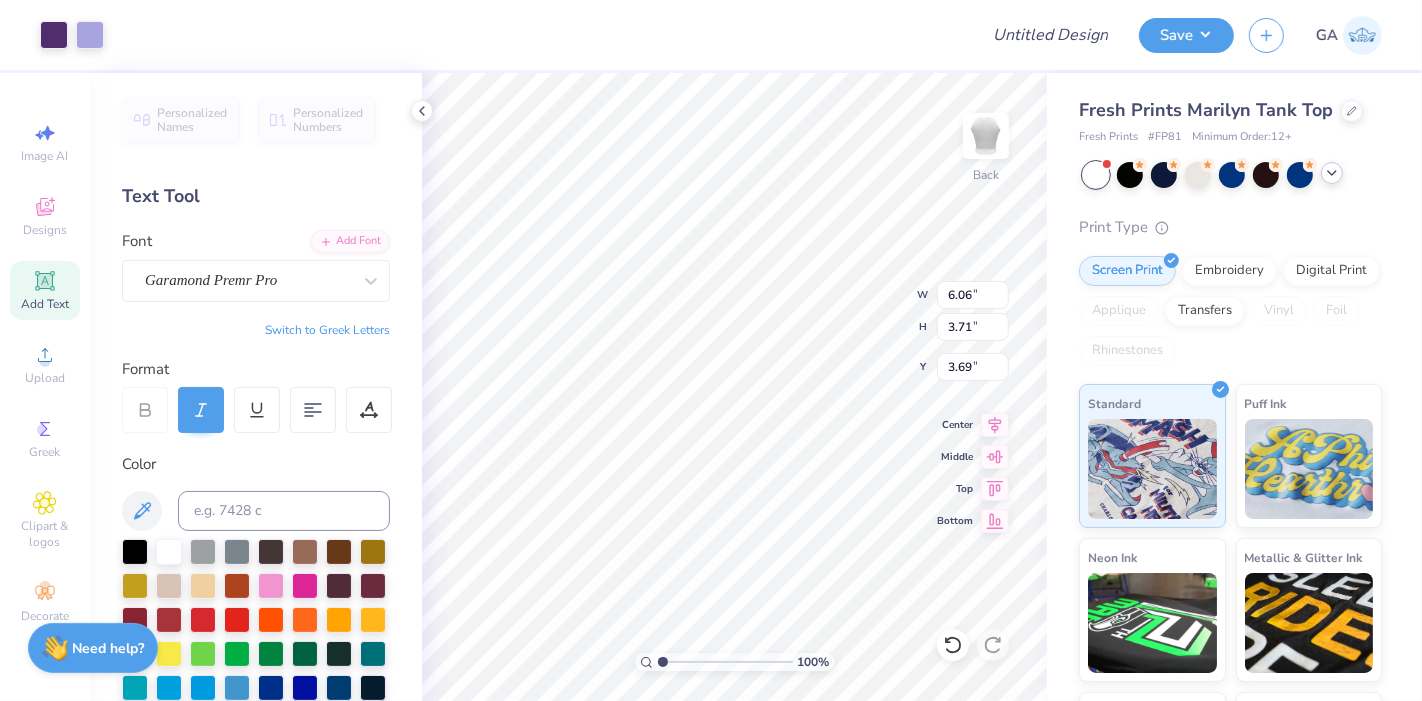 type on "6.68" 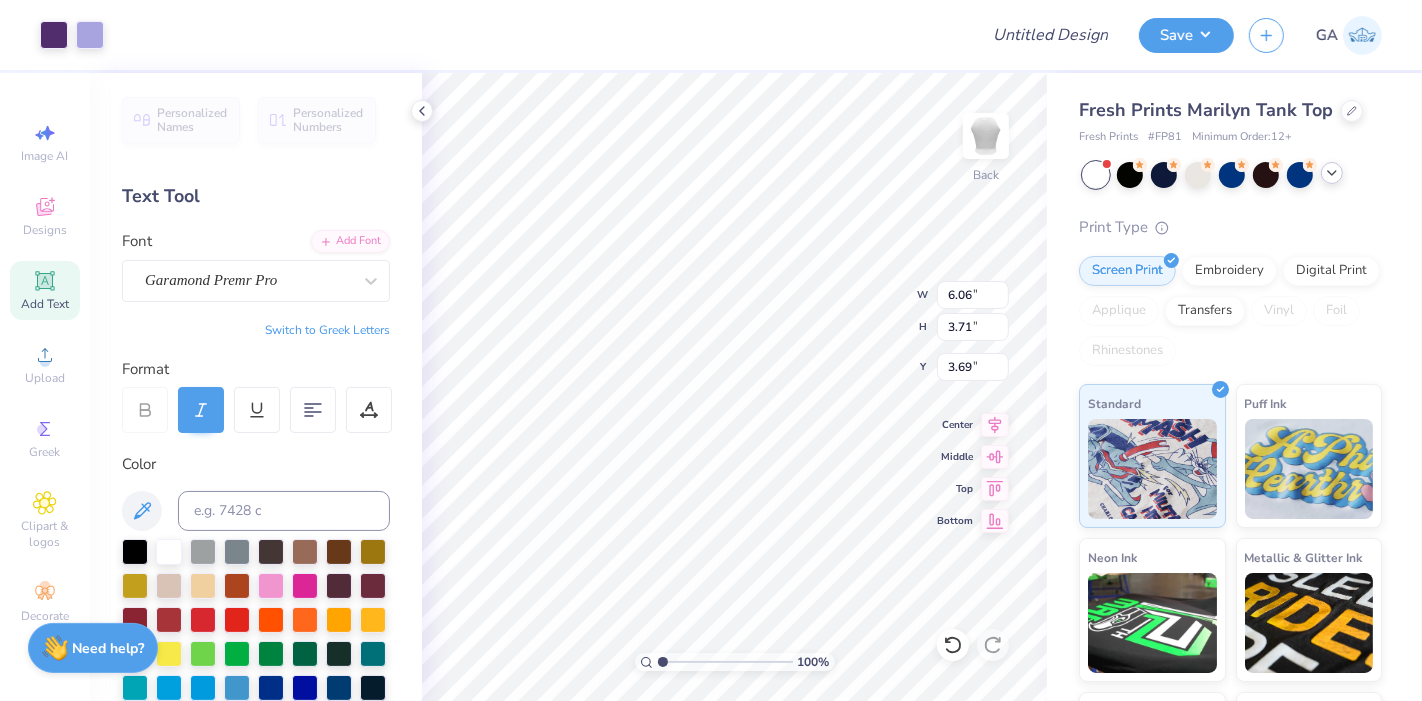 type on "4.09" 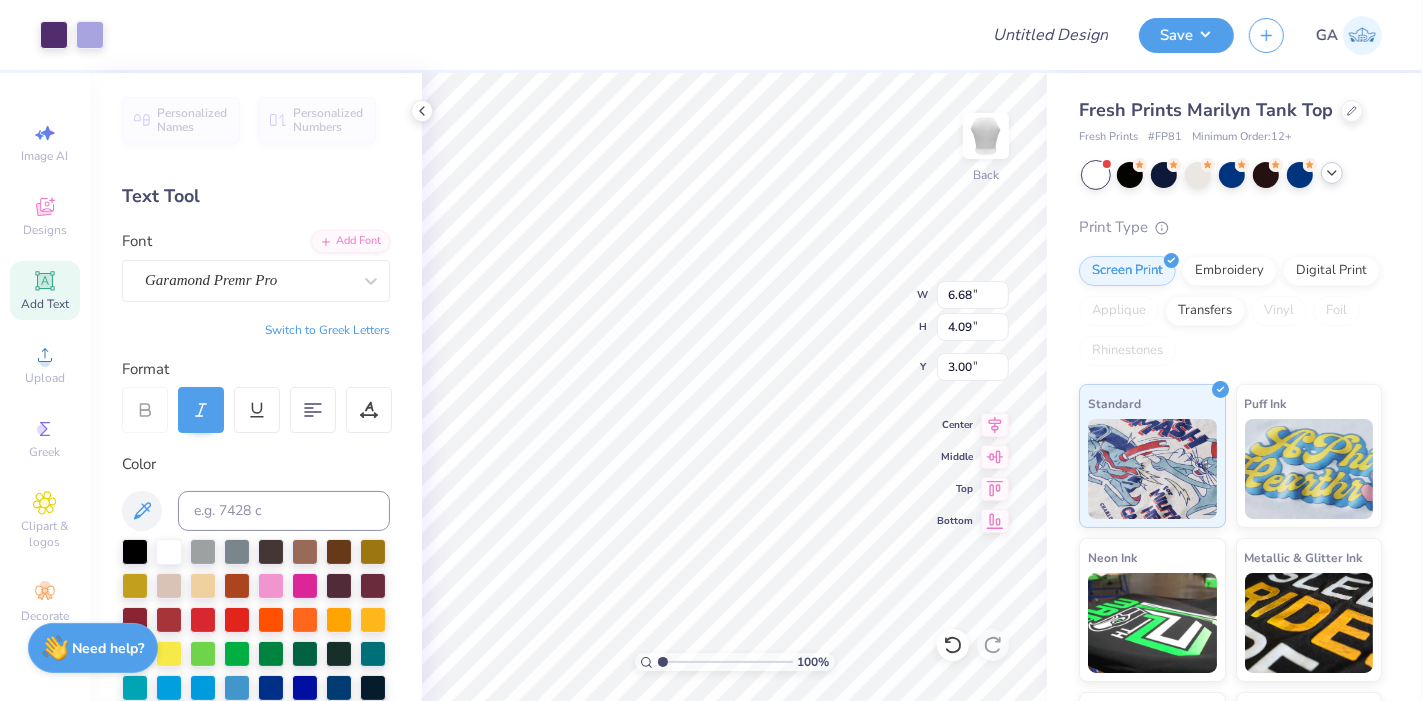 type on "3.00" 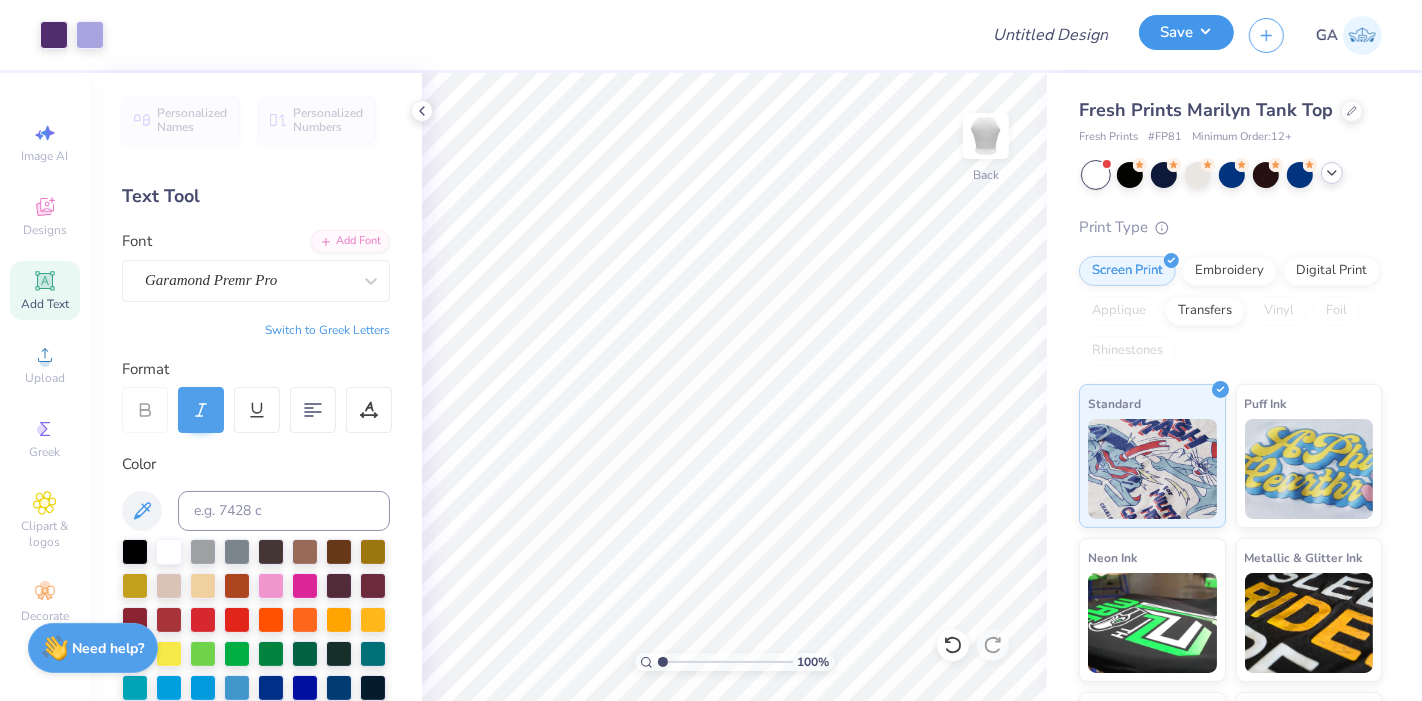 click on "Save" at bounding box center [1186, 32] 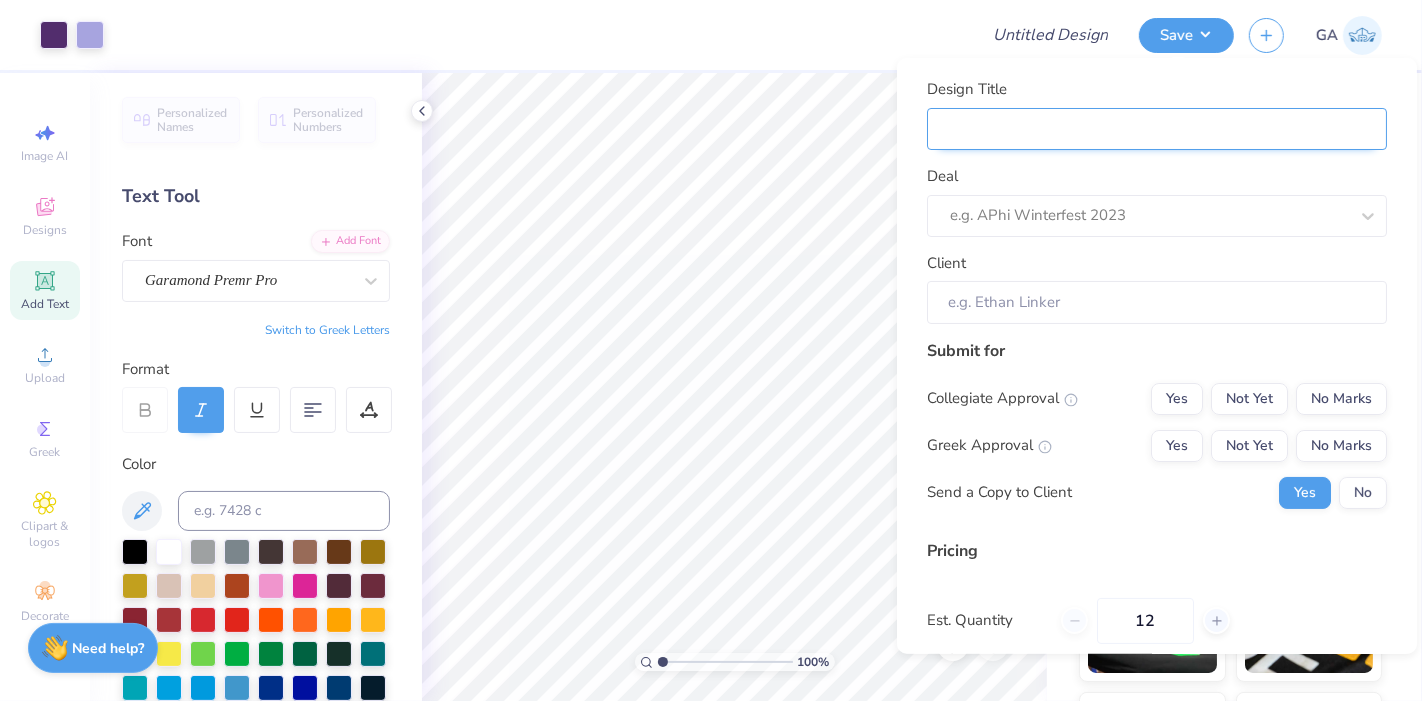 click on "Design Title" at bounding box center [1157, 128] 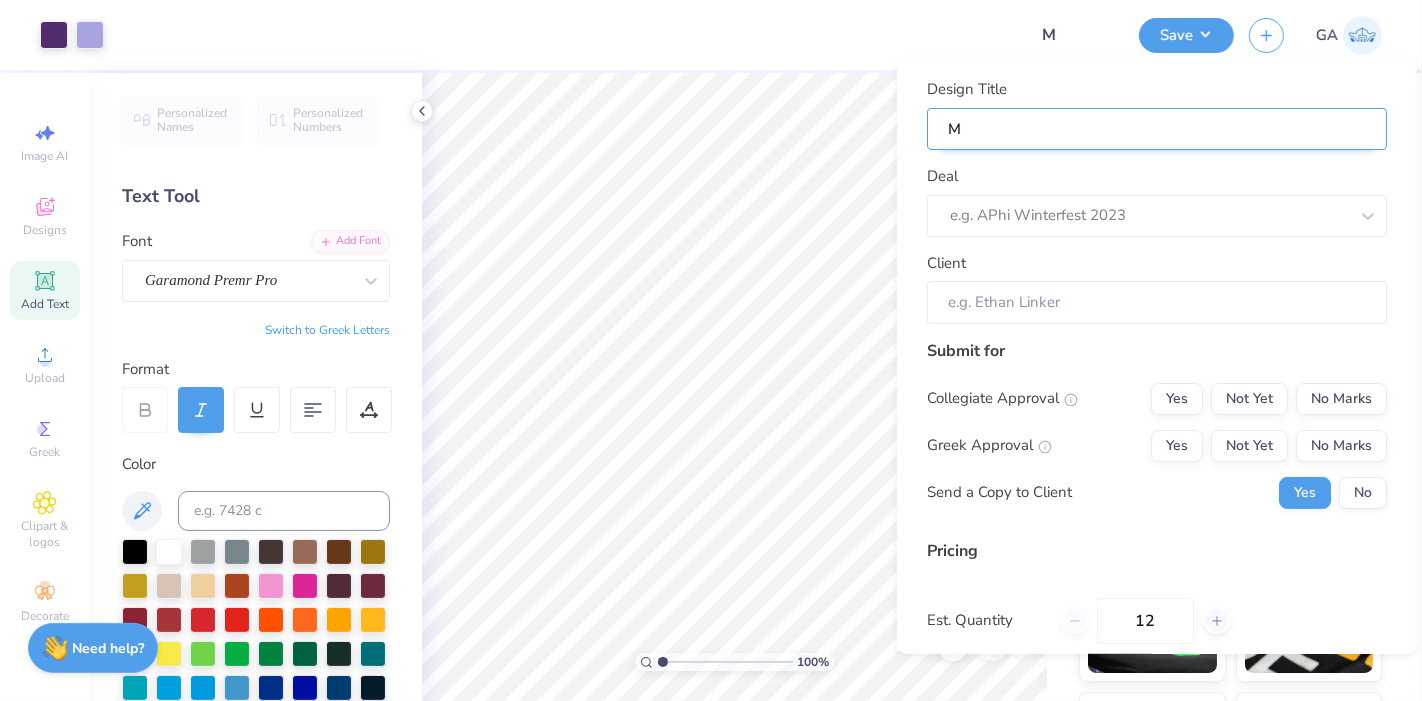 type on "Me" 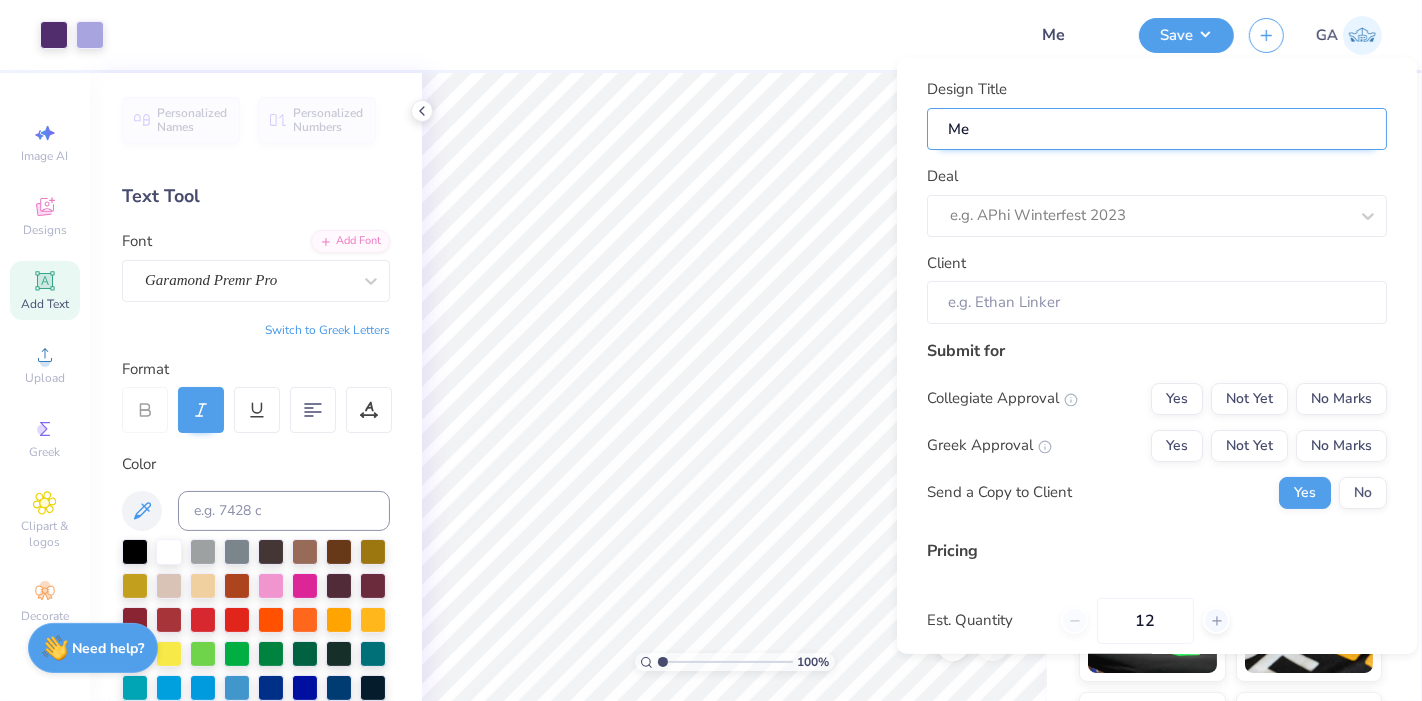 type on "Mer" 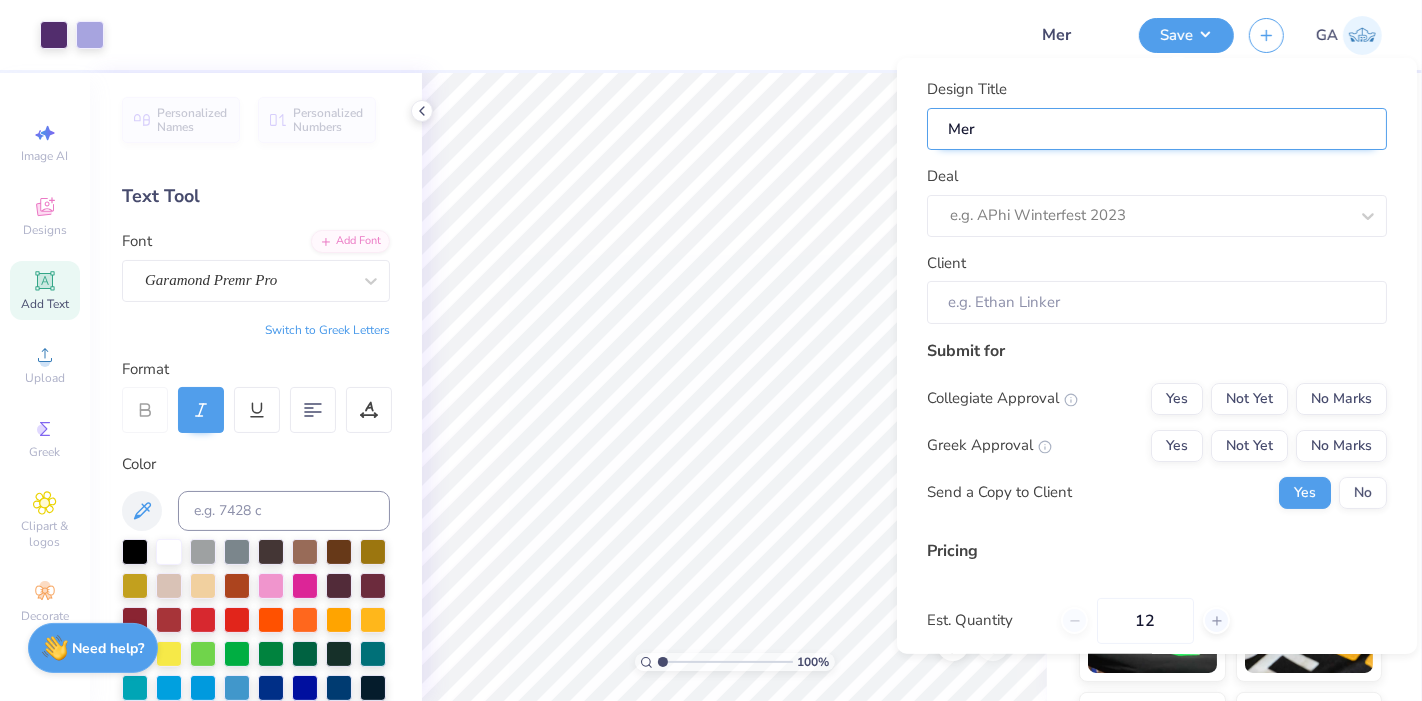 type on "Merc" 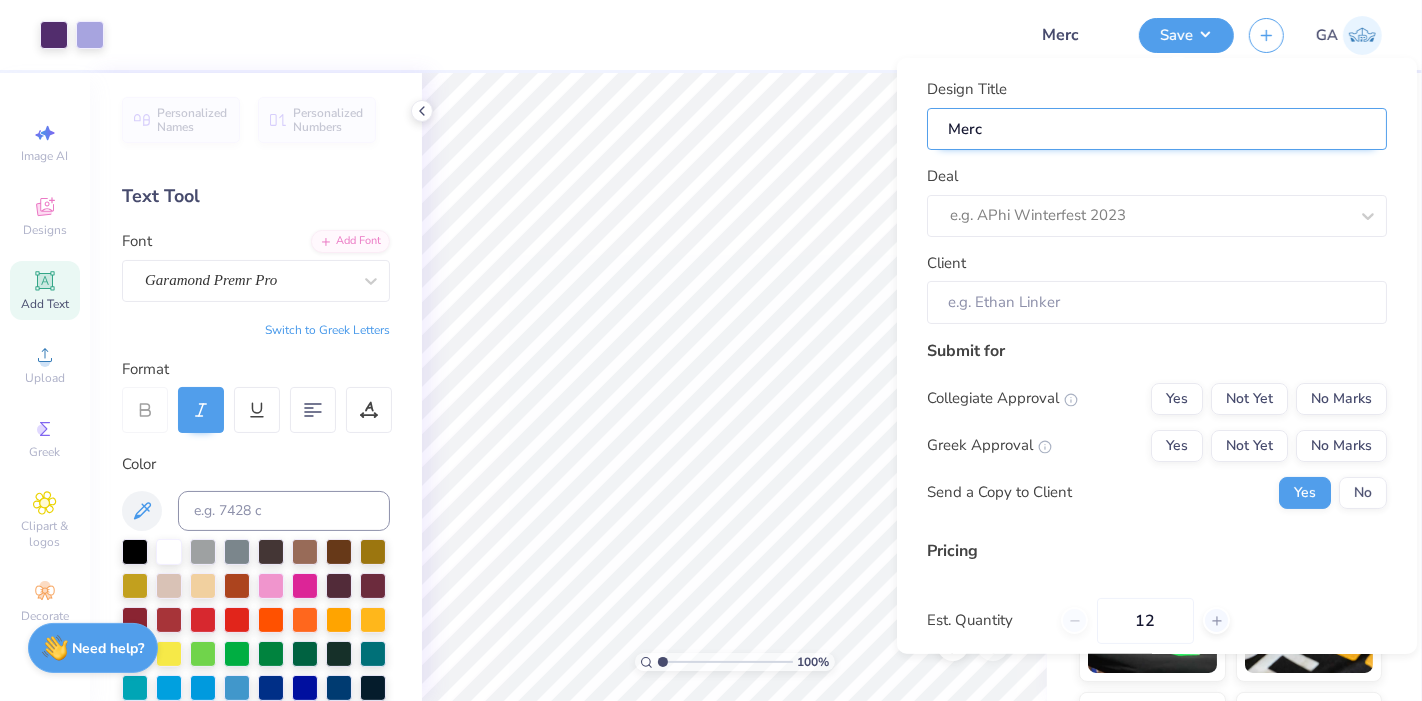 type on "Merch" 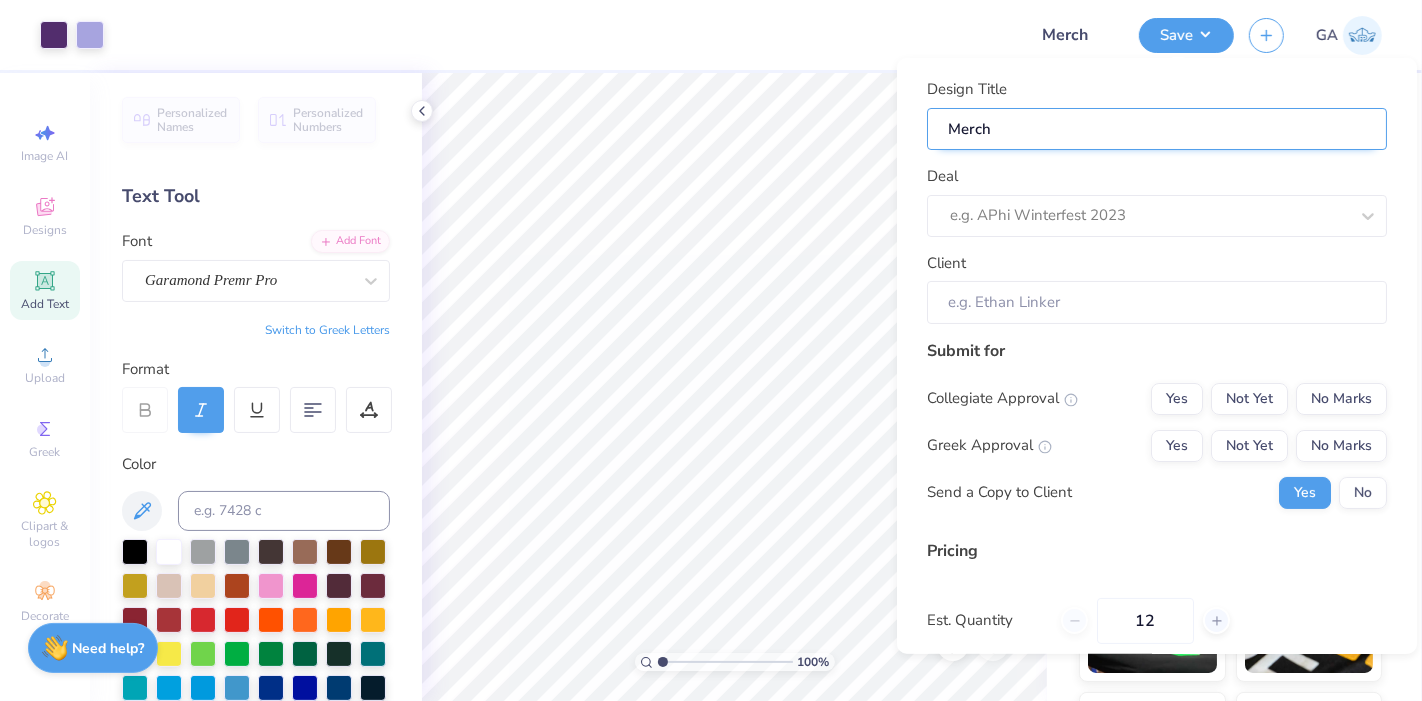 type on "Merch" 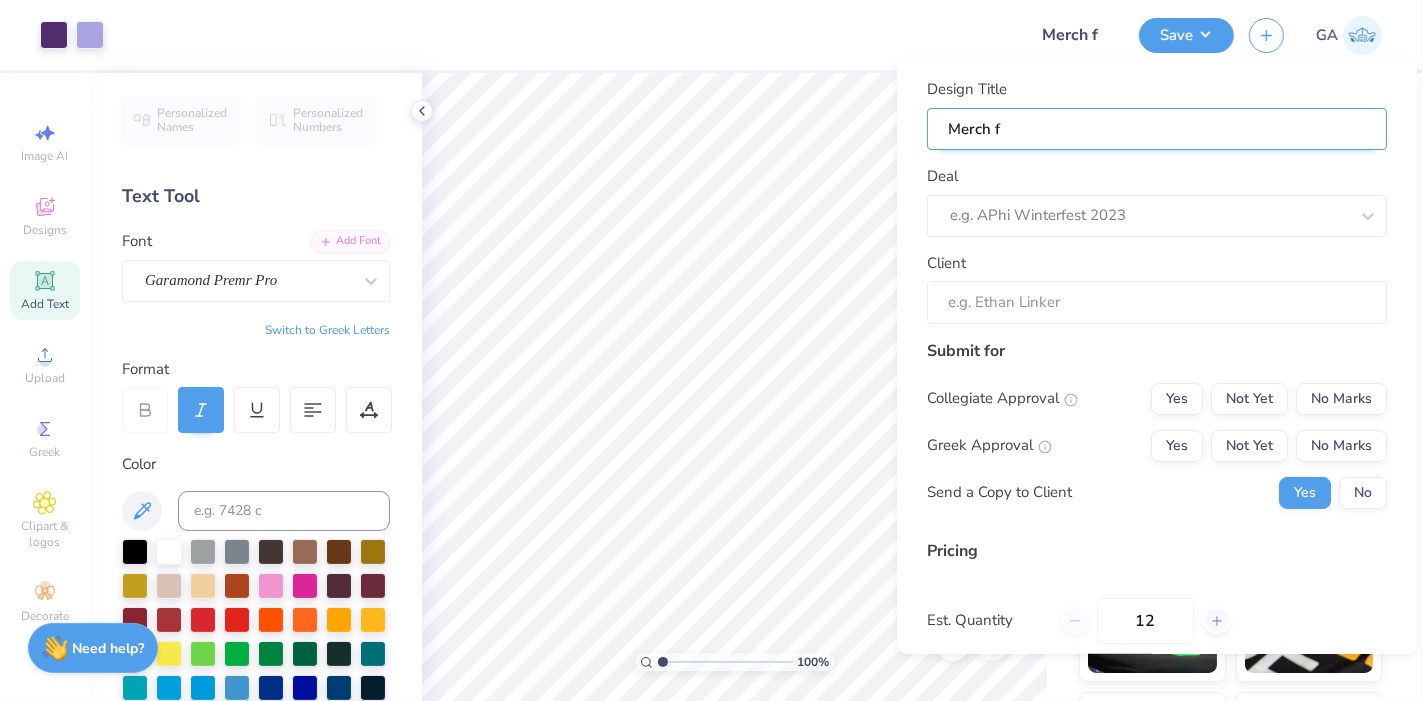 type on "Merch fo" 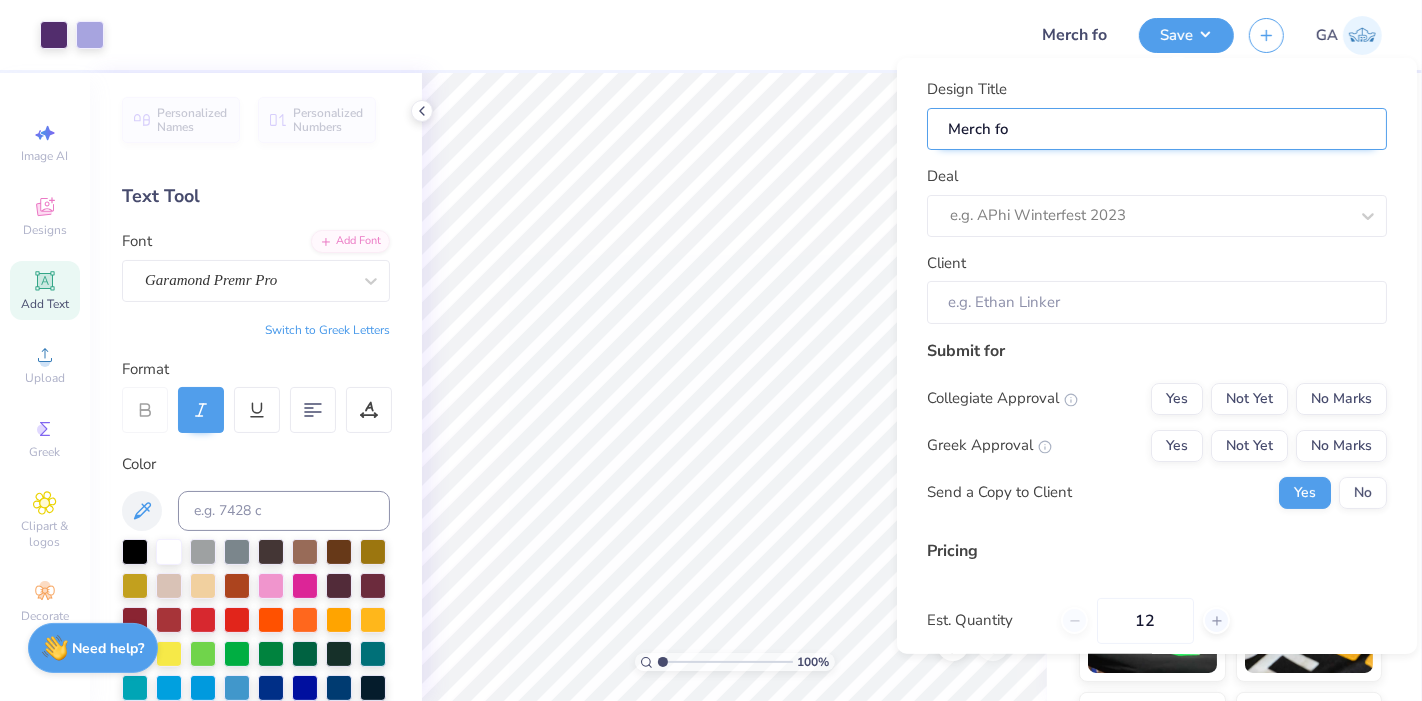 type on "Merch for" 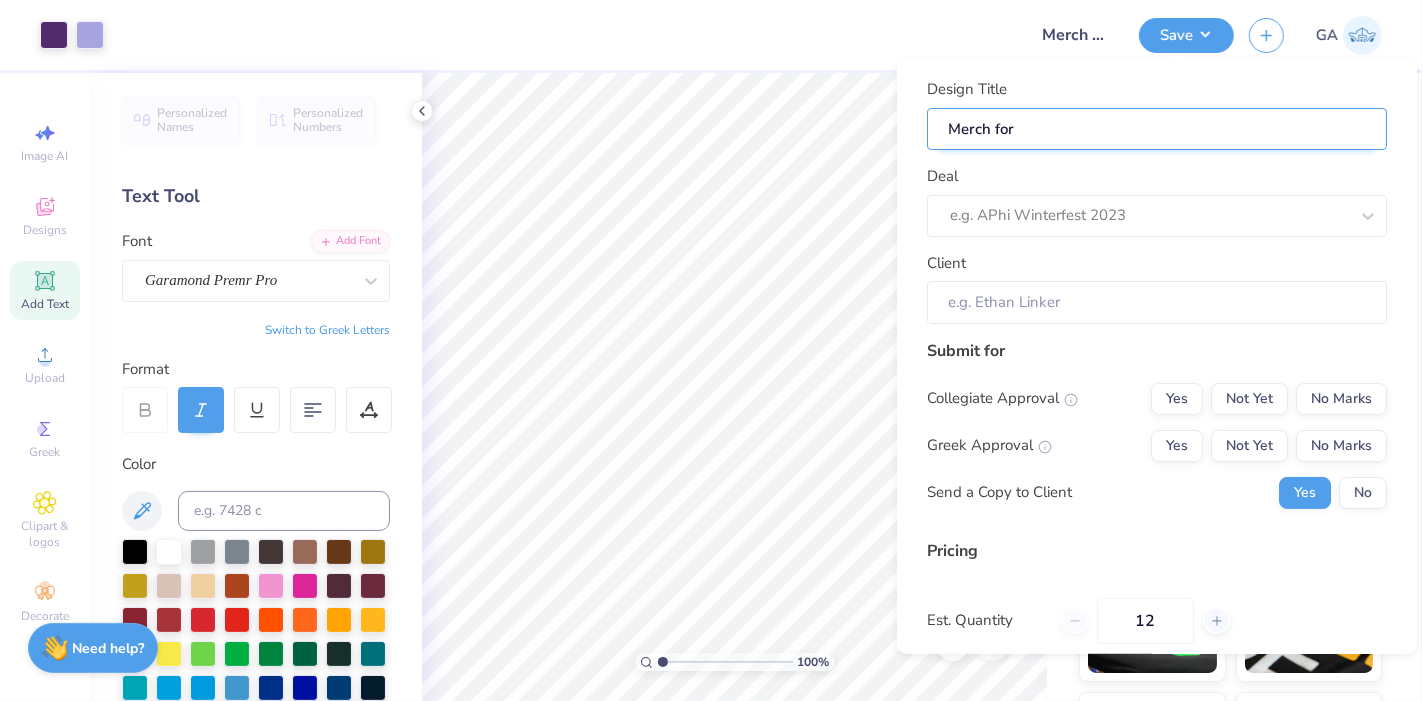 type on "Merch for" 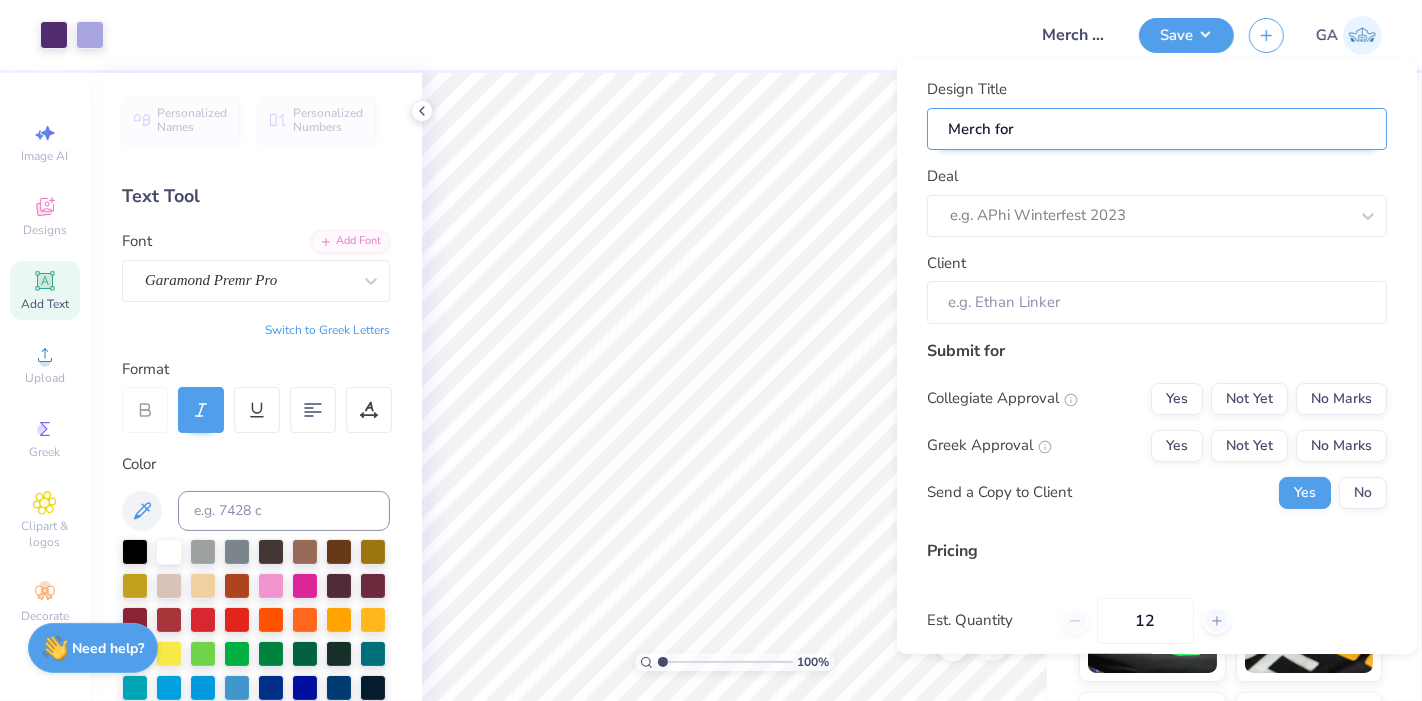 type on "Merch for T" 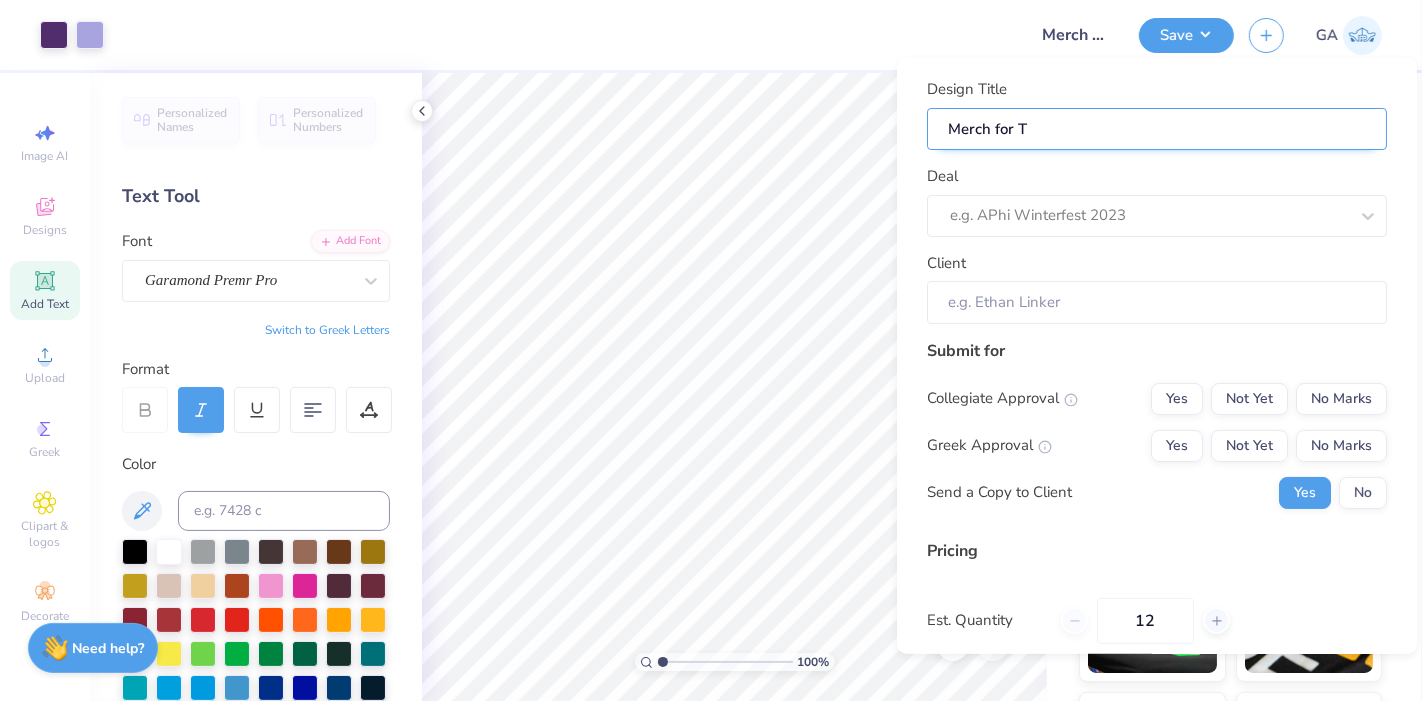 type on "Merch for Tr" 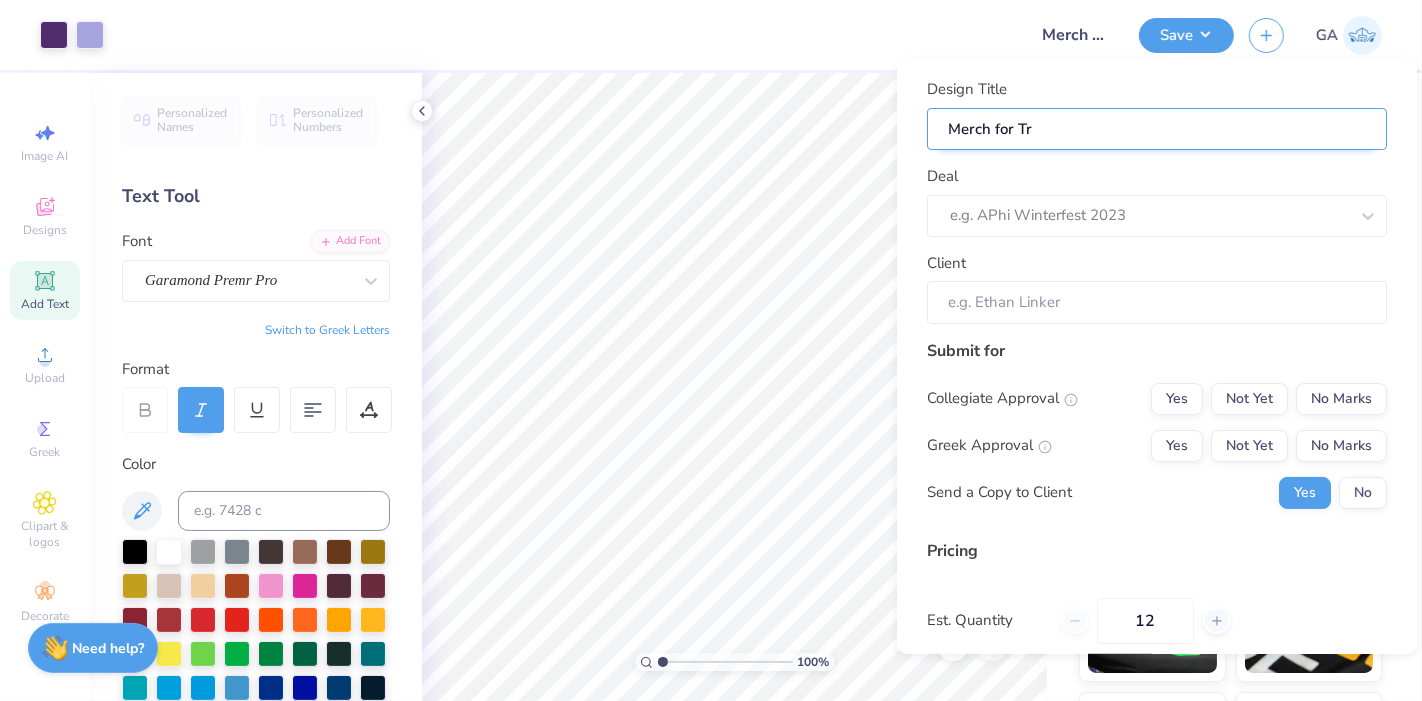 type on "Merch for Tri" 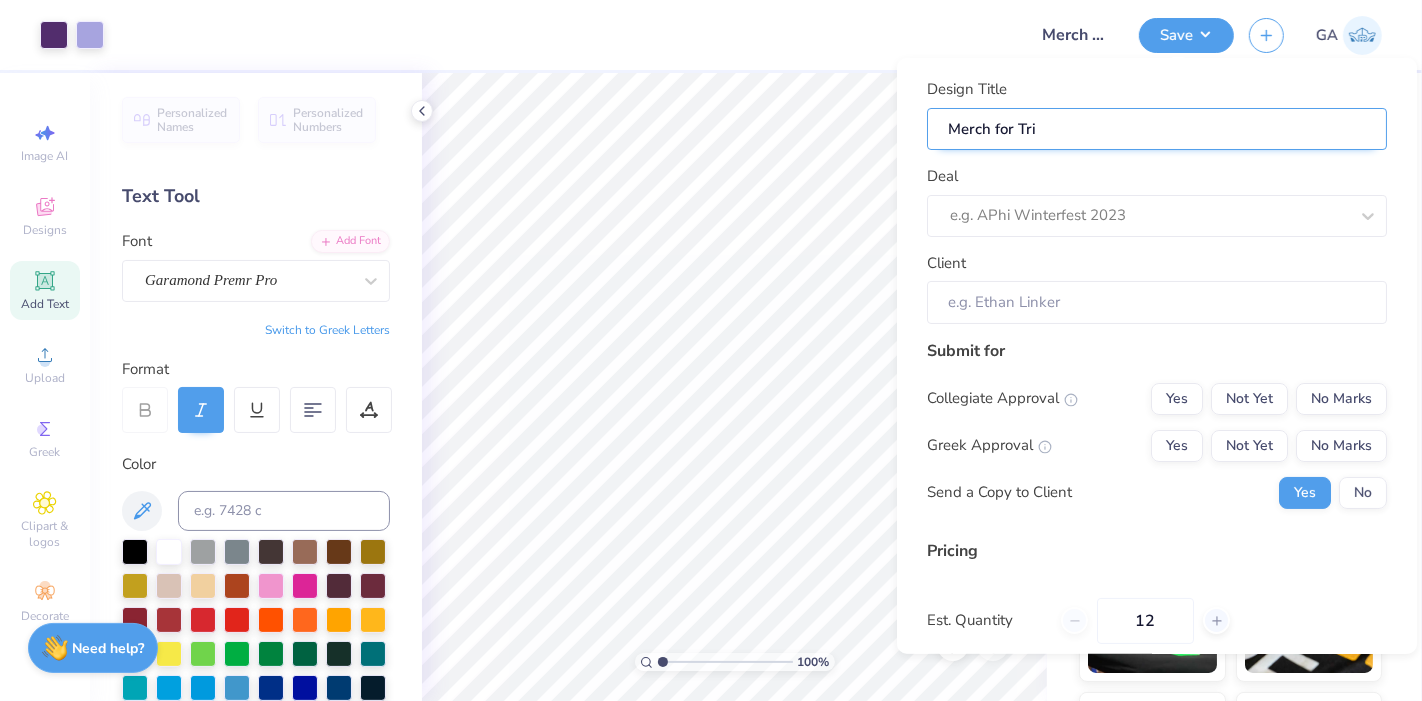type on "Merch for Tri" 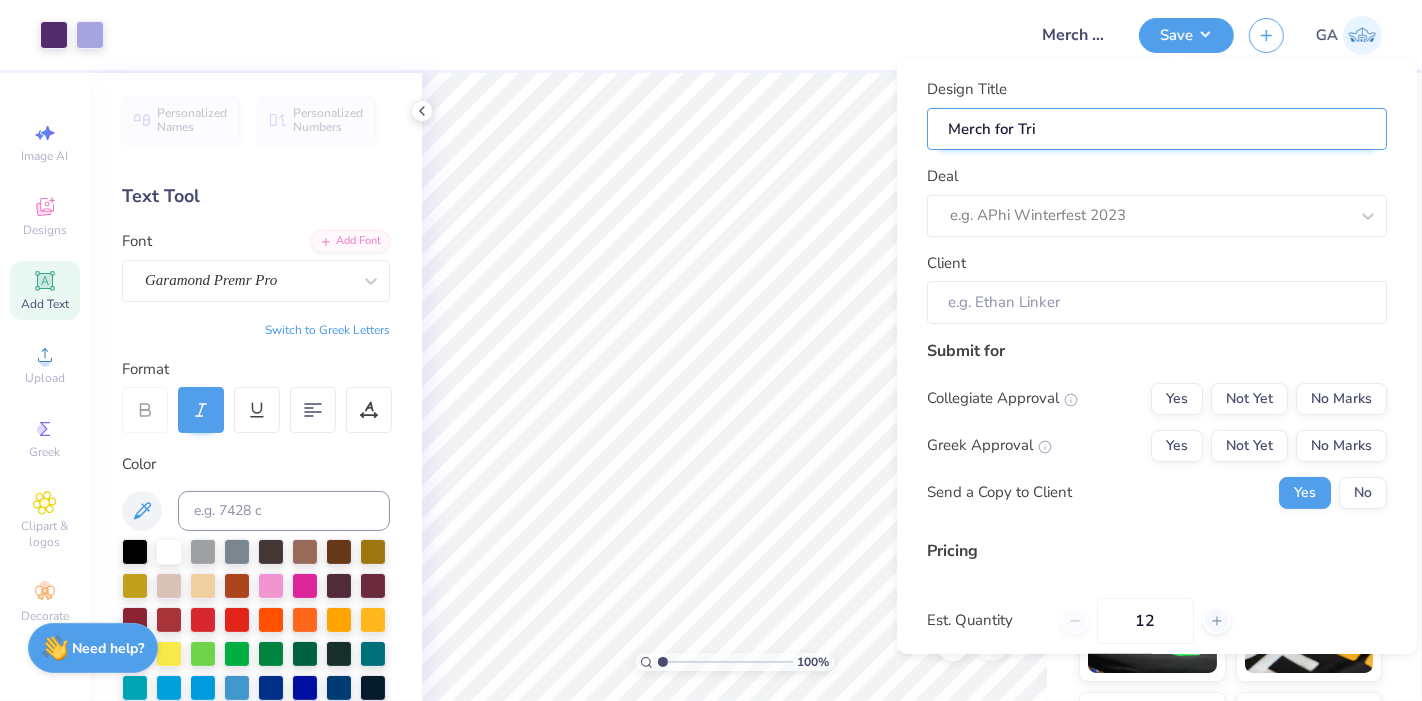 type on "Merch for Tri S" 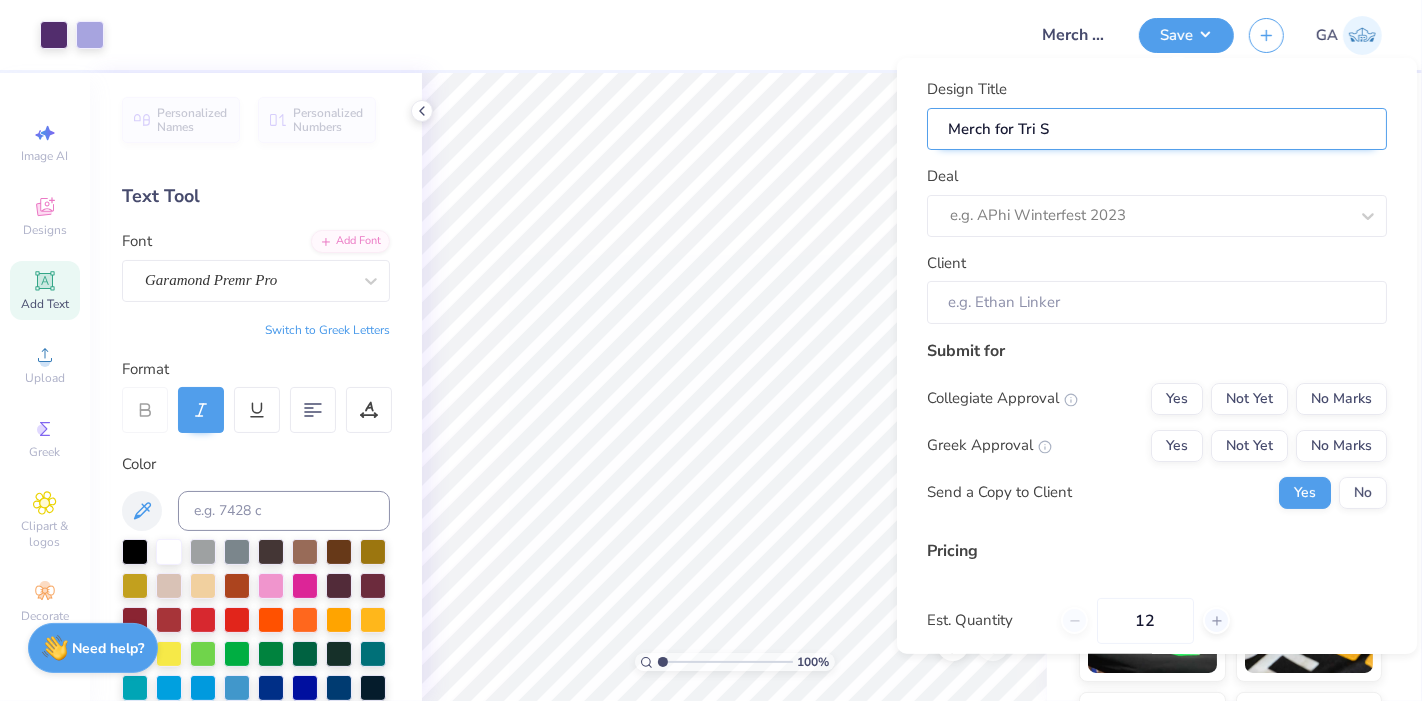 type on "Merch for Tri Si" 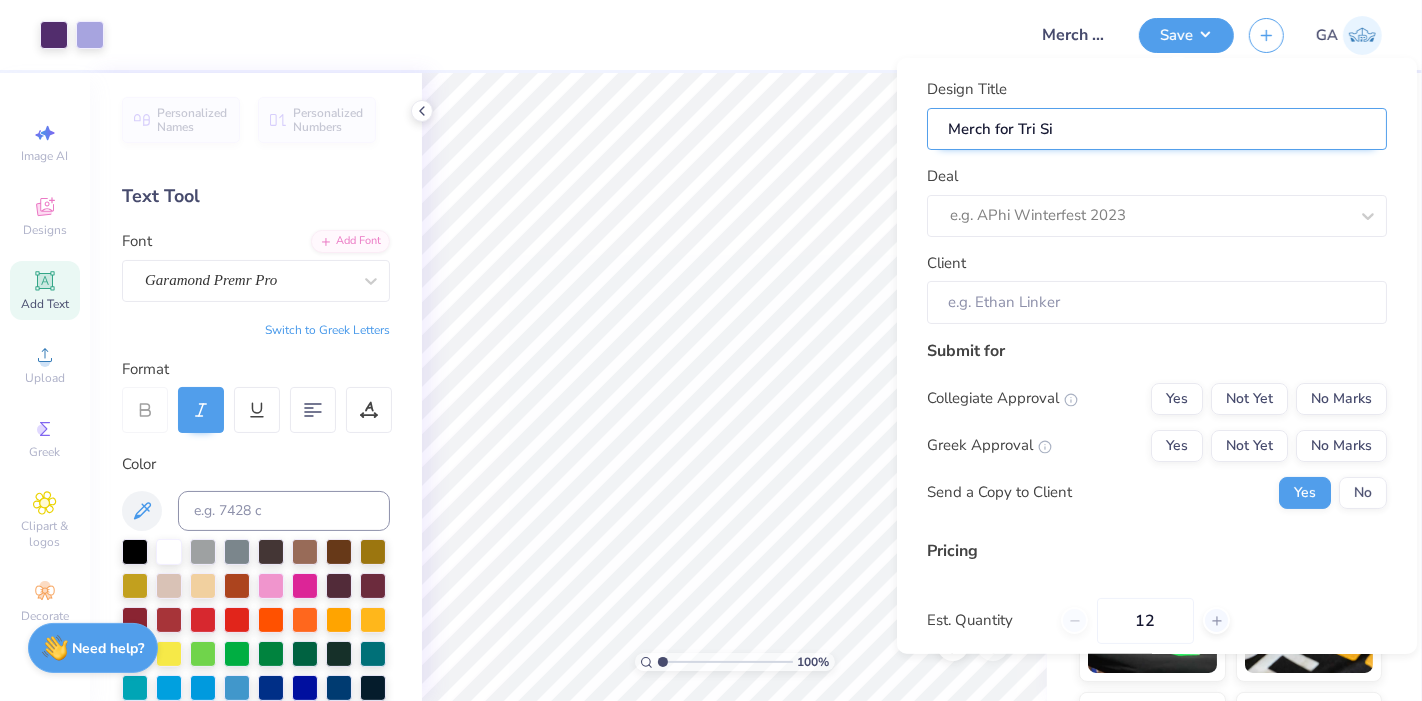 type on "Merch for Tri Sig" 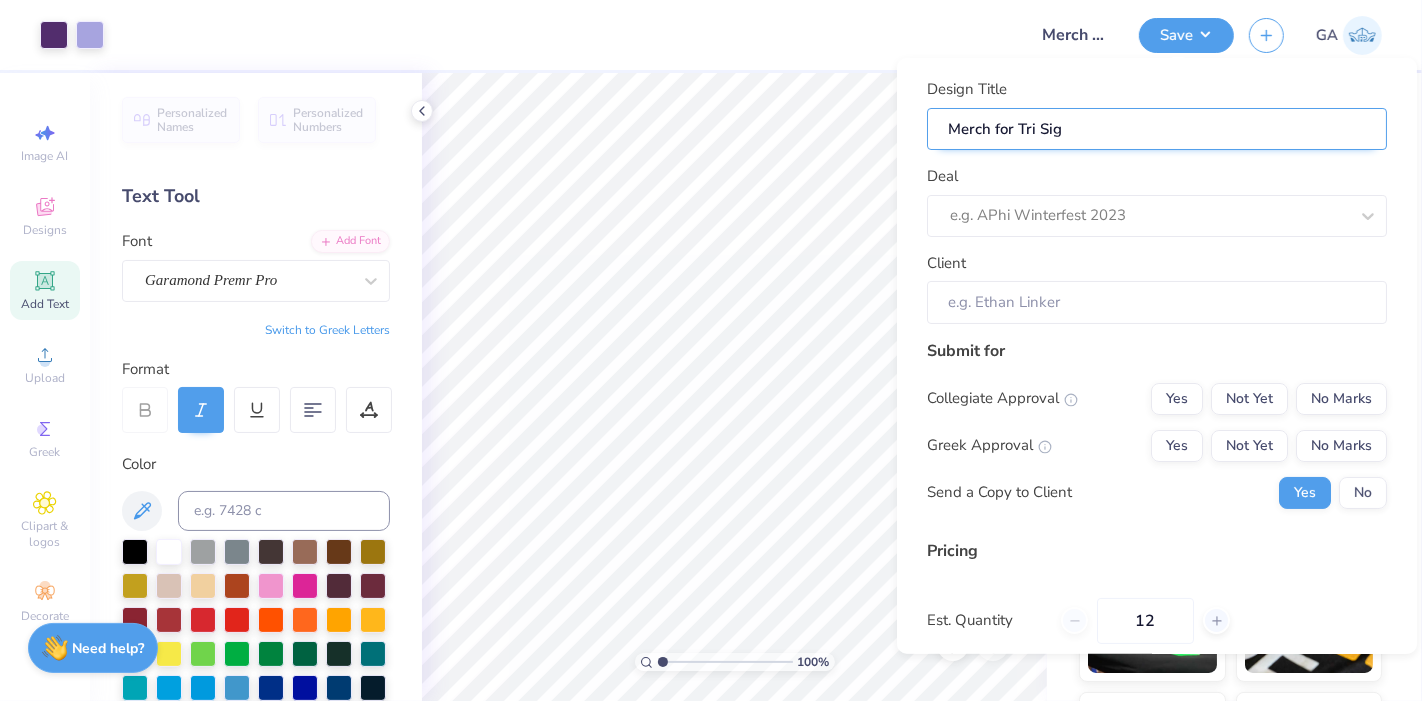 type on "Merch for Tri Sigm" 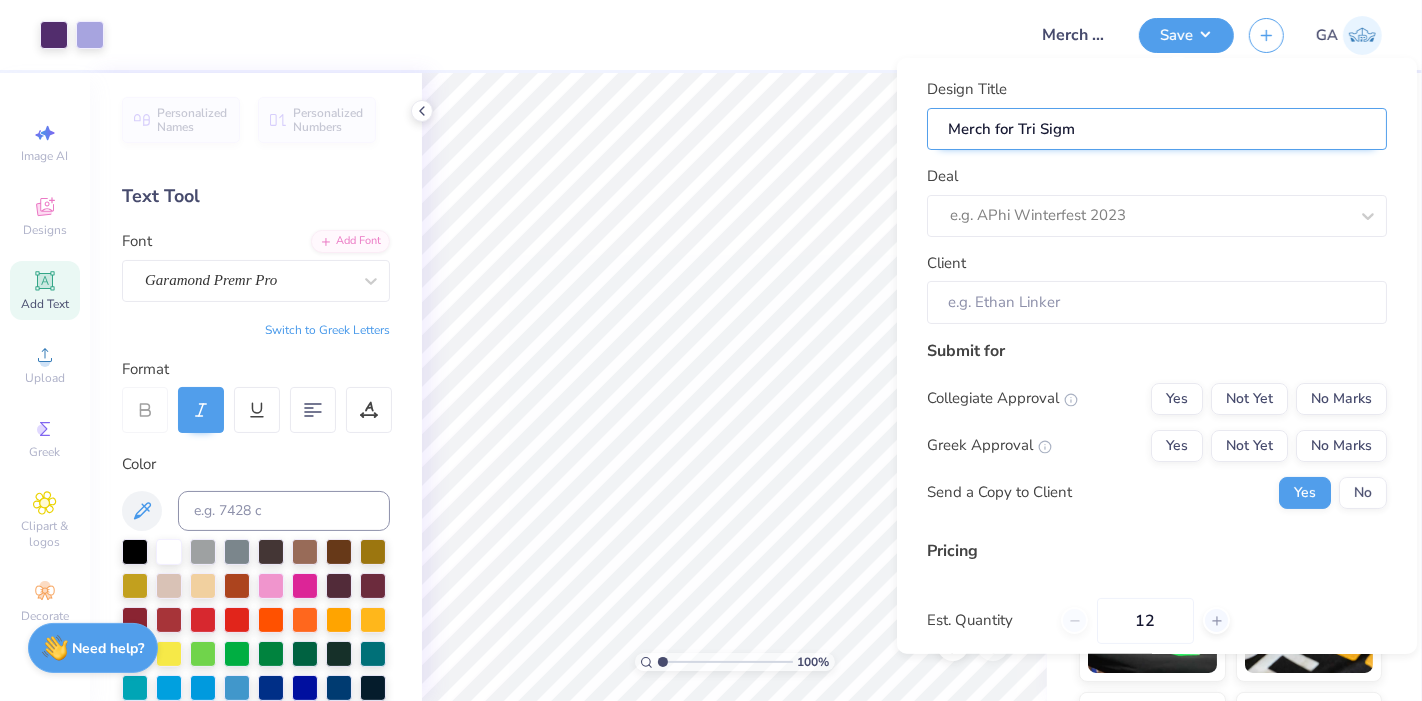 type on "Merch for Tri Sigma" 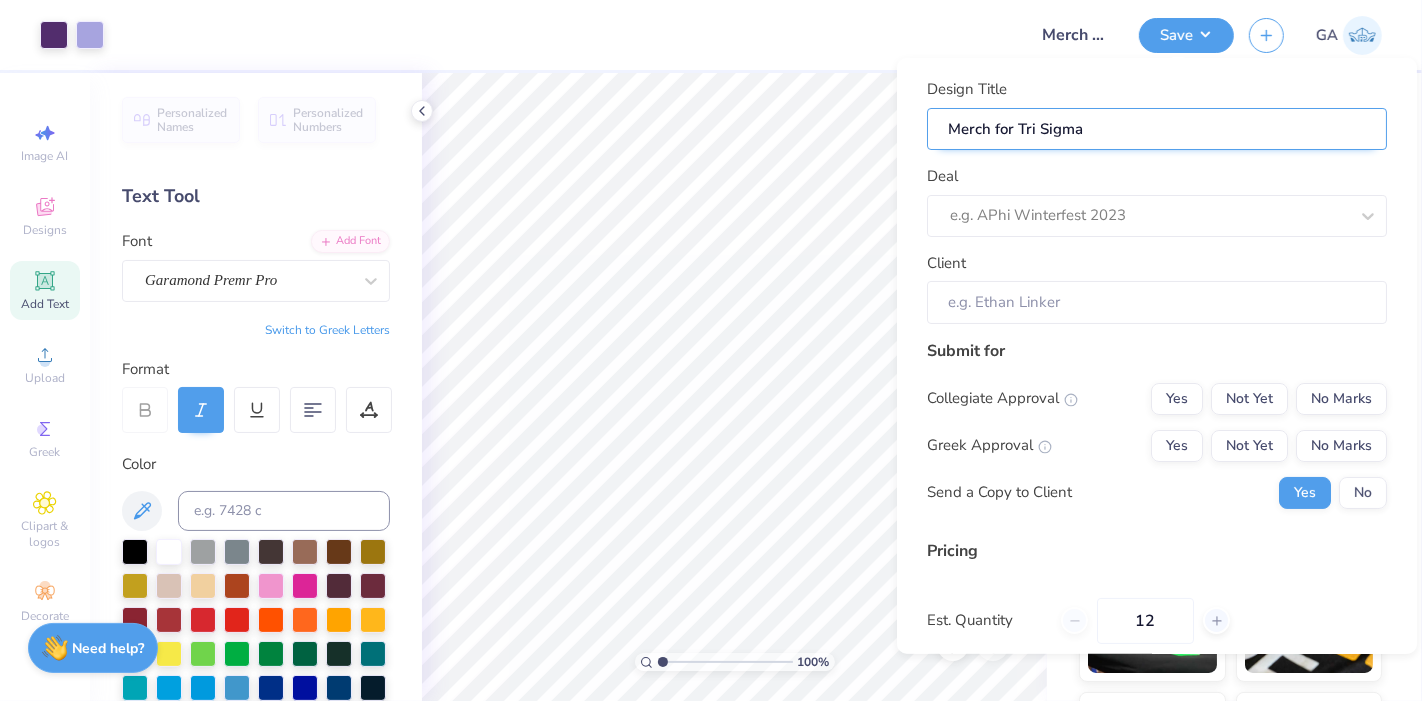 type on "Merch for Tri Sigma" 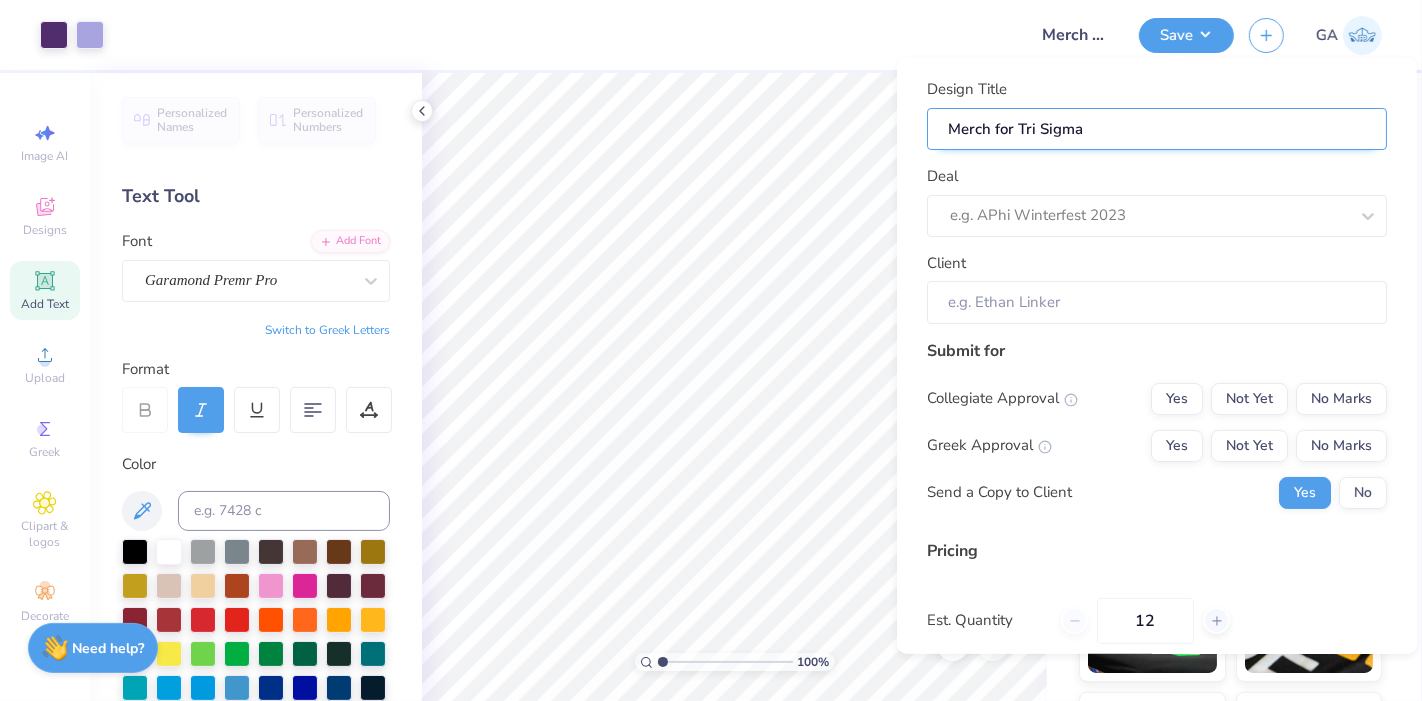 type on "Merch for Tri Sigma" 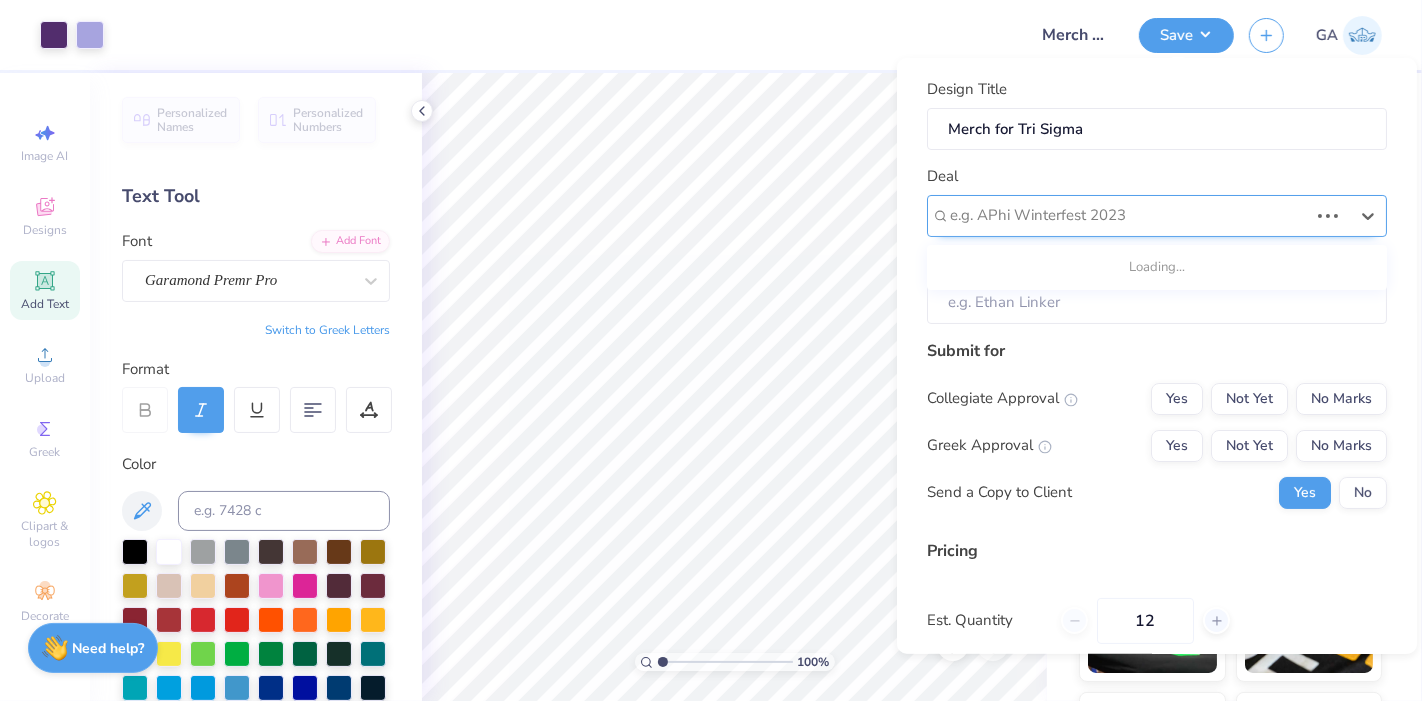 click at bounding box center [1129, 215] 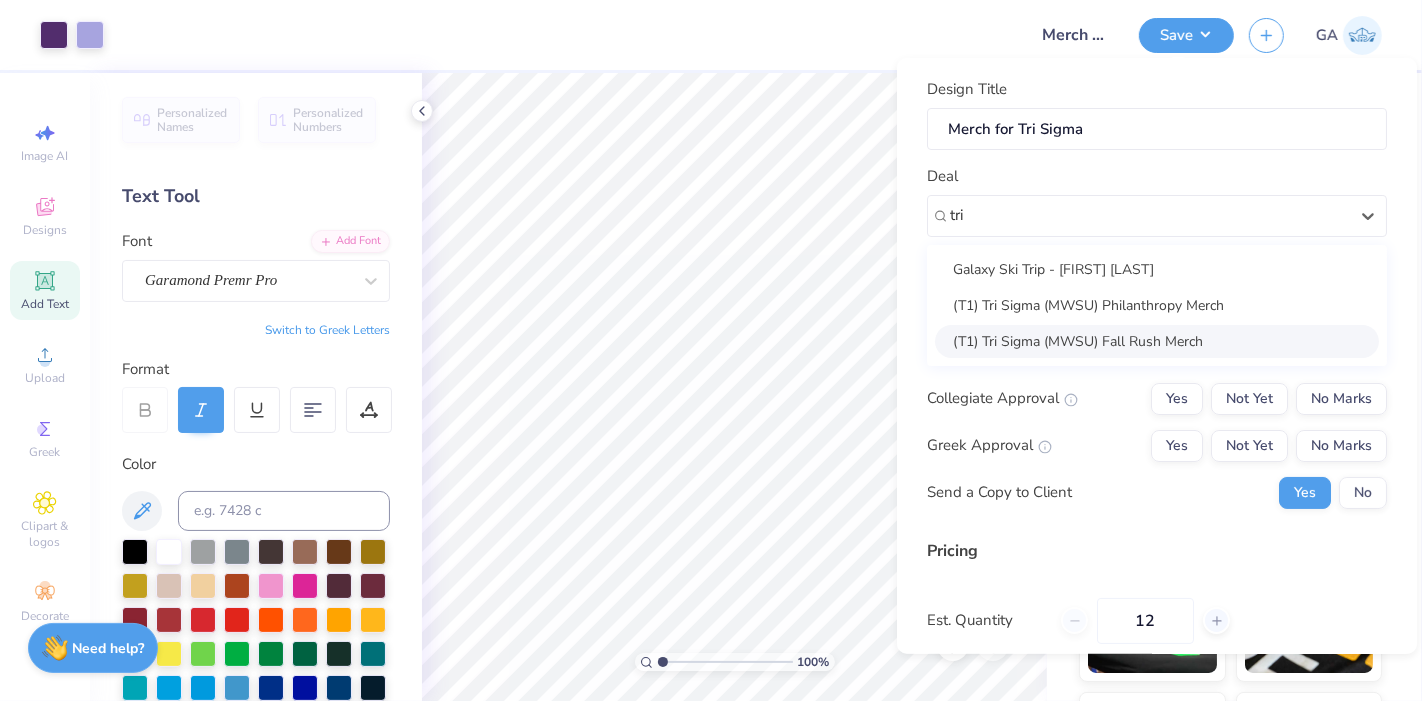 click on "(T1) Tri Sigma (MWSU) Fall Rush Merch" at bounding box center [1157, 340] 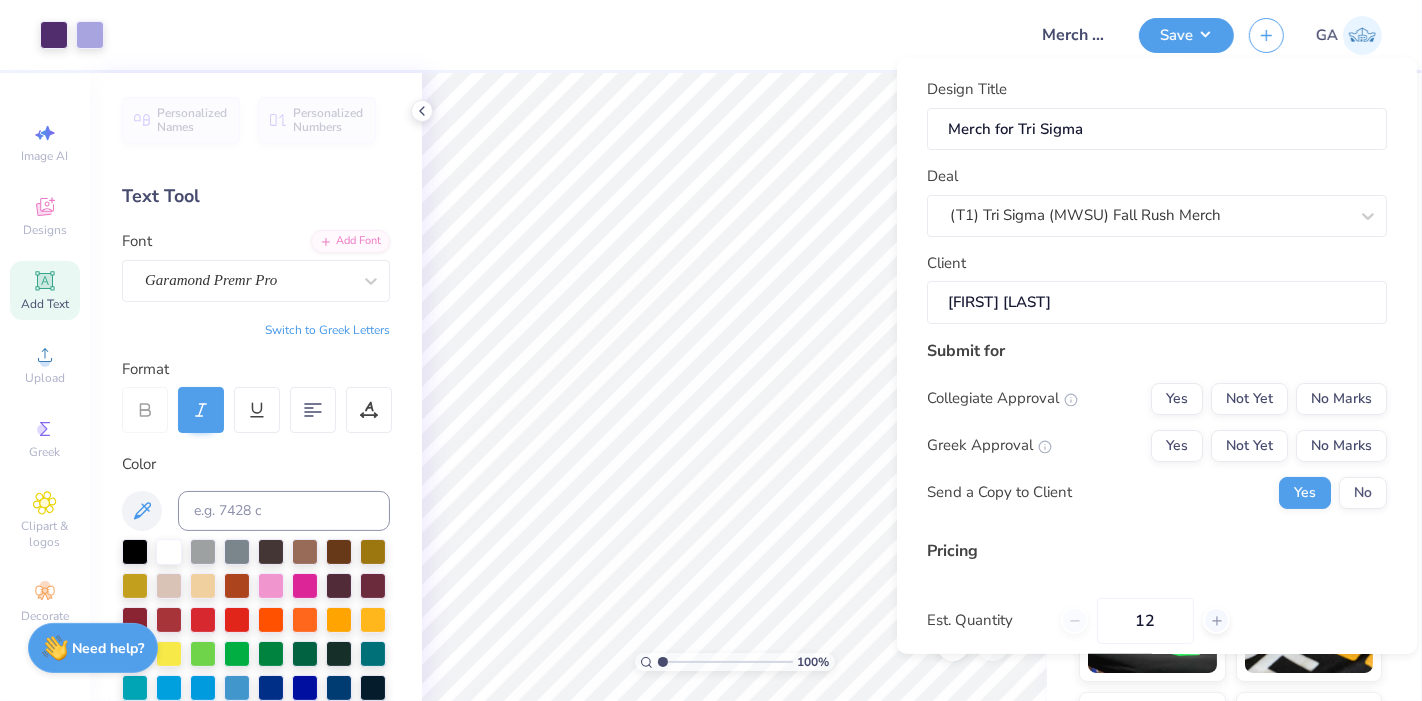 type on "$38.29" 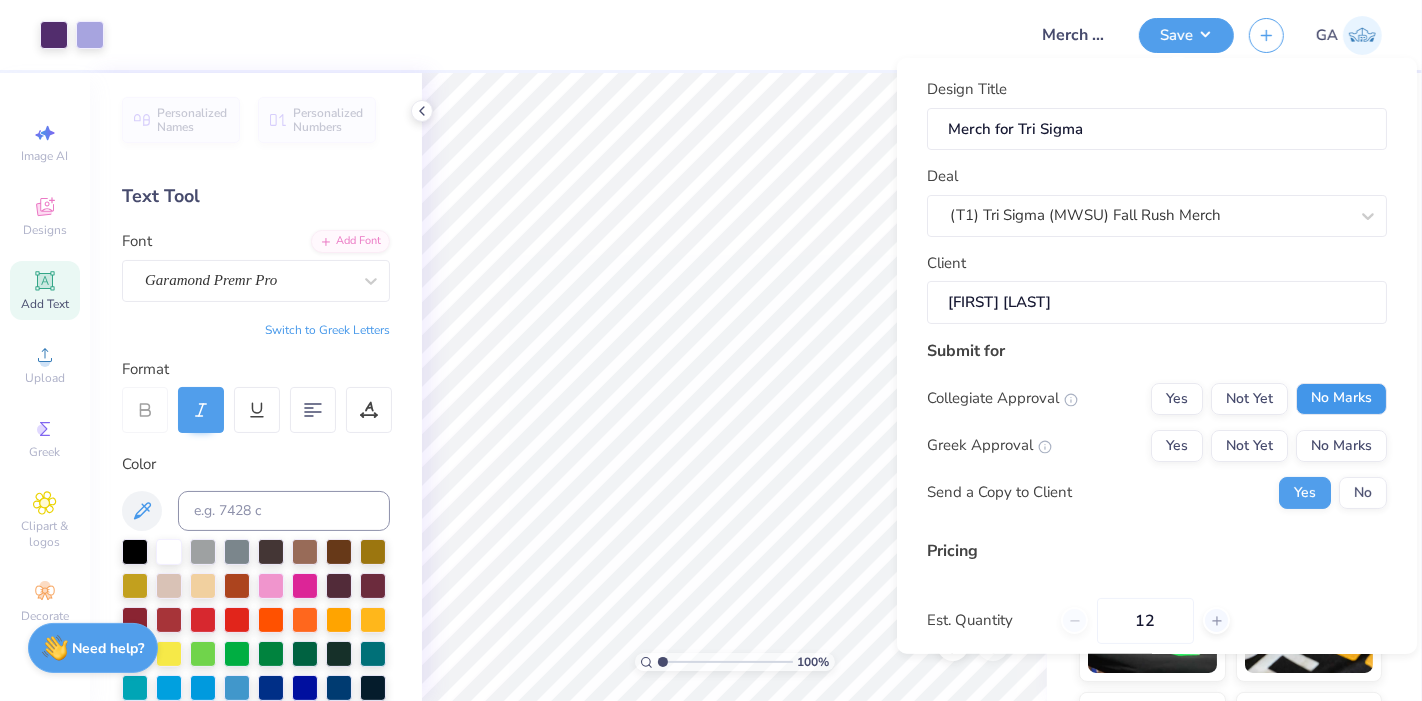 click on "No Marks" at bounding box center [1341, 398] 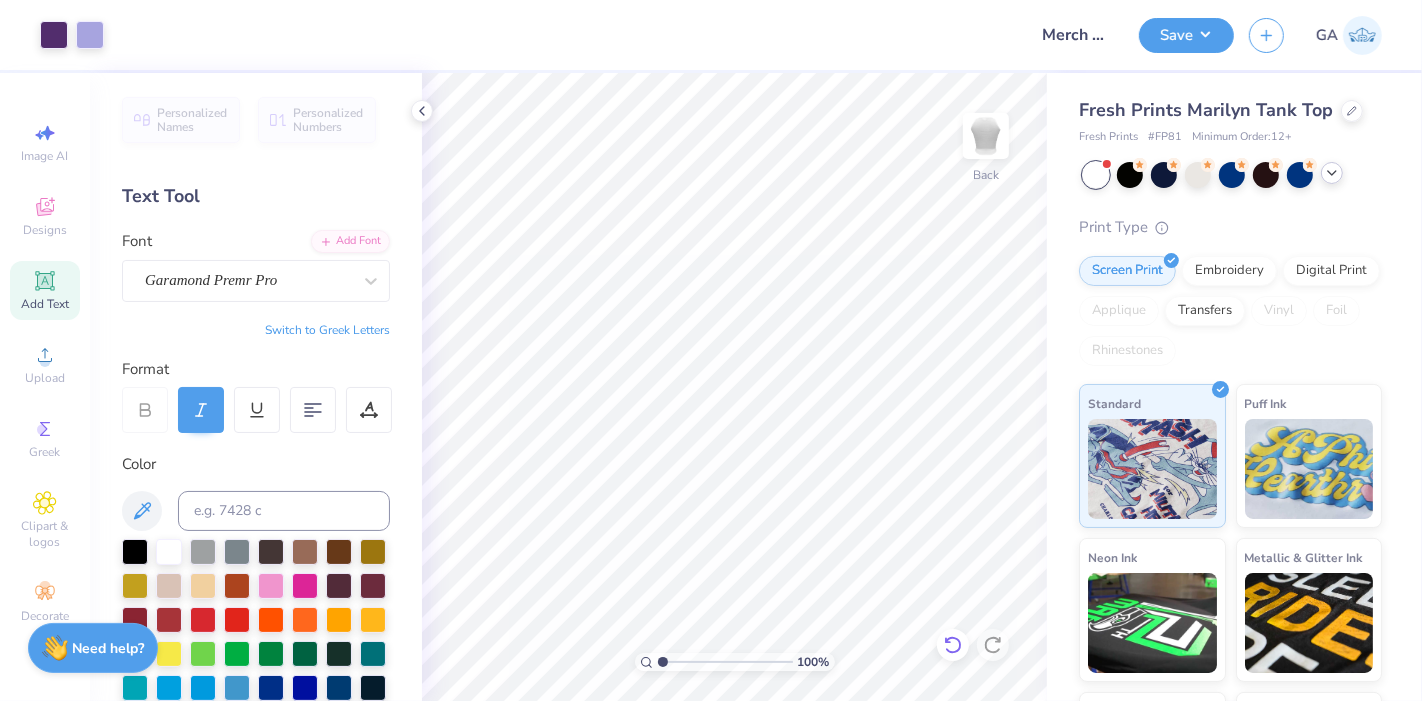 click at bounding box center [953, 645] 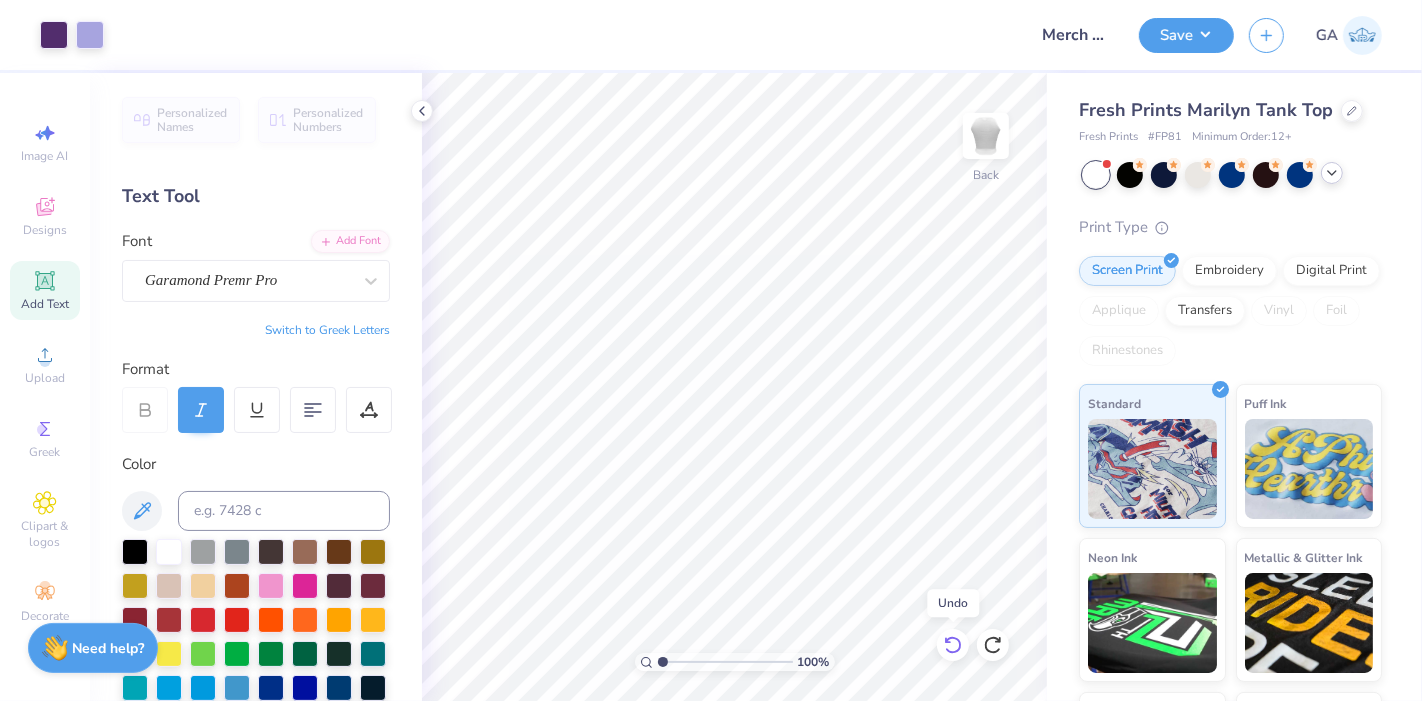 click at bounding box center [953, 645] 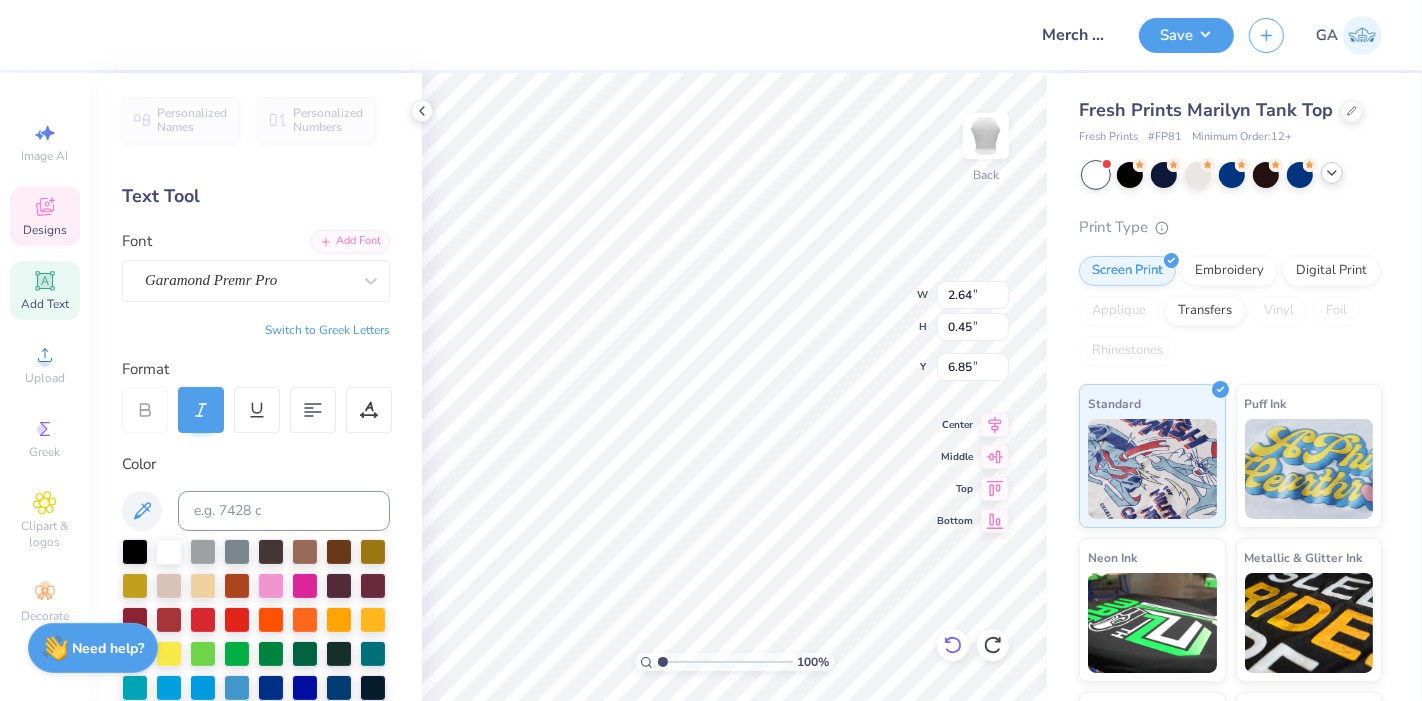 scroll, scrollTop: 18, scrollLeft: 2, axis: both 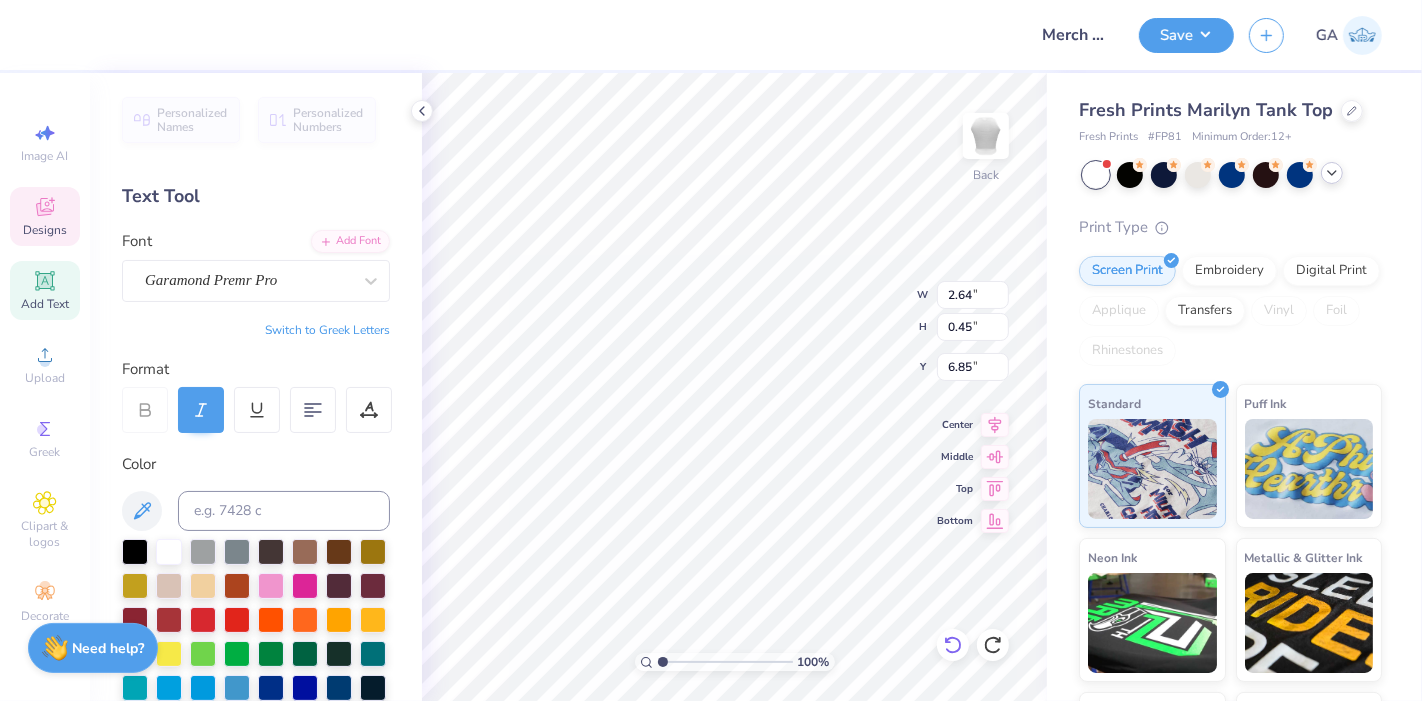 type on "S" 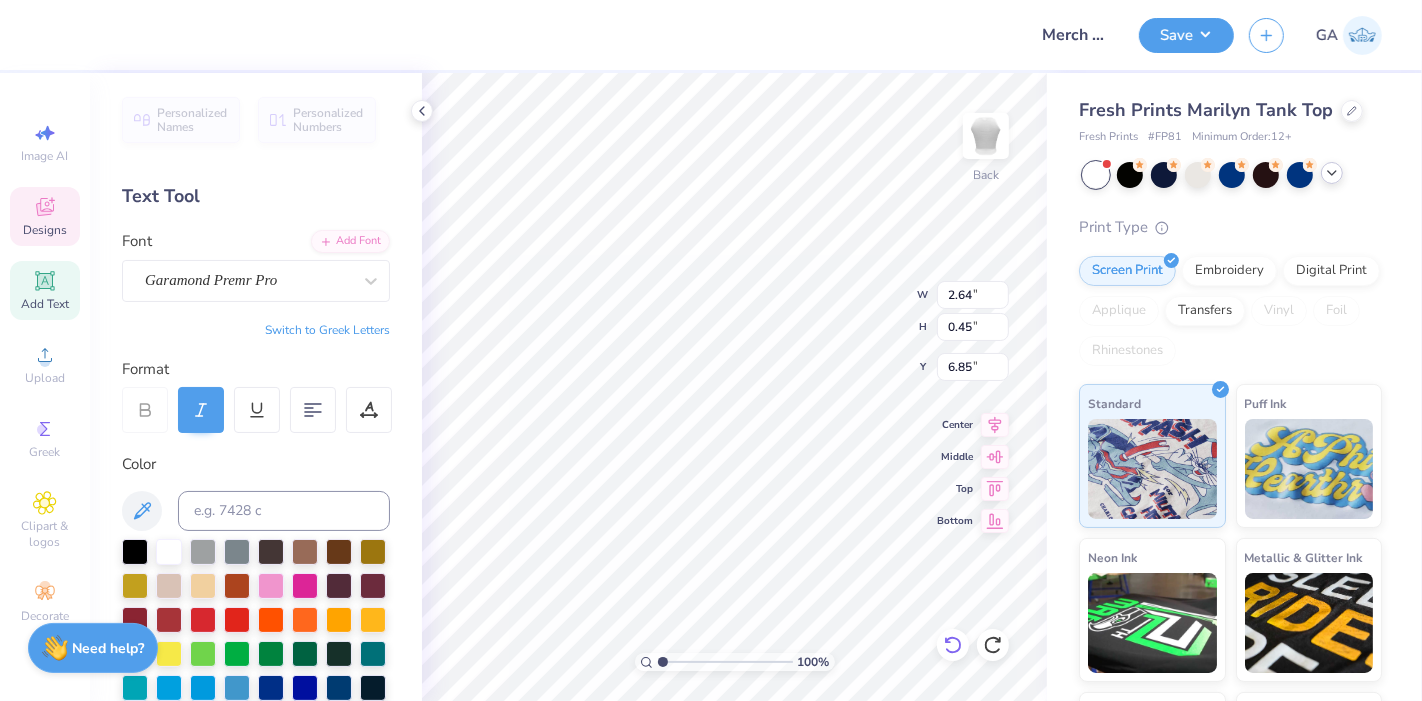 scroll, scrollTop: 18, scrollLeft: 8, axis: both 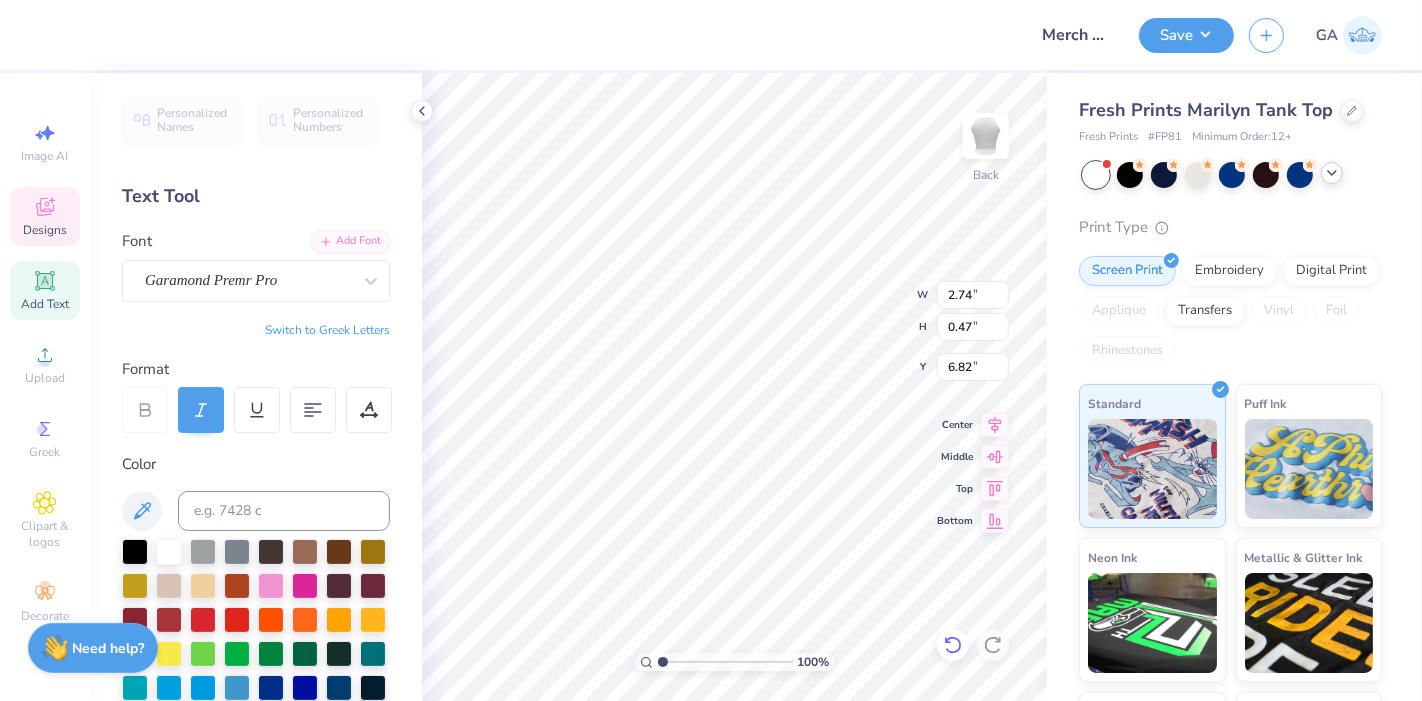 type on "2.74" 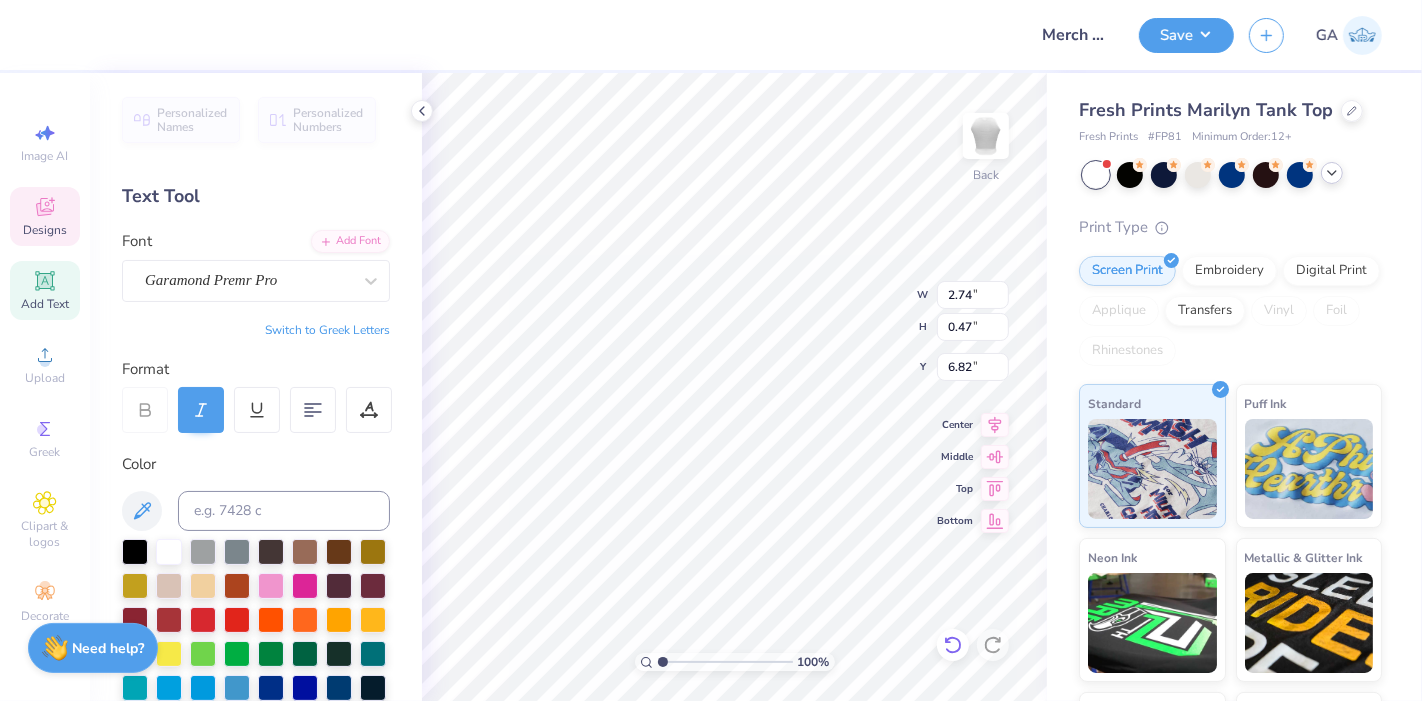 type on "0.47" 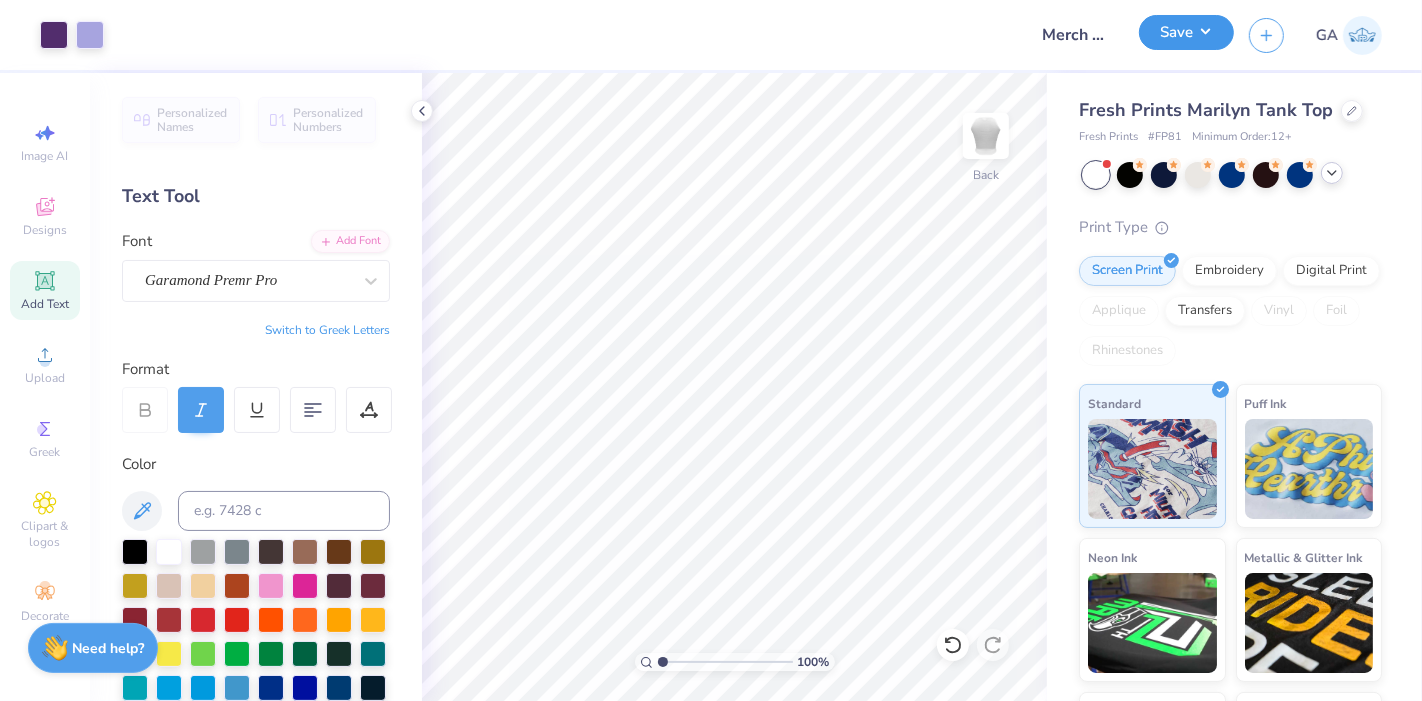 click on "Save" at bounding box center (1186, 32) 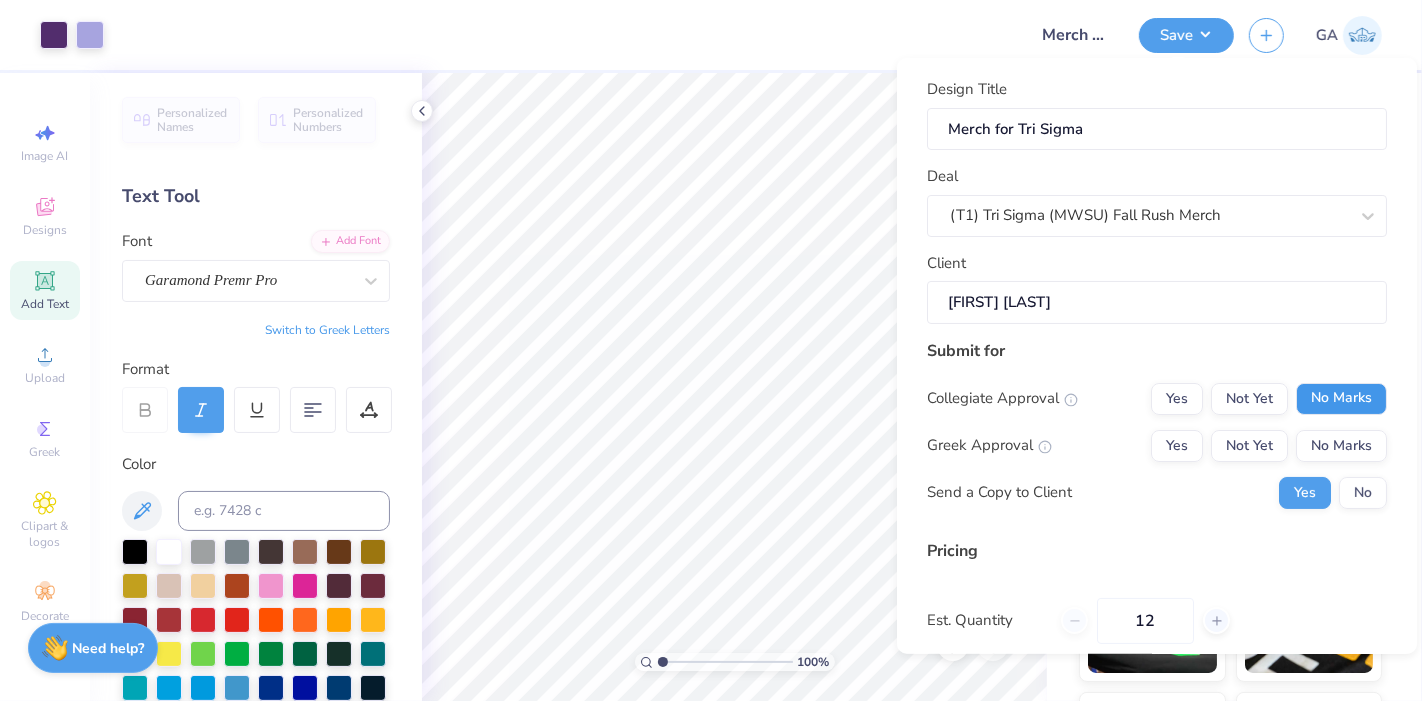 click on "No Marks" at bounding box center (1341, 398) 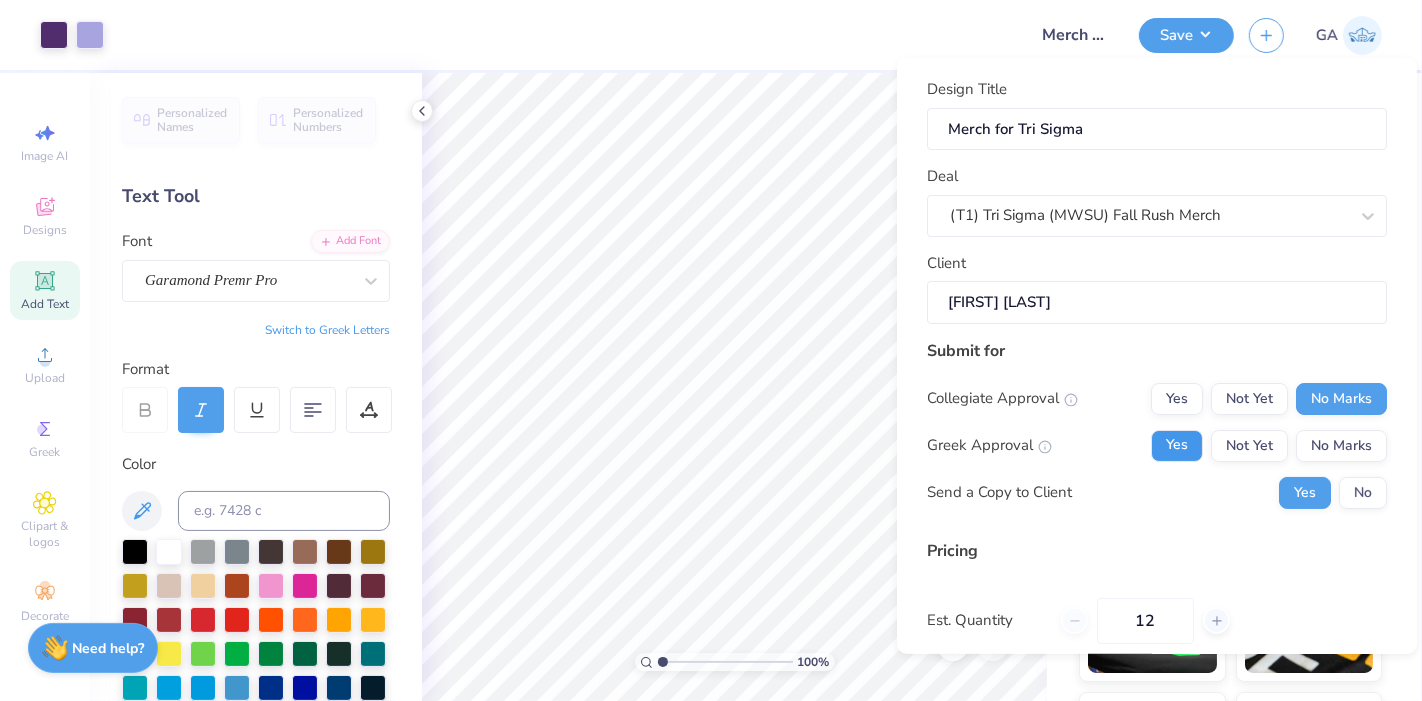 click on "Yes" at bounding box center (1177, 445) 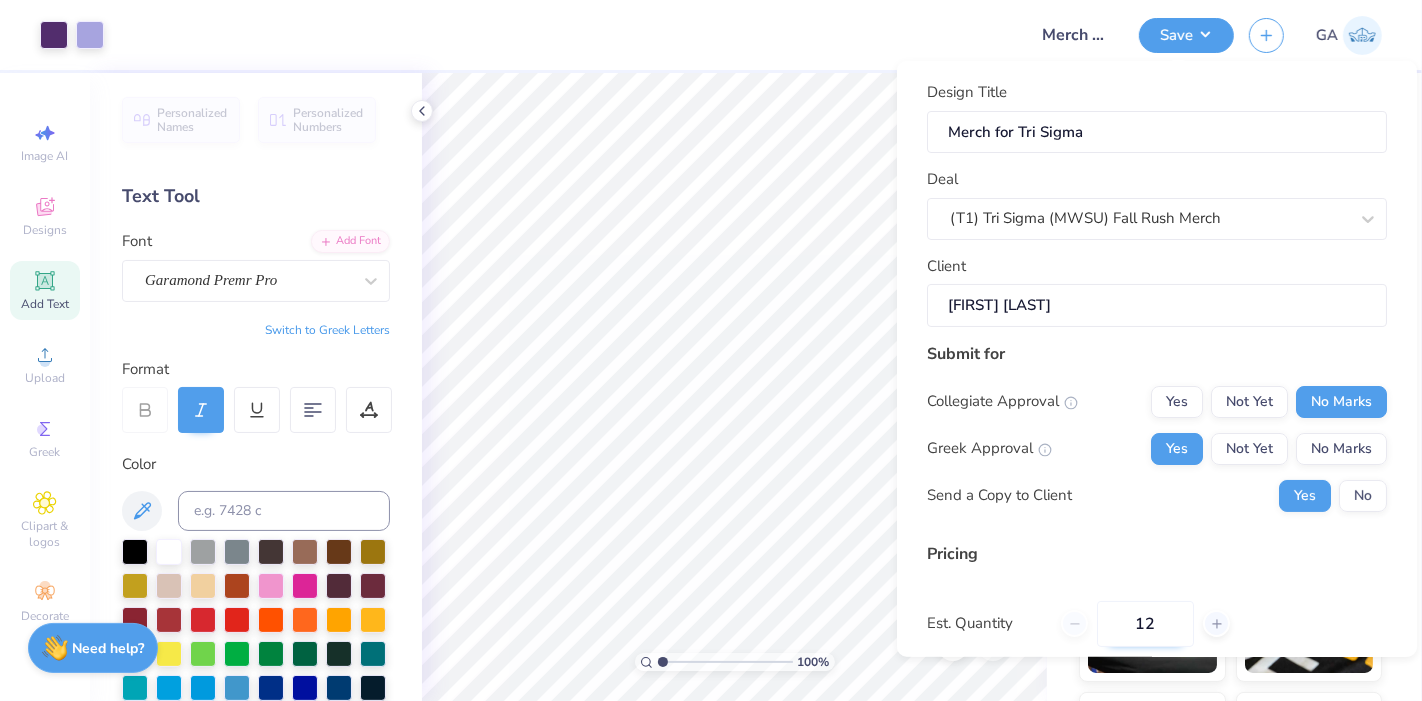 scroll, scrollTop: 206, scrollLeft: 0, axis: vertical 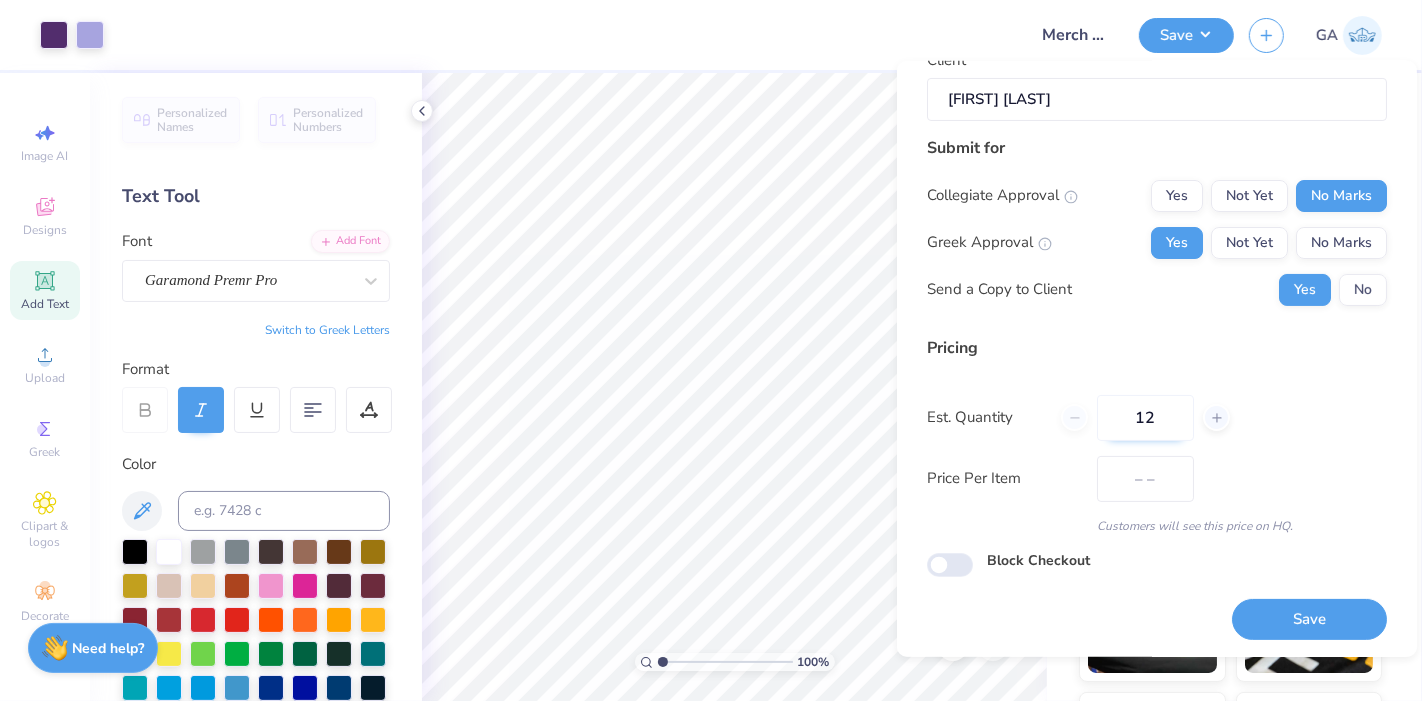 type on "$38.29" 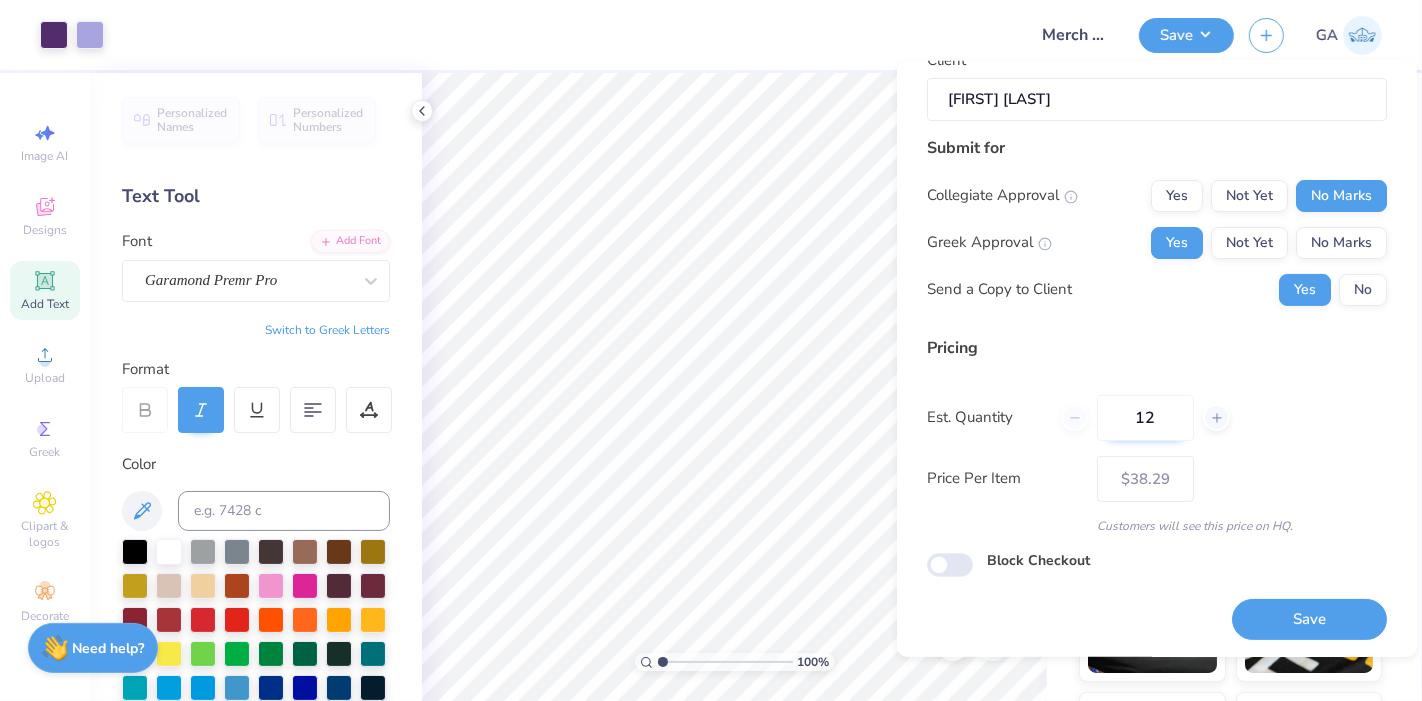 click on "12" at bounding box center [1145, 417] 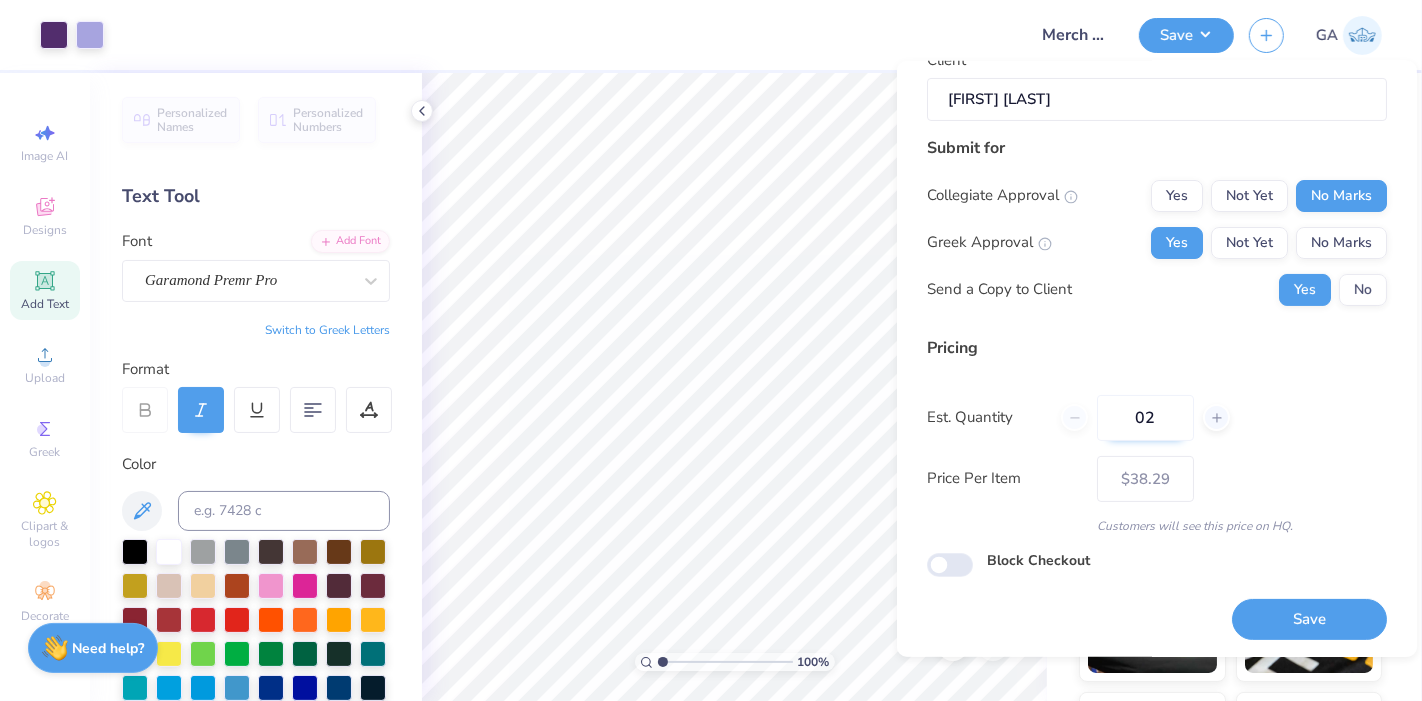 type on "020" 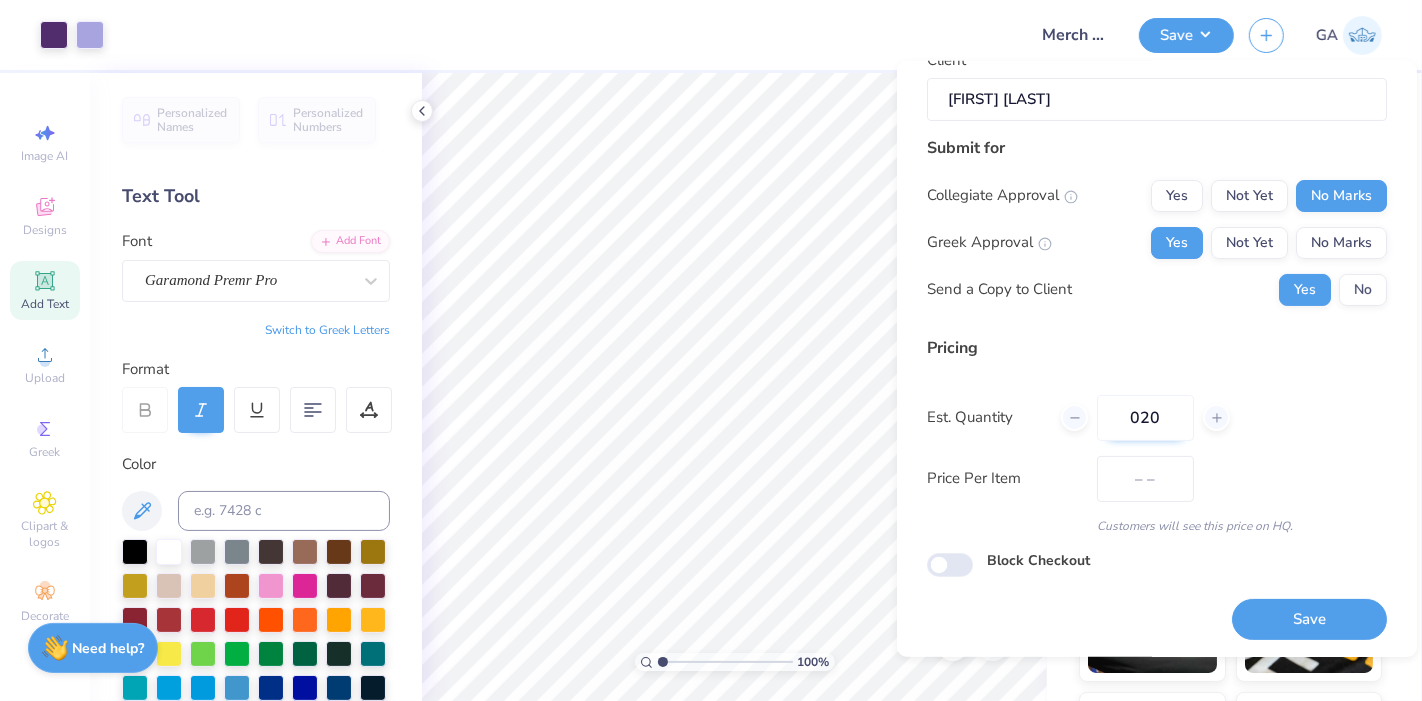 type on "$33.84" 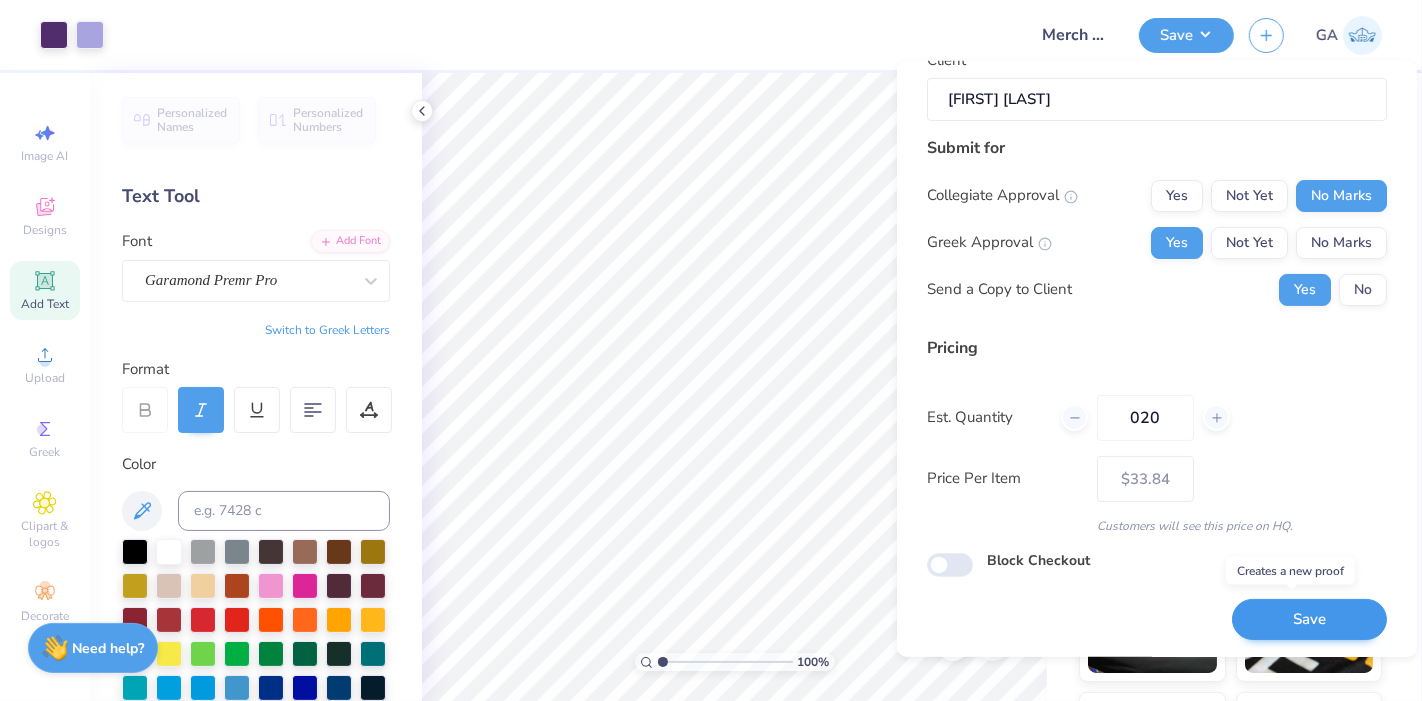 type on "020" 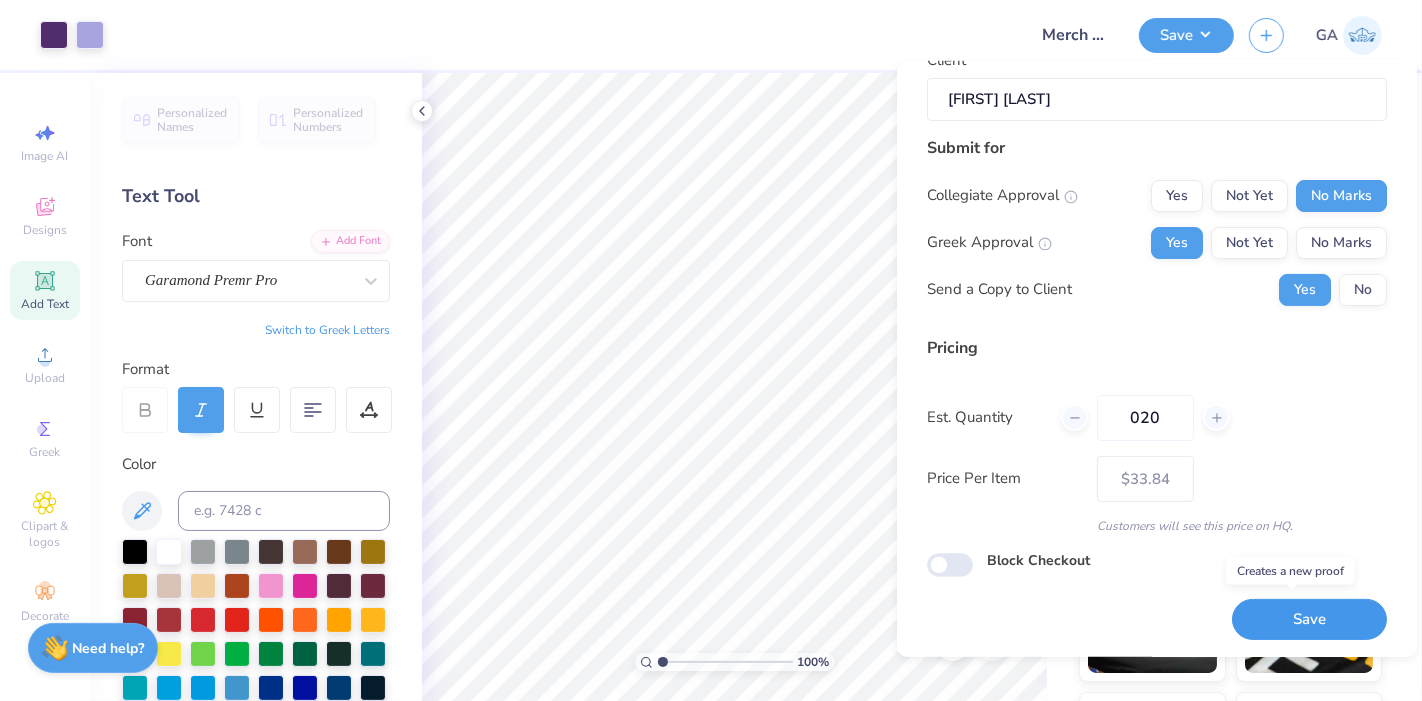click on "Save" at bounding box center (1309, 619) 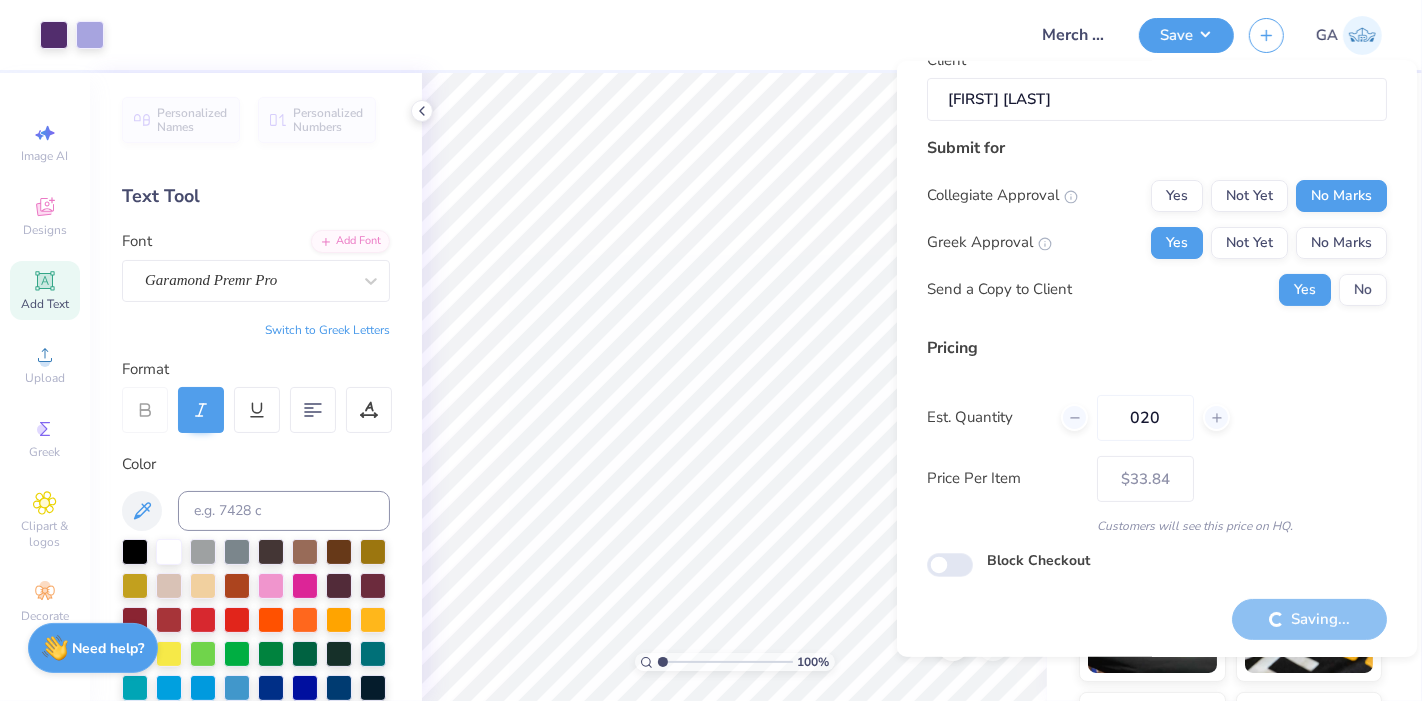 type on "– –" 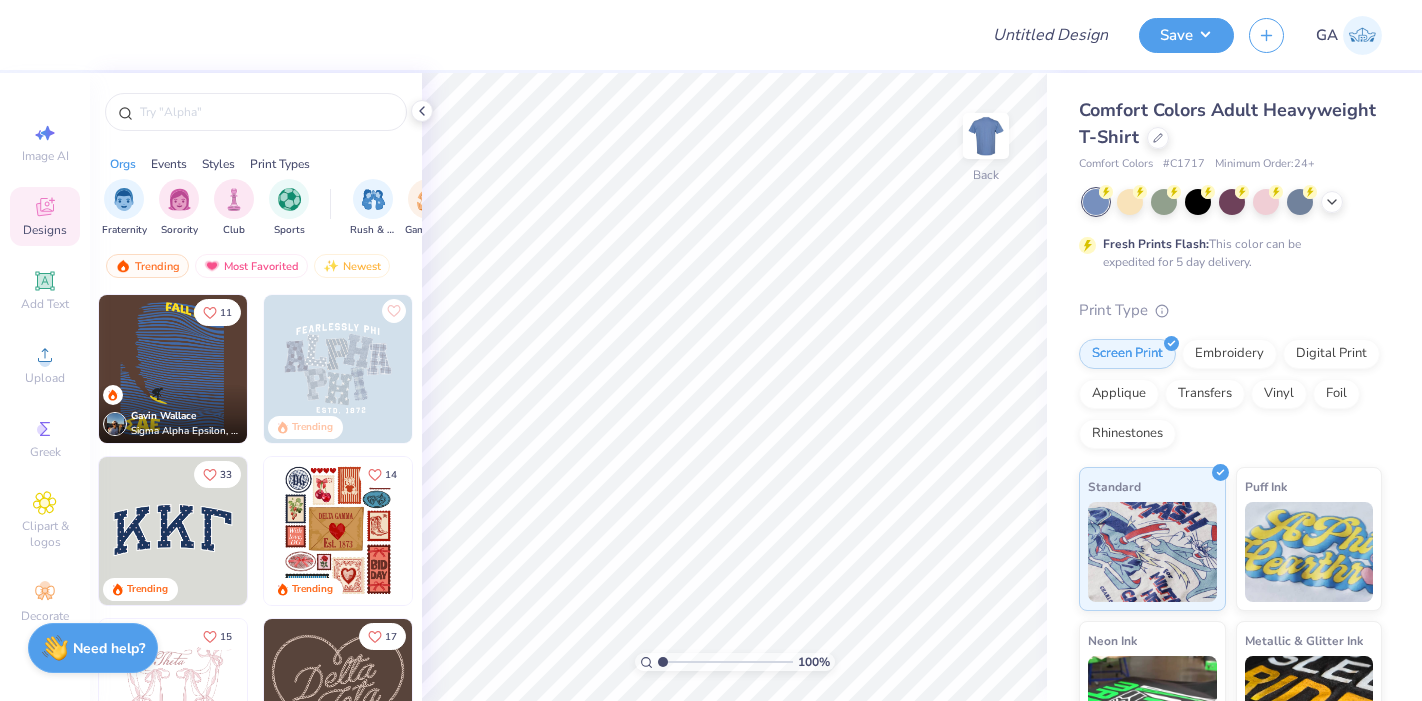 scroll, scrollTop: 0, scrollLeft: 0, axis: both 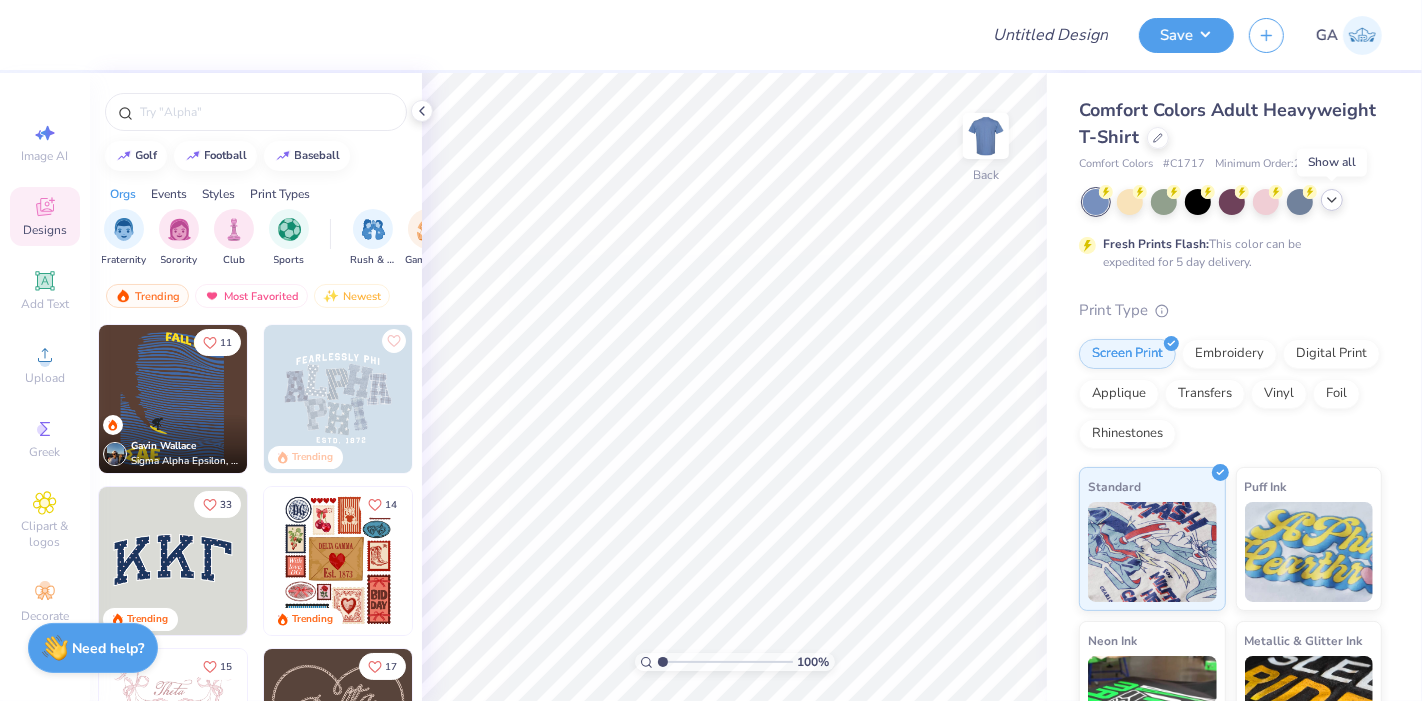 click 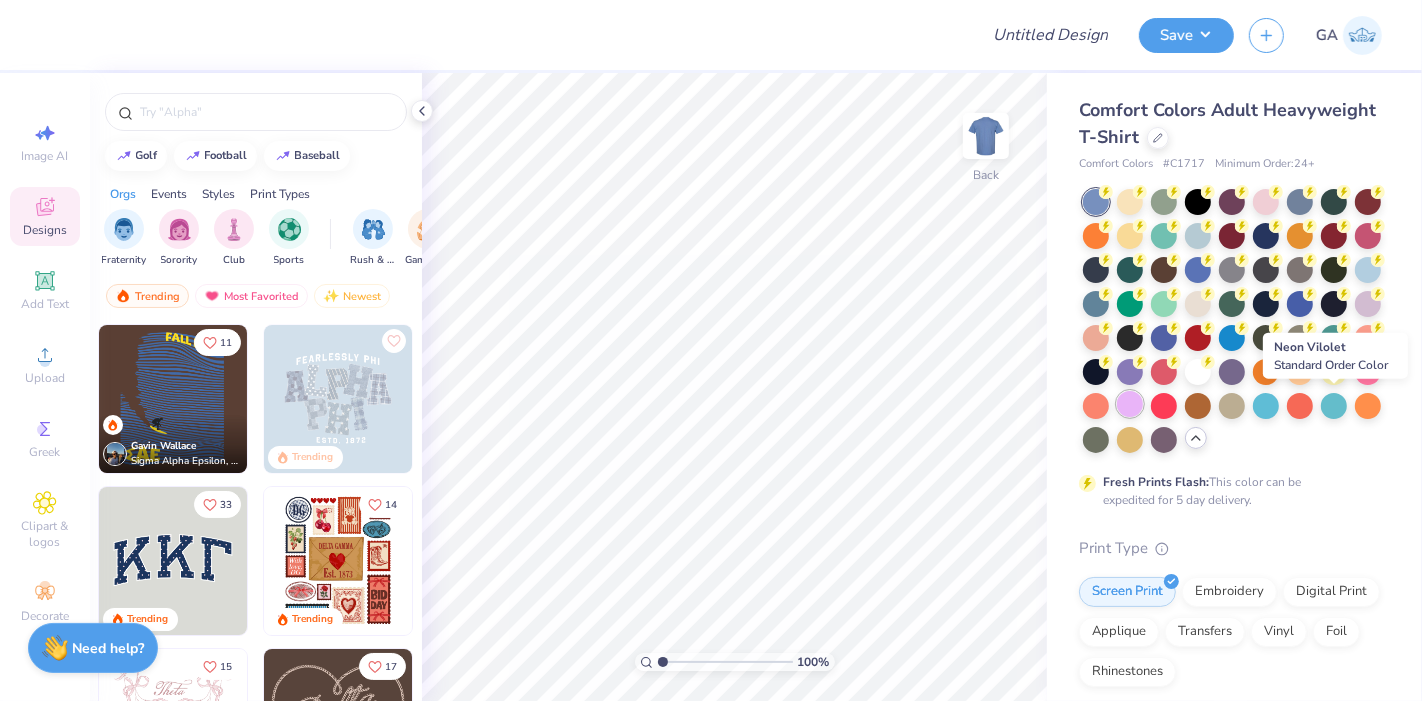 click at bounding box center [1130, 404] 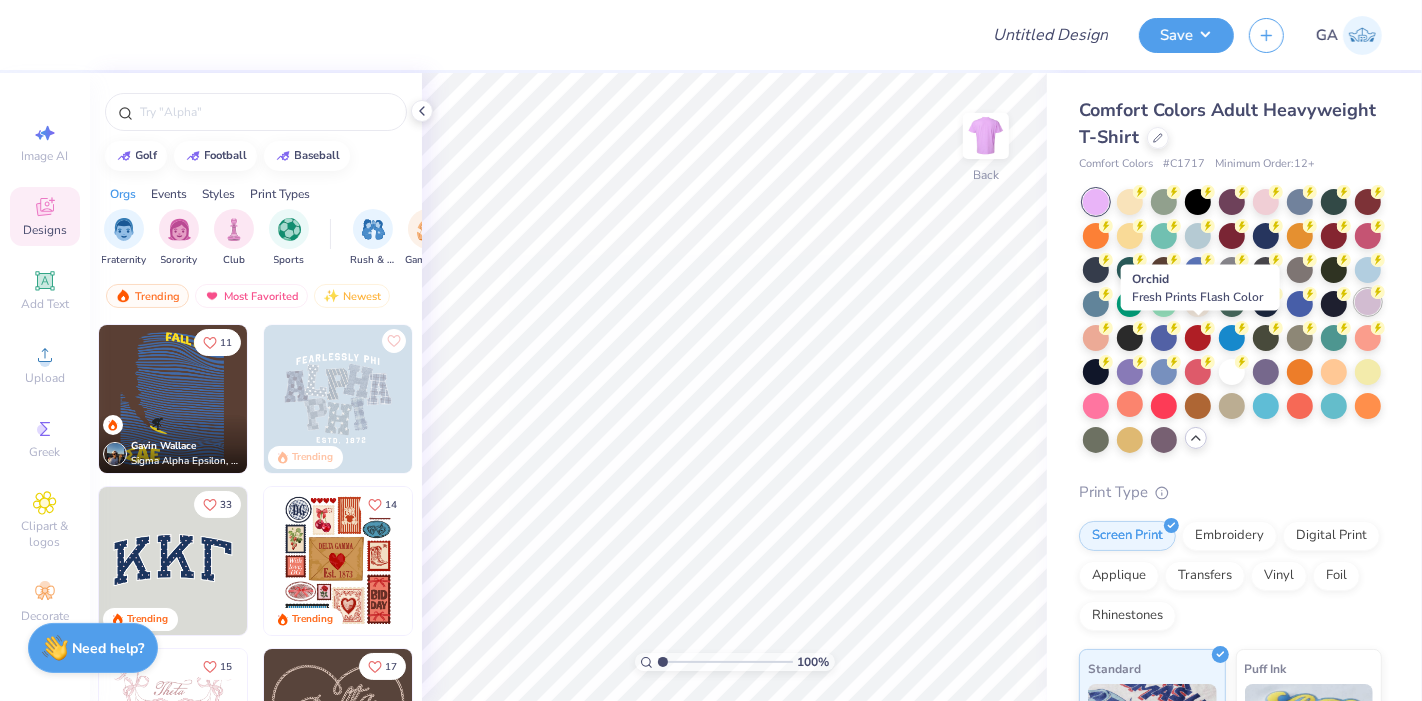 click at bounding box center (1368, 302) 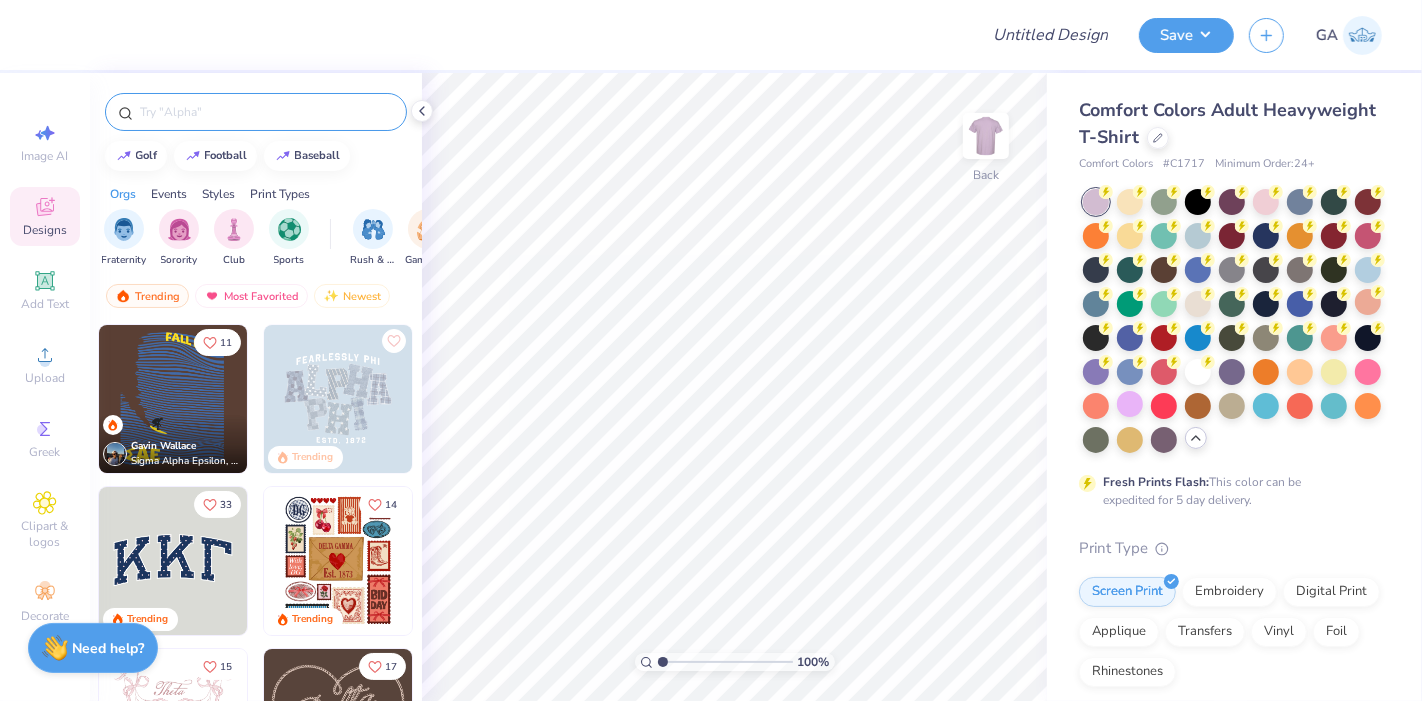click at bounding box center [256, 112] 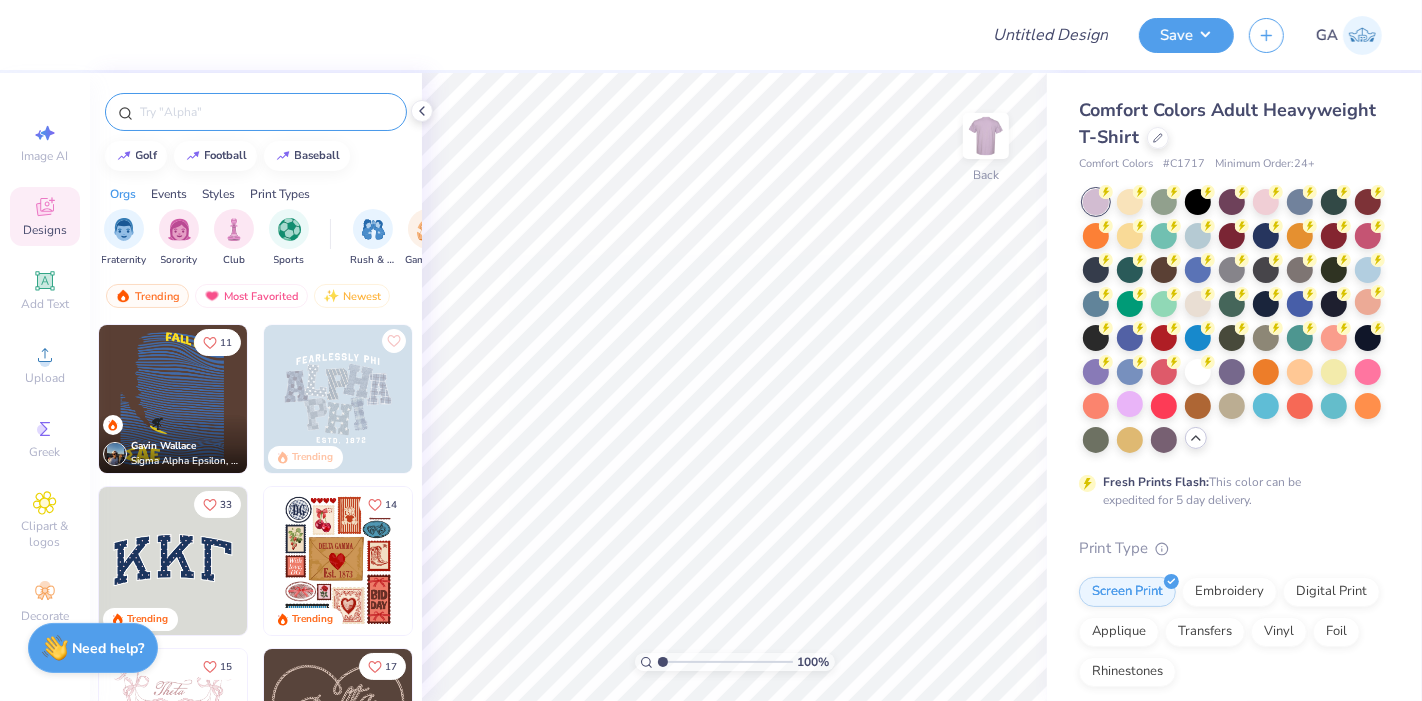 click at bounding box center [266, 112] 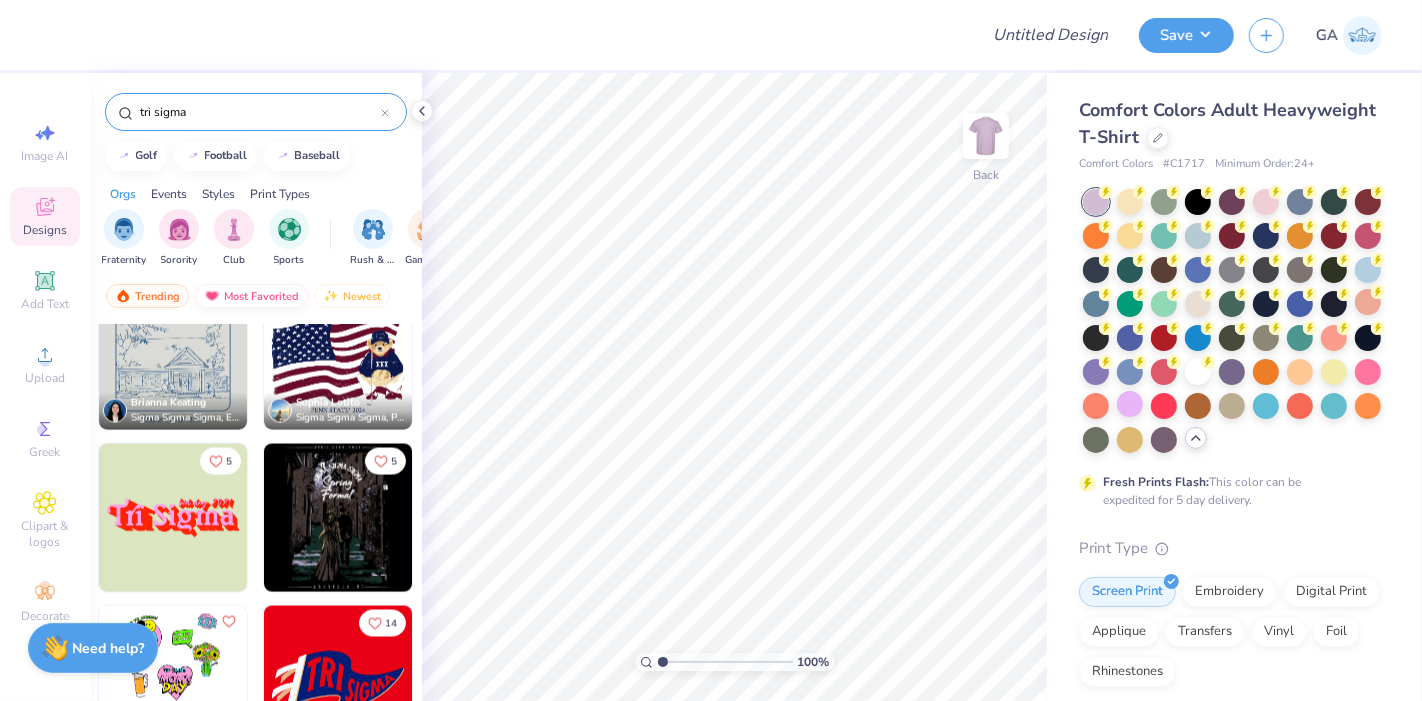 scroll, scrollTop: 2711, scrollLeft: 0, axis: vertical 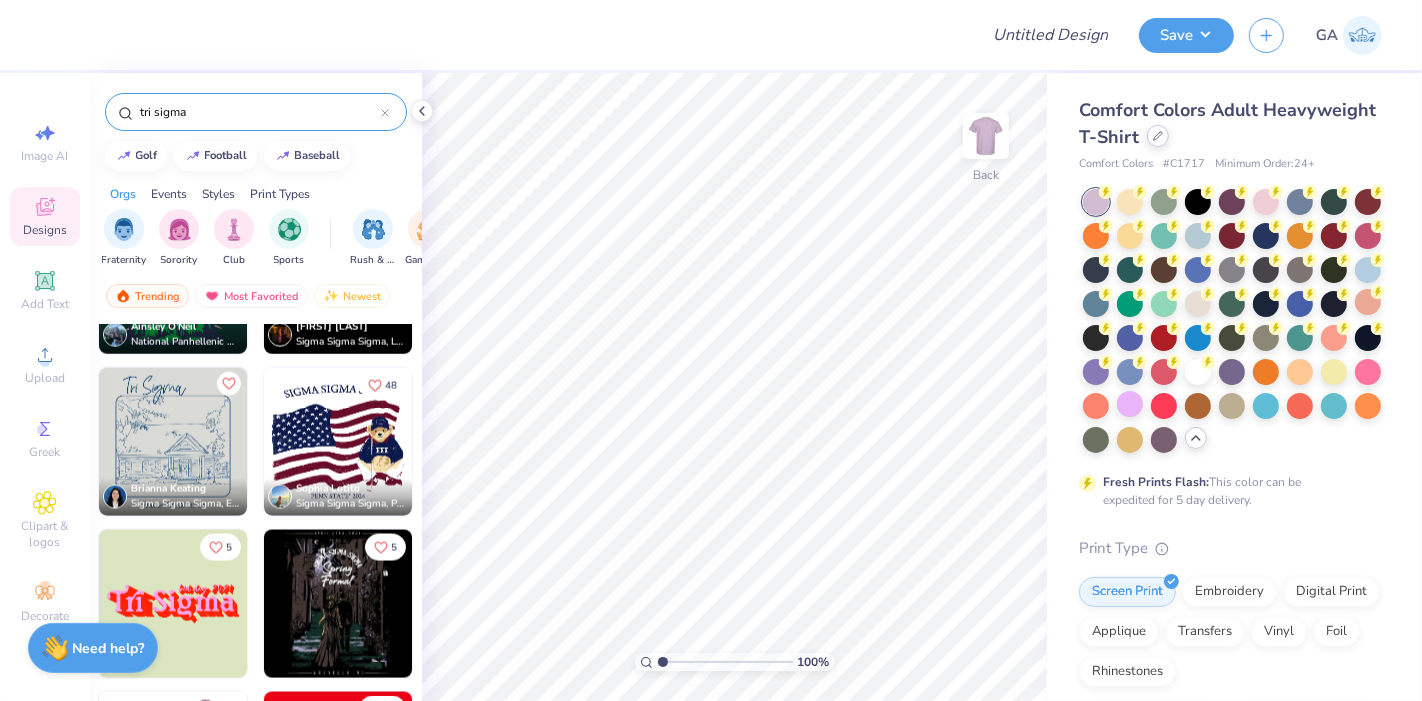 type on "tri sigma" 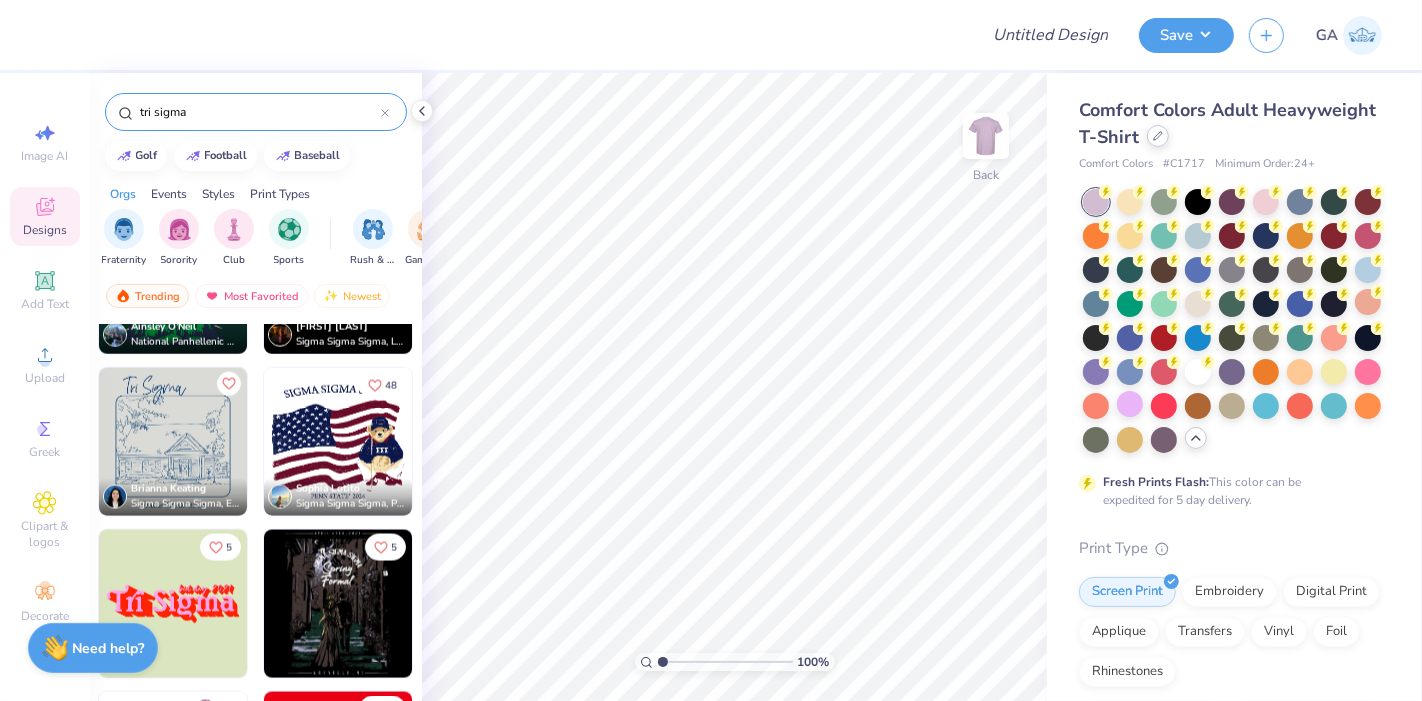 click on "Comfort Colors Adult Heavyweight T-Shirt" at bounding box center (1230, 124) 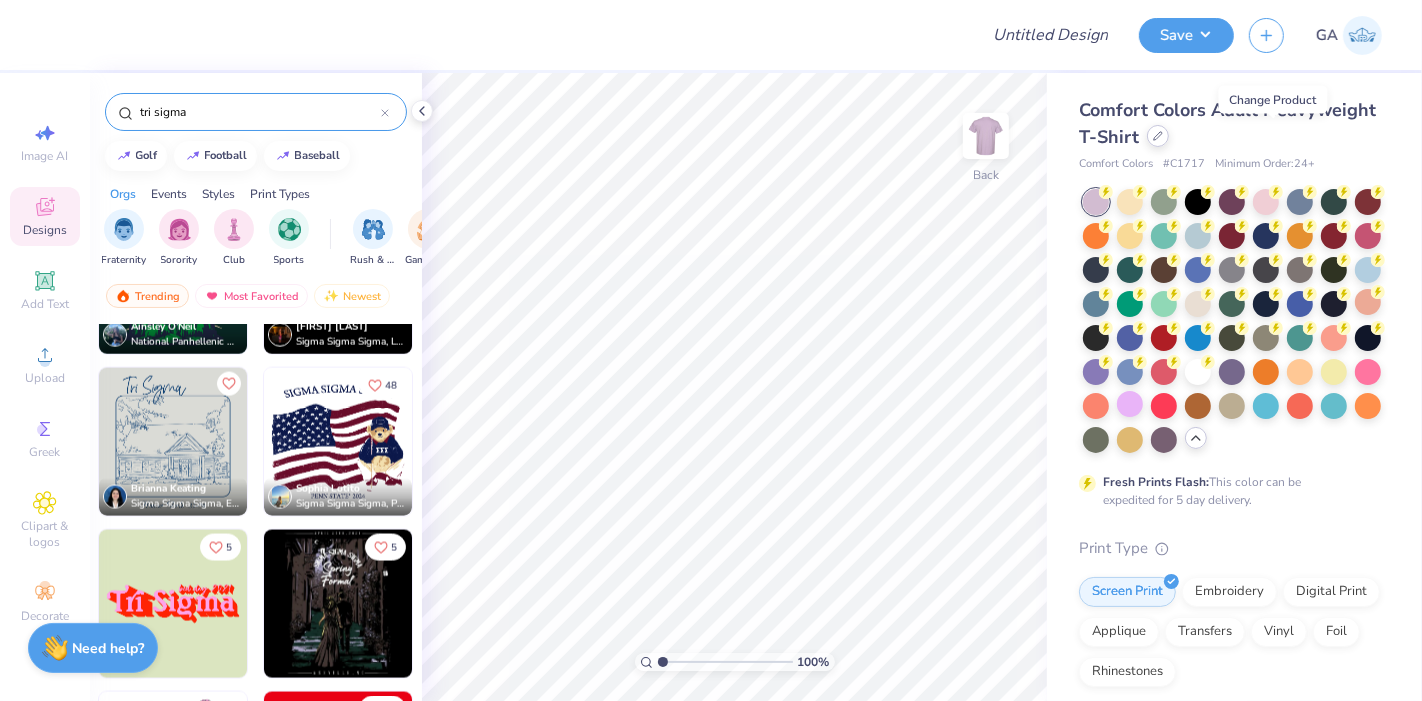 click 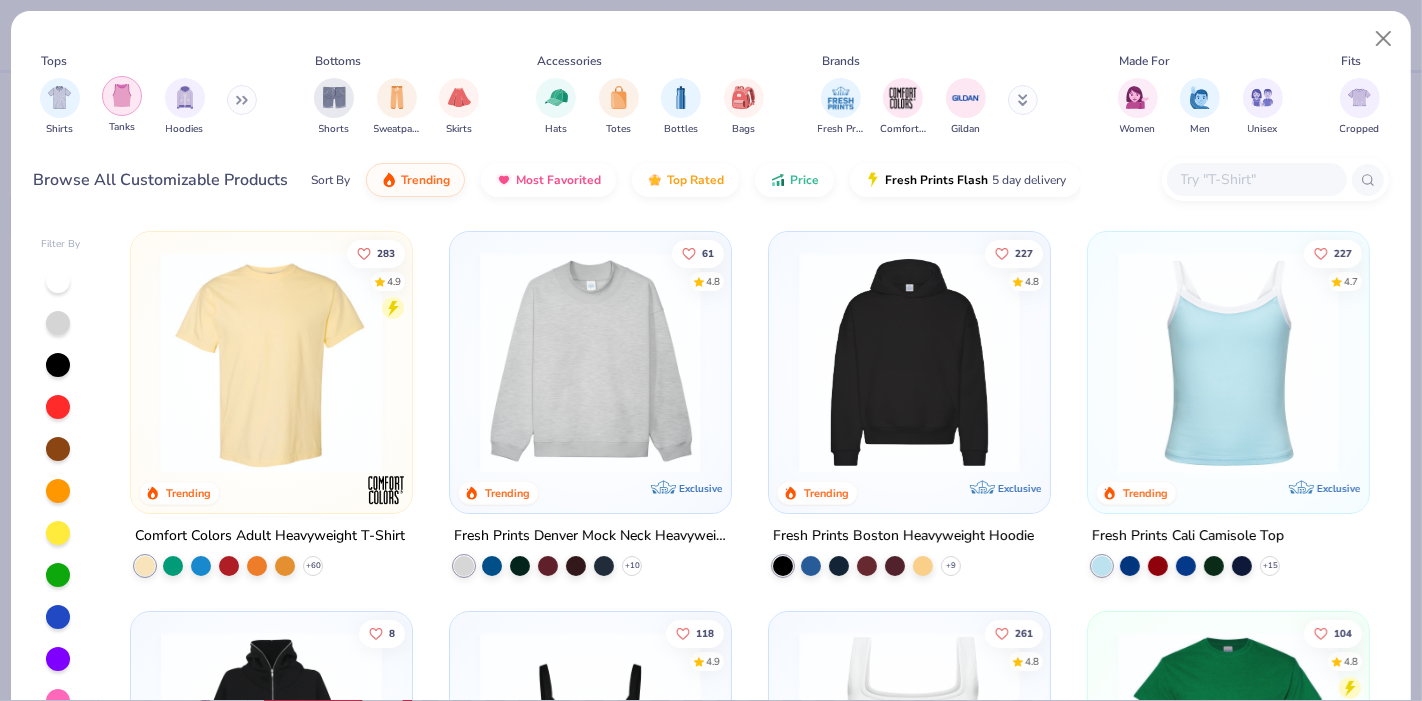 click at bounding box center (122, 95) 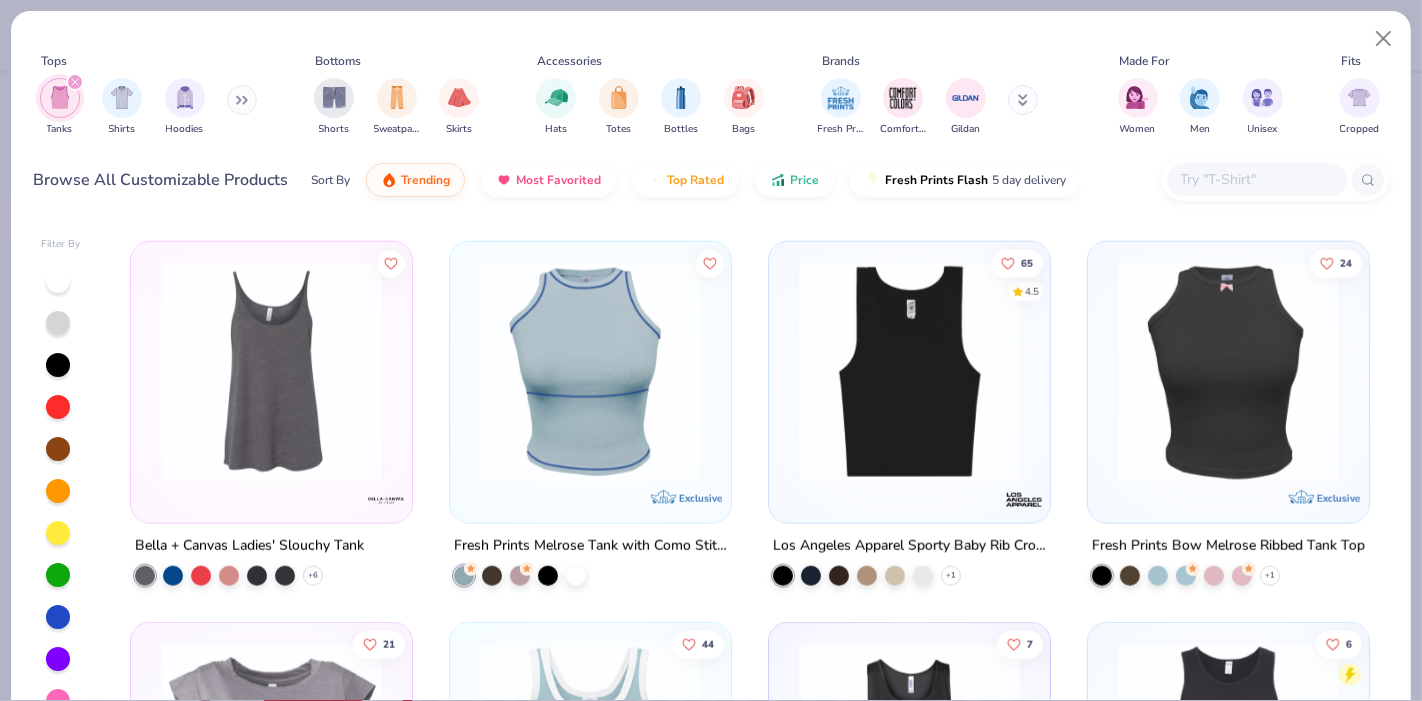 scroll, scrollTop: 1890, scrollLeft: 0, axis: vertical 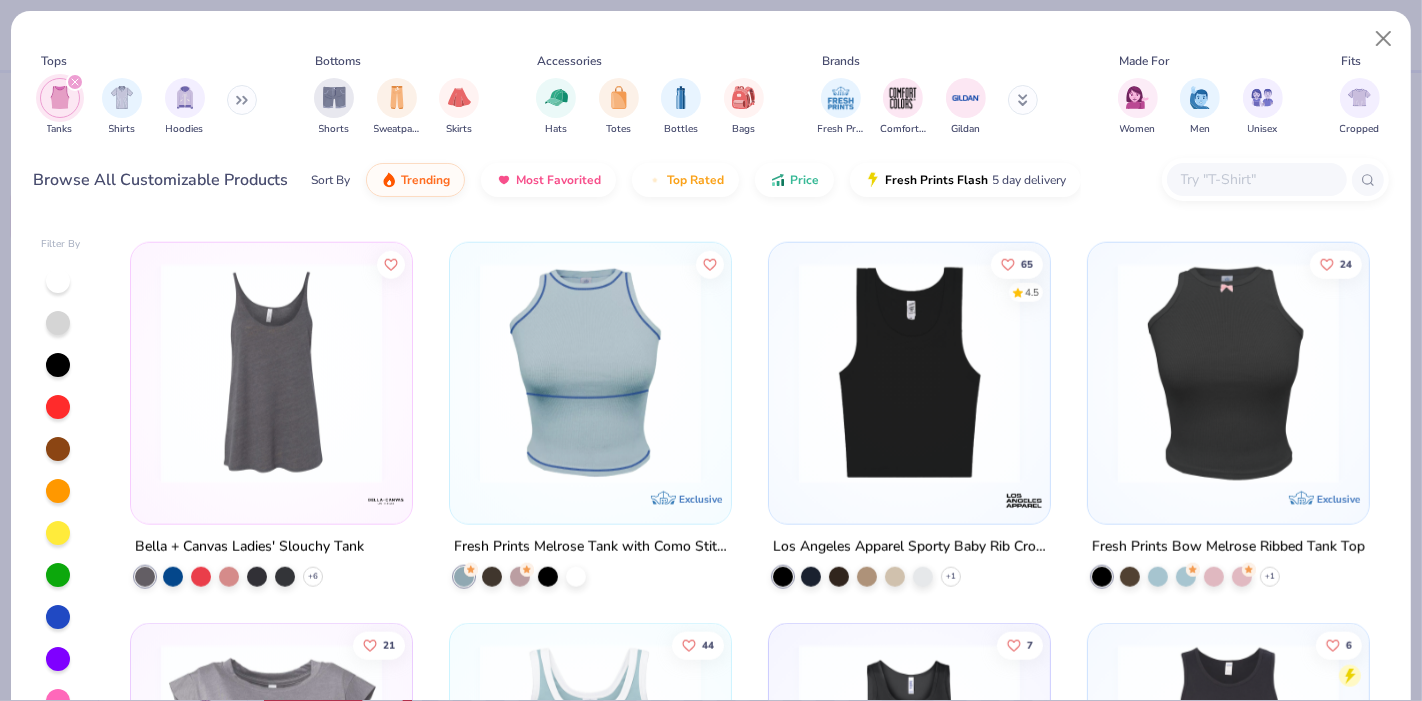 click at bounding box center [590, 373] 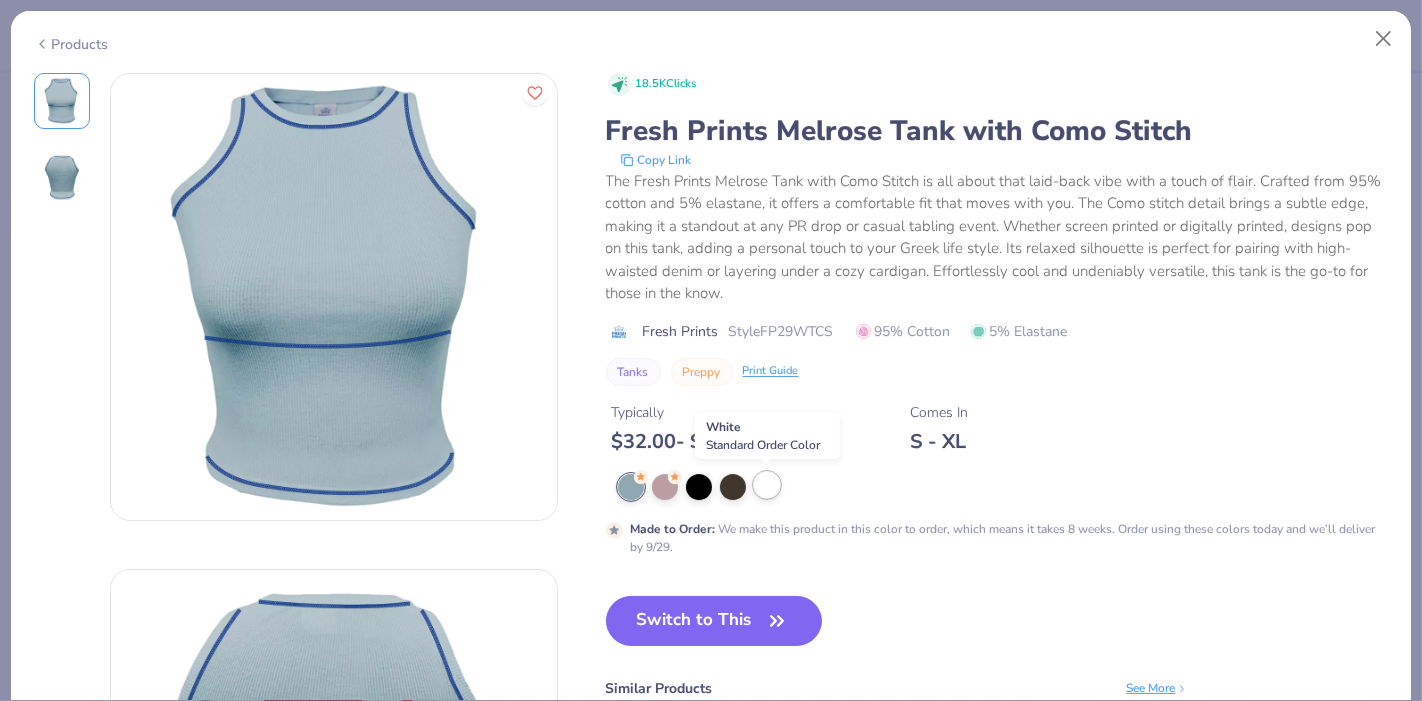 click at bounding box center (767, 485) 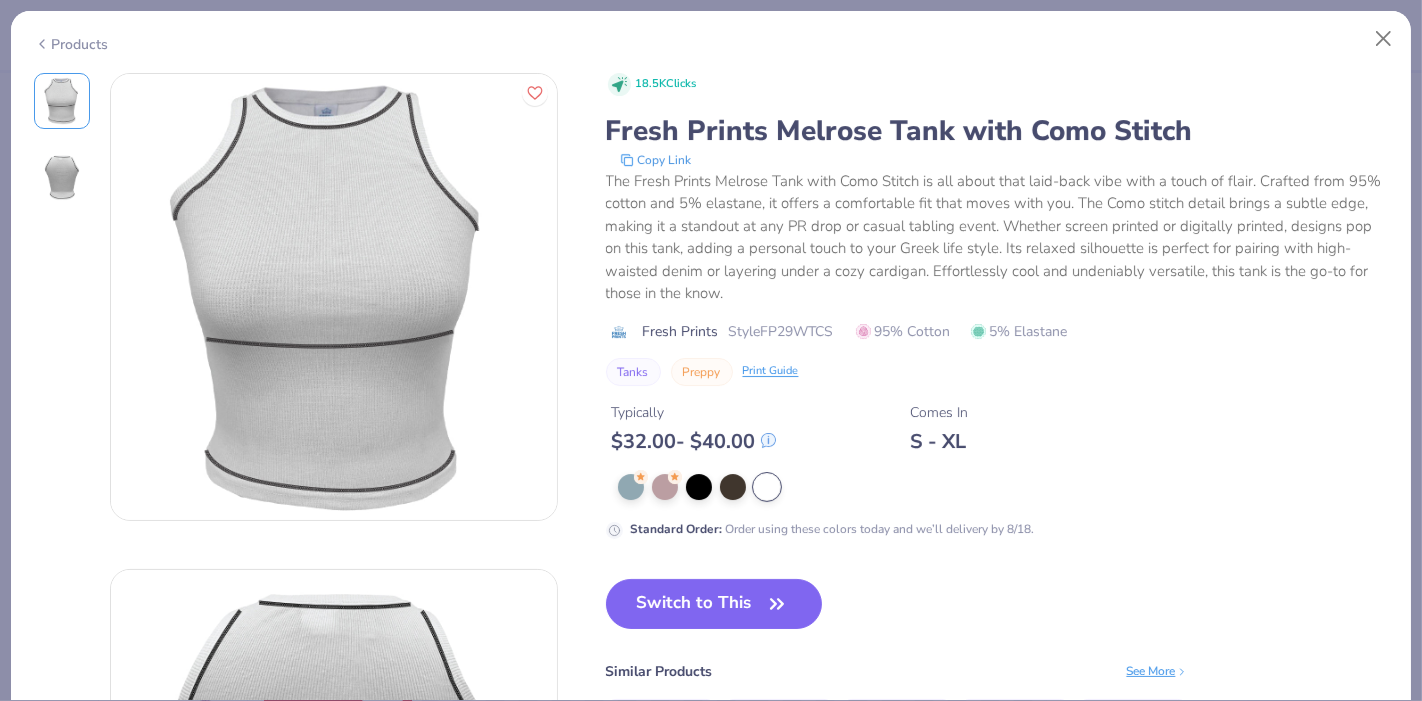click on "Products" at bounding box center [711, 37] 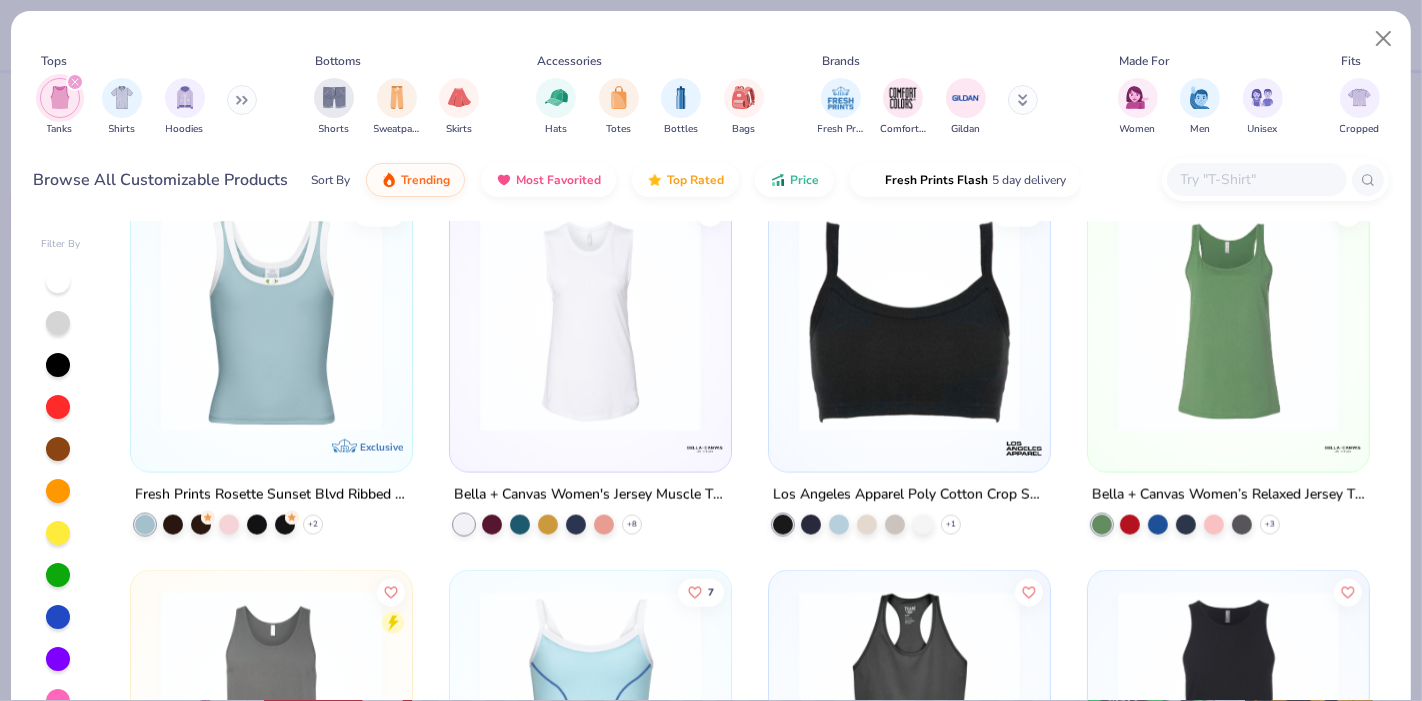 scroll, scrollTop: 2357, scrollLeft: 0, axis: vertical 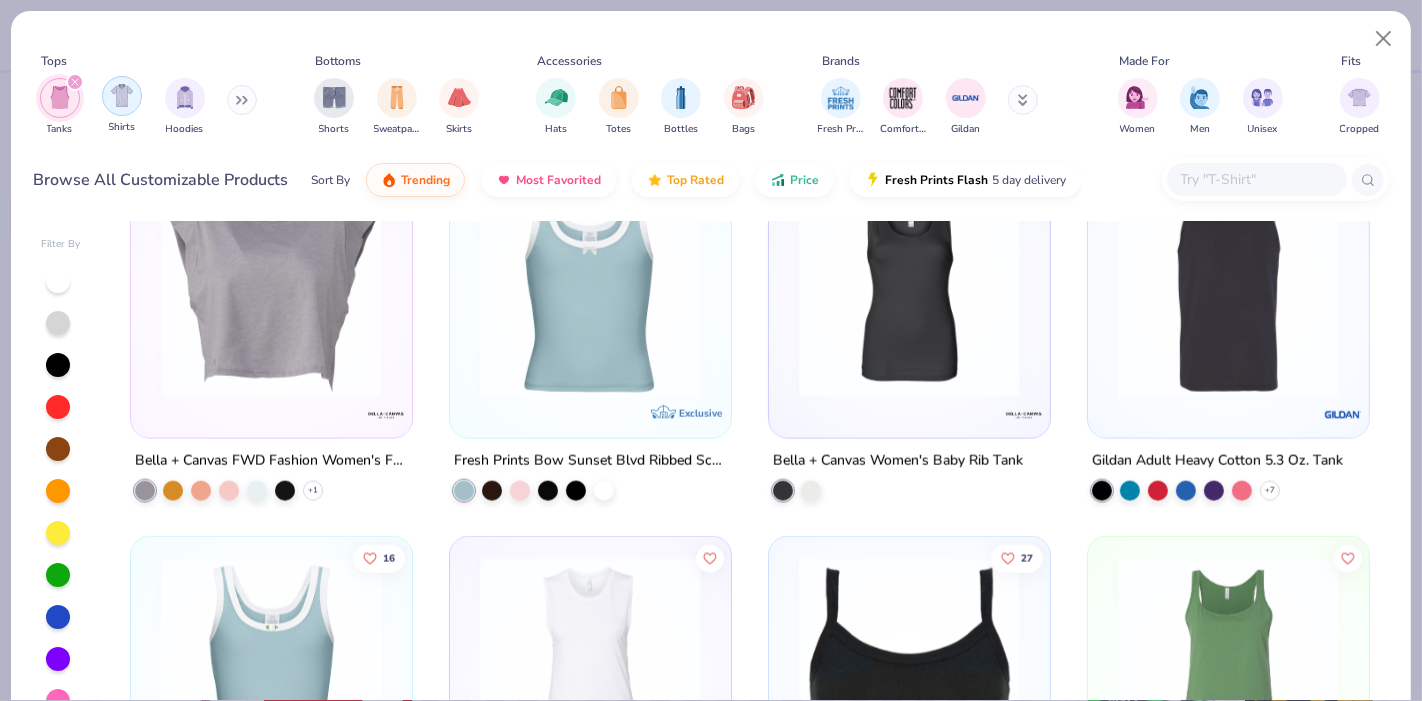 click at bounding box center [122, 95] 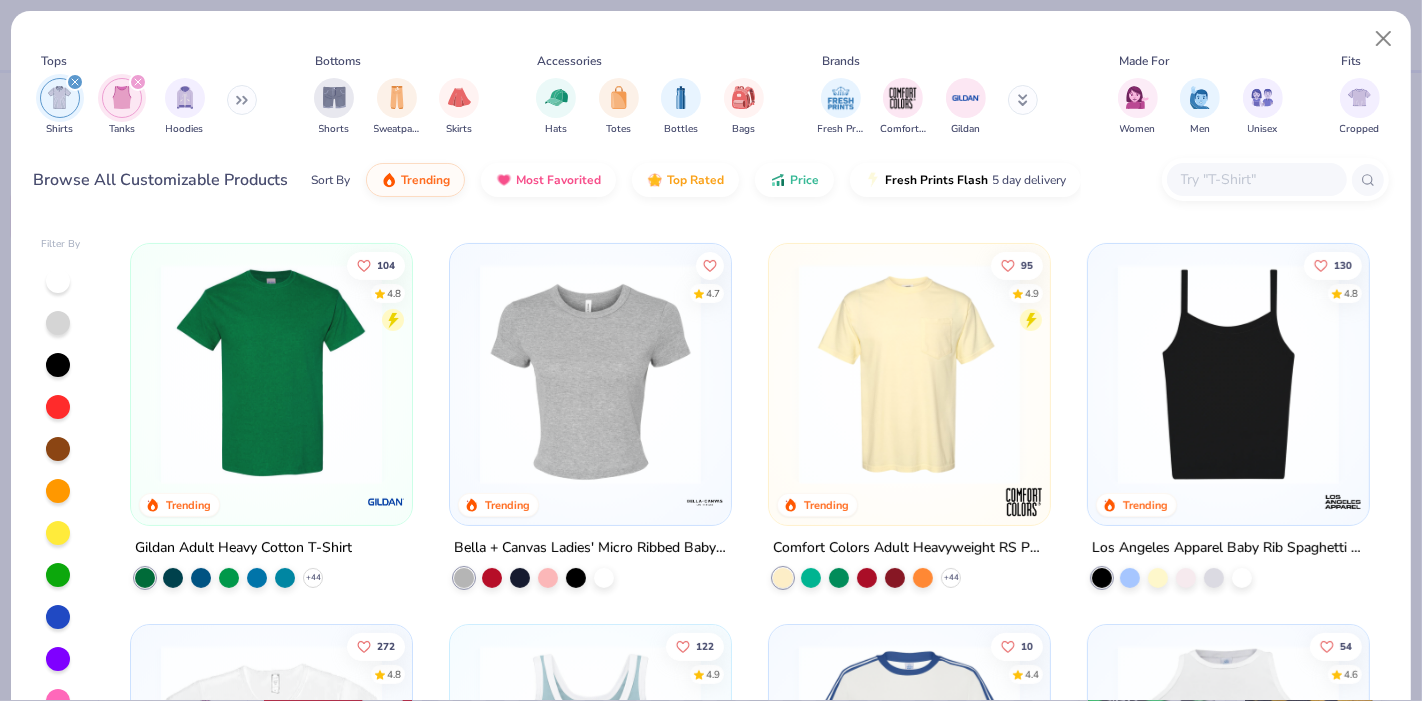 scroll, scrollTop: 443, scrollLeft: 0, axis: vertical 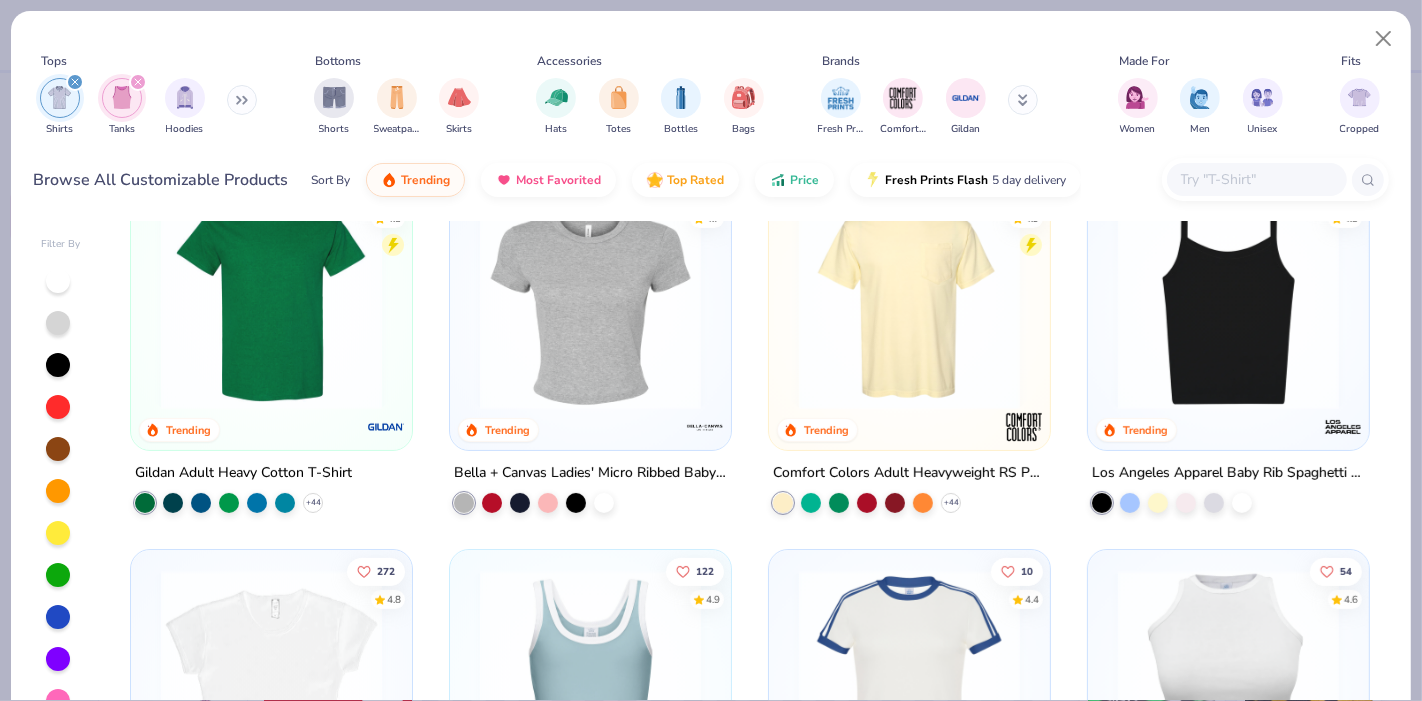 click at bounding box center [590, 299] 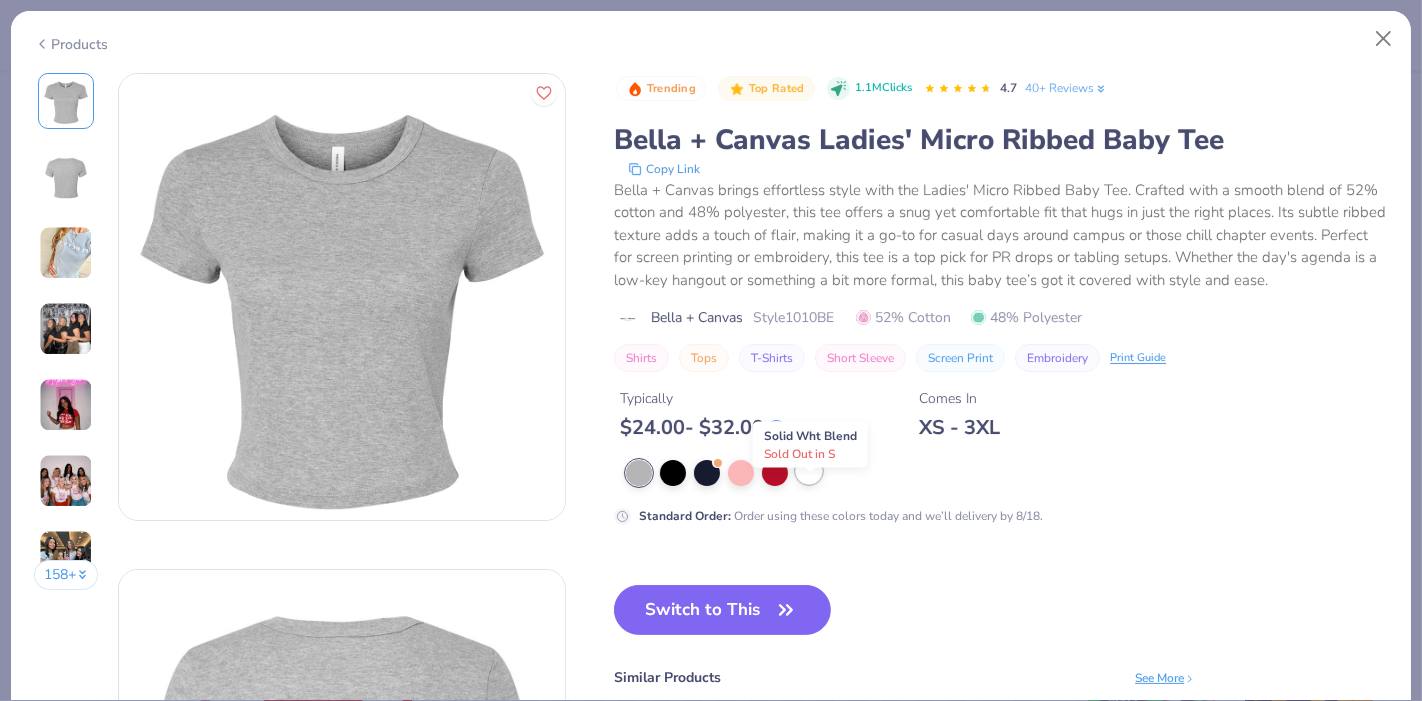 click at bounding box center [809, 471] 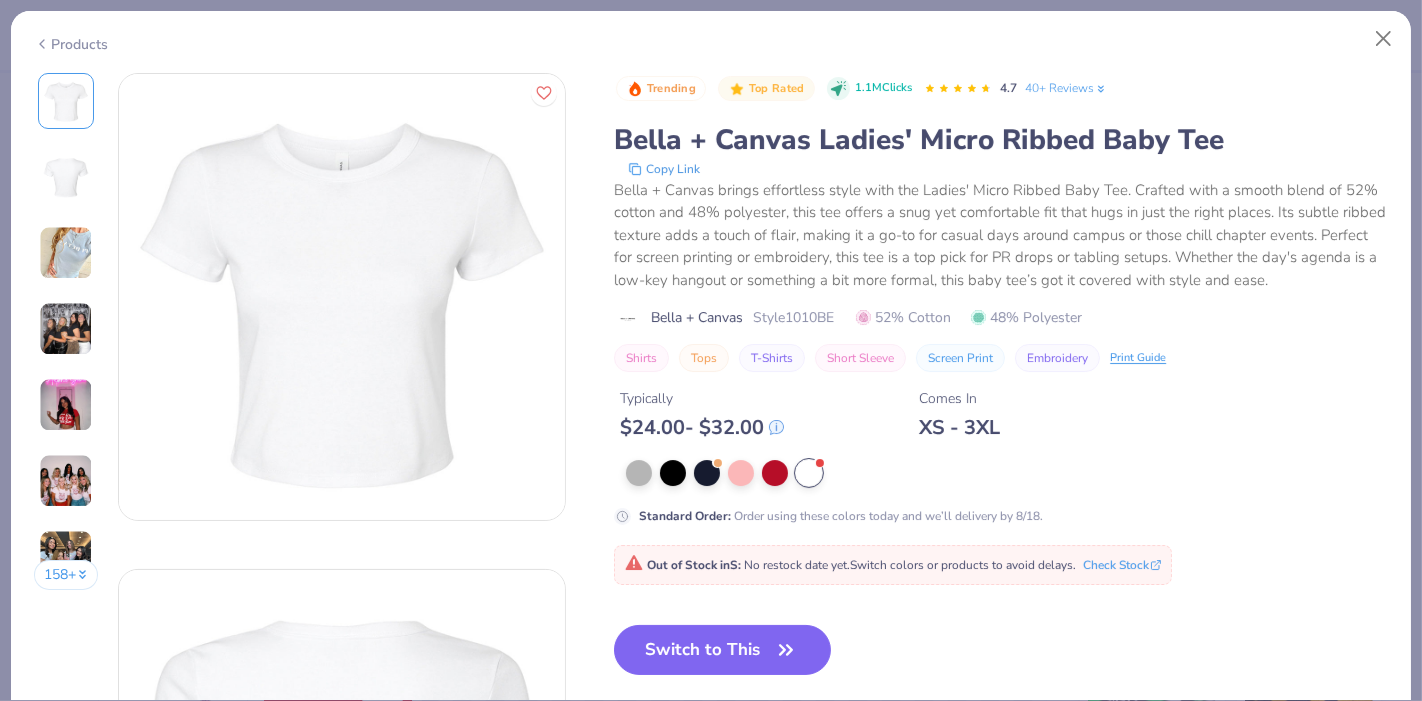 click on "Products" at bounding box center (71, 44) 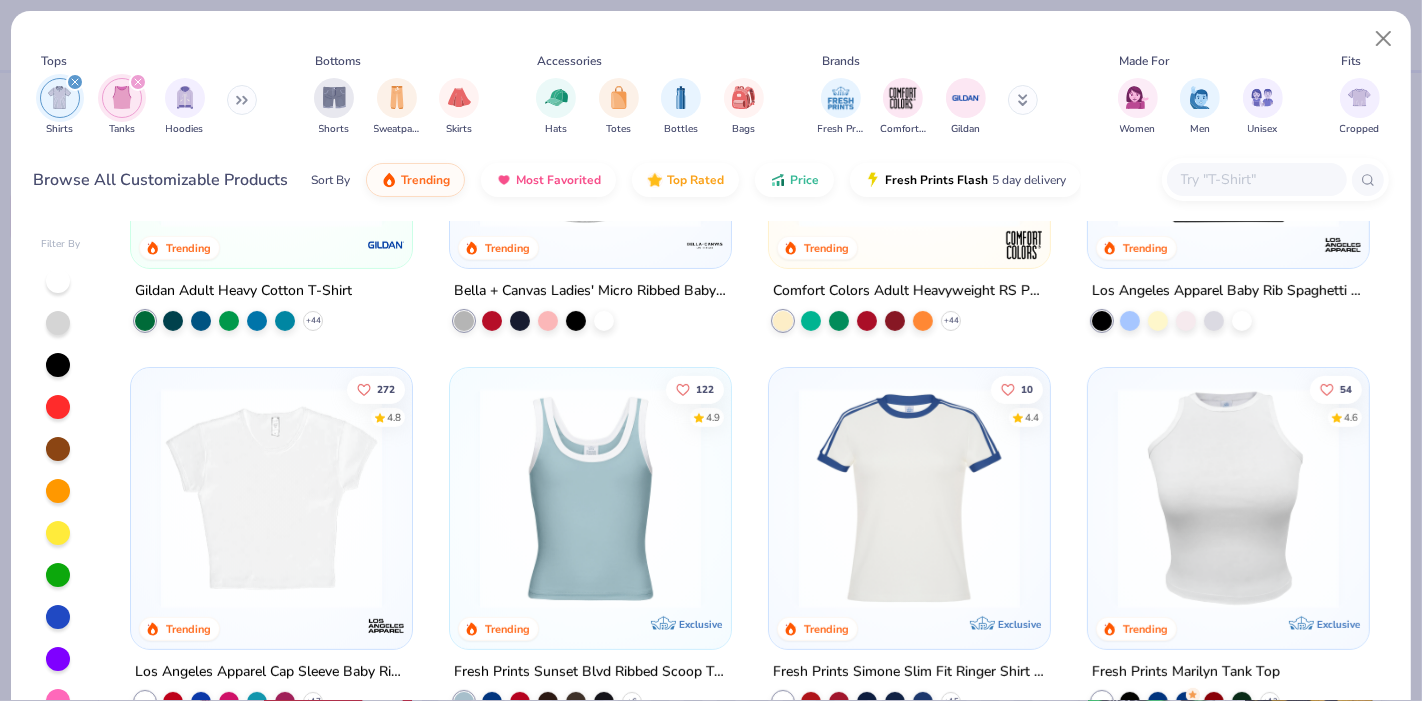 scroll, scrollTop: 637, scrollLeft: 0, axis: vertical 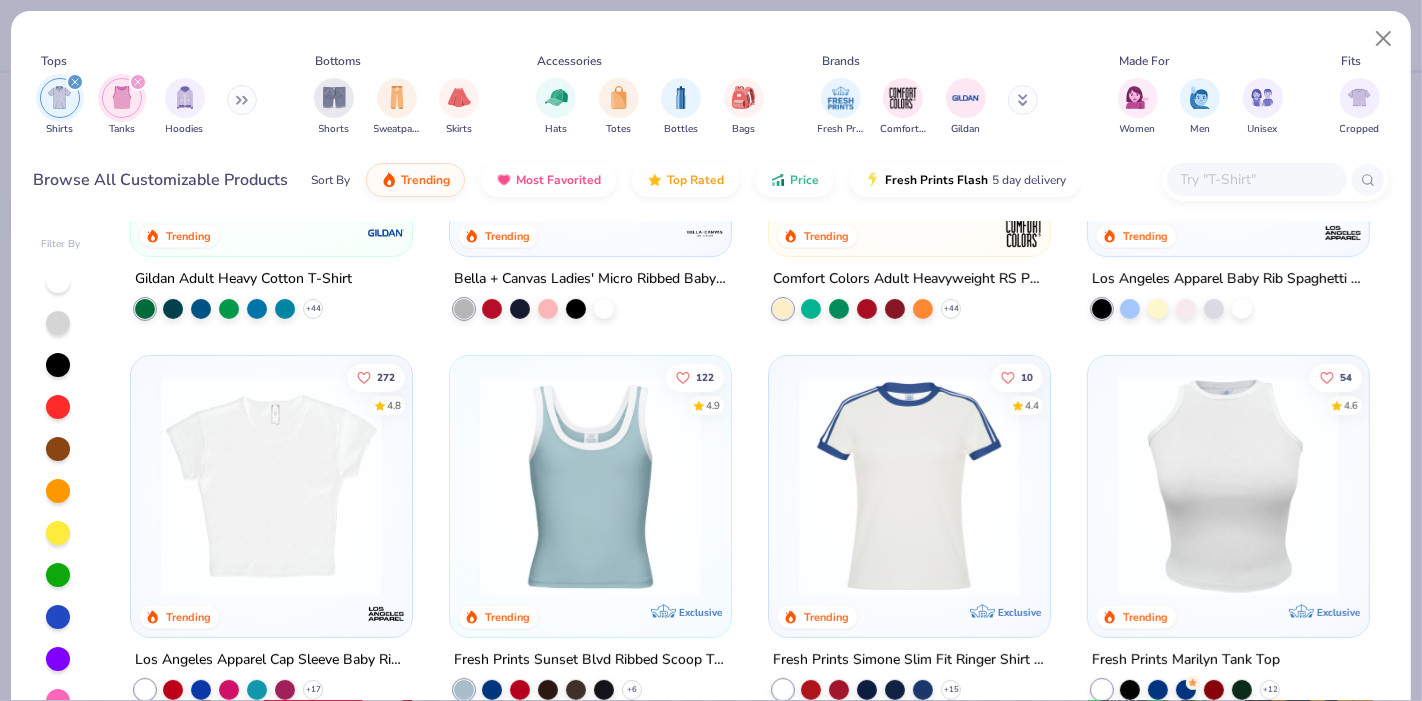 click at bounding box center [909, 485] 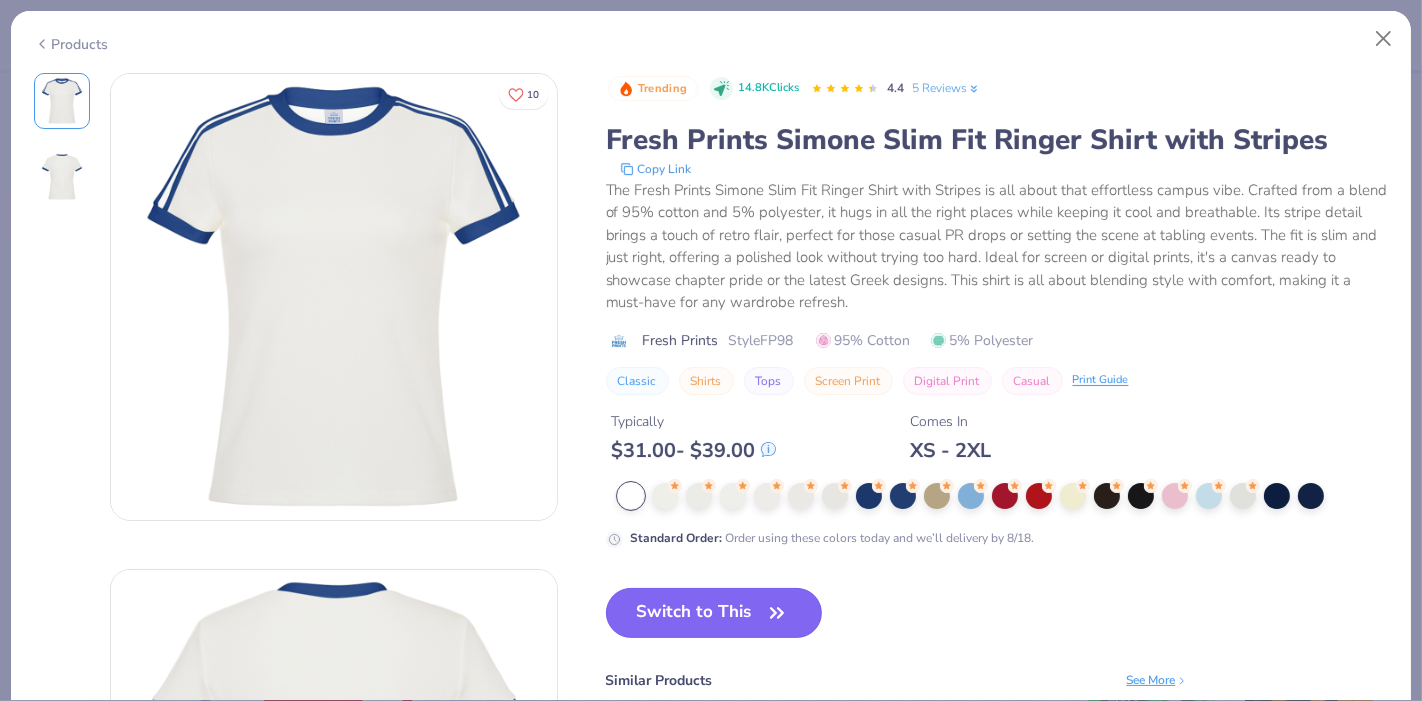 click on "Switch to This" at bounding box center (714, 613) 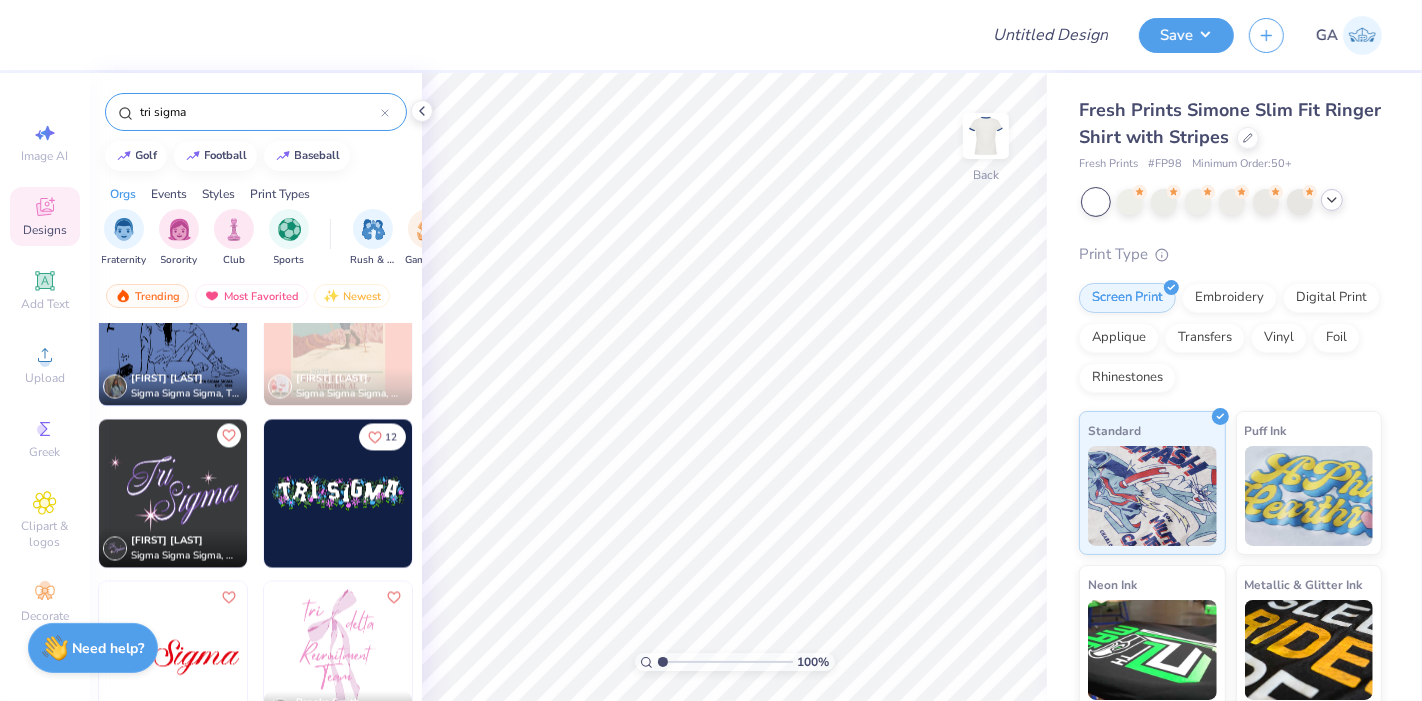 scroll, scrollTop: 3317, scrollLeft: 0, axis: vertical 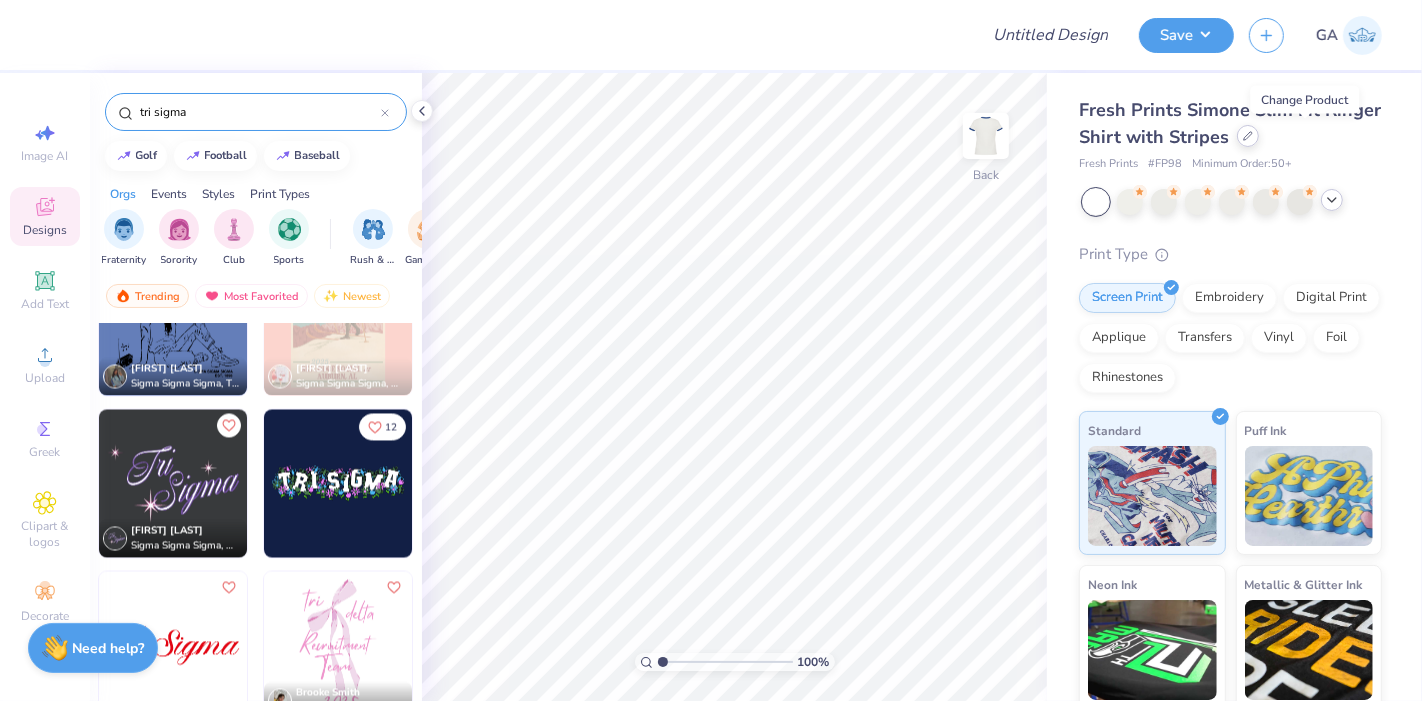 click at bounding box center [1248, 136] 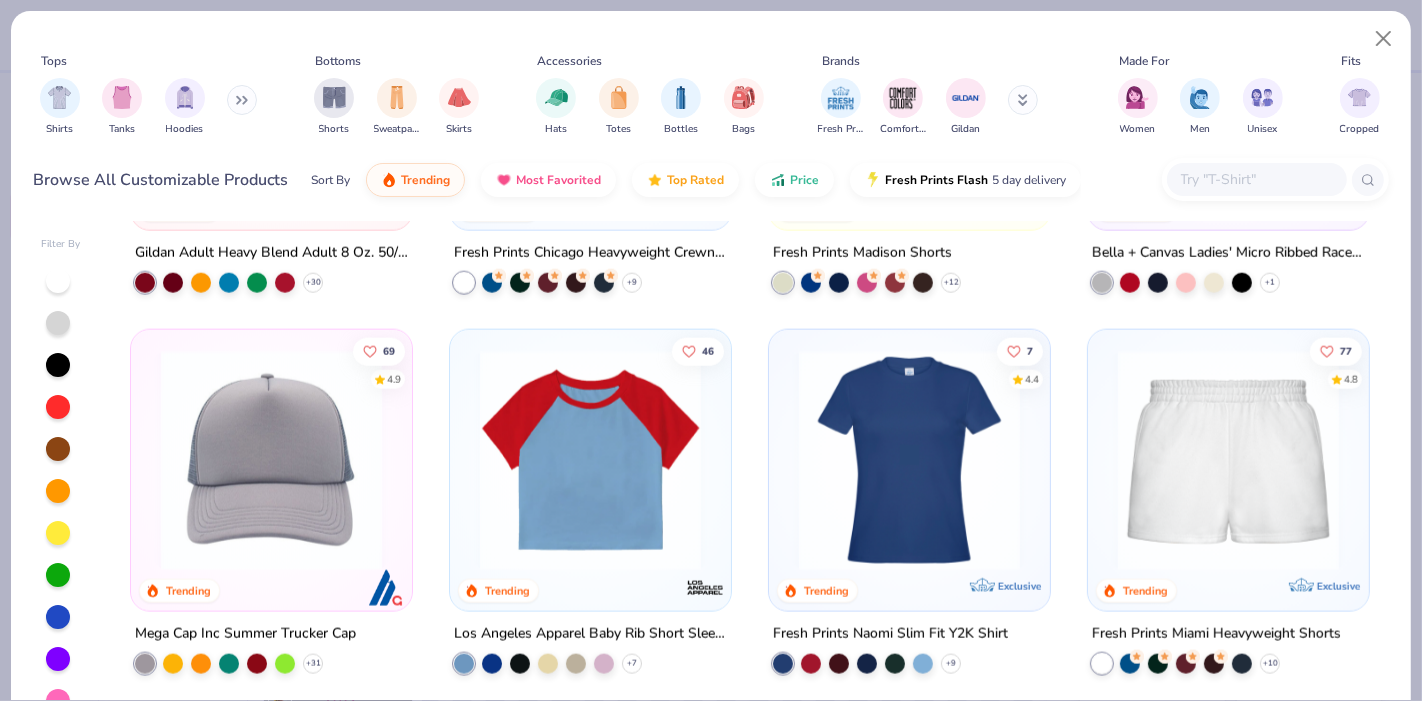 scroll, scrollTop: 2188, scrollLeft: 0, axis: vertical 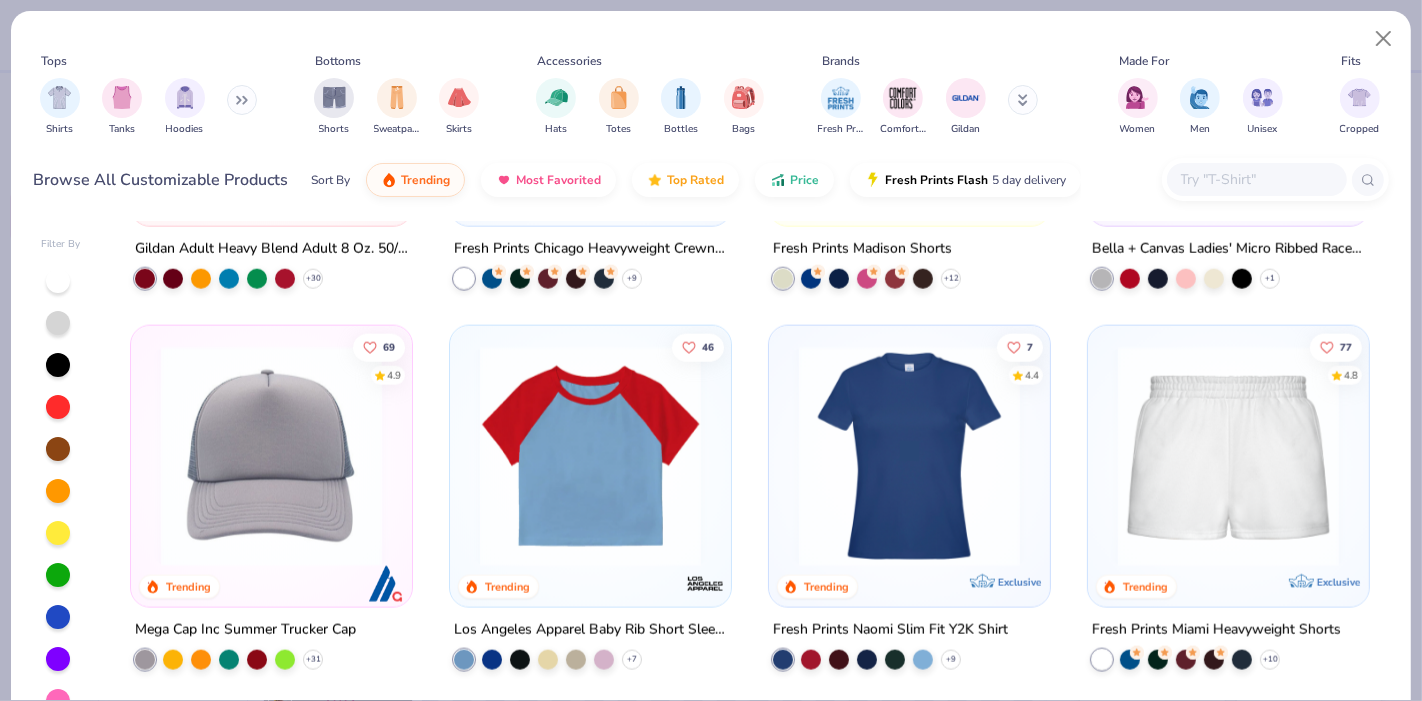 click at bounding box center (909, 455) 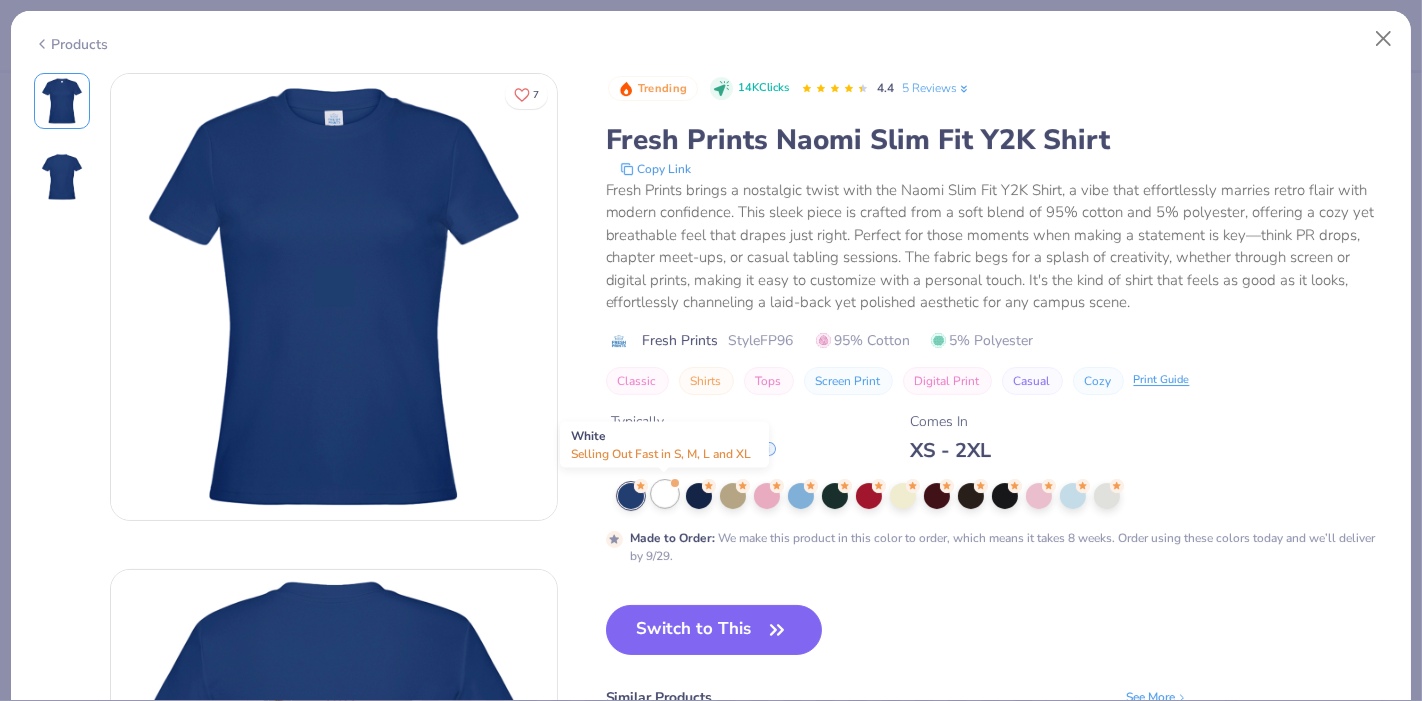 click at bounding box center (665, 494) 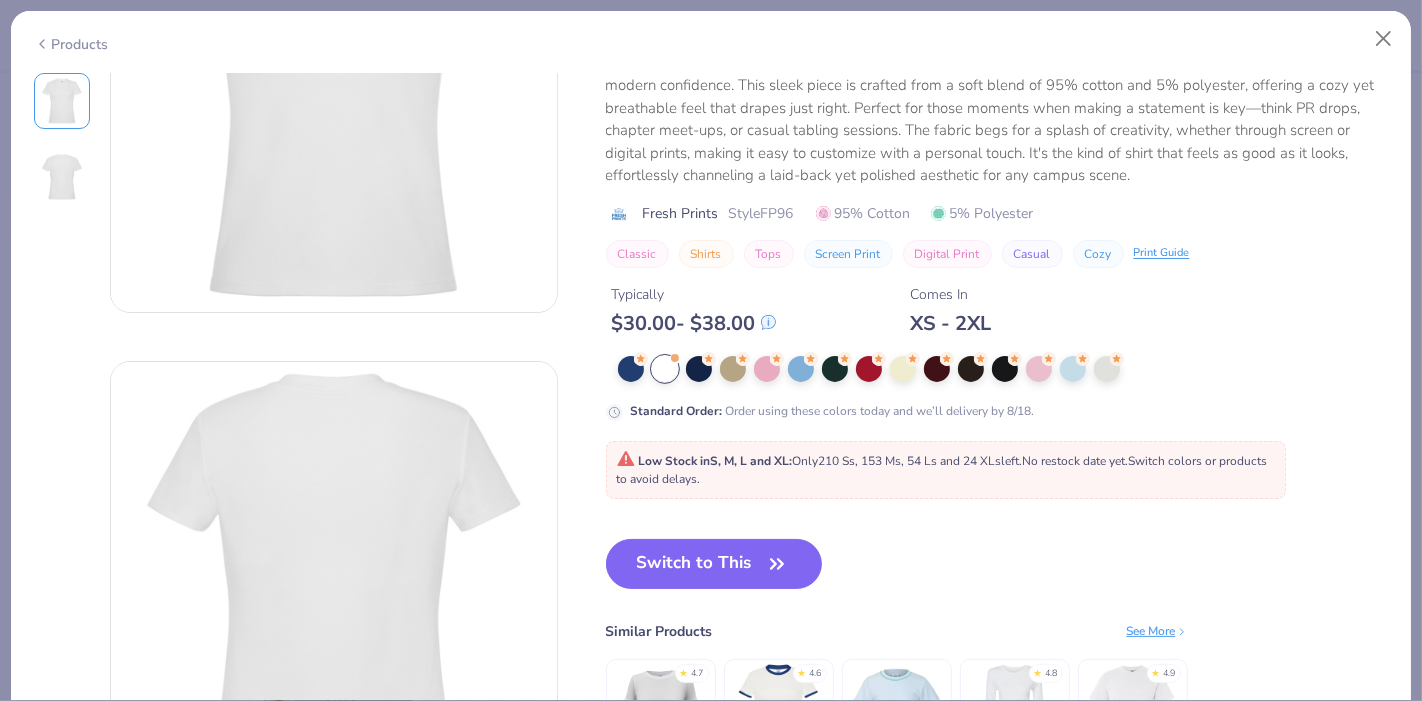 scroll, scrollTop: 210, scrollLeft: 0, axis: vertical 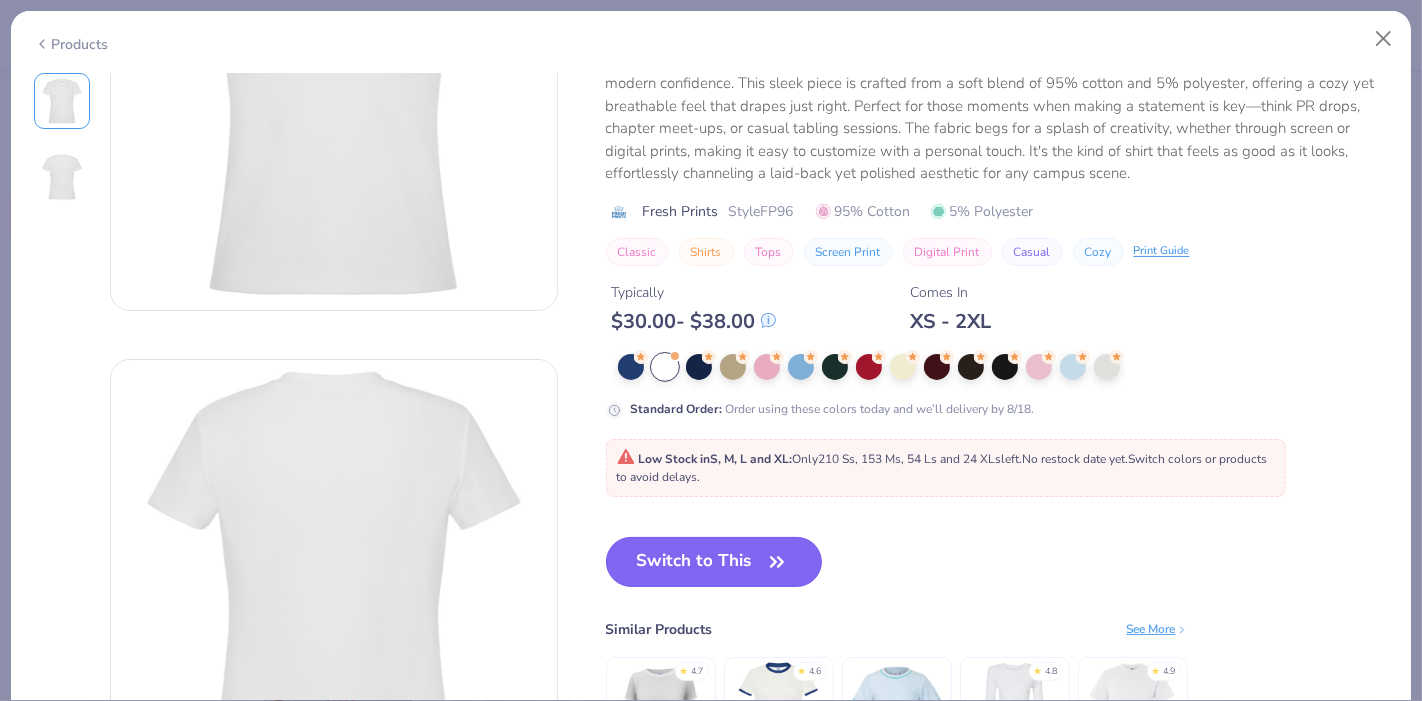 click on "Switch to This" at bounding box center (714, 562) 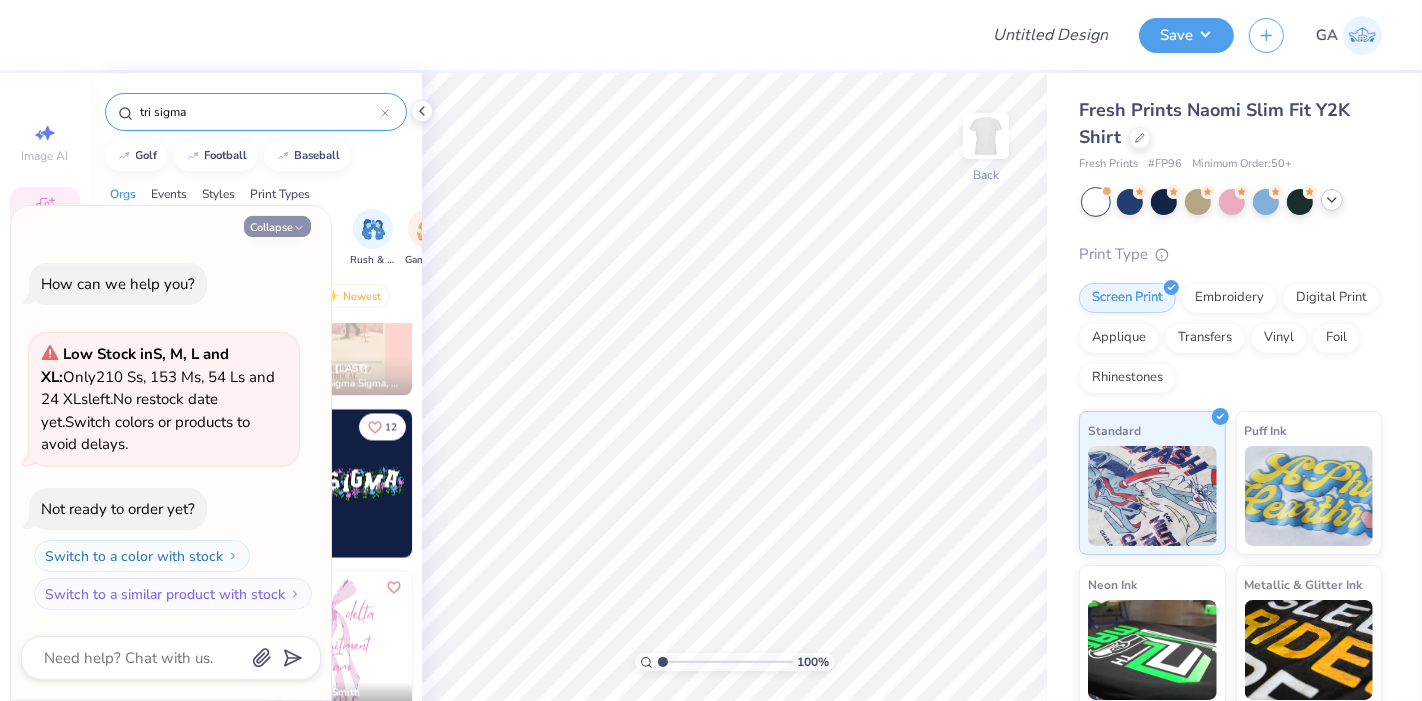 click on "Collapse" at bounding box center [277, 226] 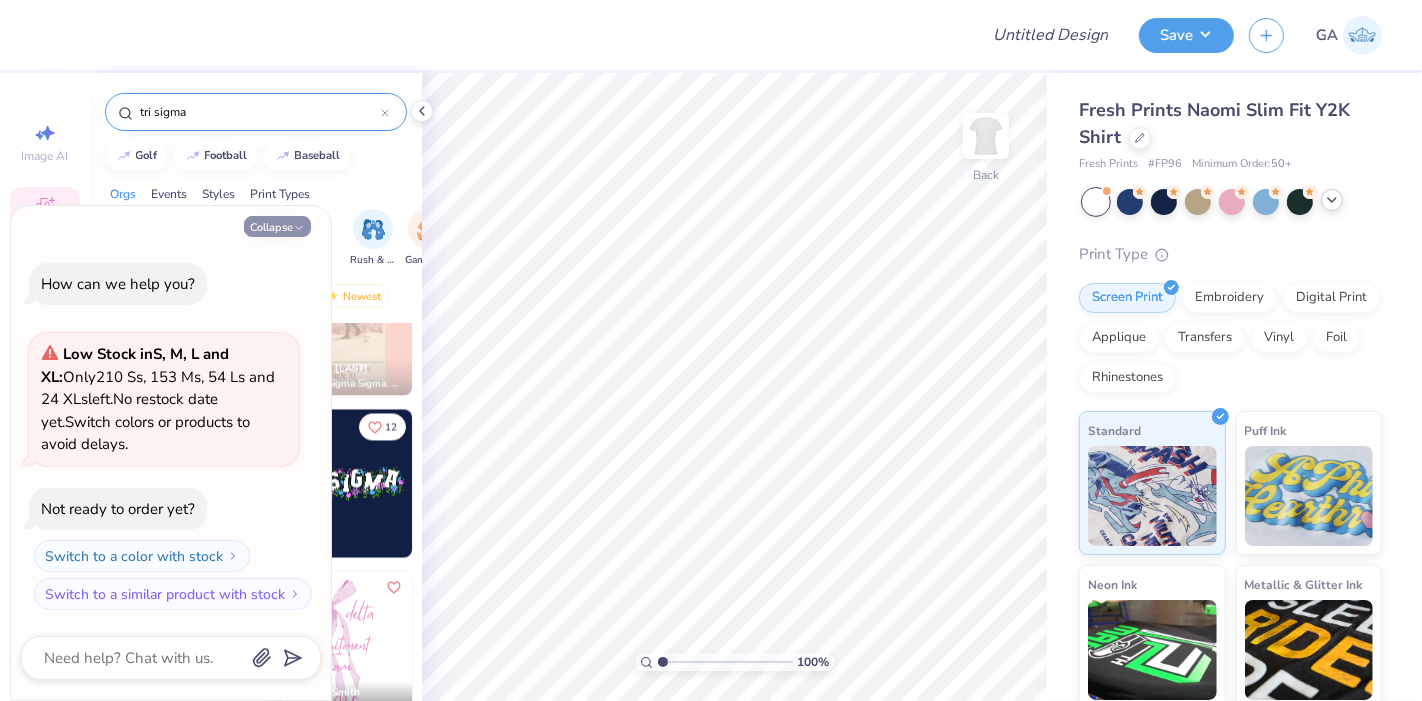 type on "x" 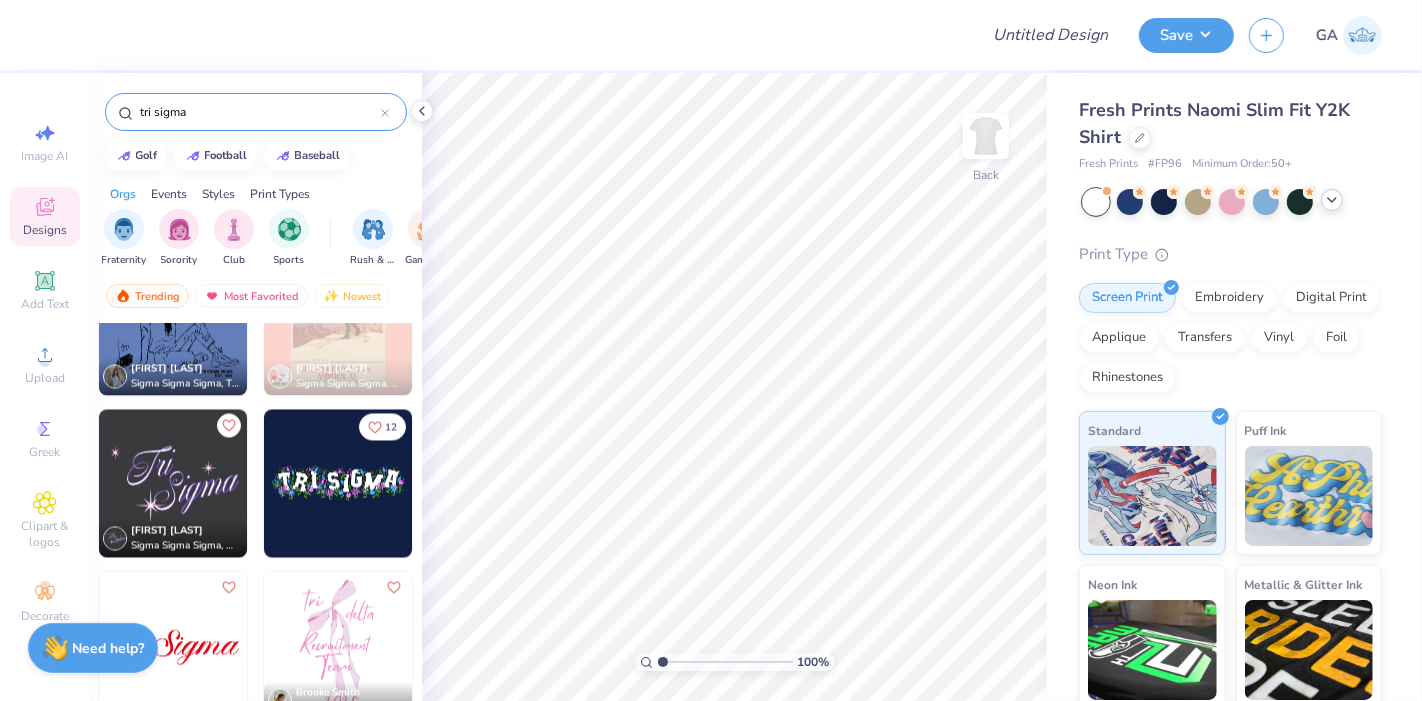 click at bounding box center (173, 484) 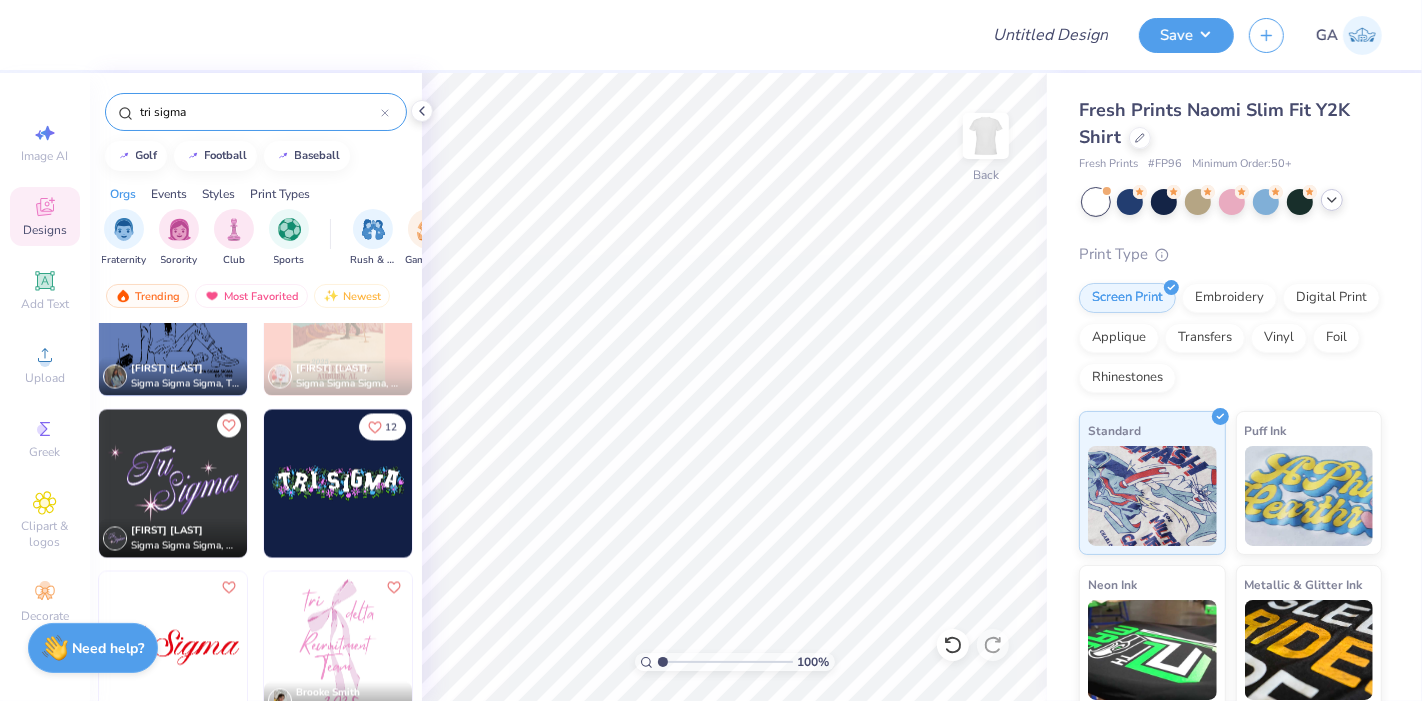 click at bounding box center (338, 646) 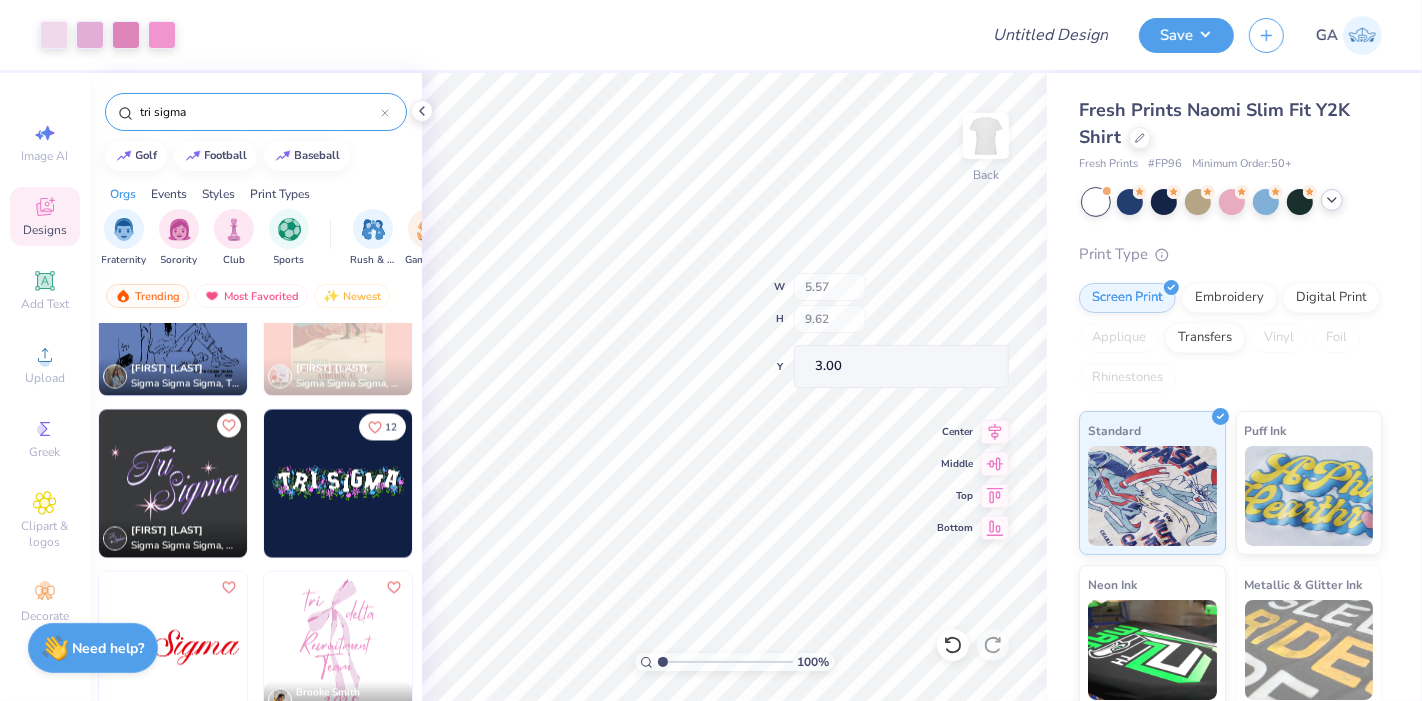 type on "2.07" 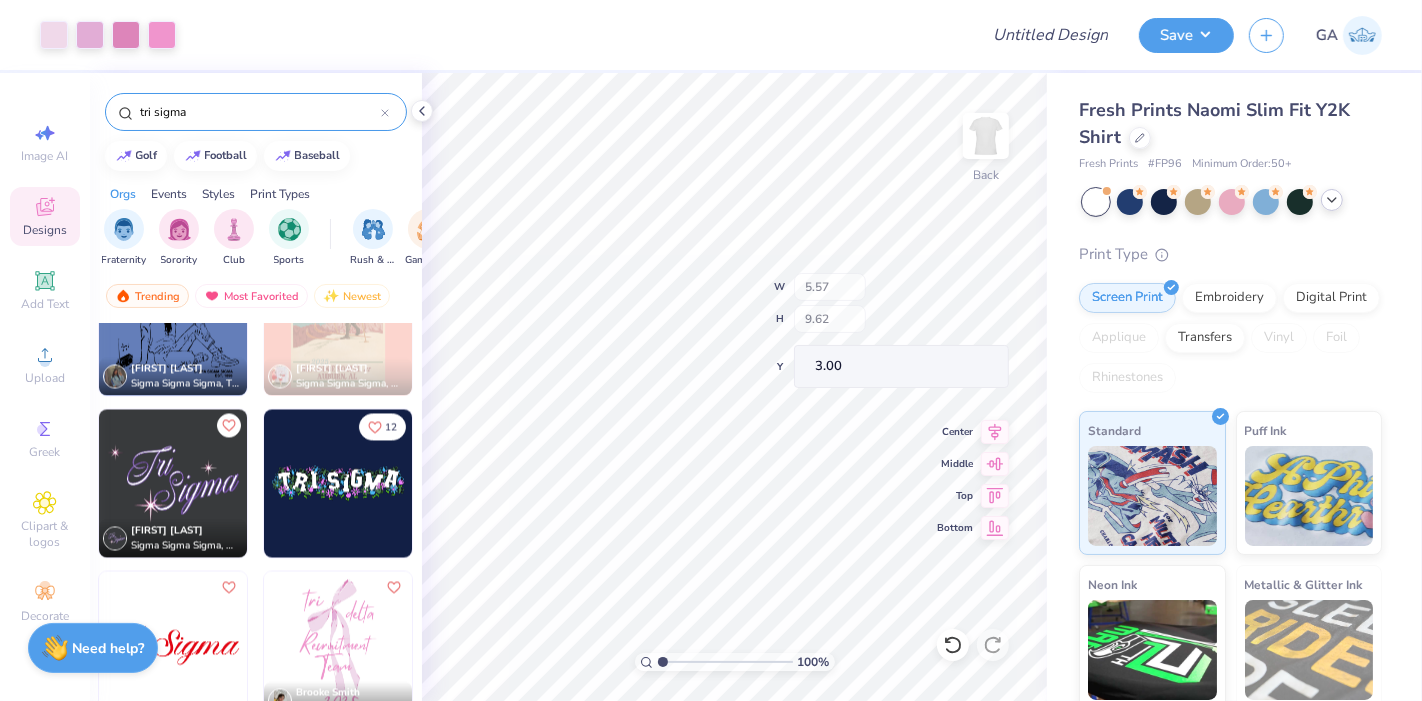 type on "1.63" 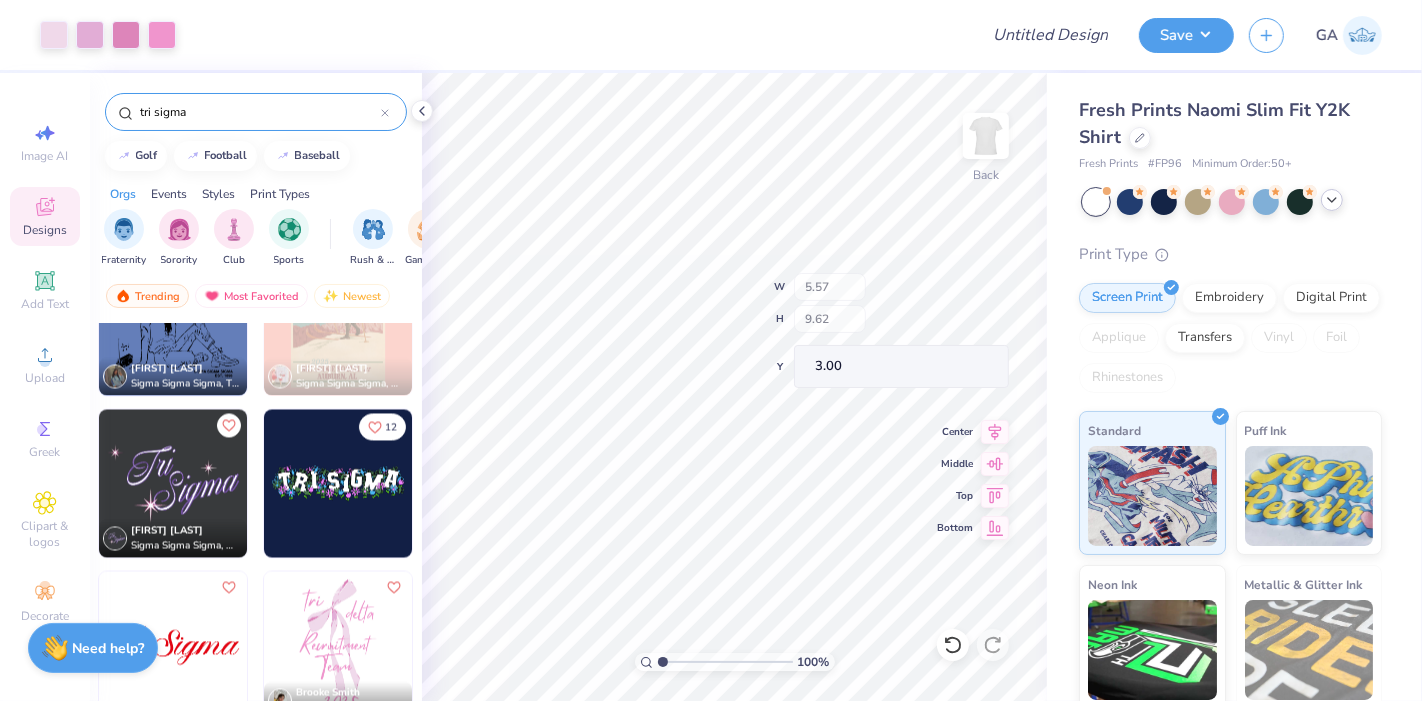 type on "4.54" 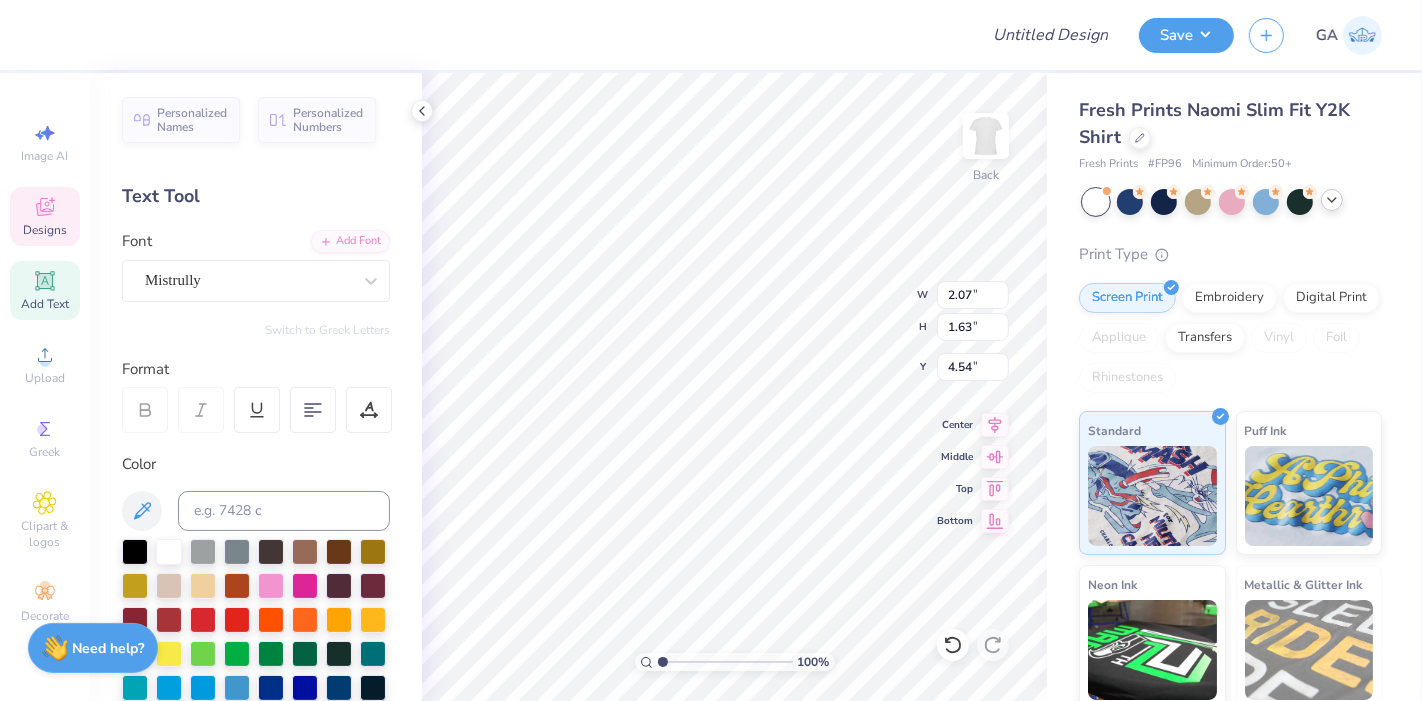 scroll, scrollTop: 18, scrollLeft: 2, axis: both 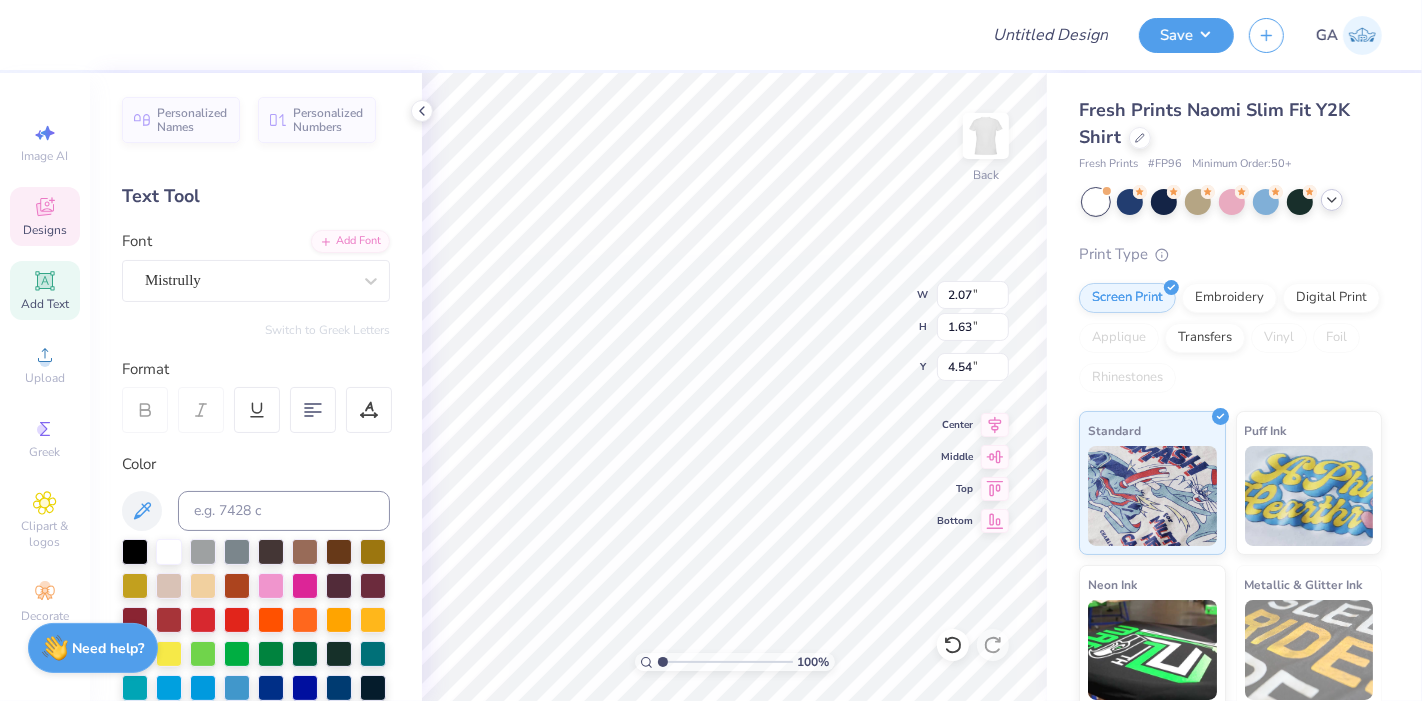 type on "d" 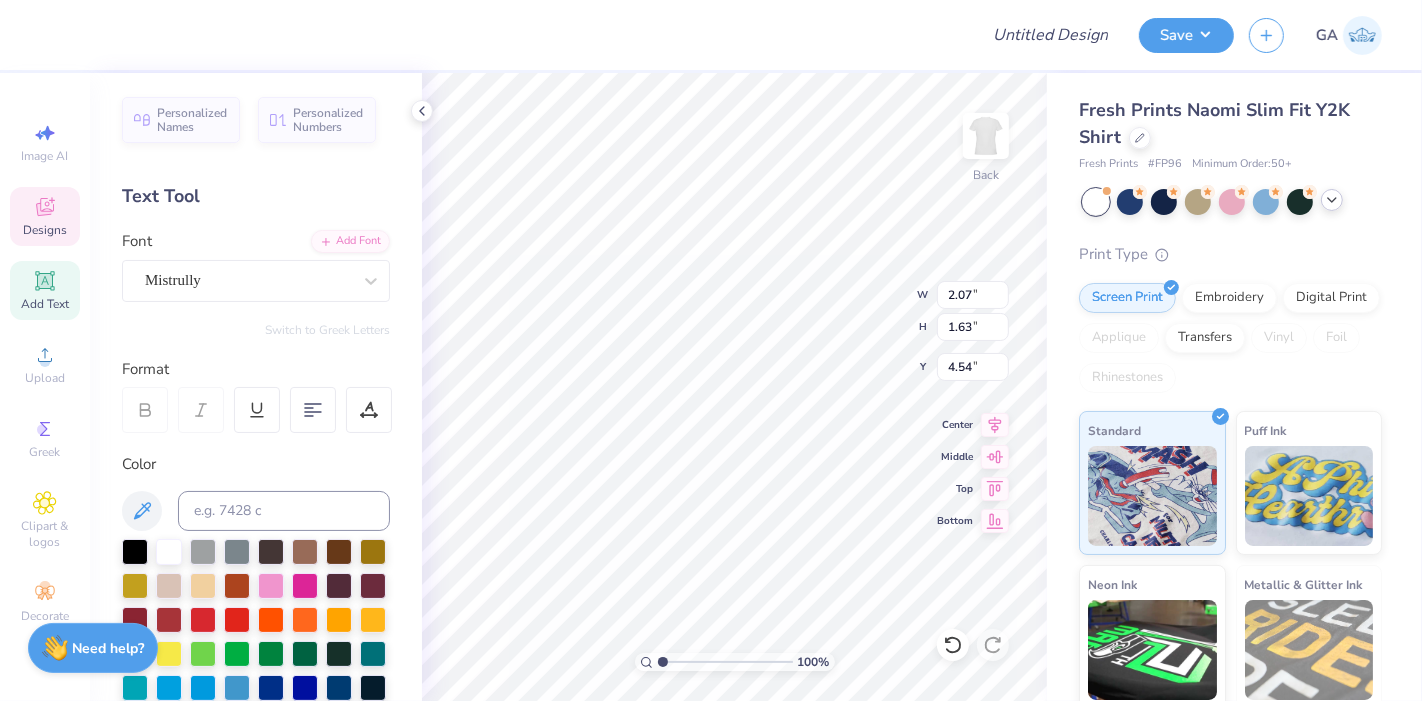 type on "Sigma" 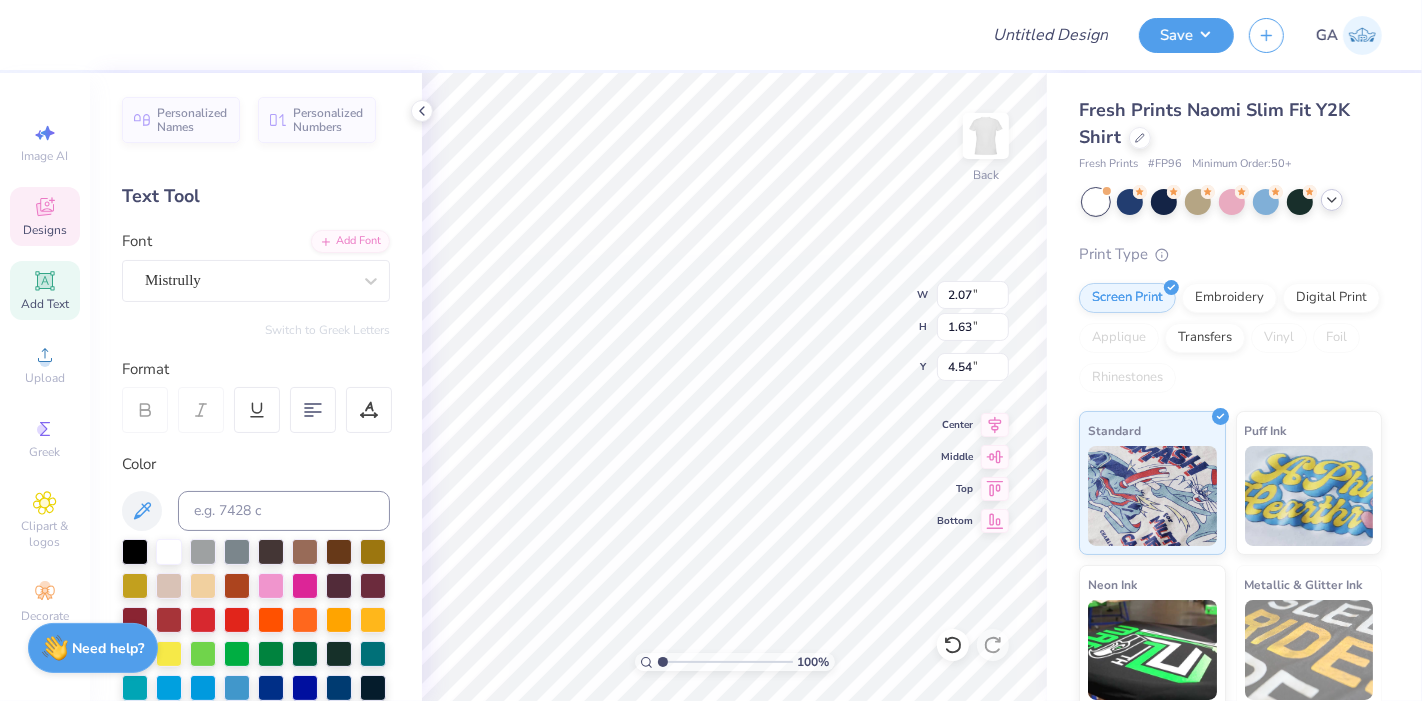scroll, scrollTop: 18, scrollLeft: 3, axis: both 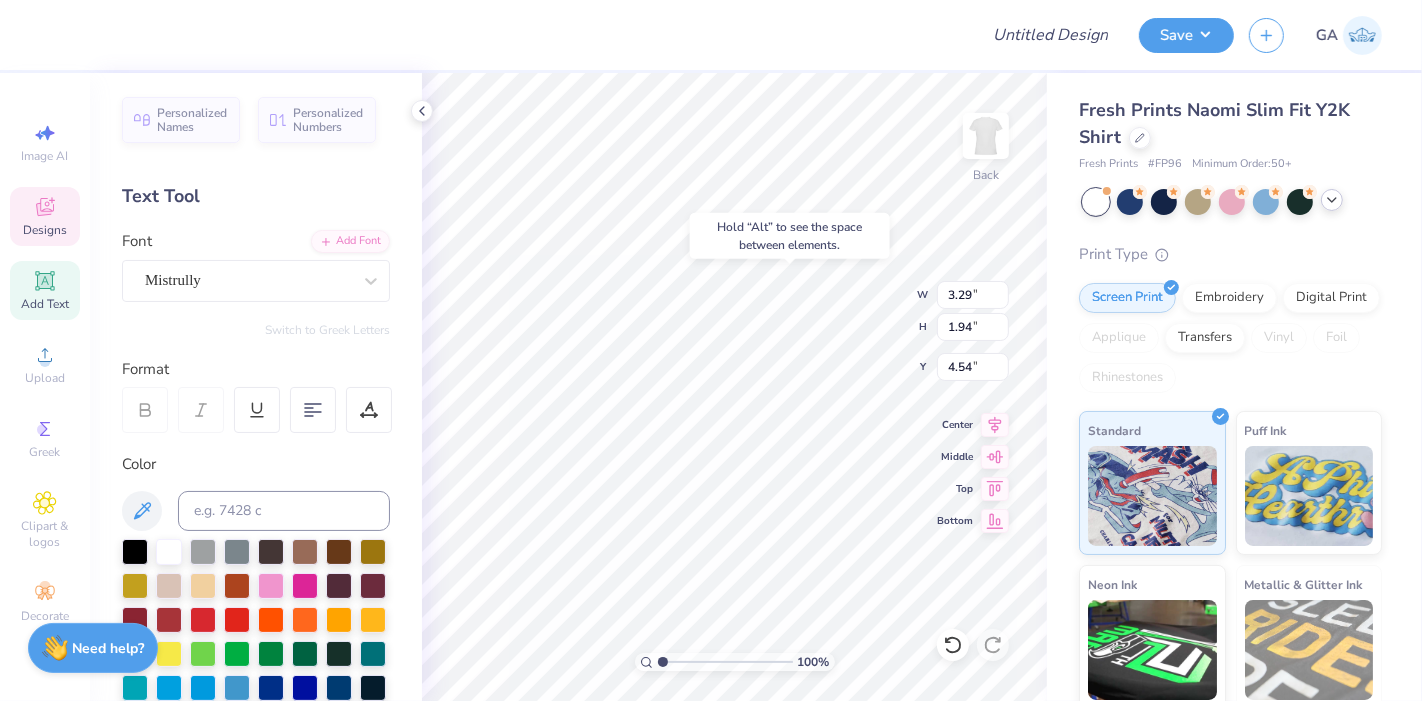type on "4.54" 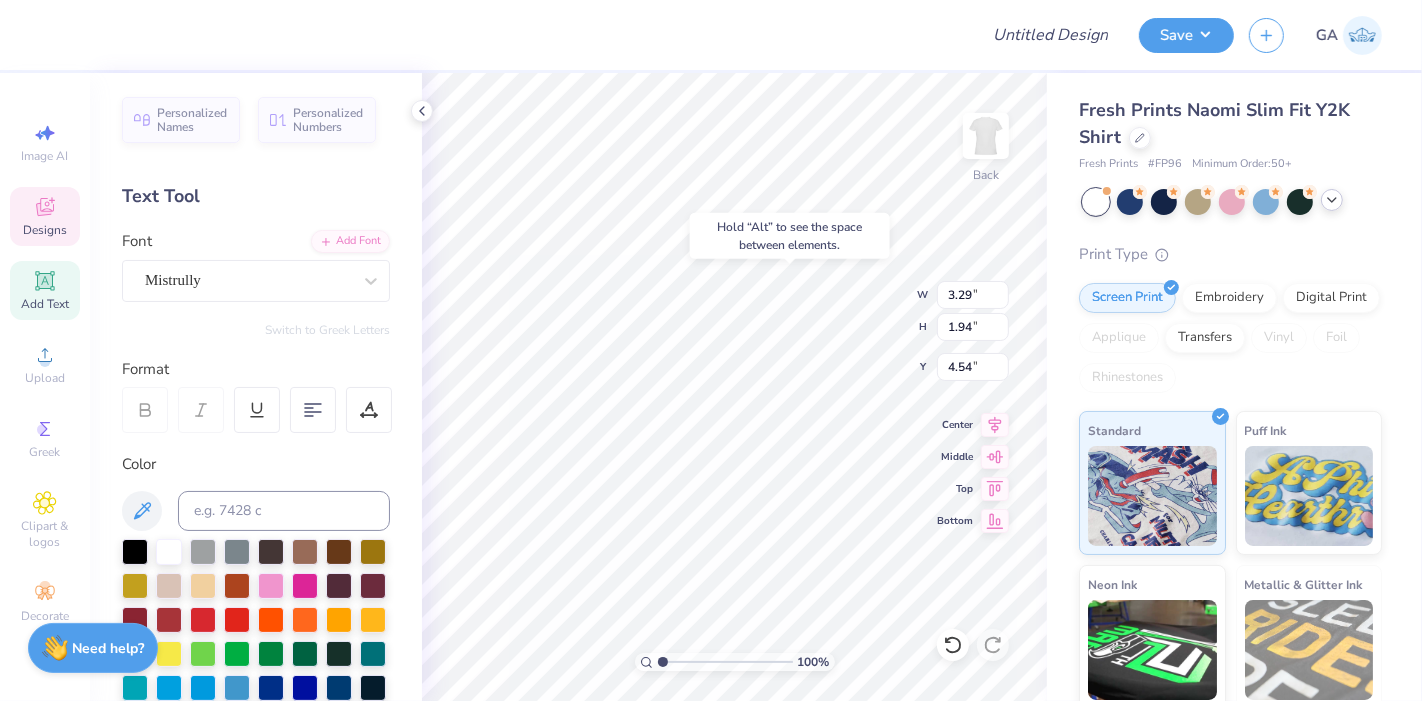 type on "2.72" 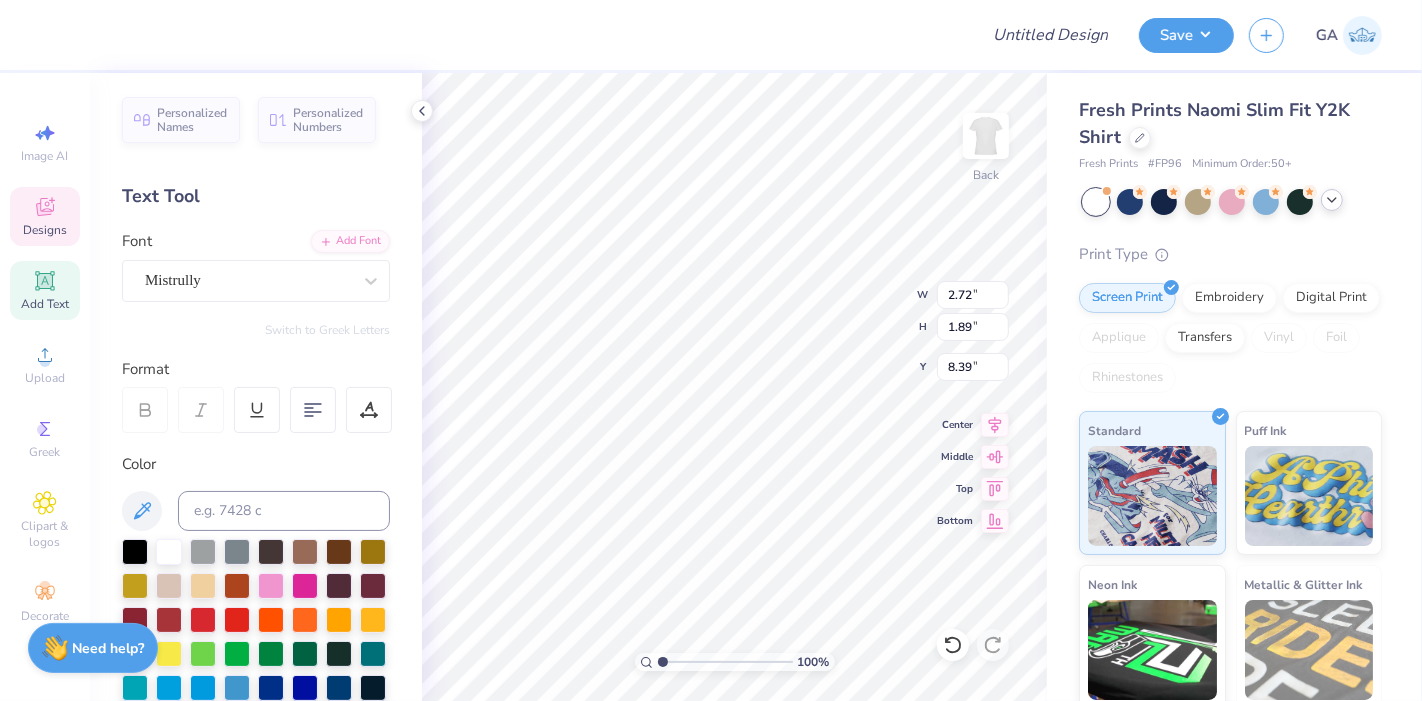 scroll, scrollTop: 18, scrollLeft: 2, axis: both 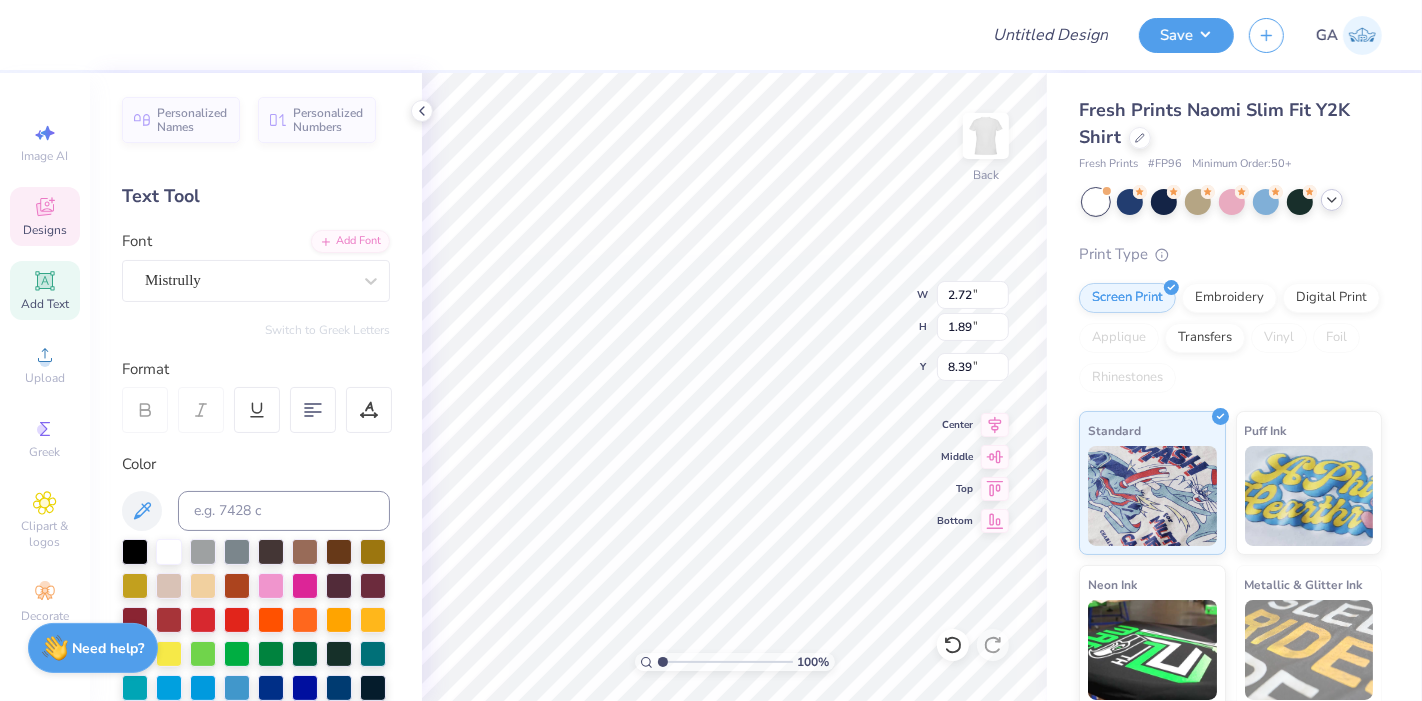 type on "5.57" 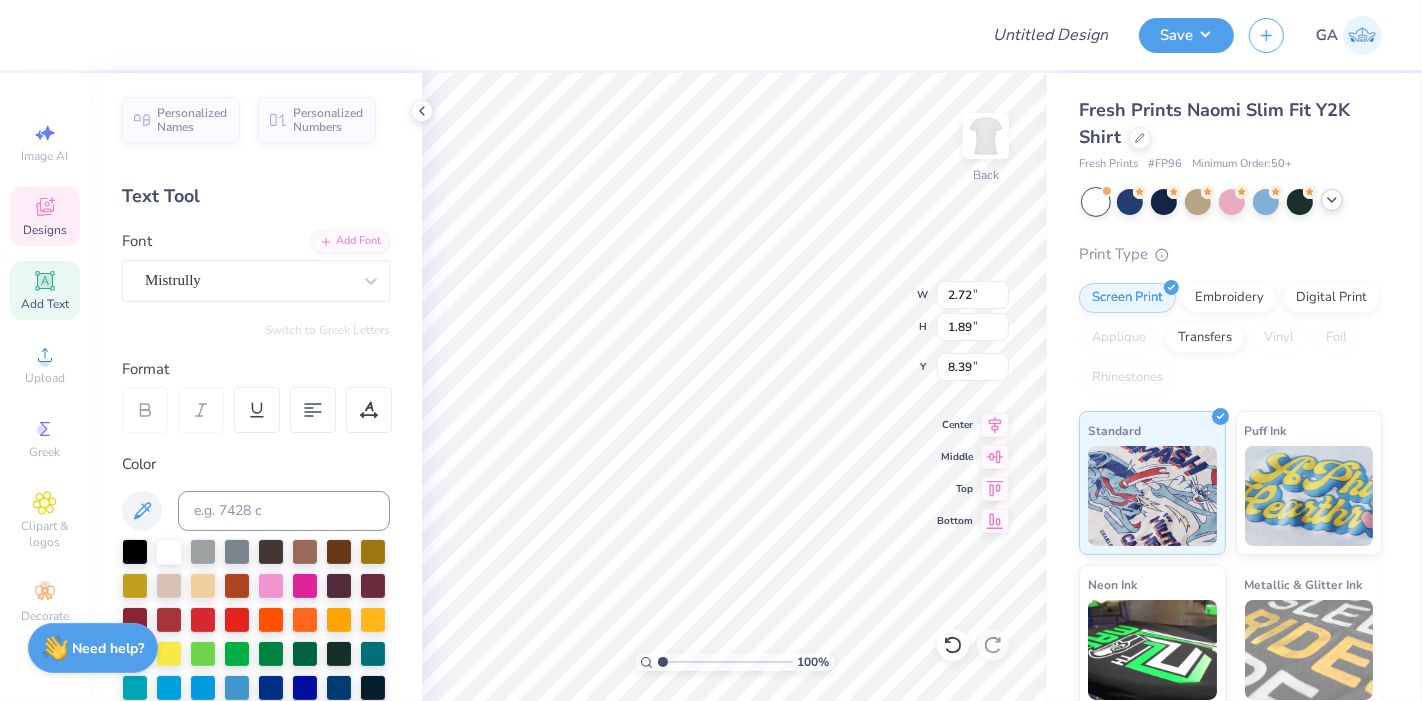 type on "1.82" 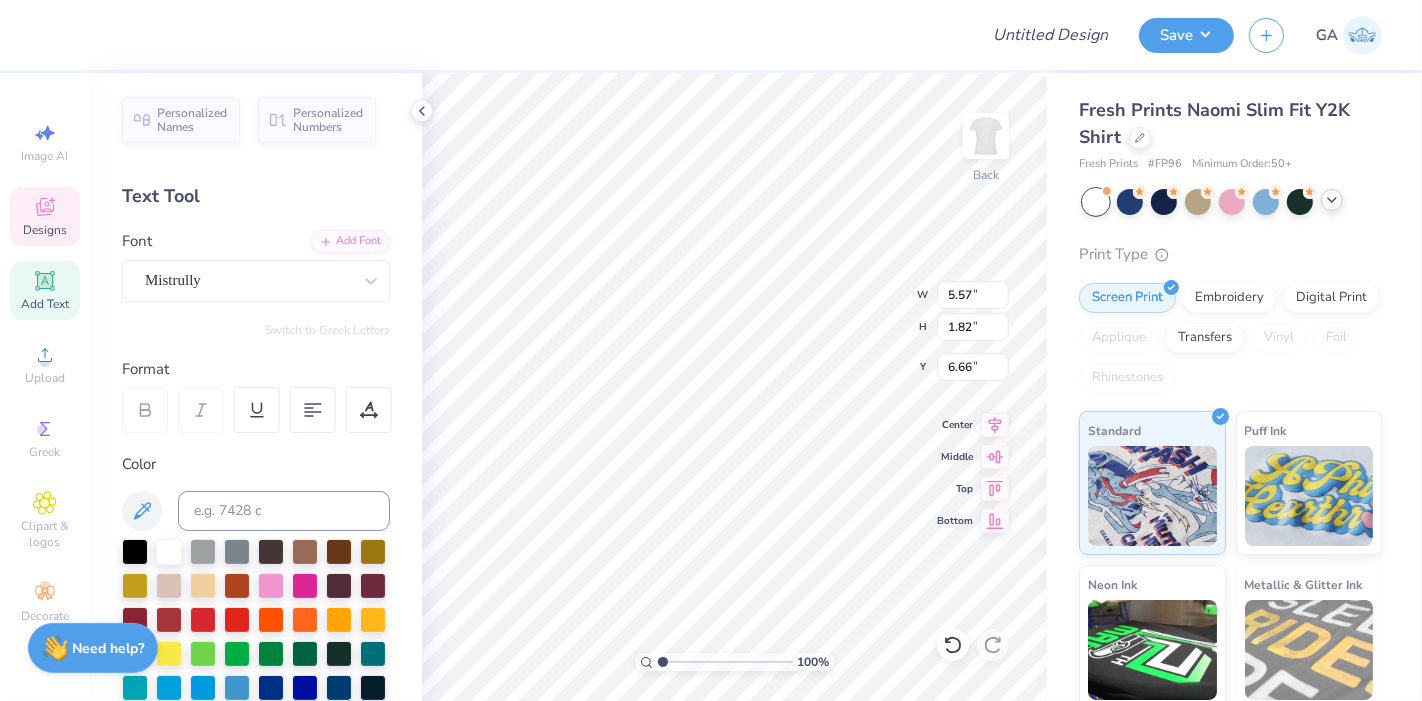 type on "7.27" 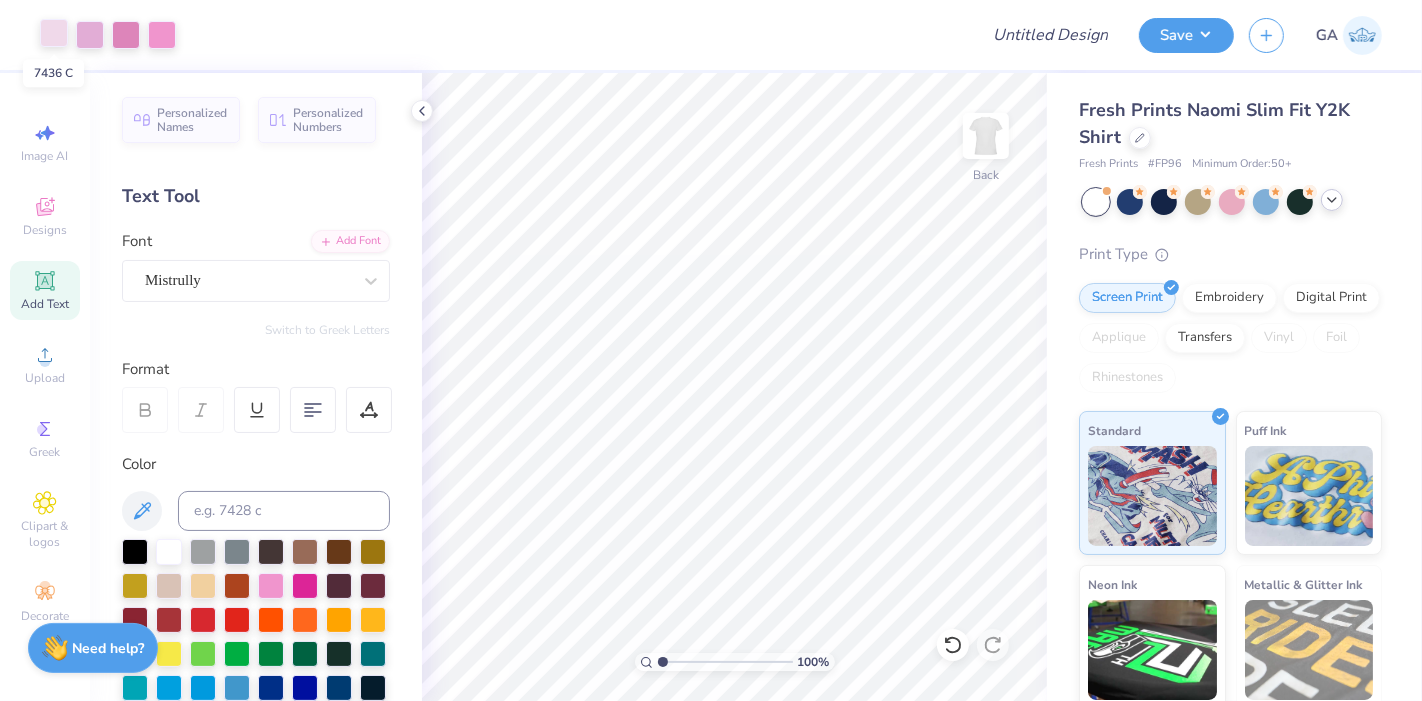 click at bounding box center (54, 33) 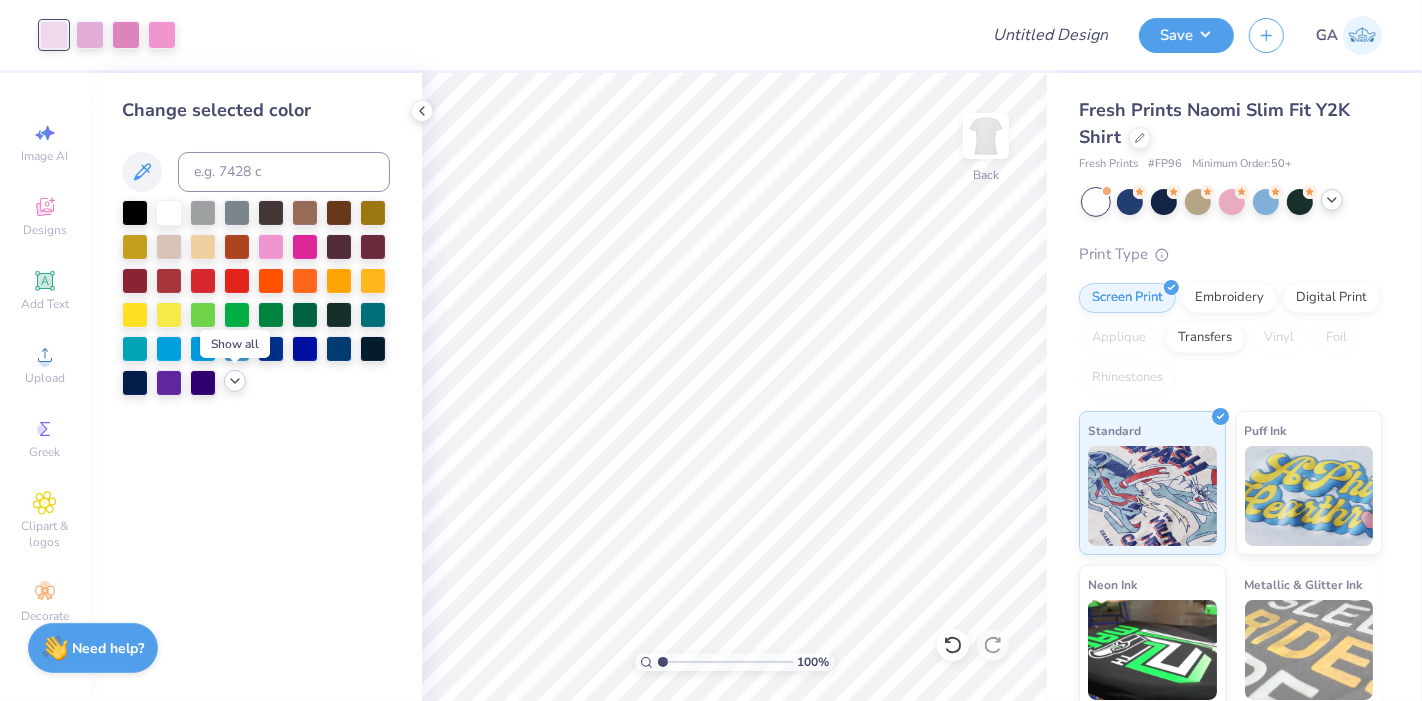 click 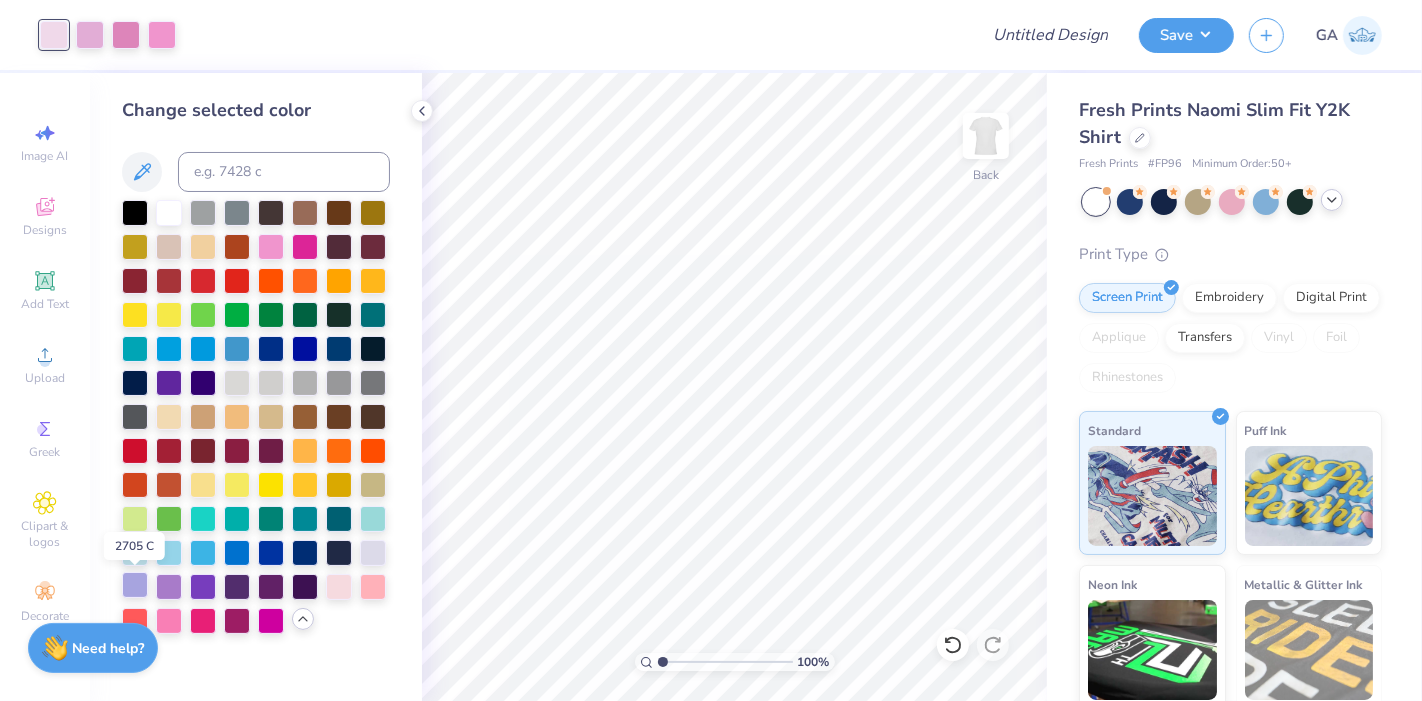 click at bounding box center [135, 585] 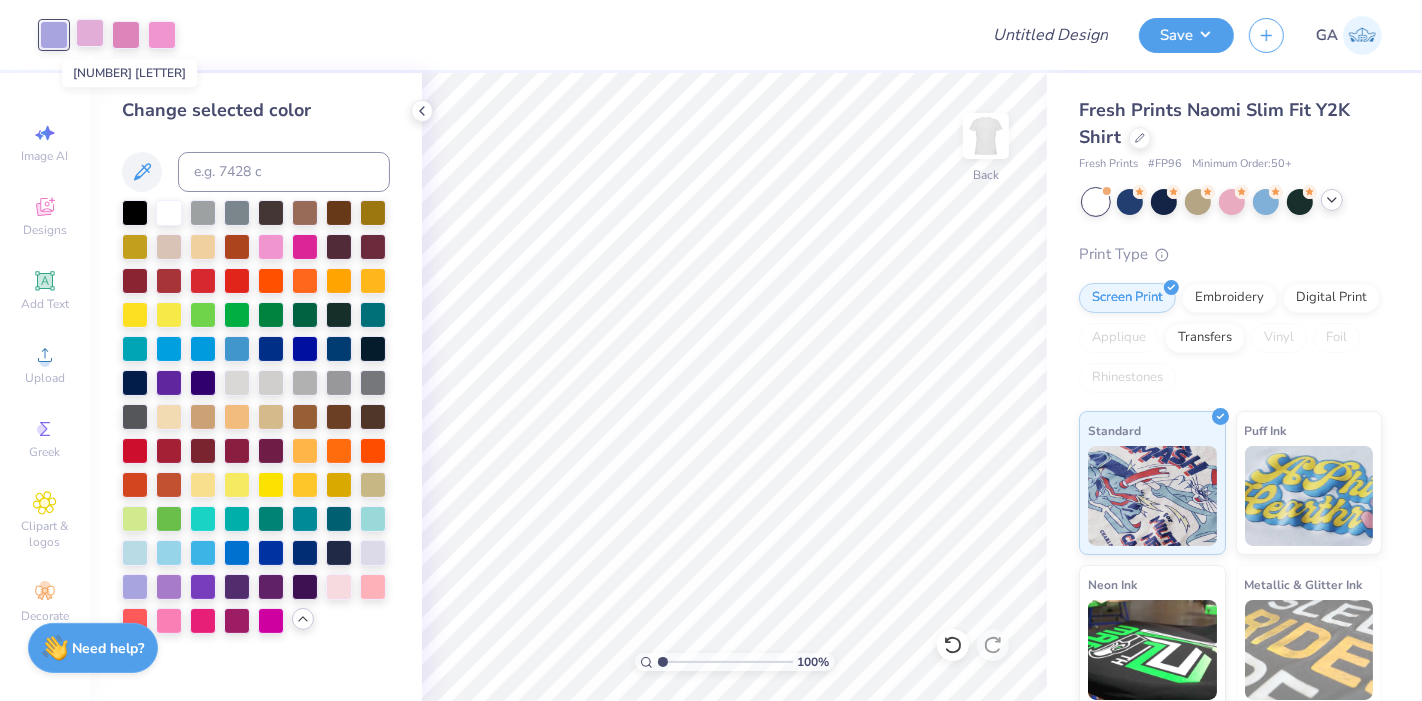 click at bounding box center (90, 33) 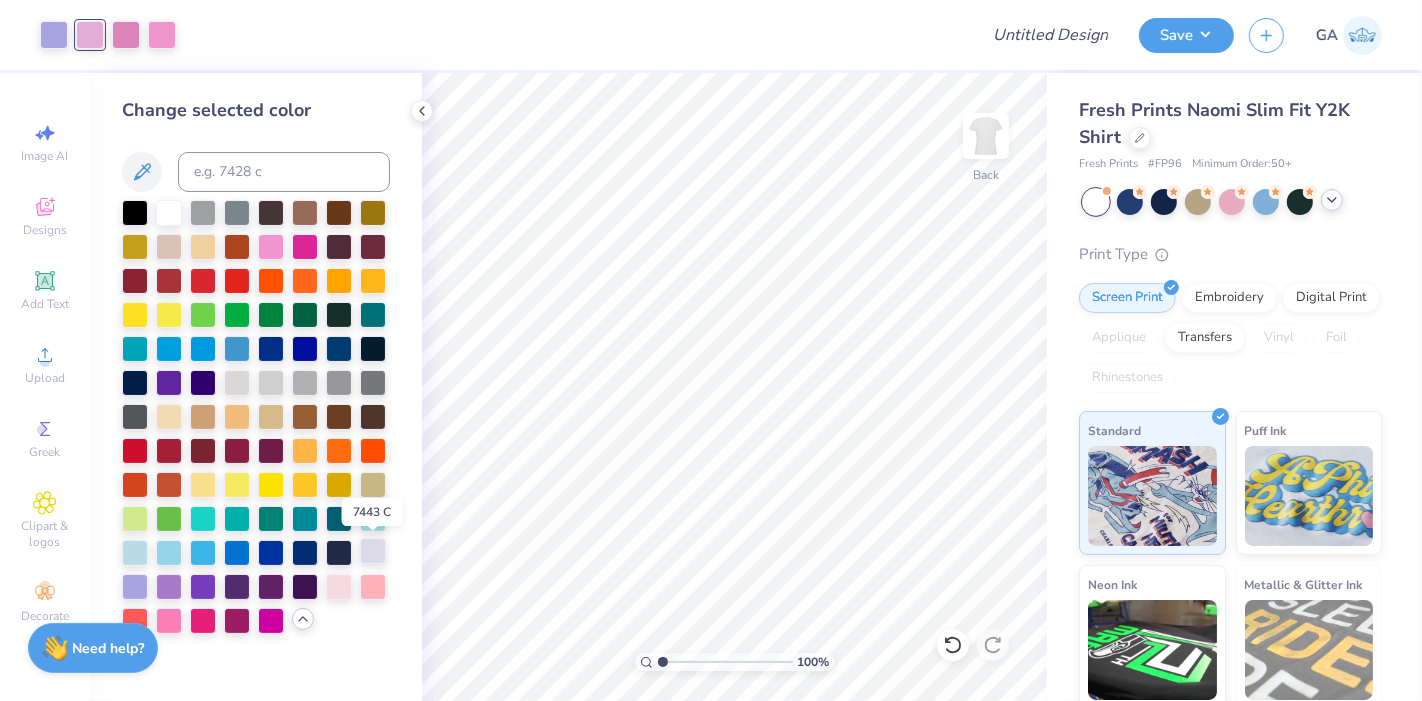 click at bounding box center [373, 551] 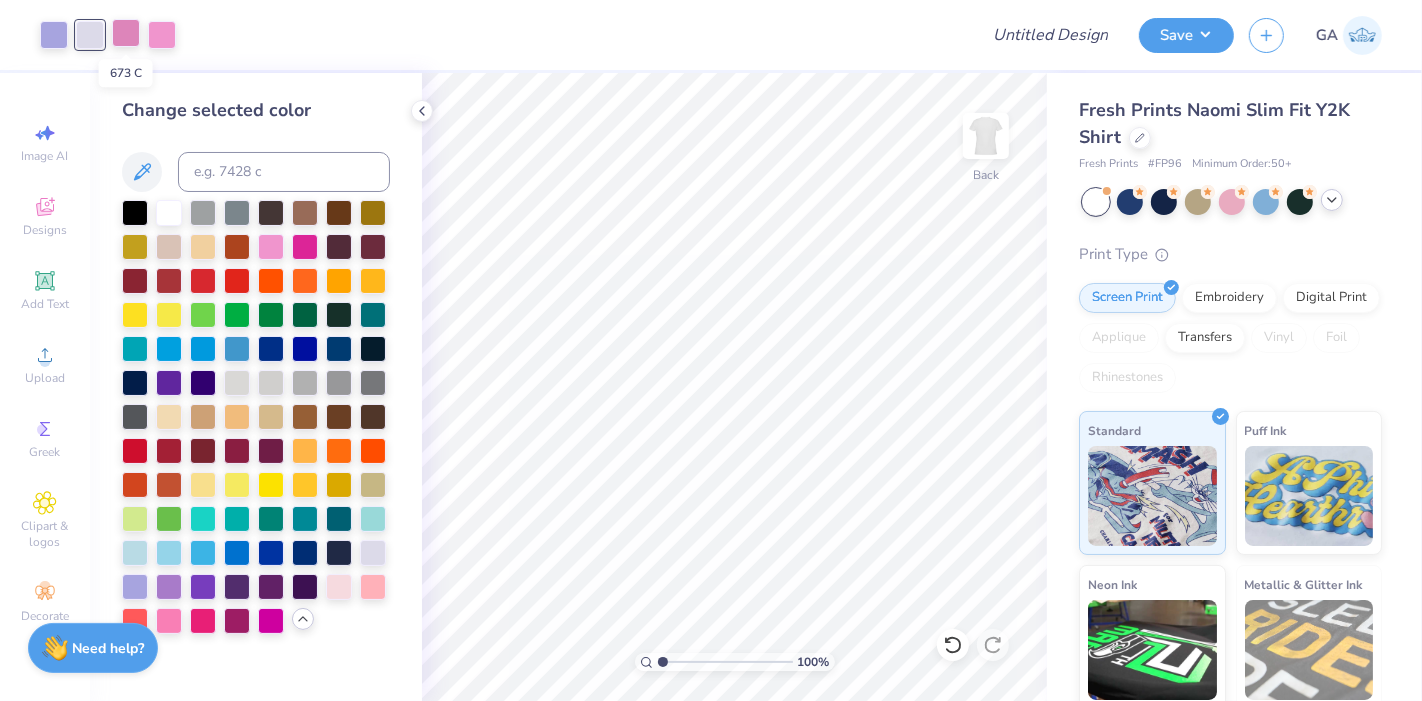 click at bounding box center (126, 33) 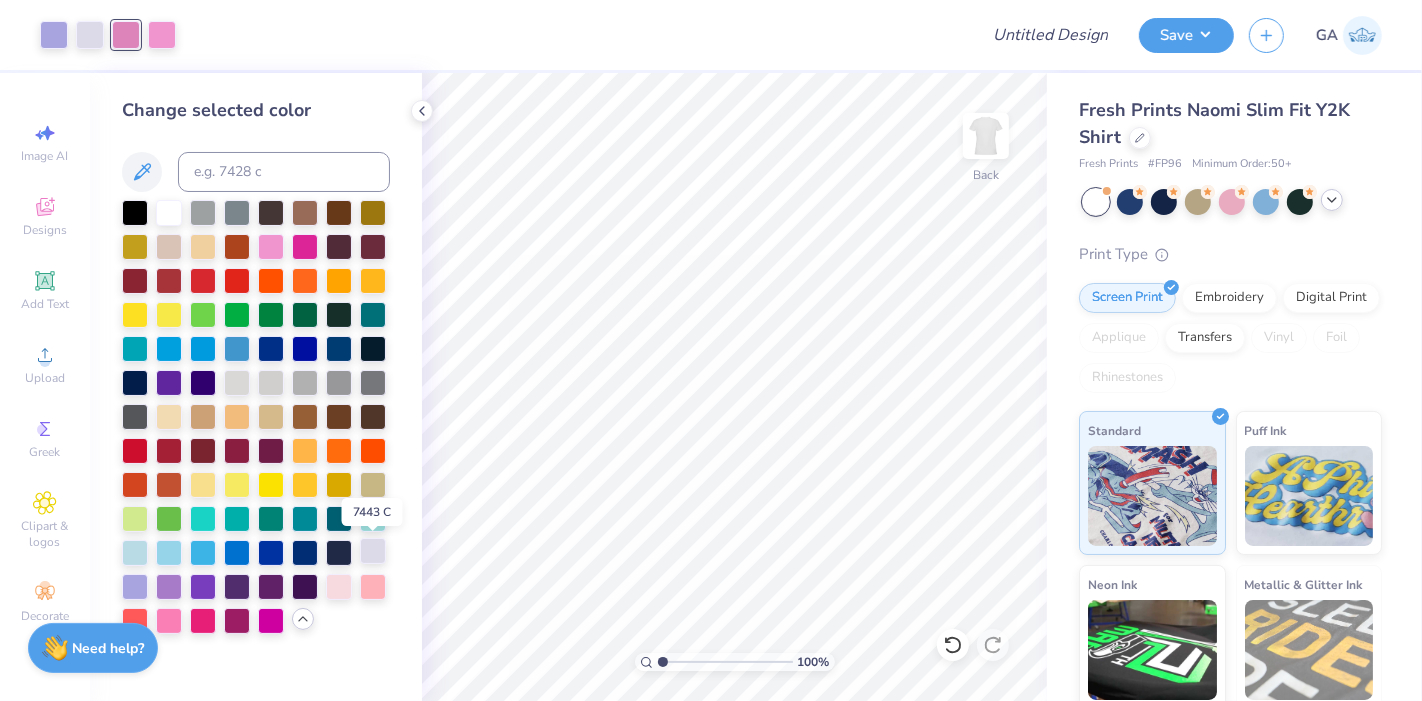 click at bounding box center (373, 551) 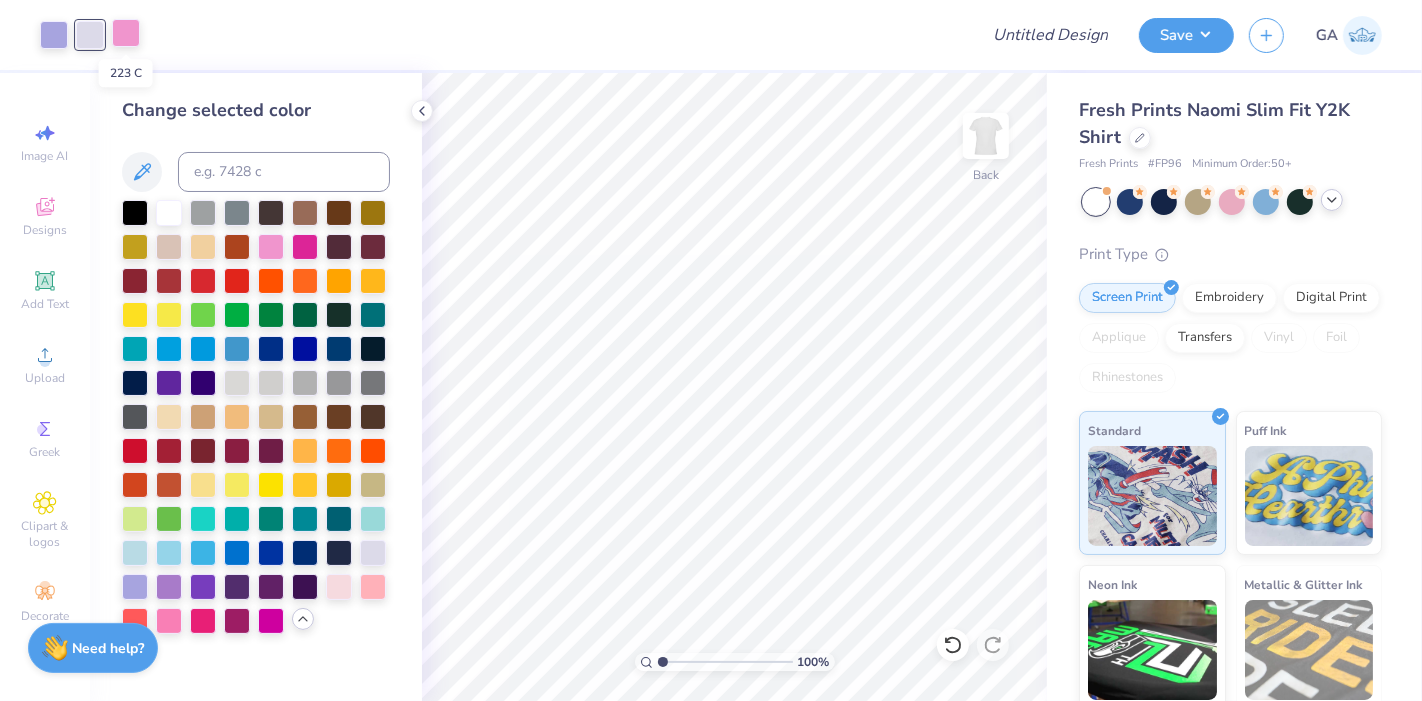 click at bounding box center [126, 33] 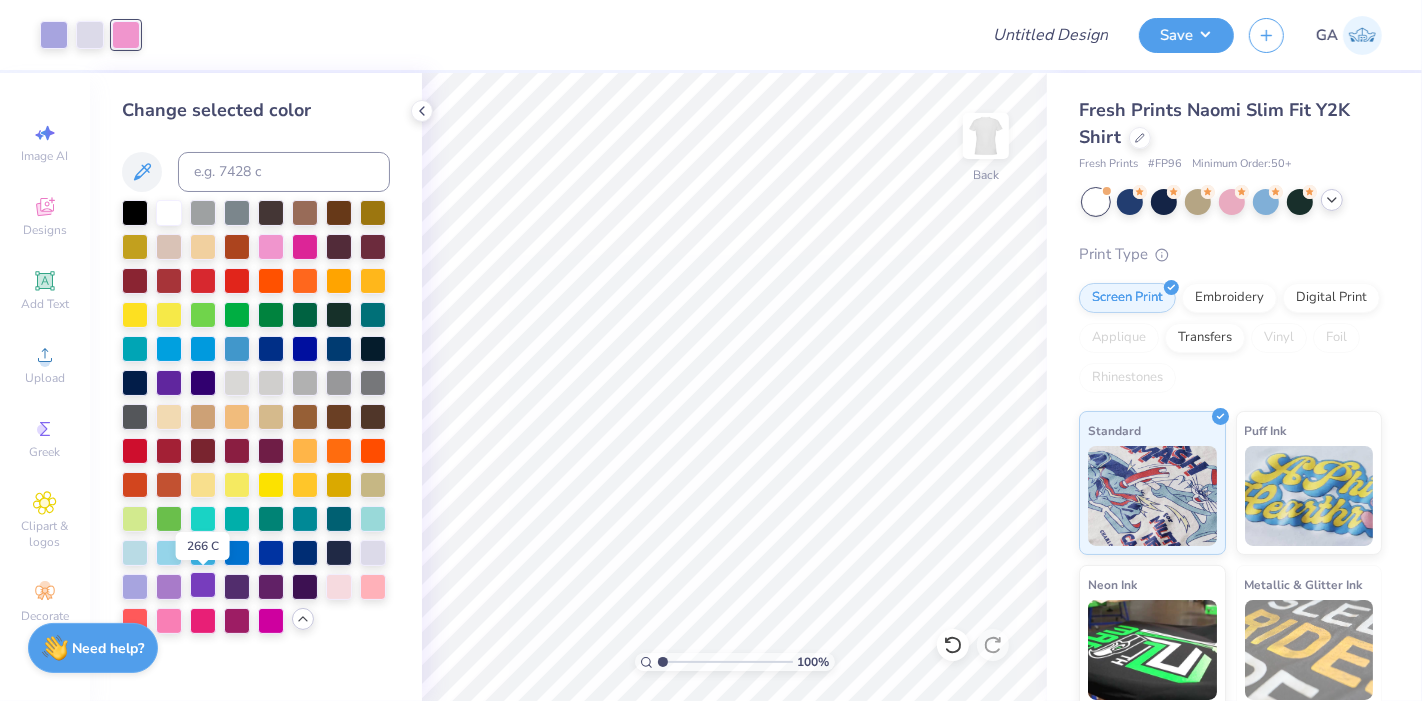 click at bounding box center [203, 585] 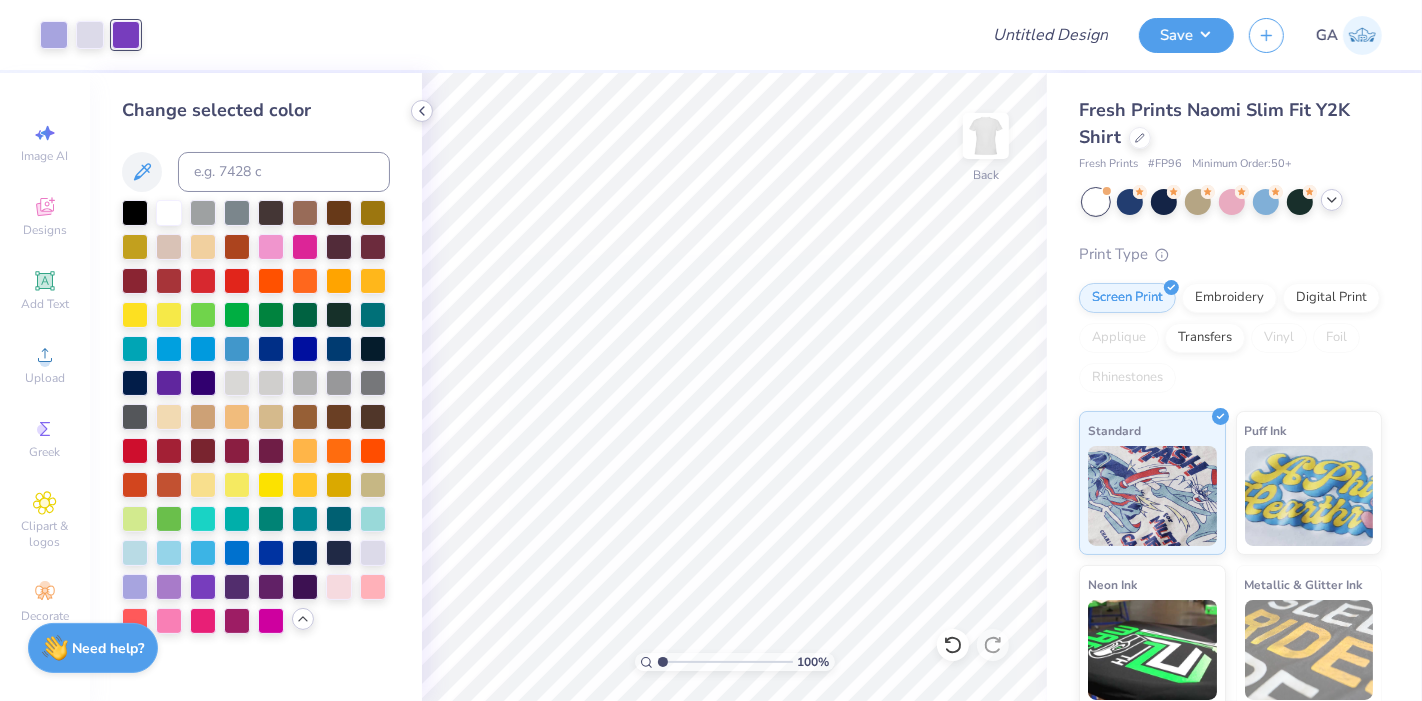 click 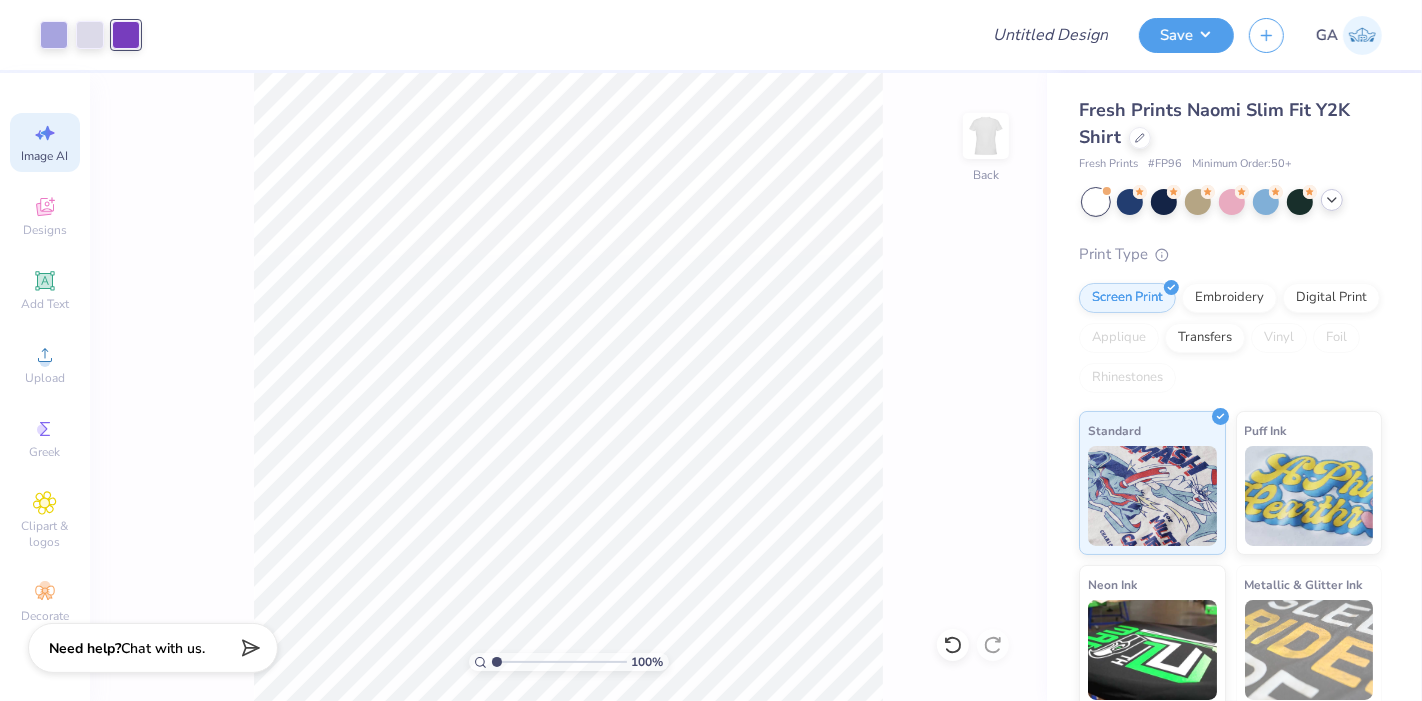 click on "Image AI" at bounding box center [45, 142] 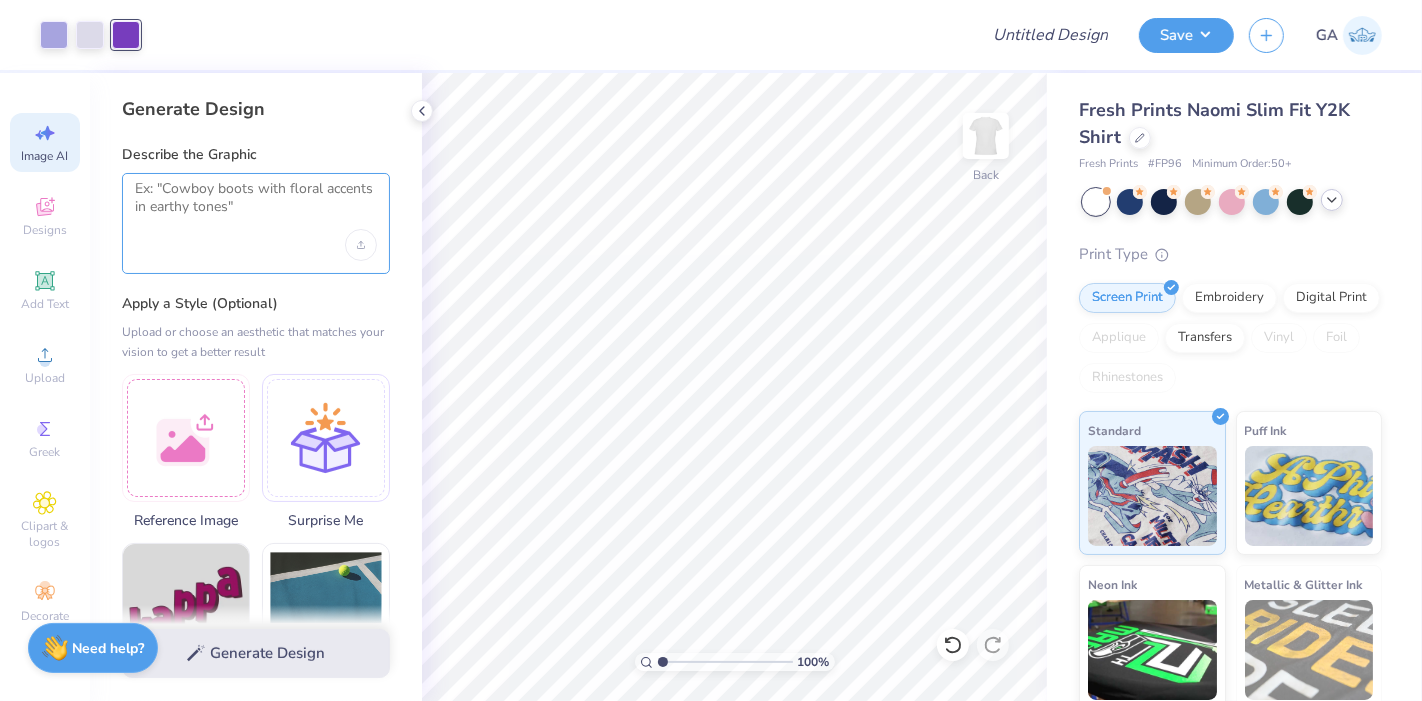click at bounding box center [256, 205] 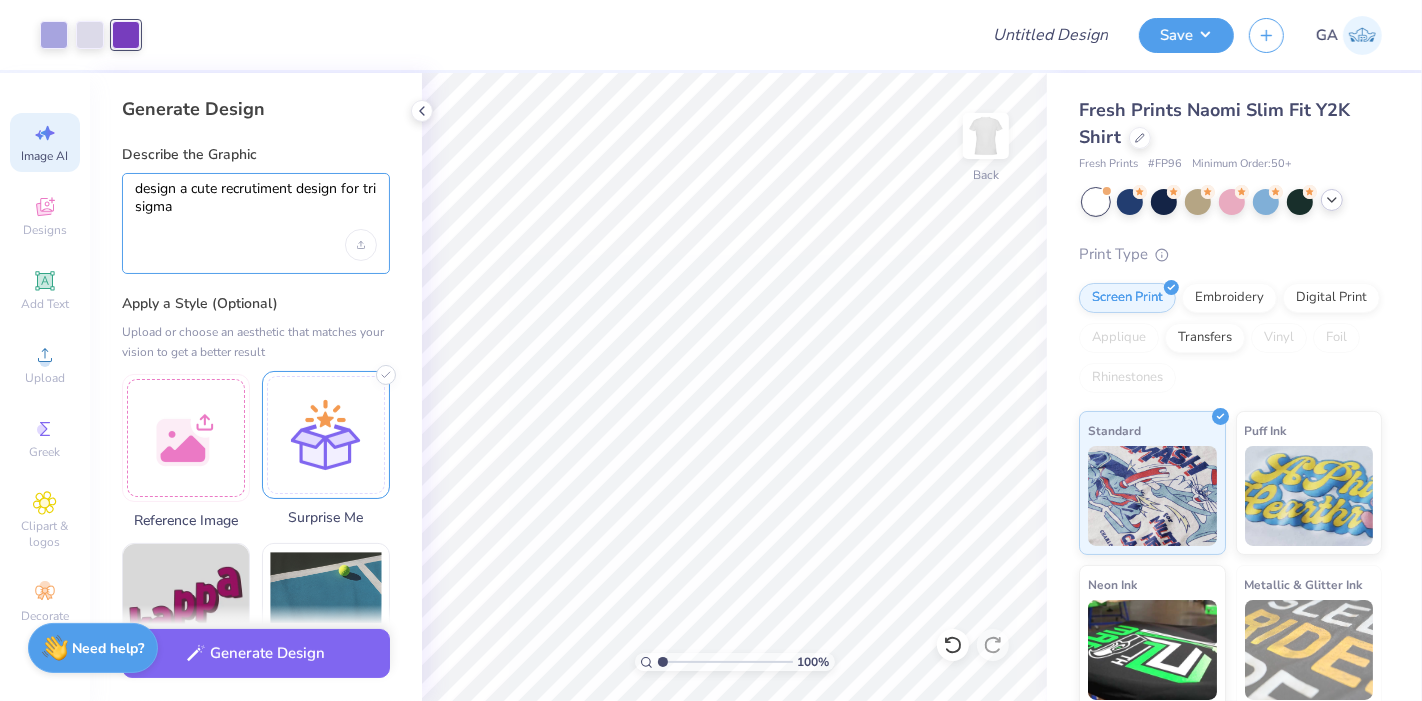 type on "design a cute recrutiment design for tri sigma" 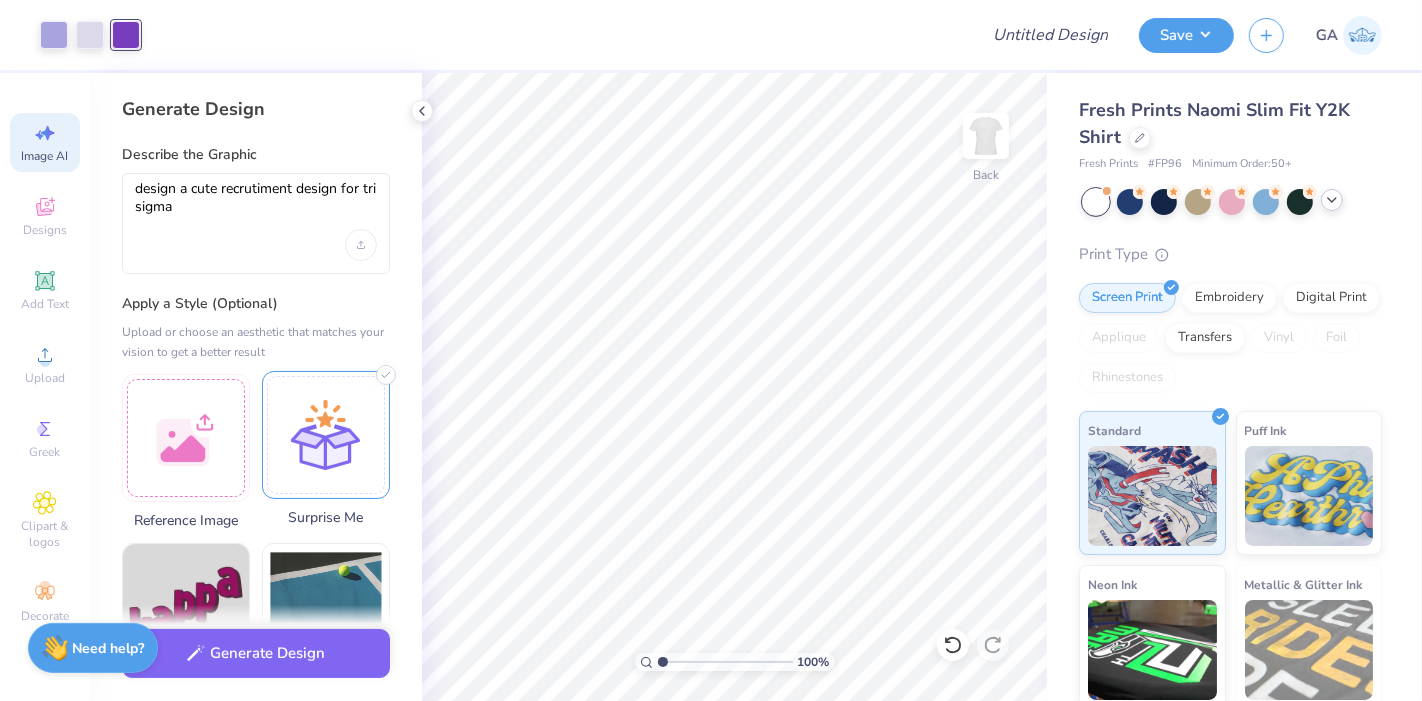 click at bounding box center [326, 435] 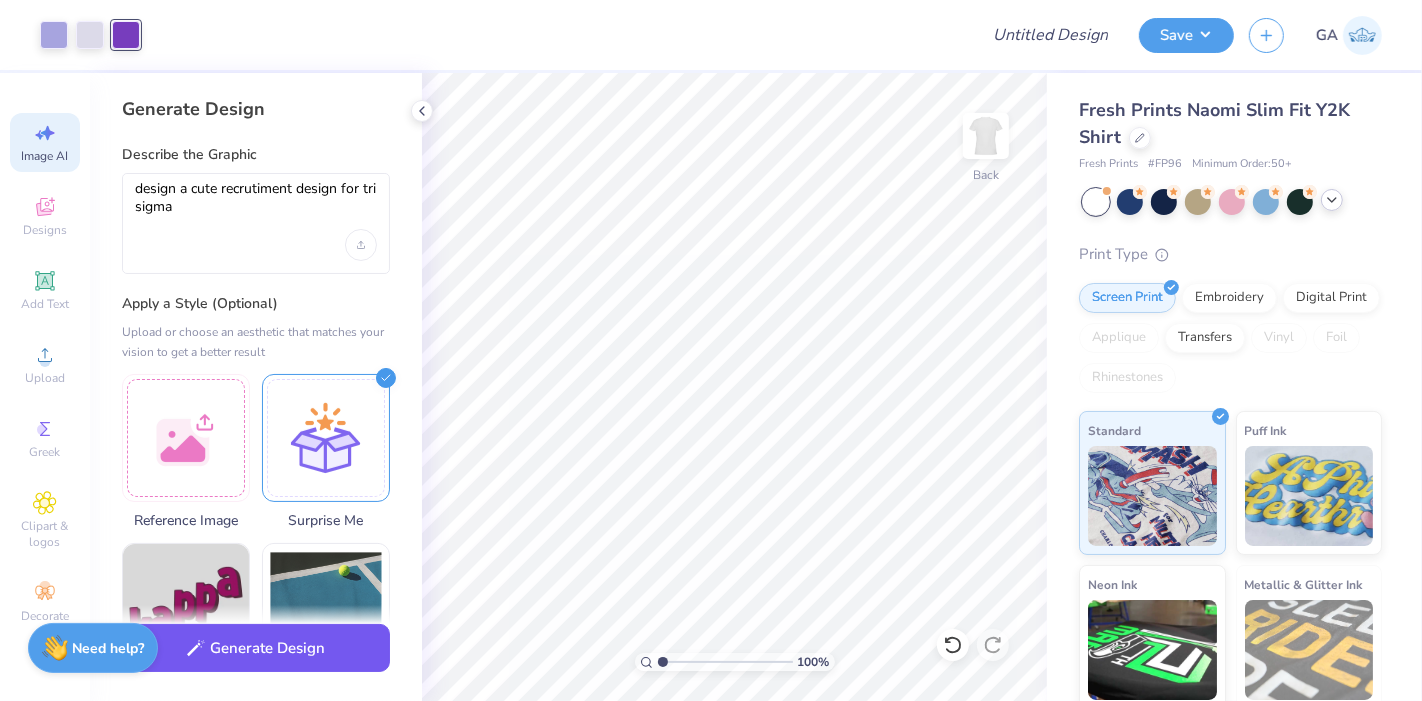 click on "Generate Design" at bounding box center [256, 648] 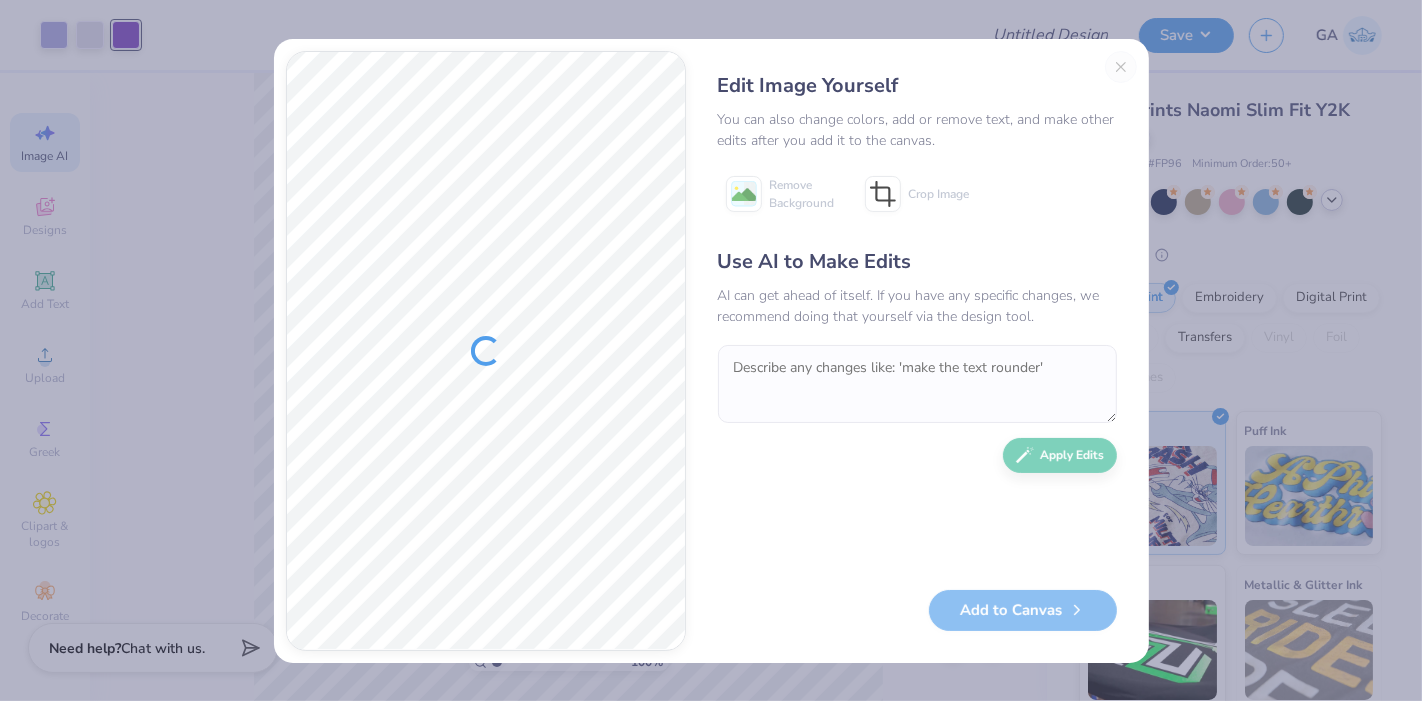 click on "Edit Image Yourself You can also change colors, add or remove text, and make other edits after you add it to the canvas. Remove Background Crop Image Use AI to Make Edits AI can get ahead of itself. If you have any specific changes, we recommend doing that yourself via the design tool. Apply Edits Add to Canvas" at bounding box center [917, 351] 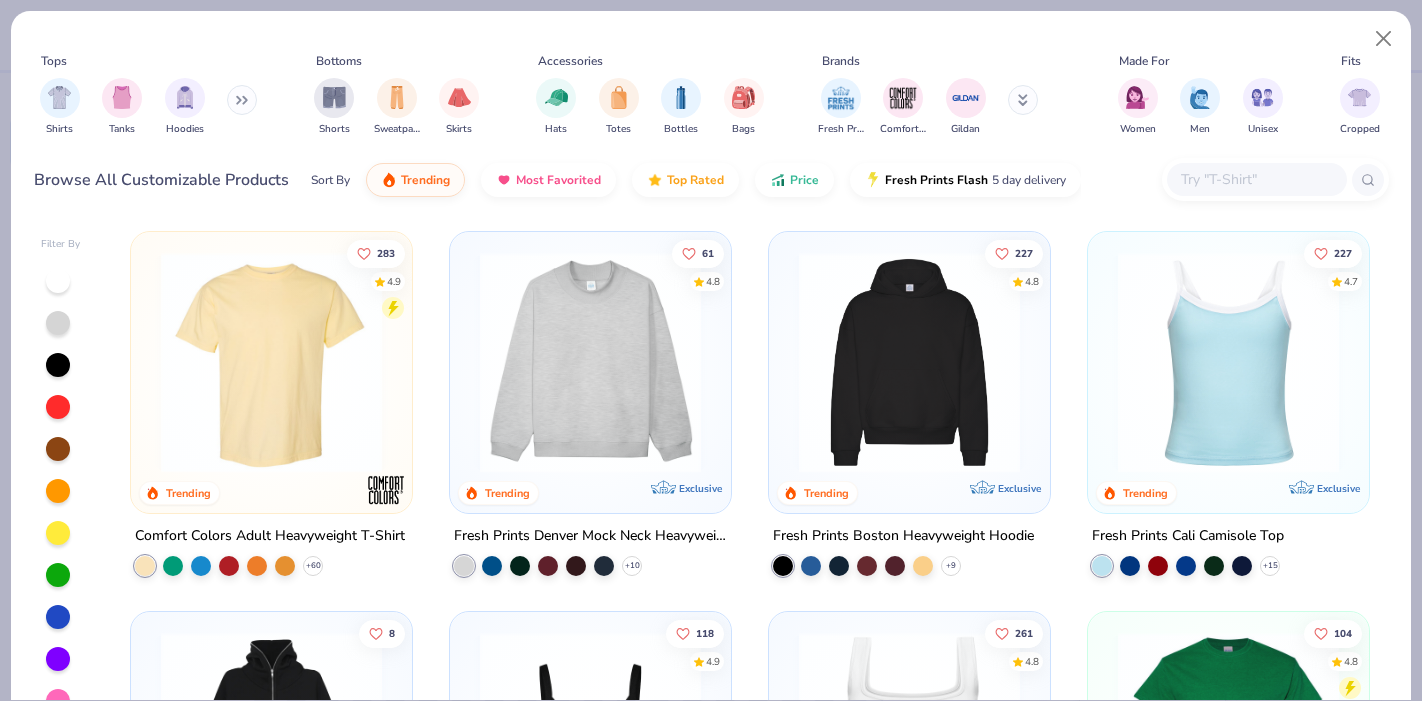 select on "4" 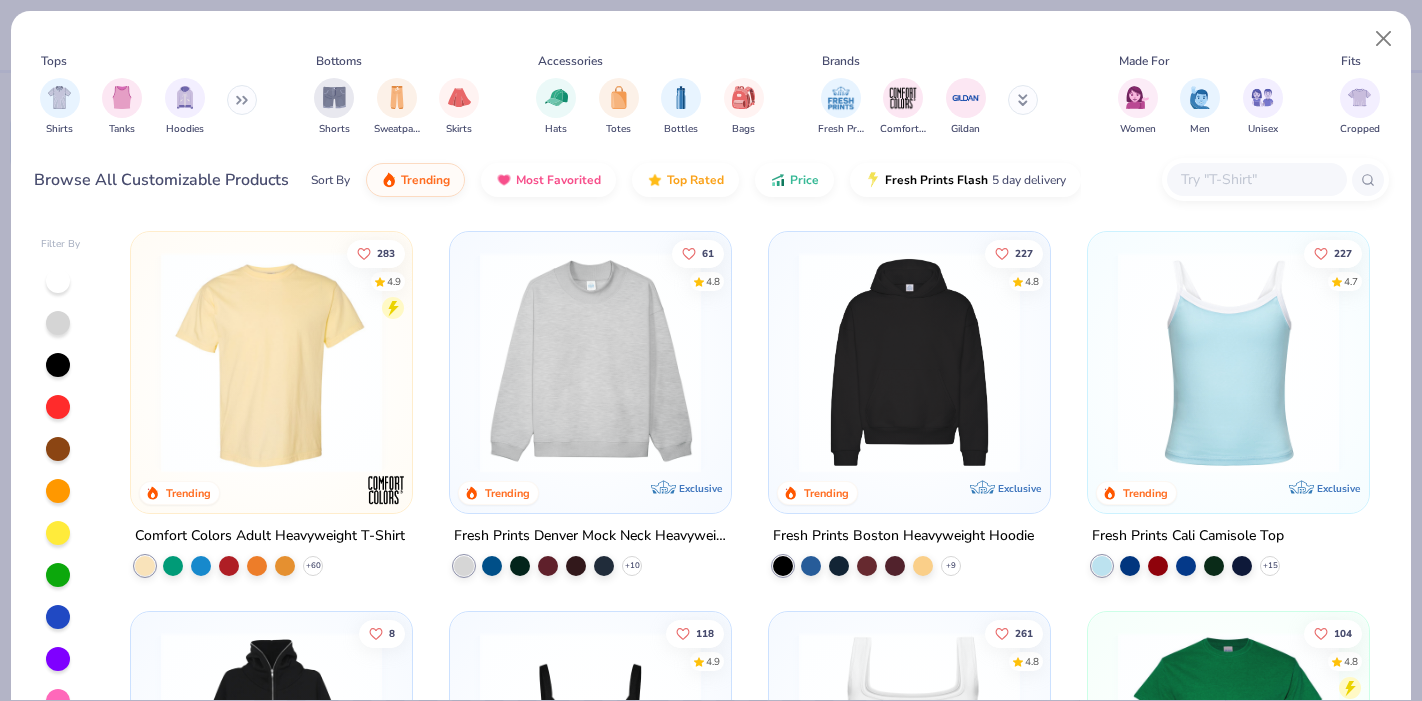 click at bounding box center (909, 742) 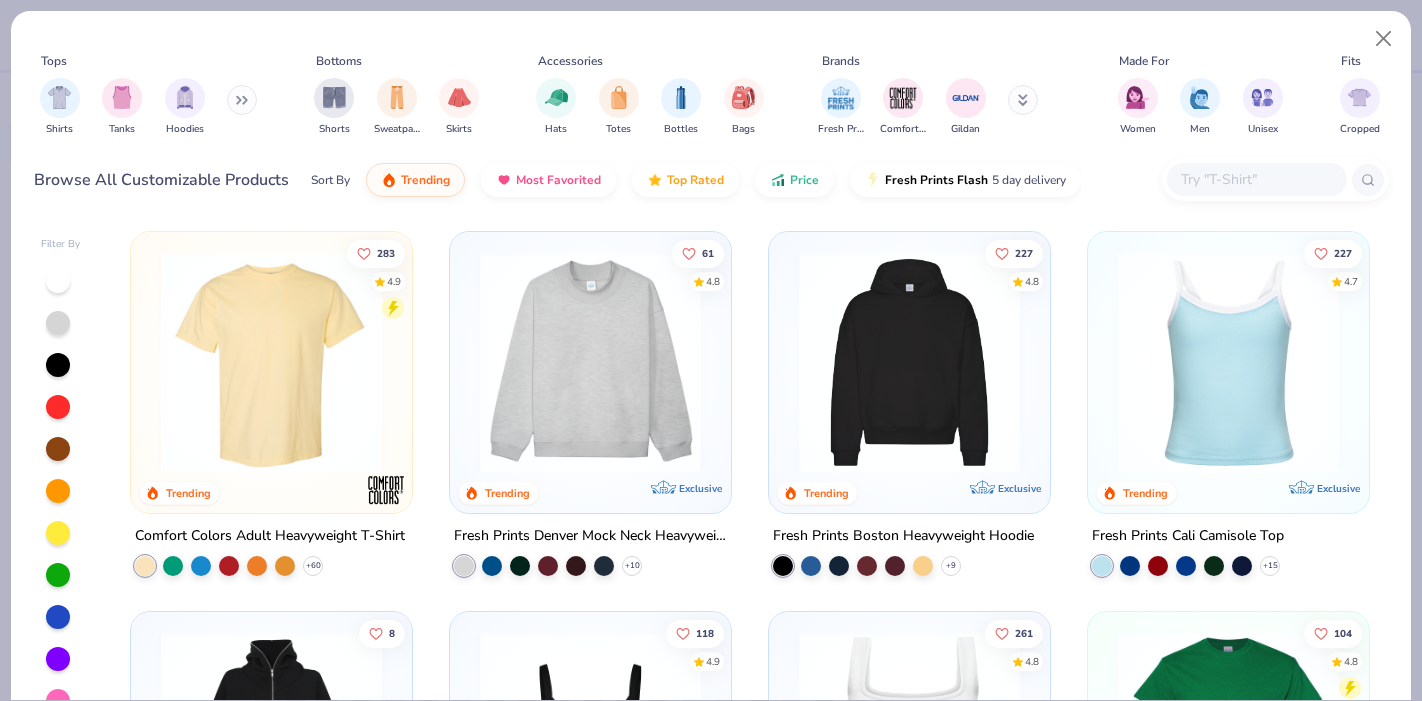 scroll, scrollTop: 0, scrollLeft: 0, axis: both 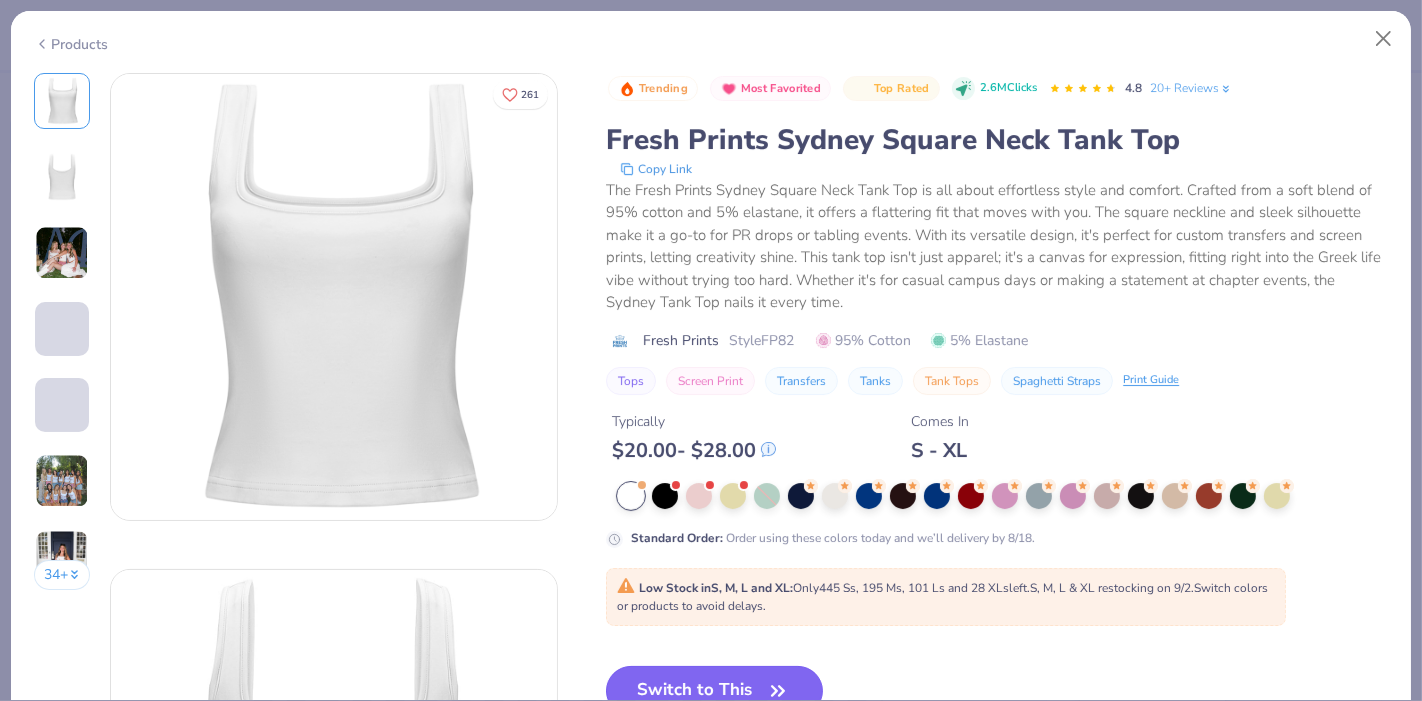 click on "Low Stock in  S, M, L and XL :  Only  445 Ss, 195 Ms, 101 Ls and 28 XLs  left.  S, M, L & XL restocking on 9/2.  Switch colors or products to avoid delays." at bounding box center [942, 597] 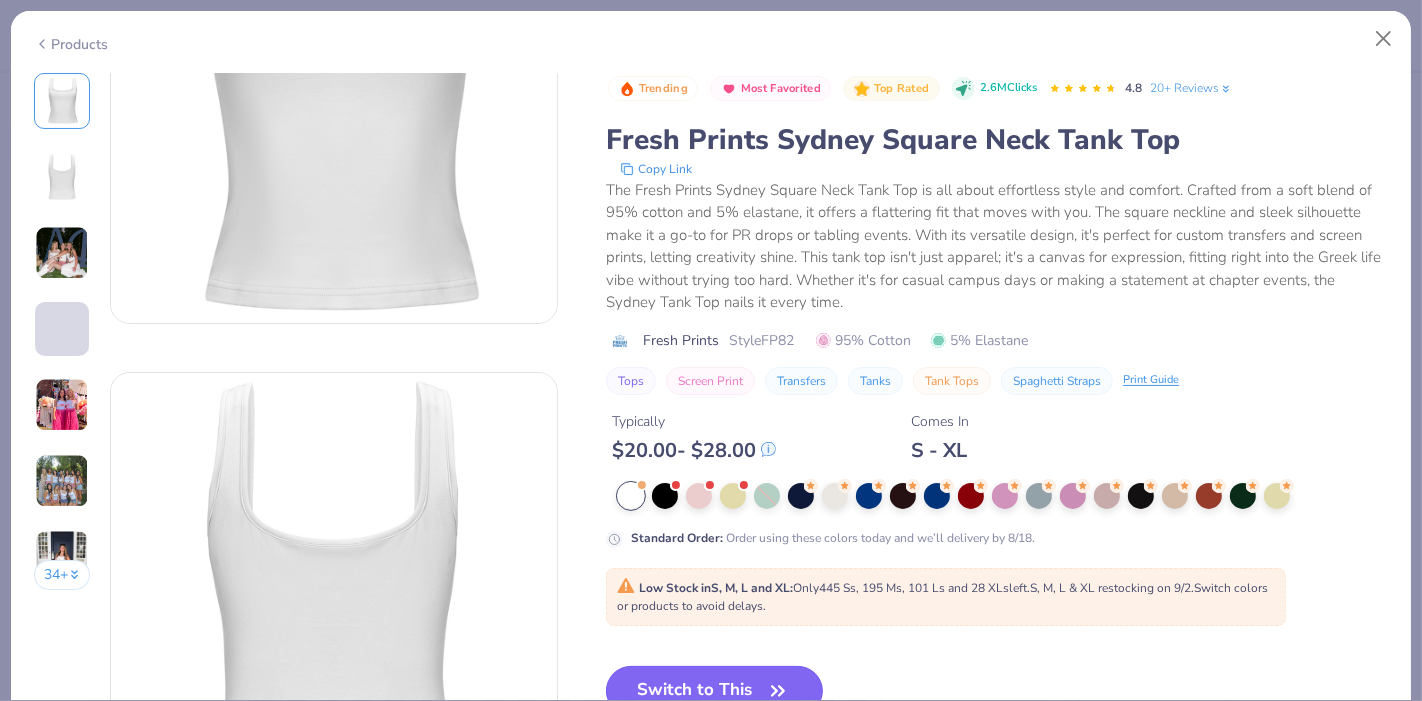scroll, scrollTop: 206, scrollLeft: 0, axis: vertical 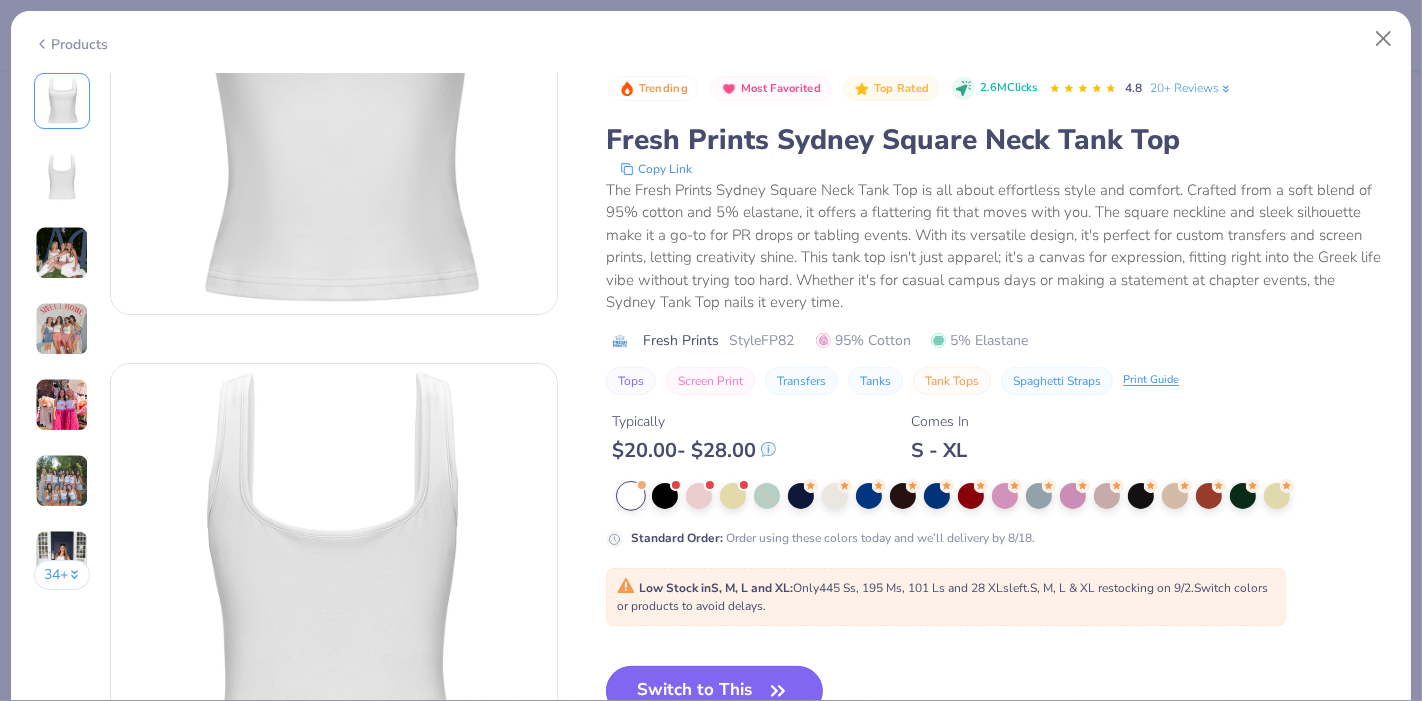 click on "Switch to This" at bounding box center (714, 691) 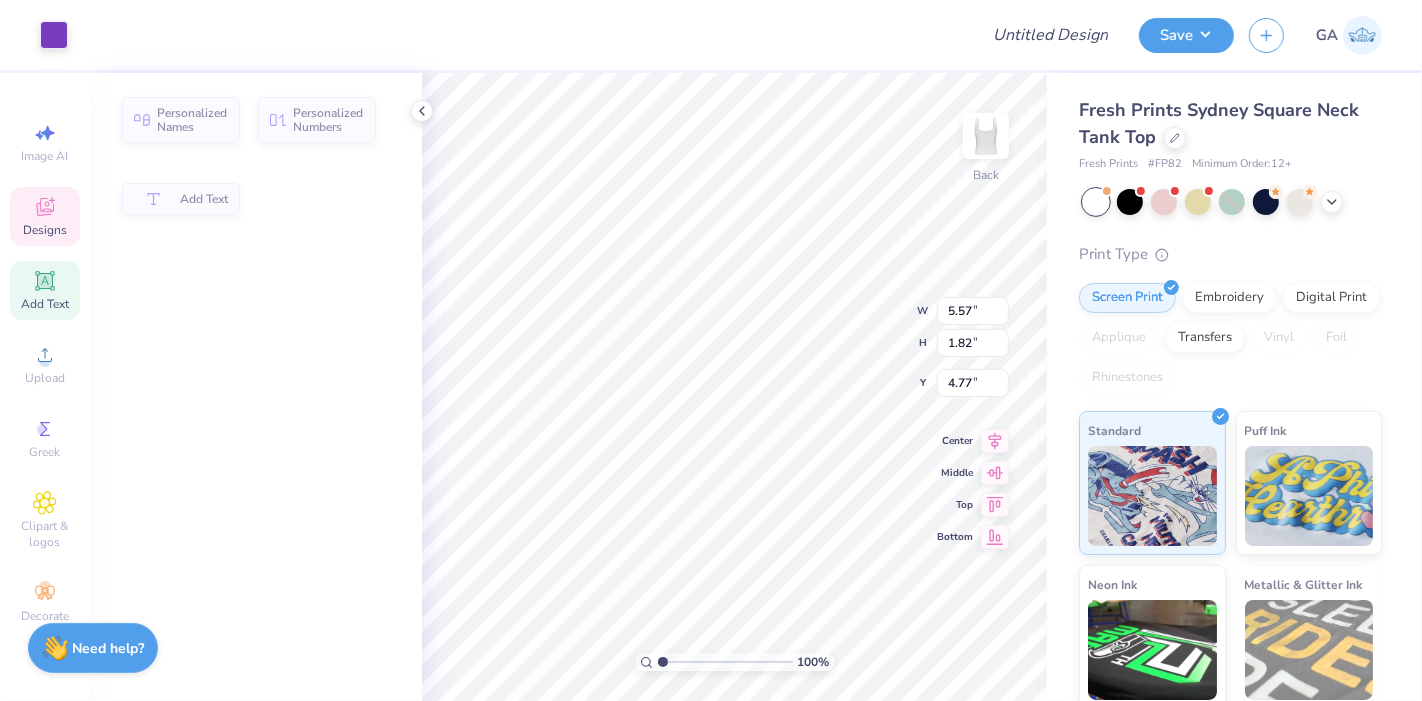 scroll, scrollTop: 0, scrollLeft: 0, axis: both 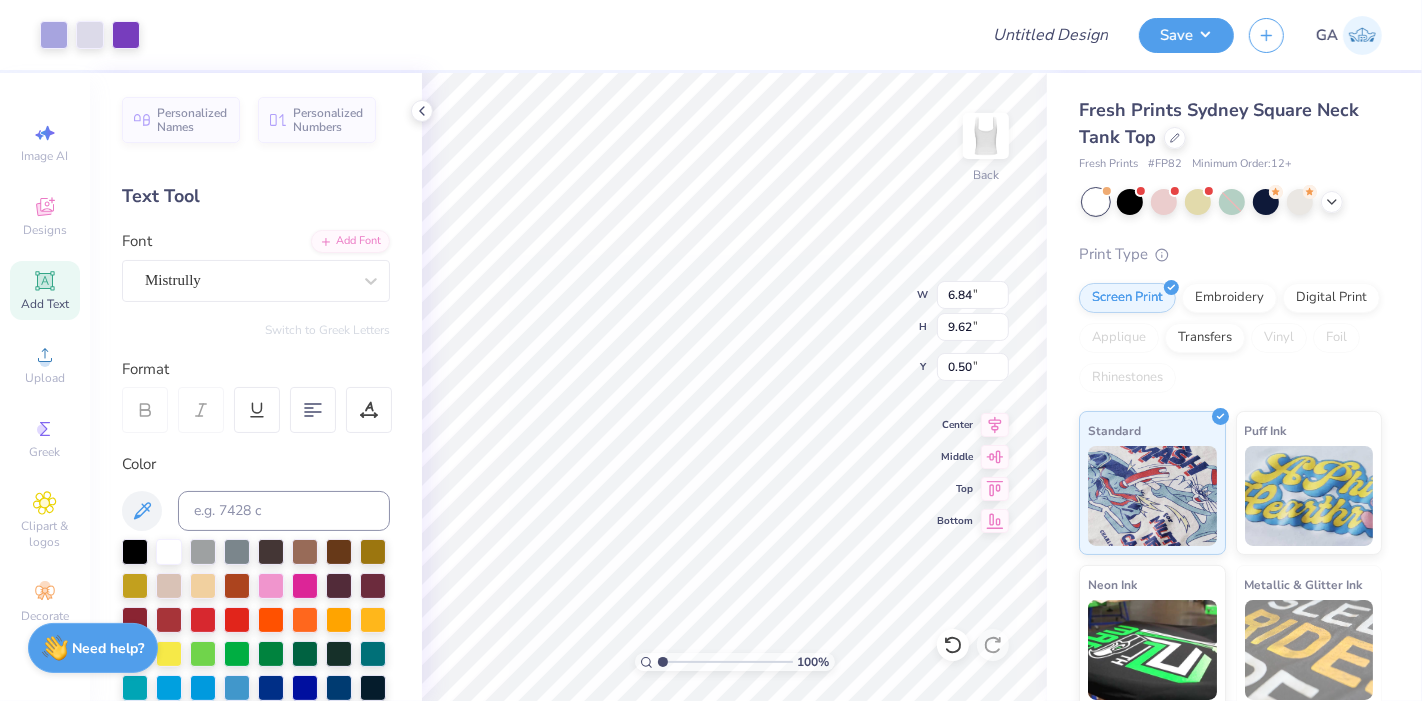 type on "5.07" 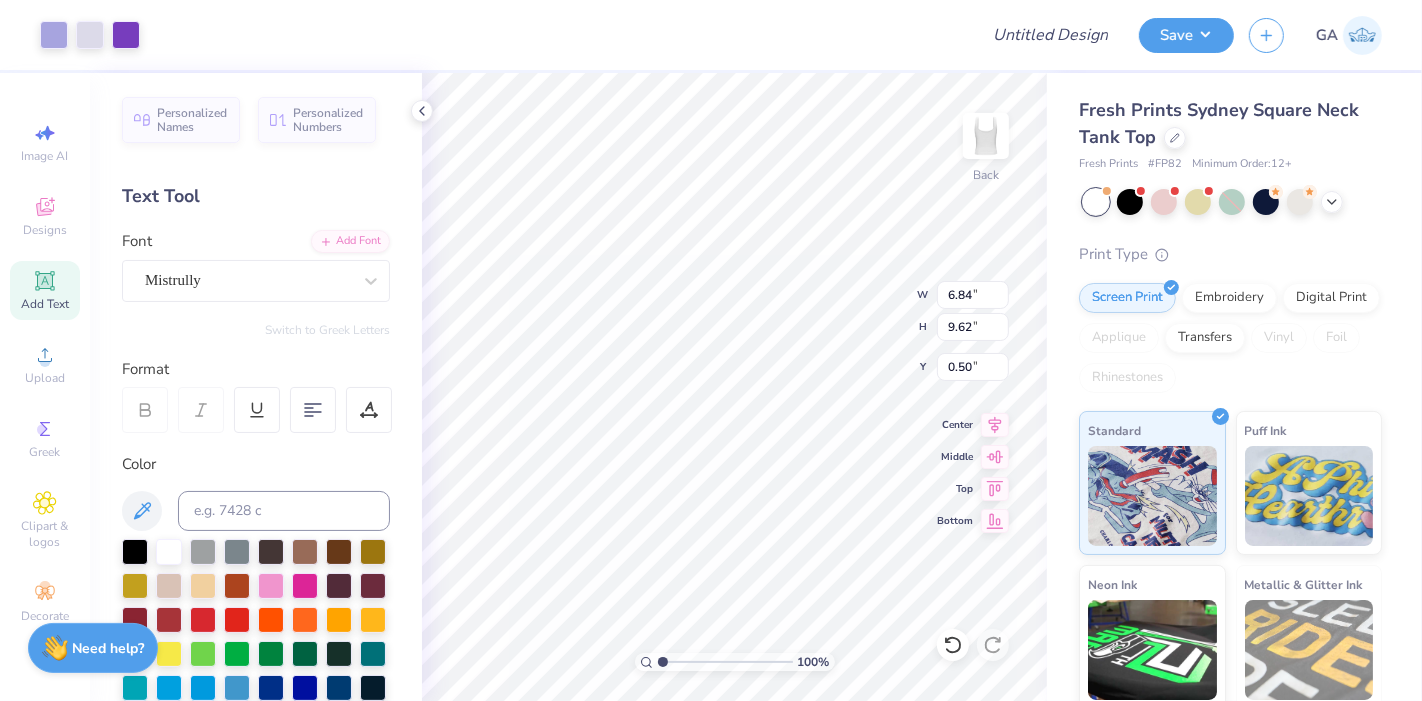 type on "7.14" 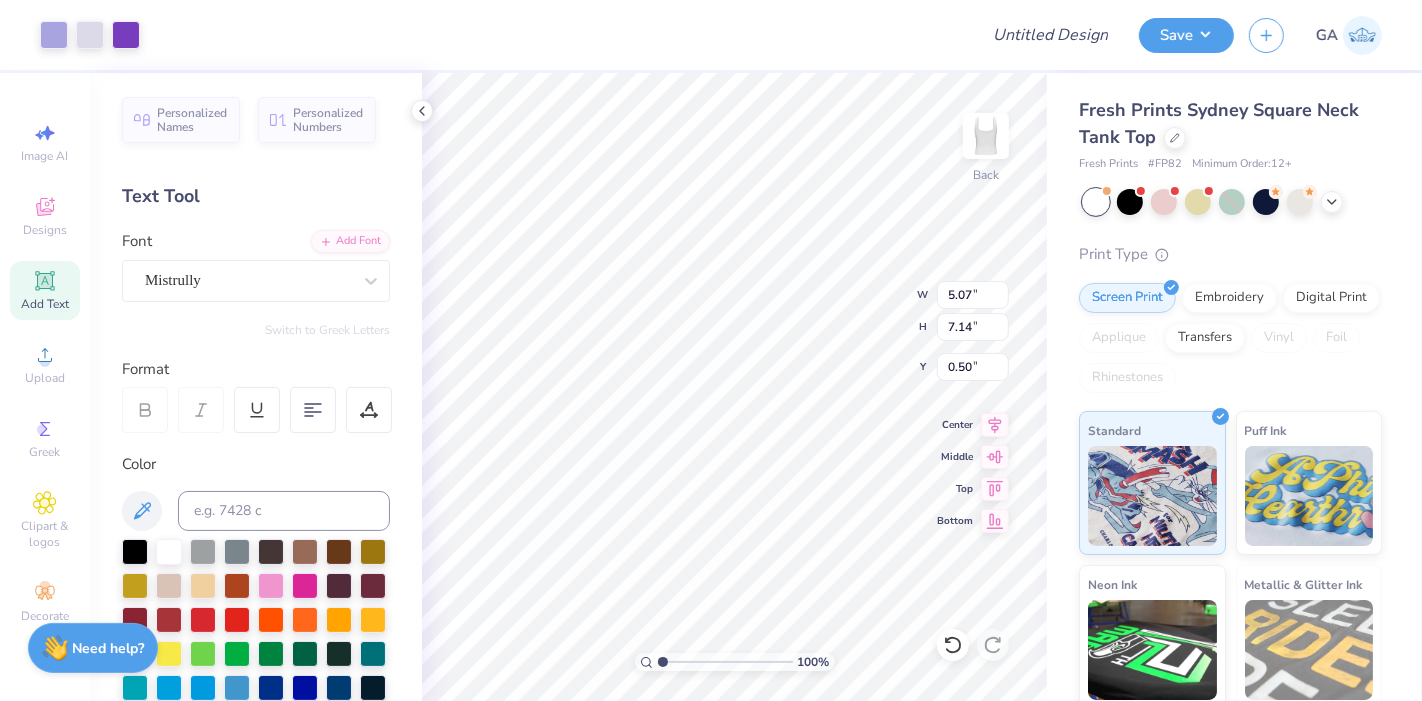 type on "3.00" 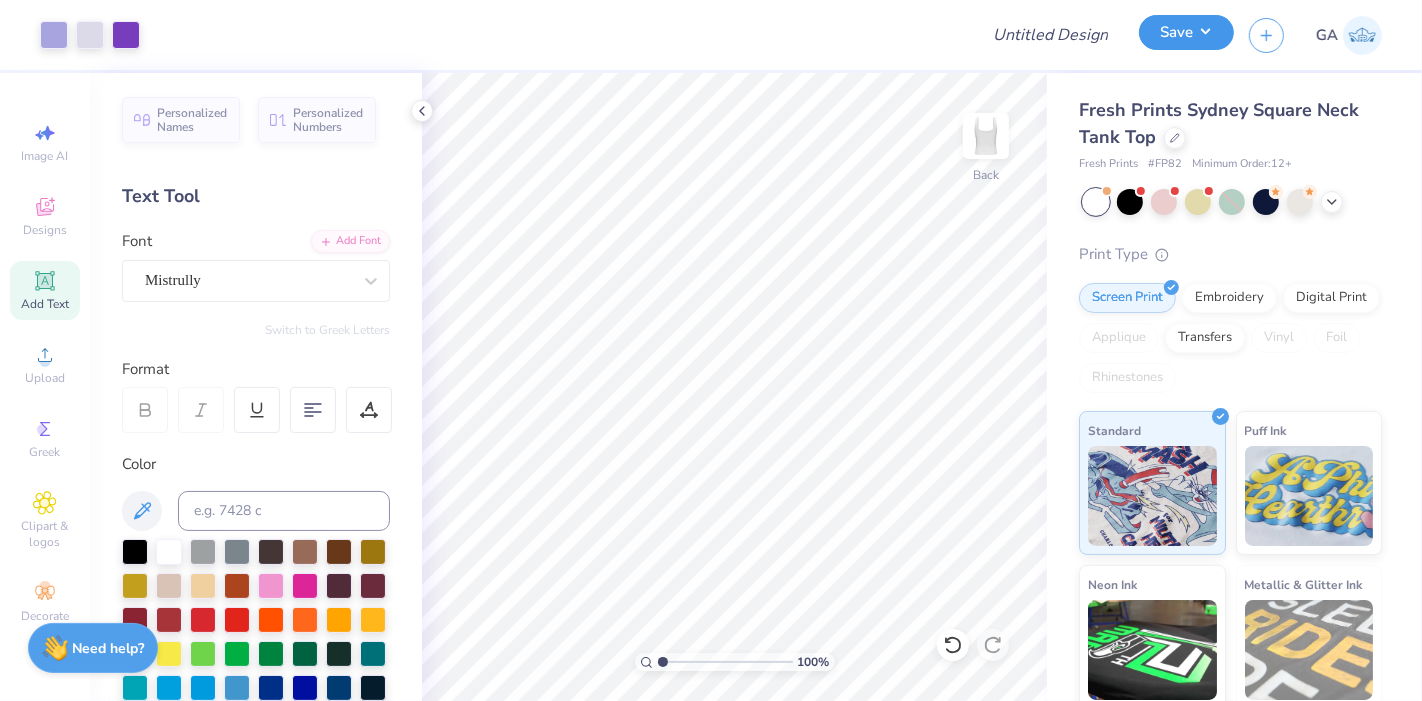 click on "Save" at bounding box center (1186, 32) 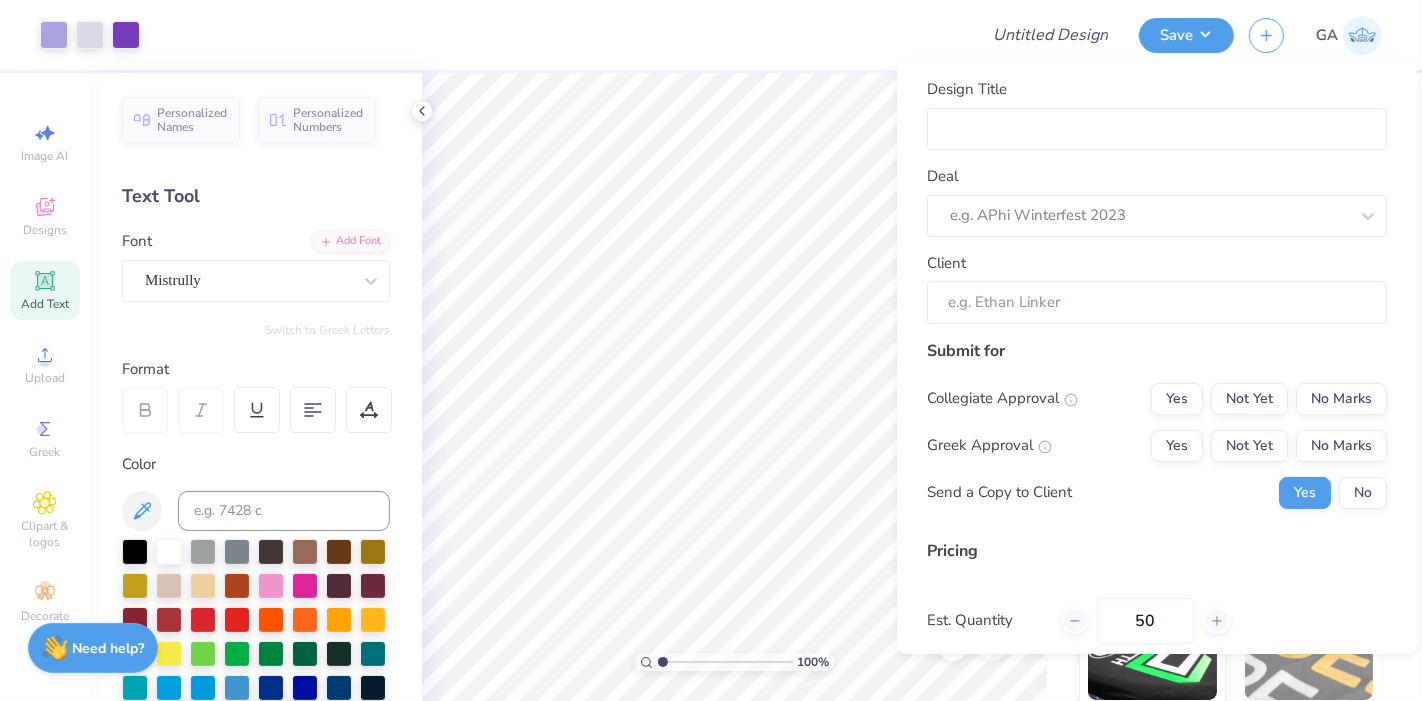 click on "Design Title" at bounding box center [1157, 114] 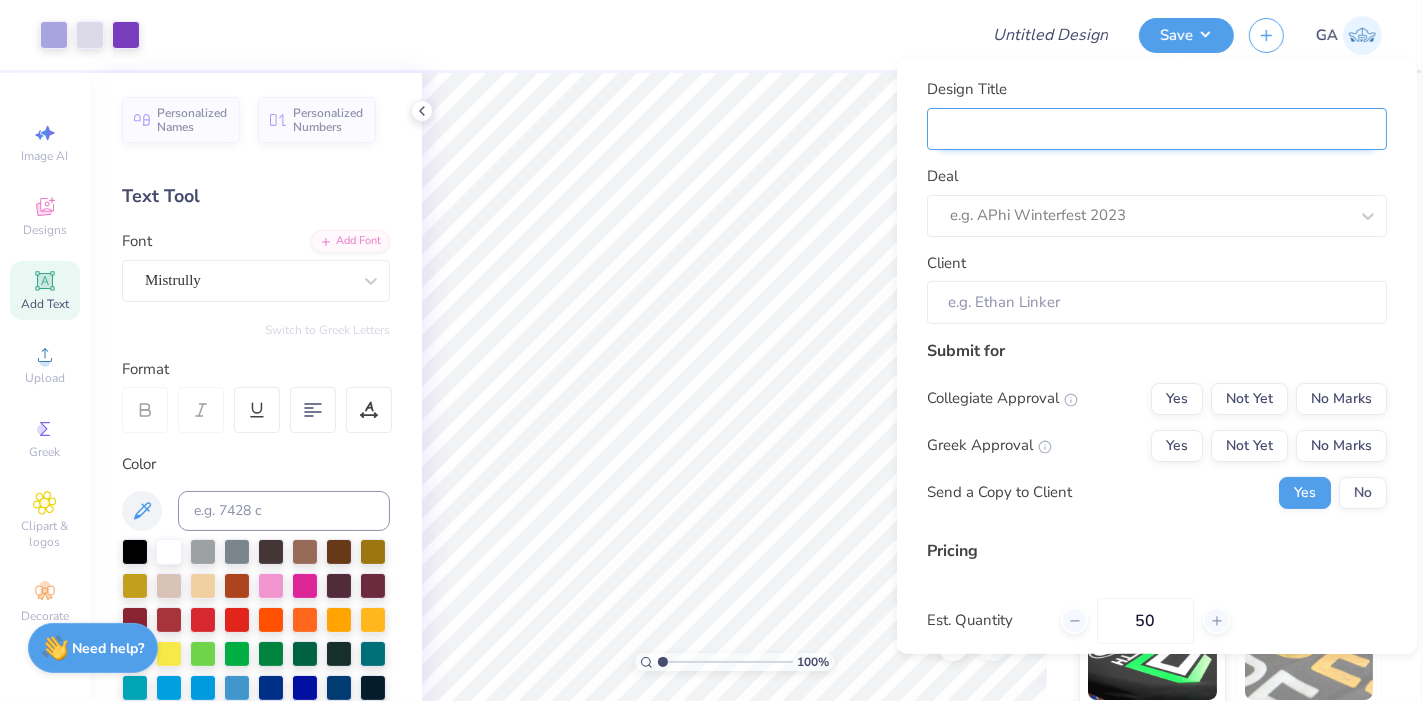 click on "Design Title" at bounding box center [1157, 128] 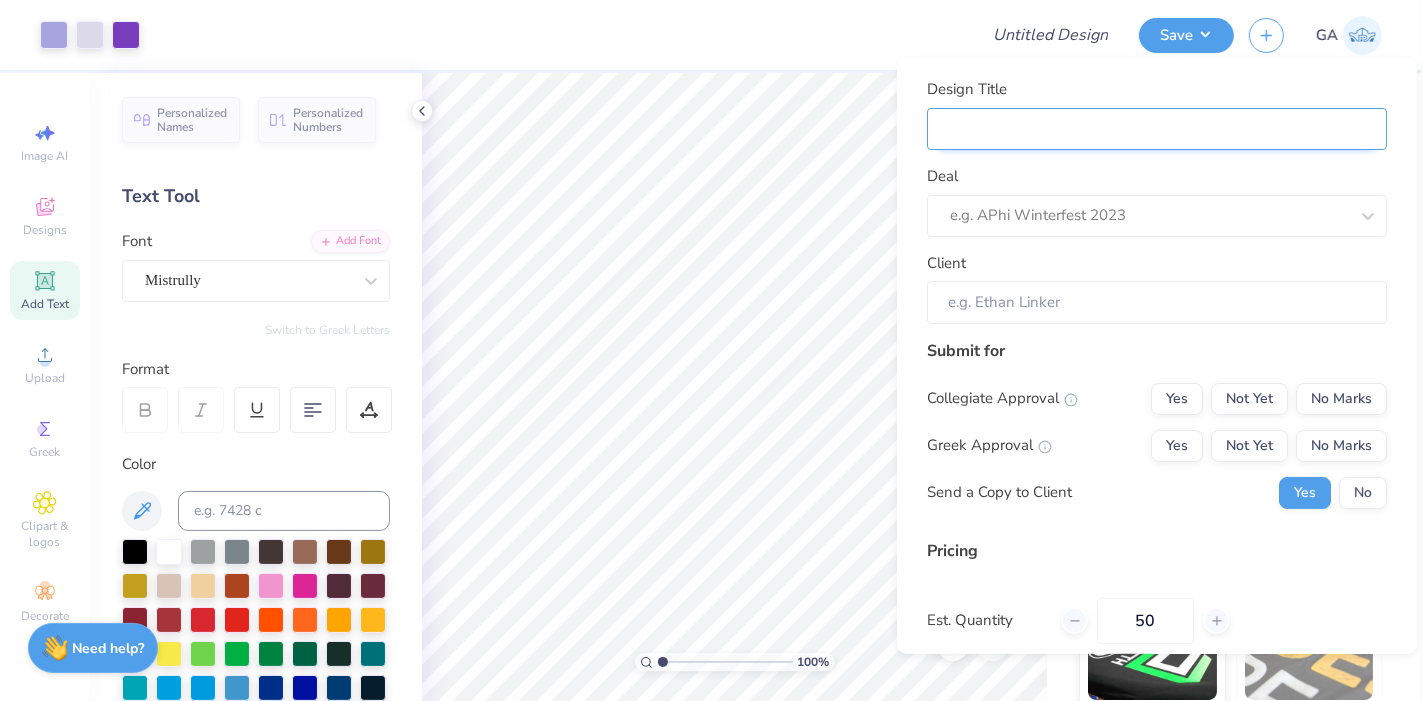 type on "Merch for Tri Sigma" 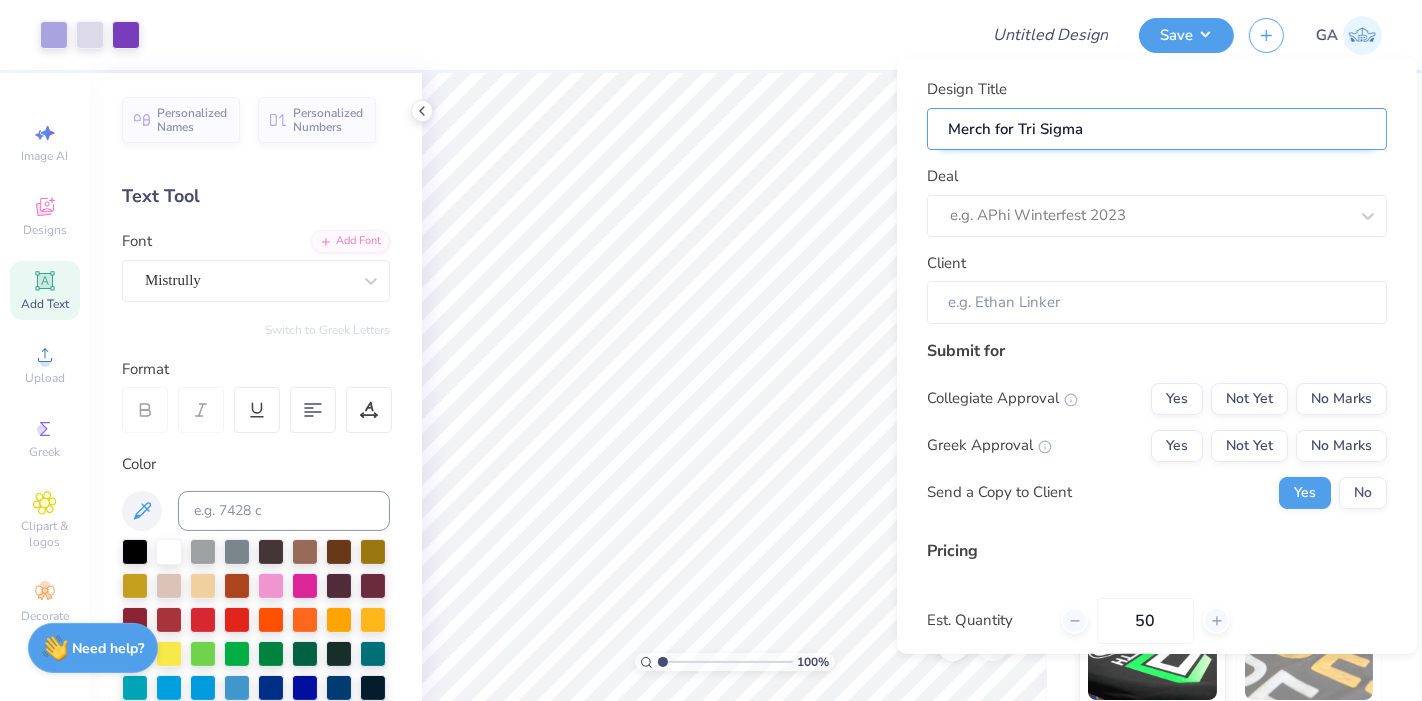 type on "Merch for Tri Sigma" 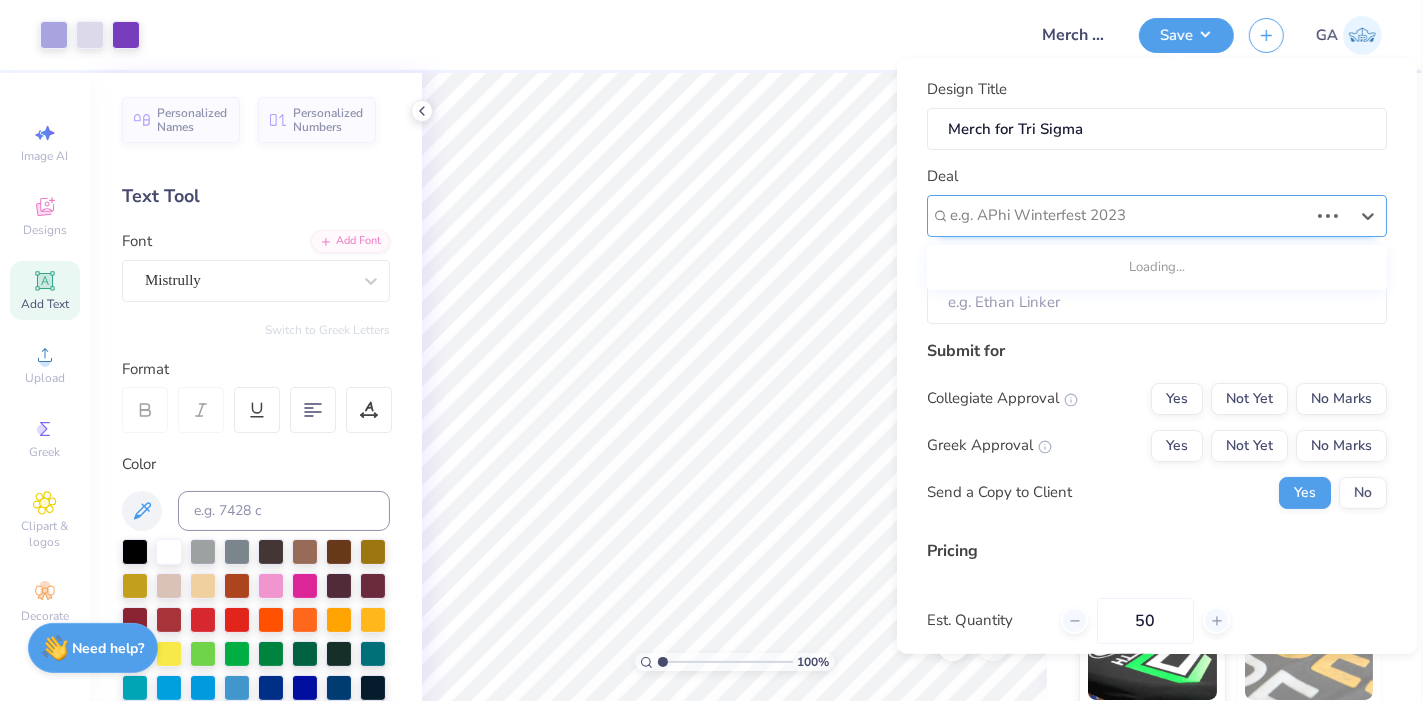click at bounding box center [1129, 215] 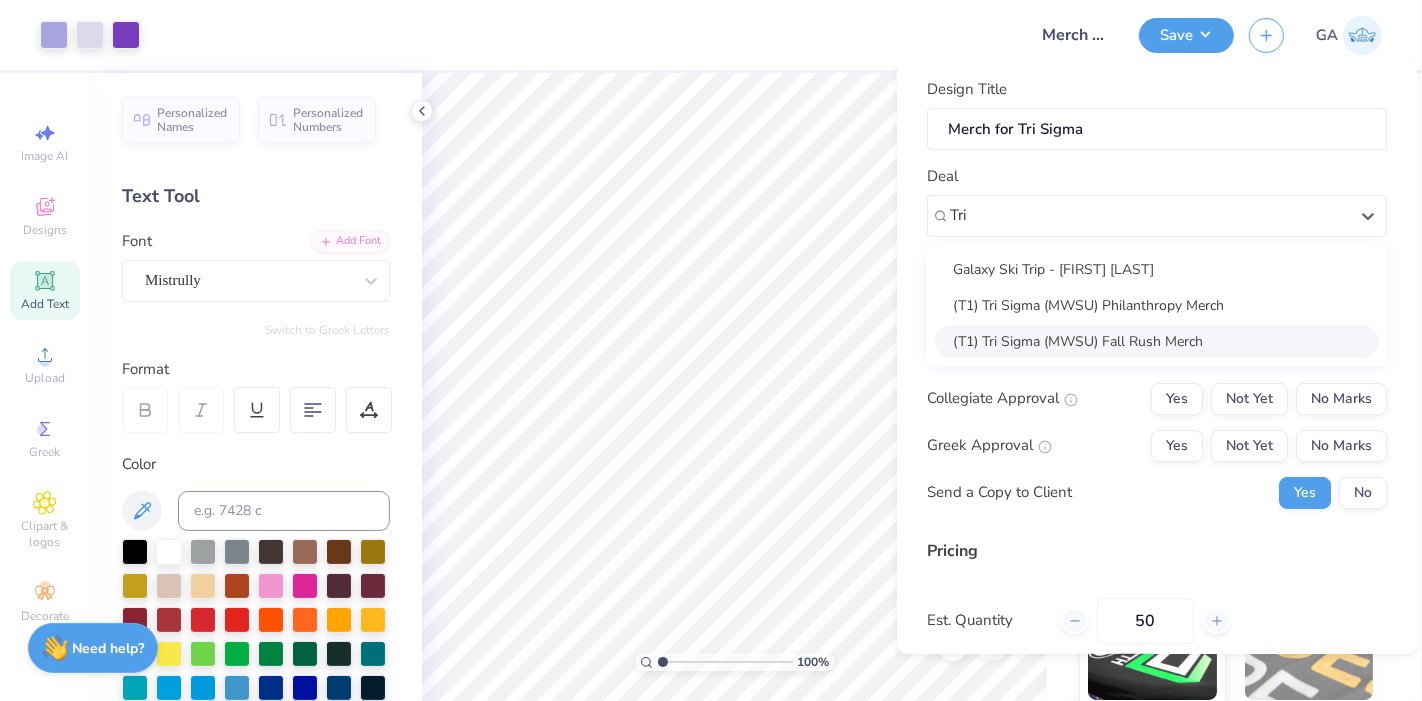 click on "(T1) Tri Sigma (MWSU) Fall Rush Merch" at bounding box center (1157, 340) 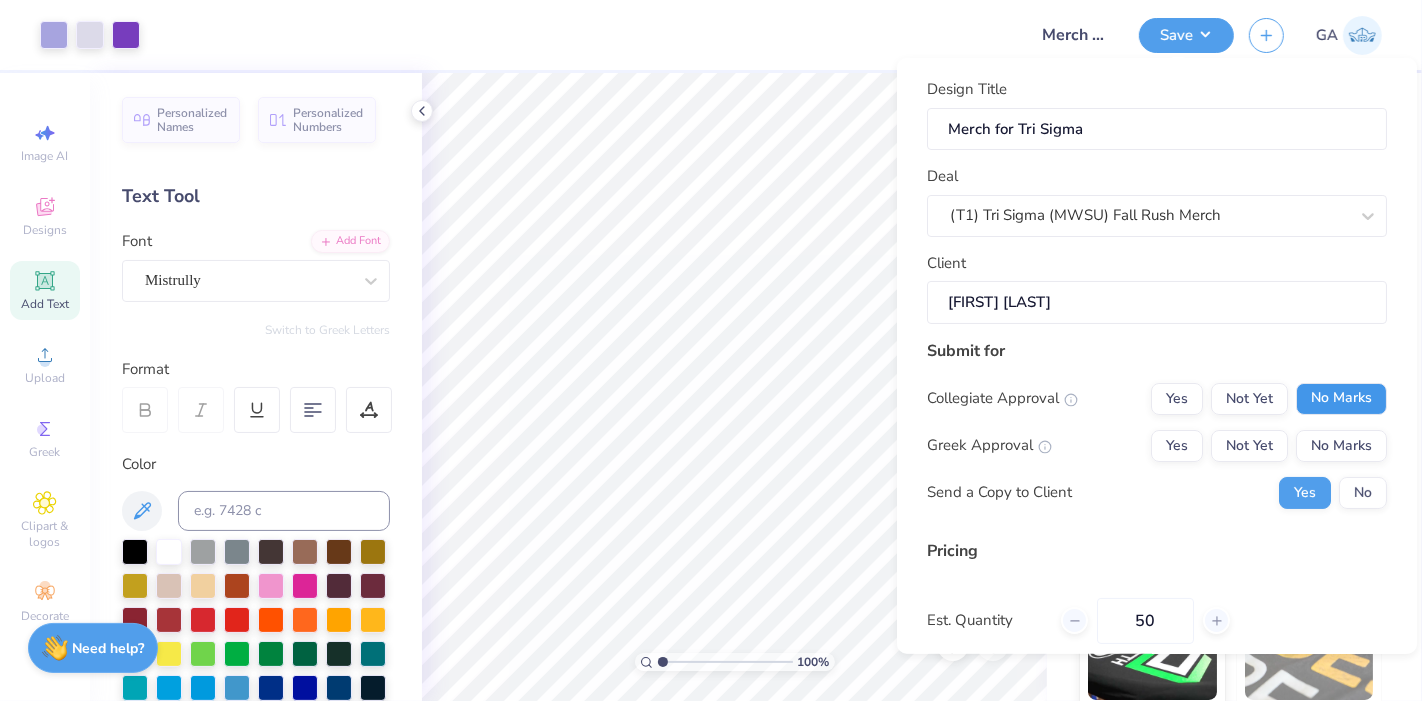 click on "No Marks" at bounding box center (1341, 398) 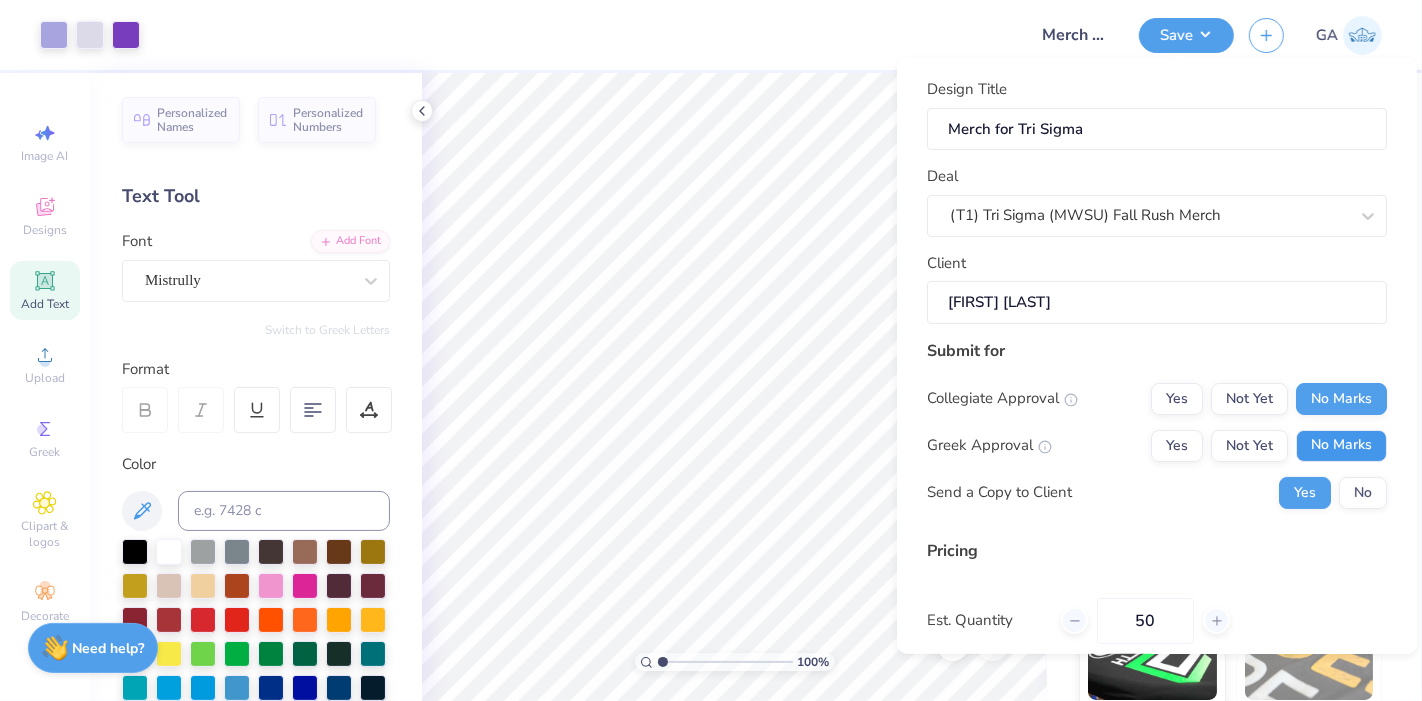 click on "No Marks" at bounding box center [1341, 445] 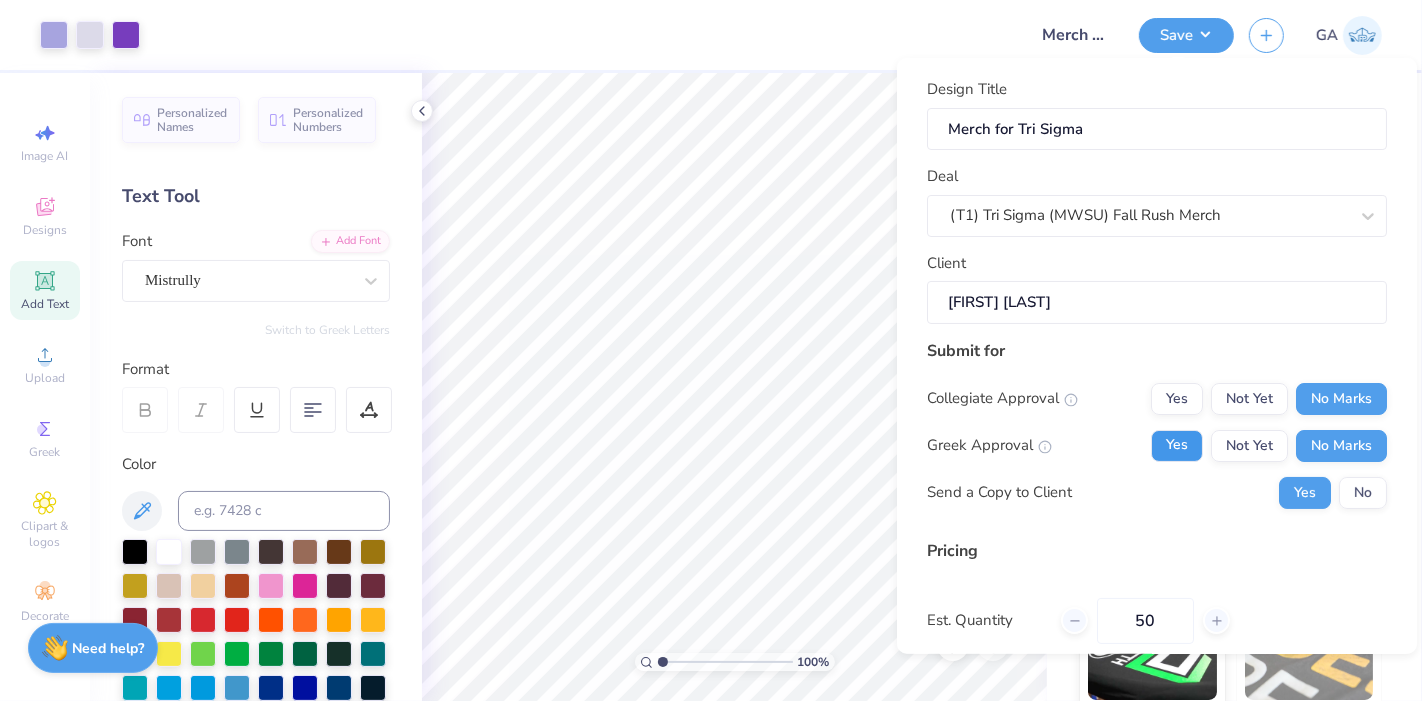 click on "Yes" at bounding box center (1177, 445) 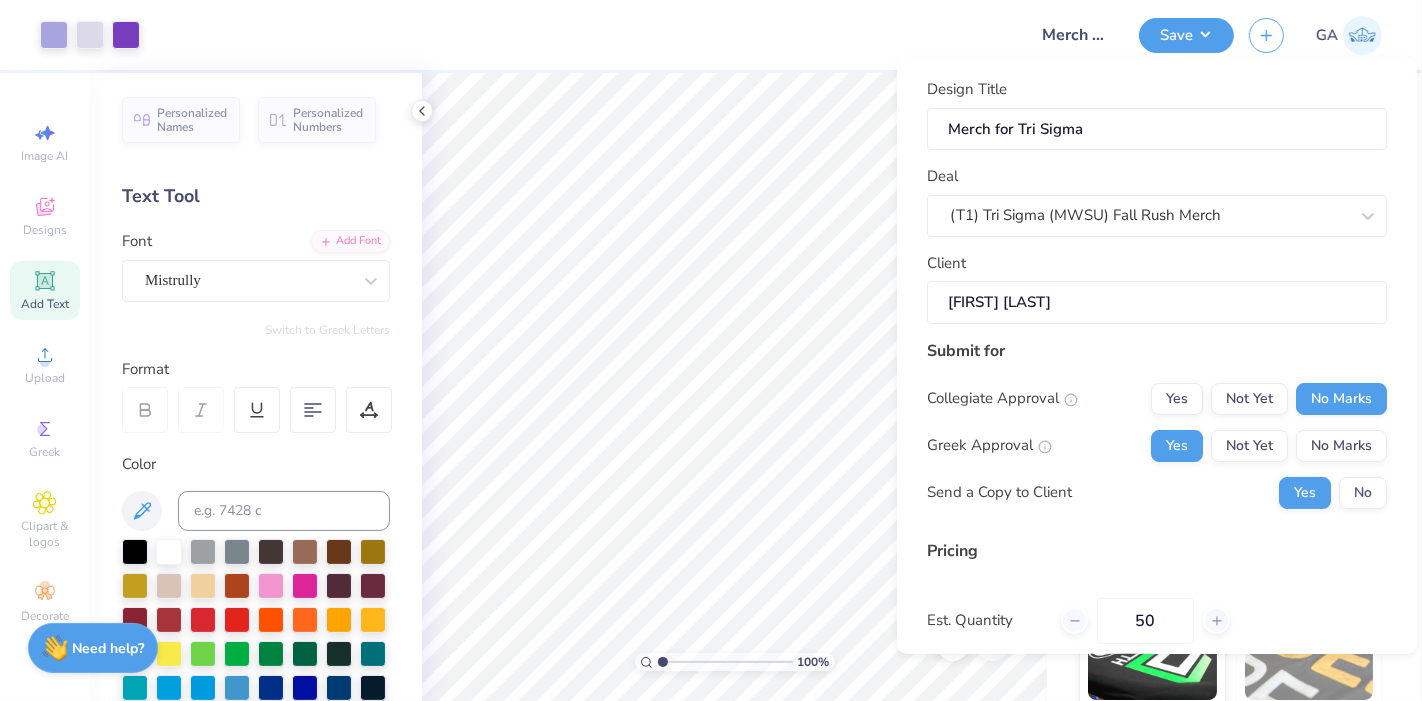 type on "$25.72" 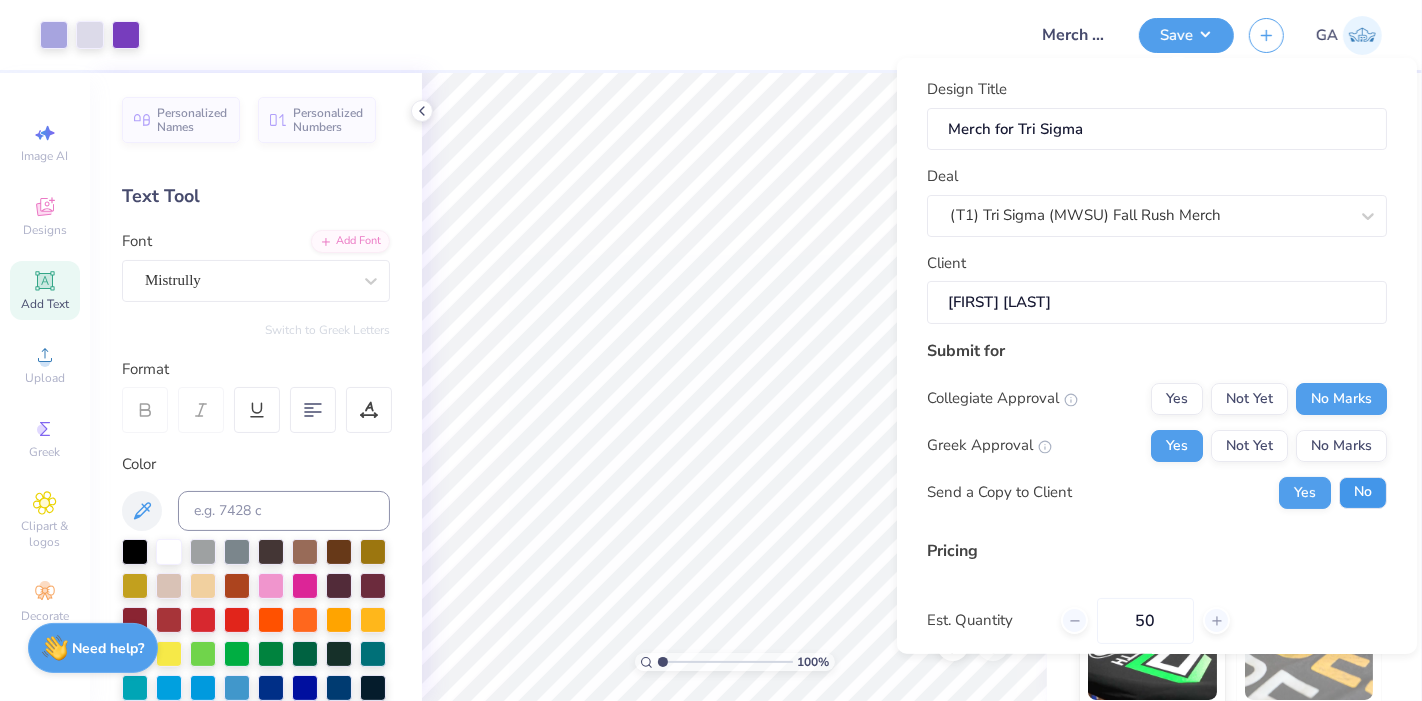 click on "No" at bounding box center (1363, 492) 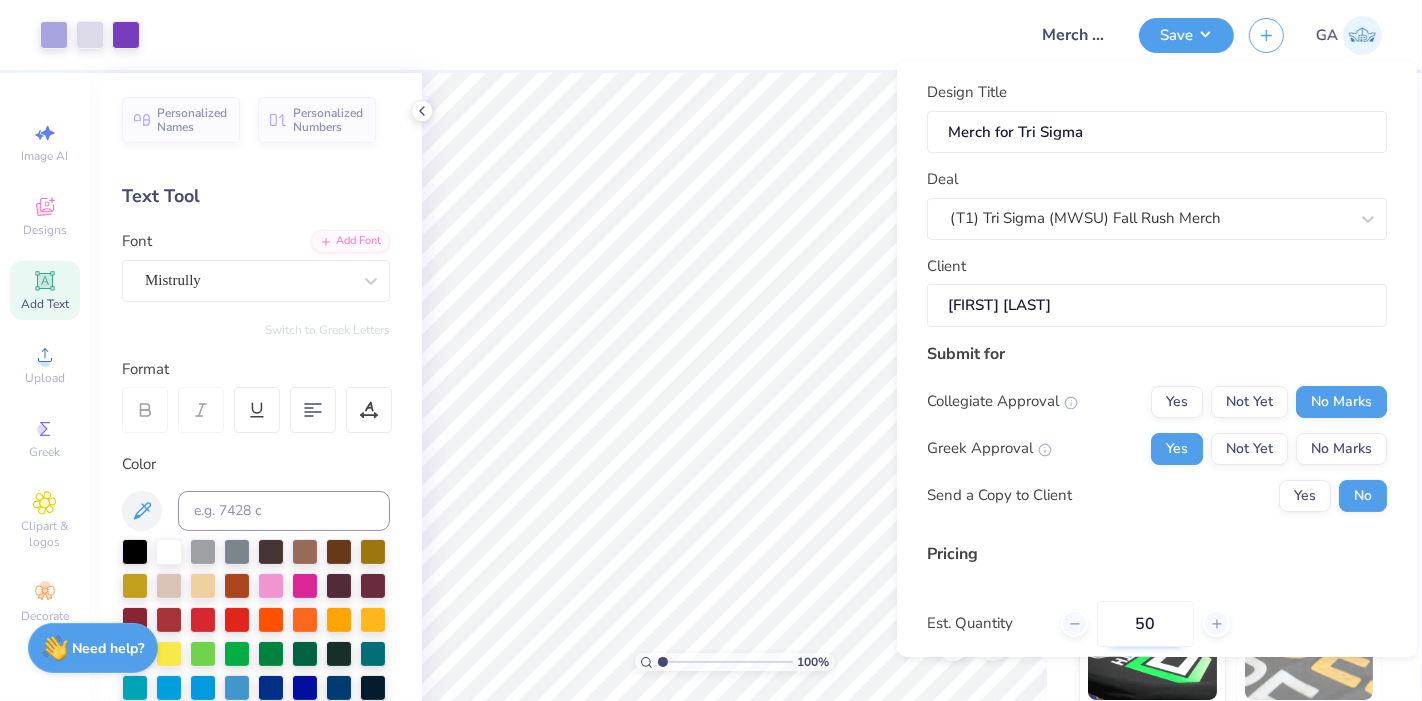 scroll, scrollTop: 206, scrollLeft: 0, axis: vertical 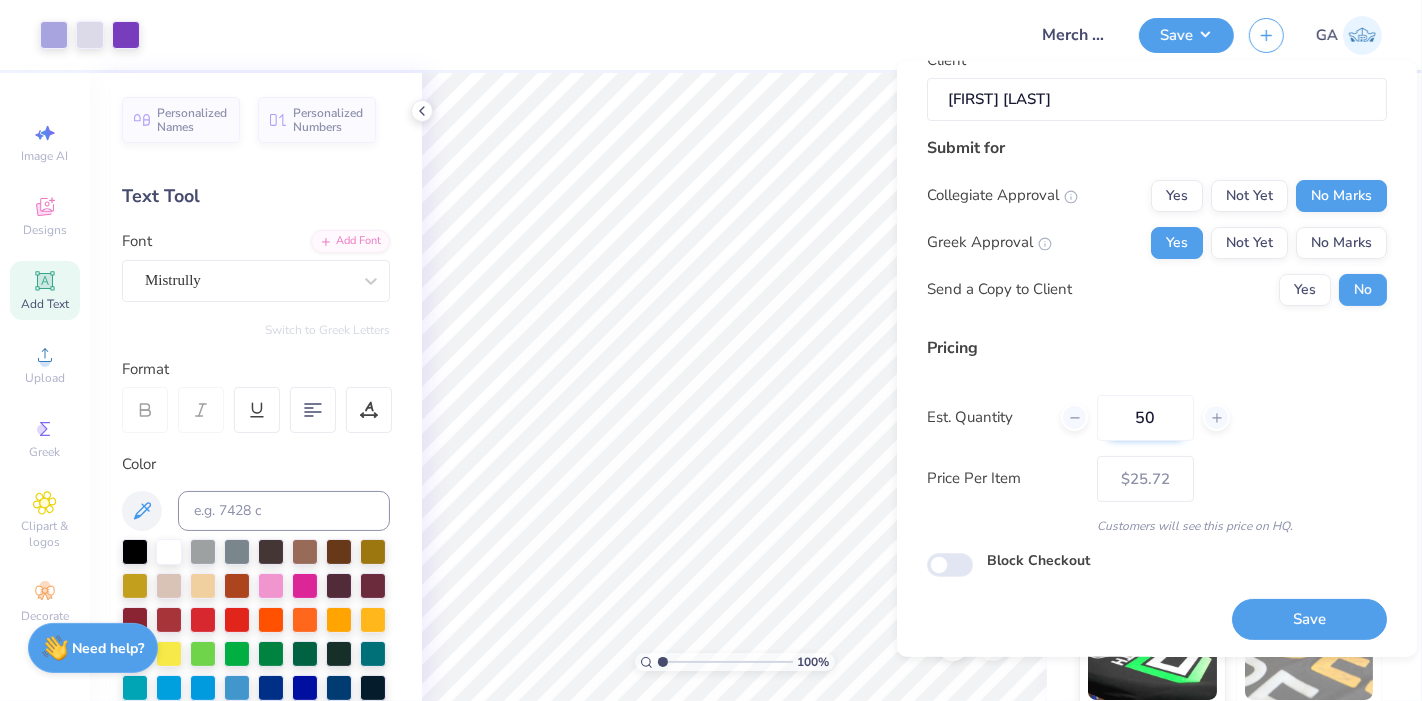 click on "50" at bounding box center [1145, 417] 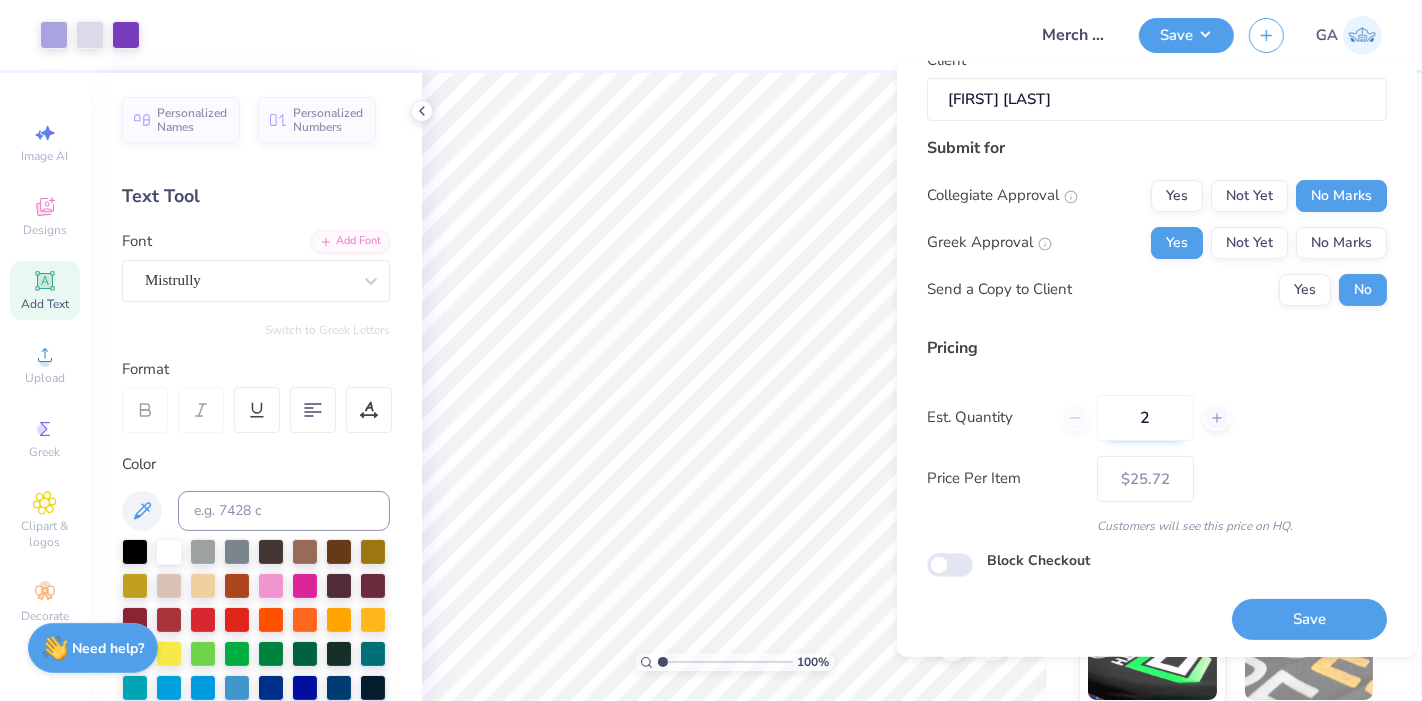type on "24" 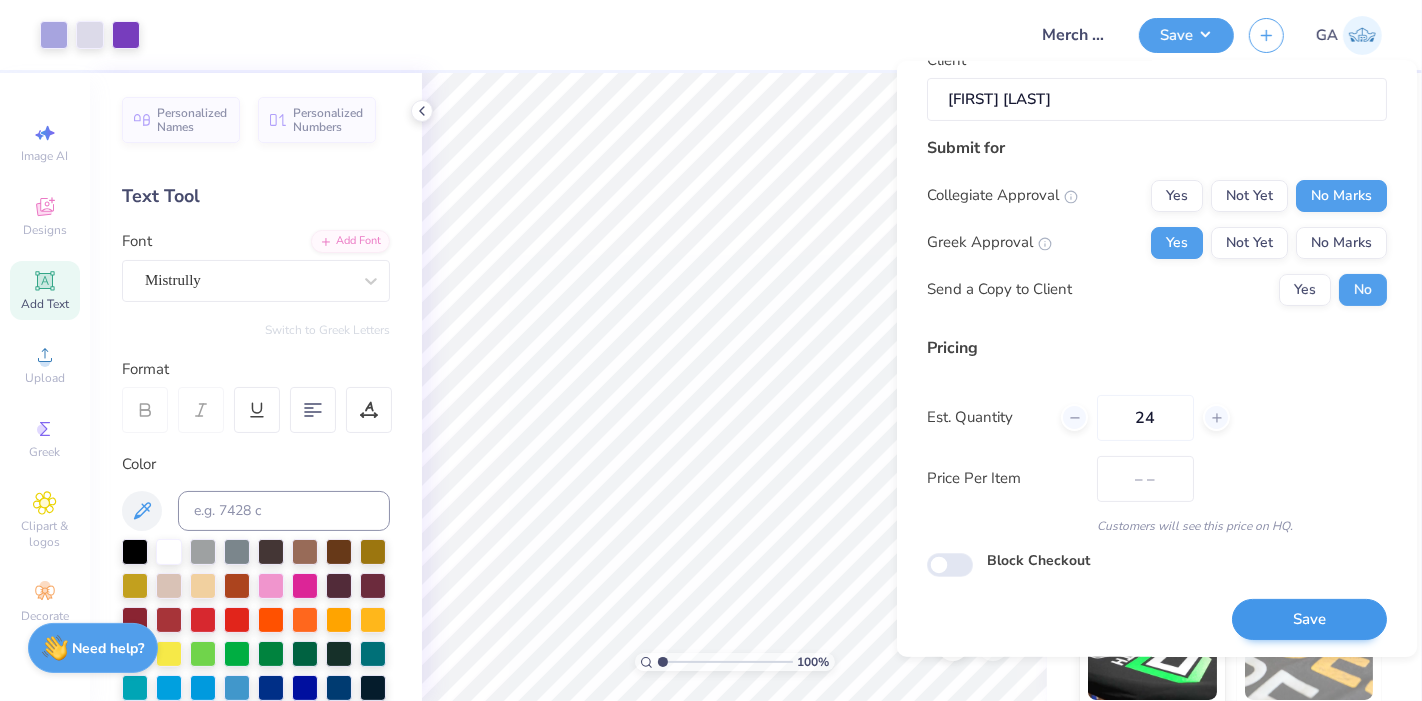 type on "$29.86" 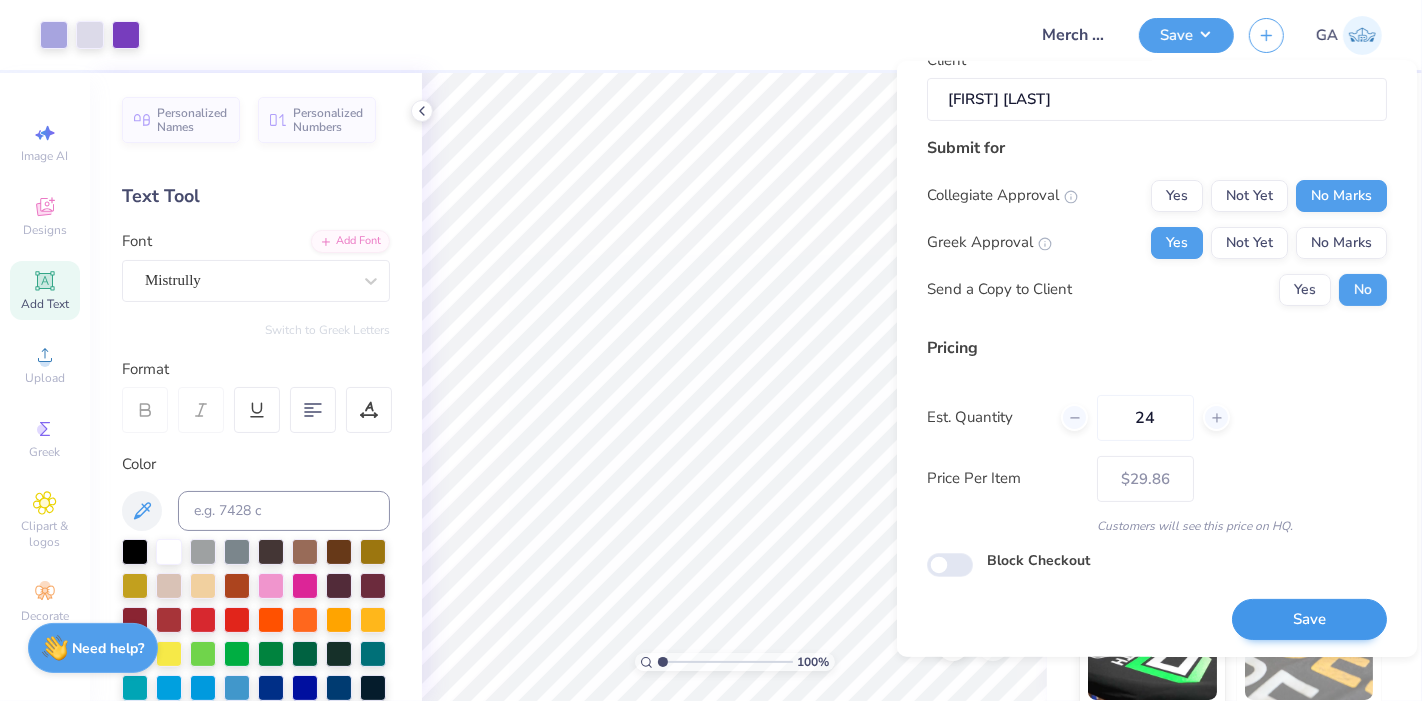 type on "24" 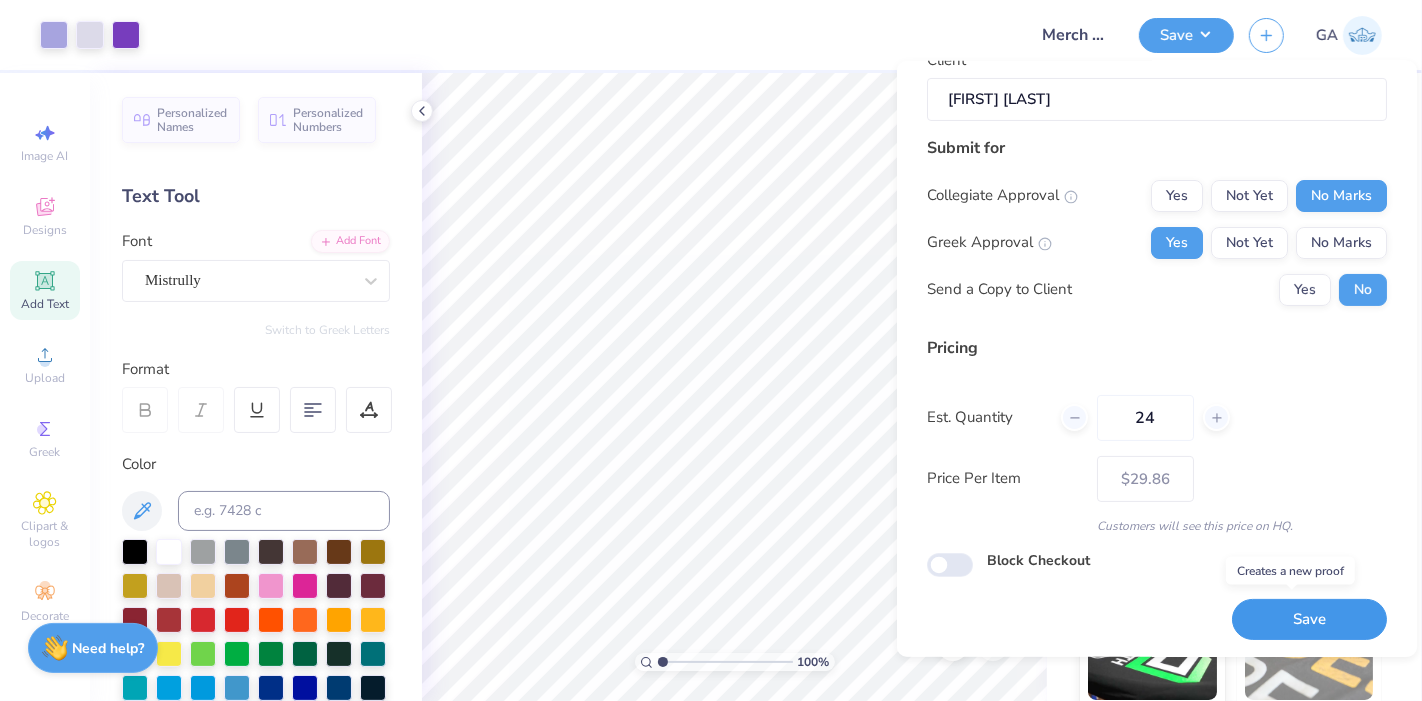 click on "Save" at bounding box center [1309, 619] 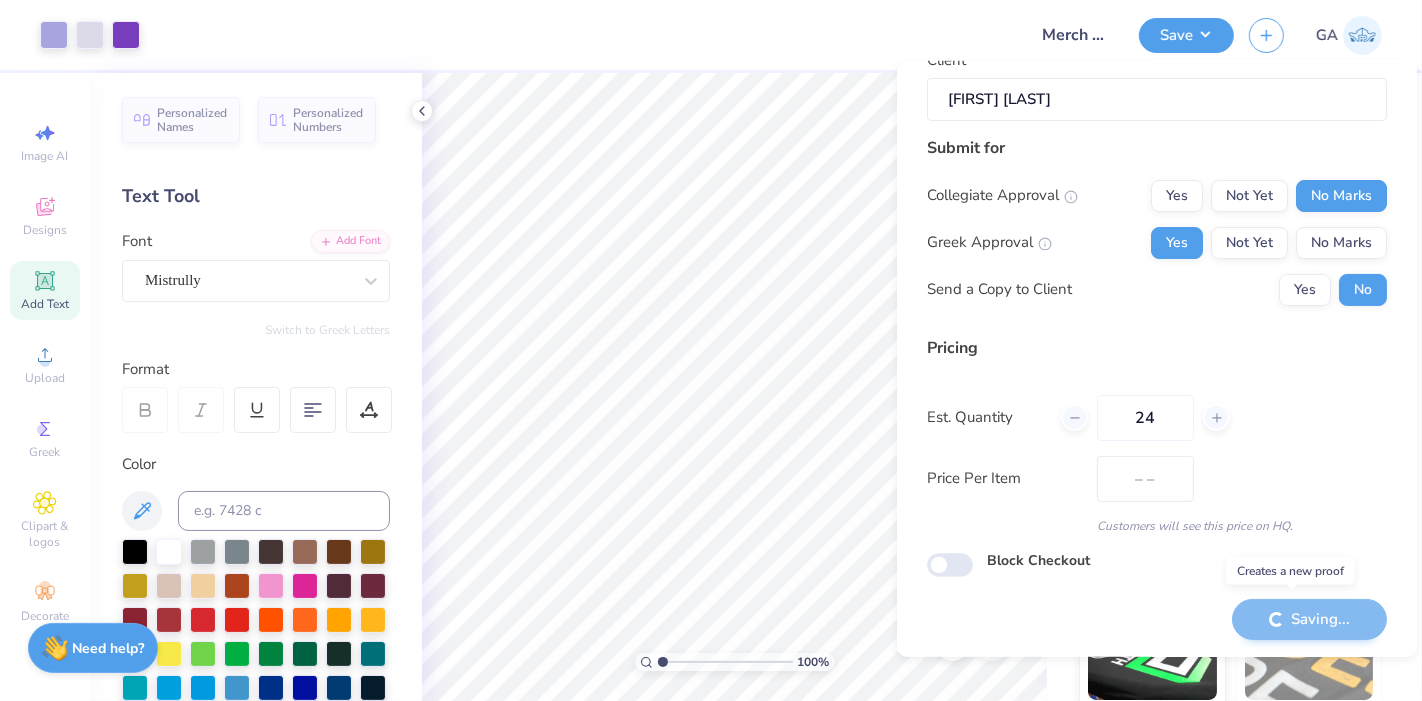 type on "$29.86" 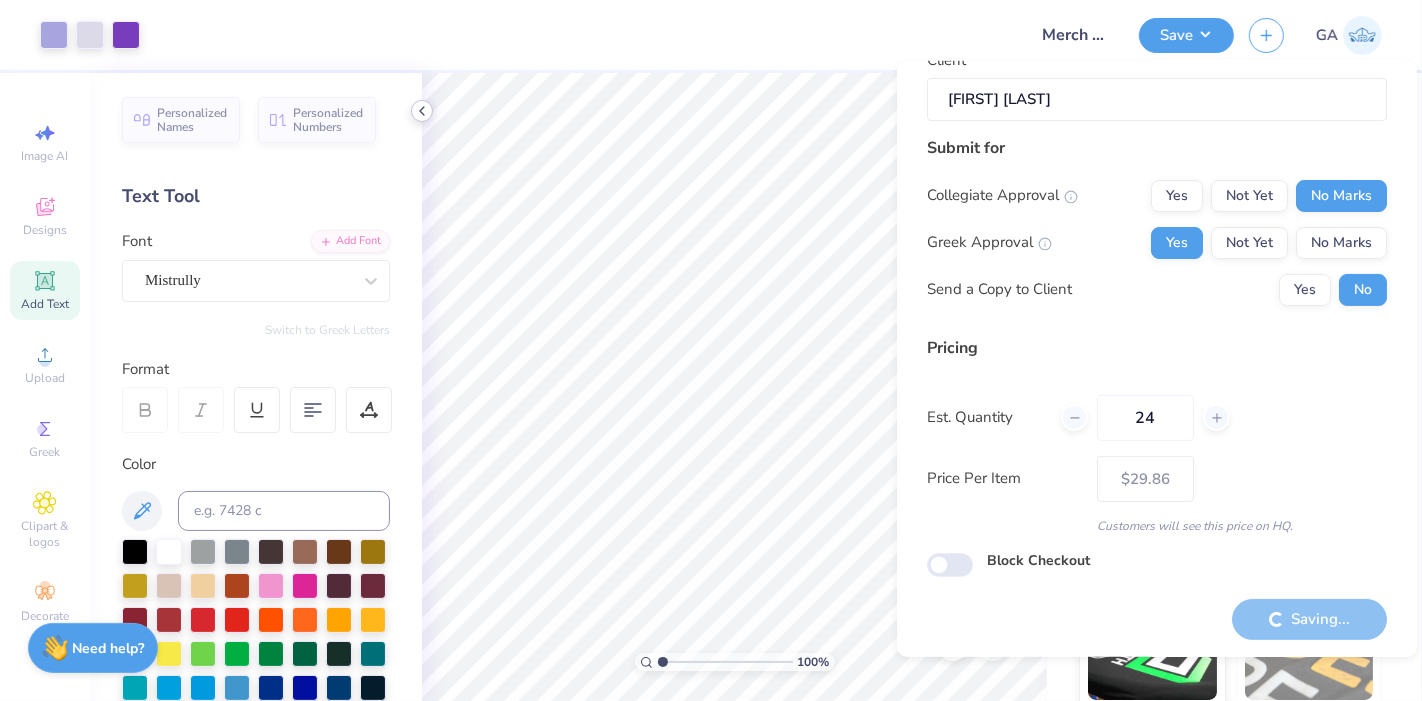 click 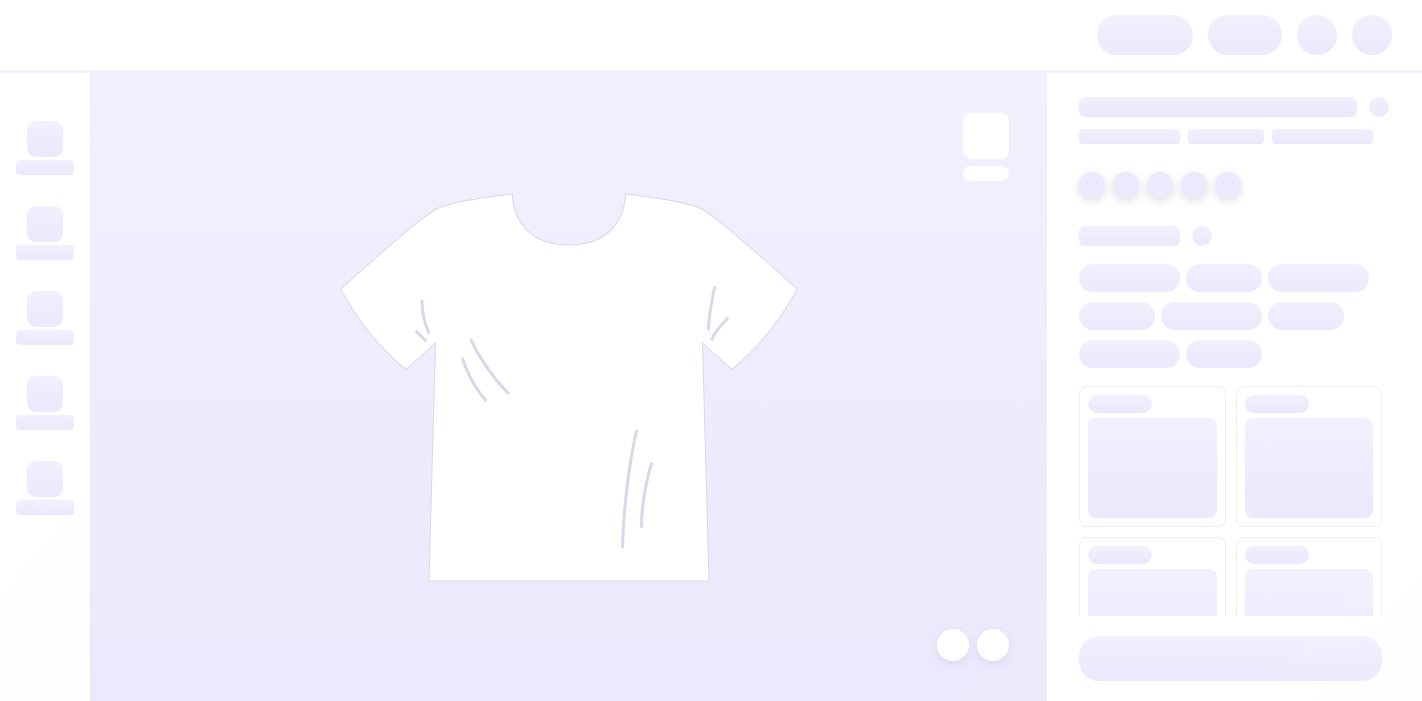 scroll, scrollTop: 0, scrollLeft: 0, axis: both 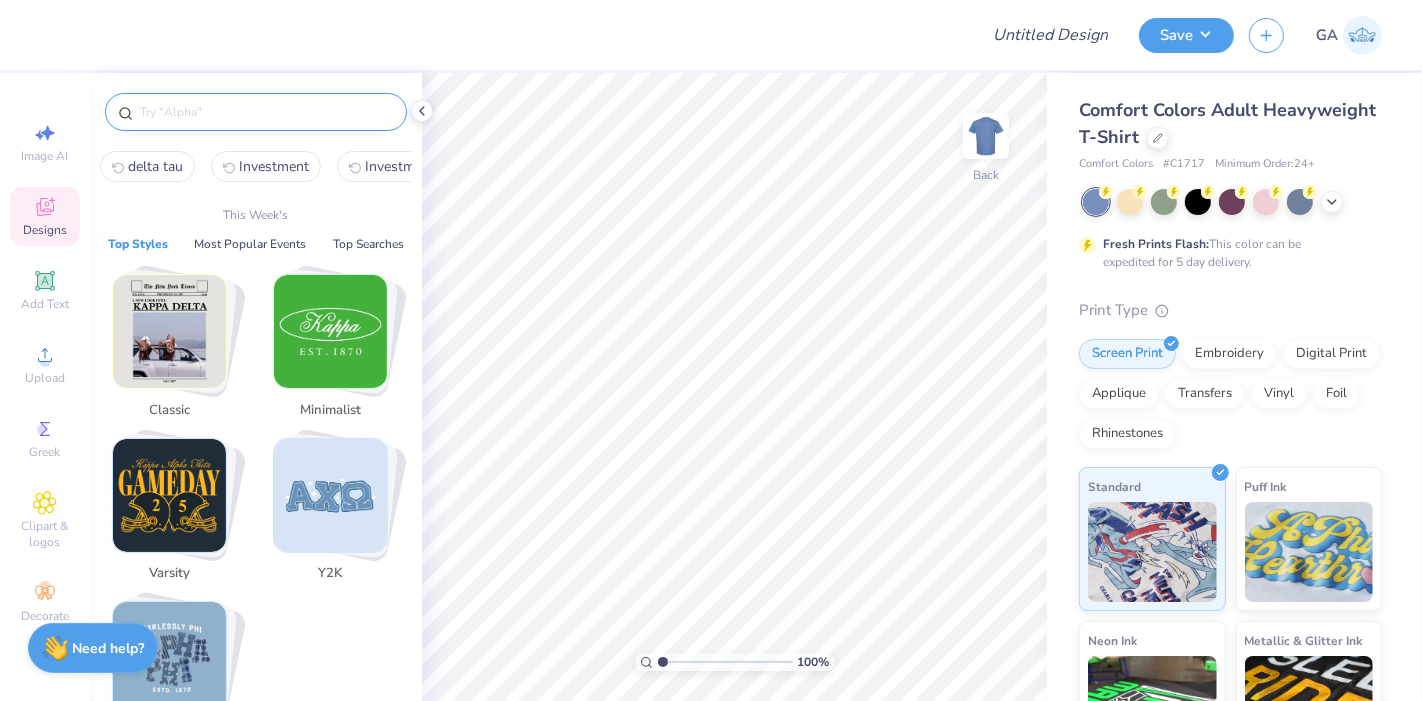 click at bounding box center [266, 112] 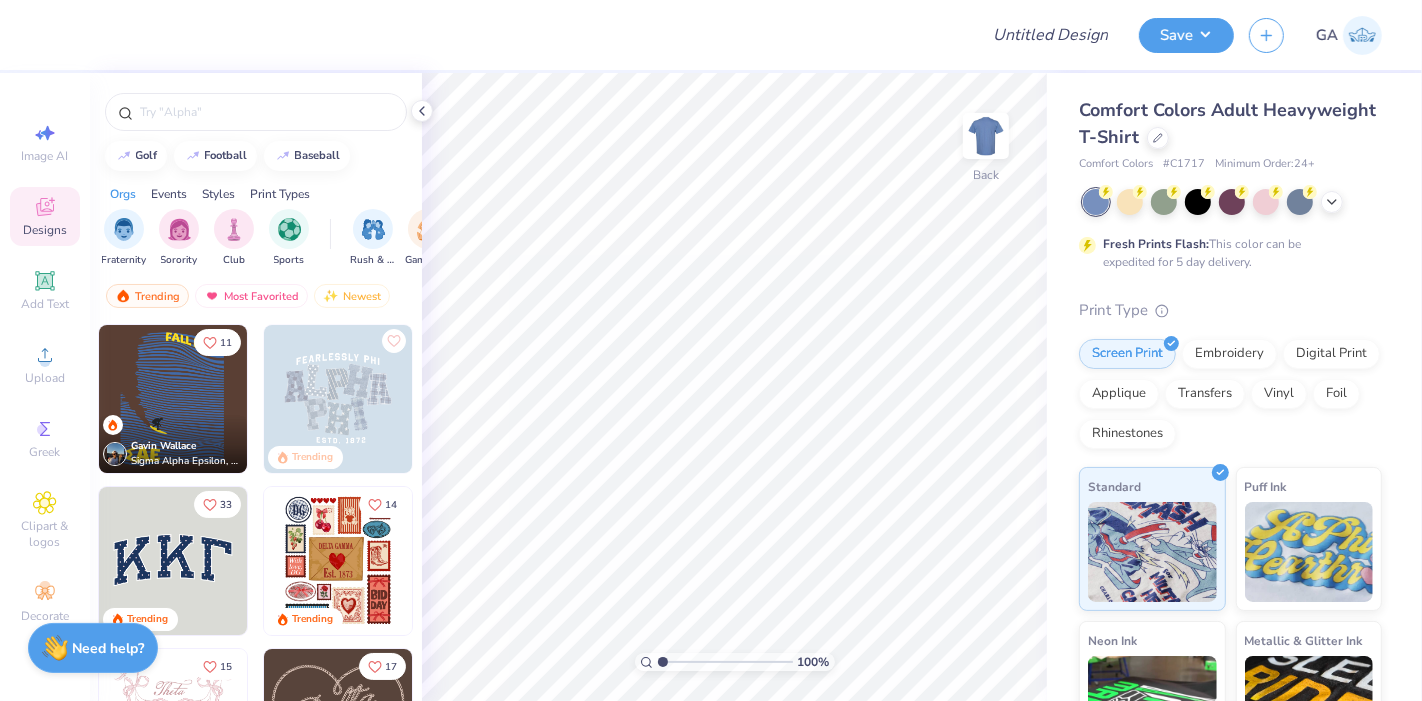 click on "Designs" at bounding box center (45, 230) 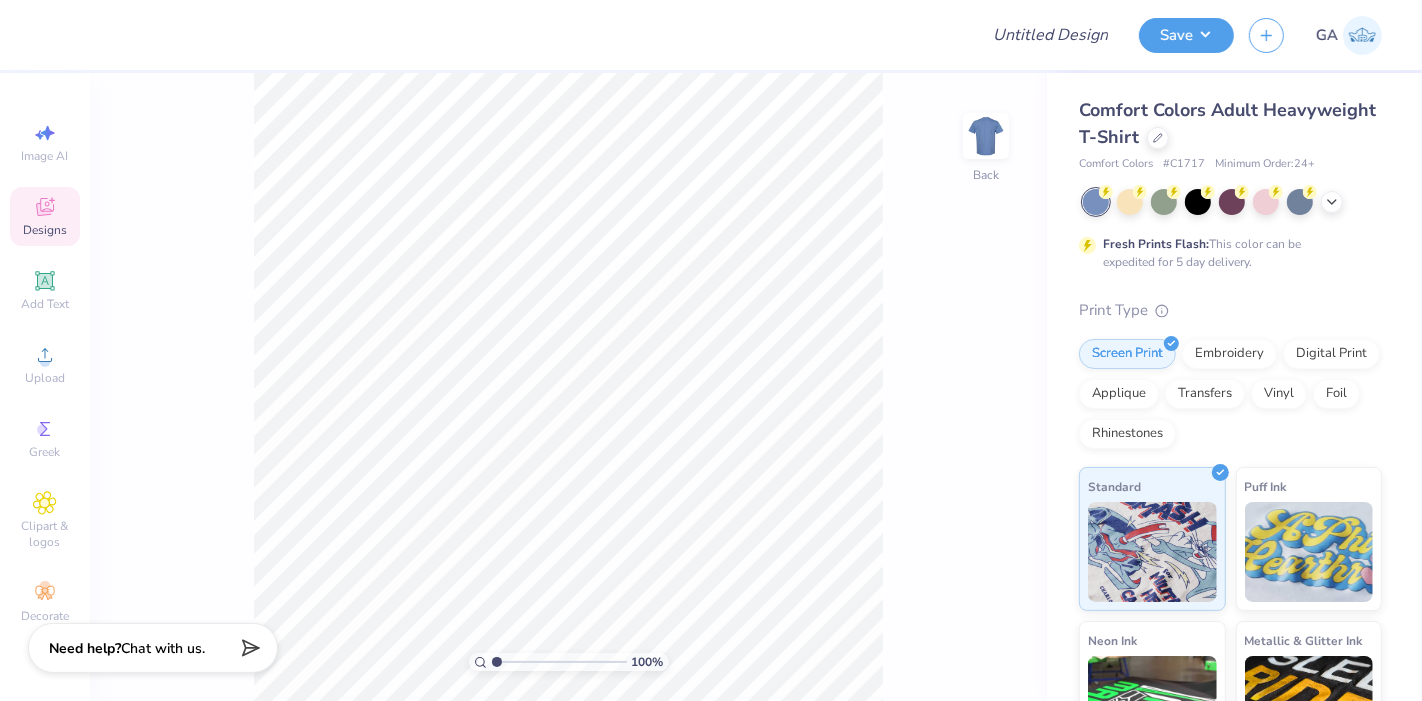 click on "Designs" at bounding box center [45, 216] 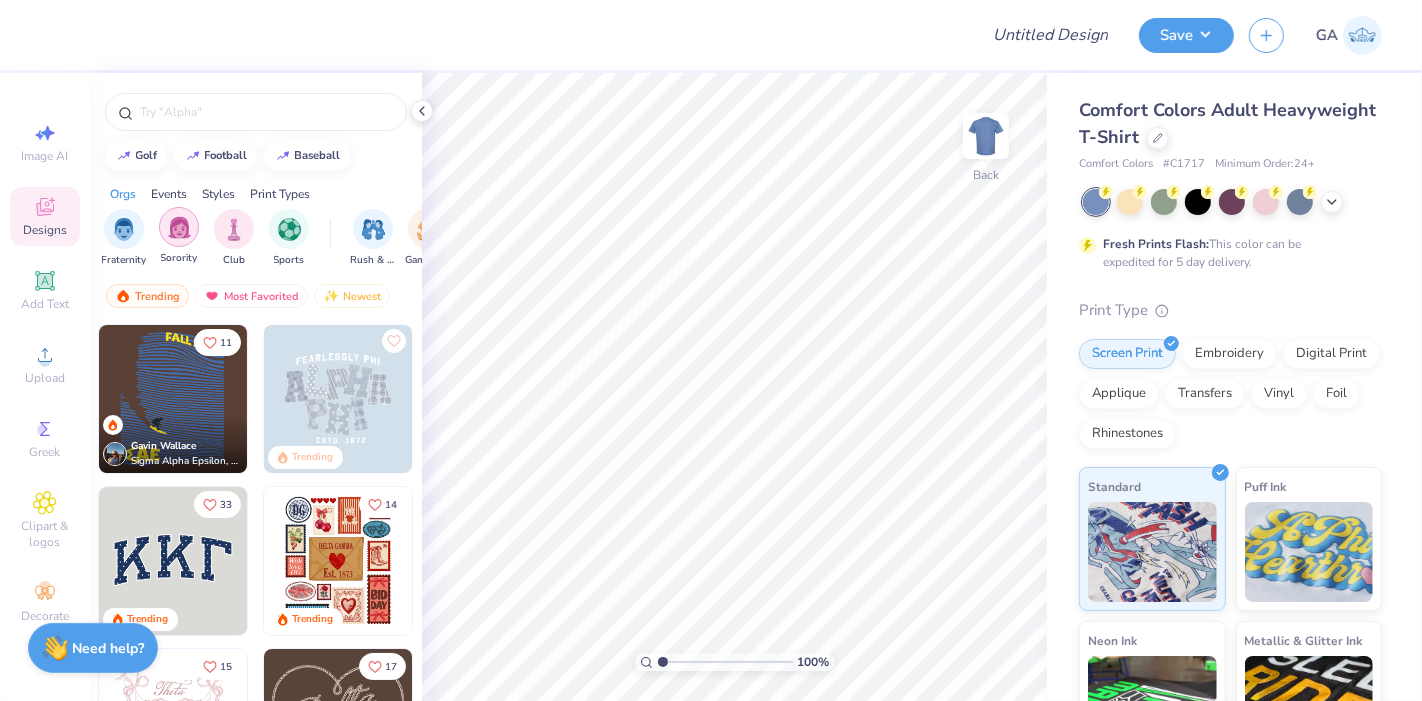 click at bounding box center (179, 227) 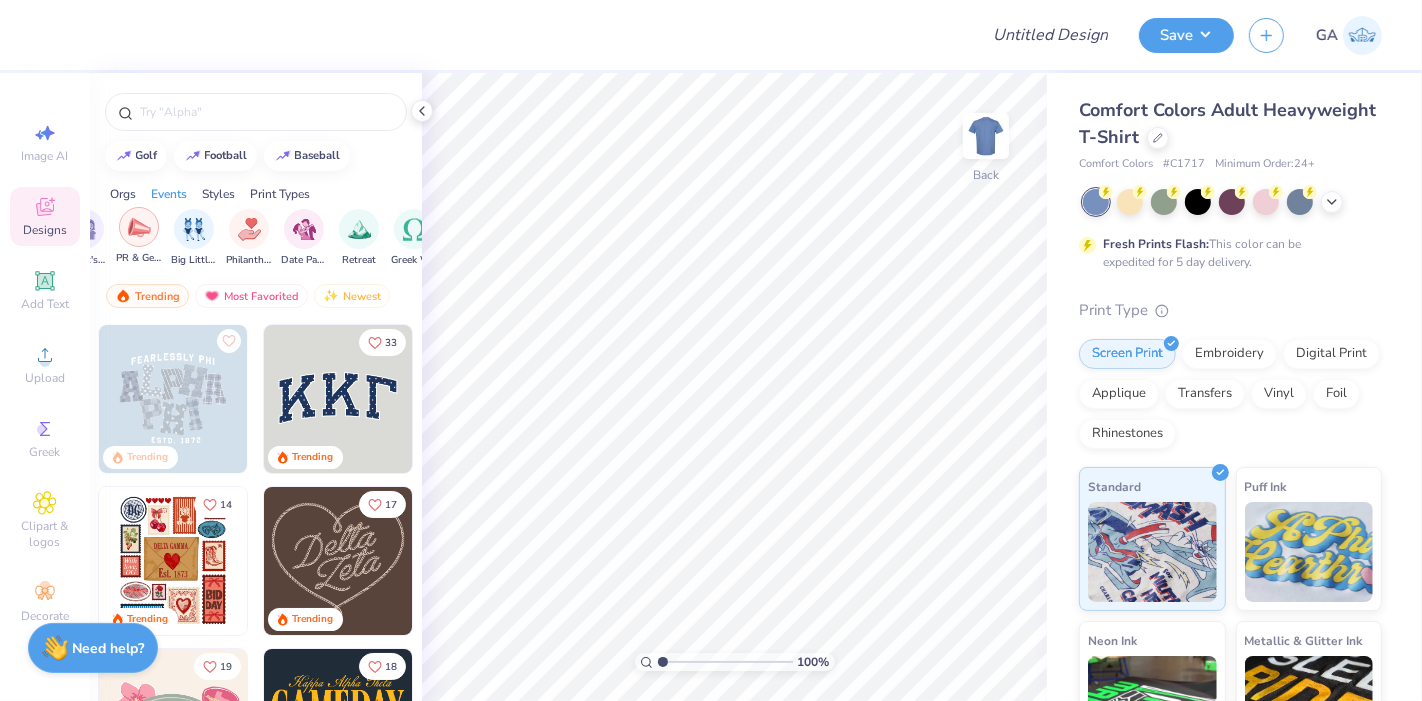 scroll, scrollTop: 0, scrollLeft: 400, axis: horizontal 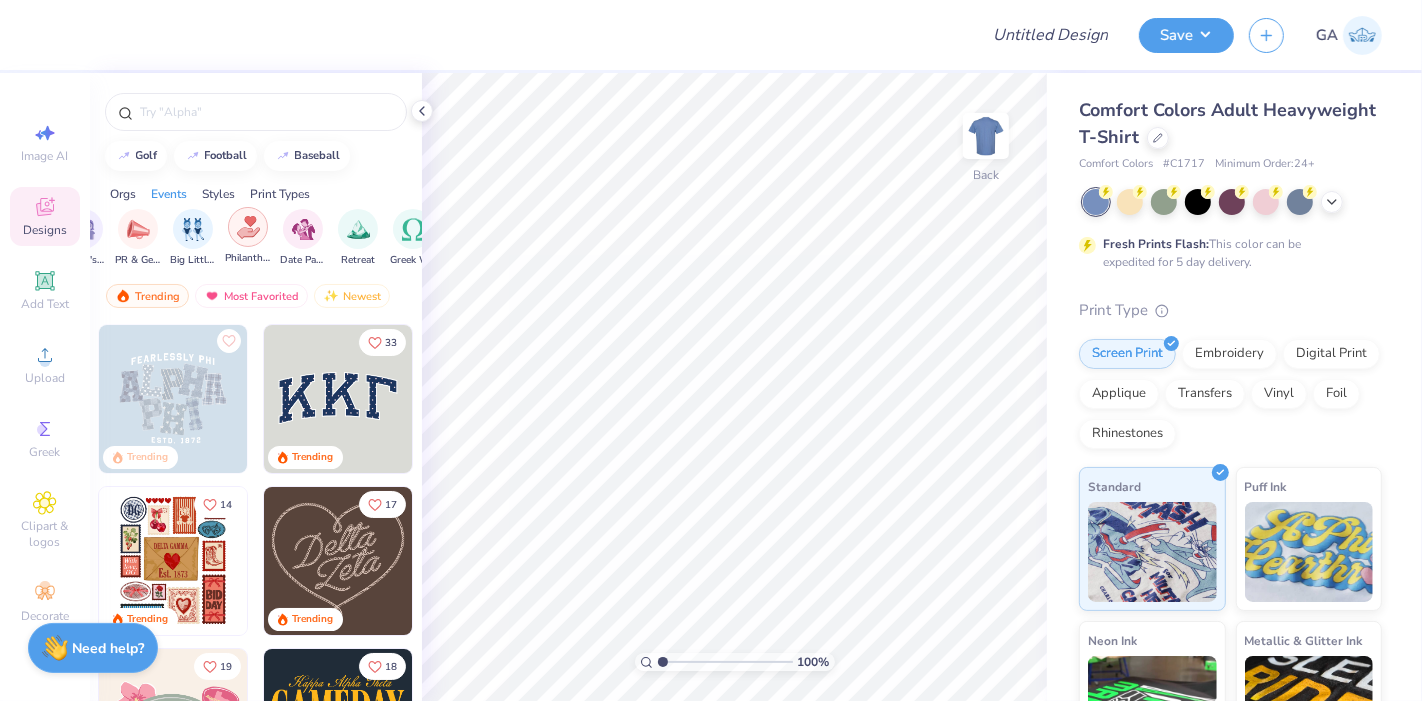 click at bounding box center (248, 227) 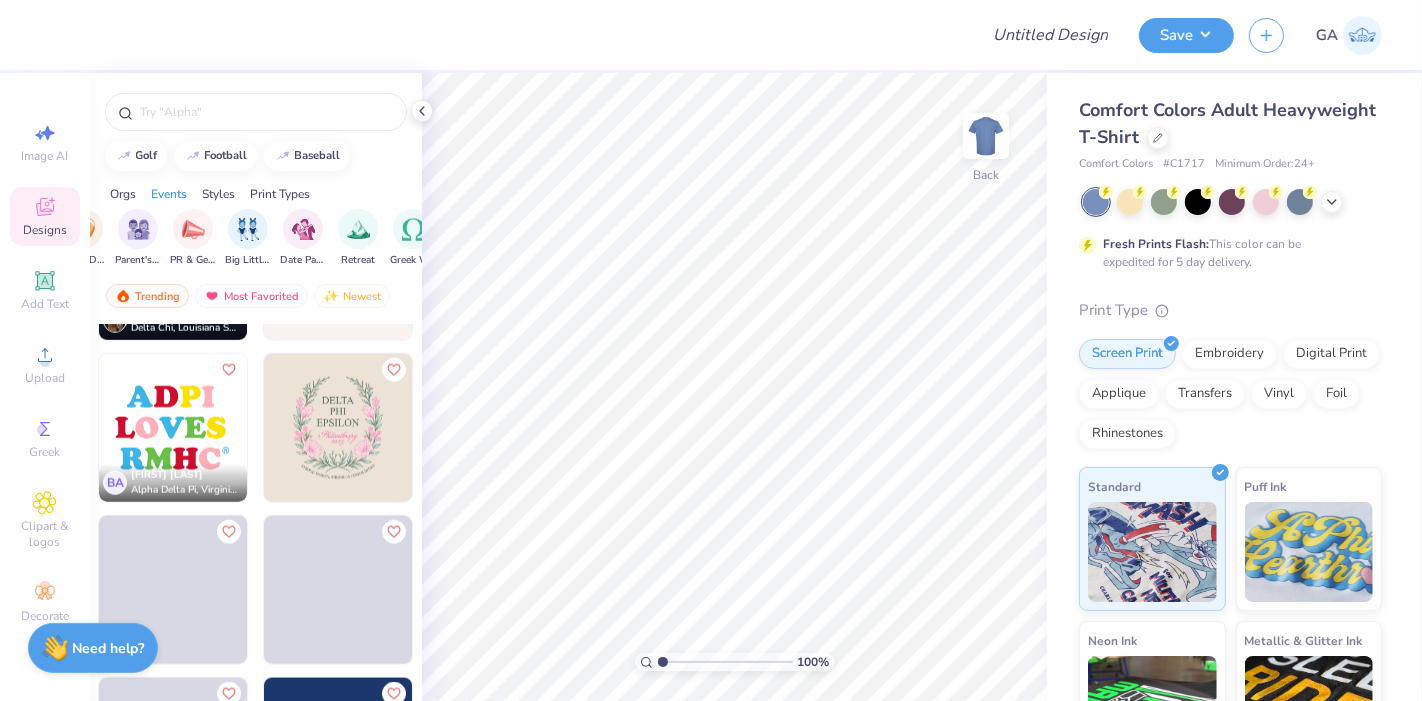 scroll, scrollTop: 2085, scrollLeft: 0, axis: vertical 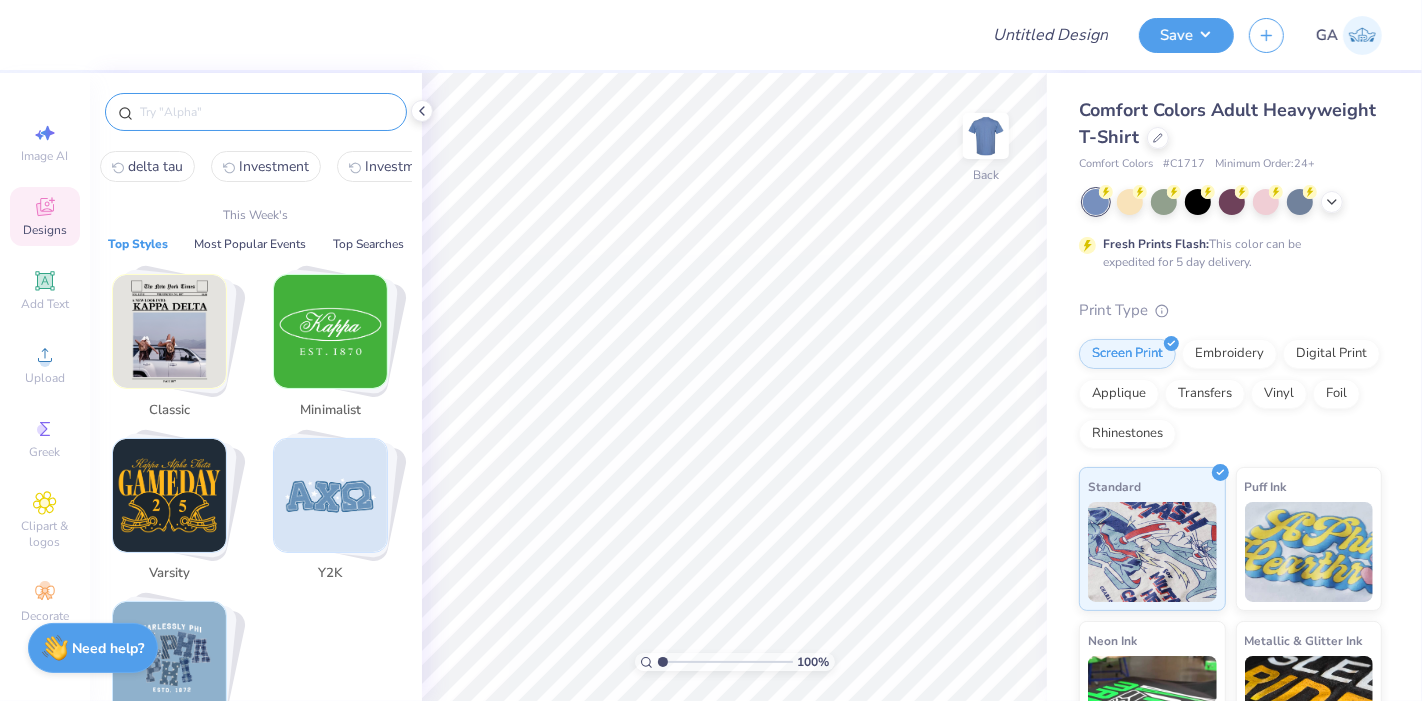 click at bounding box center (266, 112) 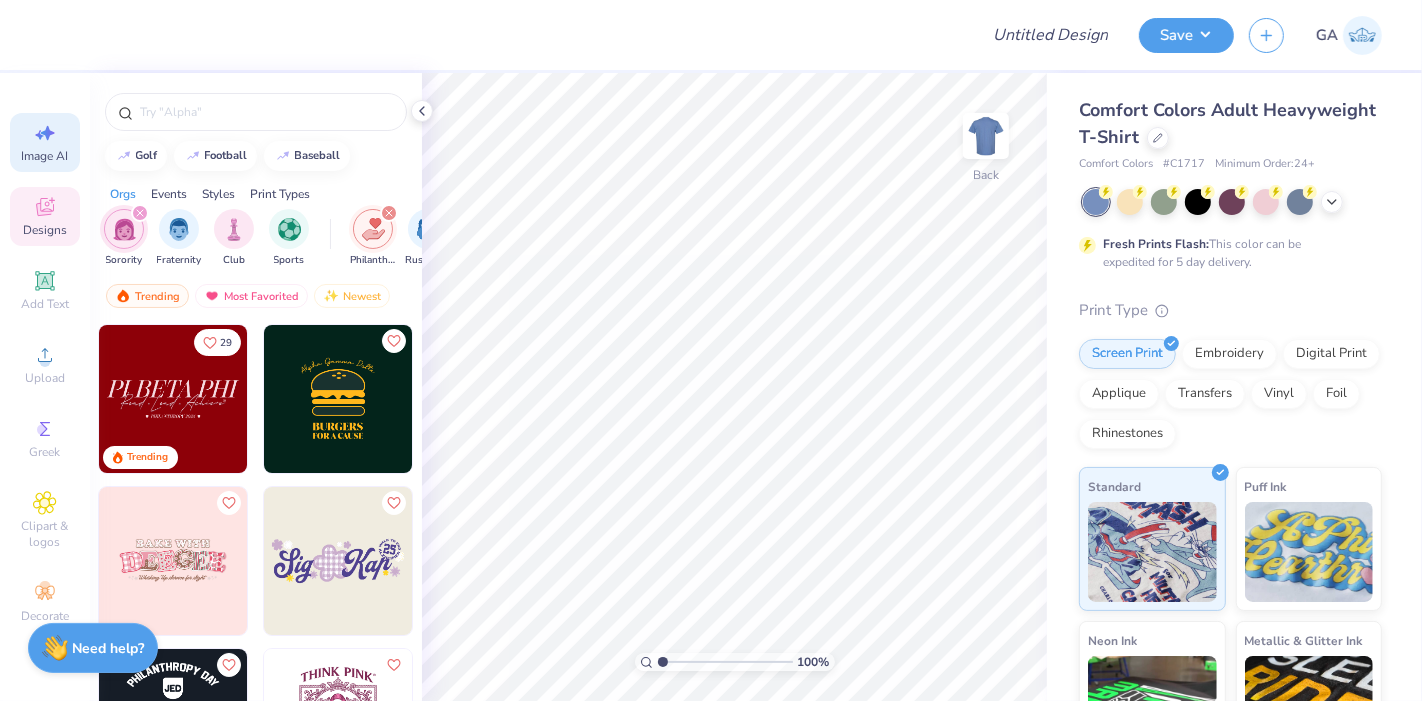 click on "Image AI" at bounding box center [45, 142] 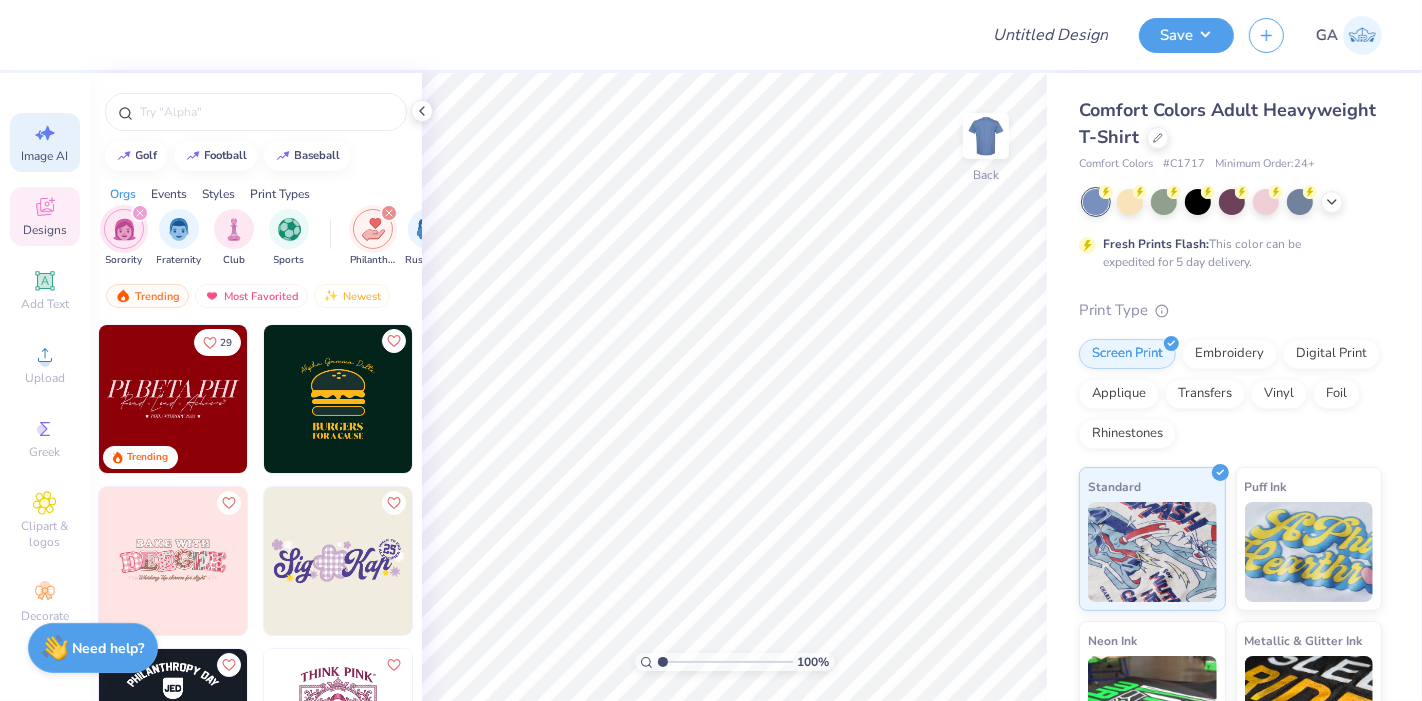 select on "4" 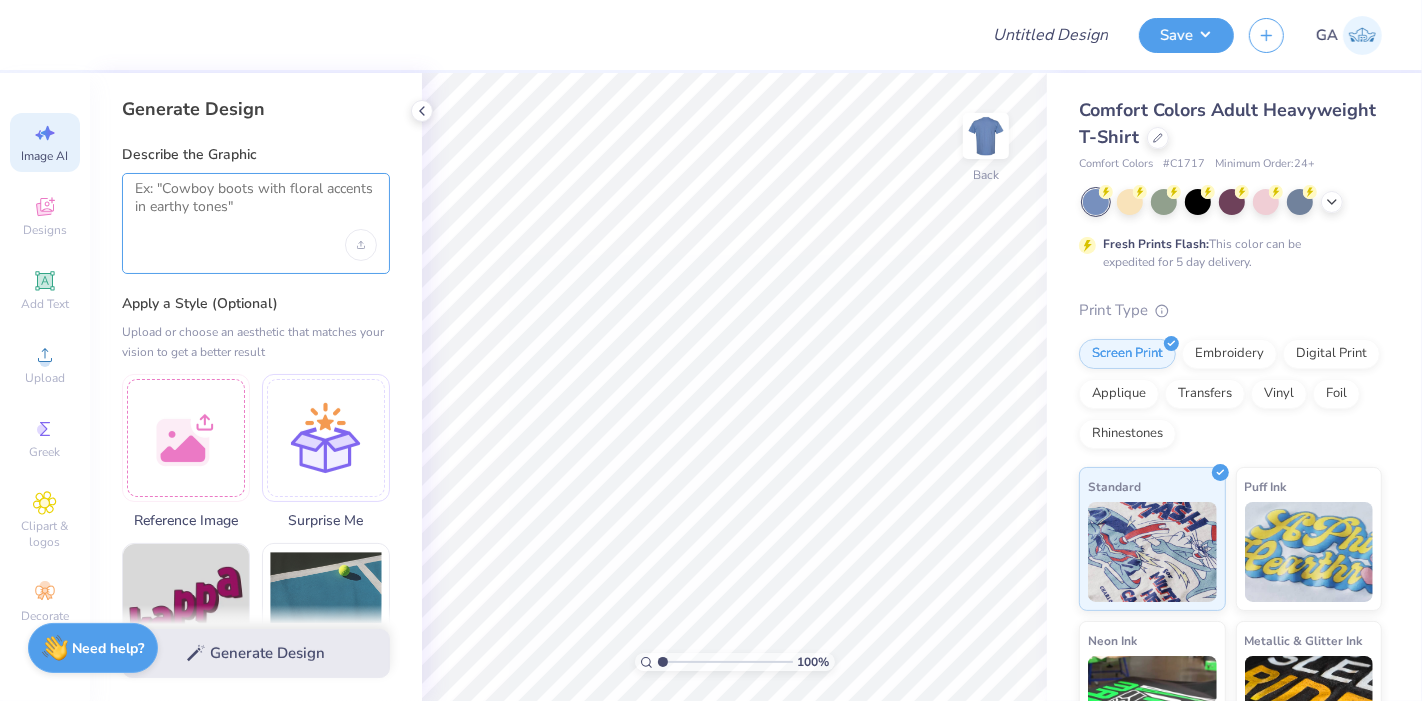 click at bounding box center (256, 205) 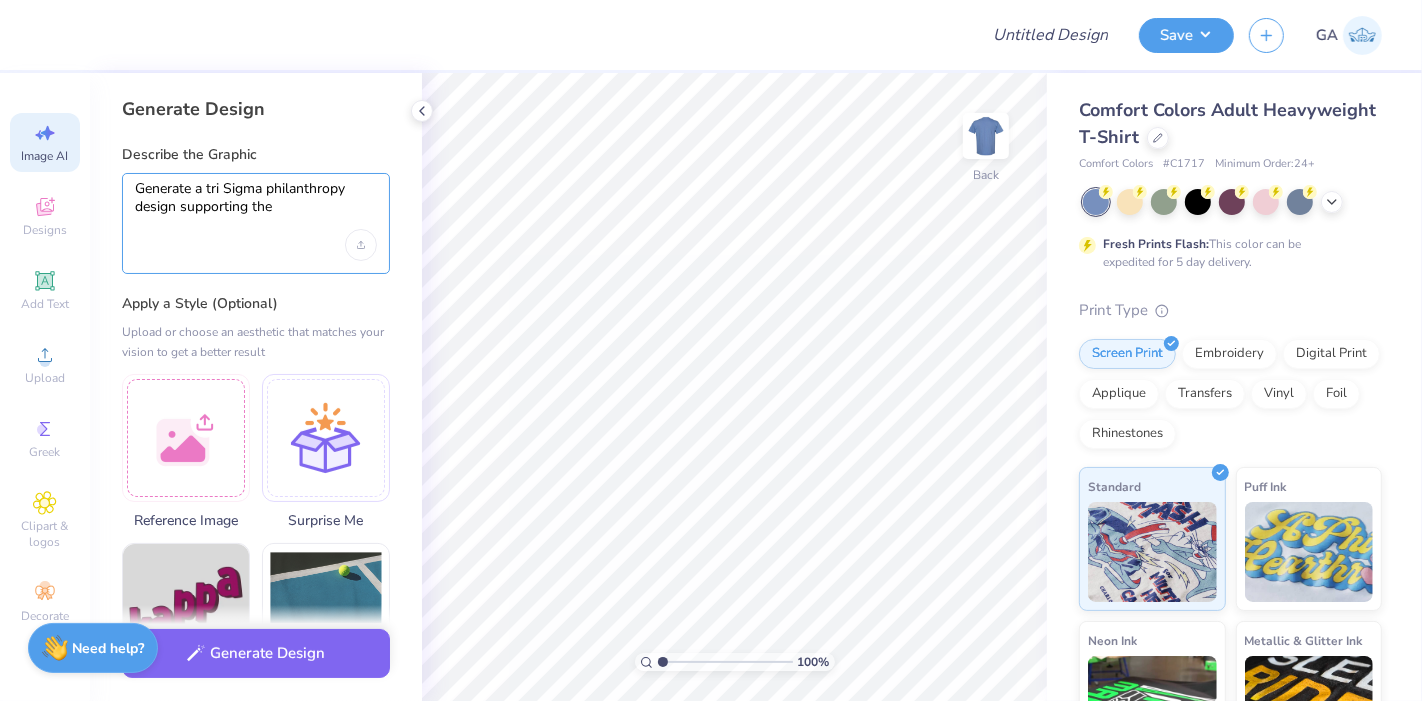 paste on "Support March of Dimes" 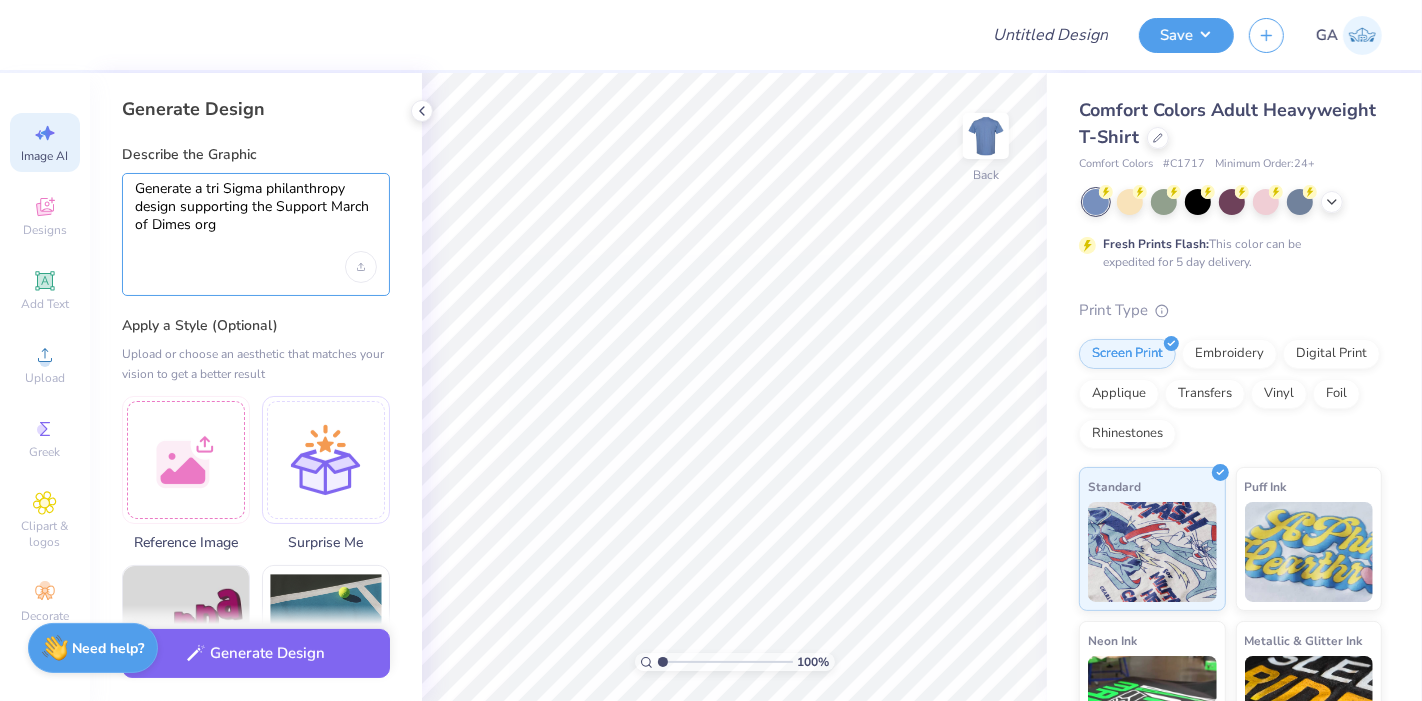 type on "Generate a tri Sigma philanthropy design supporting the Support March of Dimes org" 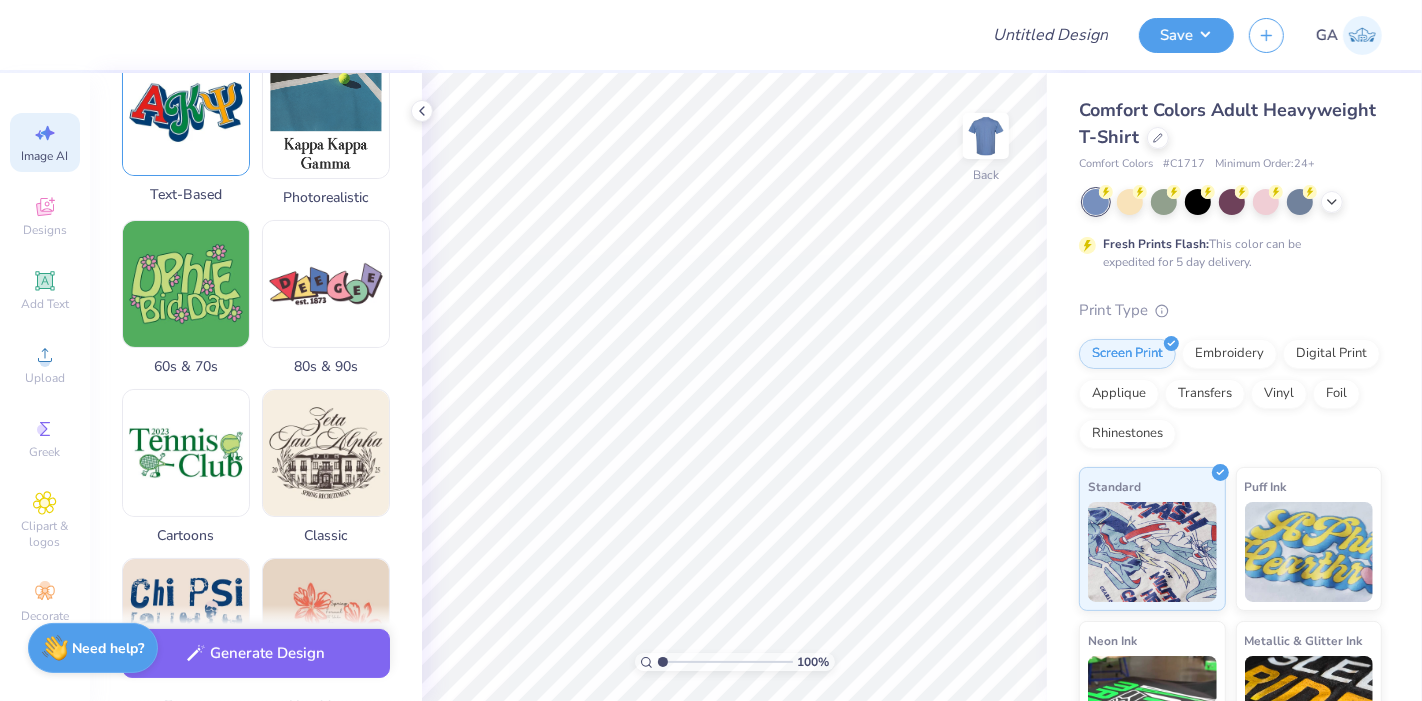 scroll, scrollTop: 515, scrollLeft: 0, axis: vertical 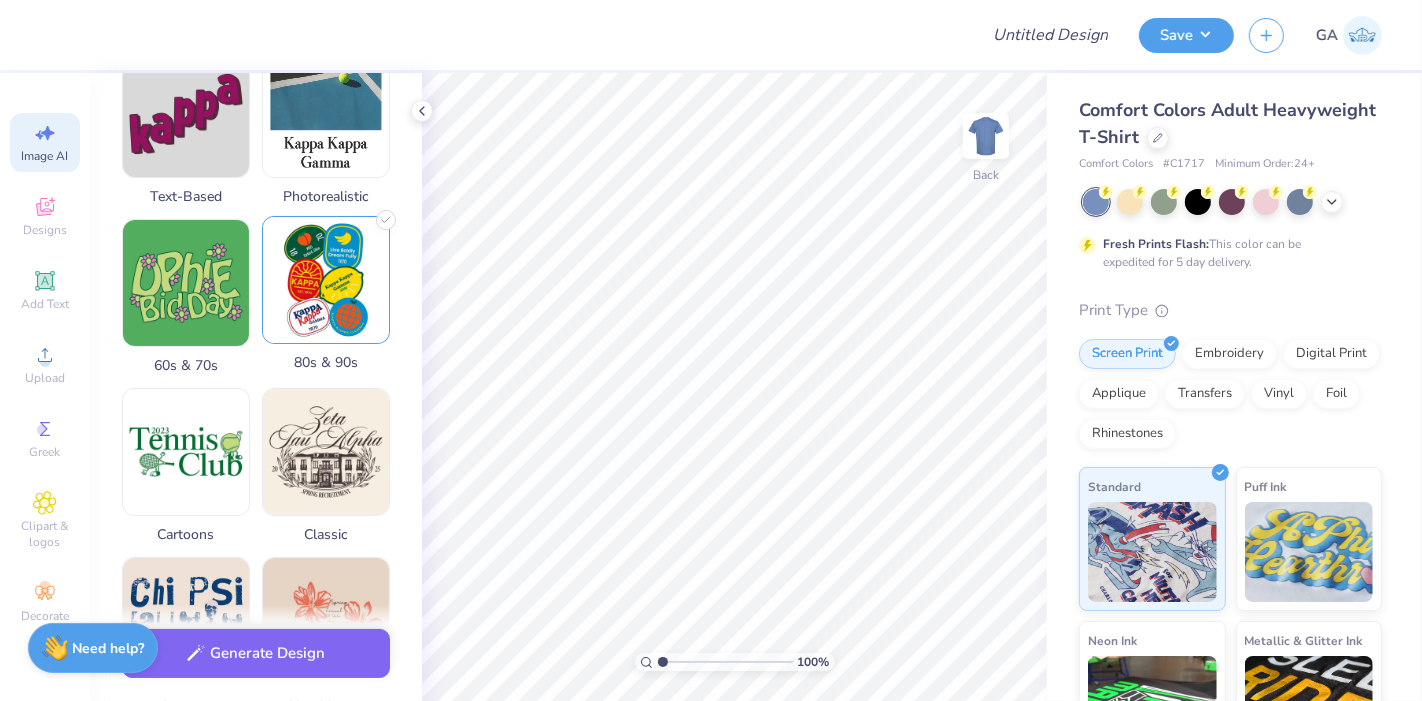click at bounding box center (326, 280) 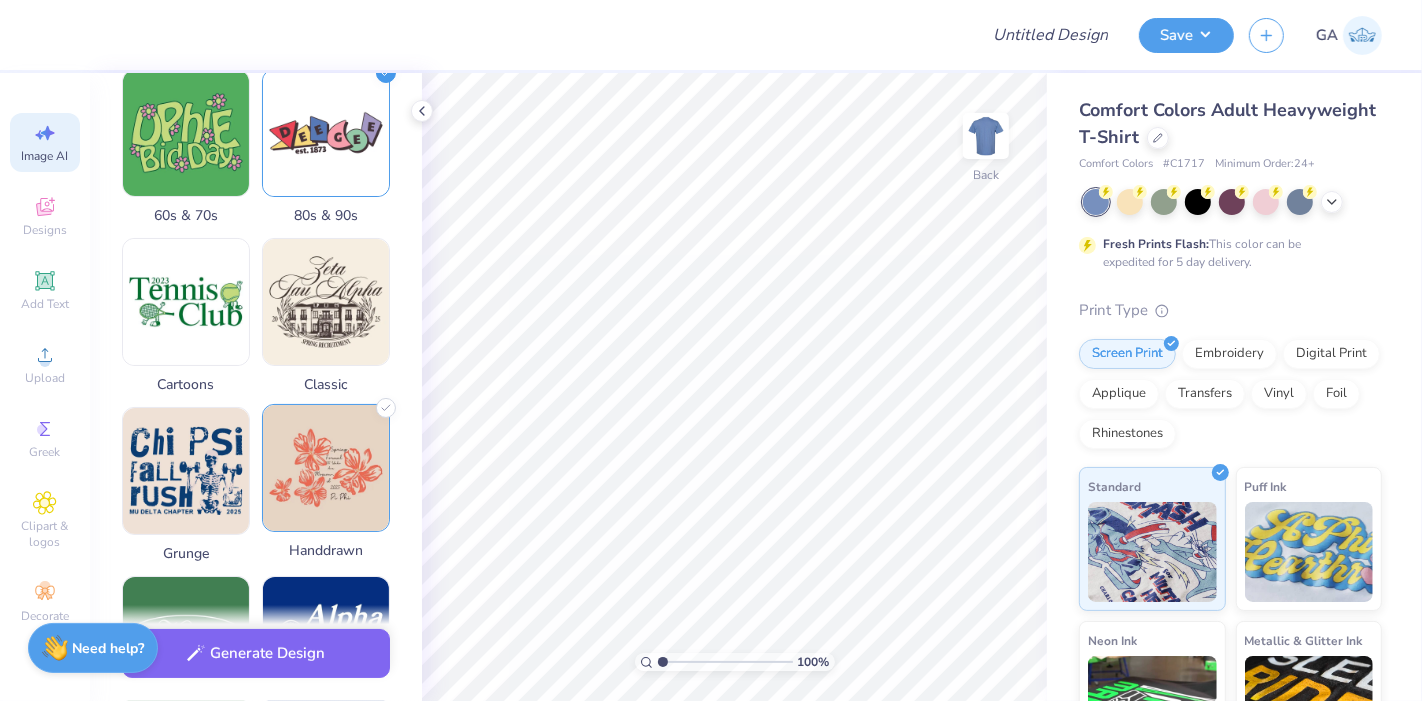 scroll, scrollTop: 660, scrollLeft: 0, axis: vertical 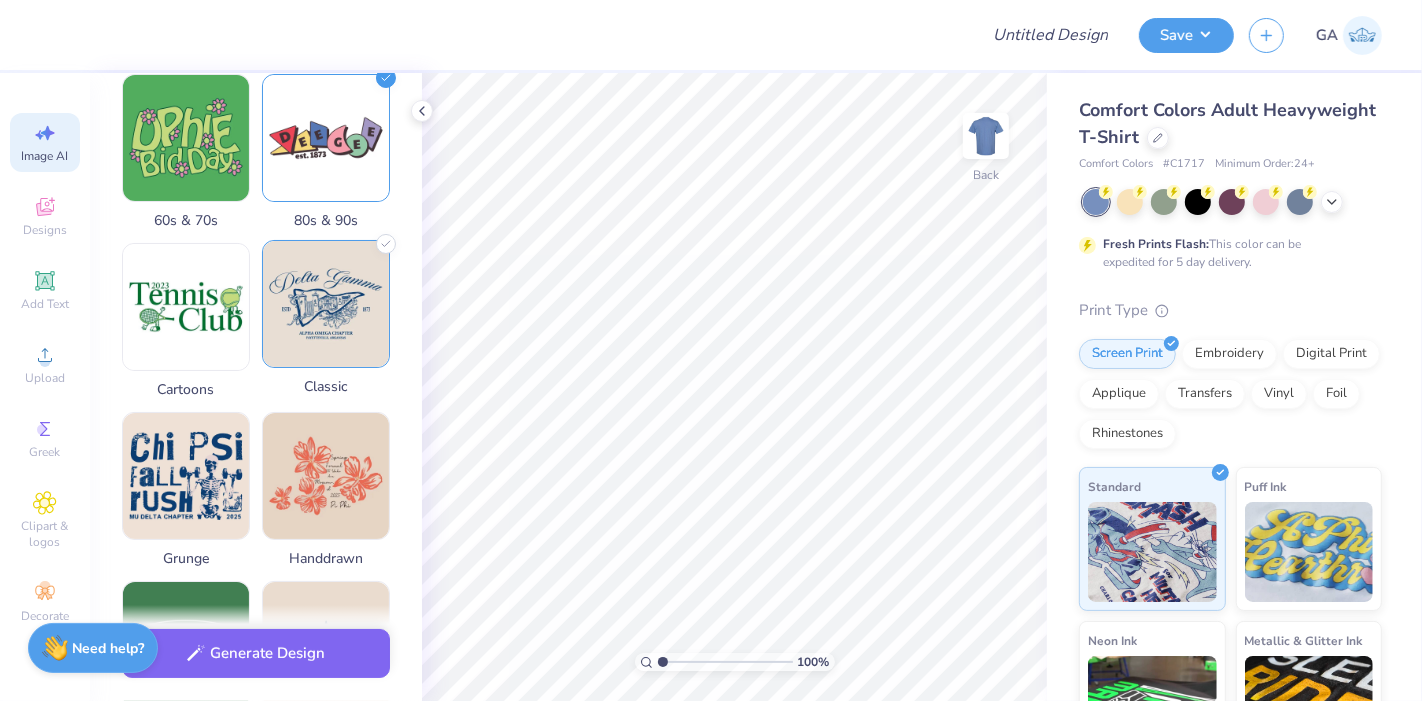 click at bounding box center (326, 304) 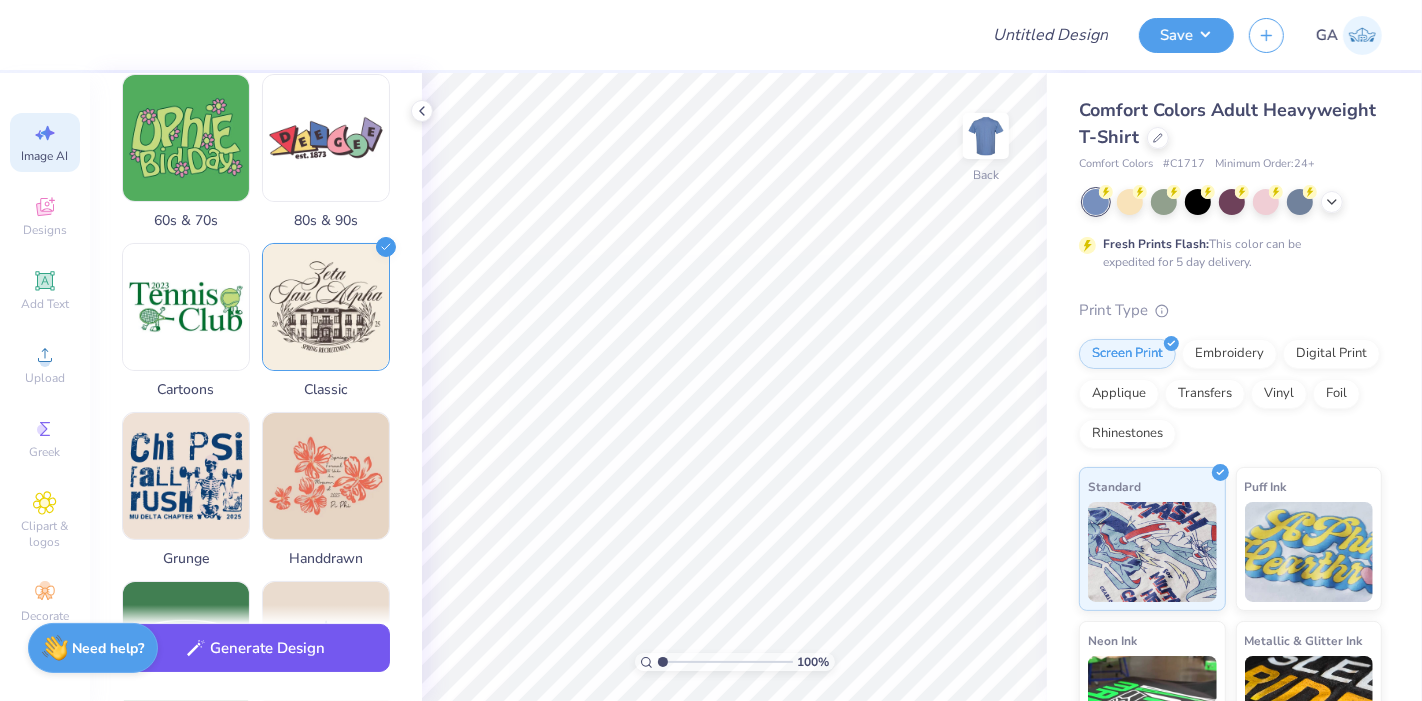click on "Generate Design" at bounding box center [256, 648] 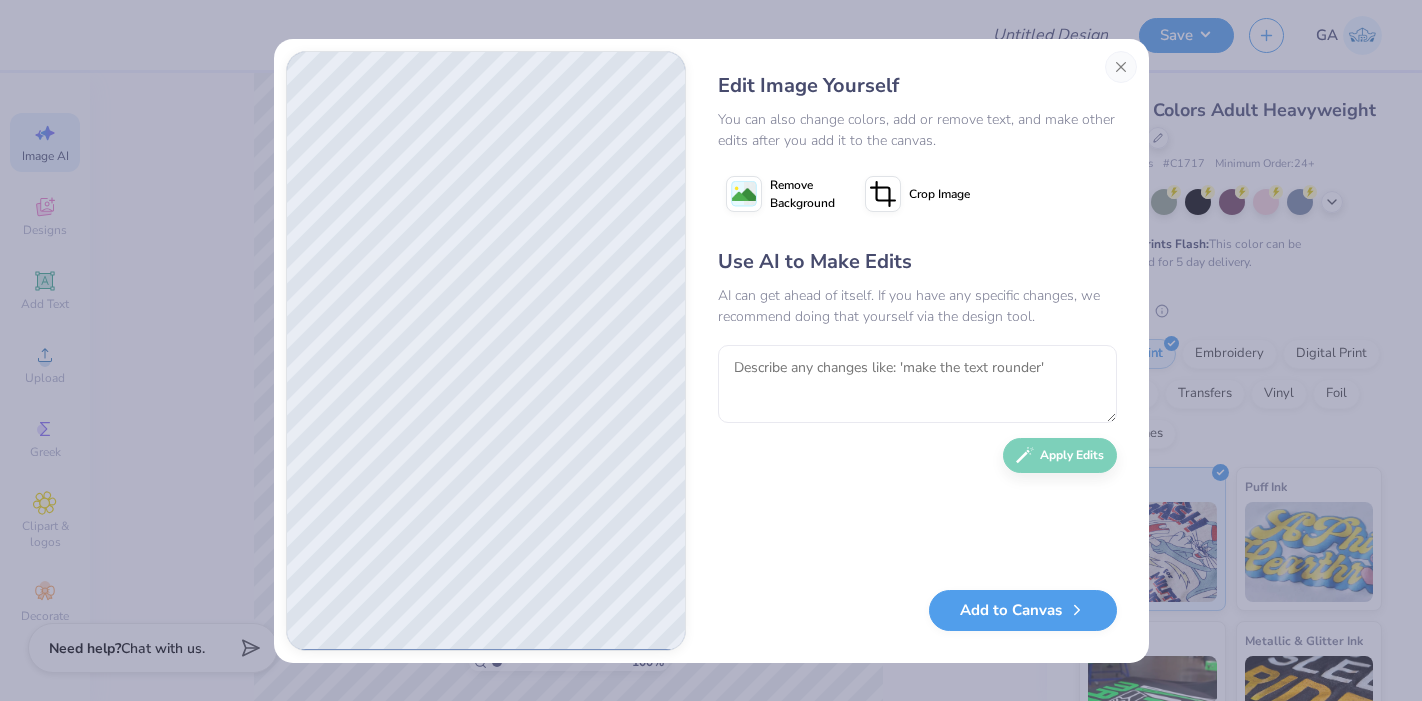scroll, scrollTop: 0, scrollLeft: 0, axis: both 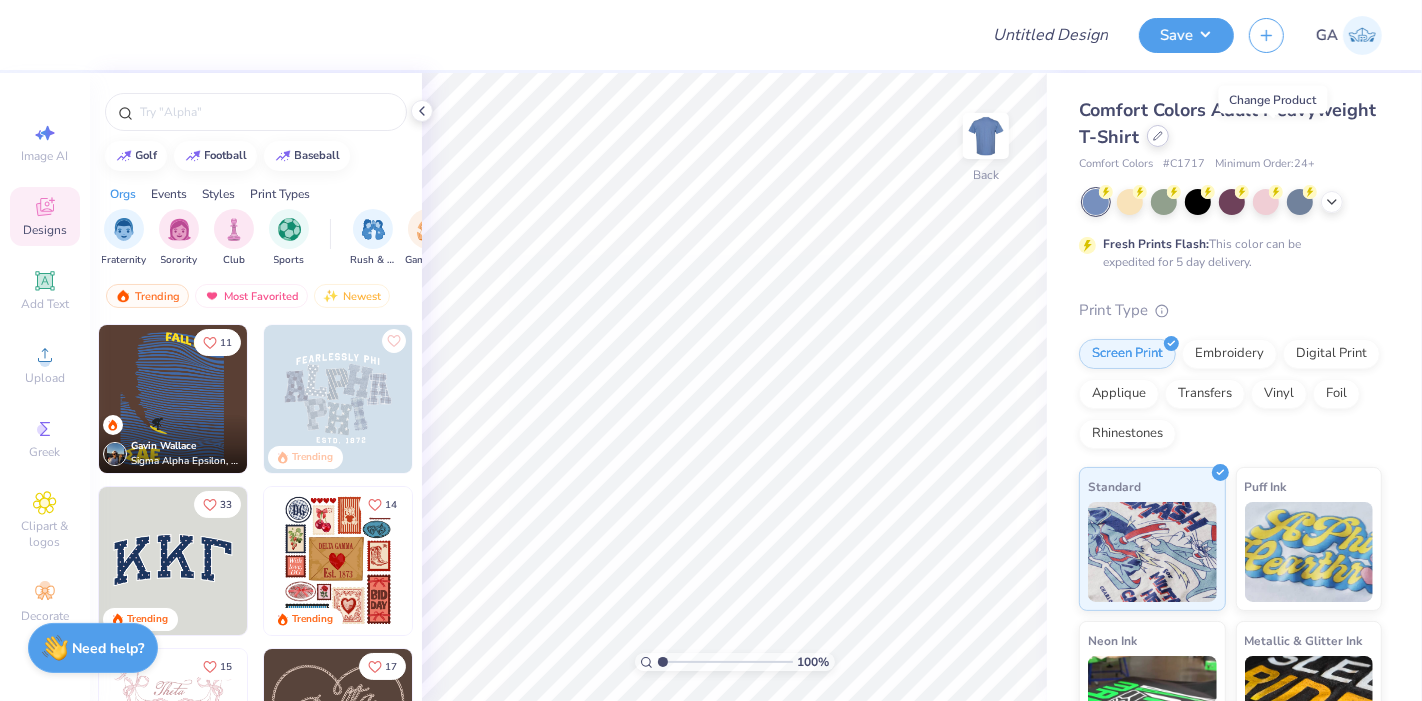 click 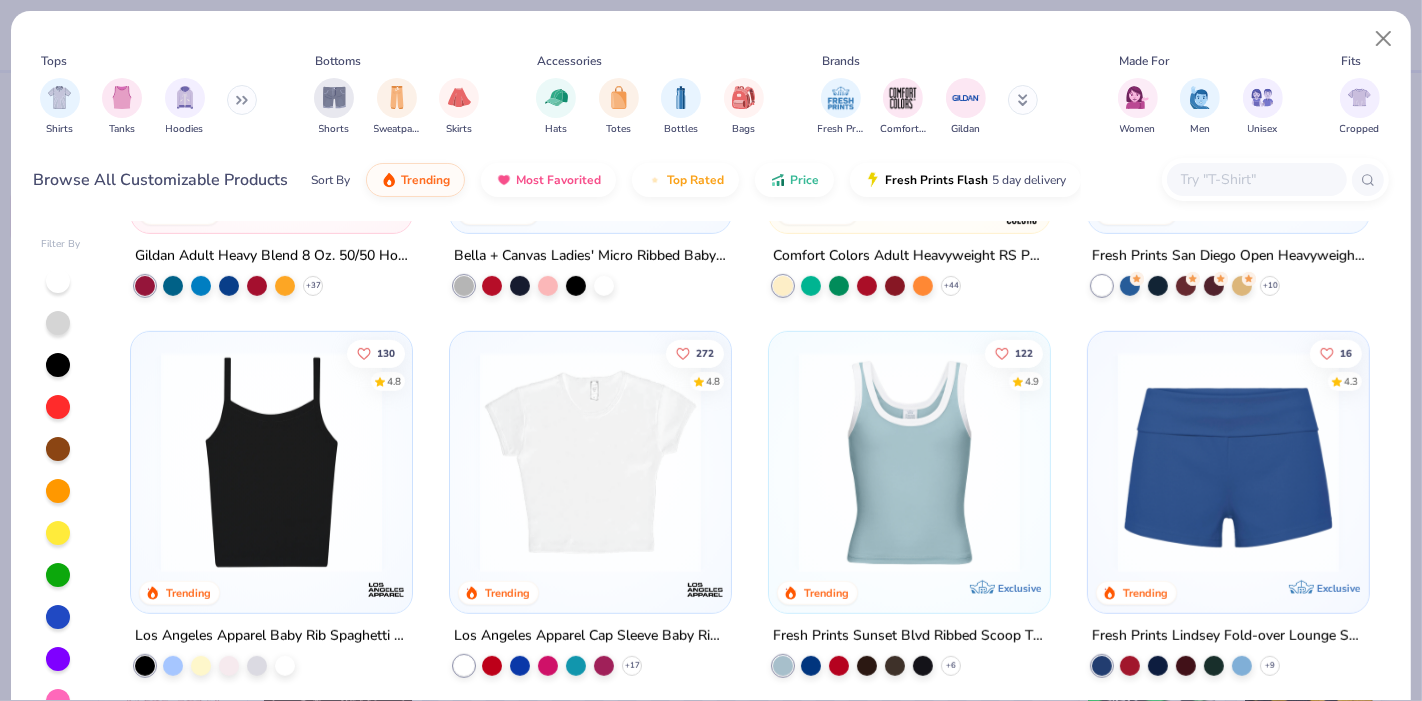 scroll, scrollTop: 1045, scrollLeft: 0, axis: vertical 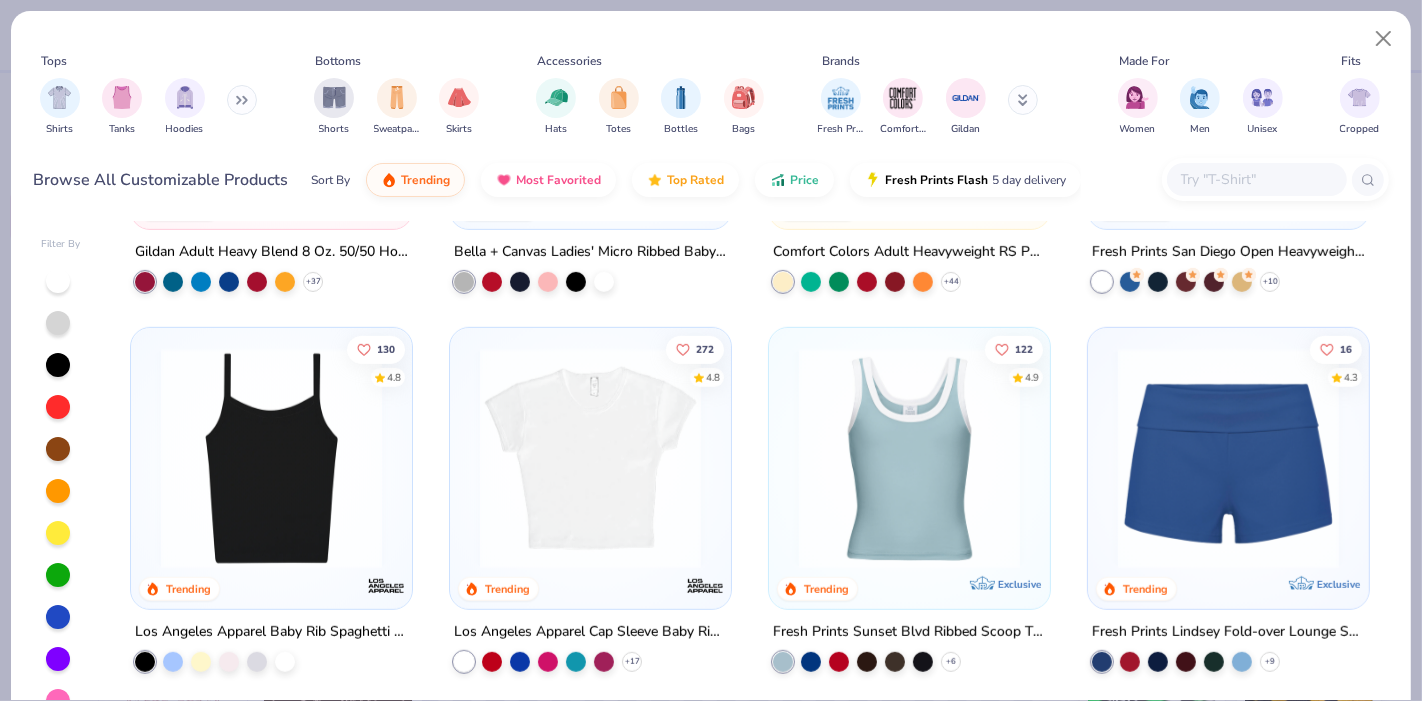 click at bounding box center [590, 458] 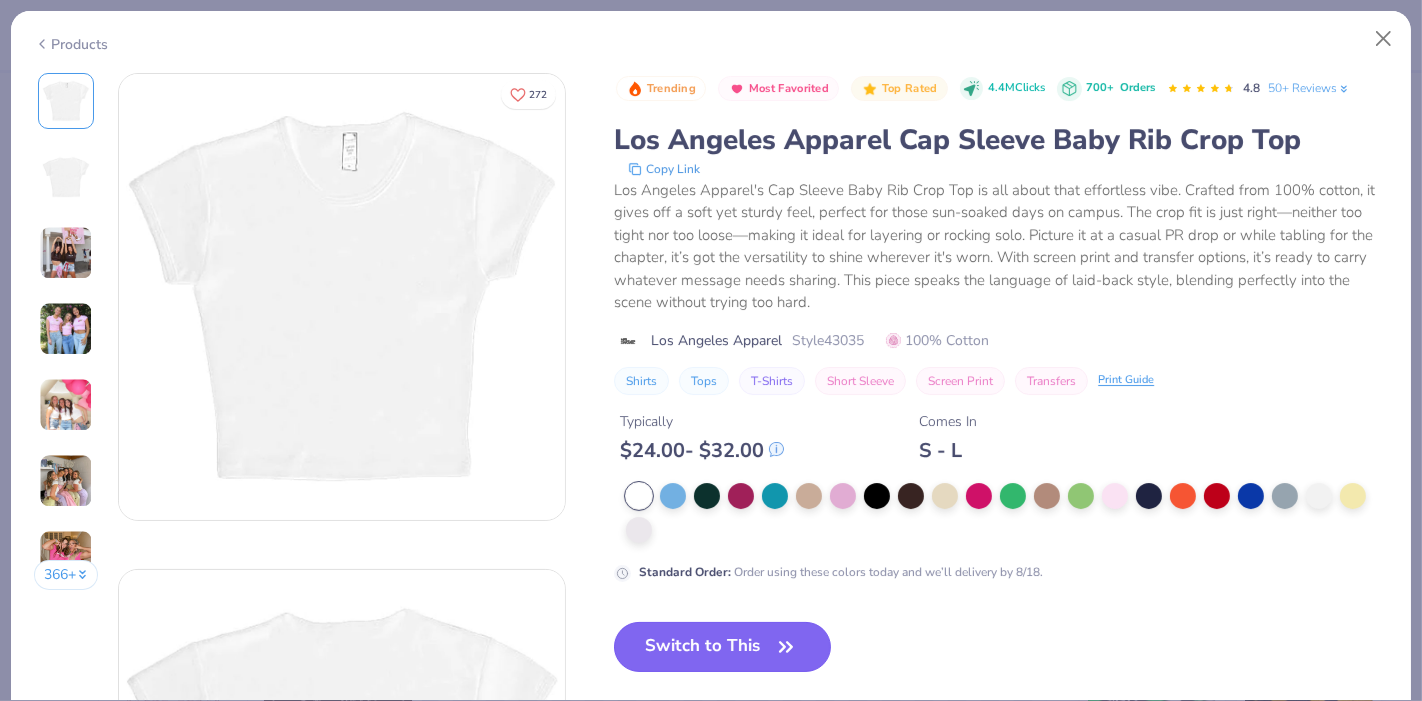 click on "Switch to This" at bounding box center [722, 647] 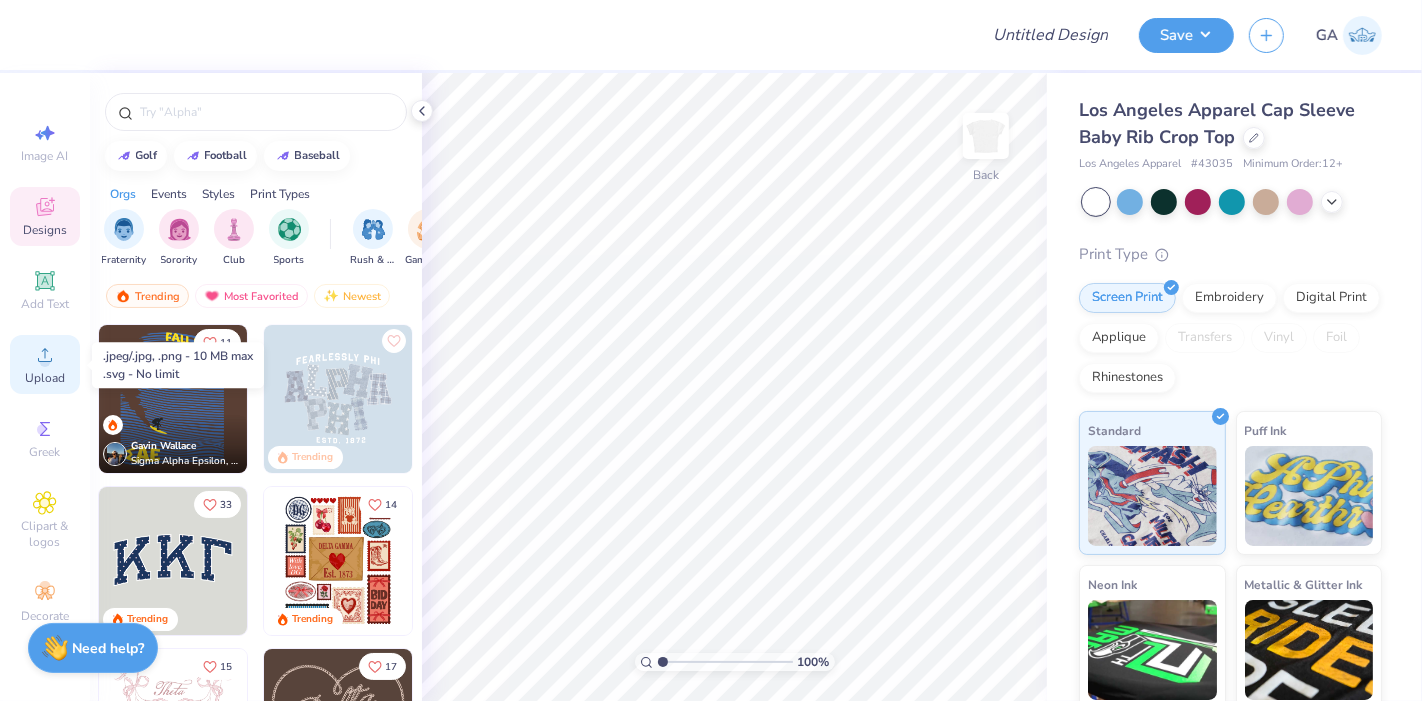 click on "Upload" at bounding box center [45, 378] 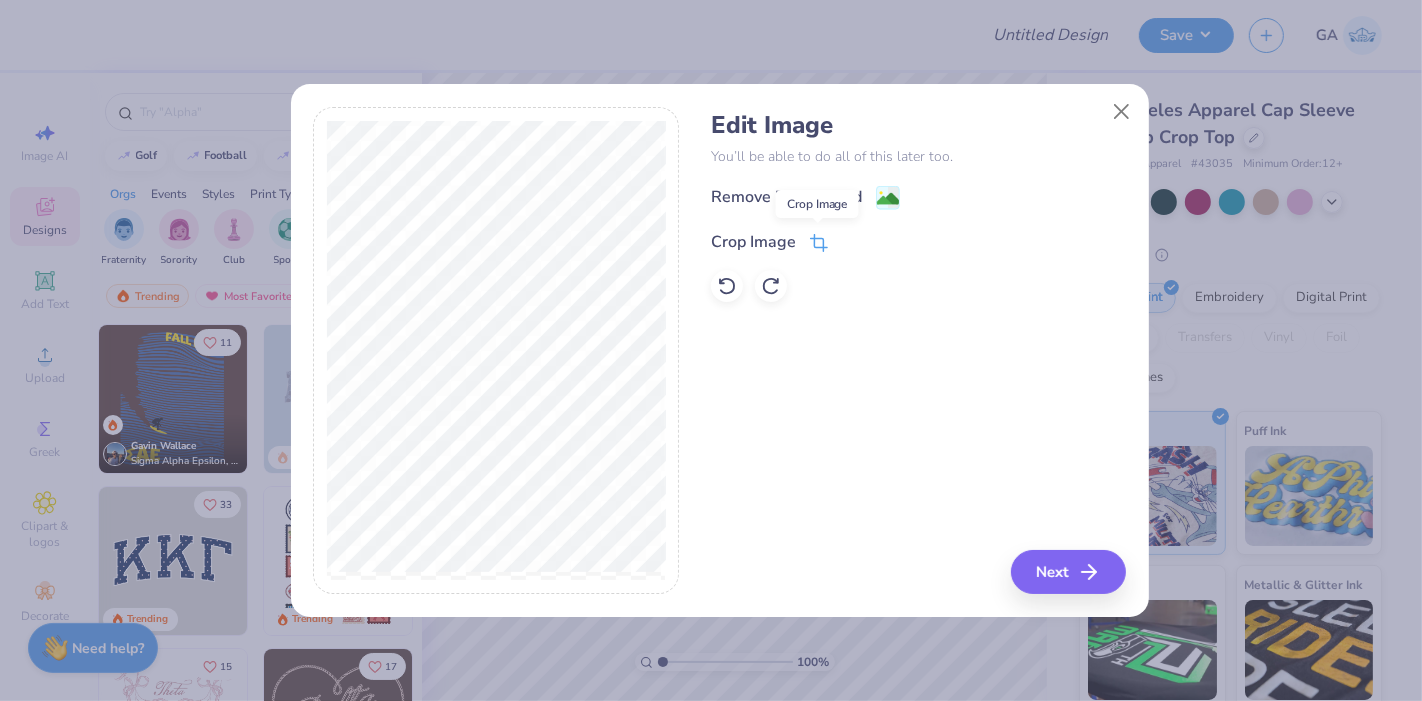 click 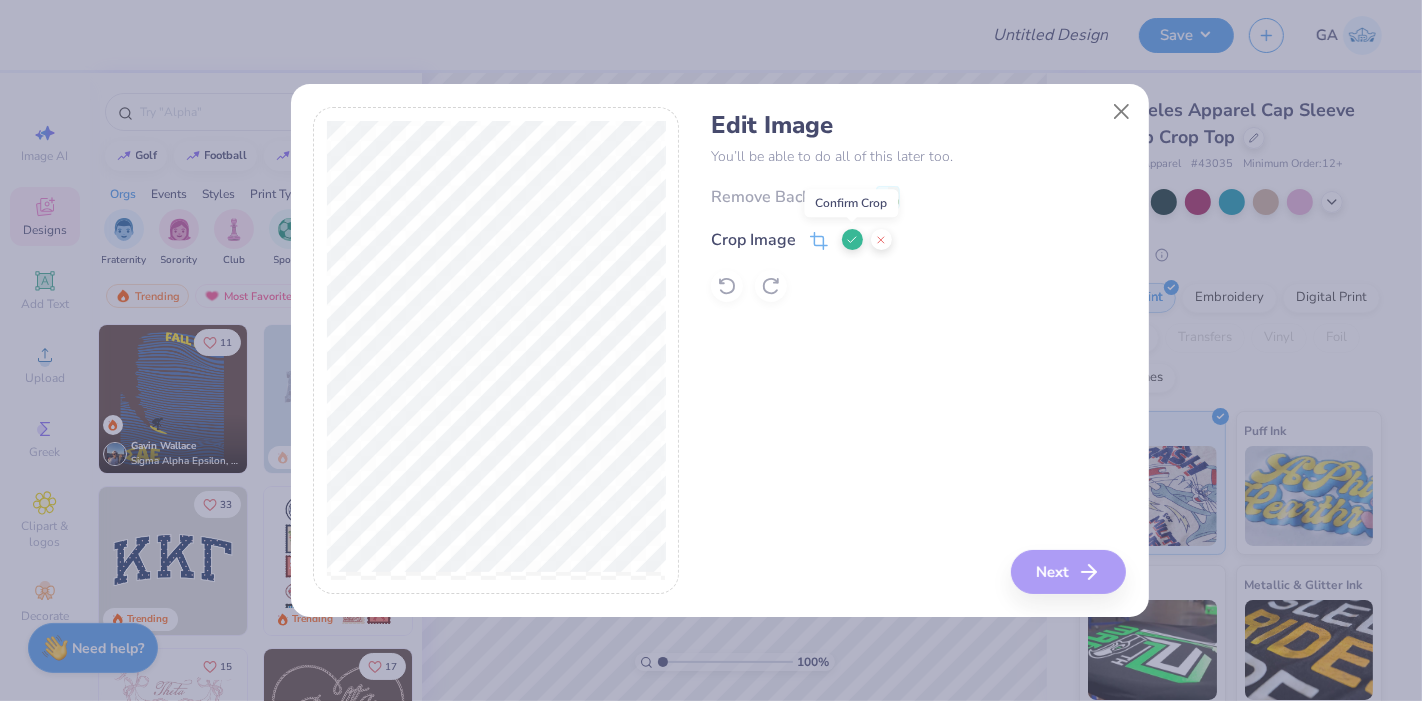 click 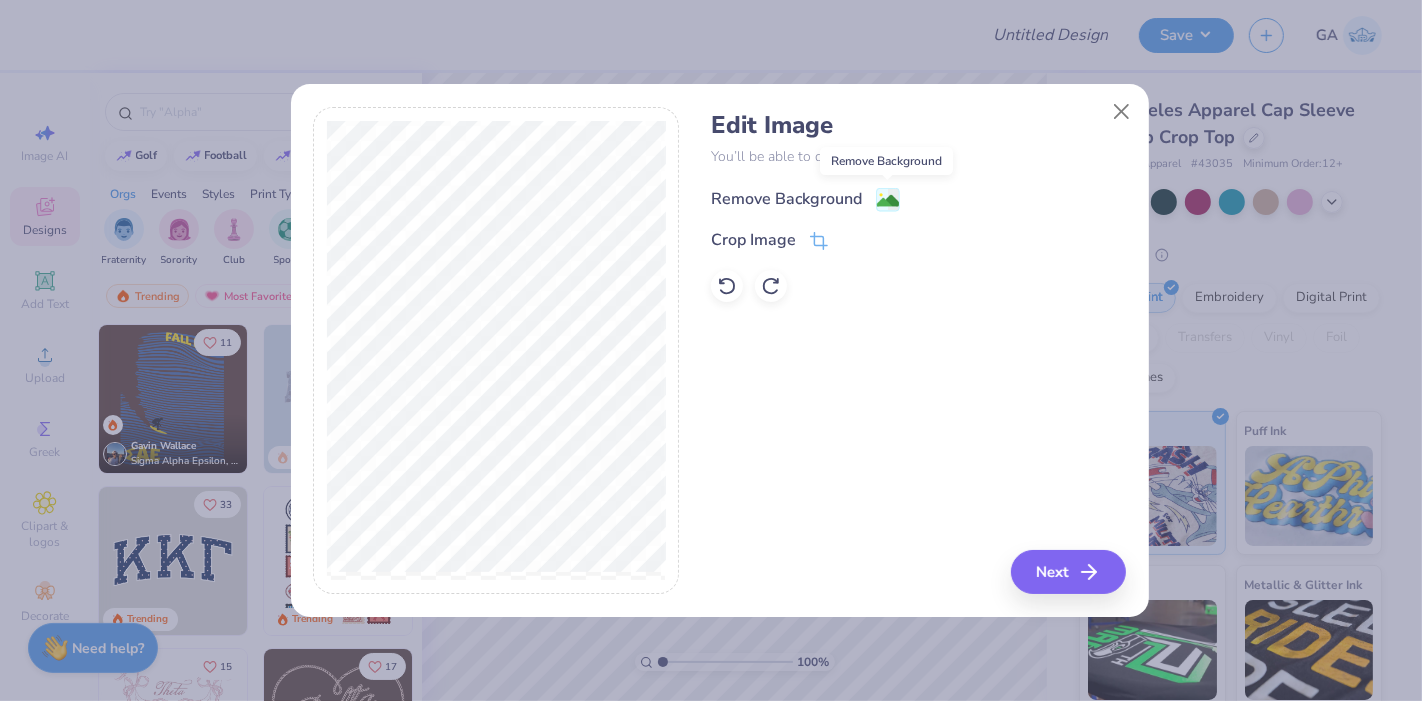 click 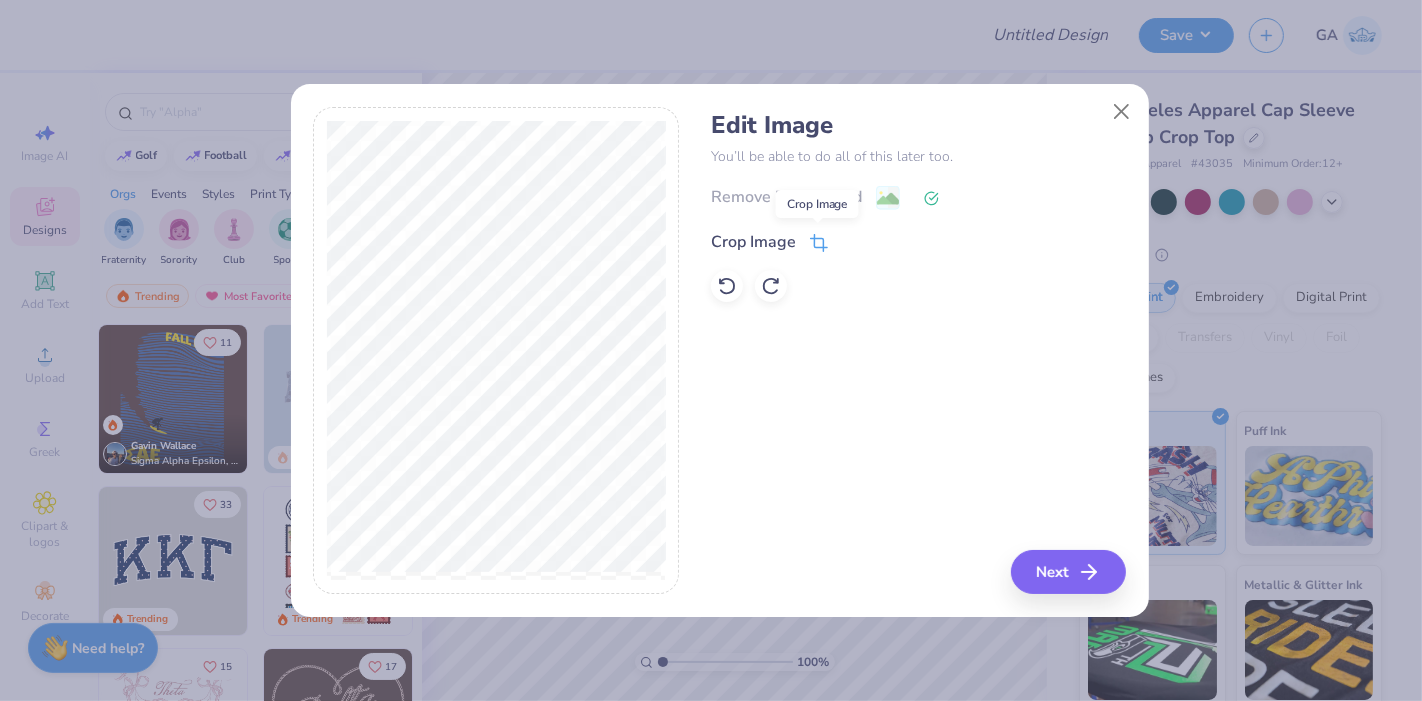 click 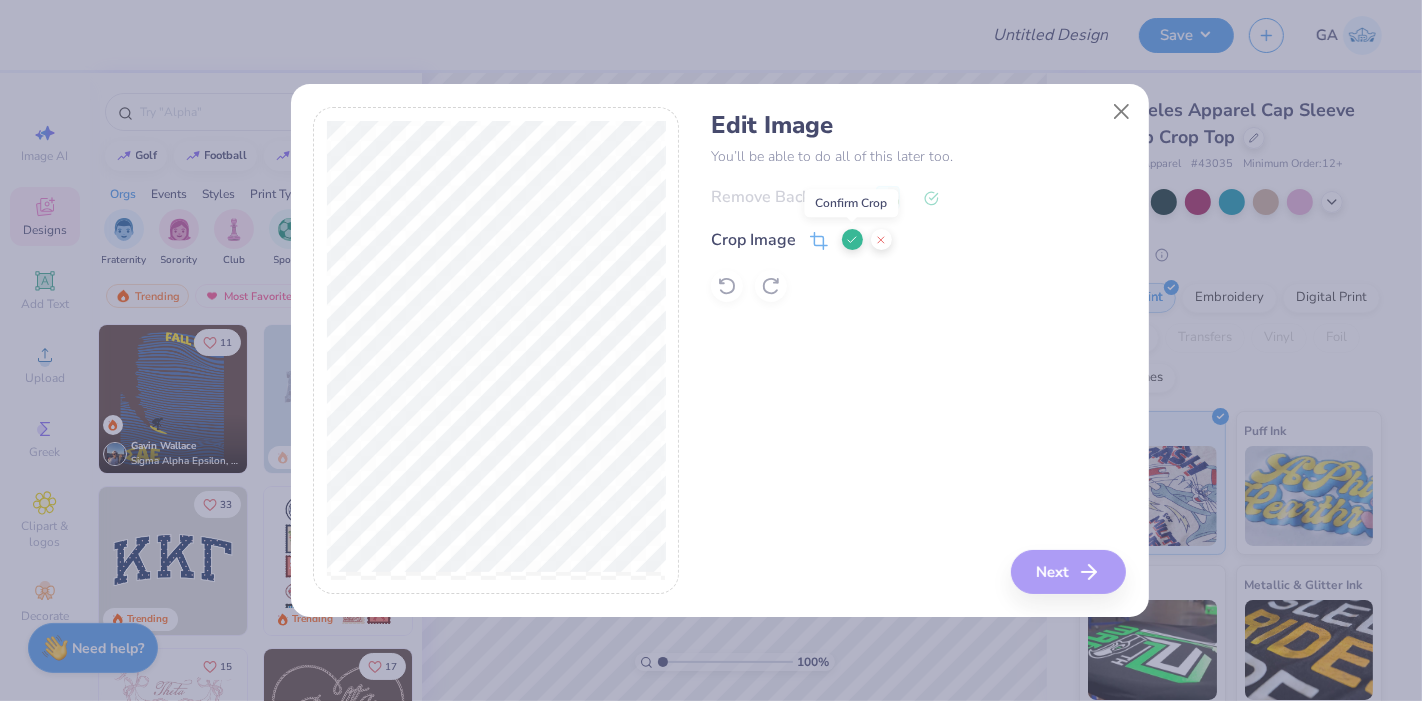 click 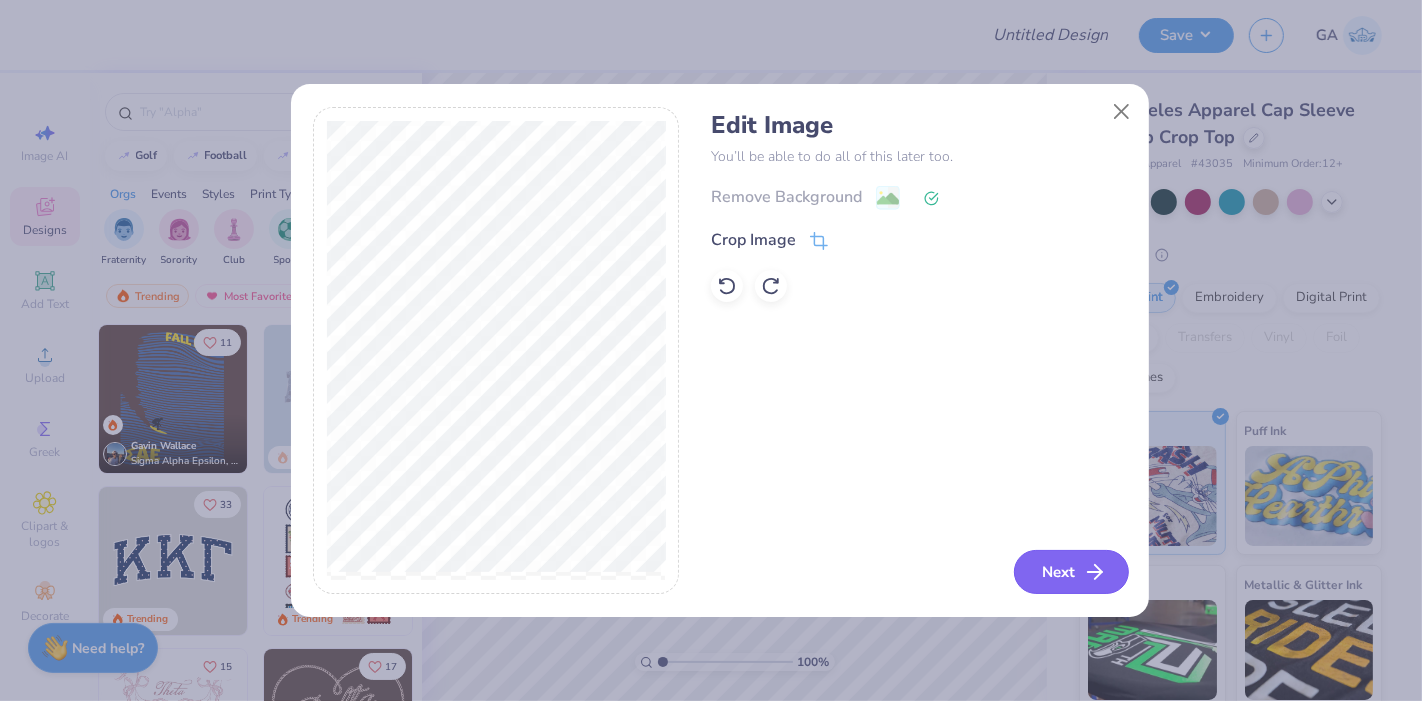 click on "Next" at bounding box center [1071, 572] 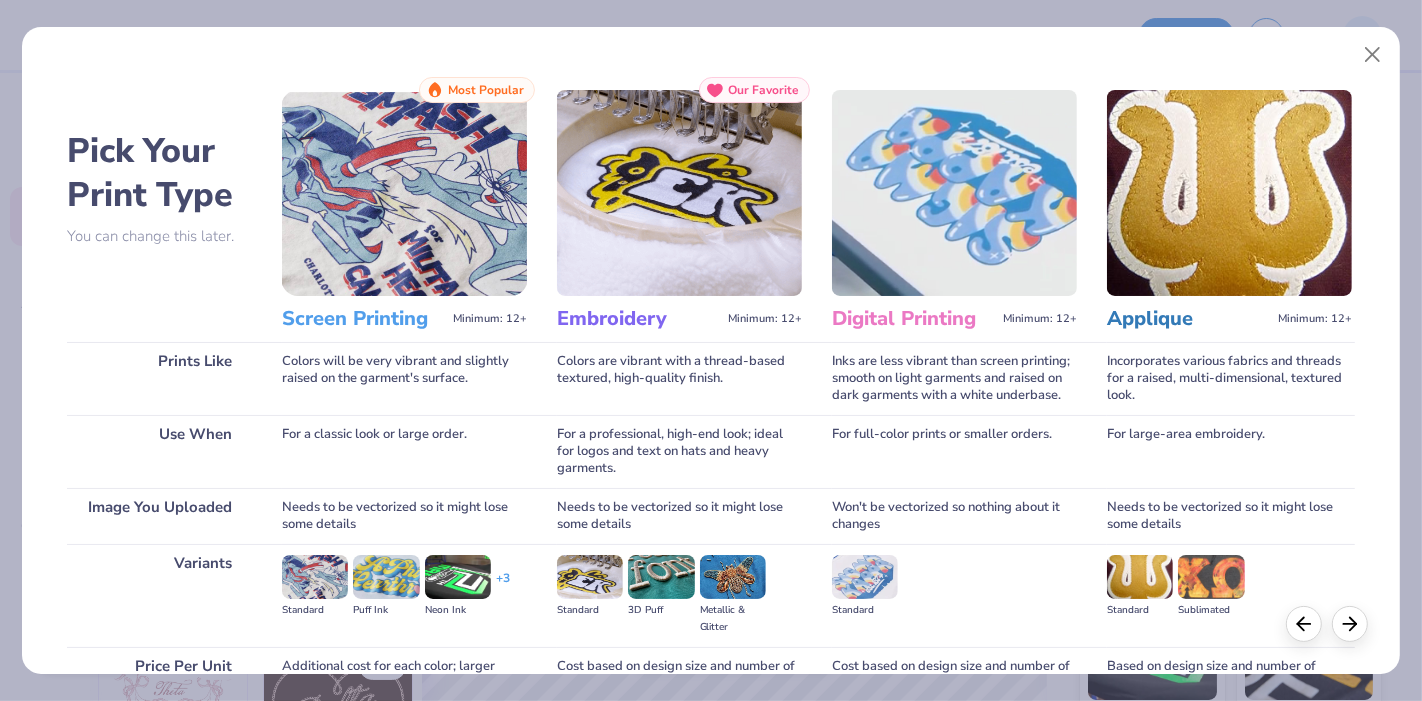 scroll, scrollTop: 194, scrollLeft: 0, axis: vertical 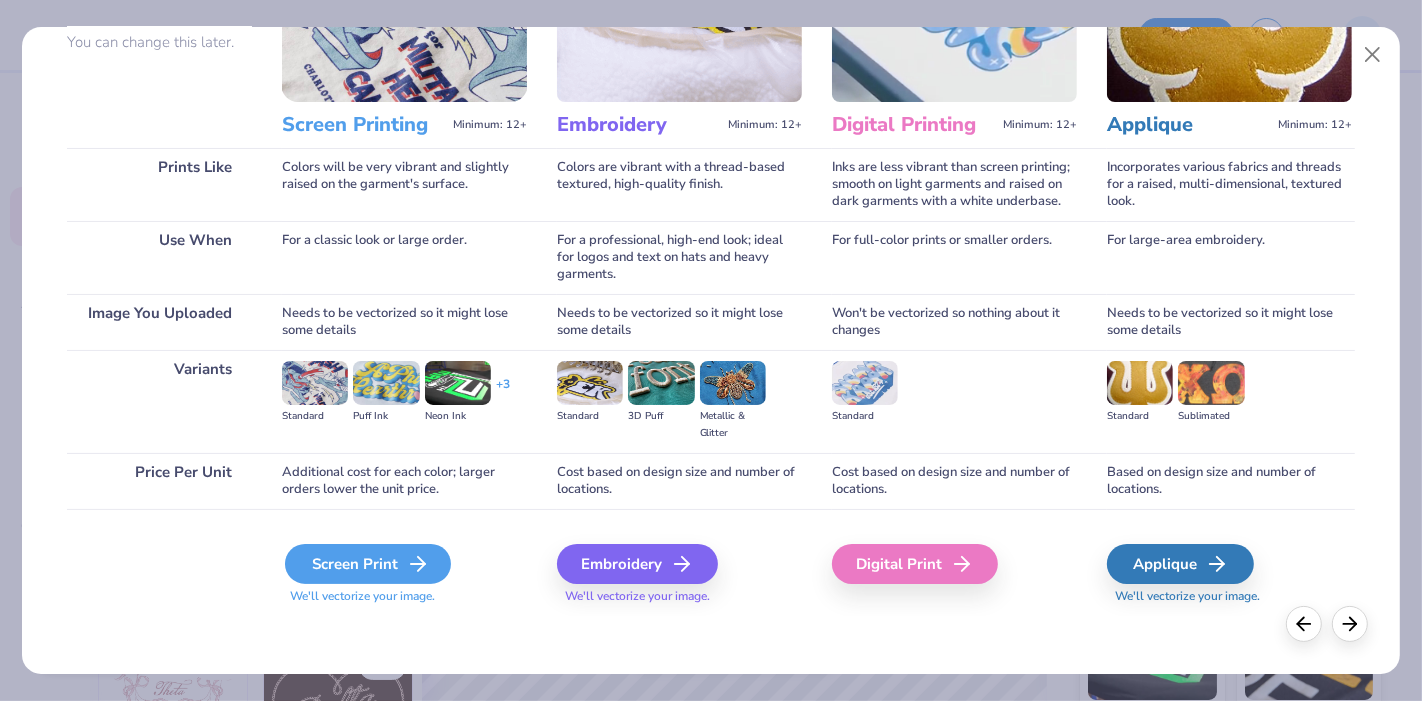 click on "Screen Print" at bounding box center [368, 564] 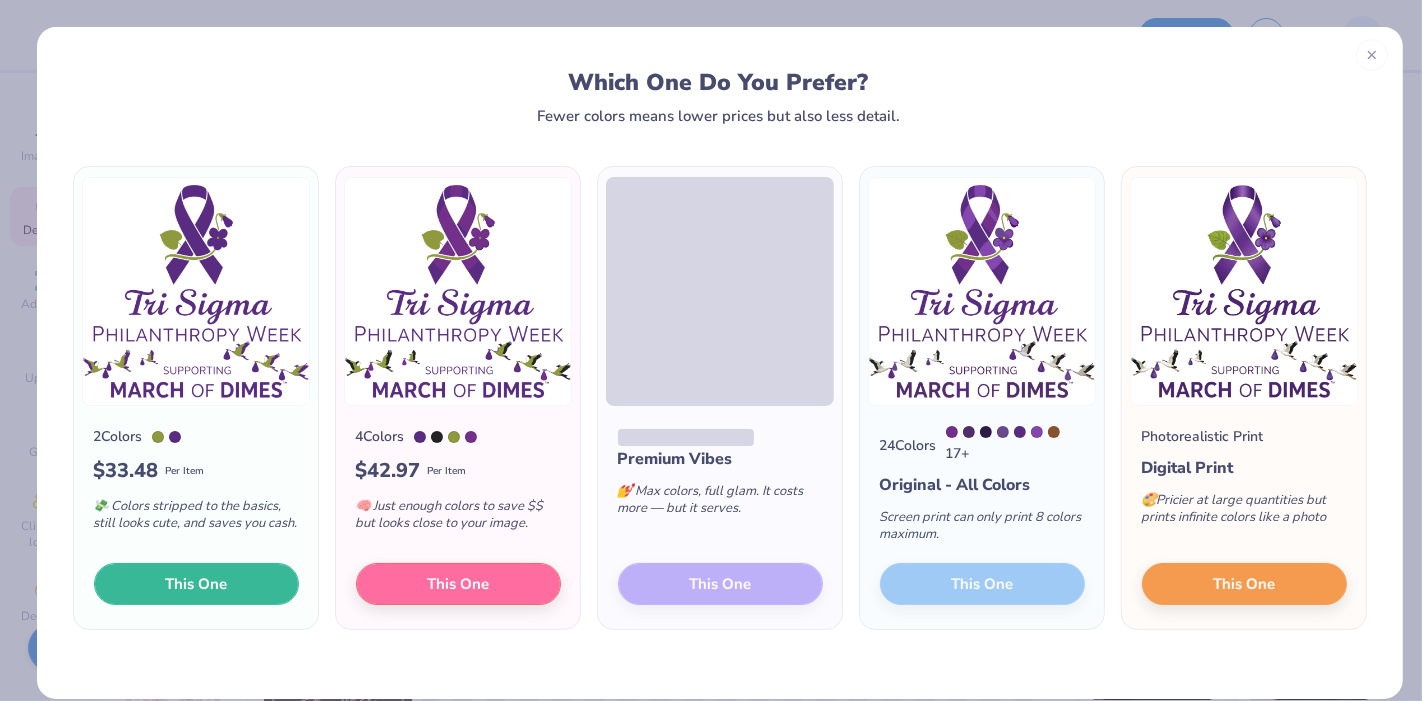 click on "This One" at bounding box center [196, 584] 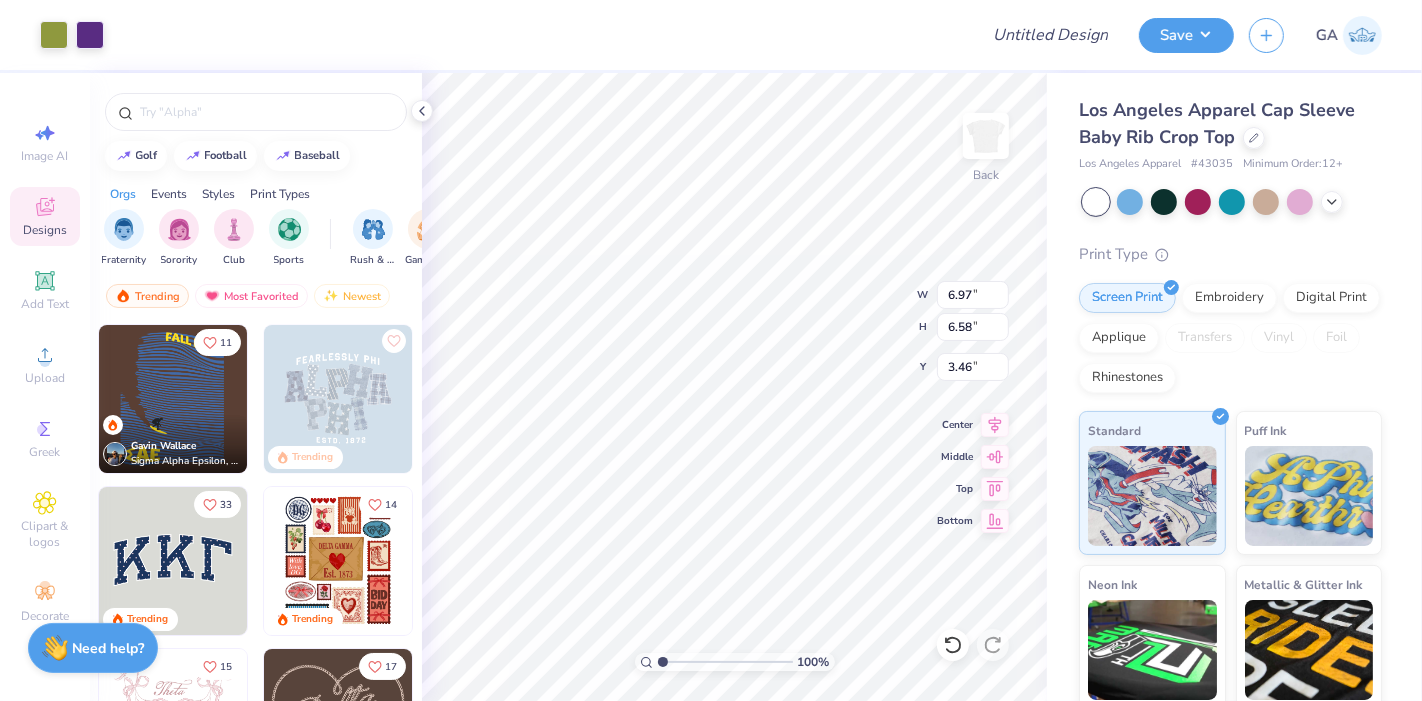 type on "3.00" 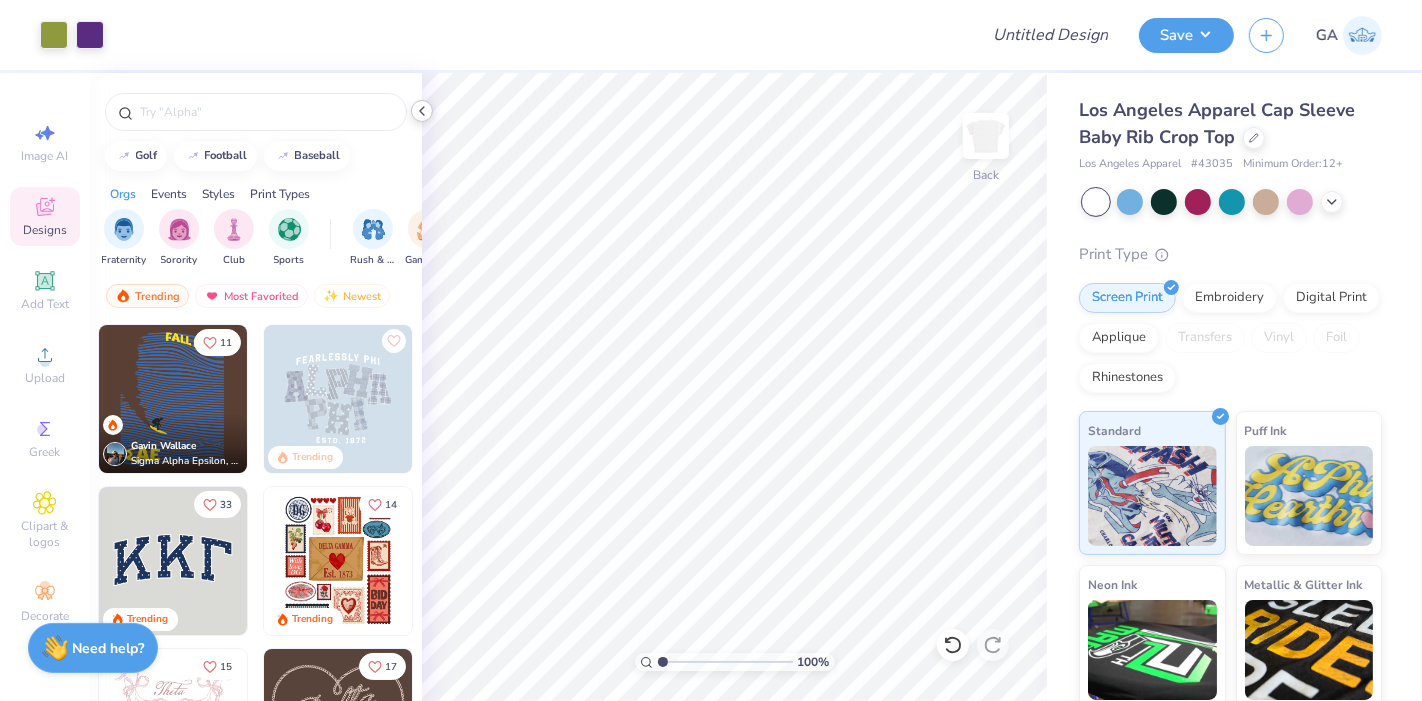 click 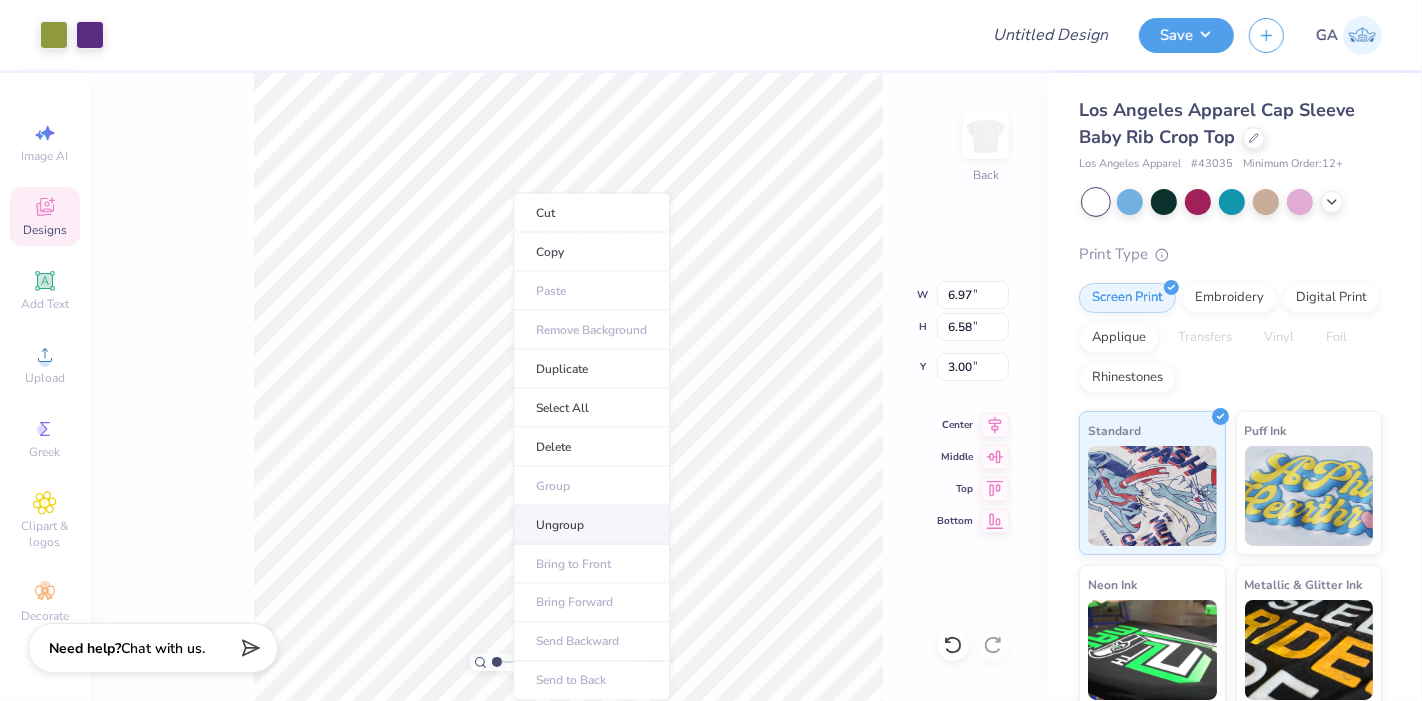 click on "Ungroup" at bounding box center [591, 525] 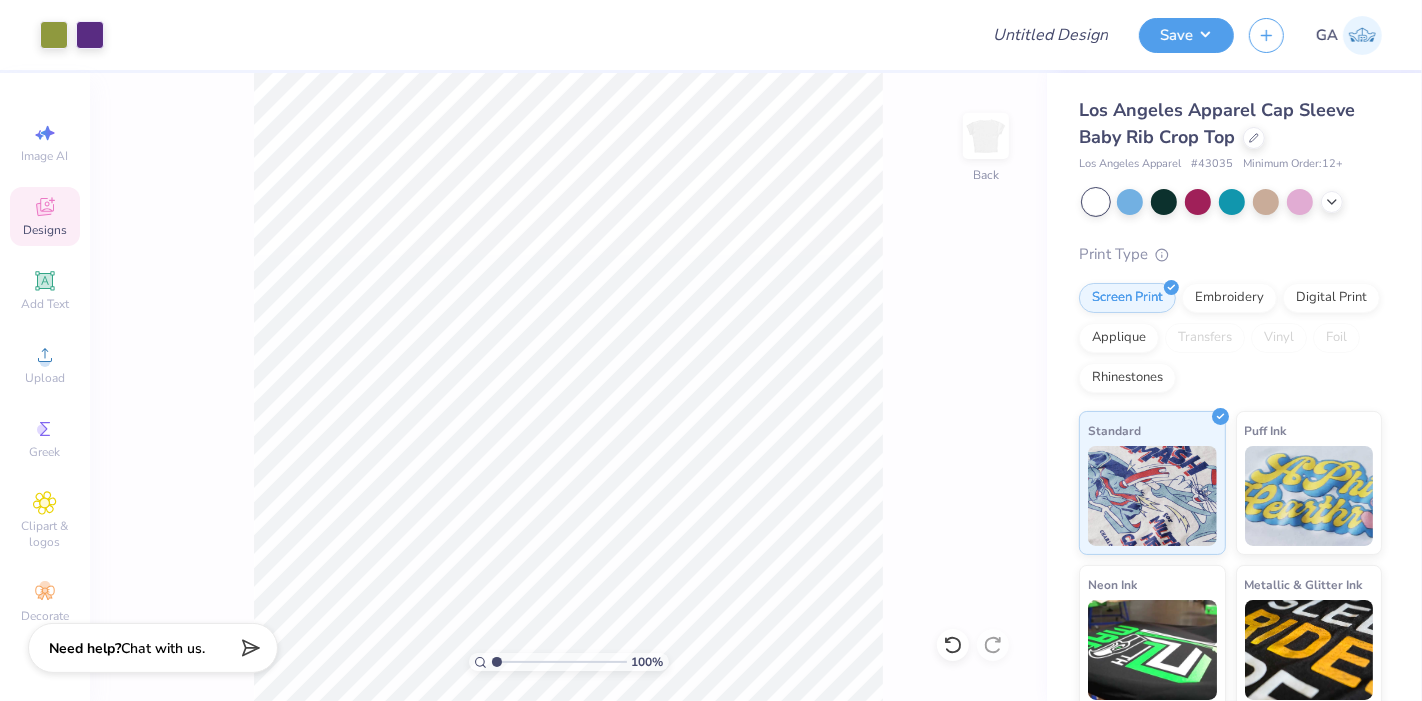 click on "100  % Back" at bounding box center (568, 387) 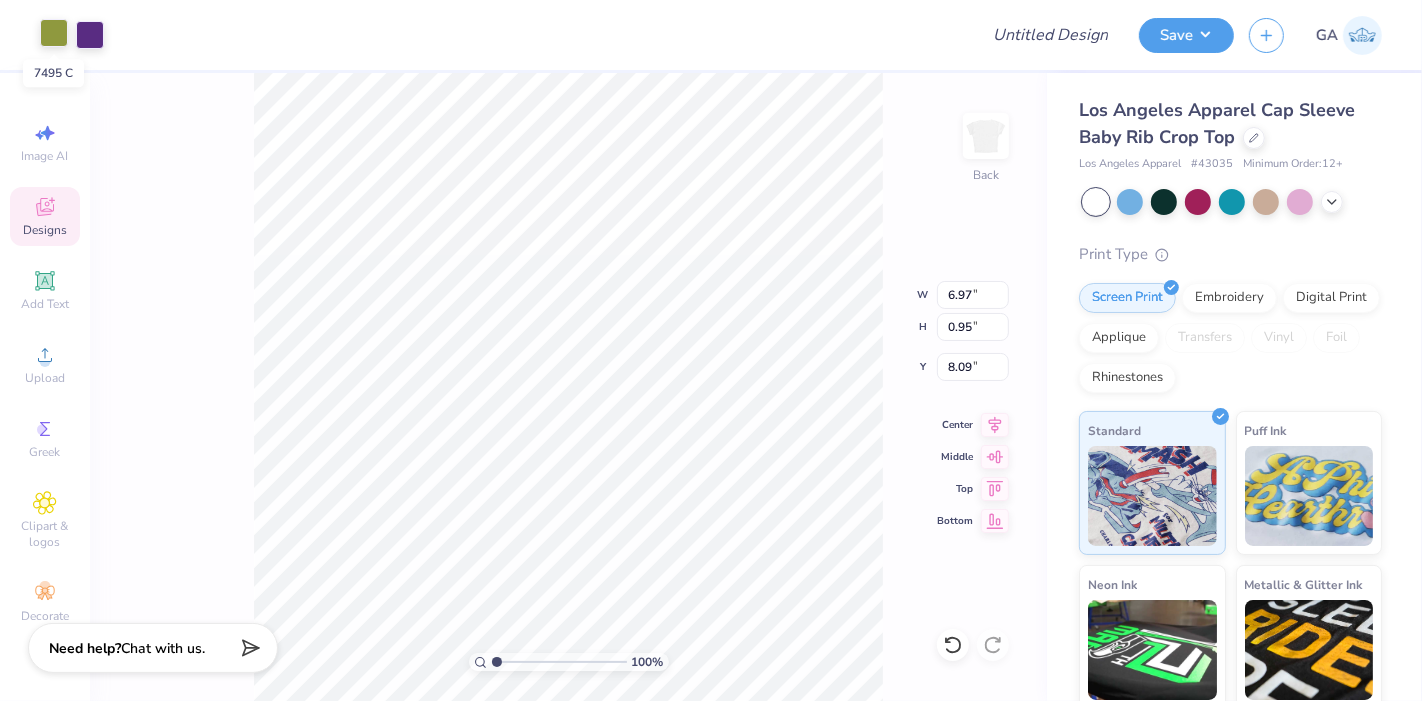 click at bounding box center (54, 33) 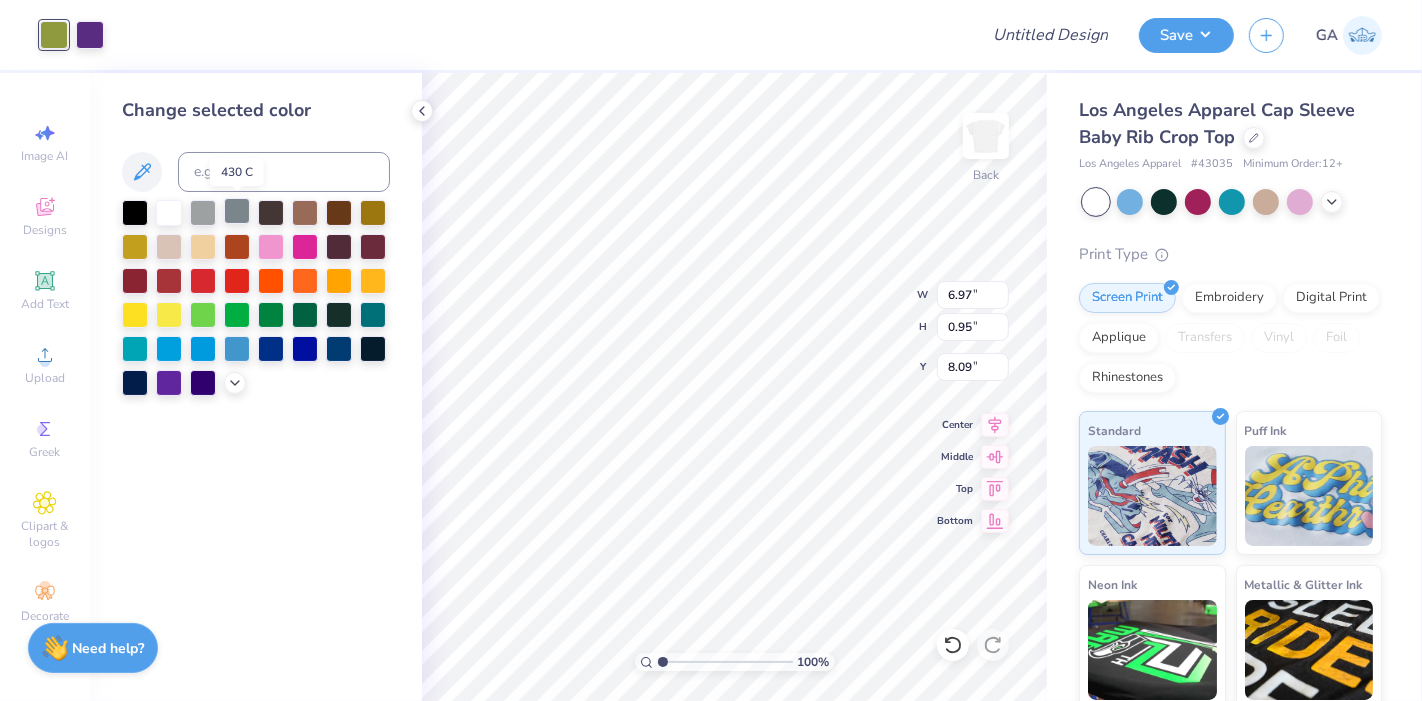 click at bounding box center (237, 211) 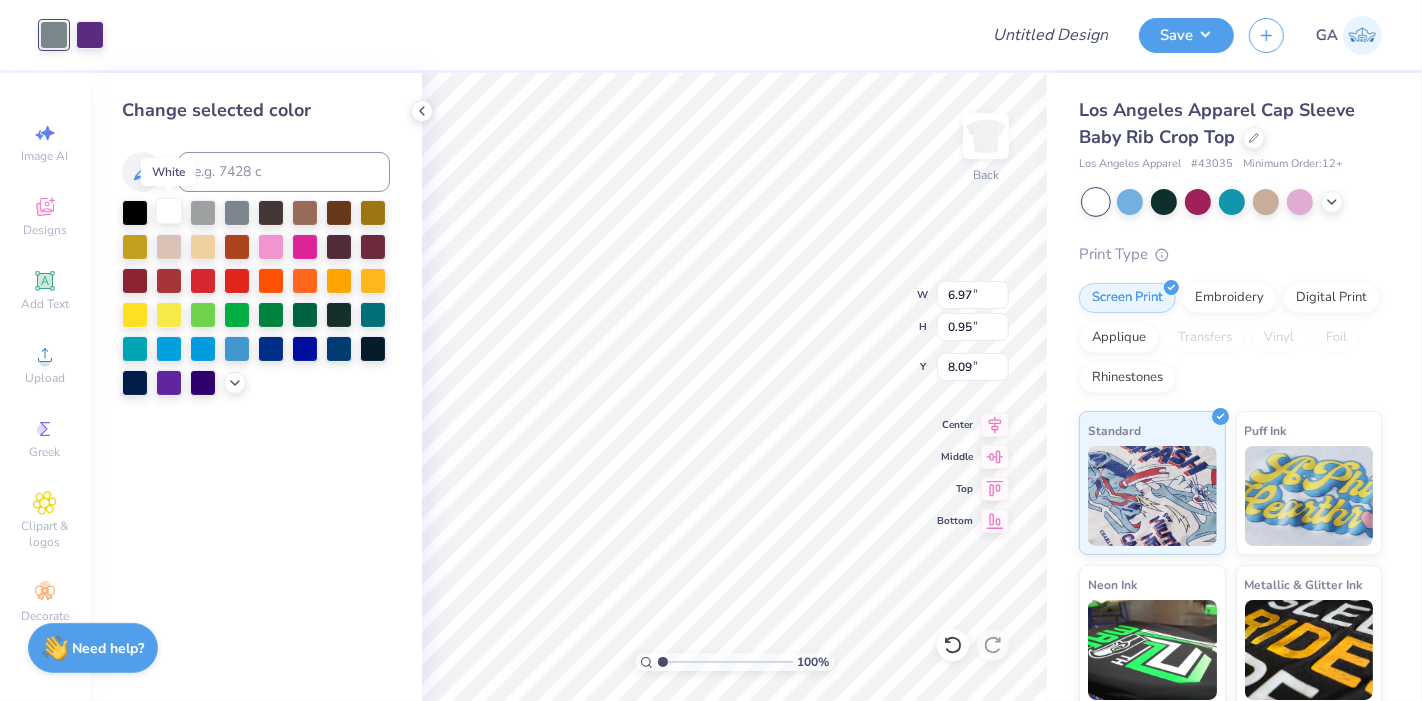click at bounding box center (169, 211) 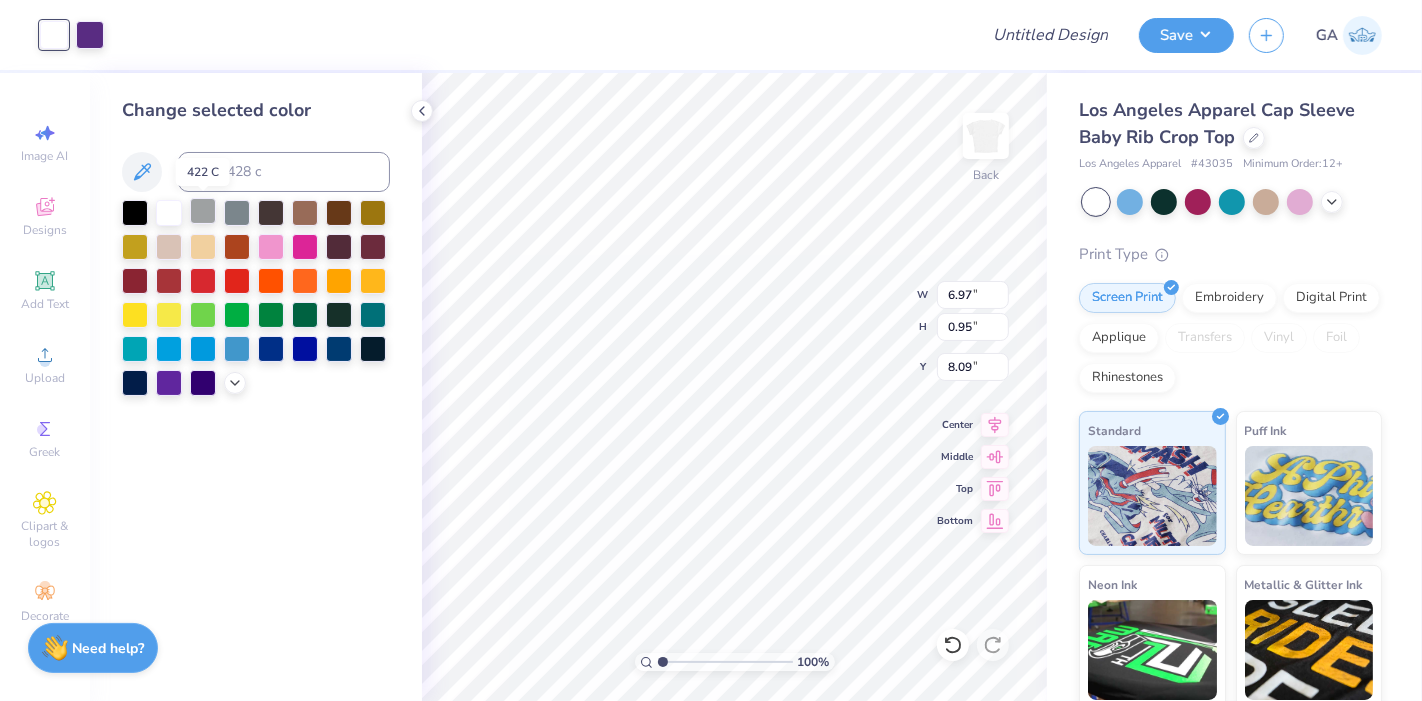 click at bounding box center [203, 211] 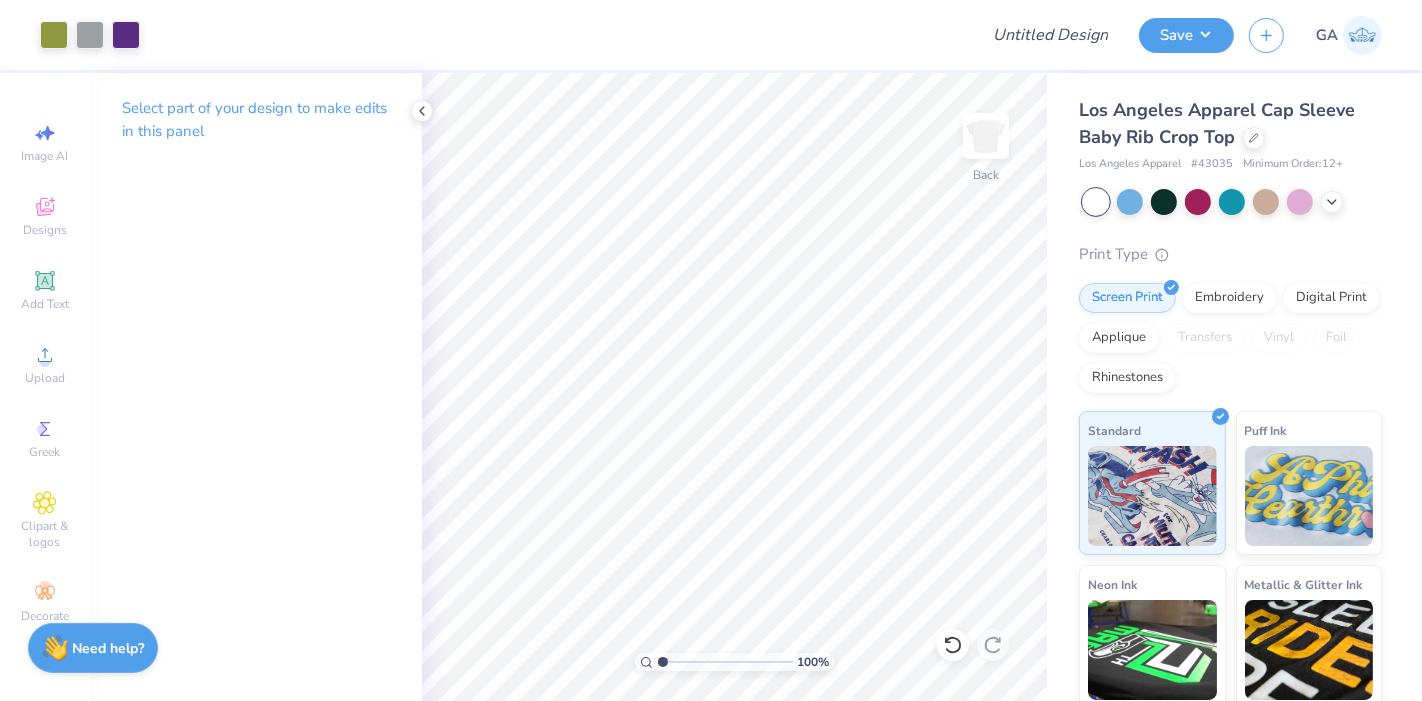 click on "Art colors Design Title Save GA Image AI Designs Add Text Upload Greek Clipart & logos Decorate Select part of your design to make edits in this panel 100  % Back Los Angeles Apparel Cap Sleeve Baby Rib Crop Top Los Angeles Apparel # 43035 Minimum Order:  12 +   Print Type Screen Print Embroidery Digital Print Applique Transfers Vinyl Foil Rhinestones Standard Puff Ink Neon Ink Metallic & Glitter Ink Glow in the Dark Ink Water based Ink Need help?  Chat with us." at bounding box center [711, 350] 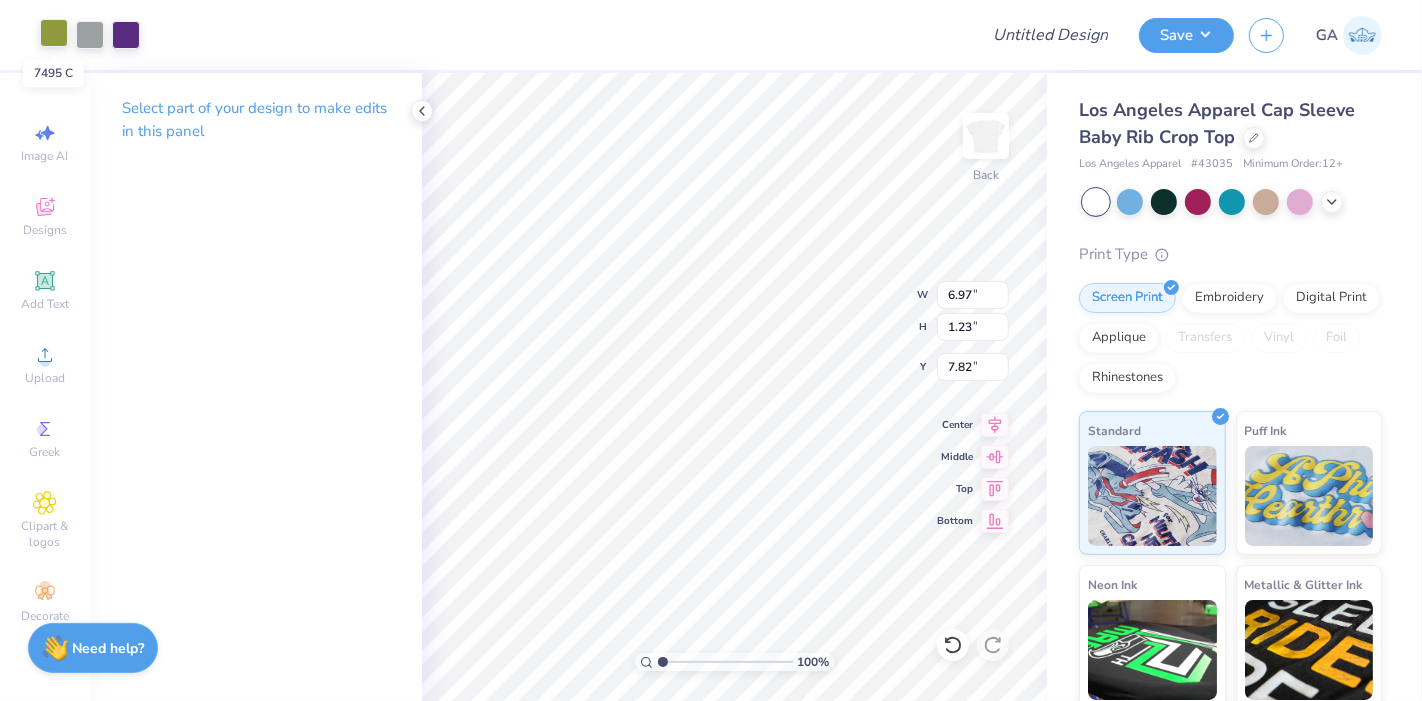 click at bounding box center [54, 33] 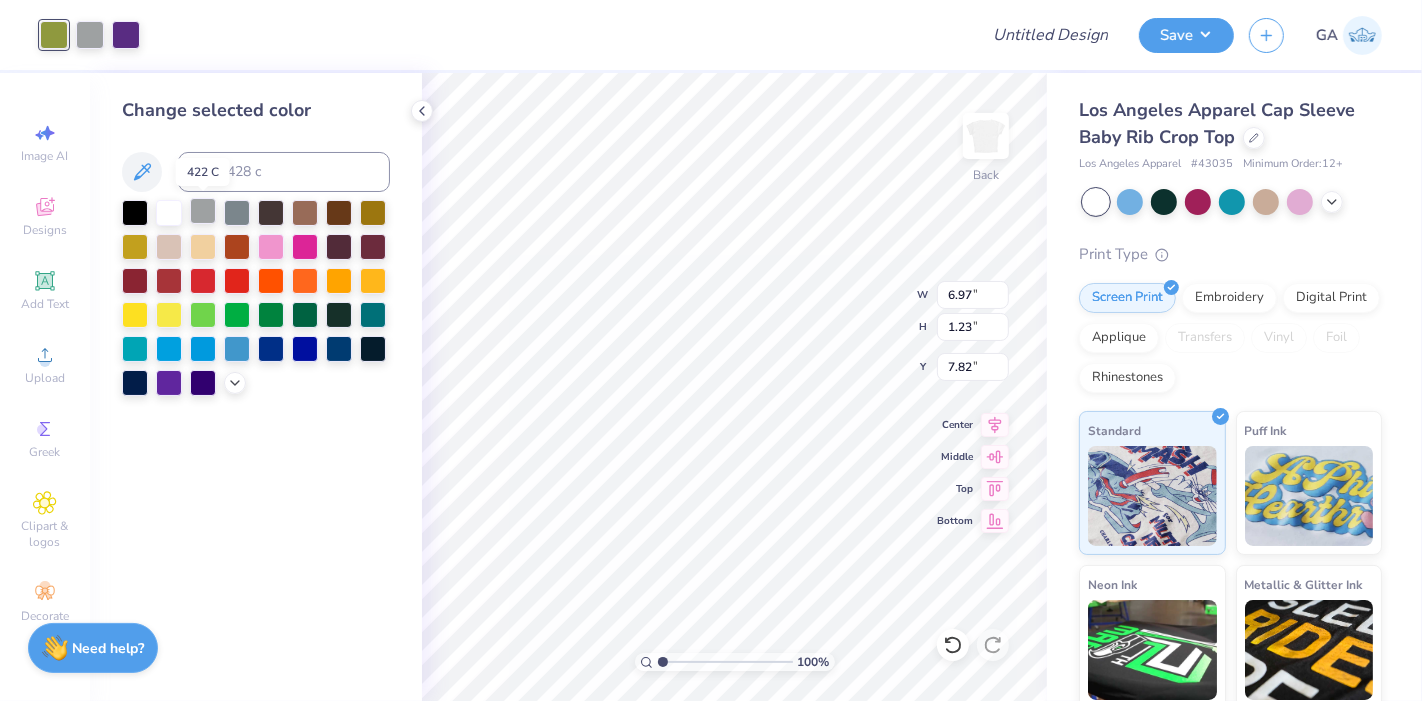 click at bounding box center (203, 211) 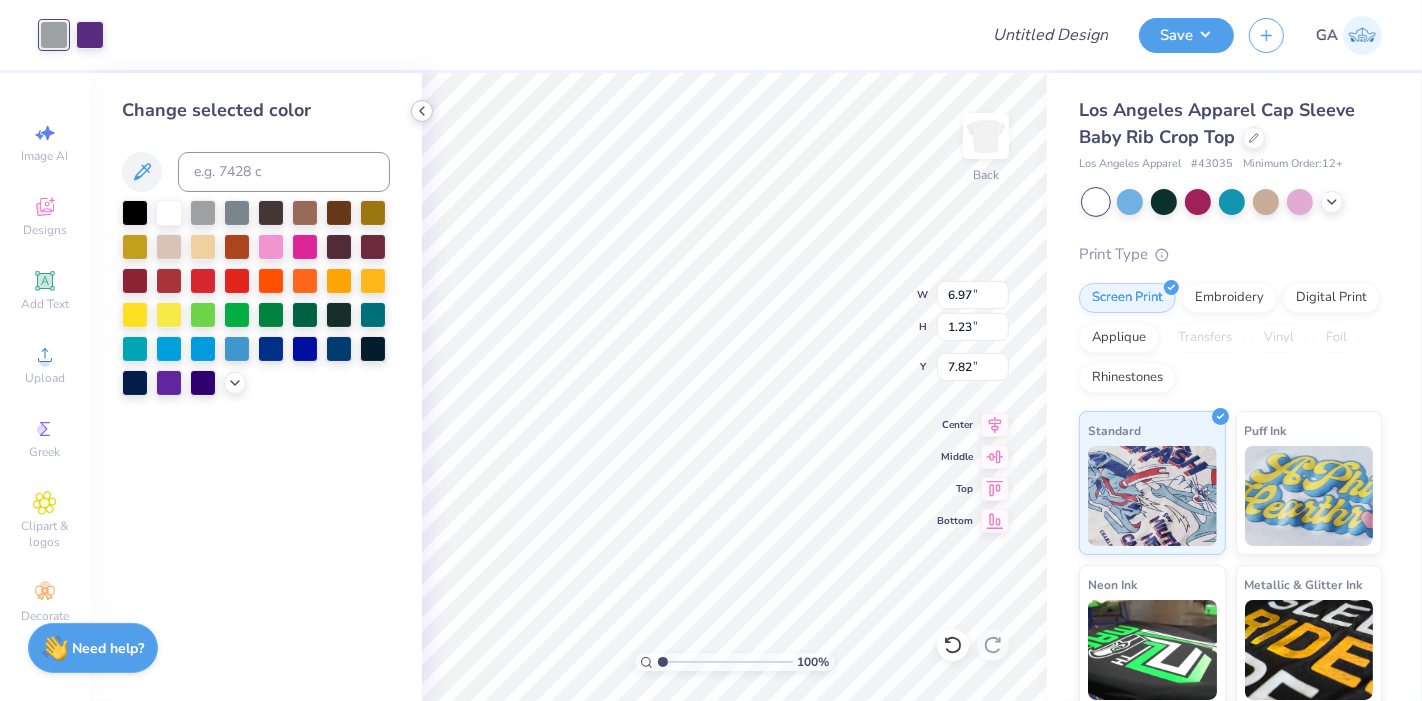 click 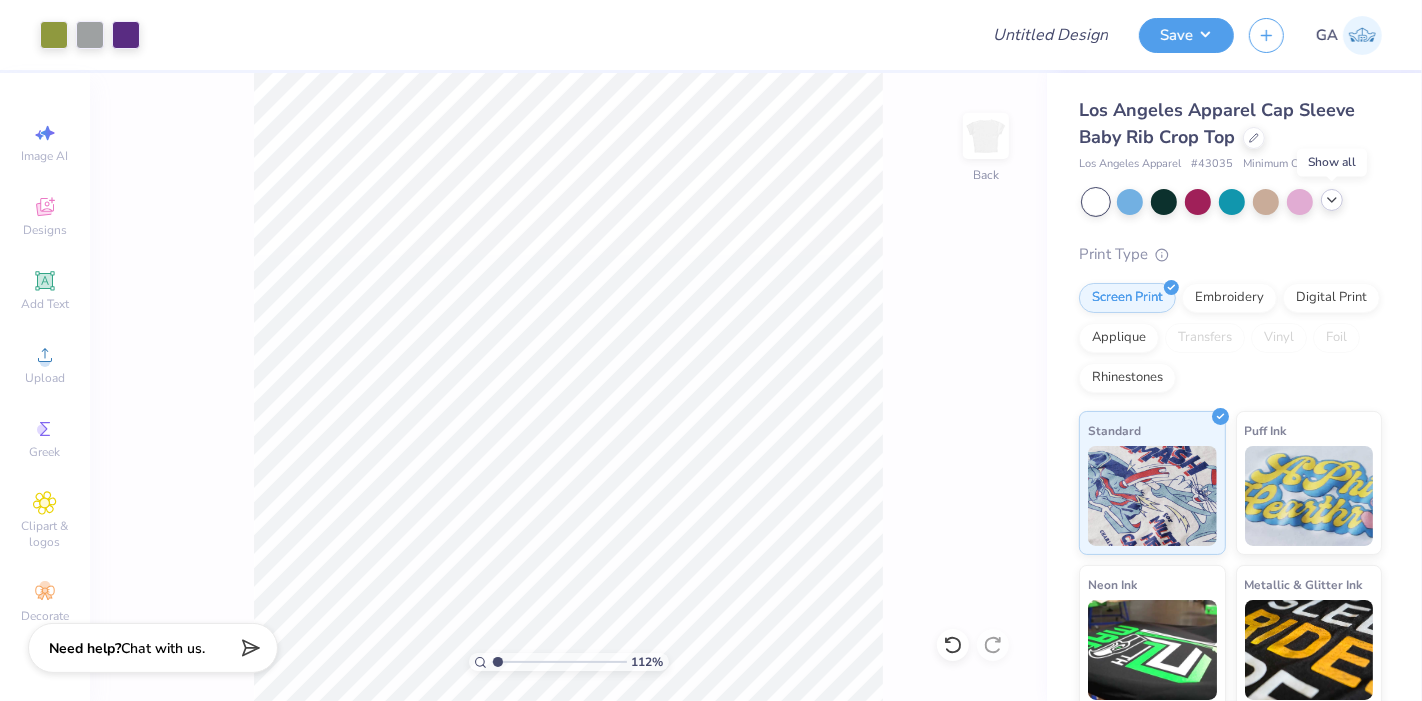 click 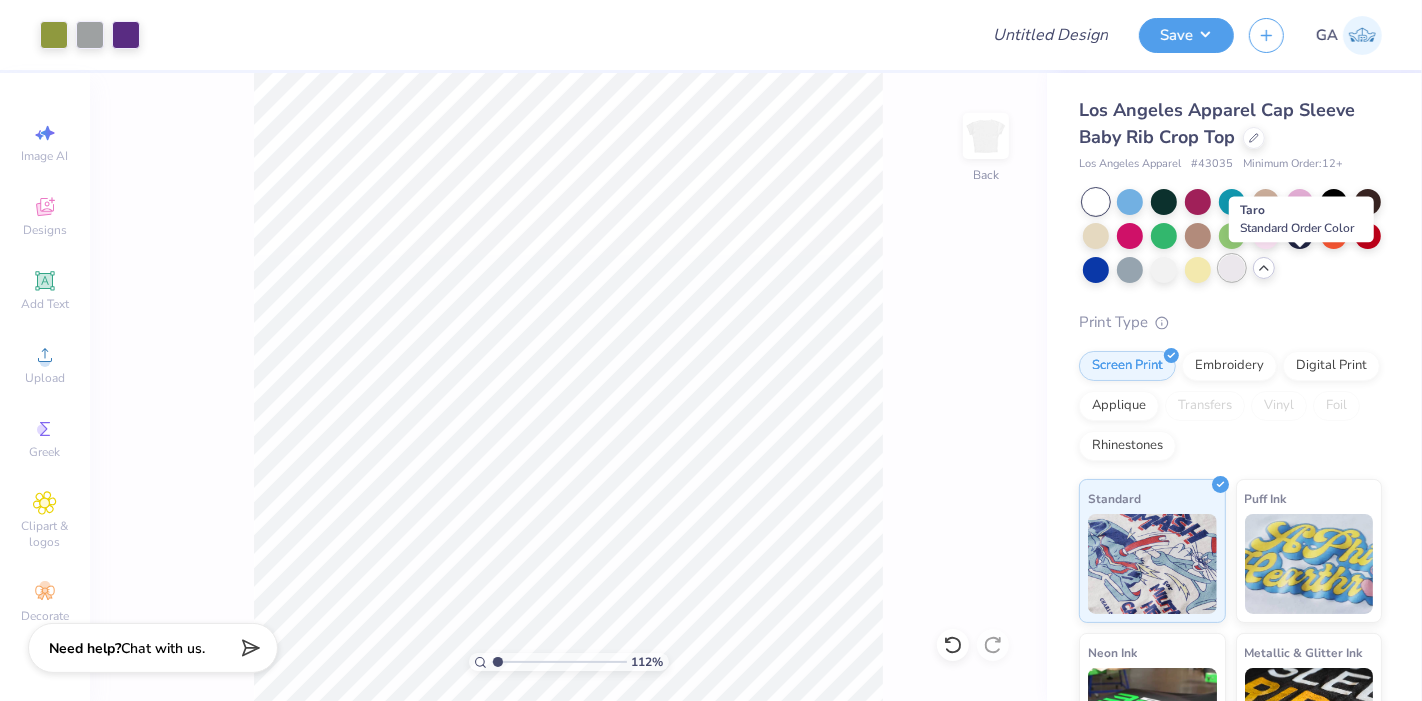 click at bounding box center [1232, 268] 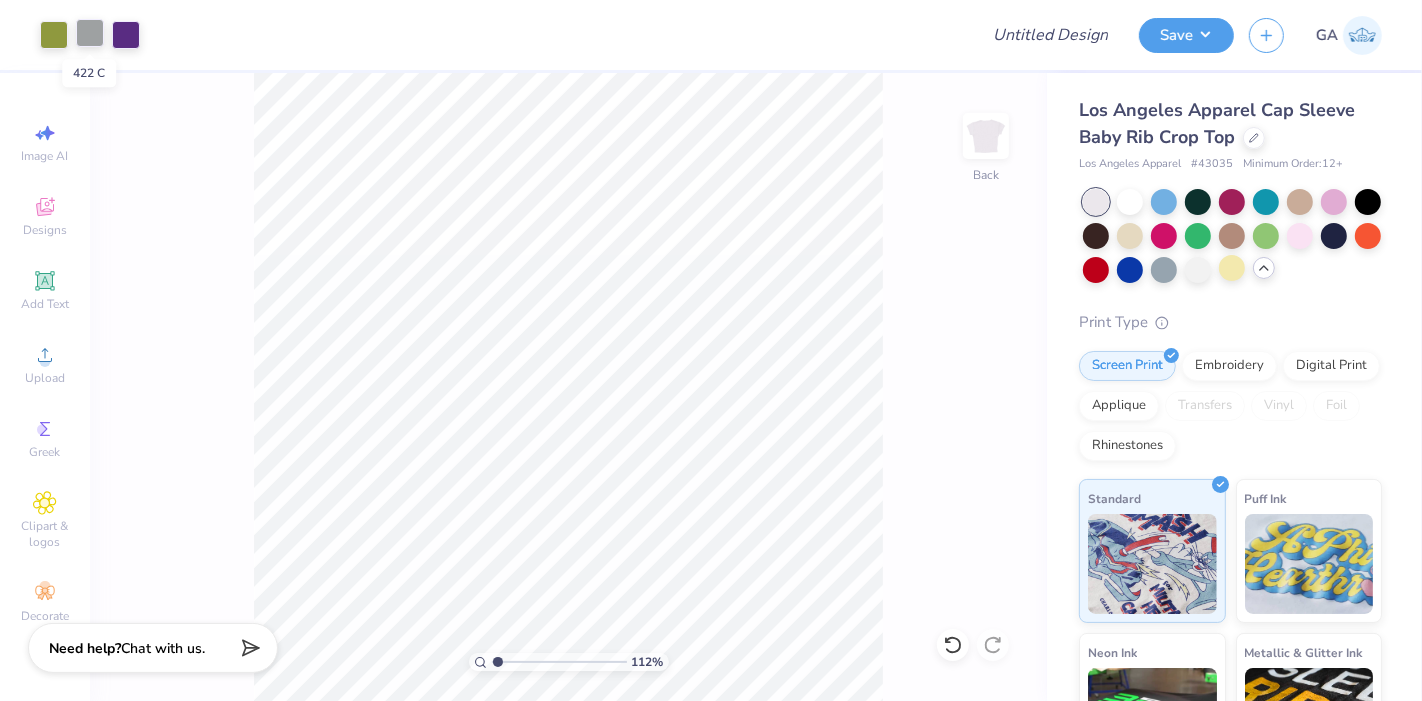 click at bounding box center [90, 33] 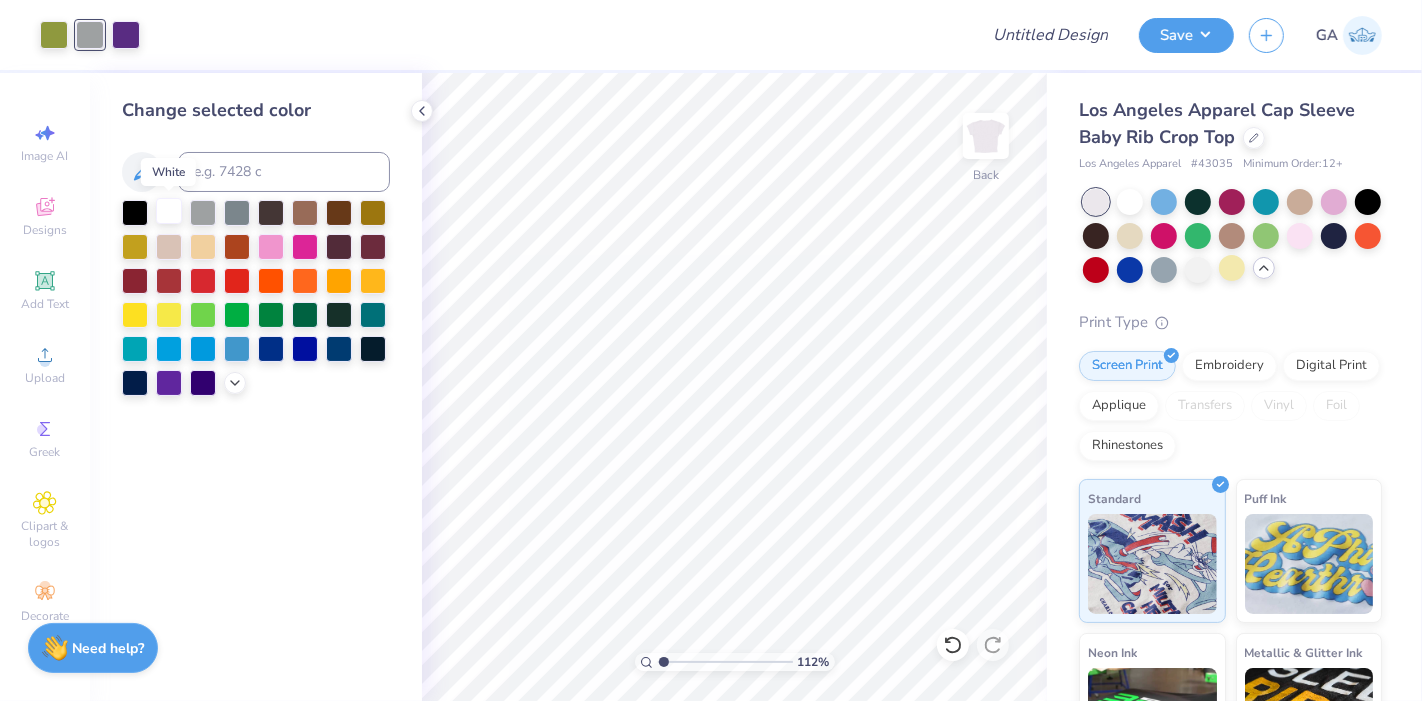 click at bounding box center [169, 211] 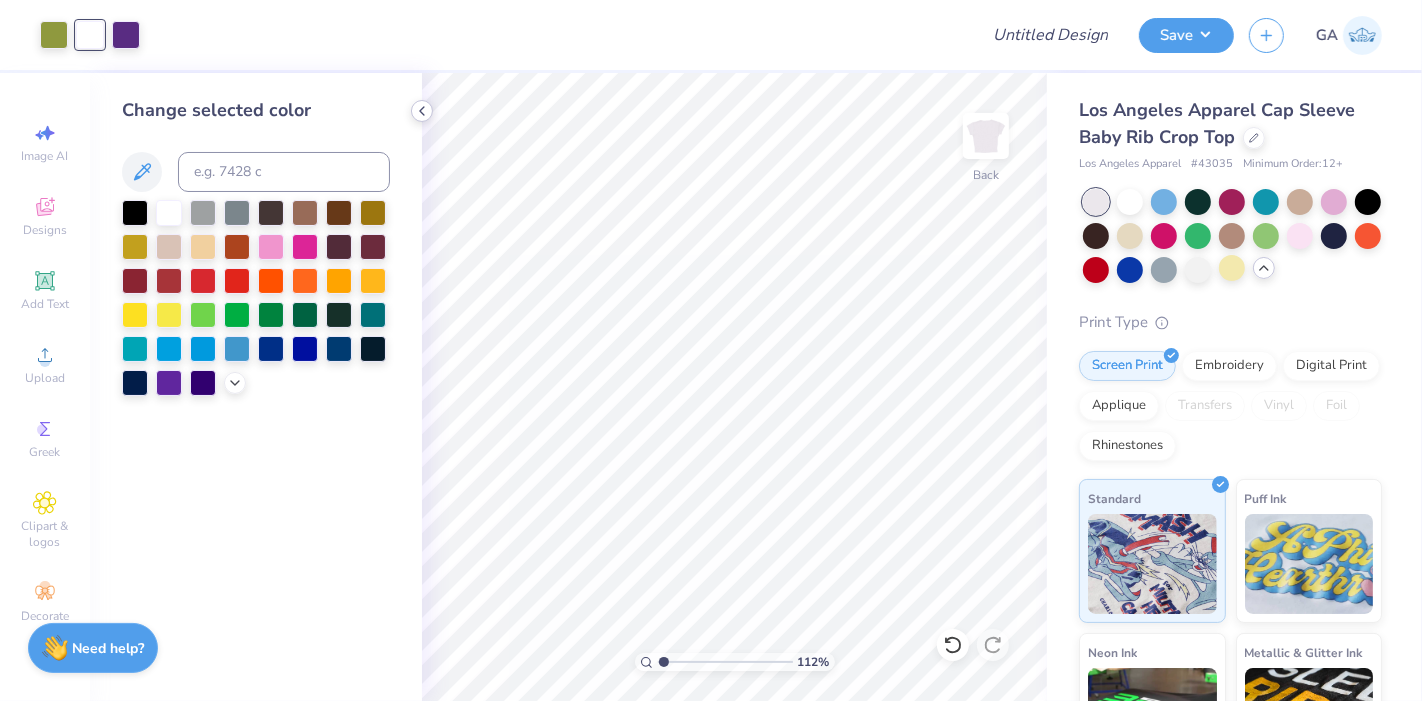 click 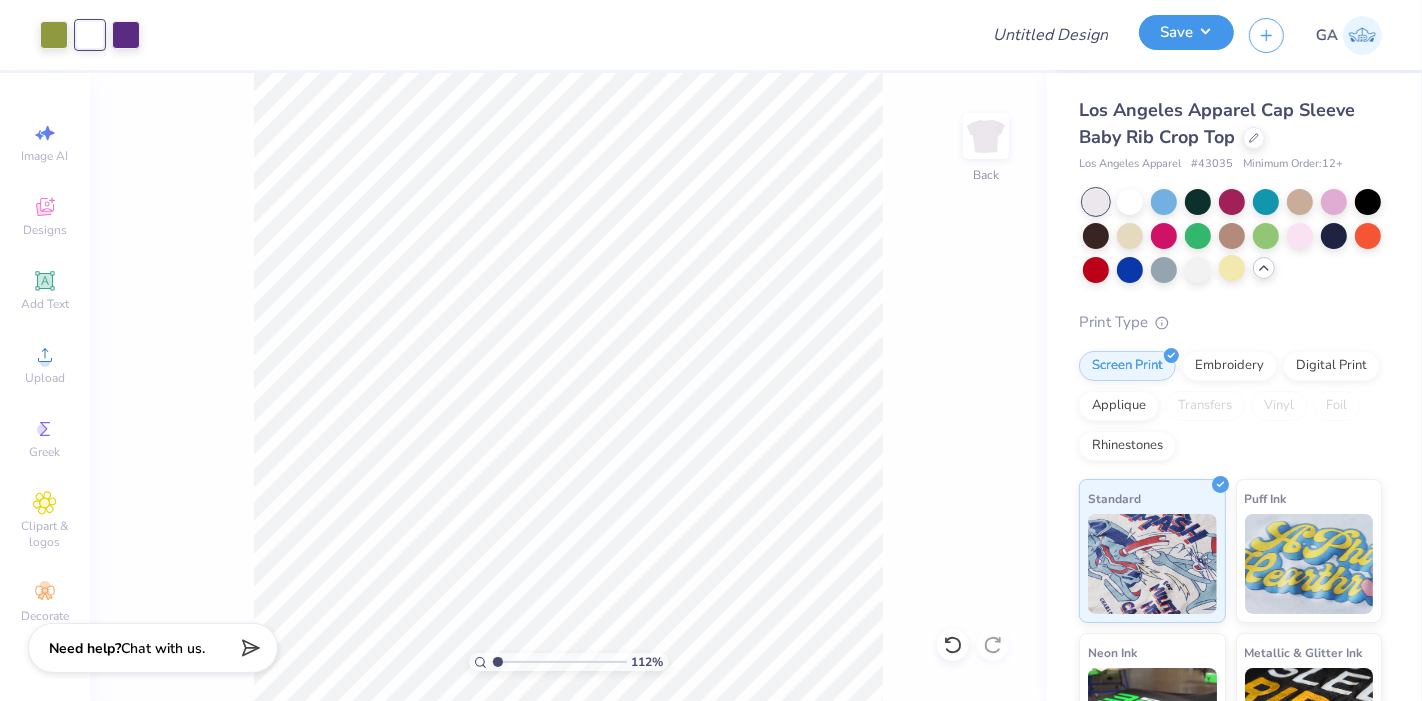click on "Save" at bounding box center (1186, 32) 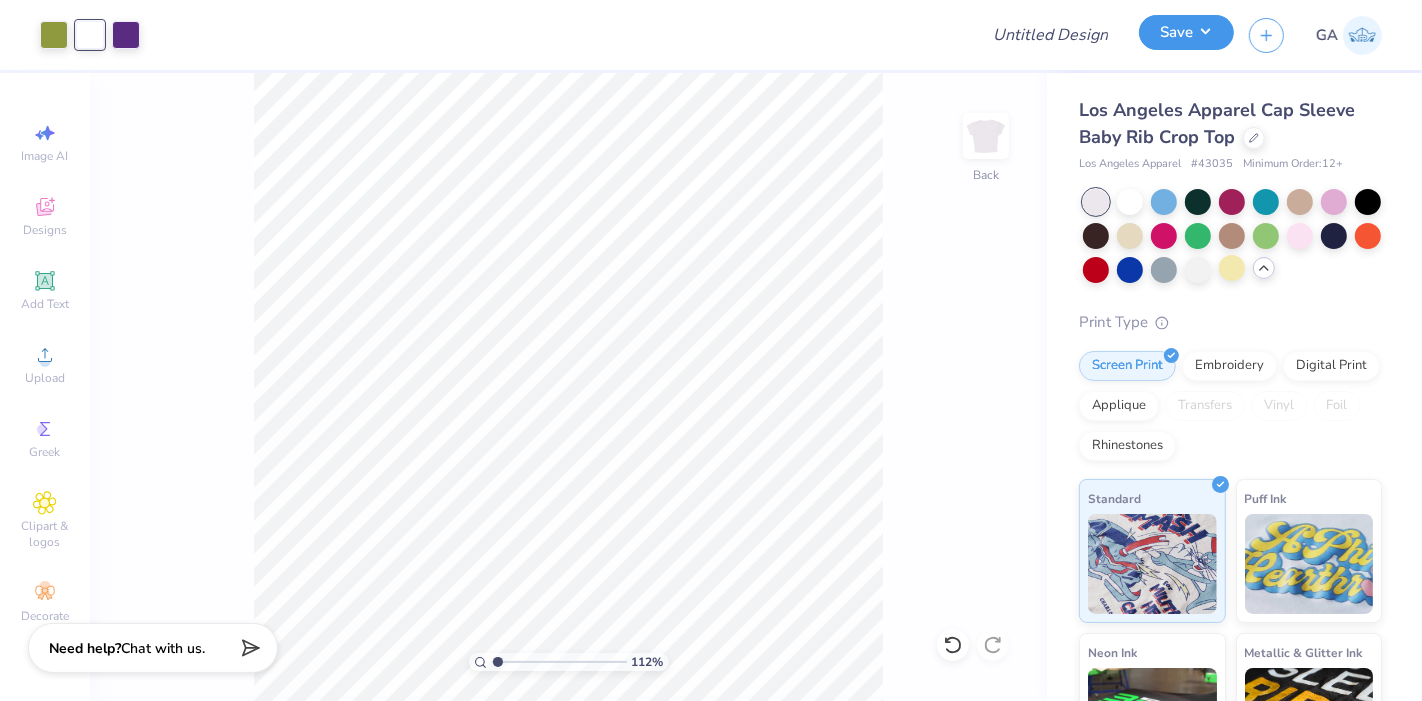 type on "1.12063270211935" 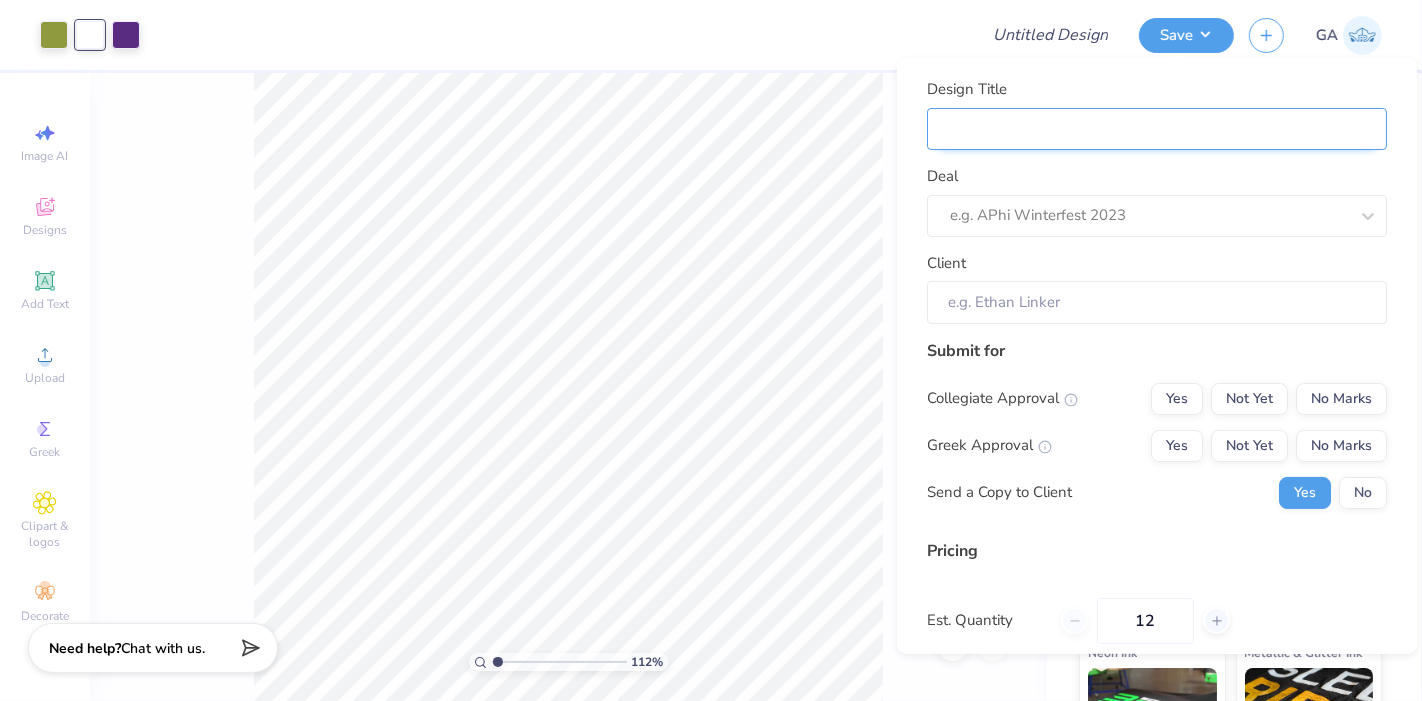 click on "Design Title" at bounding box center (1157, 128) 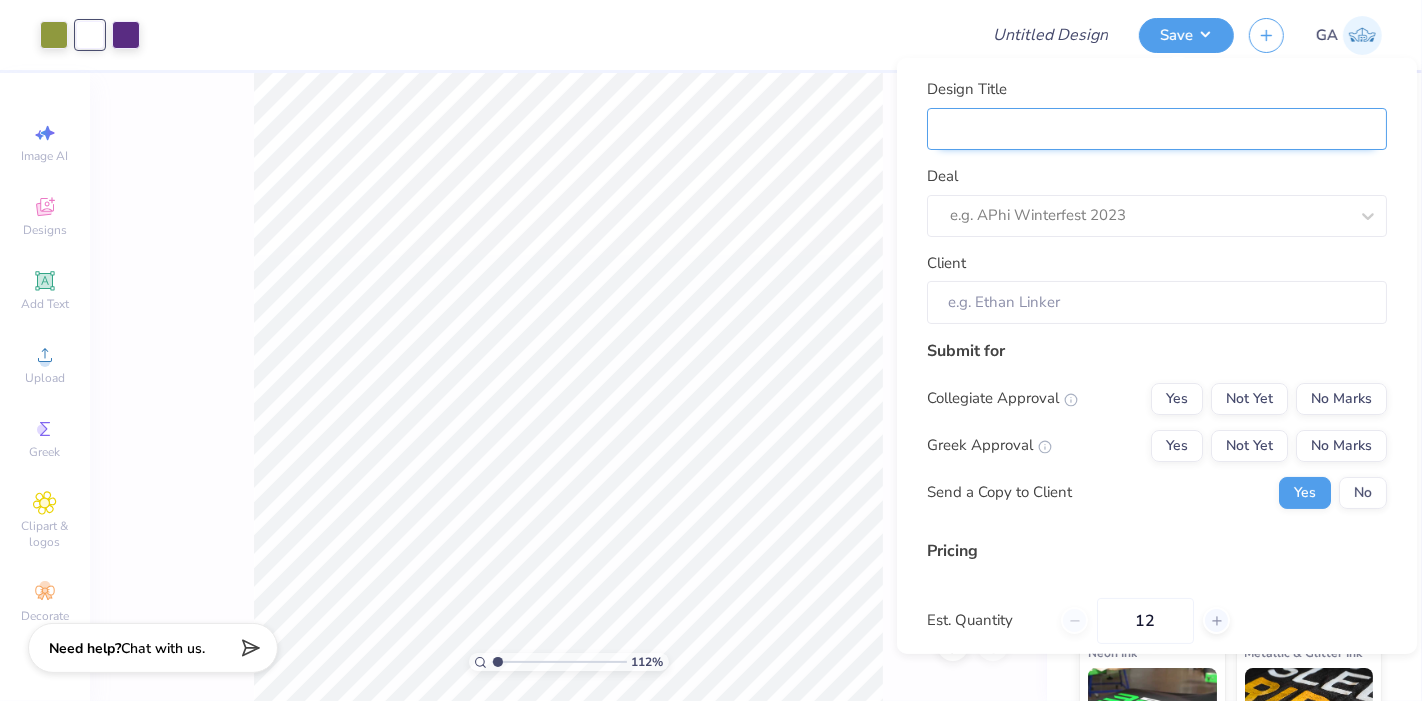 type on "Merch for Tri Sigma" 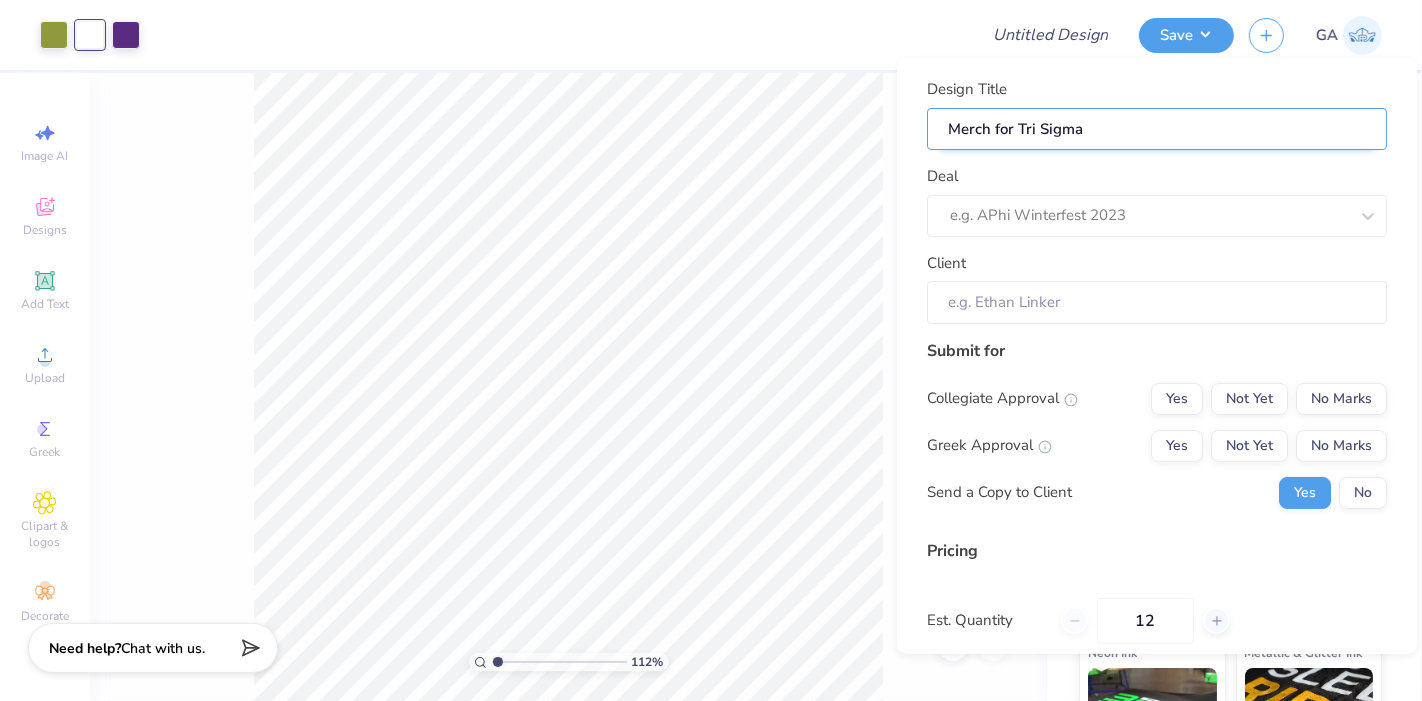 type on "Merch for Tri Sigma" 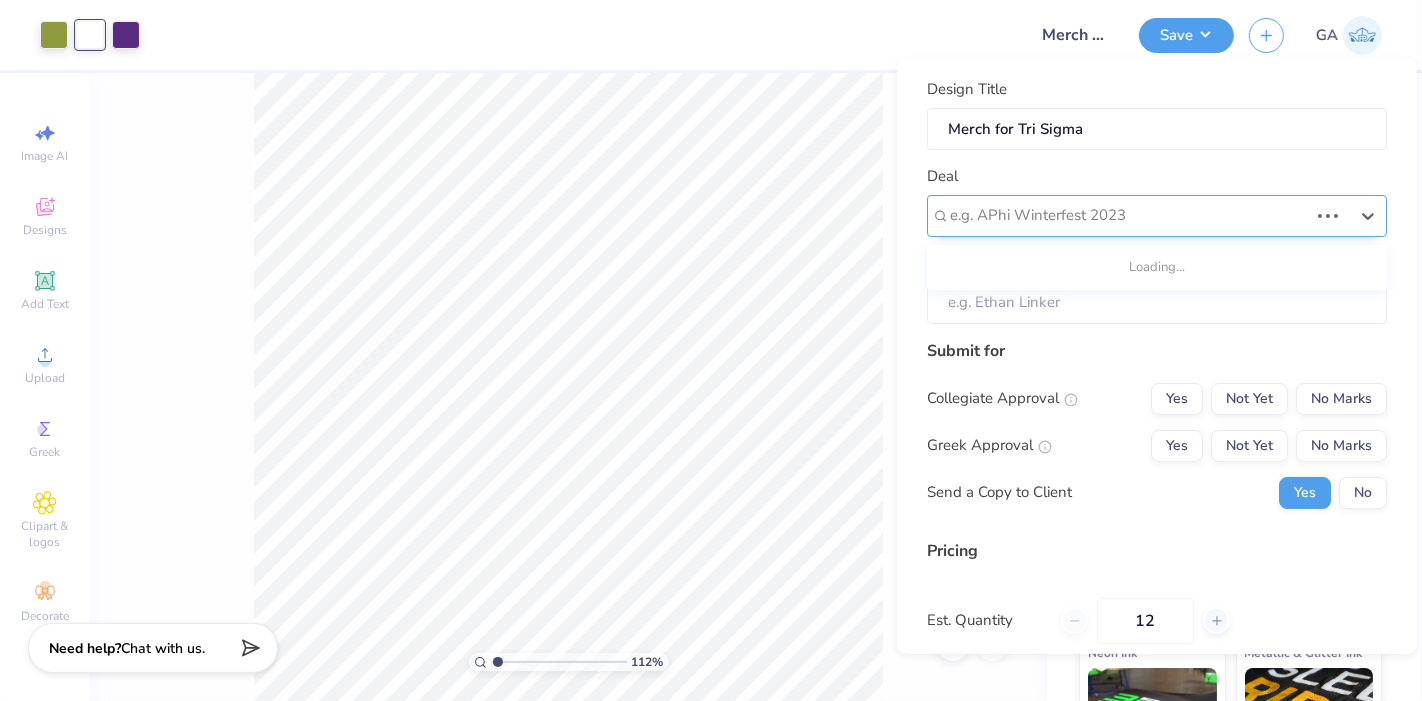 click at bounding box center (1129, 215) 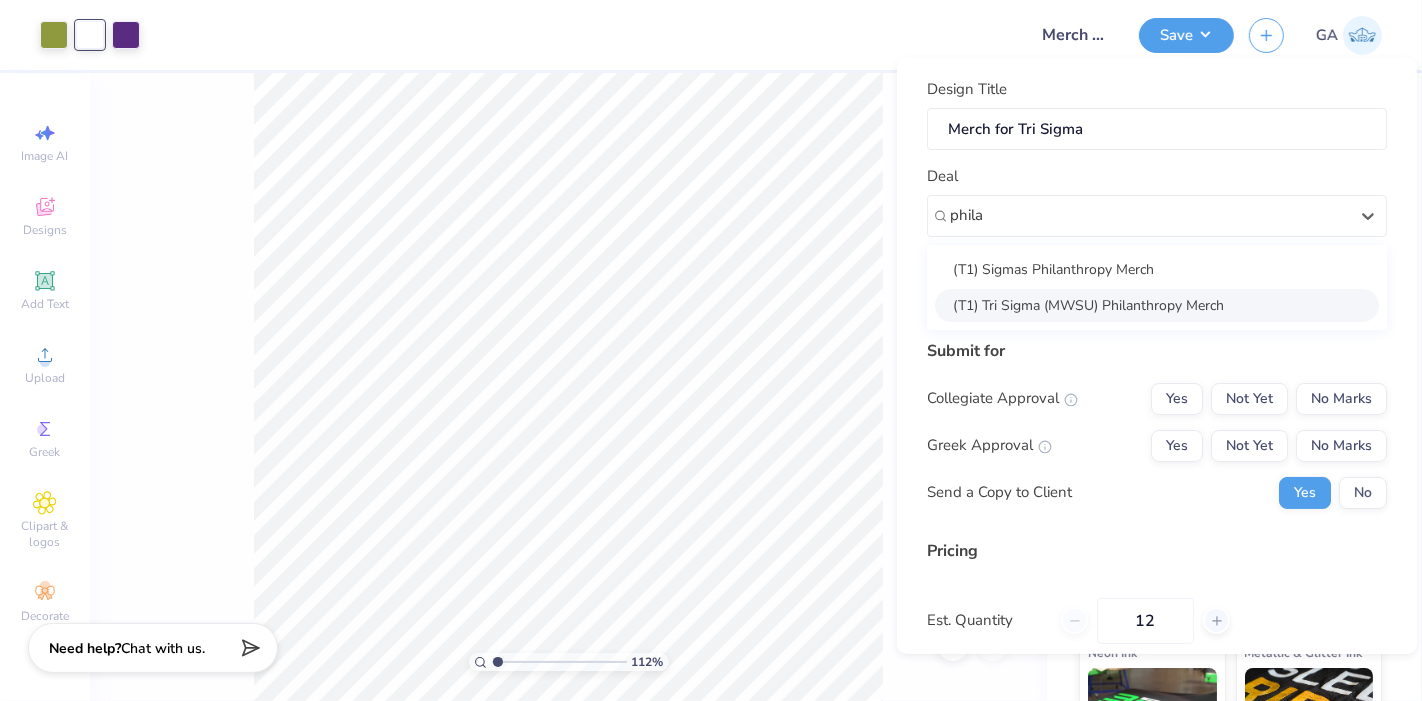 click on "(T1) Tri Sigma (MWSU) Philanthropy Merch" at bounding box center (1157, 304) 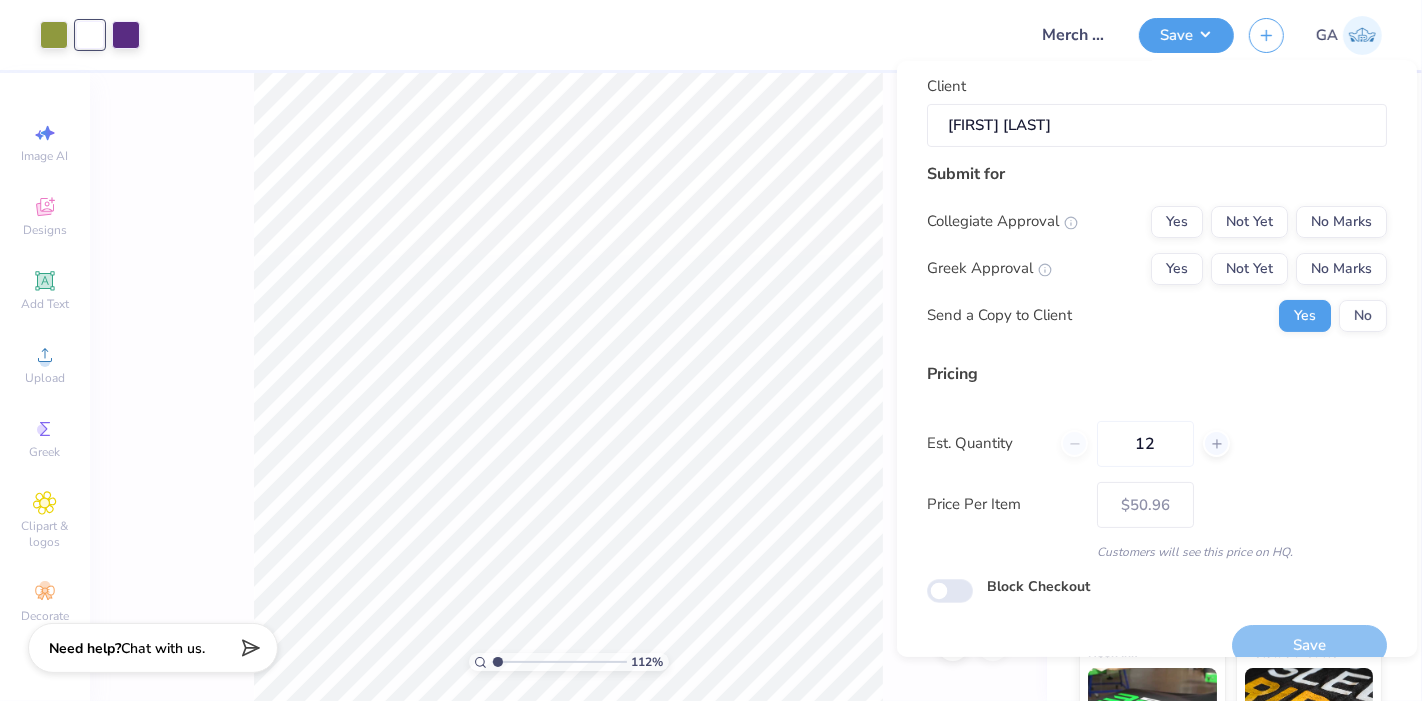 scroll, scrollTop: 206, scrollLeft: 0, axis: vertical 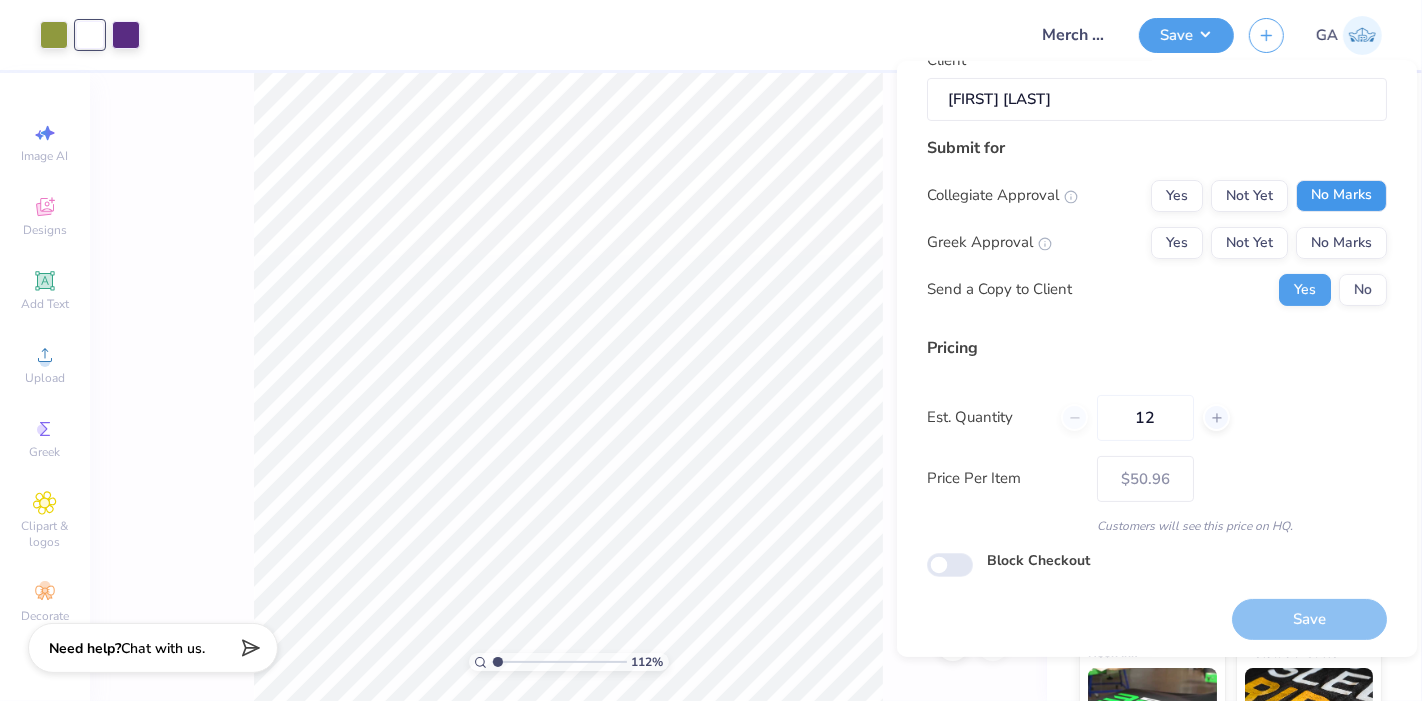 click on "No Marks" at bounding box center [1341, 195] 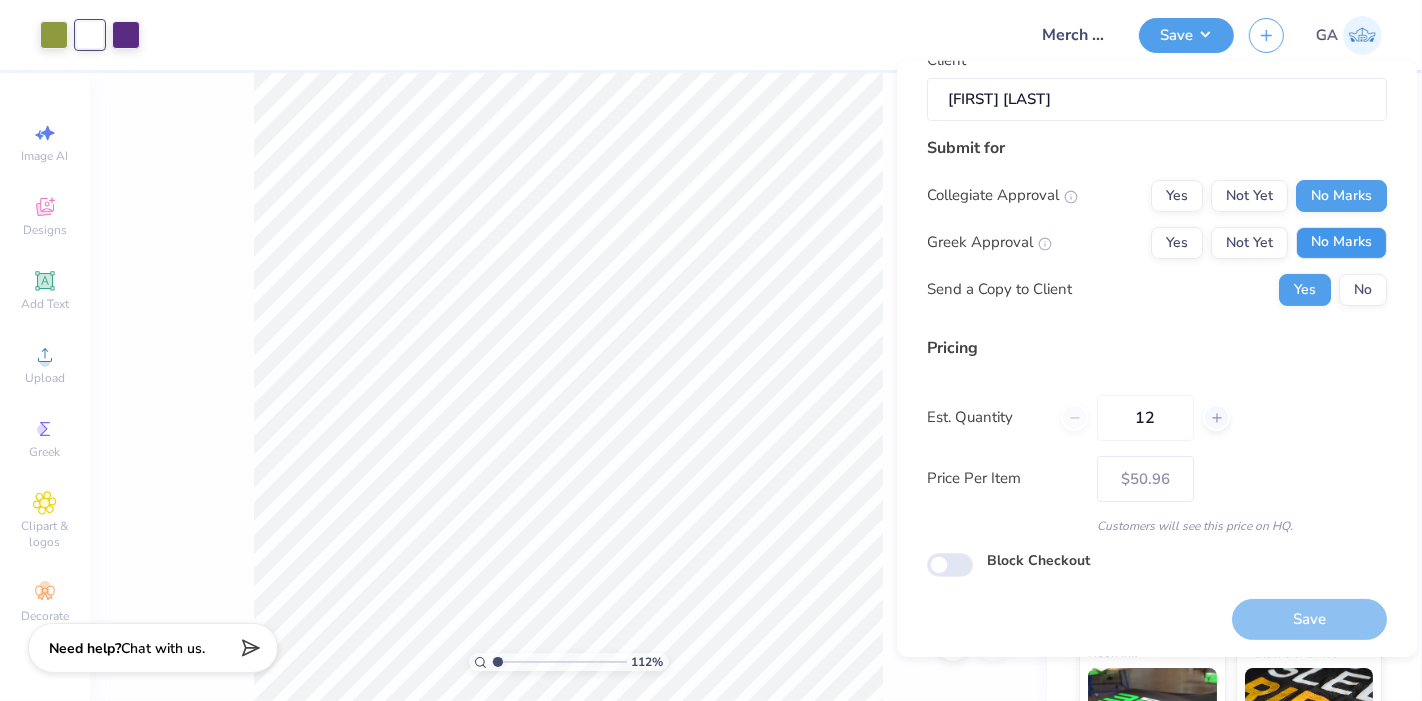 click on "No Marks" at bounding box center (1341, 242) 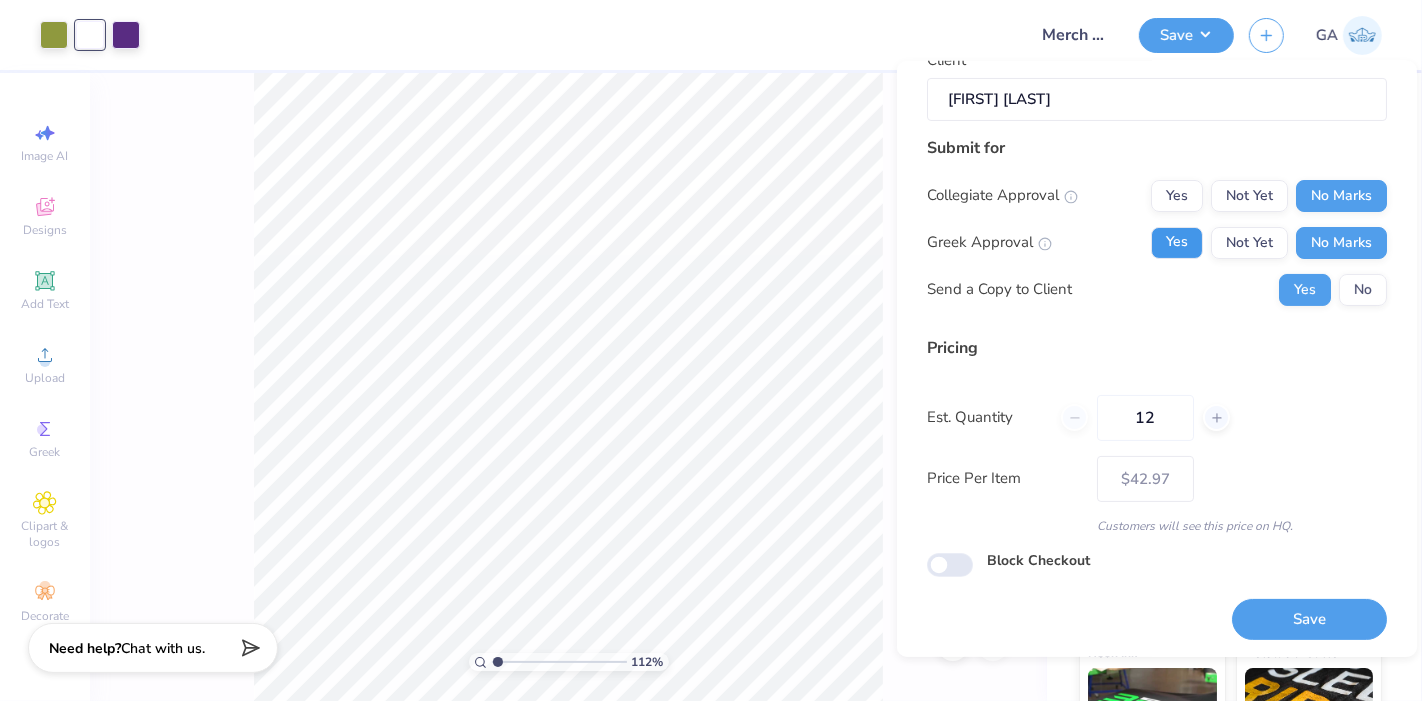 click on "Yes" at bounding box center [1177, 242] 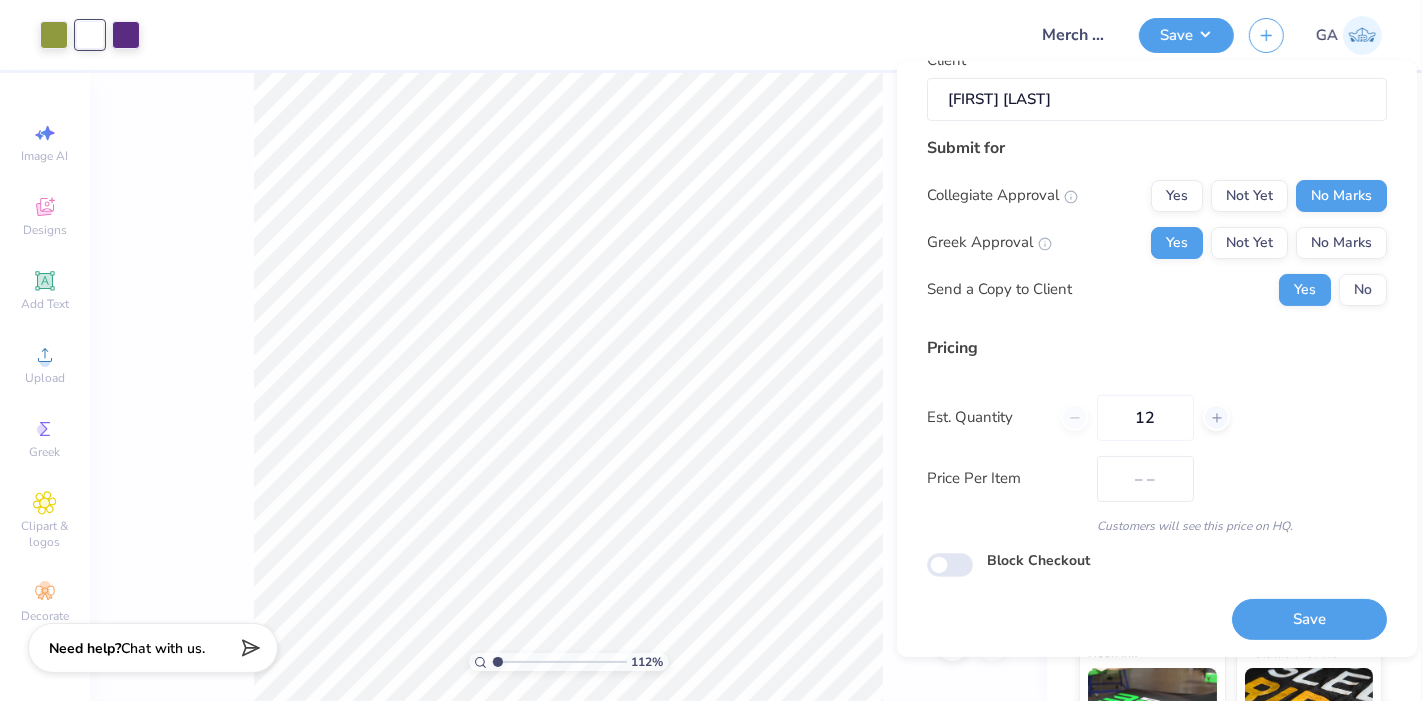 type on "$50.96" 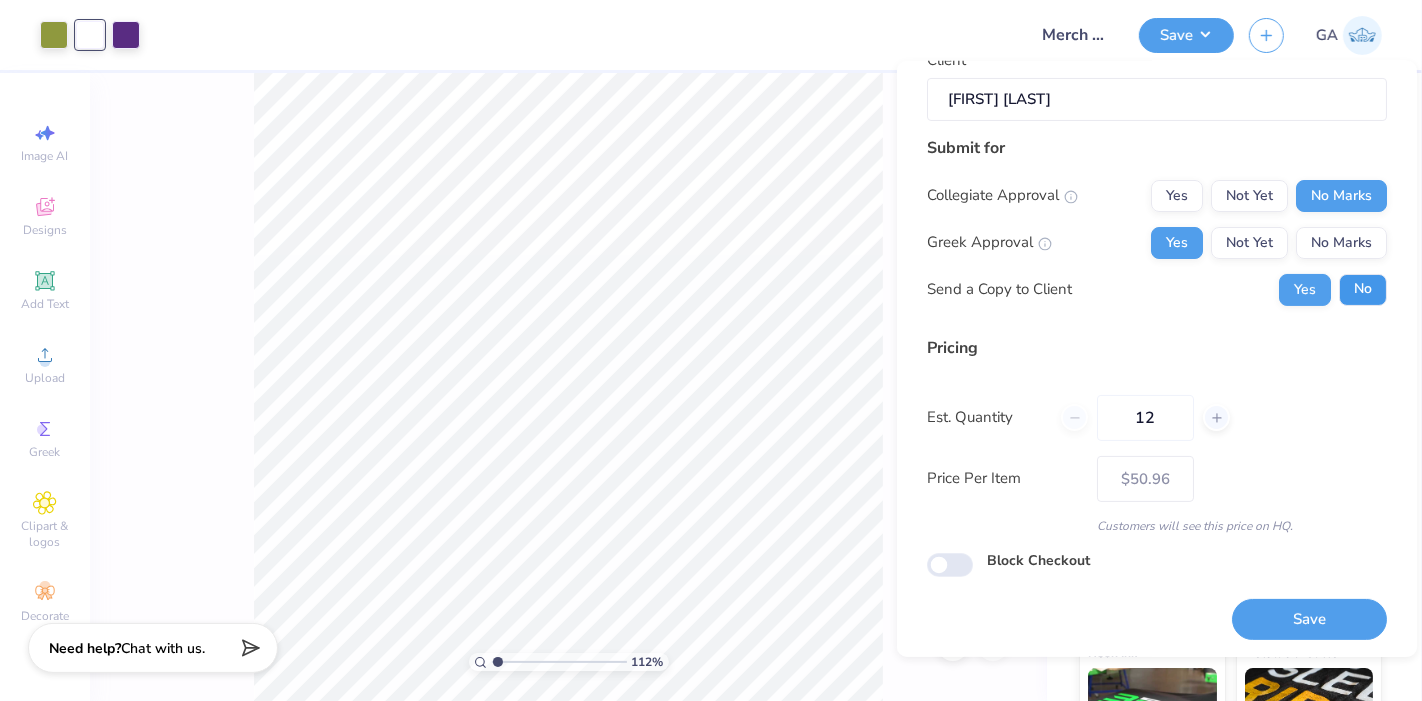 click on "No" at bounding box center [1363, 289] 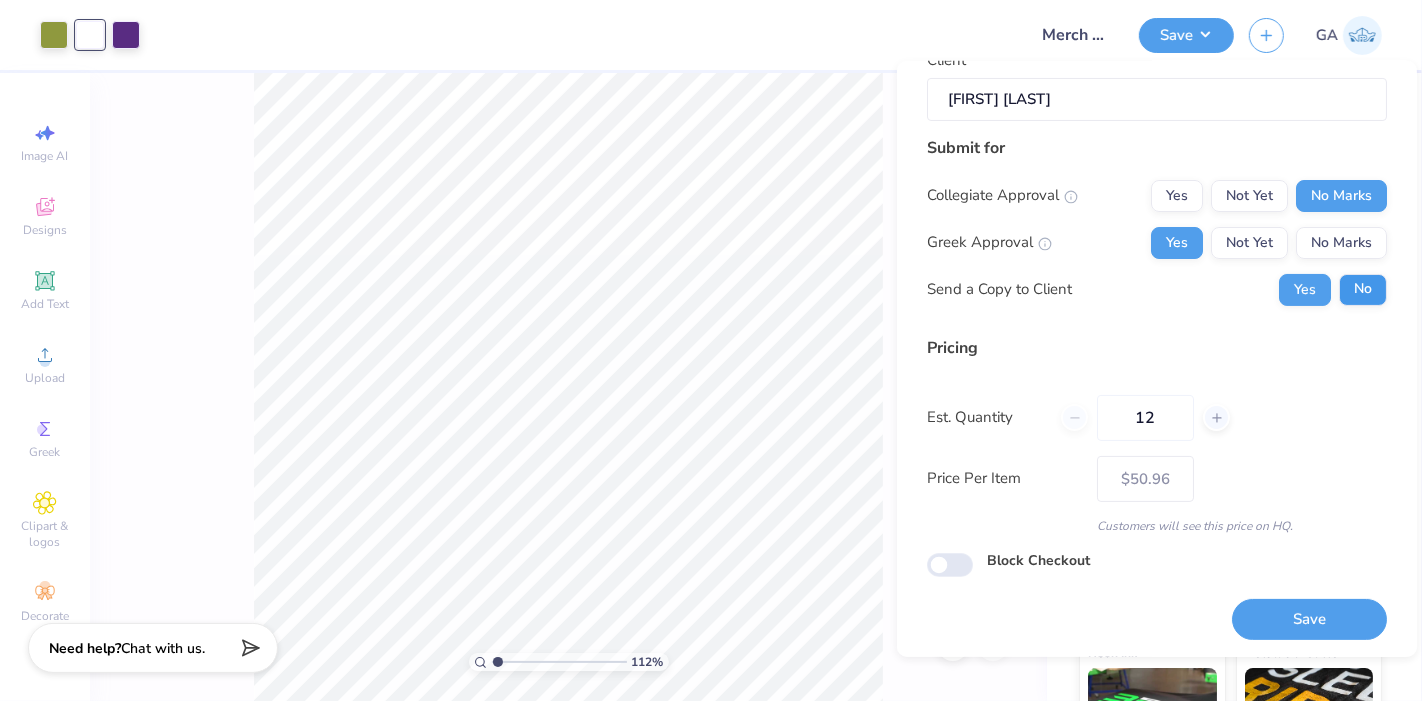 type on "1.12063270211935" 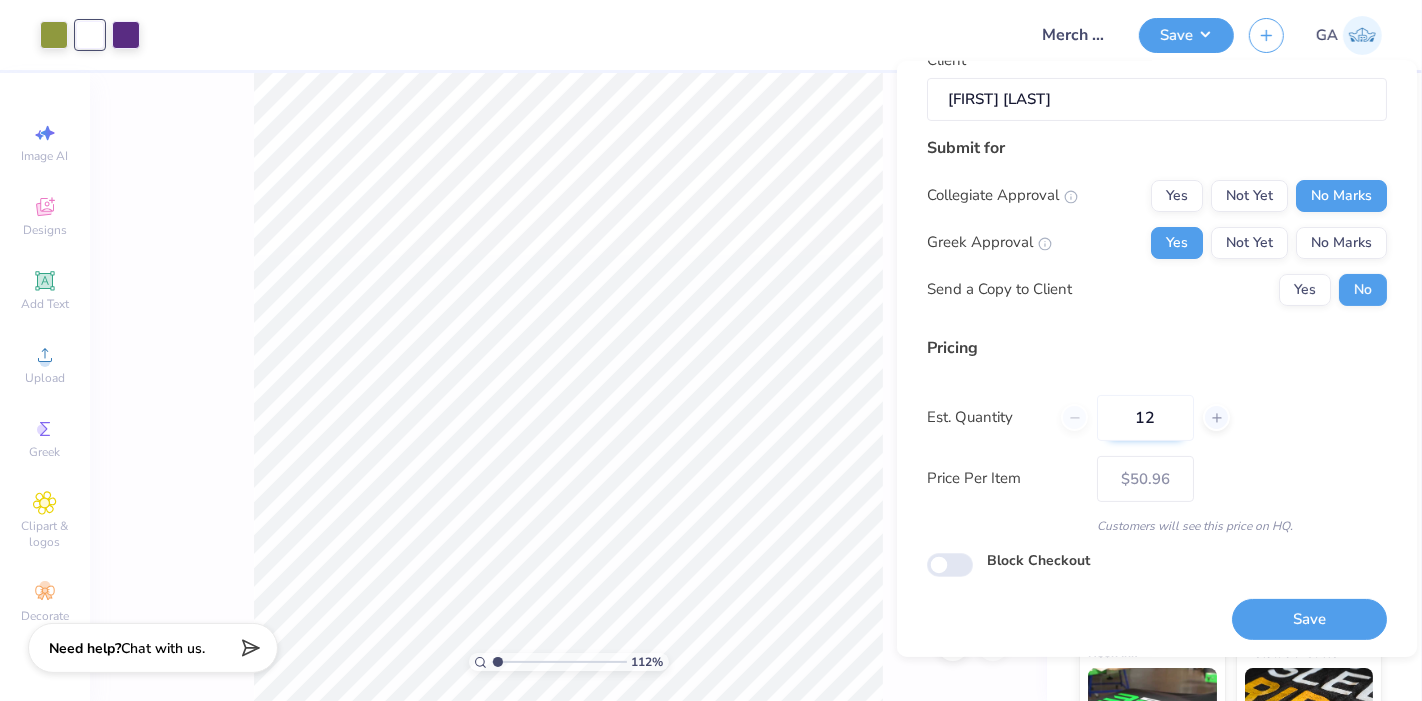 click on "12" at bounding box center [1145, 417] 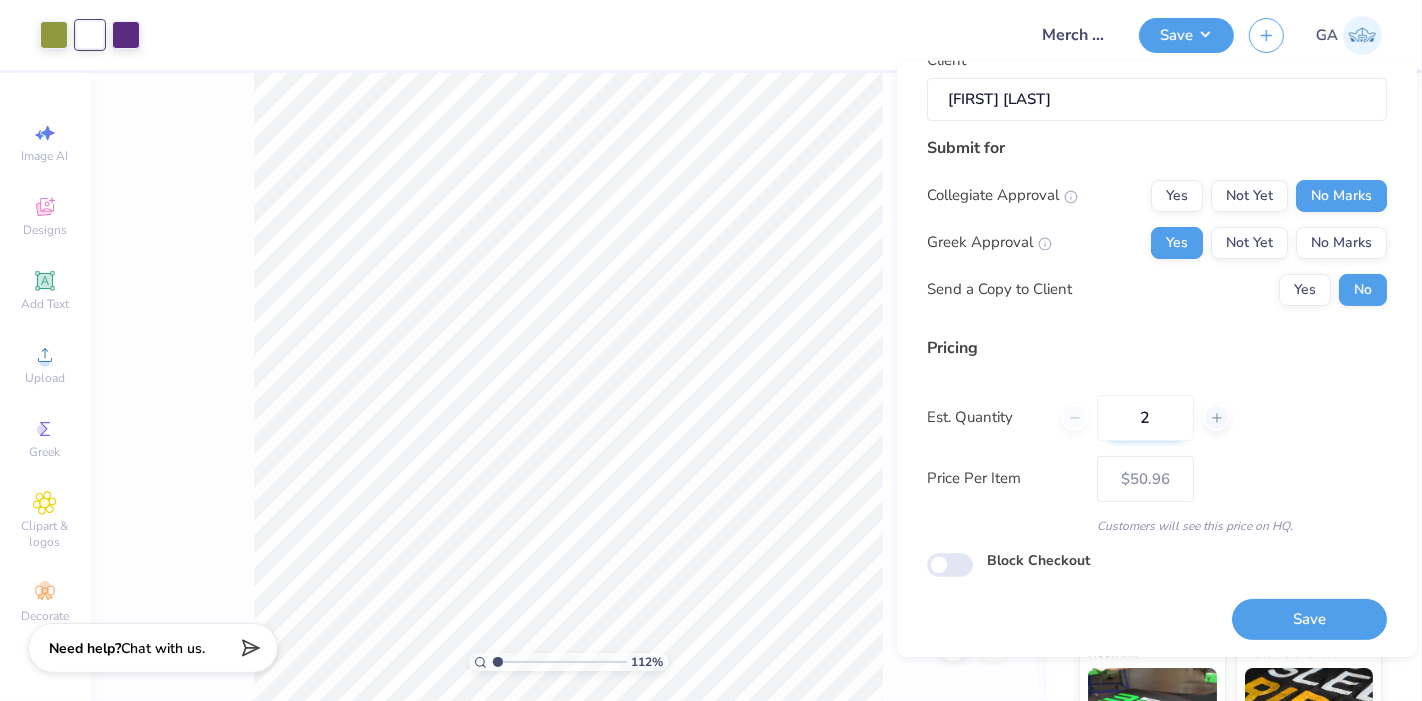 type on "24" 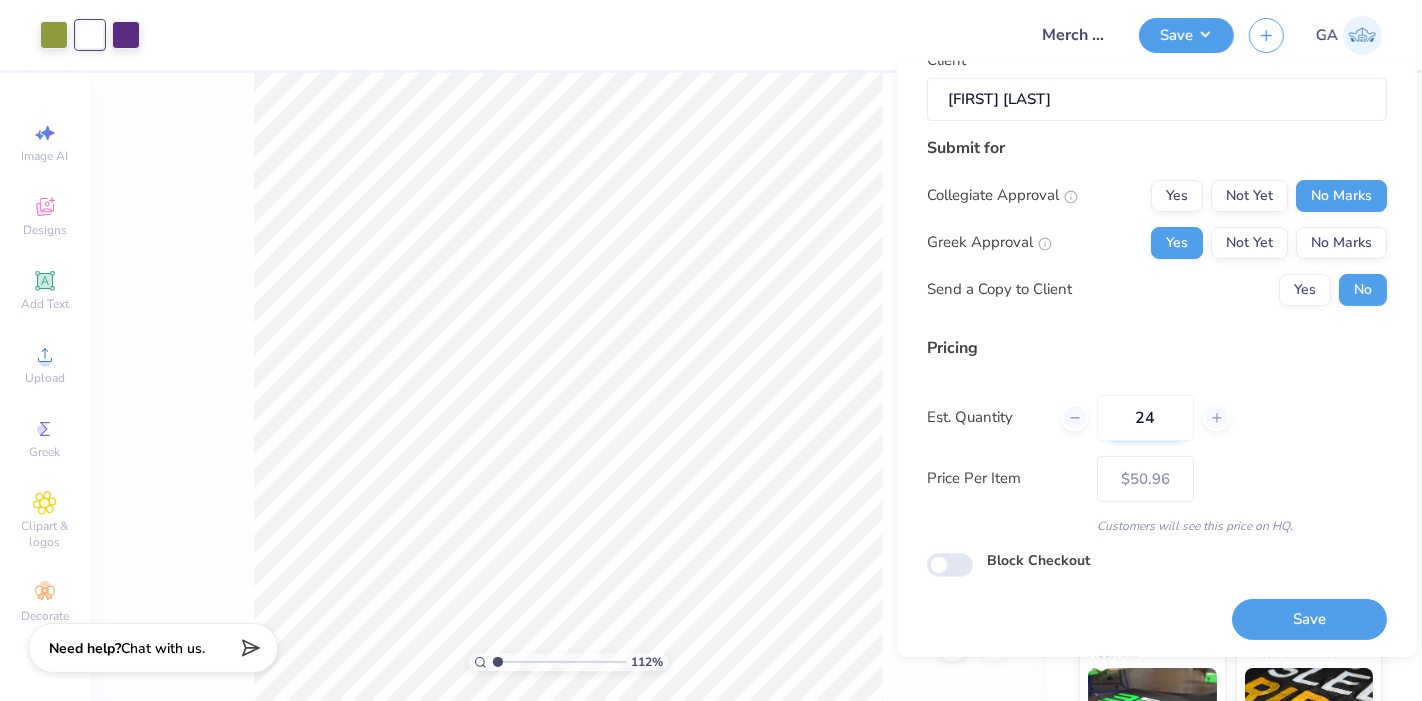 type on "– –" 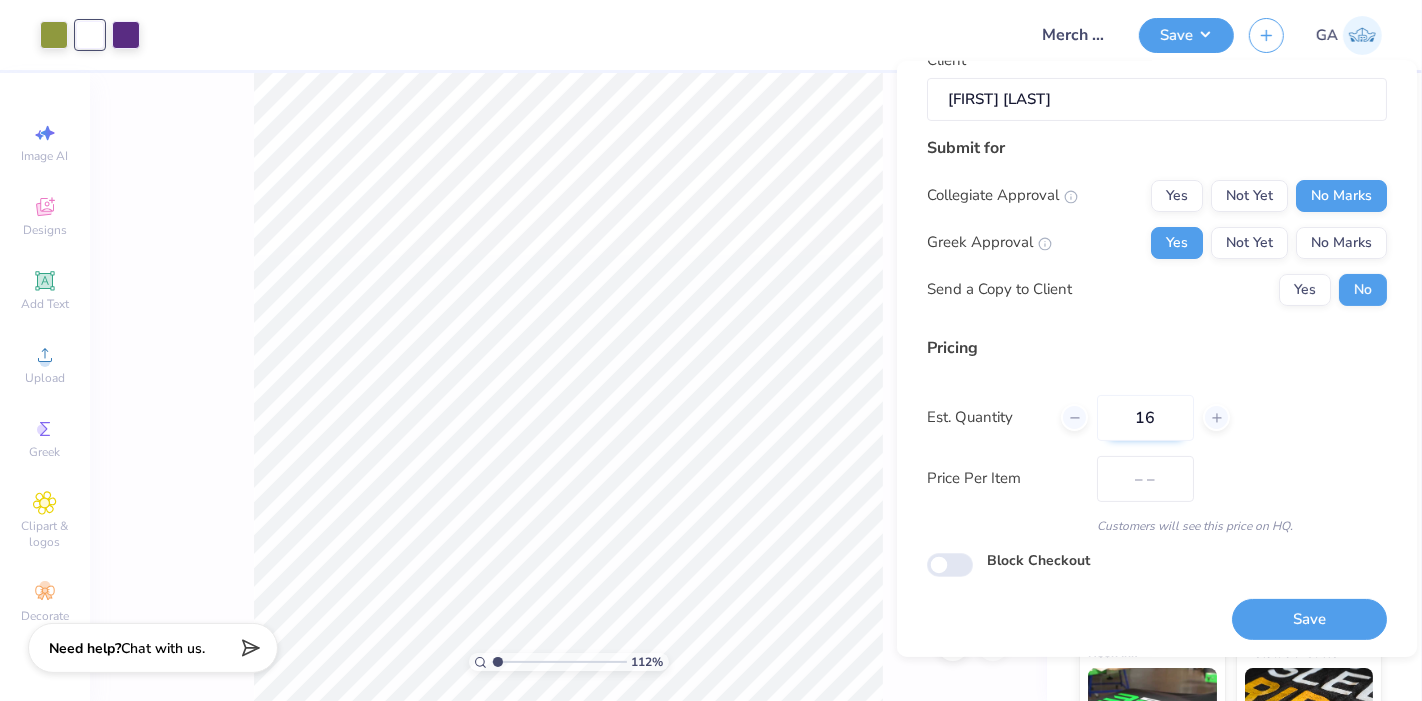 type on "15" 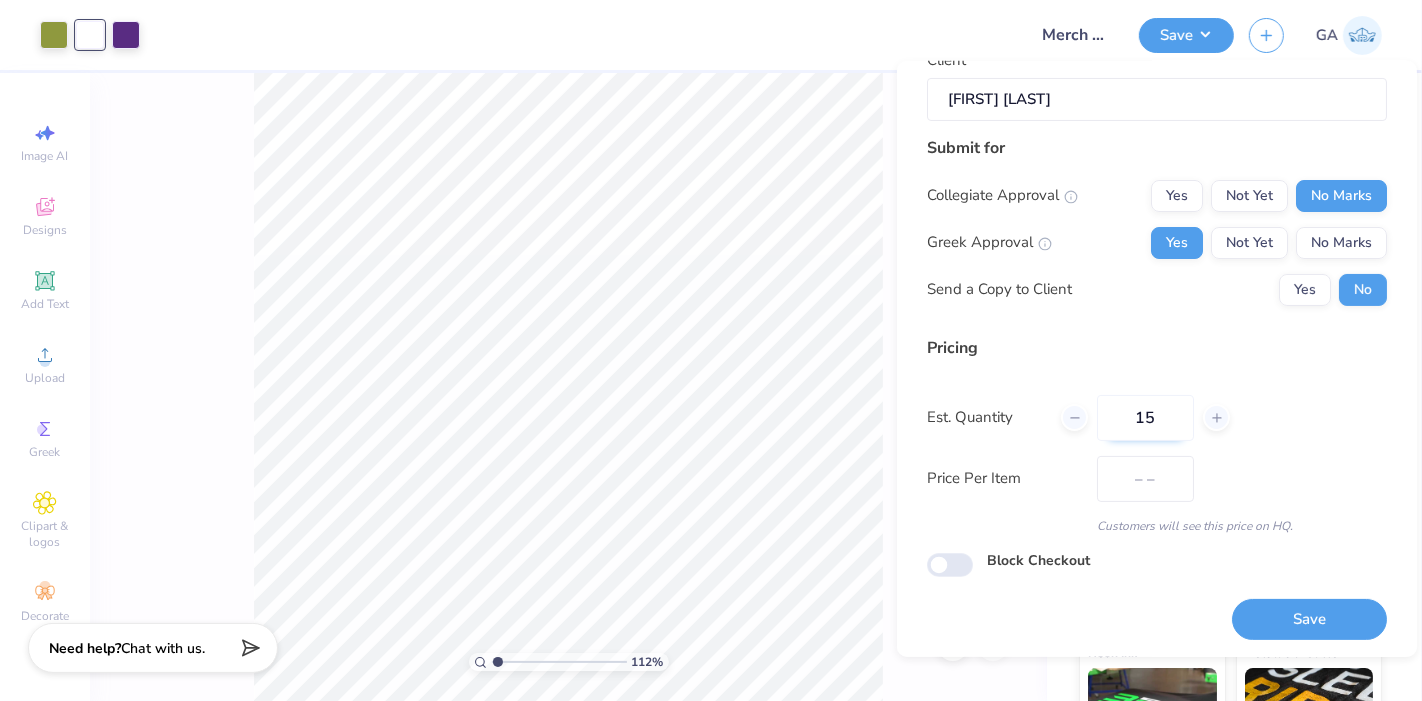 type on "$33.31" 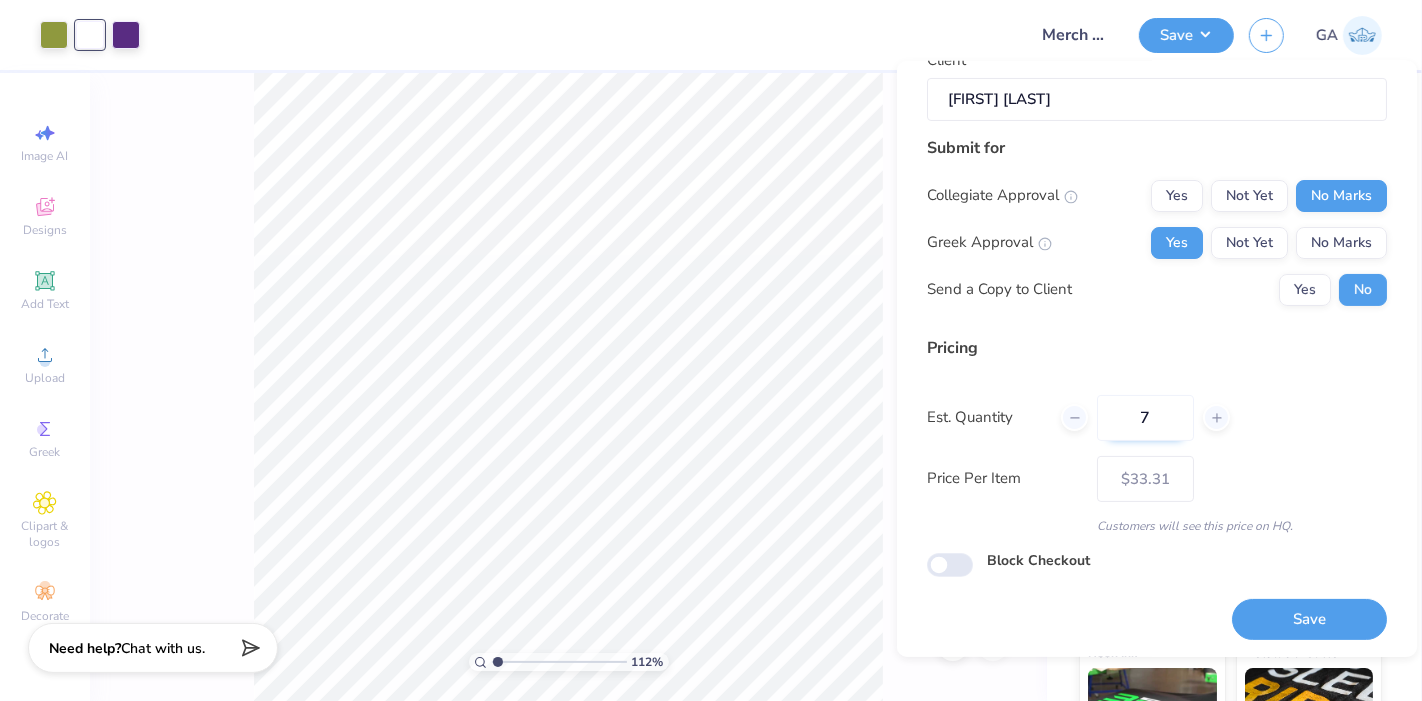 type on "6" 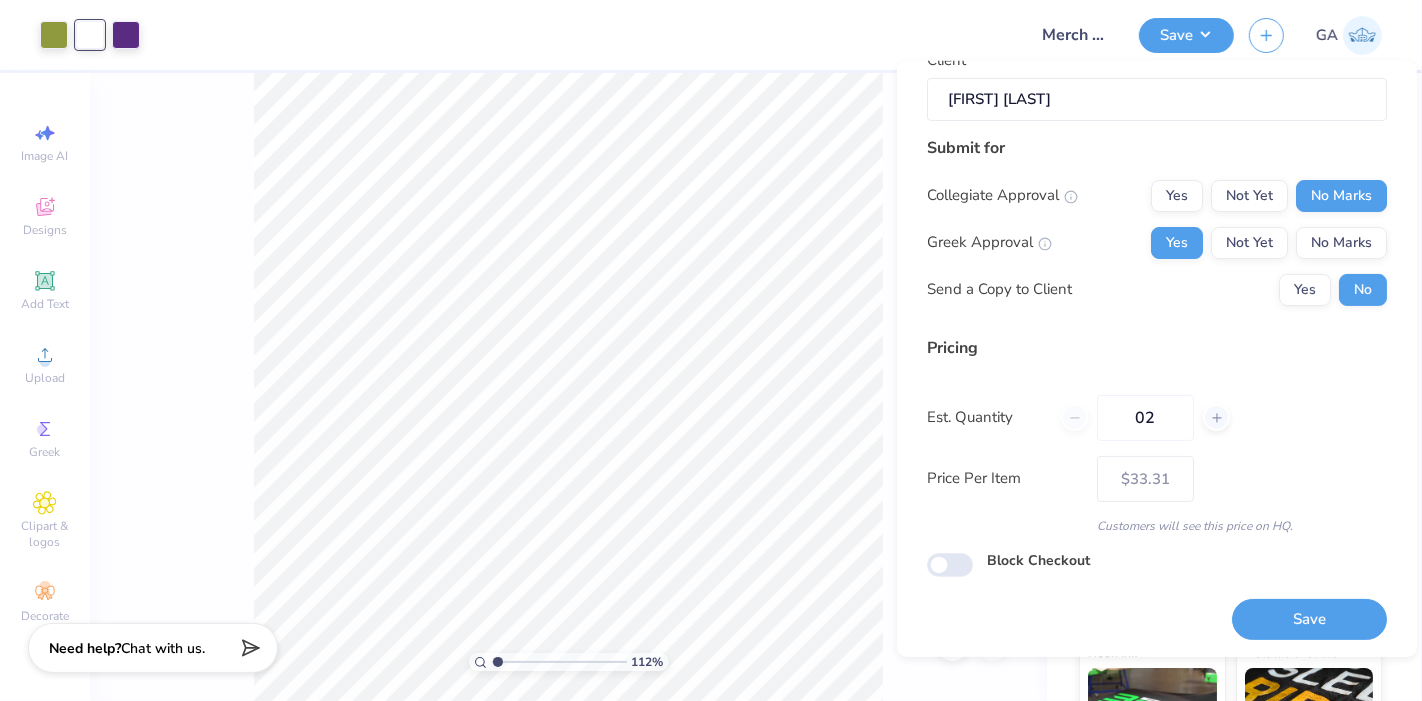 type on "024" 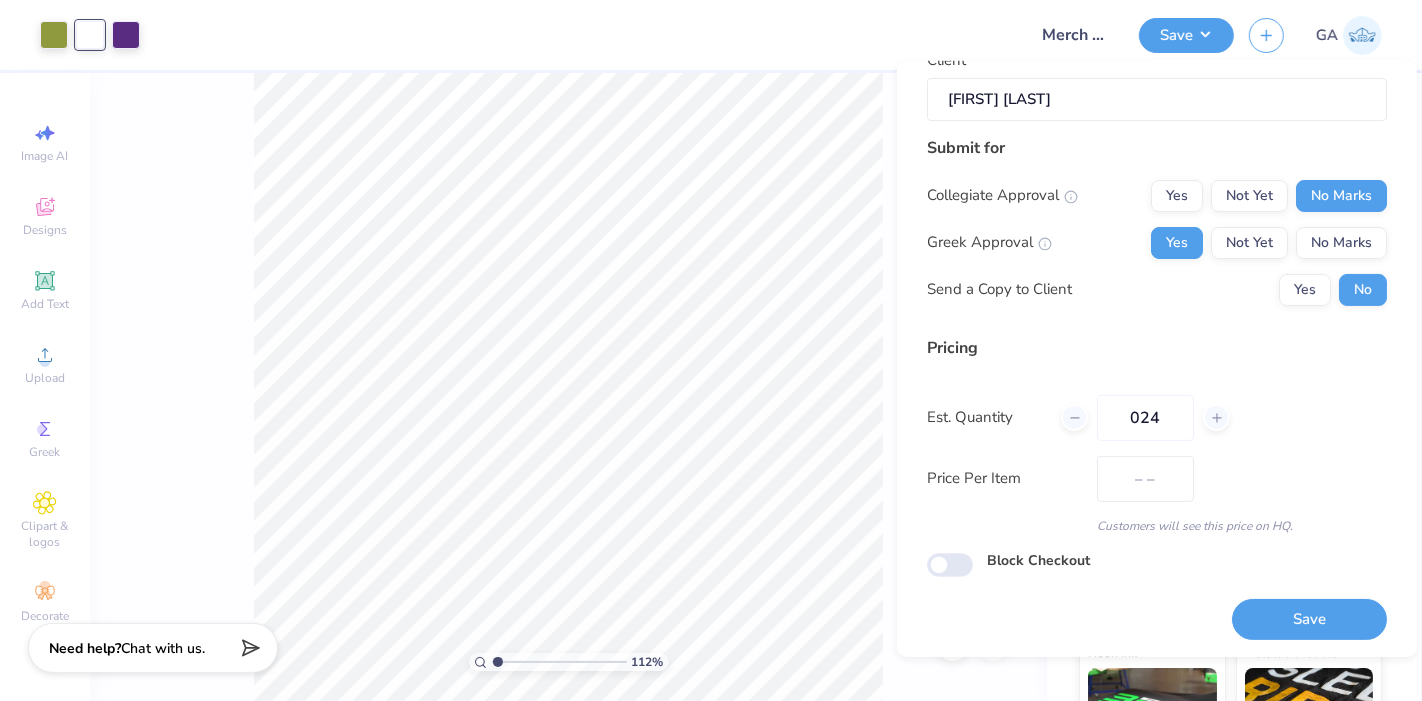 type on "$33.31" 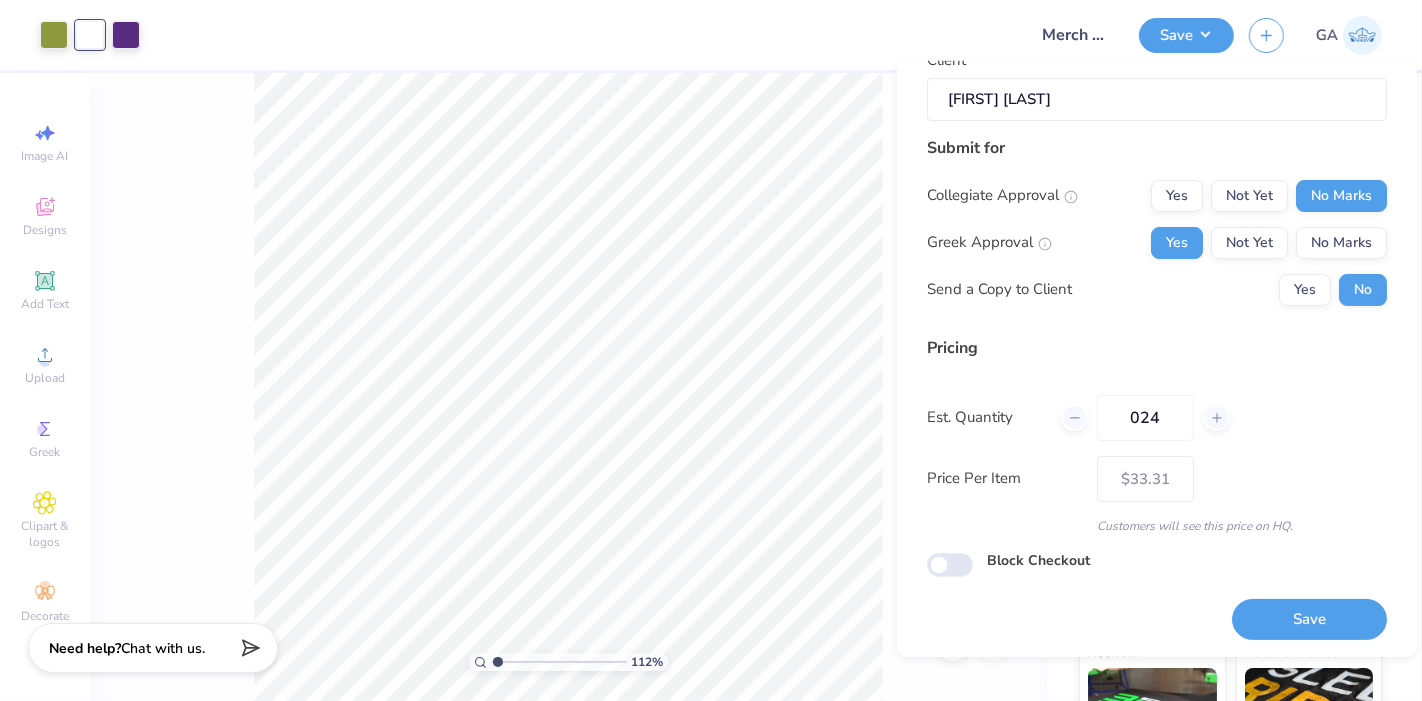 type on "024" 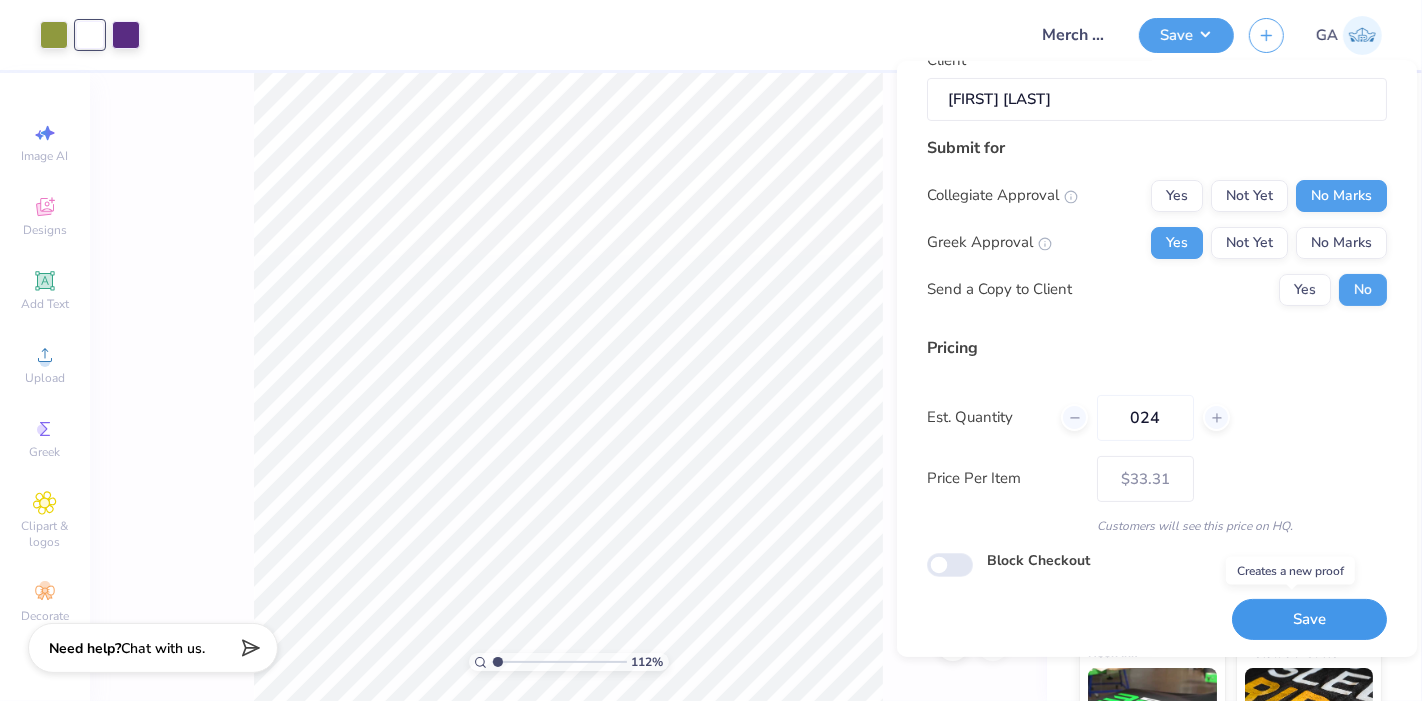 click on "Save" at bounding box center [1309, 619] 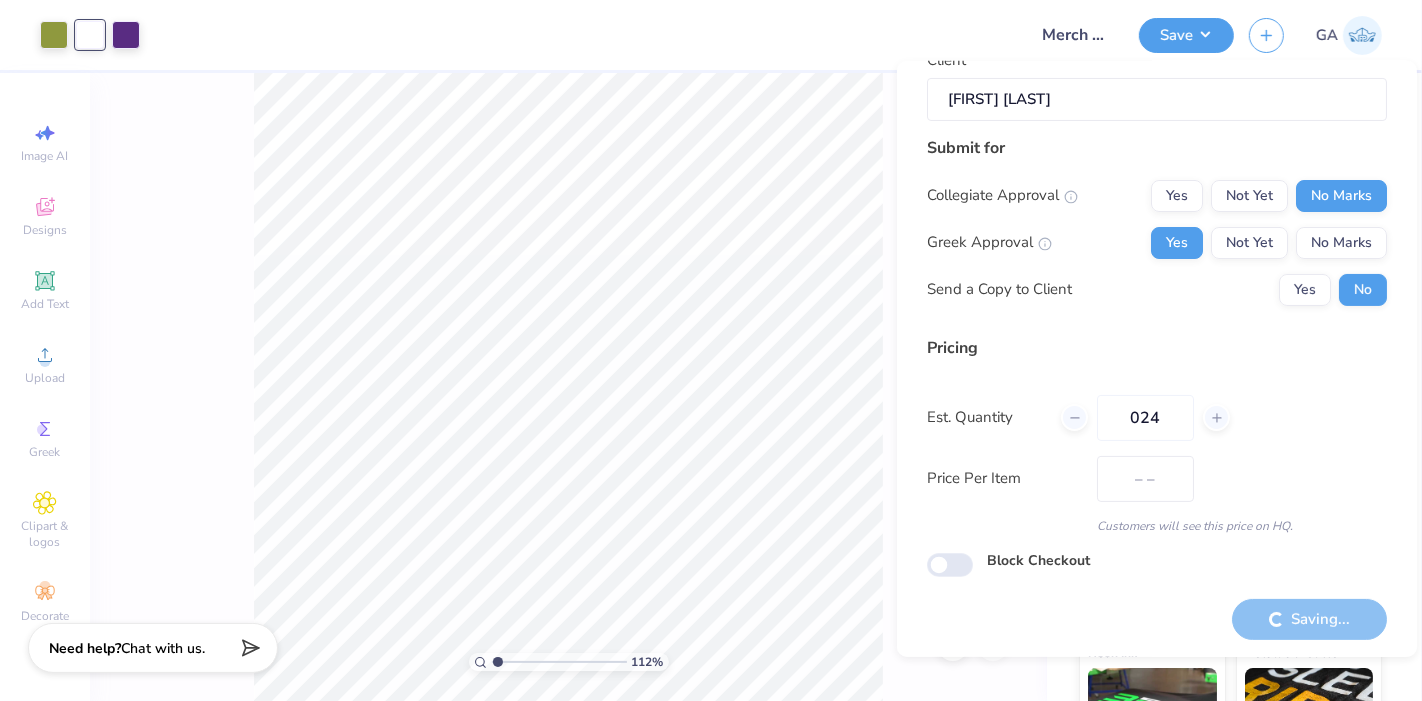 type on "$33.31" 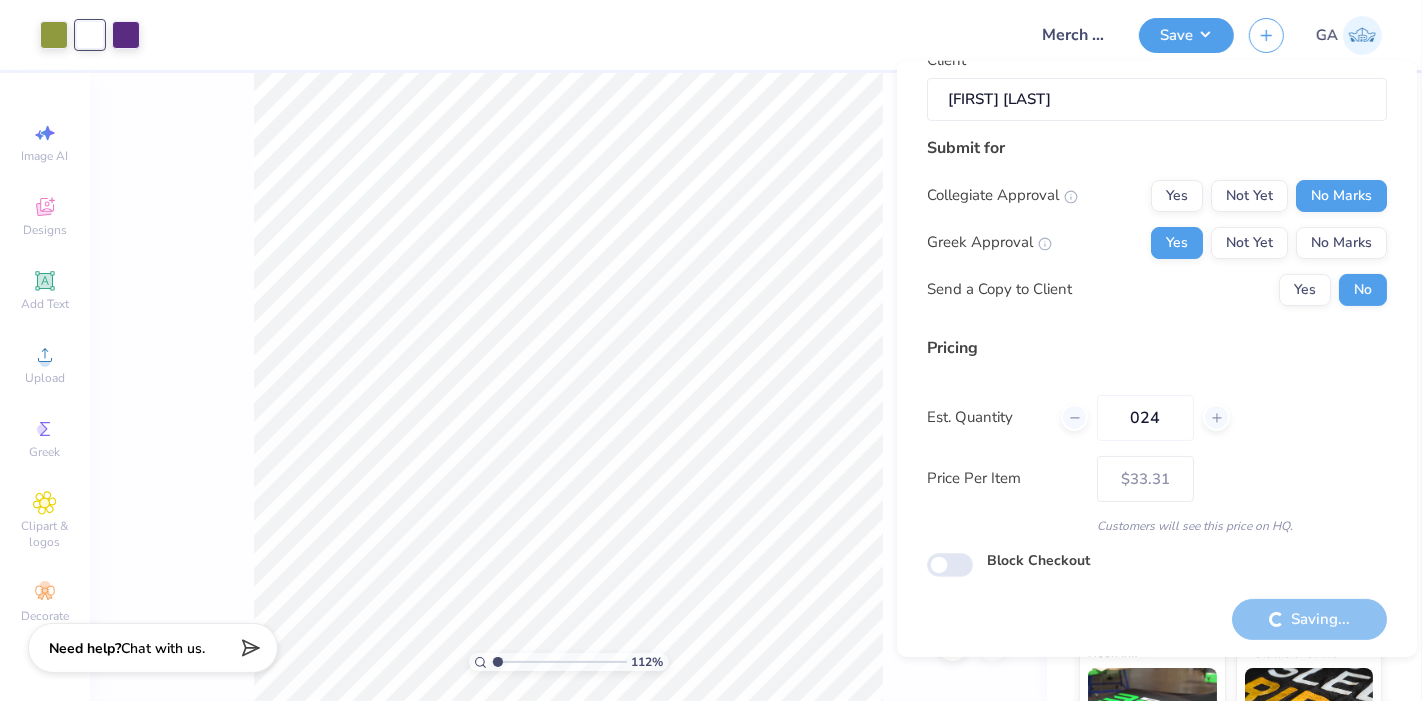type on "1.12063270211935" 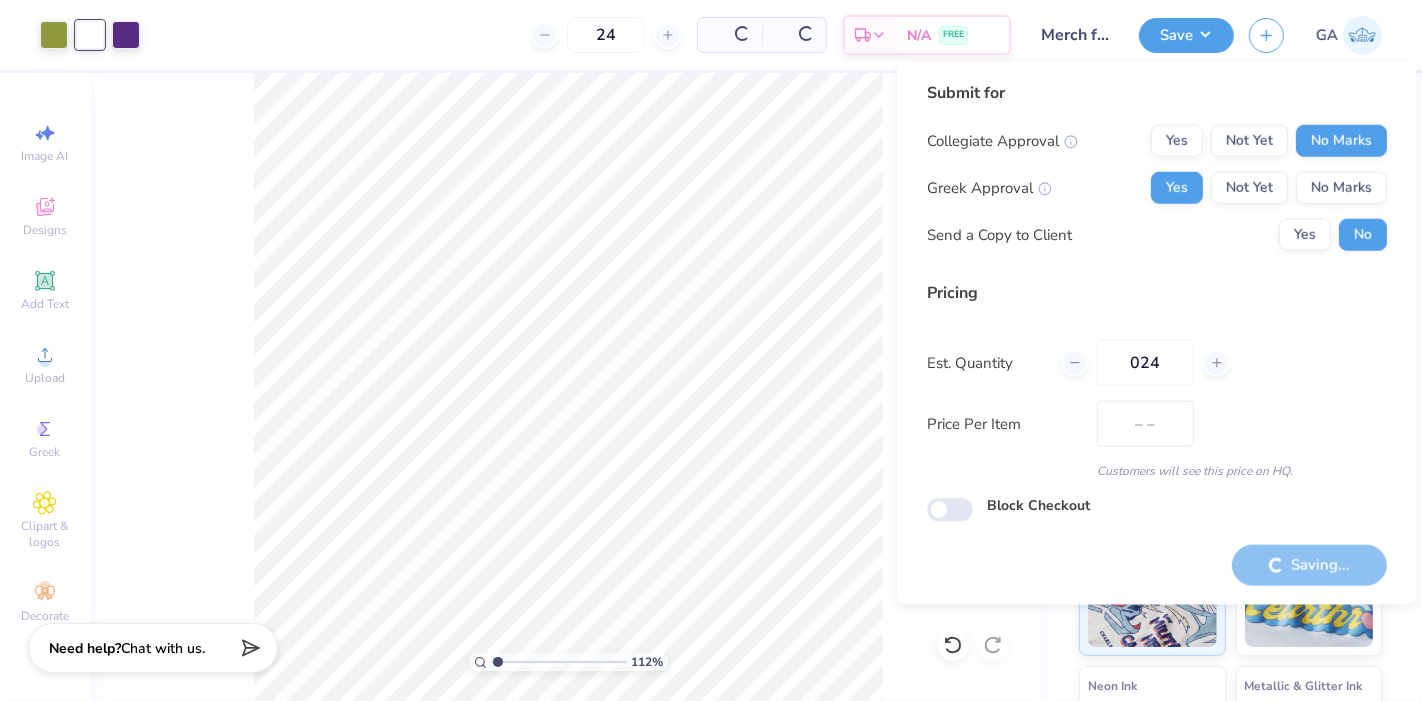 scroll, scrollTop: 0, scrollLeft: 0, axis: both 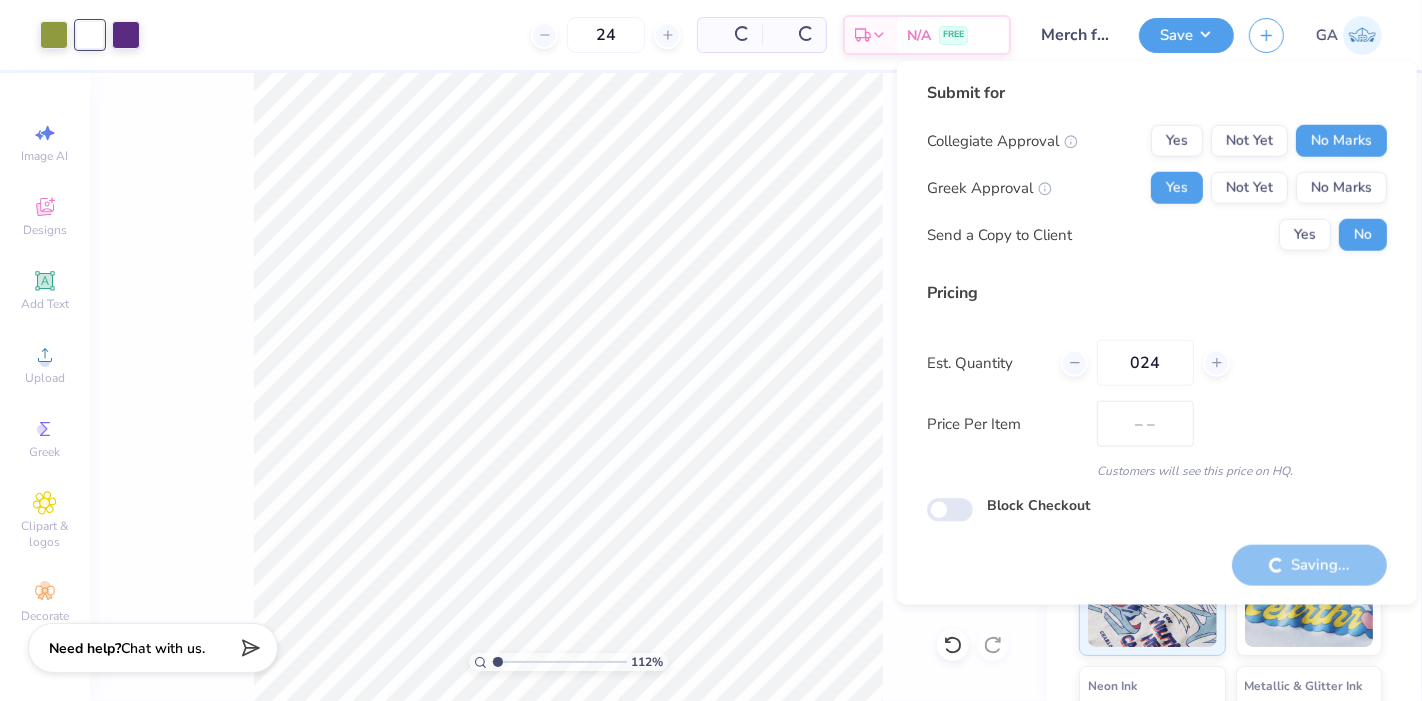 type on "$28.09" 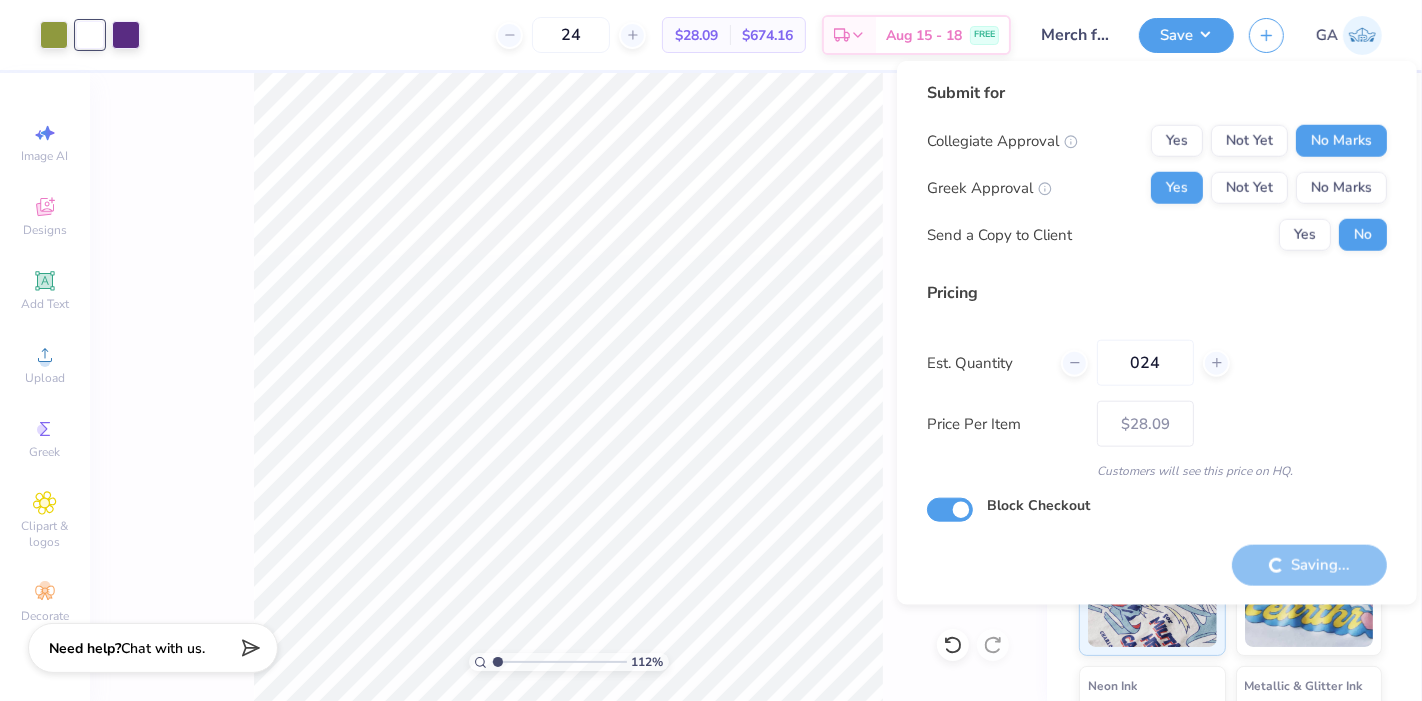 type on "1.12063270211935" 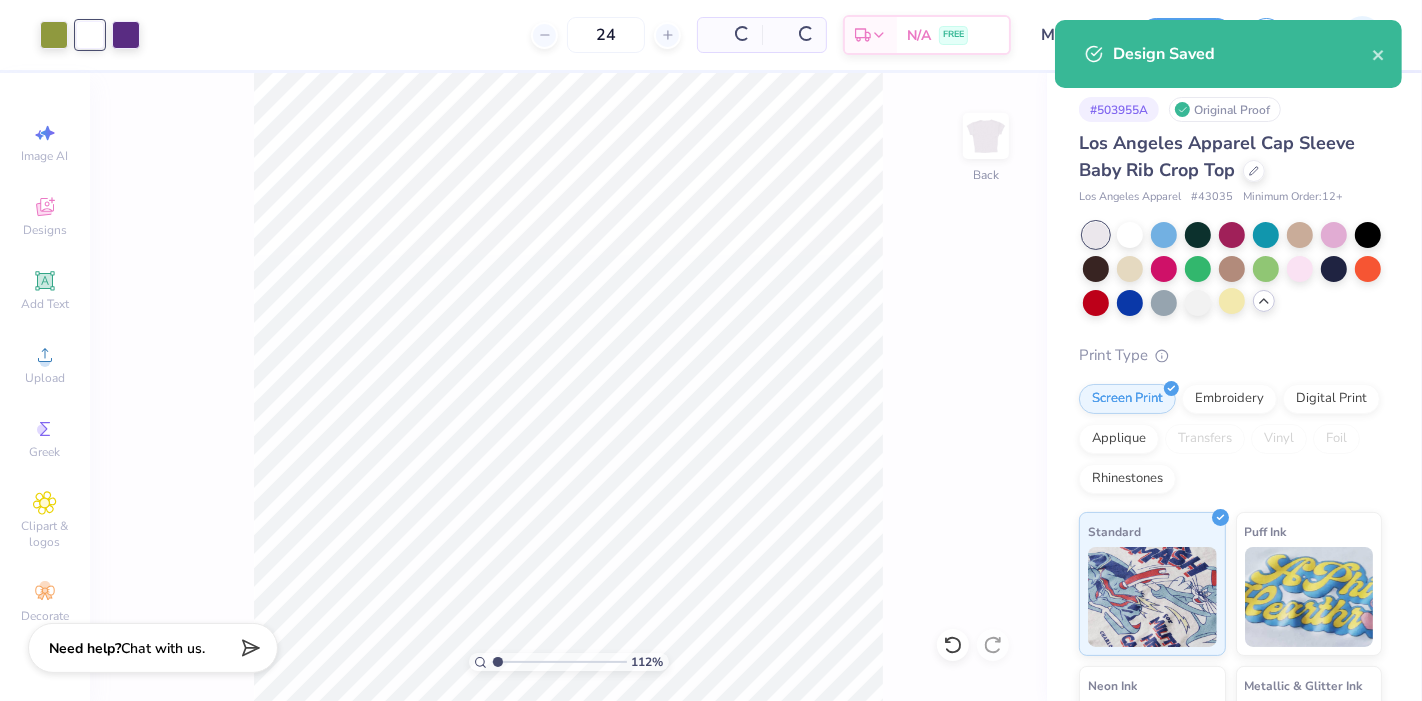 type on "– –" 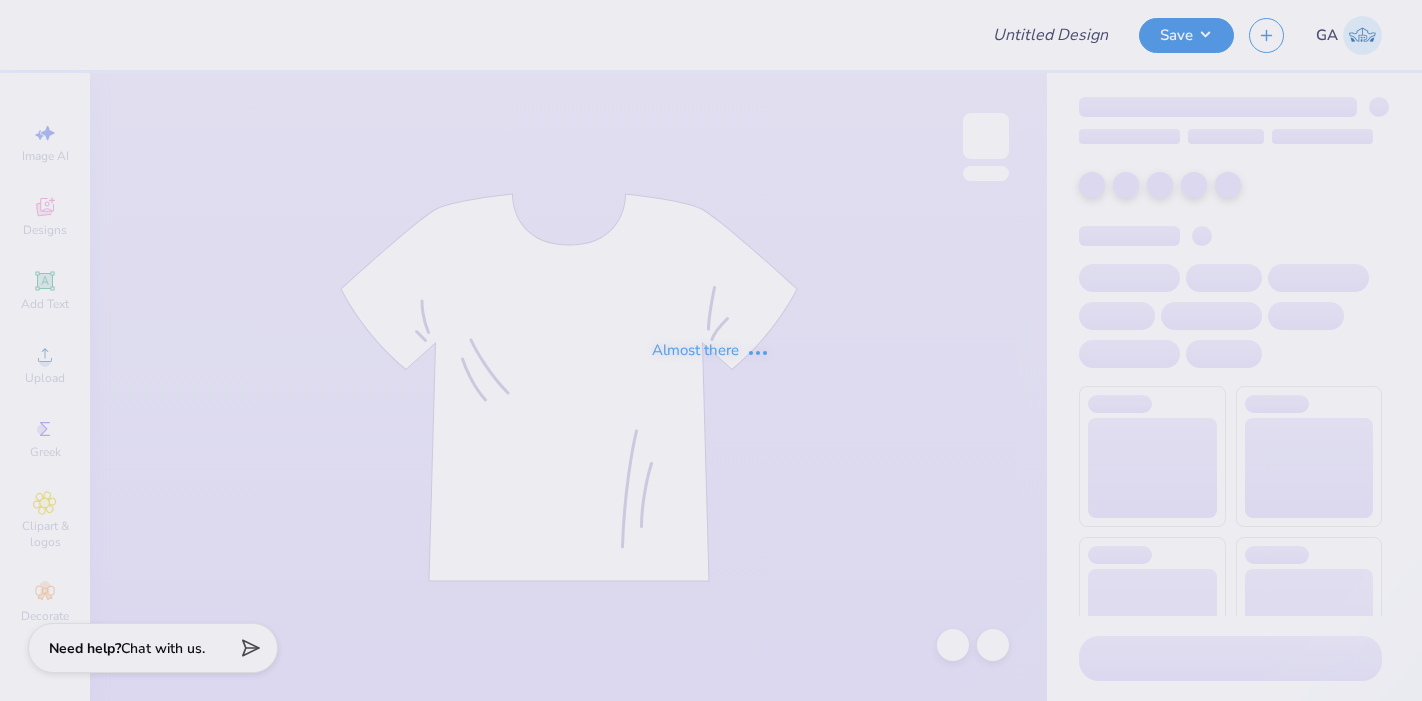 scroll, scrollTop: 0, scrollLeft: 0, axis: both 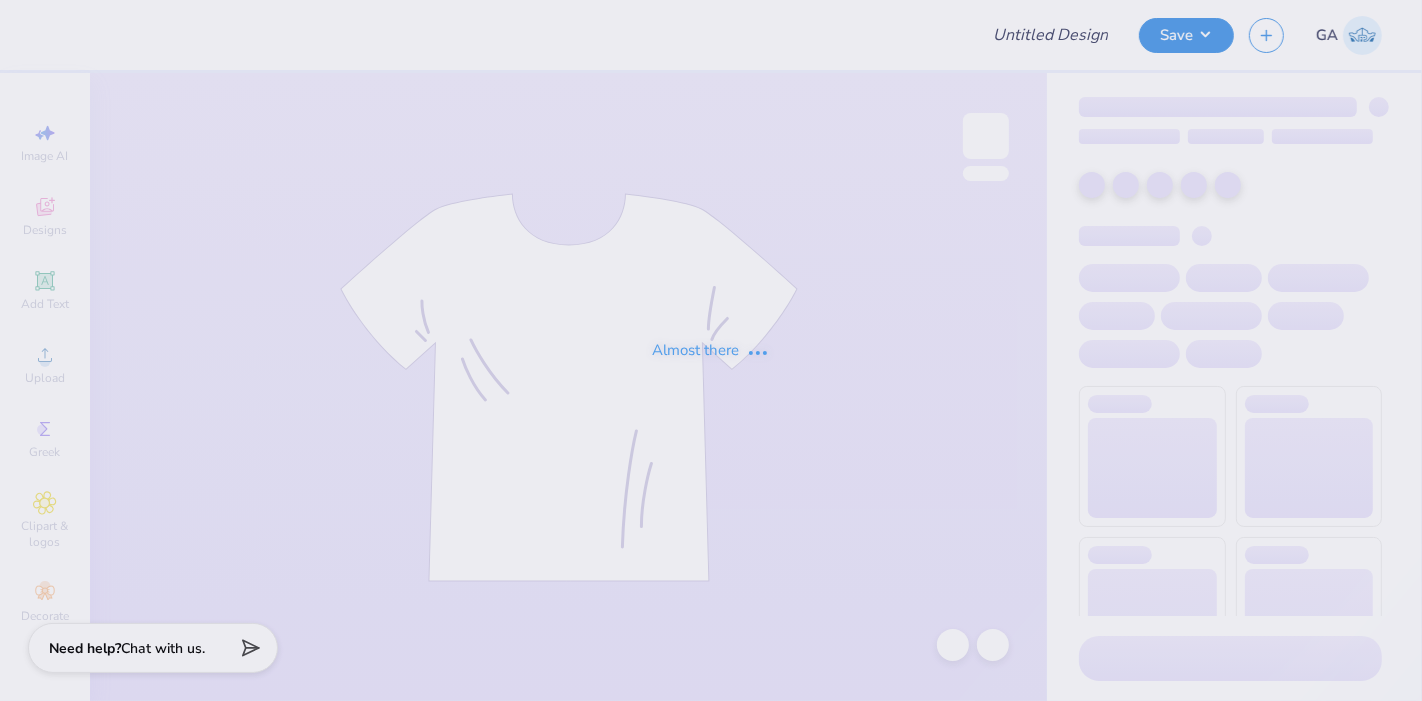 type on "Merch for National Black law Student Association" 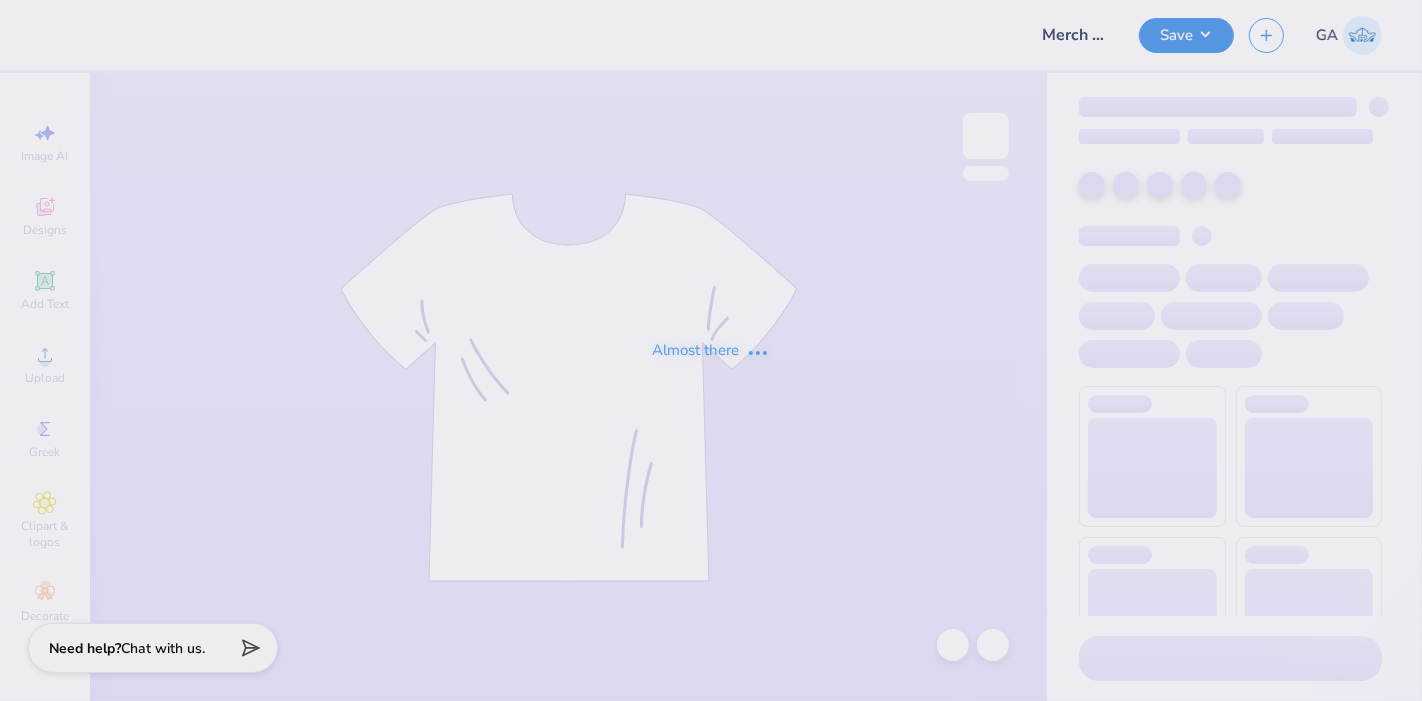 scroll, scrollTop: 0, scrollLeft: 0, axis: both 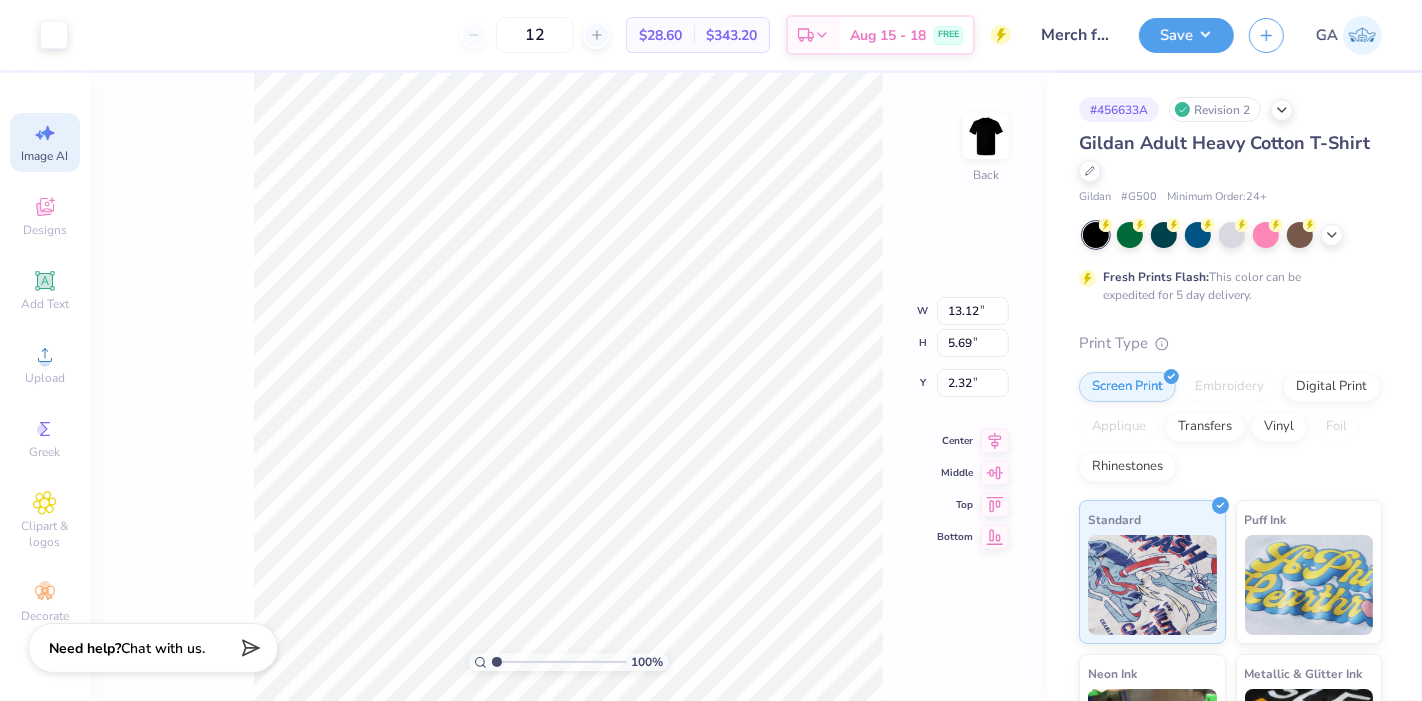 click on "Image AI" at bounding box center [45, 156] 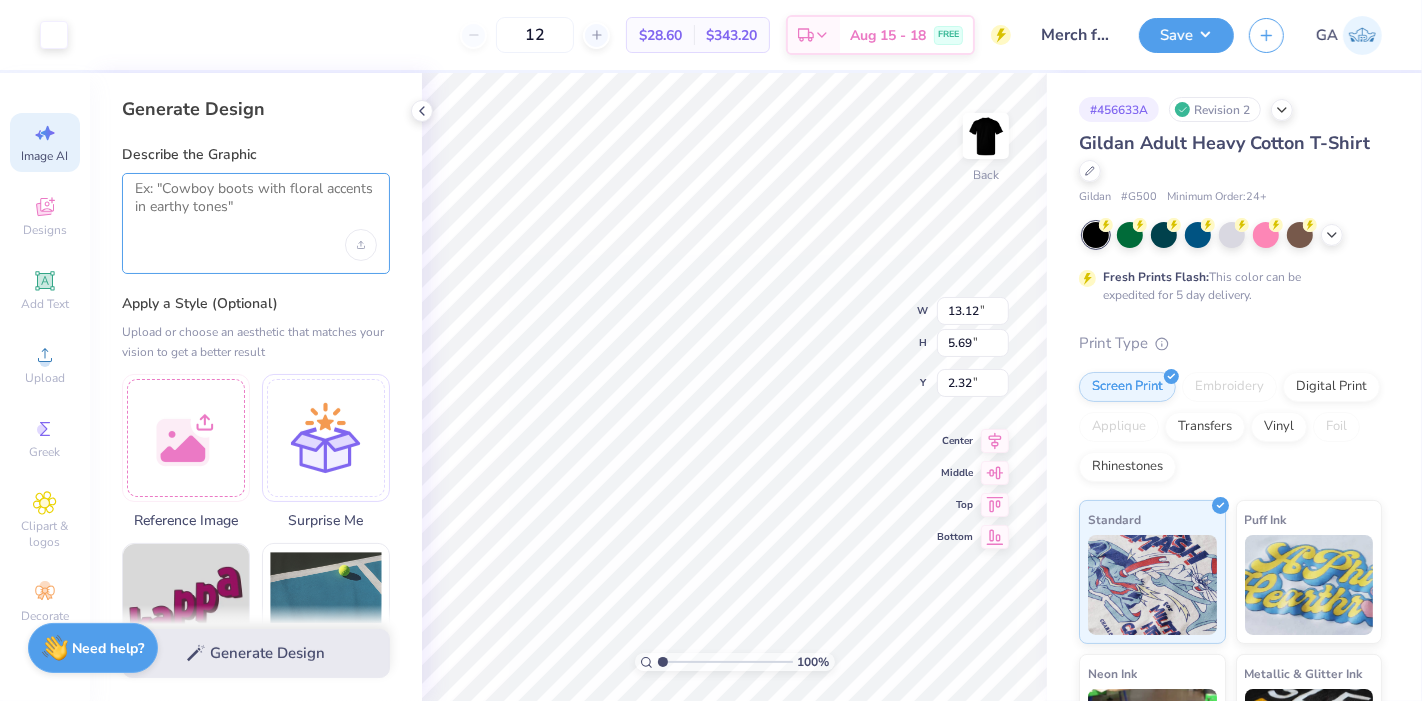 click at bounding box center (256, 205) 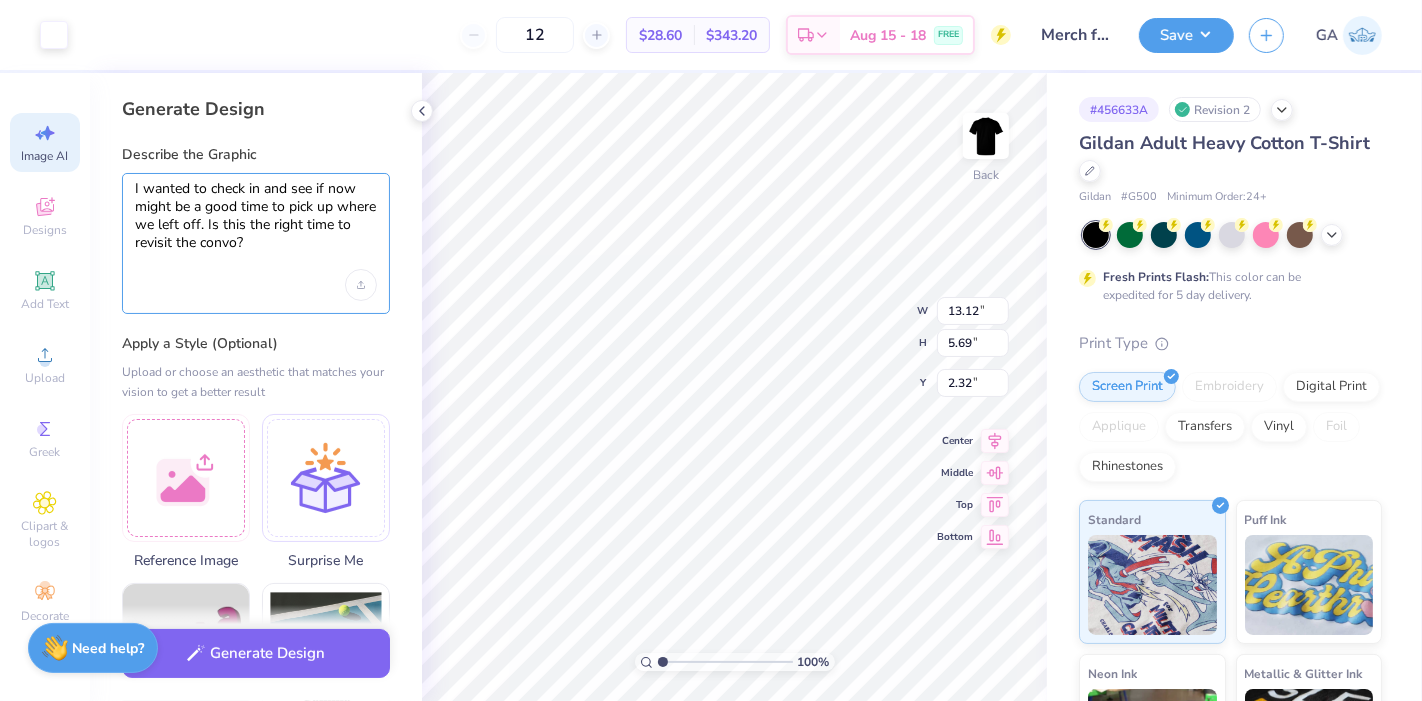click on "I wanted to check in and see if now might be a good time to pick up where we left off. Is this the right time to revisit the convo?" at bounding box center (256, 225) 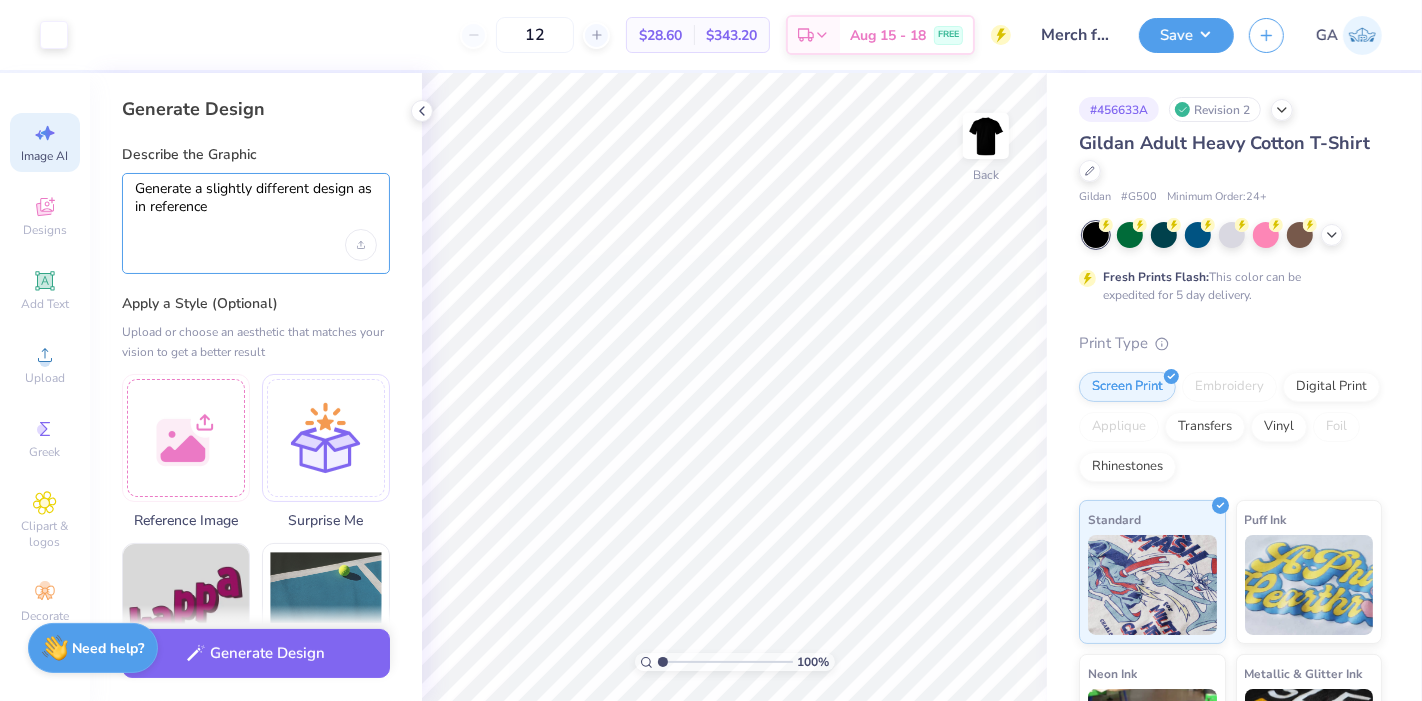 click on "Generate a slightly different design as in reference" at bounding box center (256, 205) 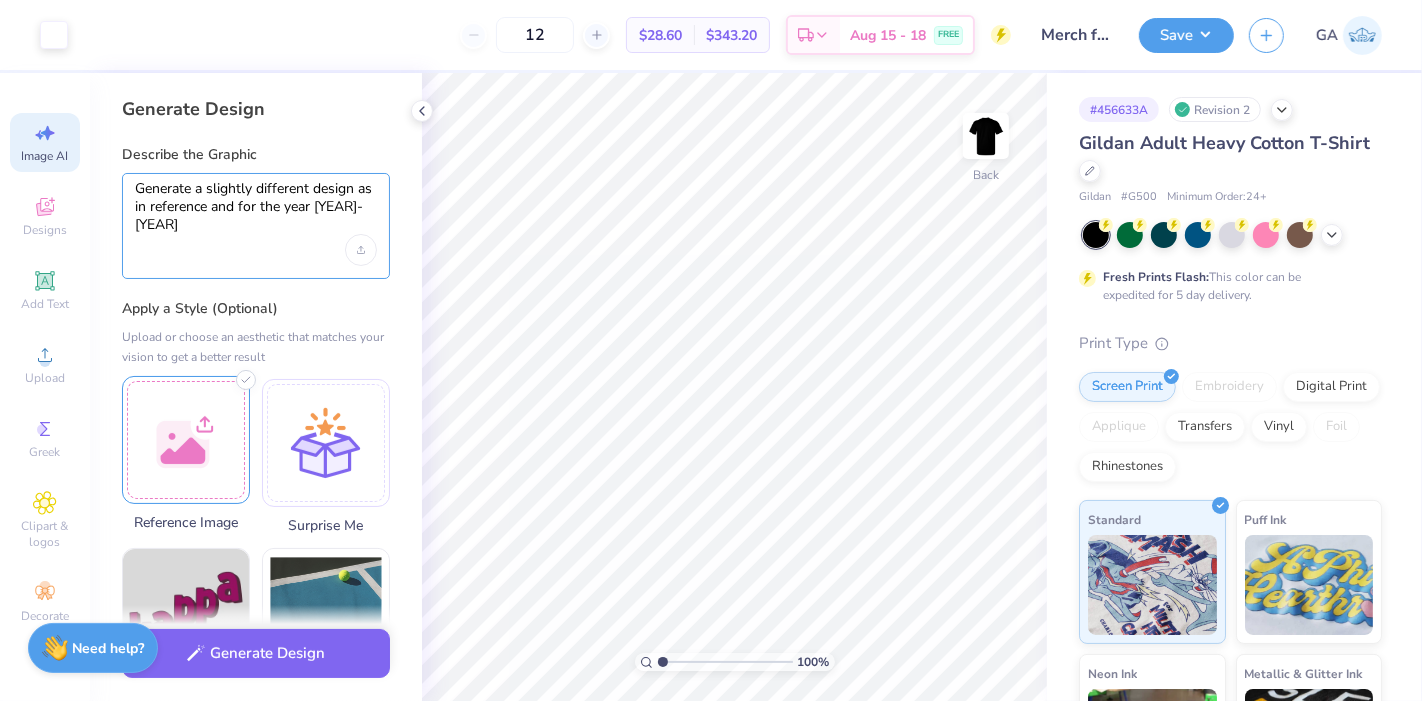 type on "Generate a slightly different design as in reference and for the year [YEAR]-[YEAR]" 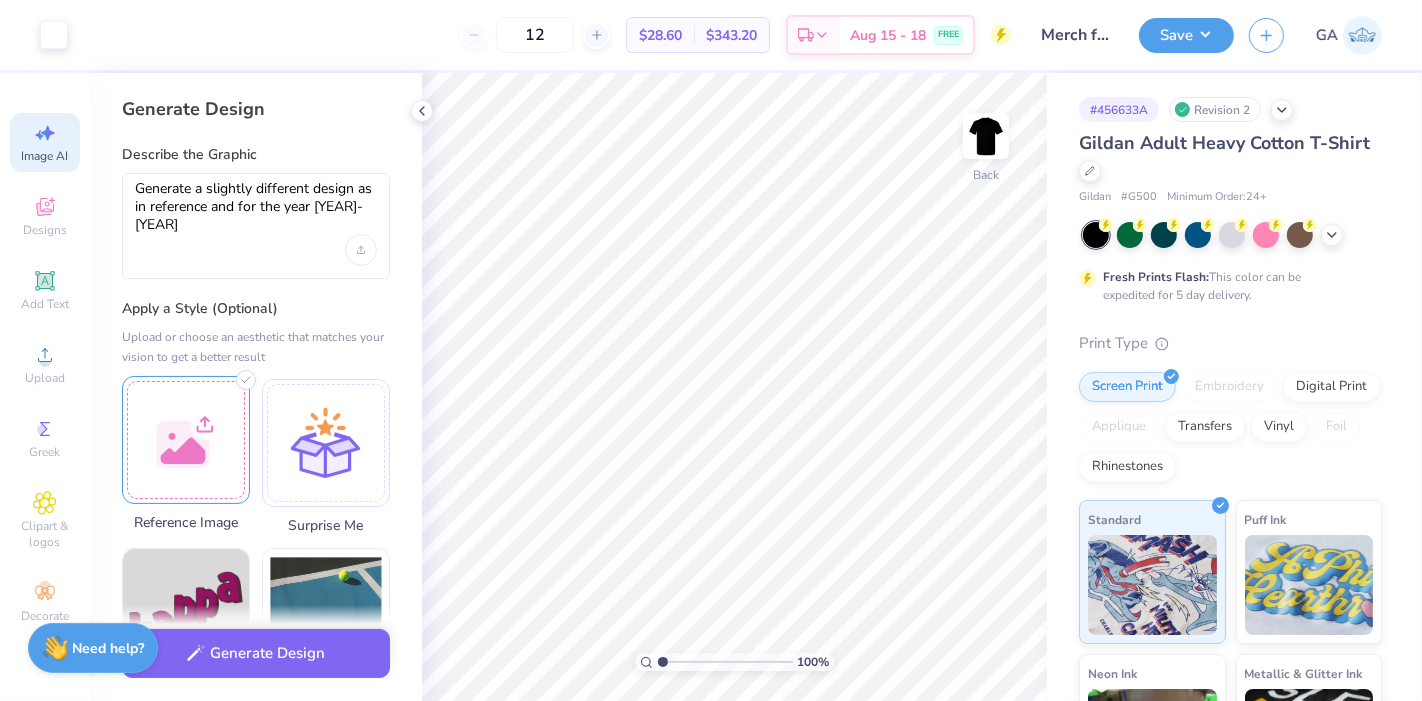 click at bounding box center [186, 440] 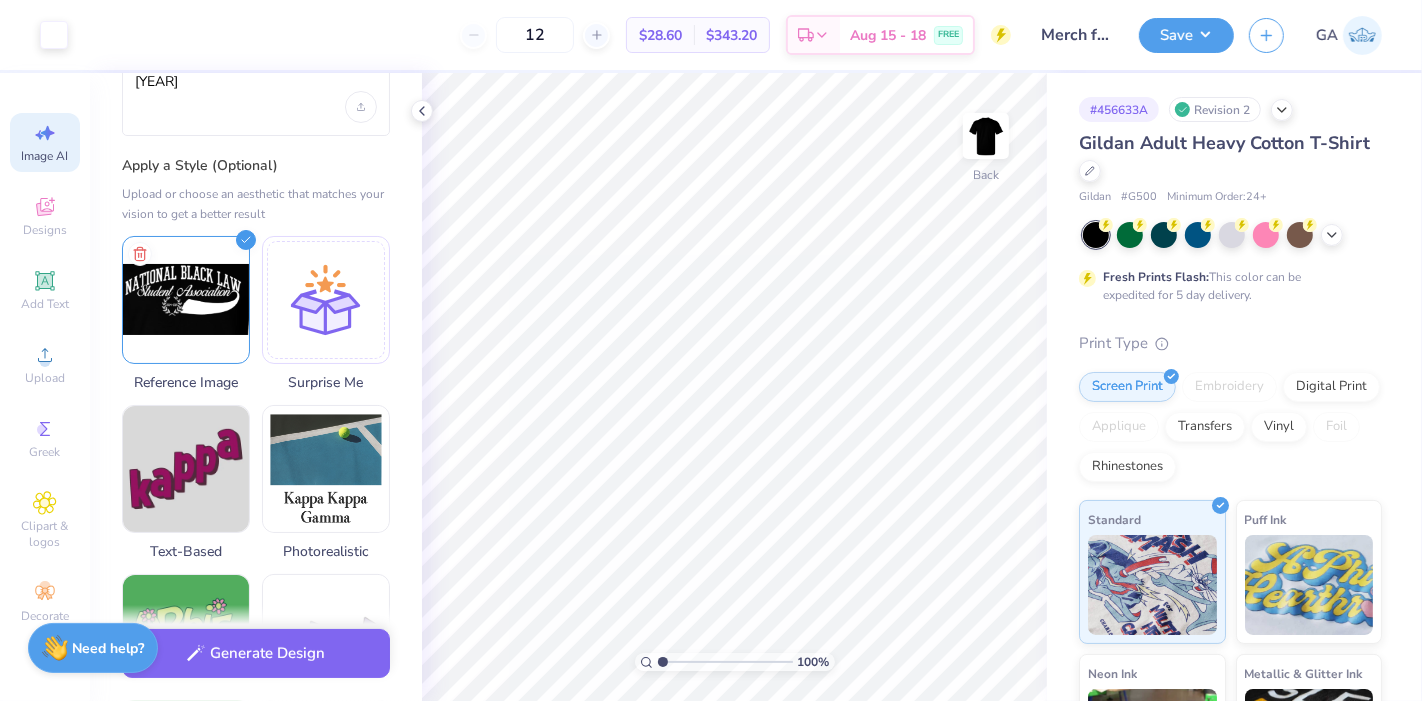 scroll, scrollTop: 154, scrollLeft: 0, axis: vertical 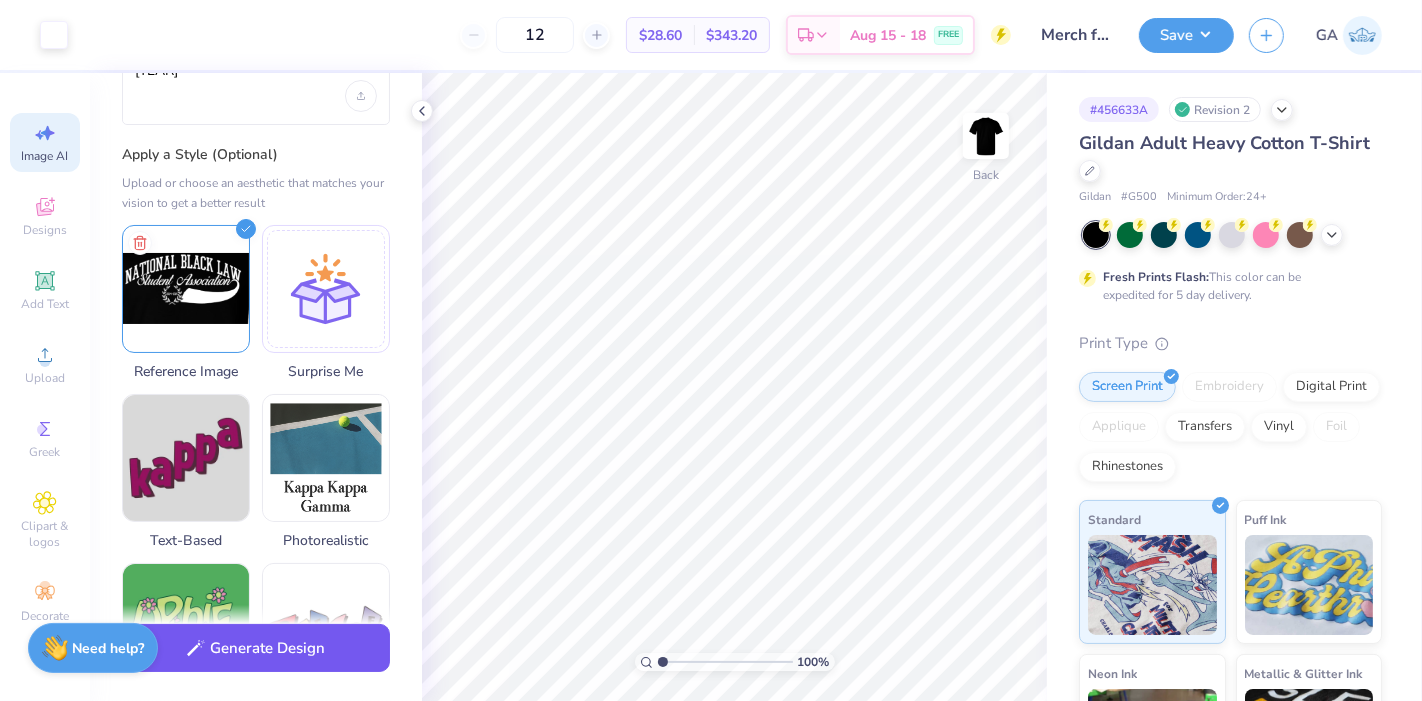click on "Generate Design" at bounding box center [256, 648] 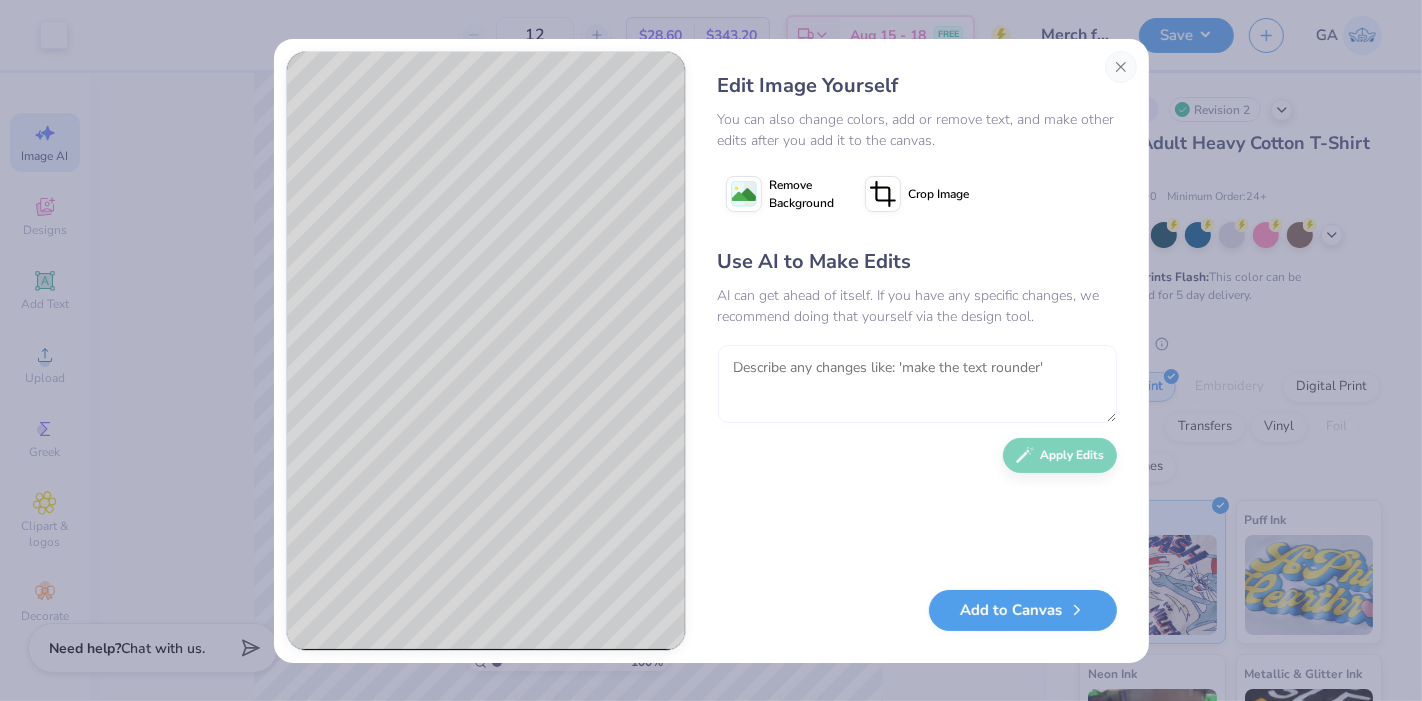 click at bounding box center (917, 384) 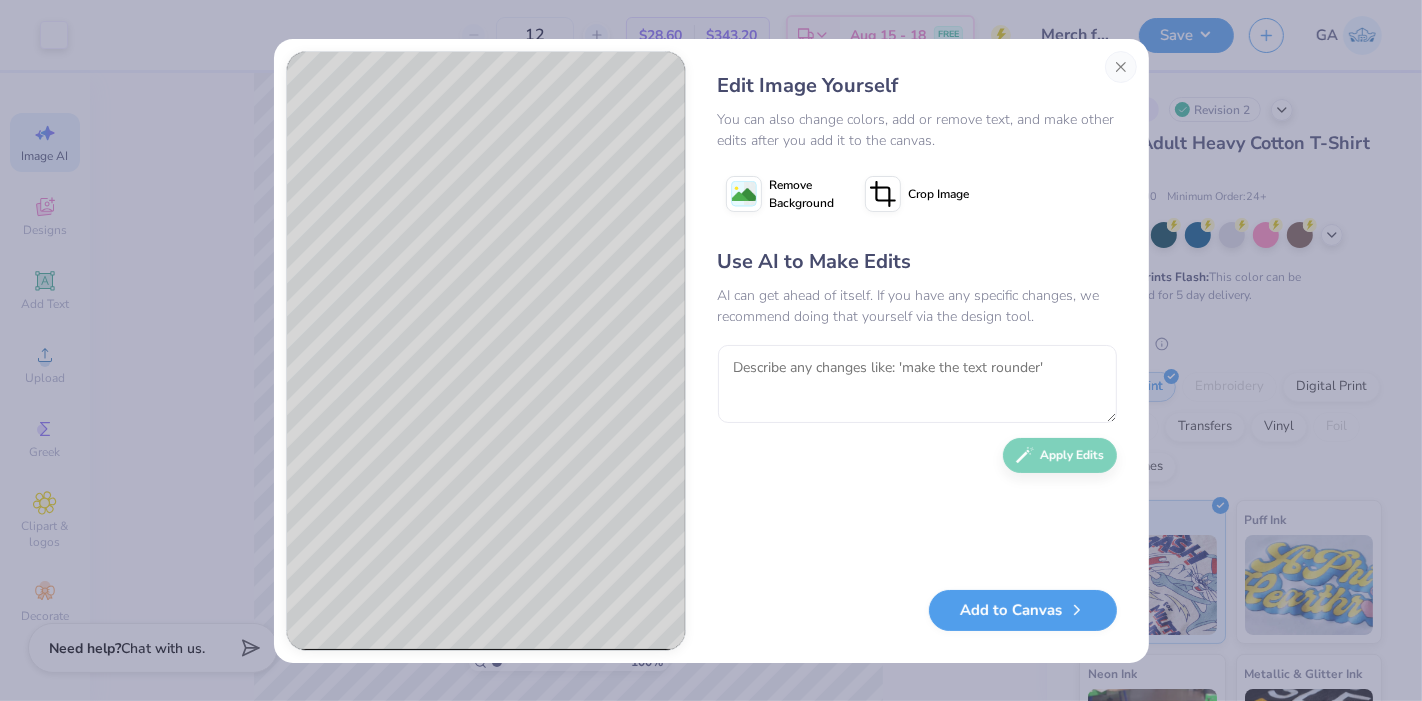 click on "Remove Background" at bounding box center [802, 194] 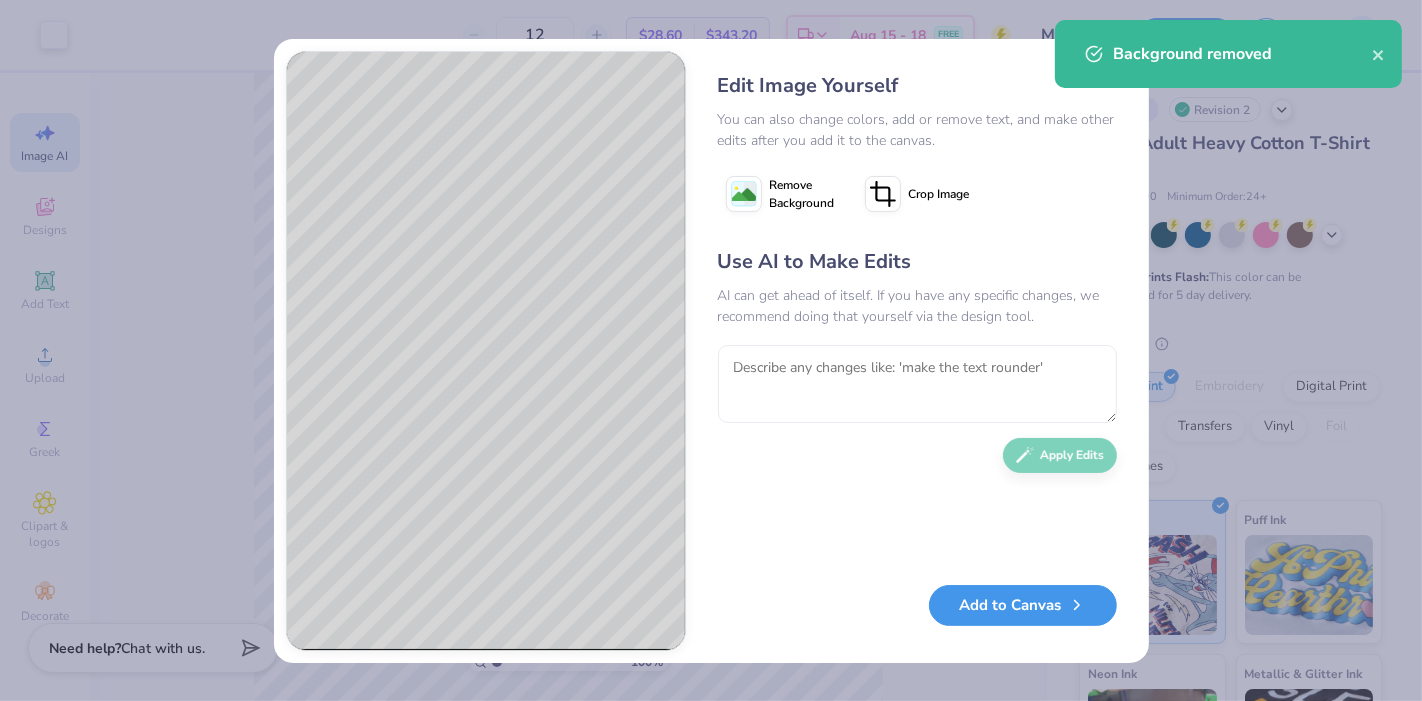click on "Add to Canvas" at bounding box center [1023, 605] 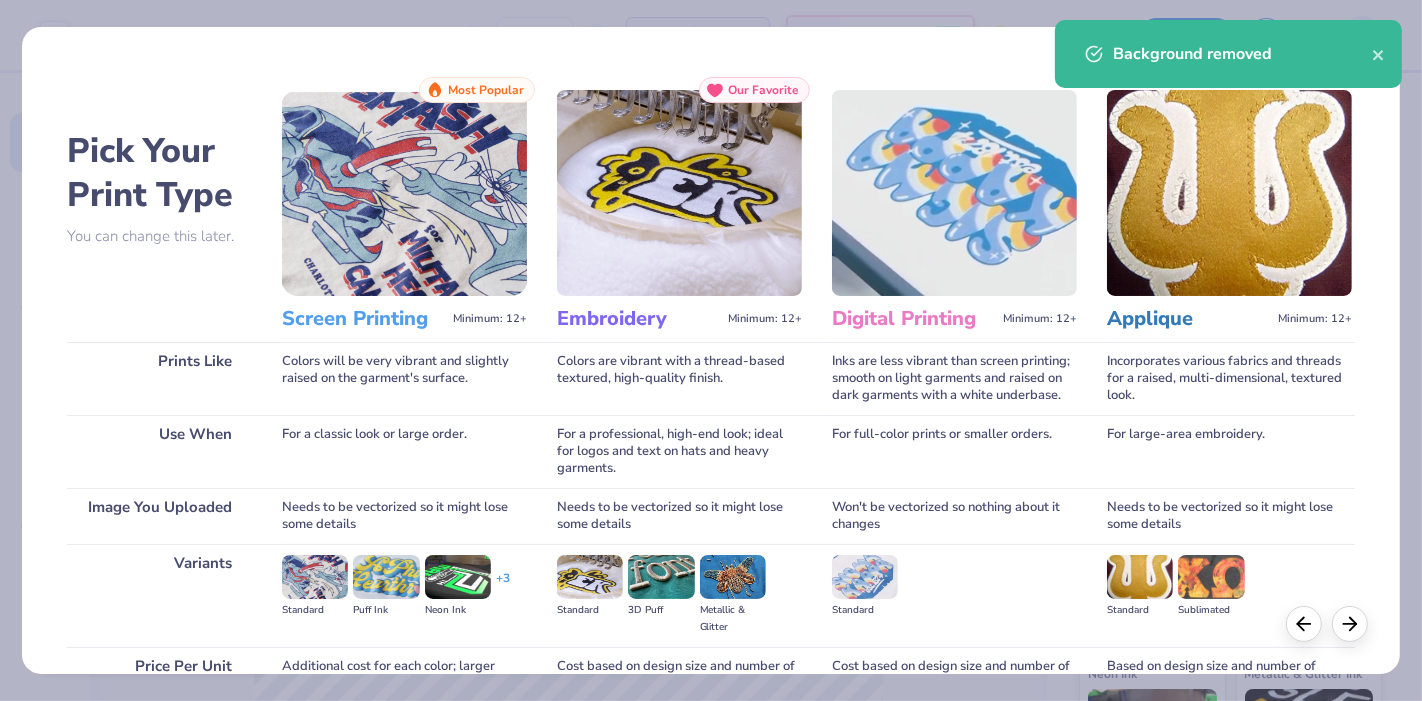 scroll, scrollTop: 194, scrollLeft: 0, axis: vertical 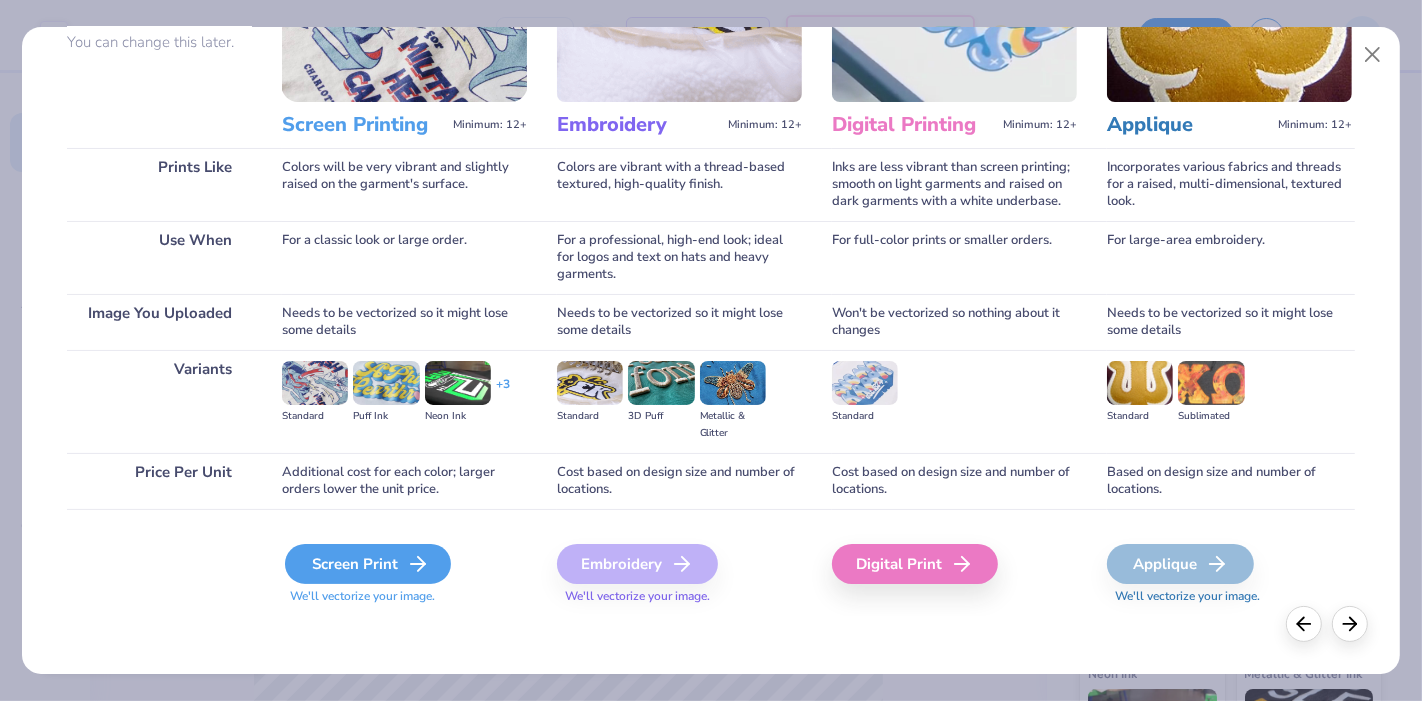 click on "Screen Print" at bounding box center (368, 564) 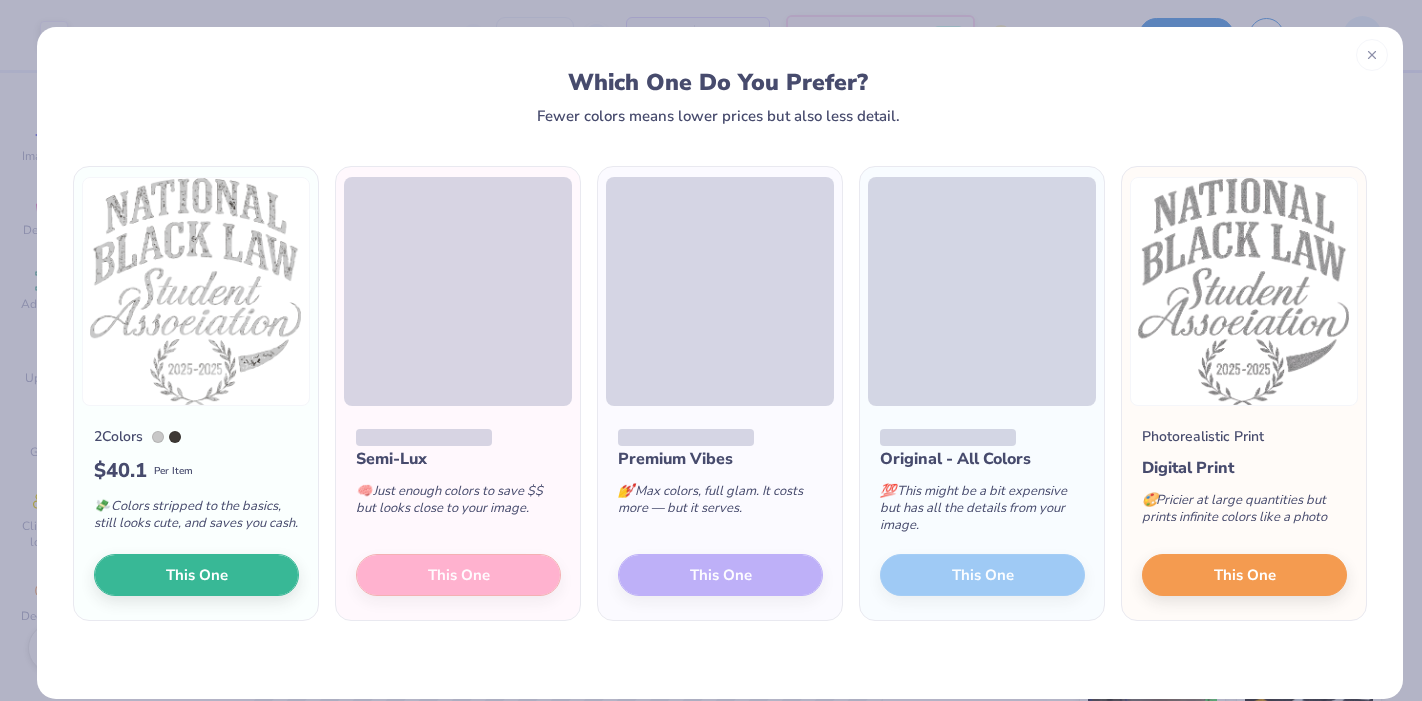 scroll, scrollTop: 0, scrollLeft: 0, axis: both 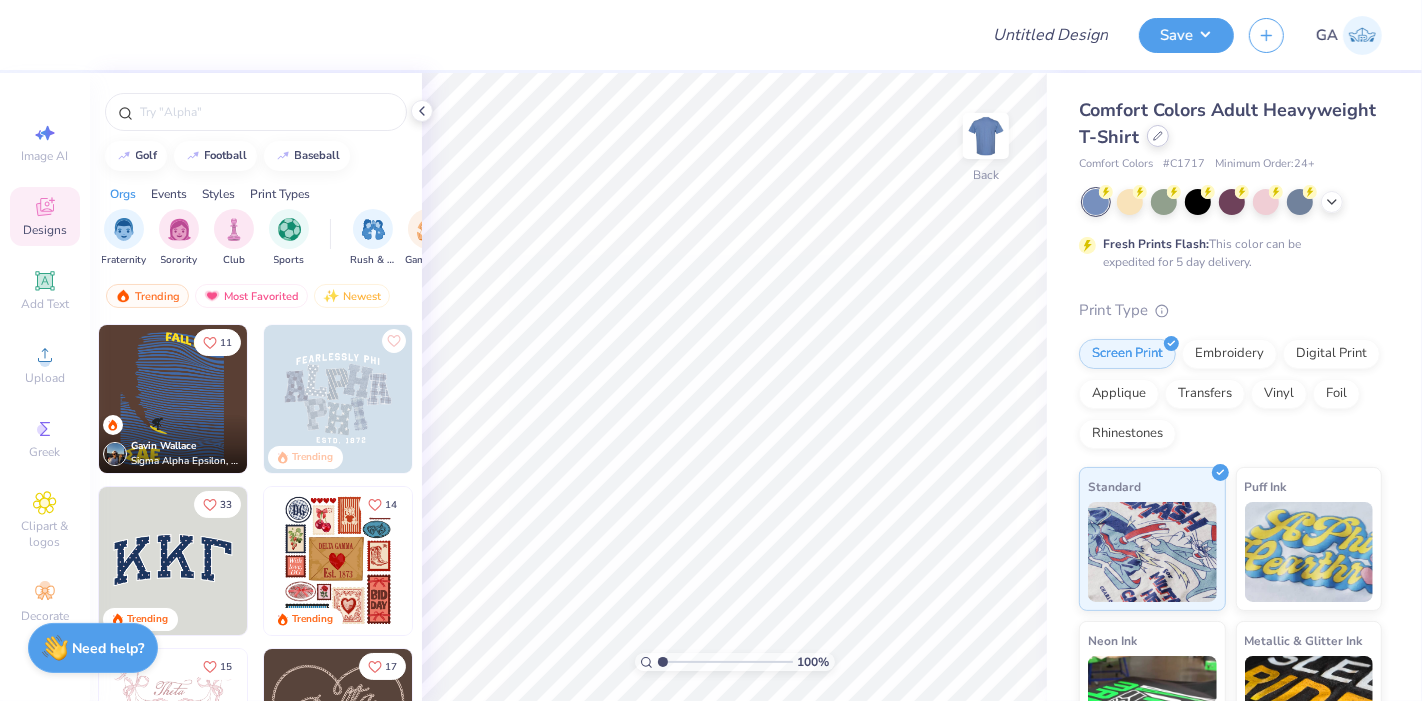 click 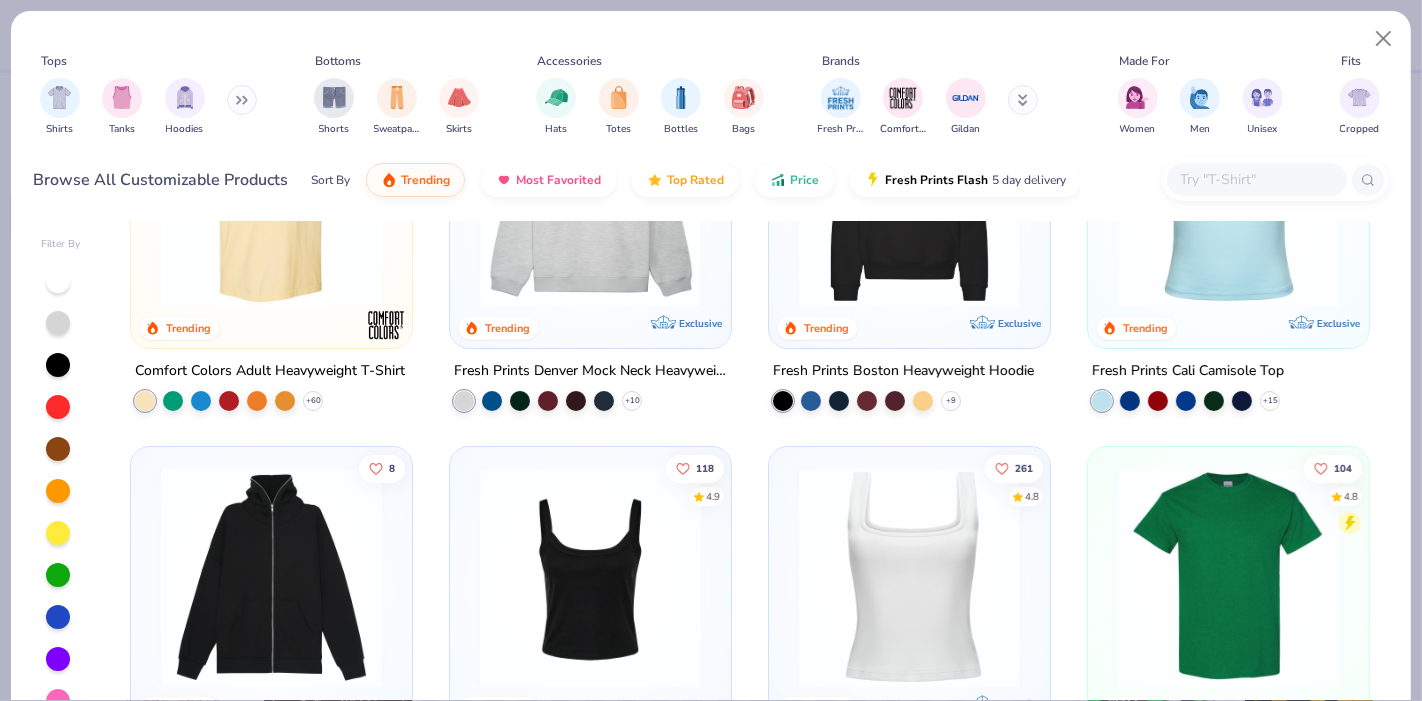 scroll, scrollTop: 166, scrollLeft: 0, axis: vertical 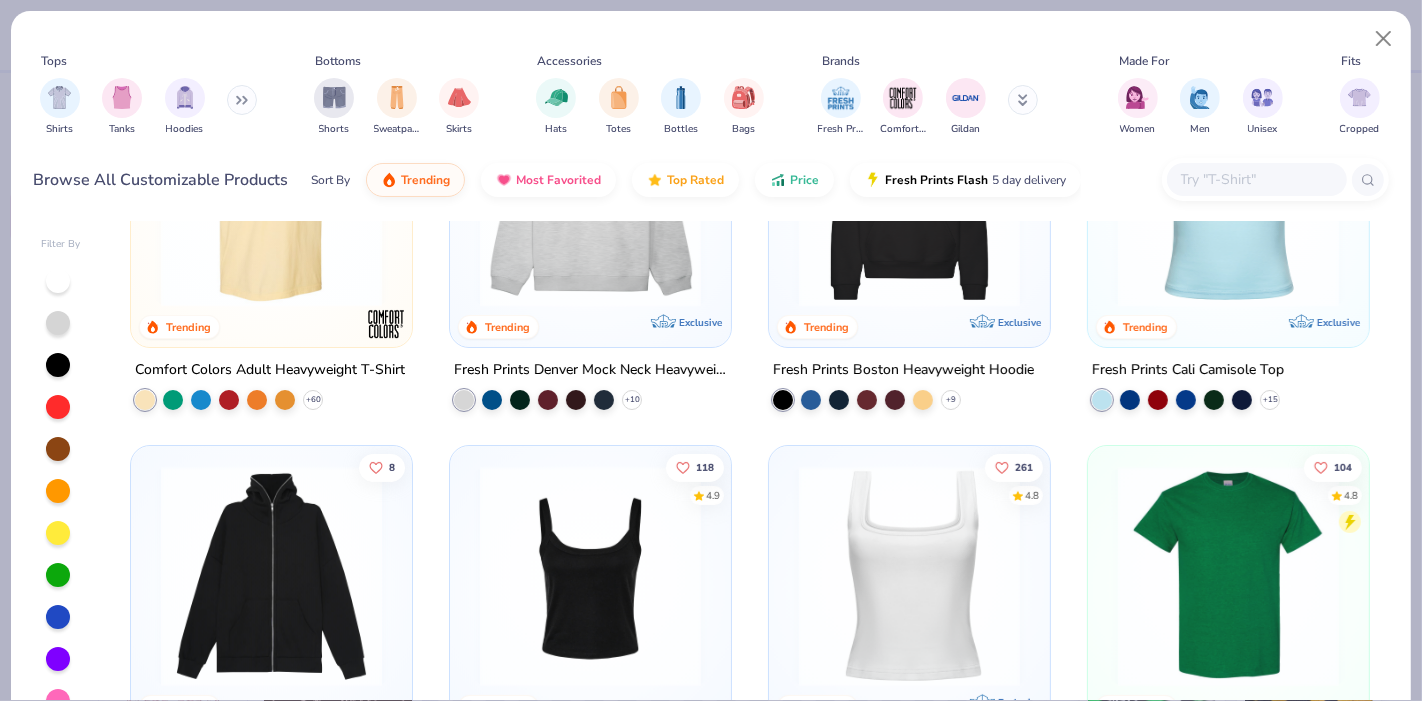 click at bounding box center (1228, 576) 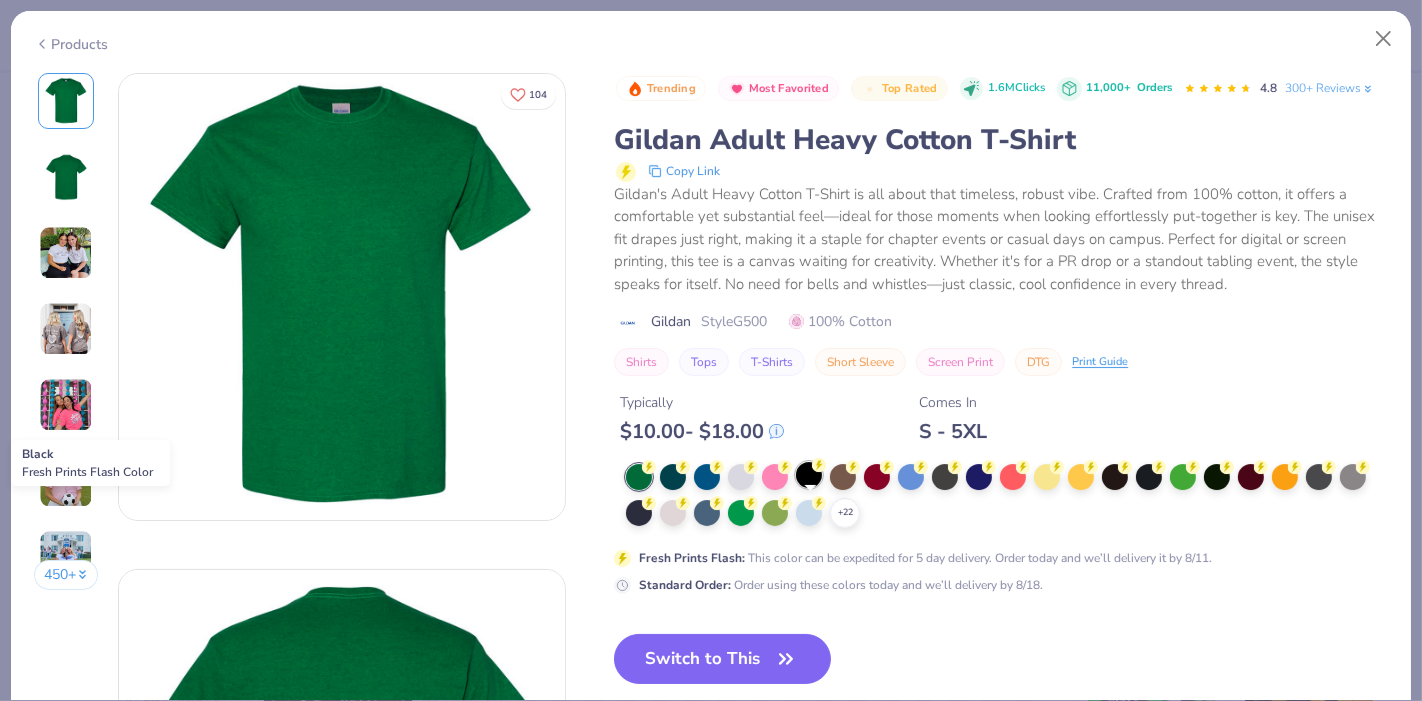 click at bounding box center (809, 475) 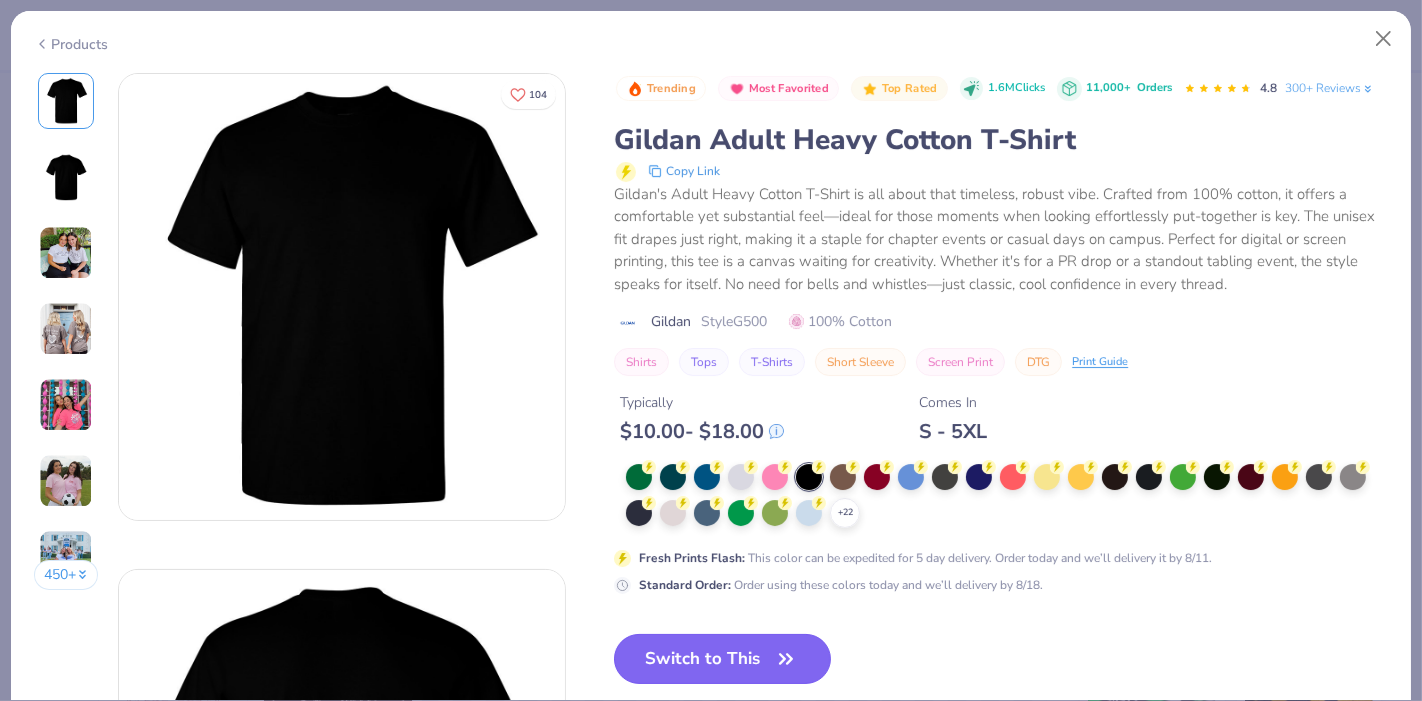 click on "Switch to This" at bounding box center [722, 659] 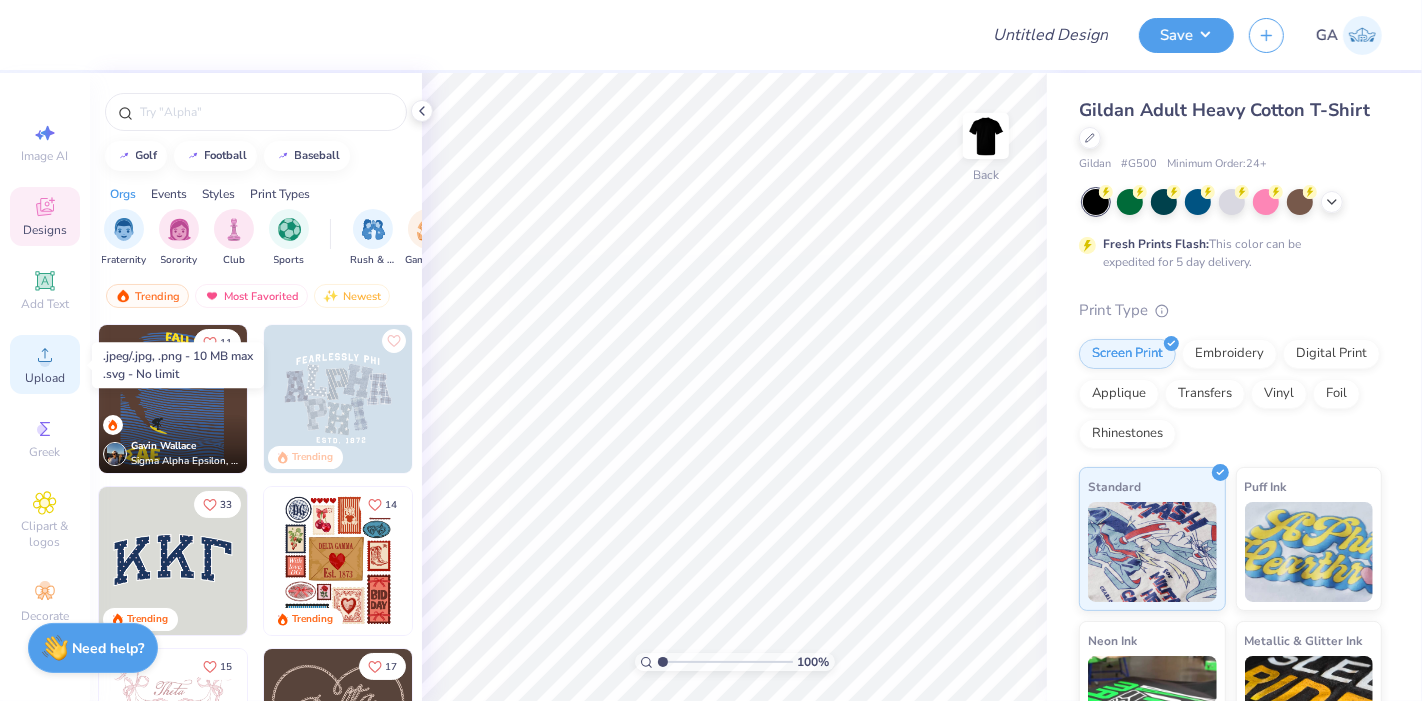 click 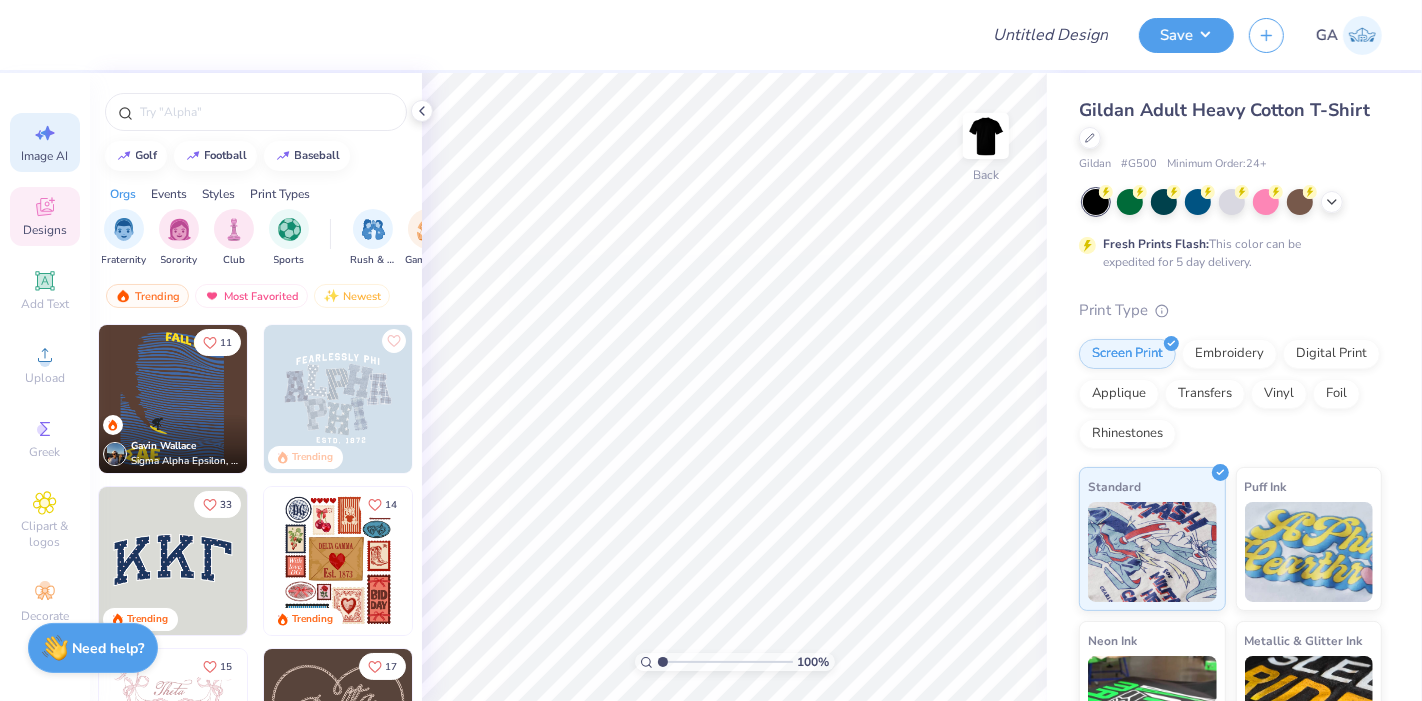 click 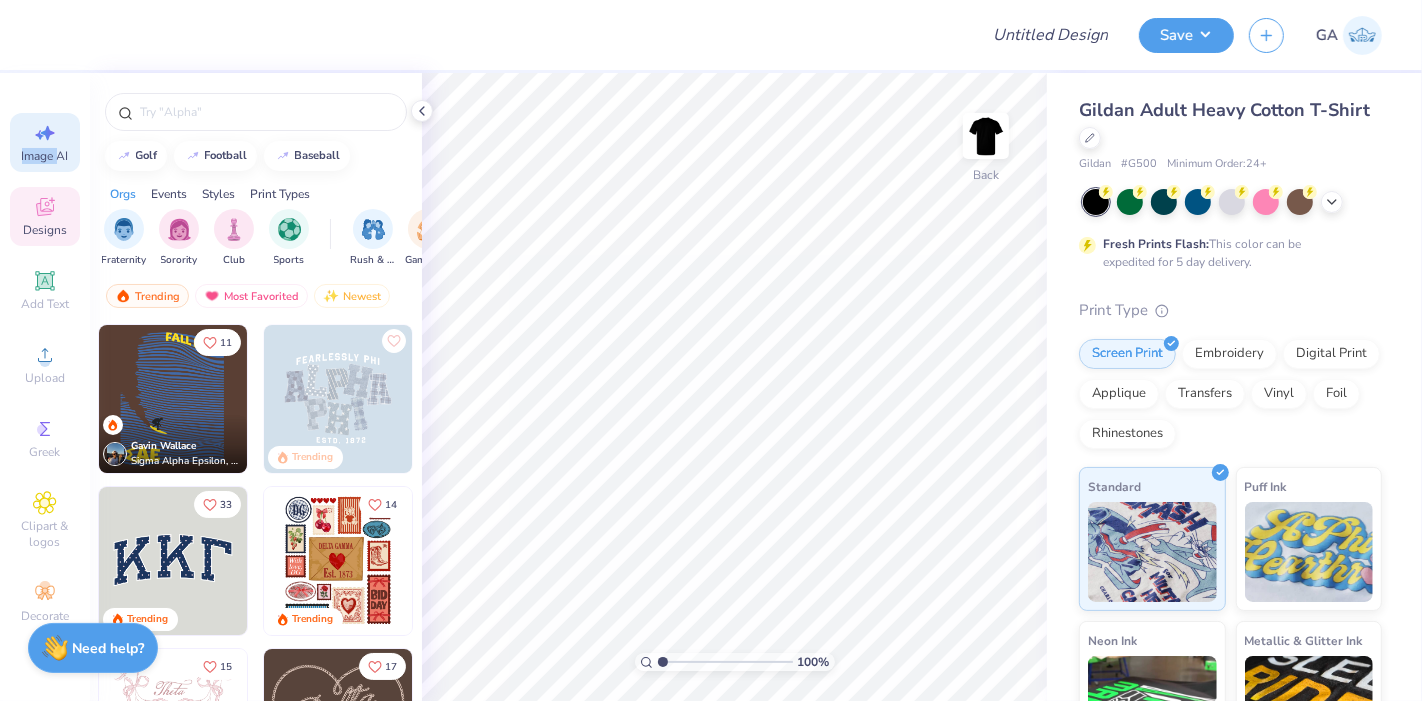 select on "4" 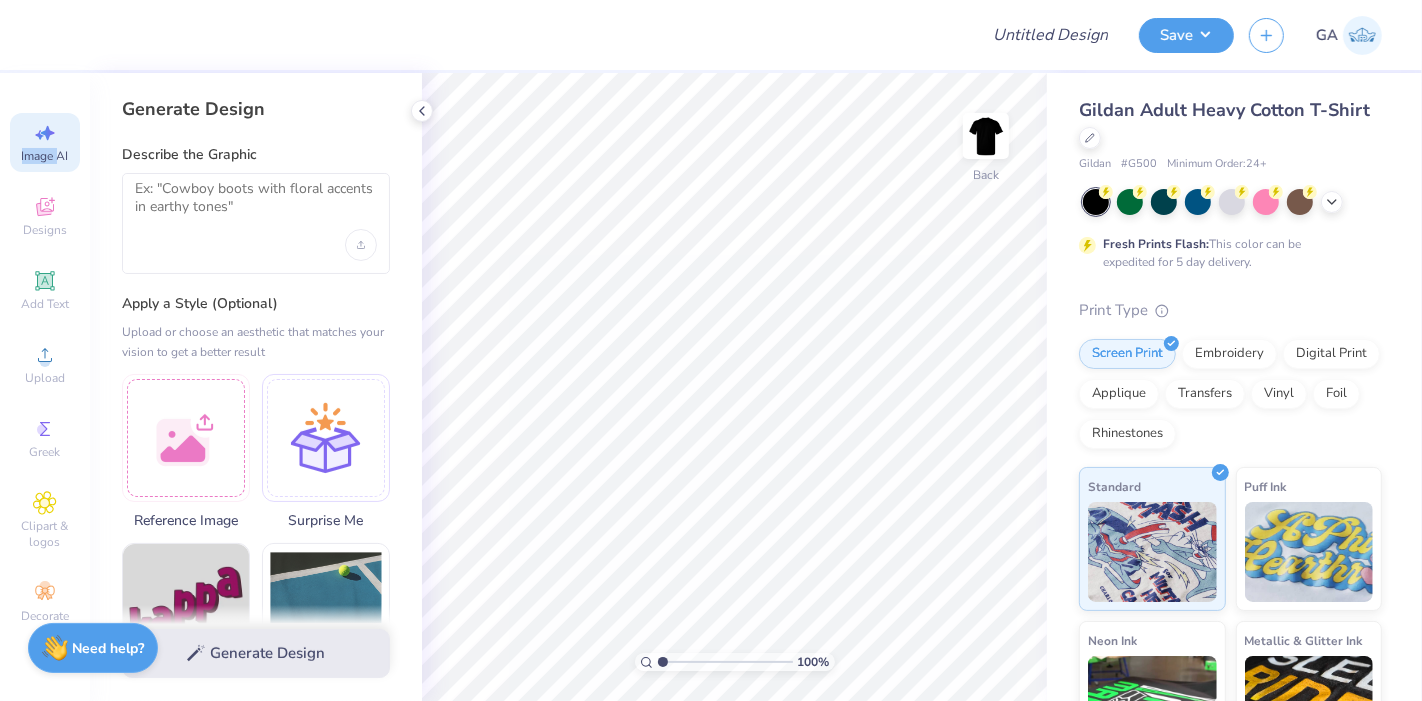 click 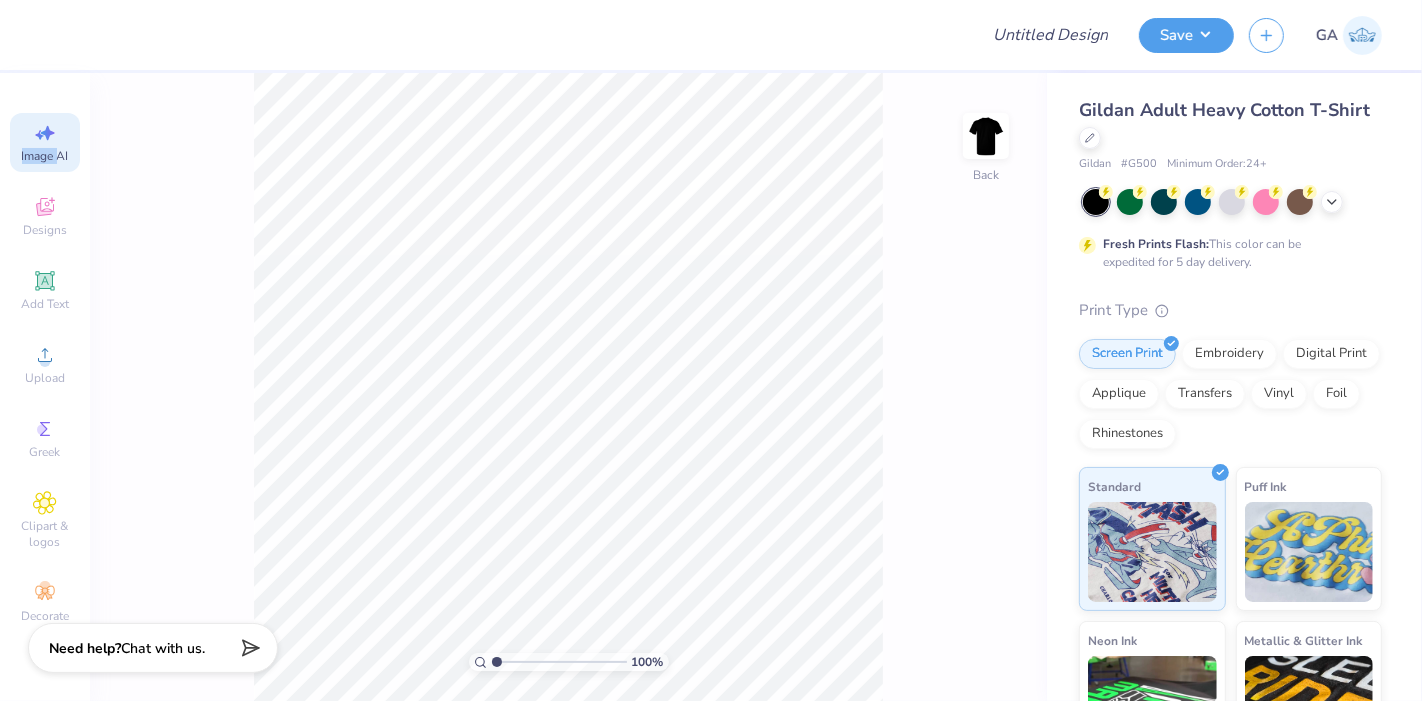 click on "Image AI" at bounding box center [45, 142] 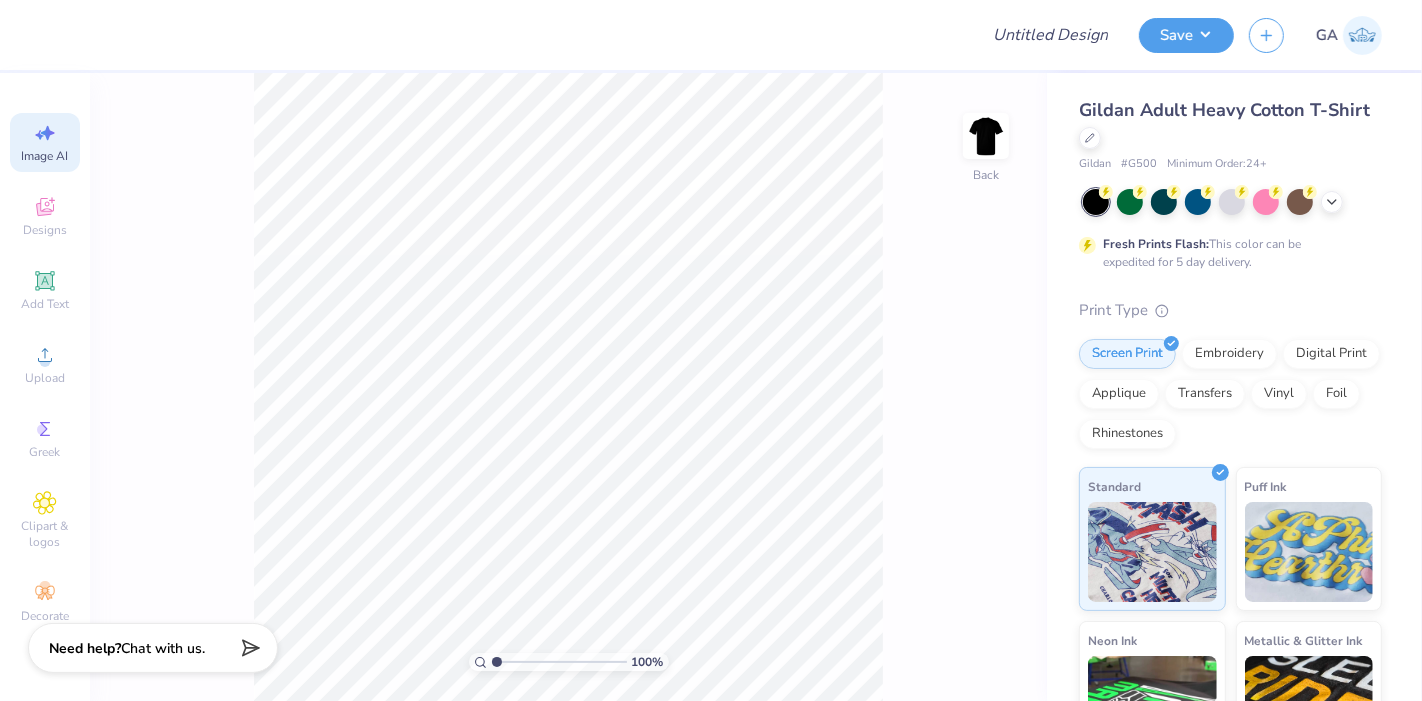 select on "4" 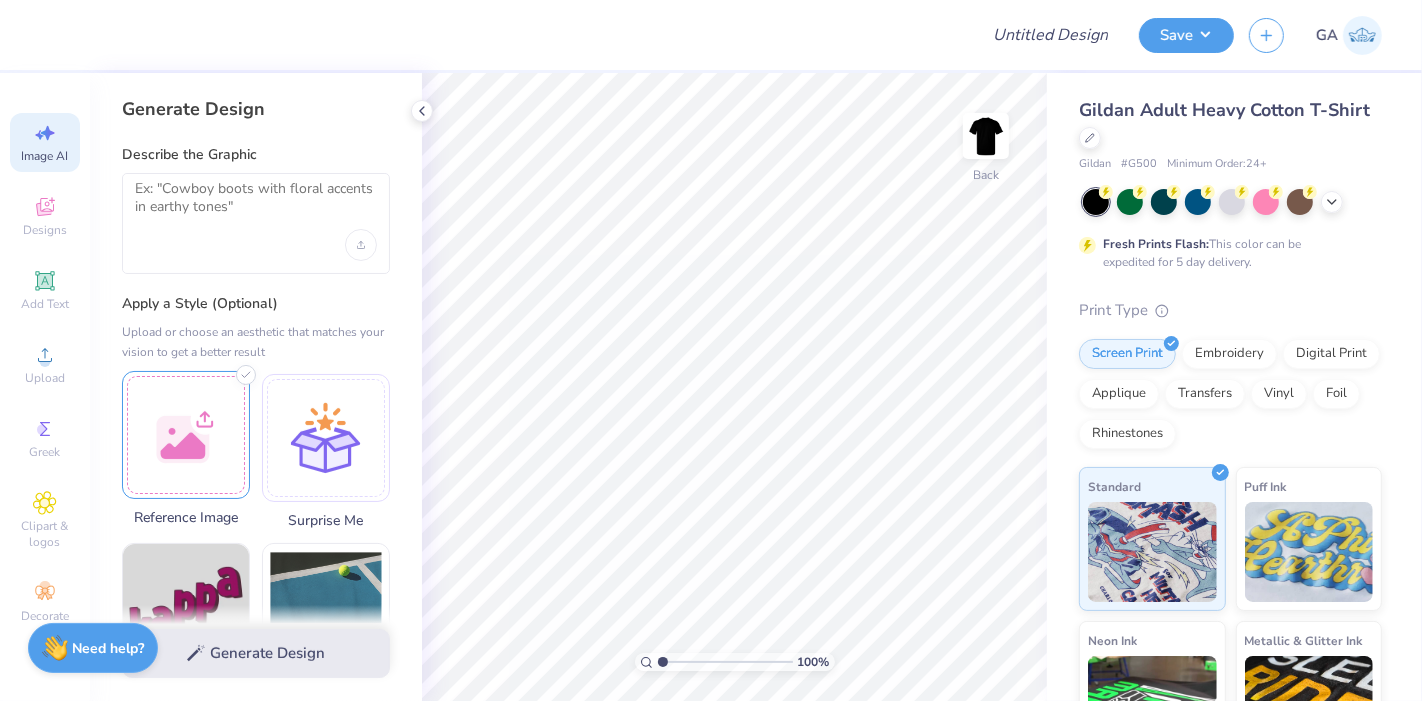 click at bounding box center [186, 435] 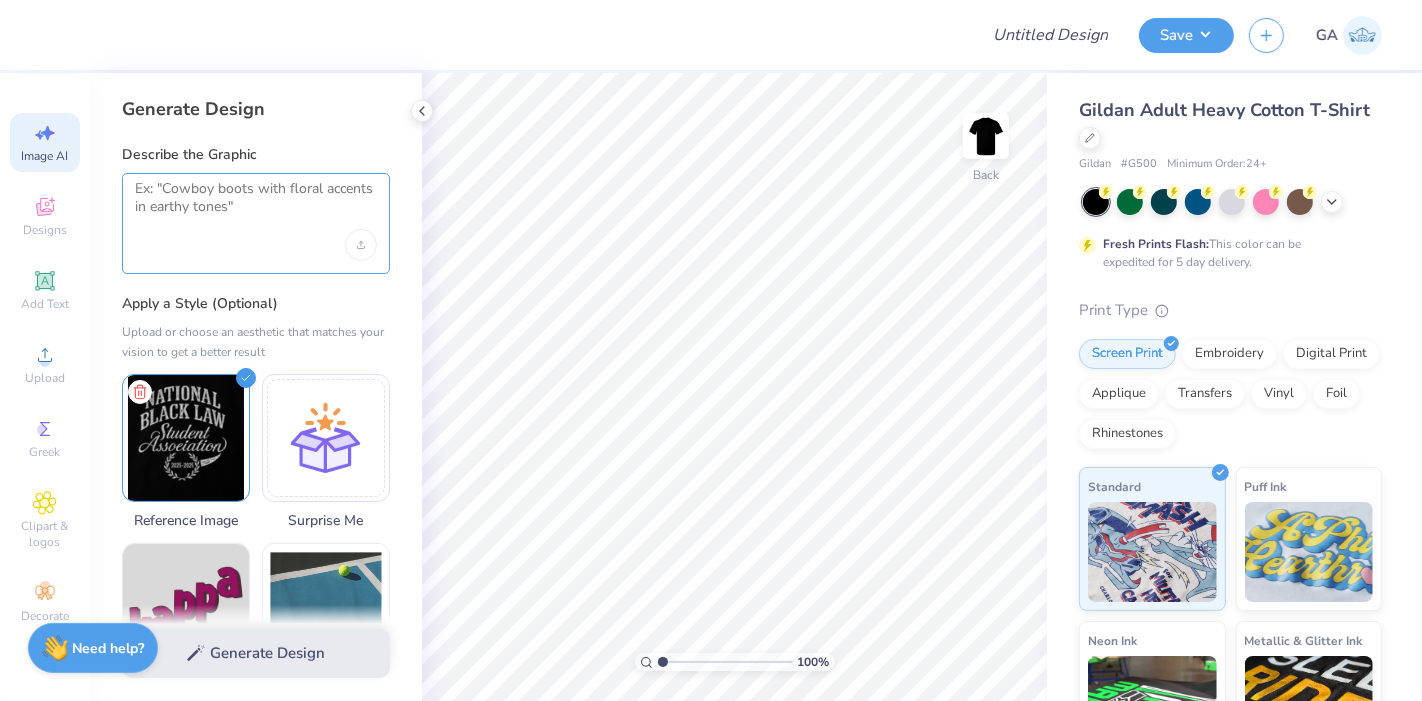 click at bounding box center (256, 205) 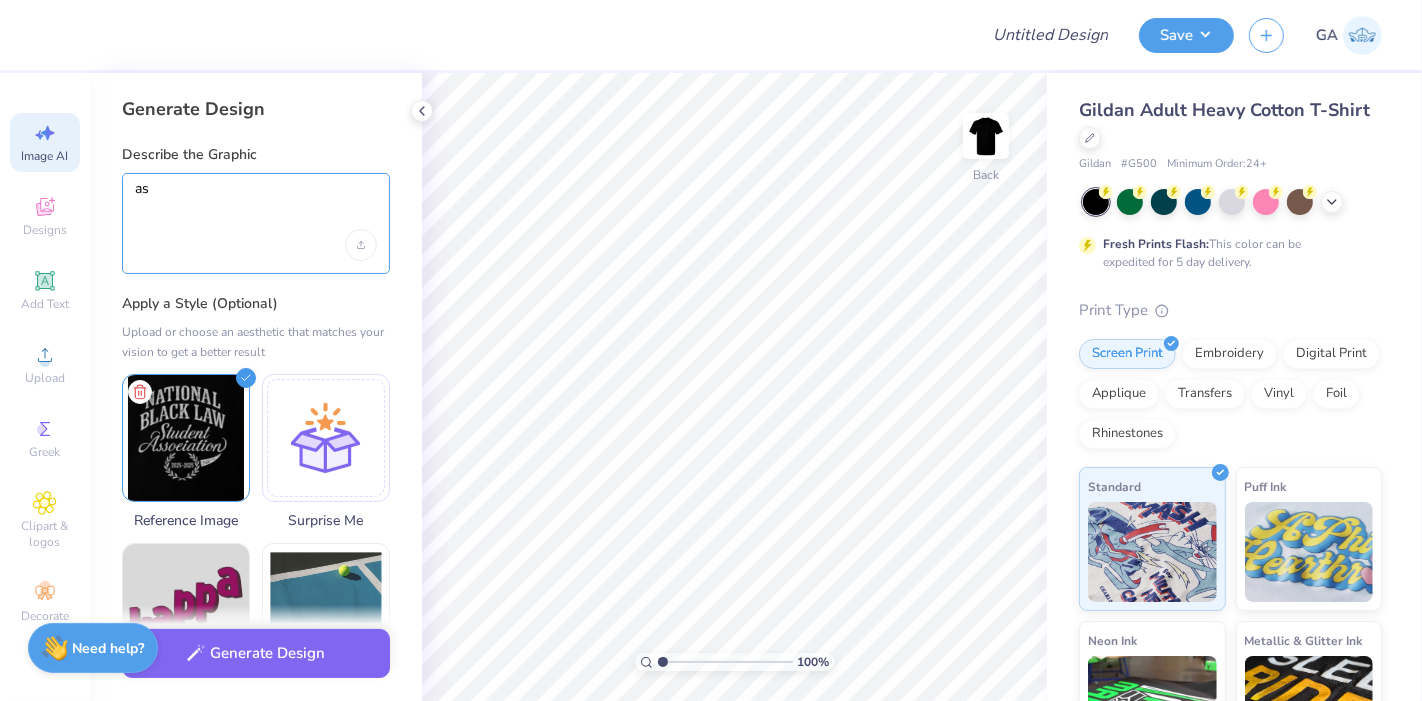 type on "a" 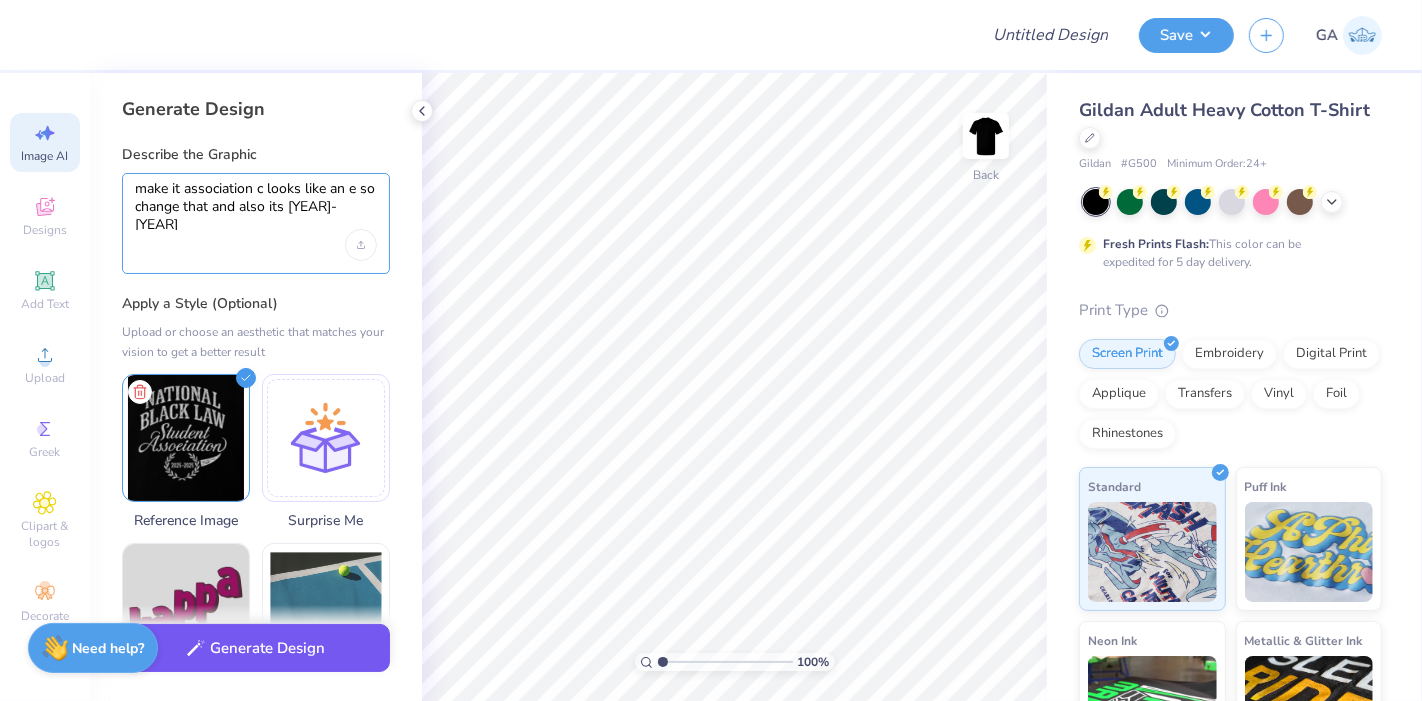 type on "make it association c looks like an e so change that and also its 2025-2026" 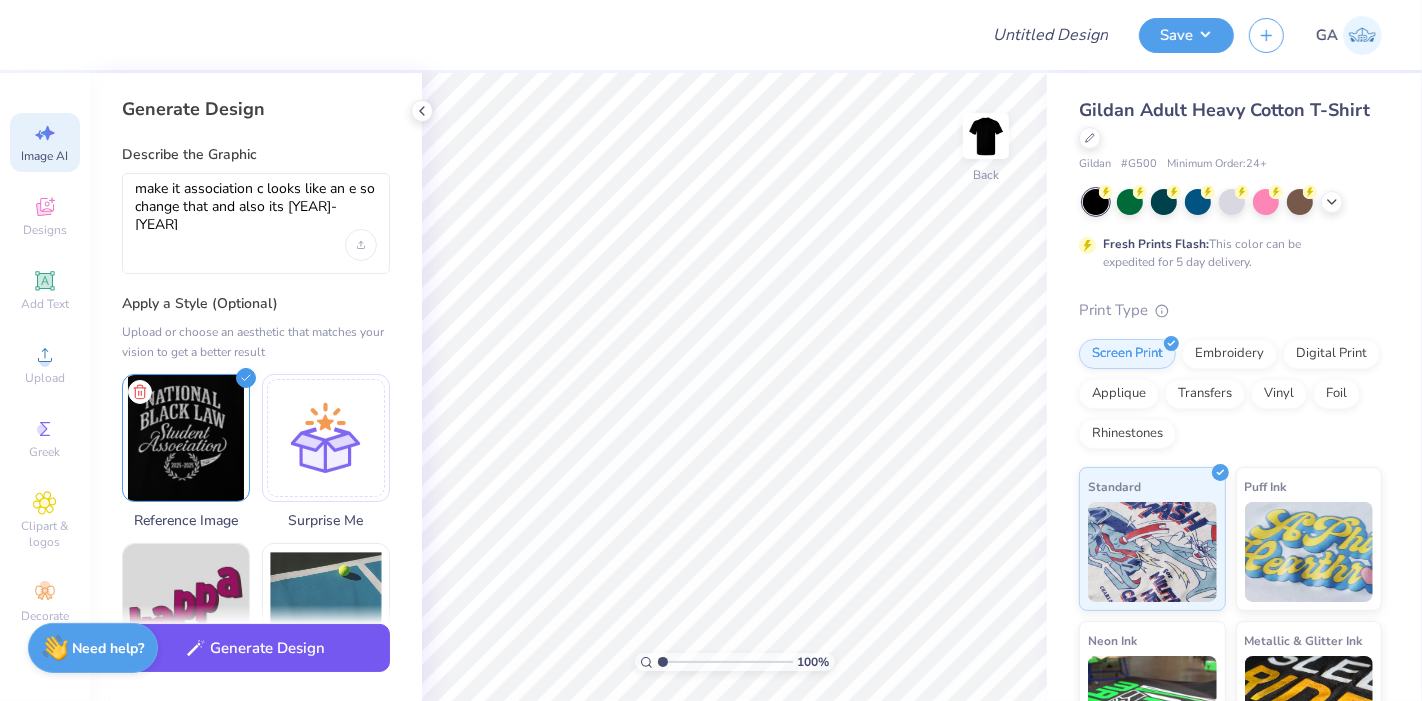 click on "Generate Design" at bounding box center [256, 648] 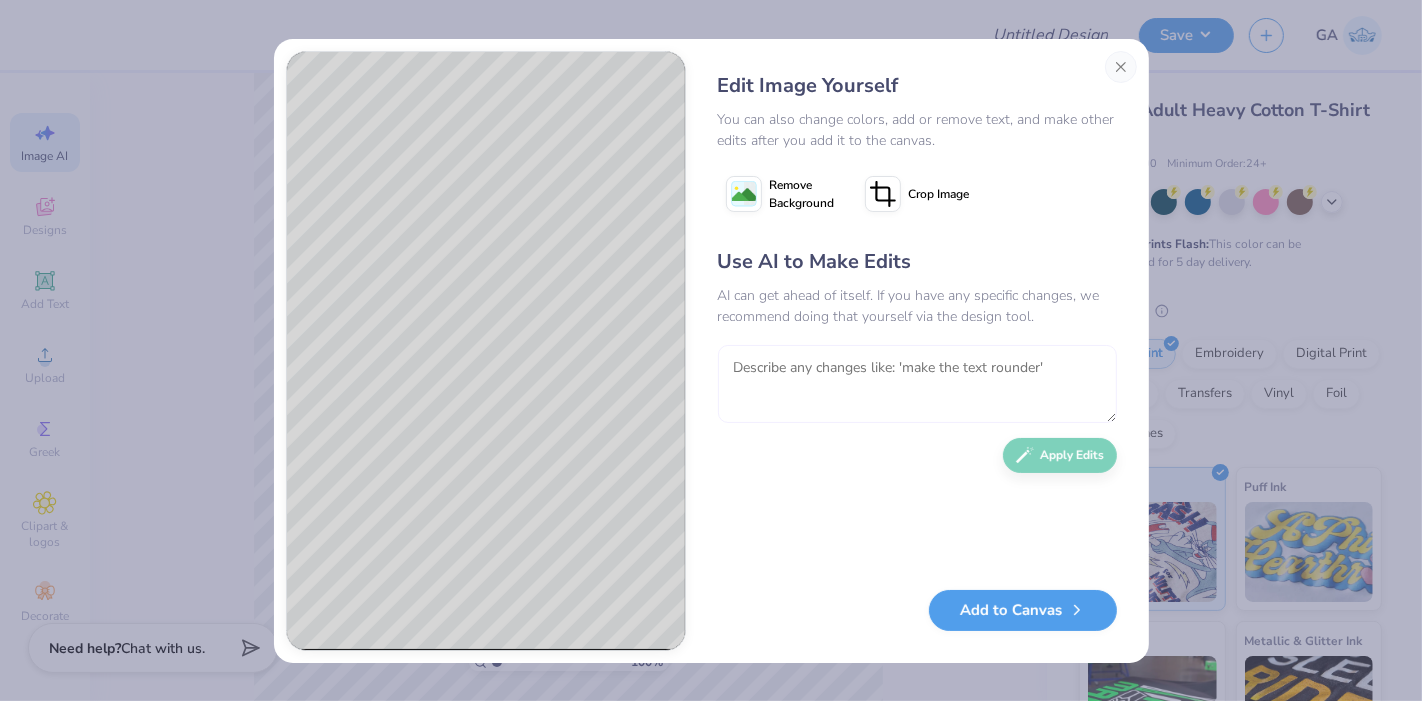 click at bounding box center [917, 384] 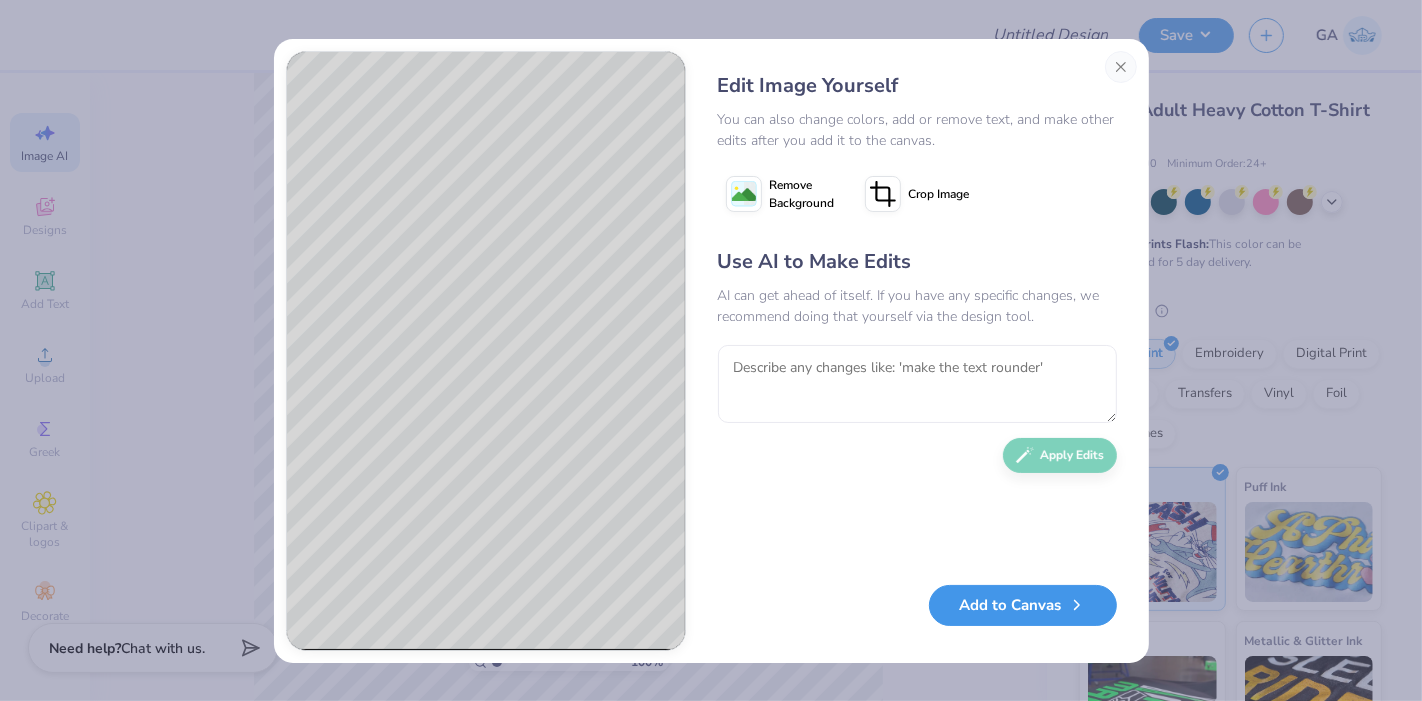 click on "Add to Canvas" at bounding box center (1023, 605) 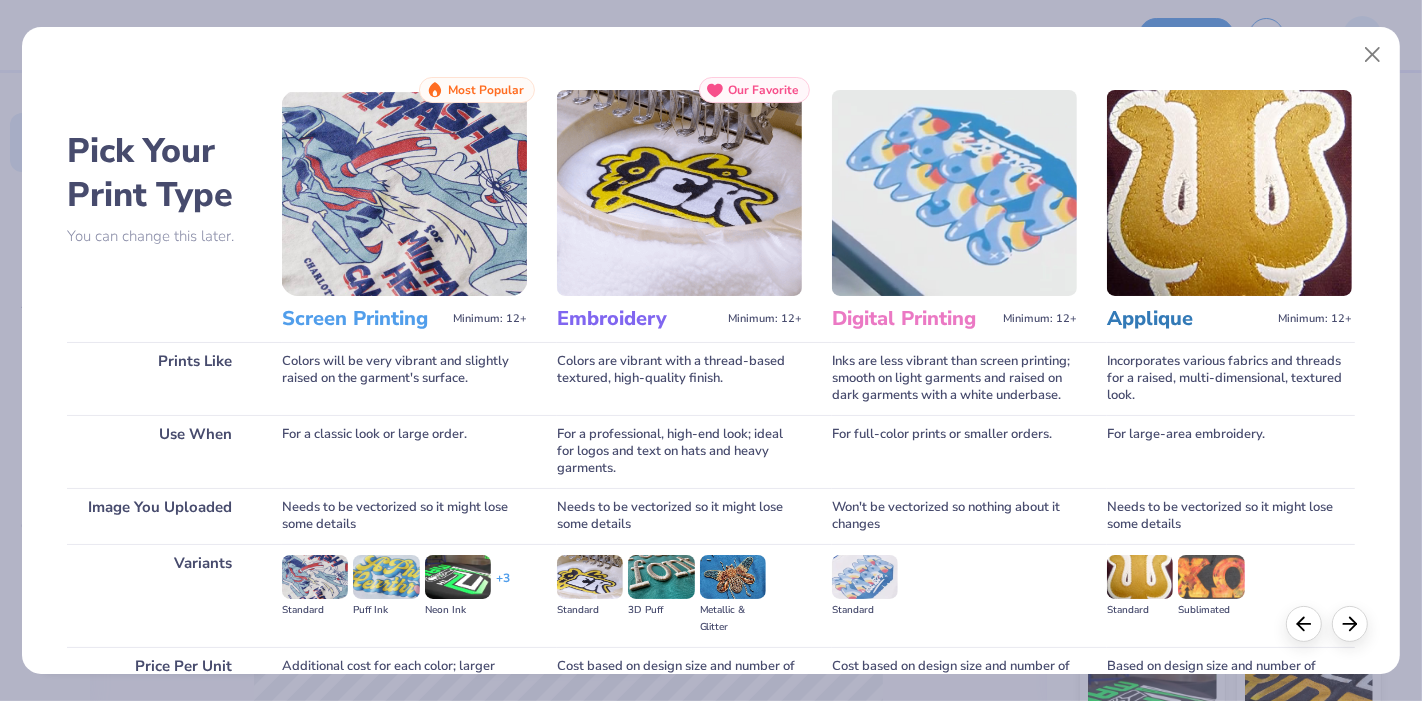 scroll, scrollTop: 194, scrollLeft: 0, axis: vertical 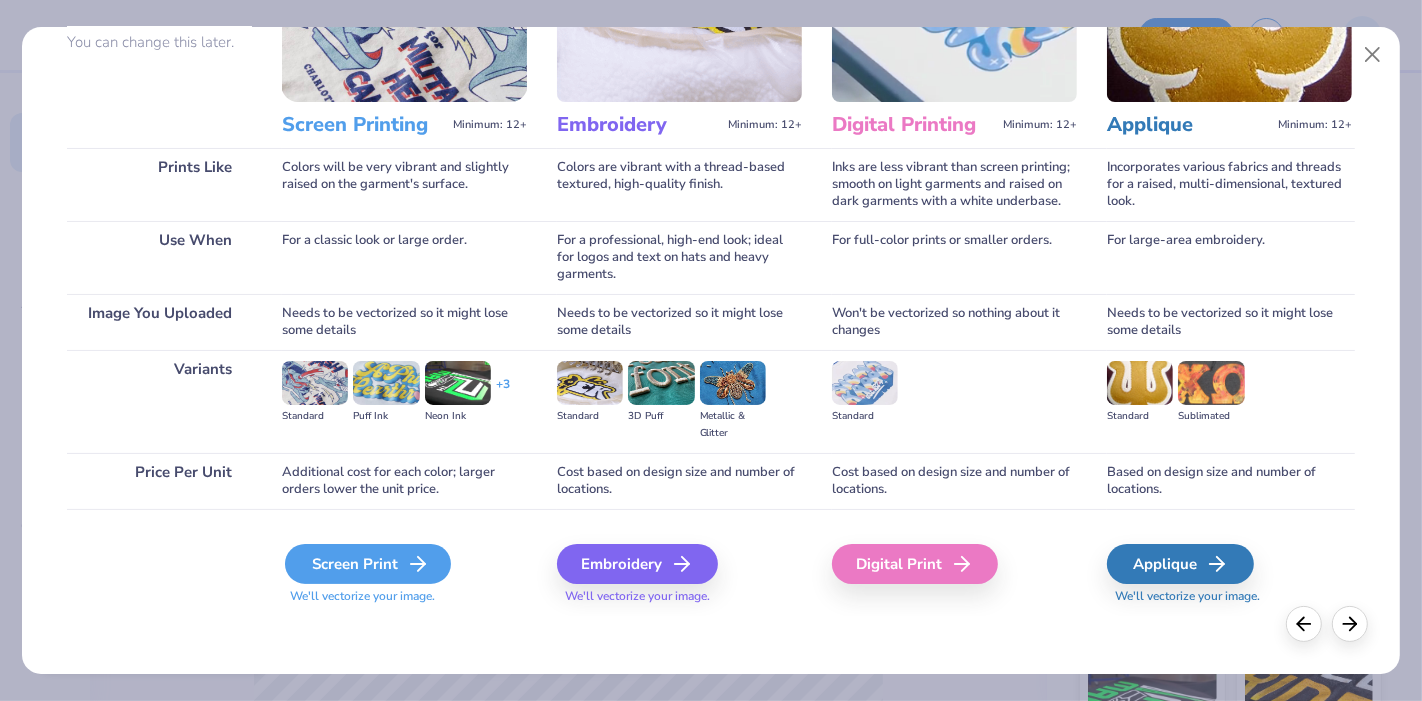 click on "Screen Print" at bounding box center (368, 564) 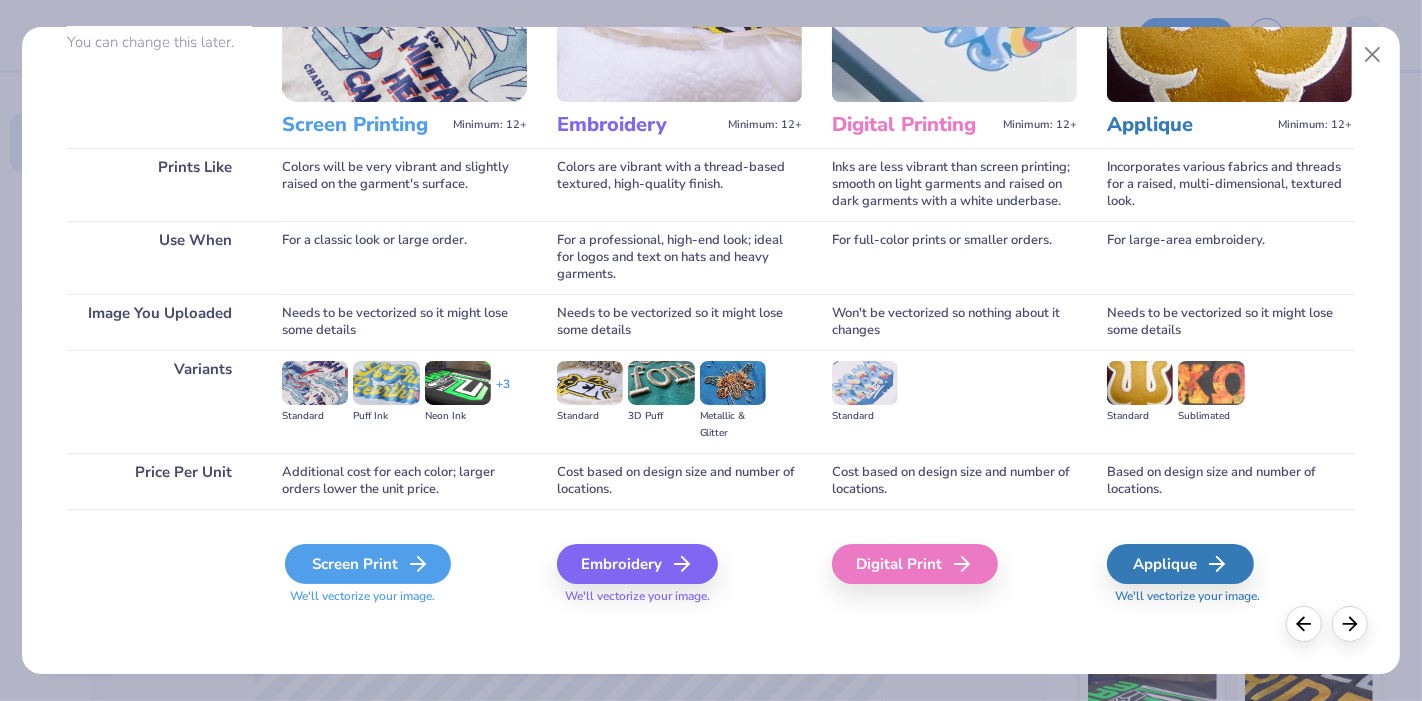 click on "Screen Print" at bounding box center (368, 564) 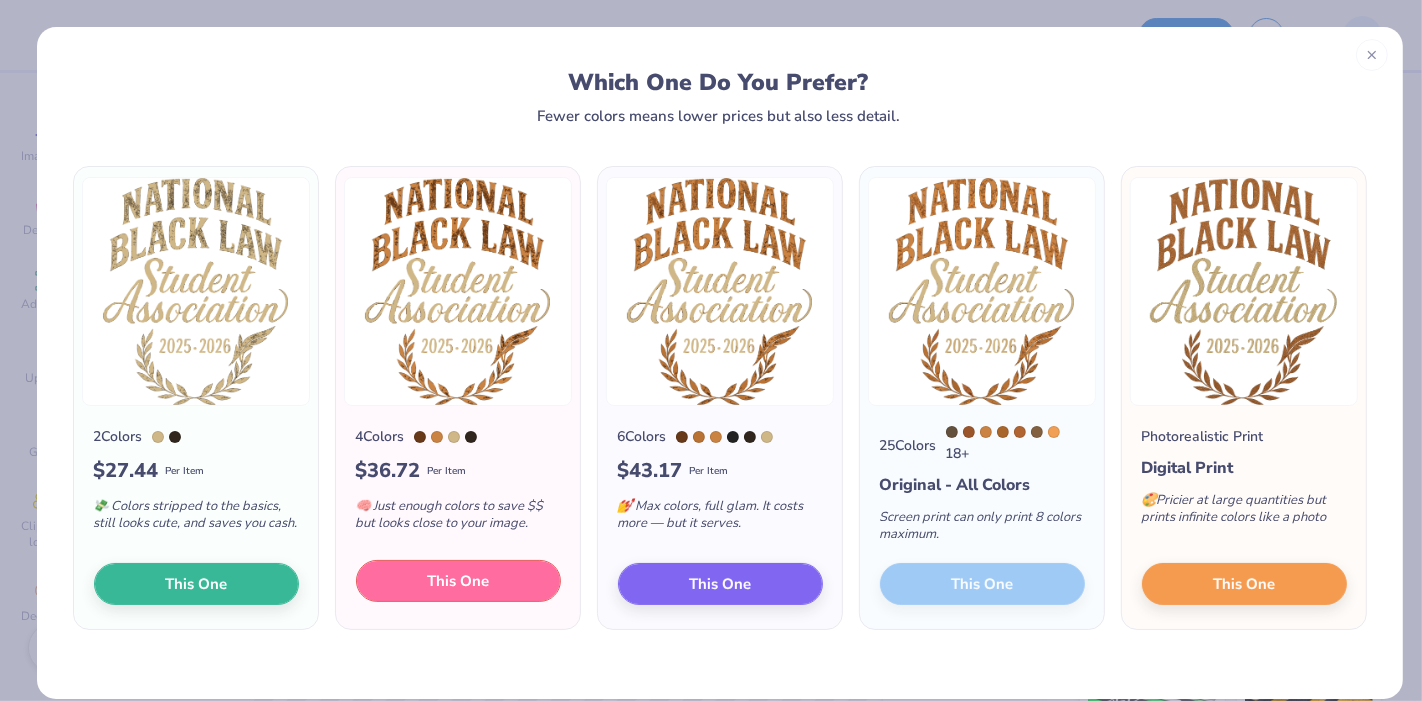 click on "This One" at bounding box center (458, 581) 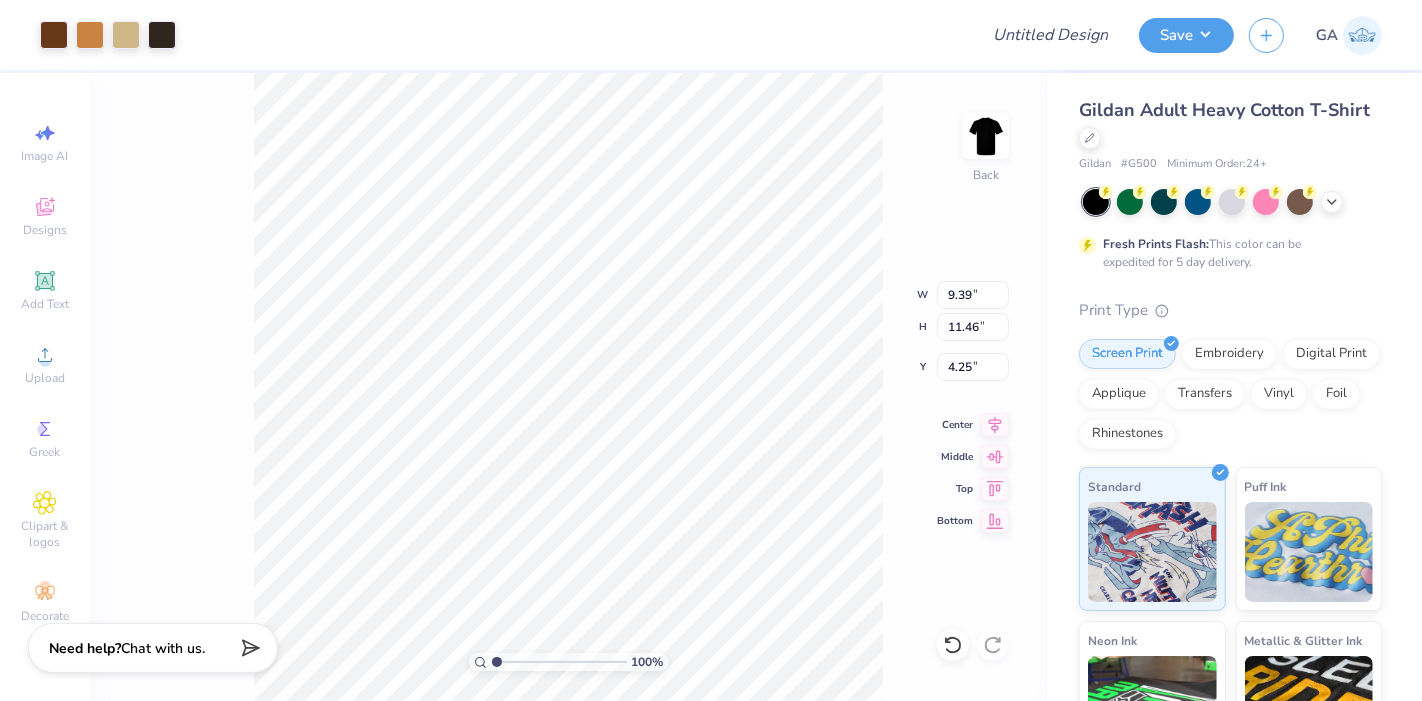 type on "9.39" 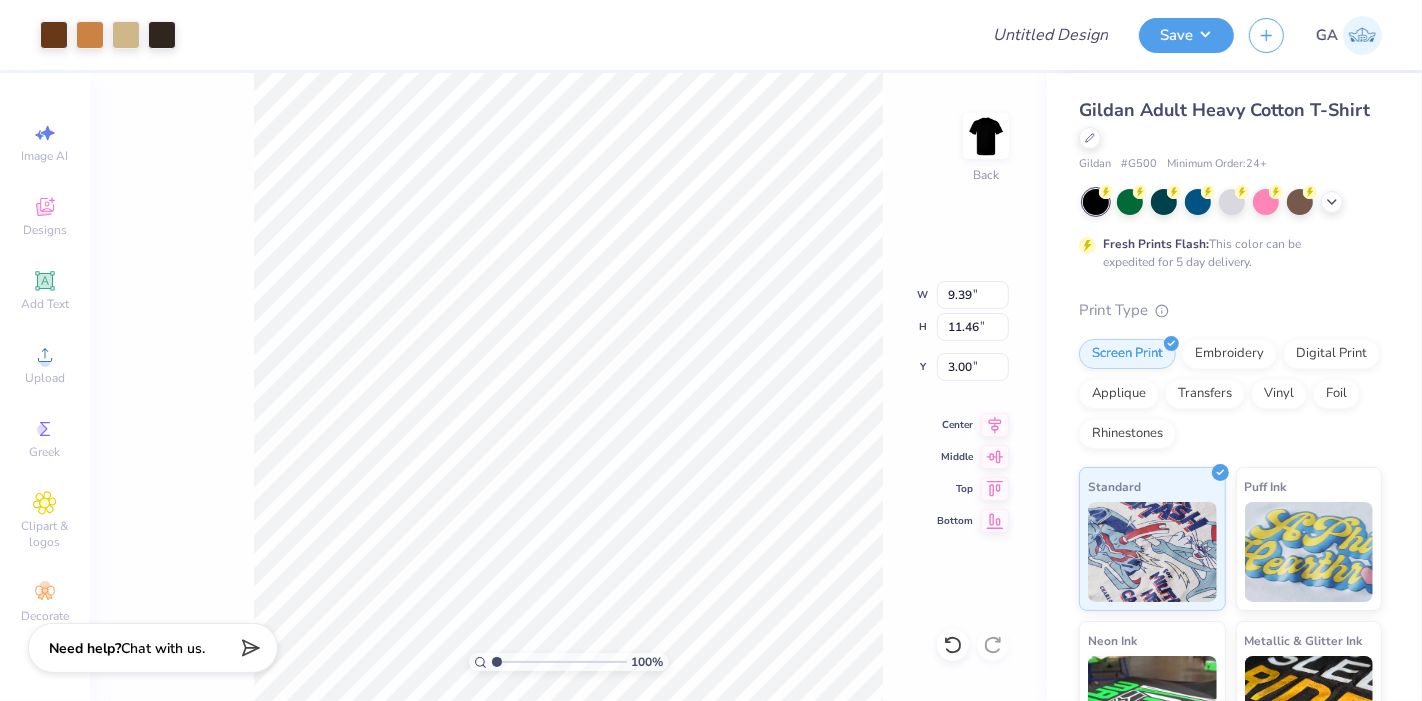 type on "3.00" 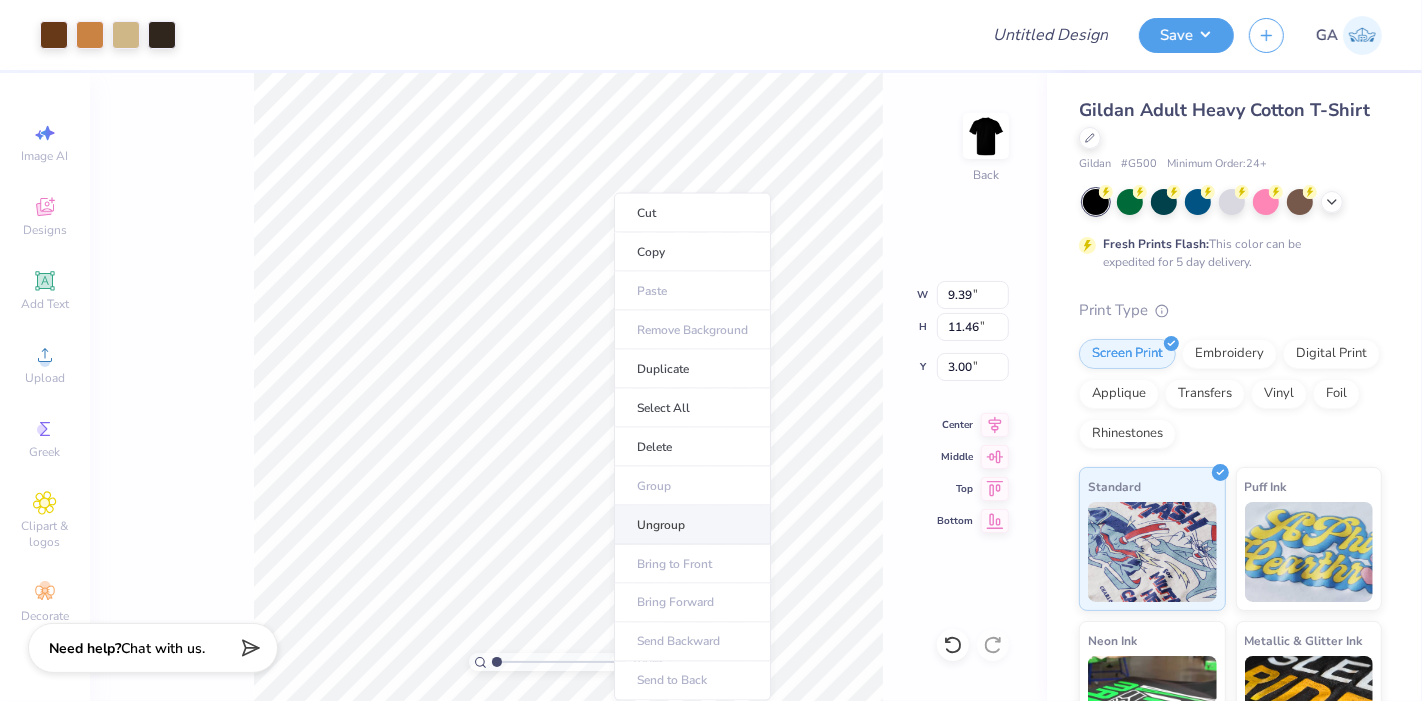 click on "Ungroup" at bounding box center [692, 525] 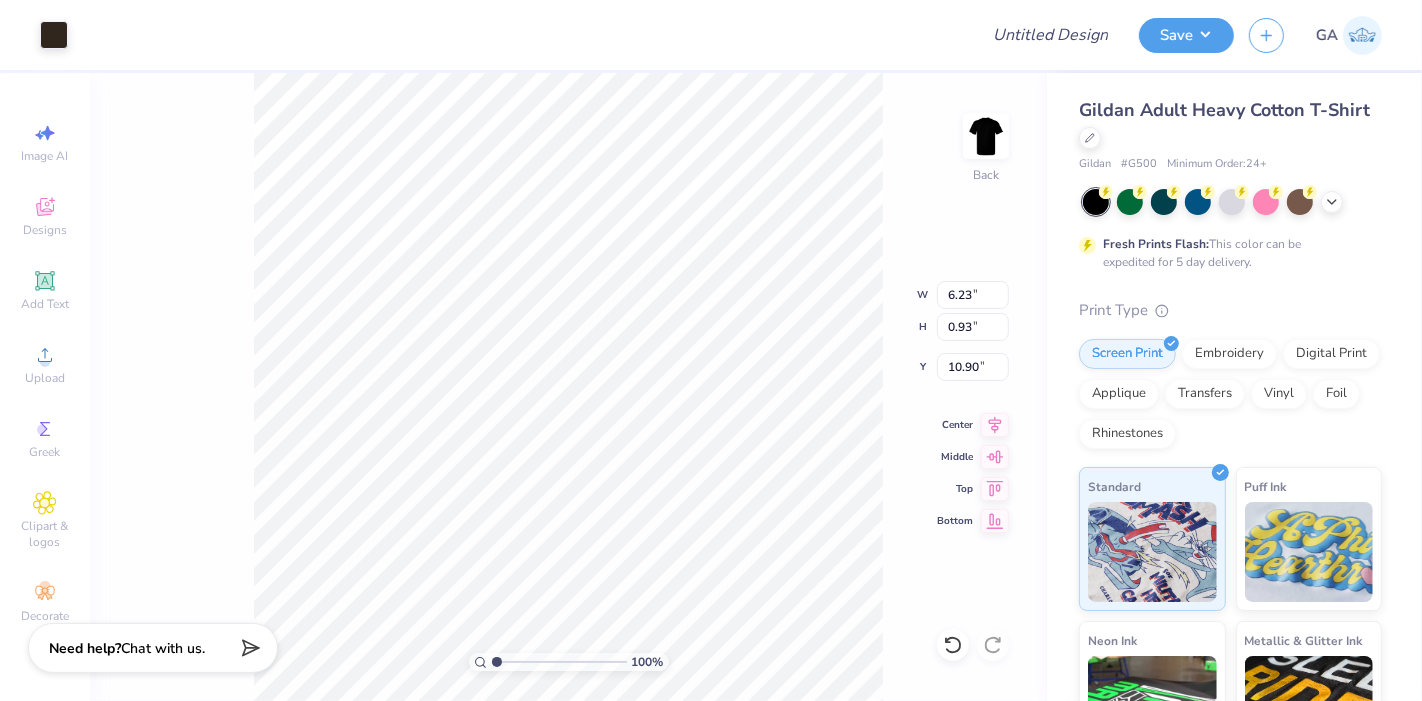 type on "6.98" 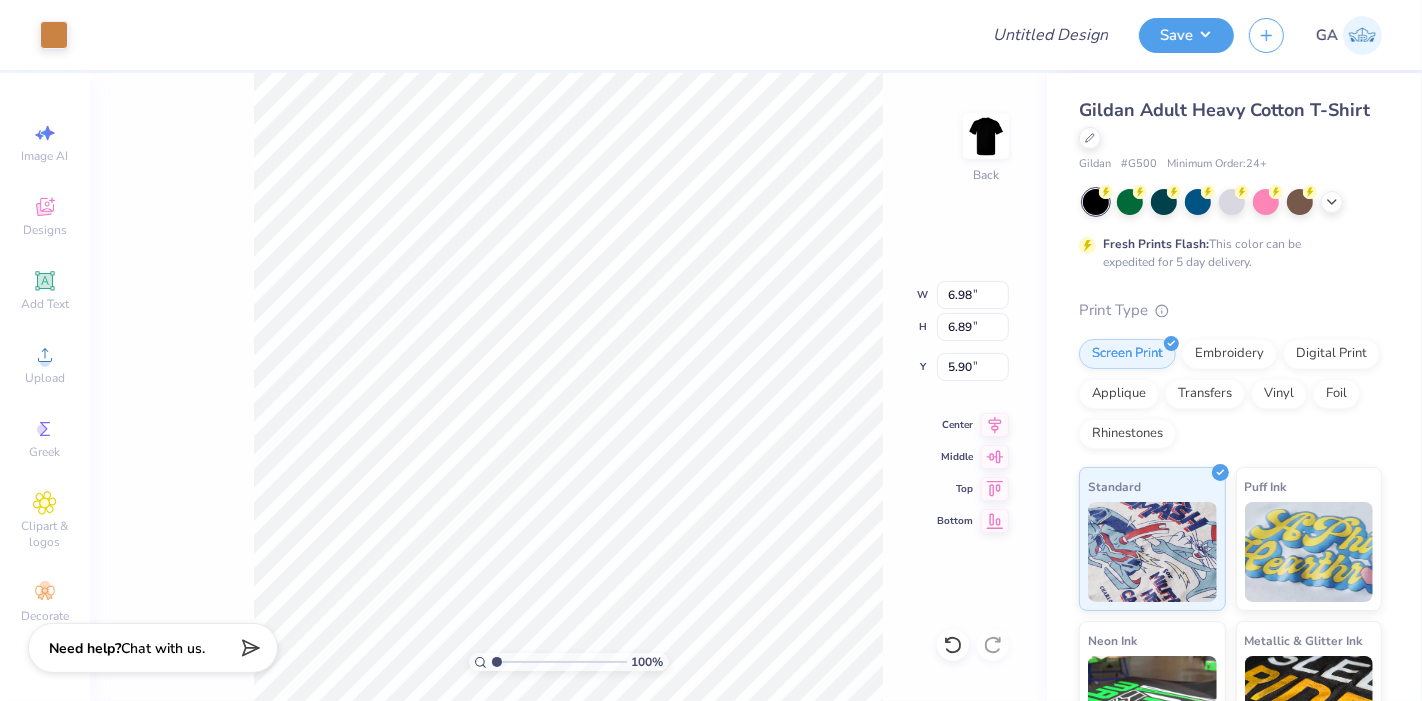 type on "4.21" 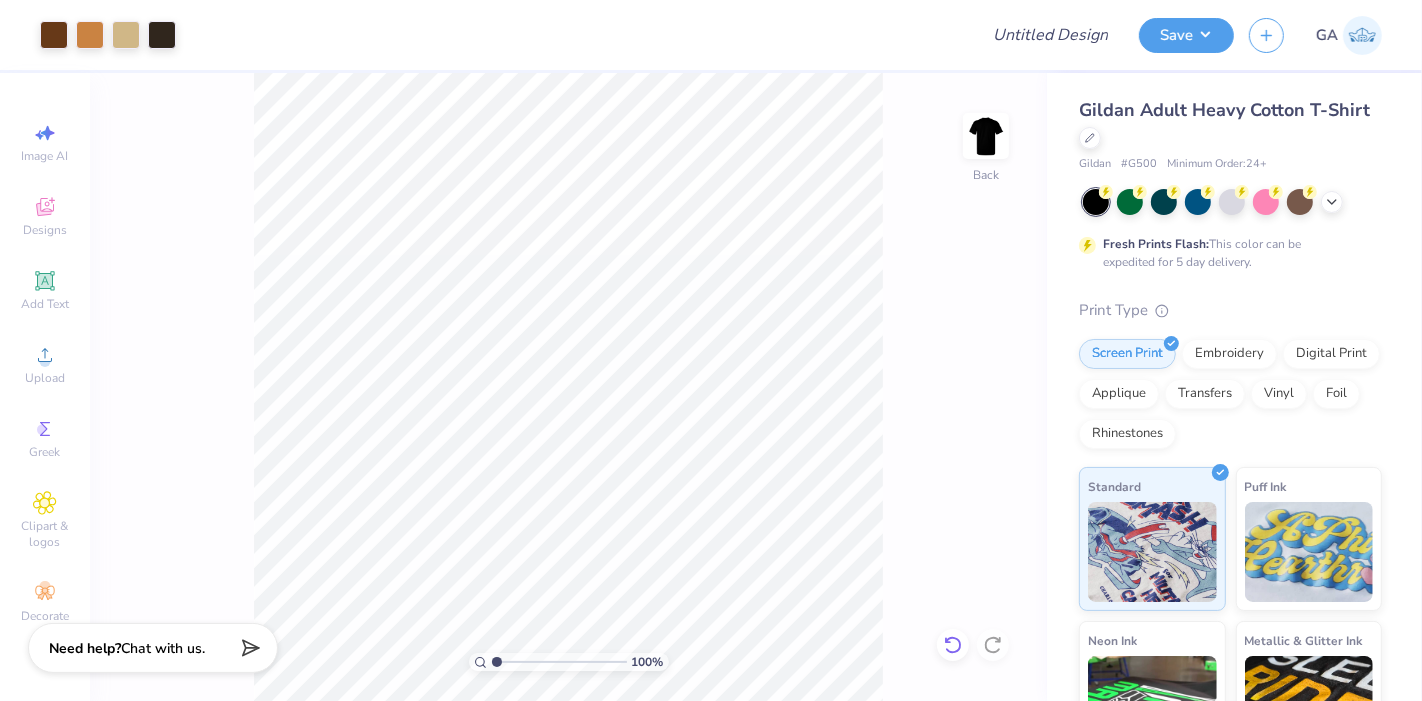 click 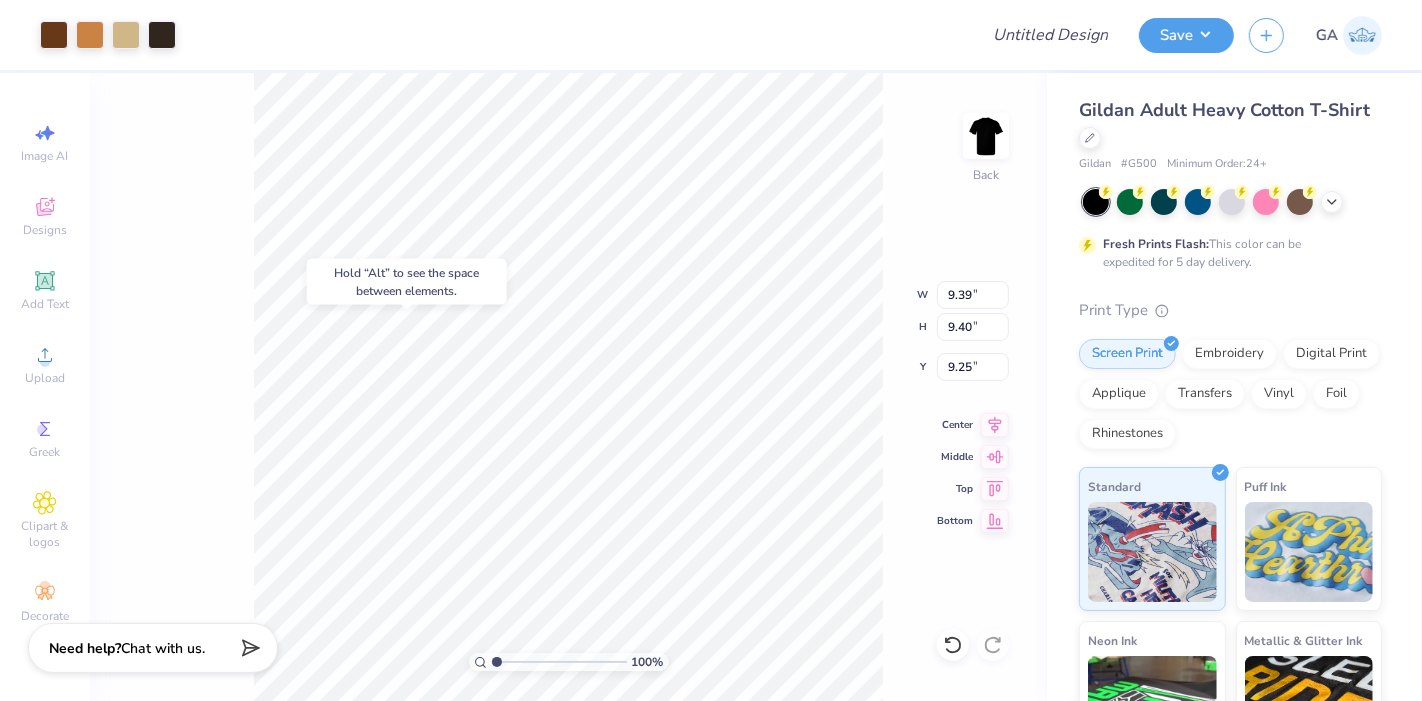 type on "9.25" 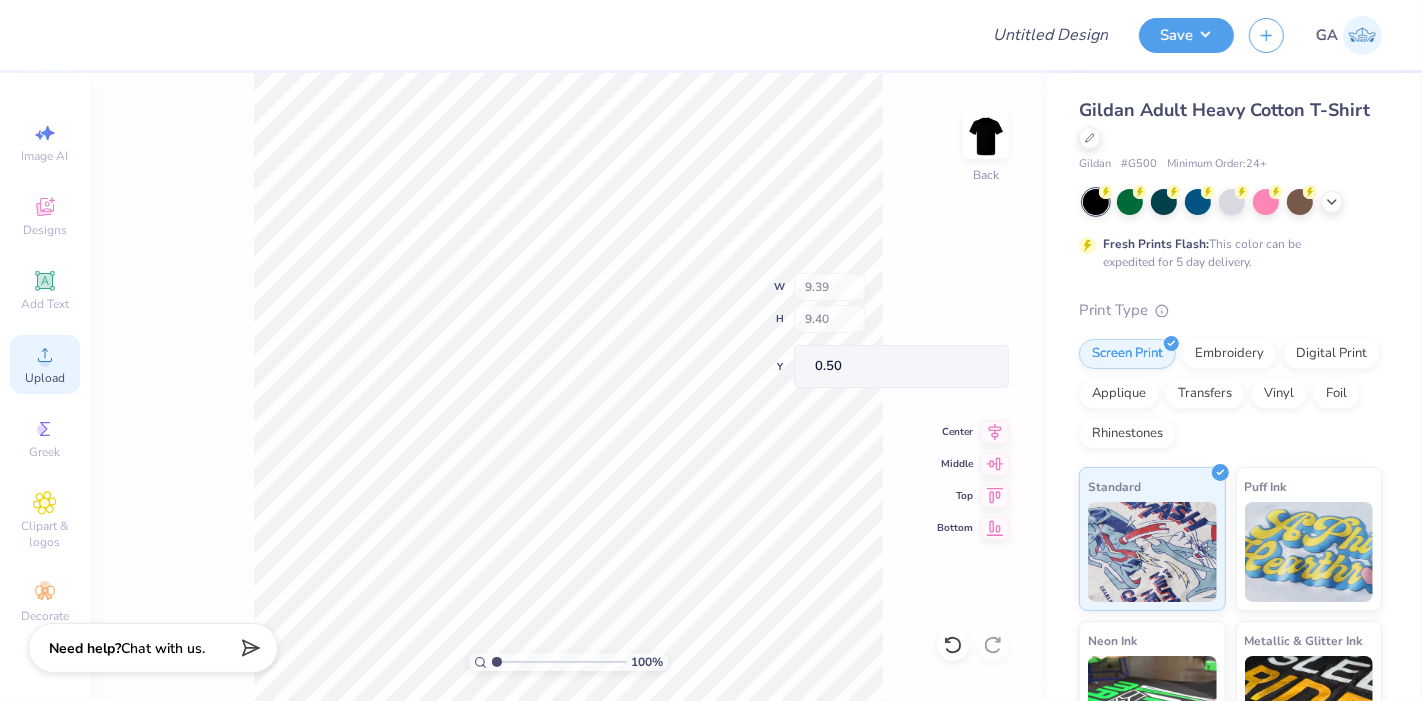 type on "0.50" 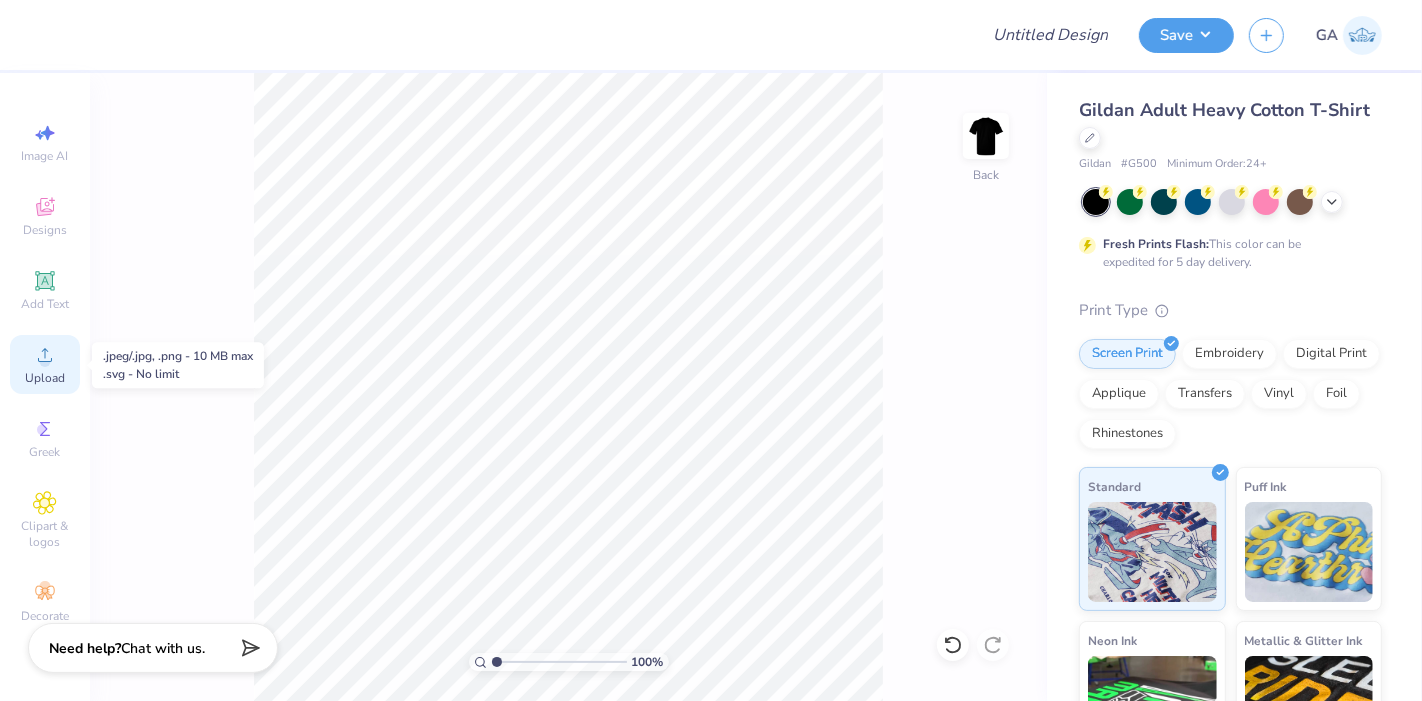 click on "Upload" at bounding box center (45, 378) 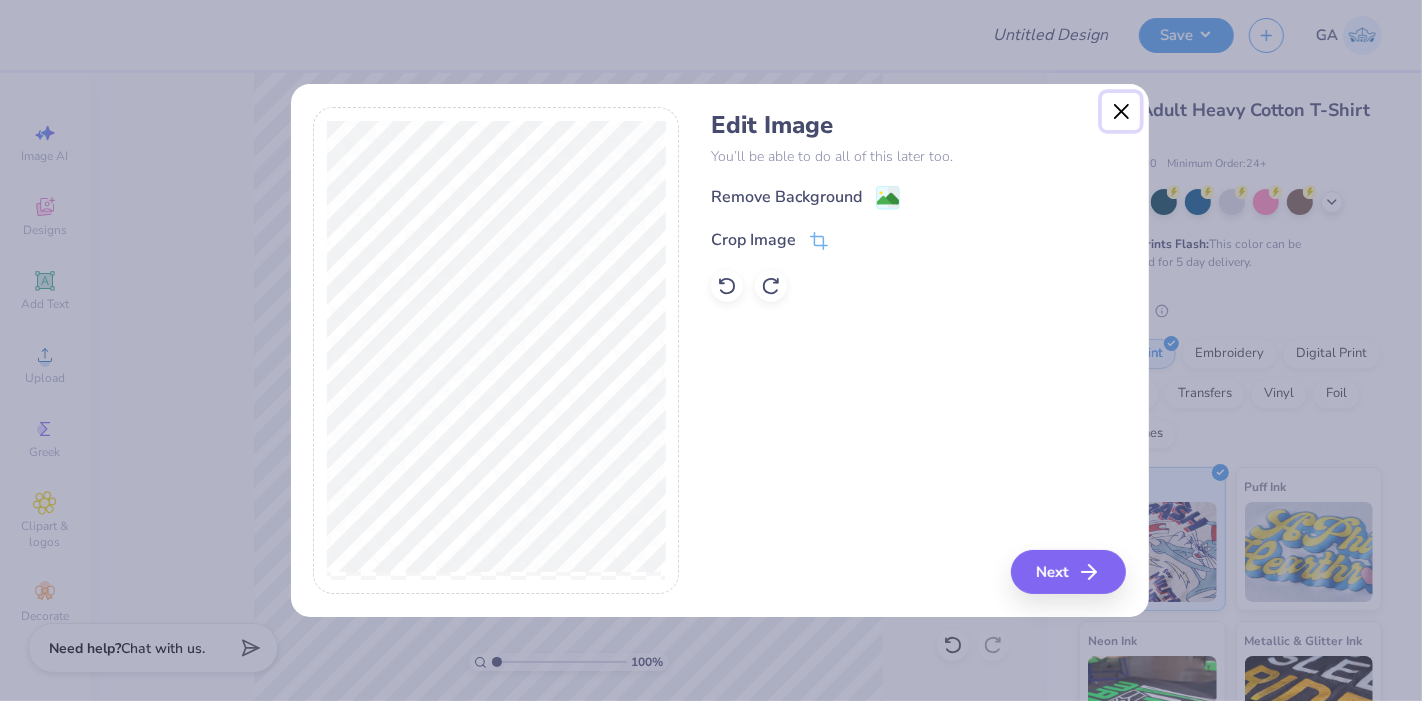 click at bounding box center [1121, 112] 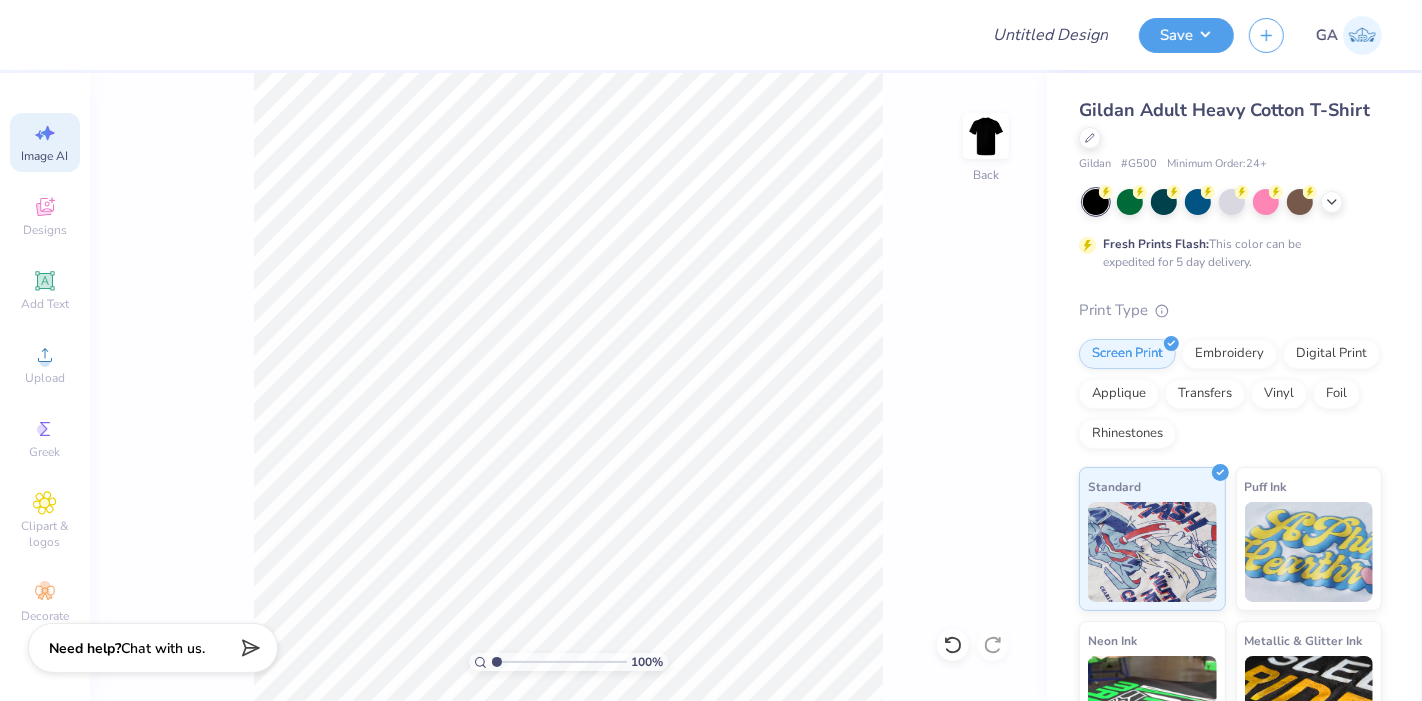 click on "Image AI" at bounding box center [45, 156] 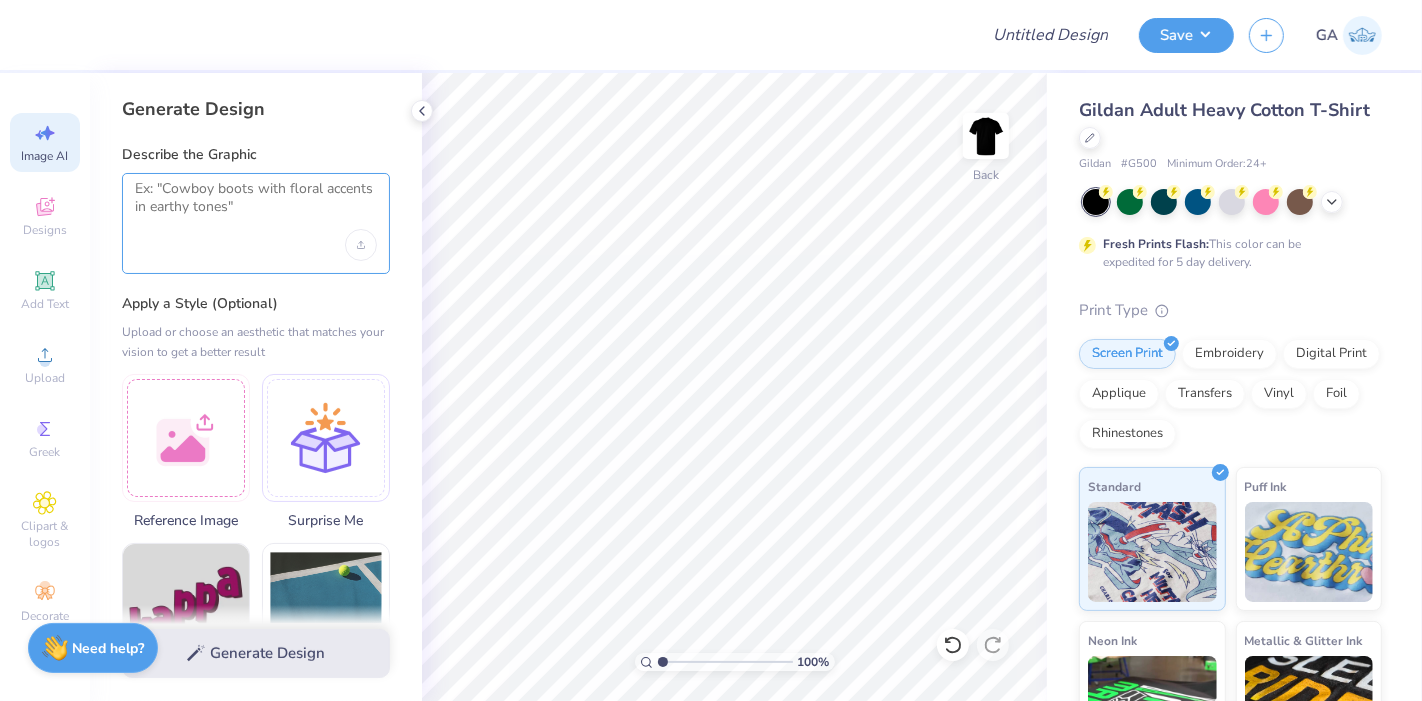 click at bounding box center (256, 205) 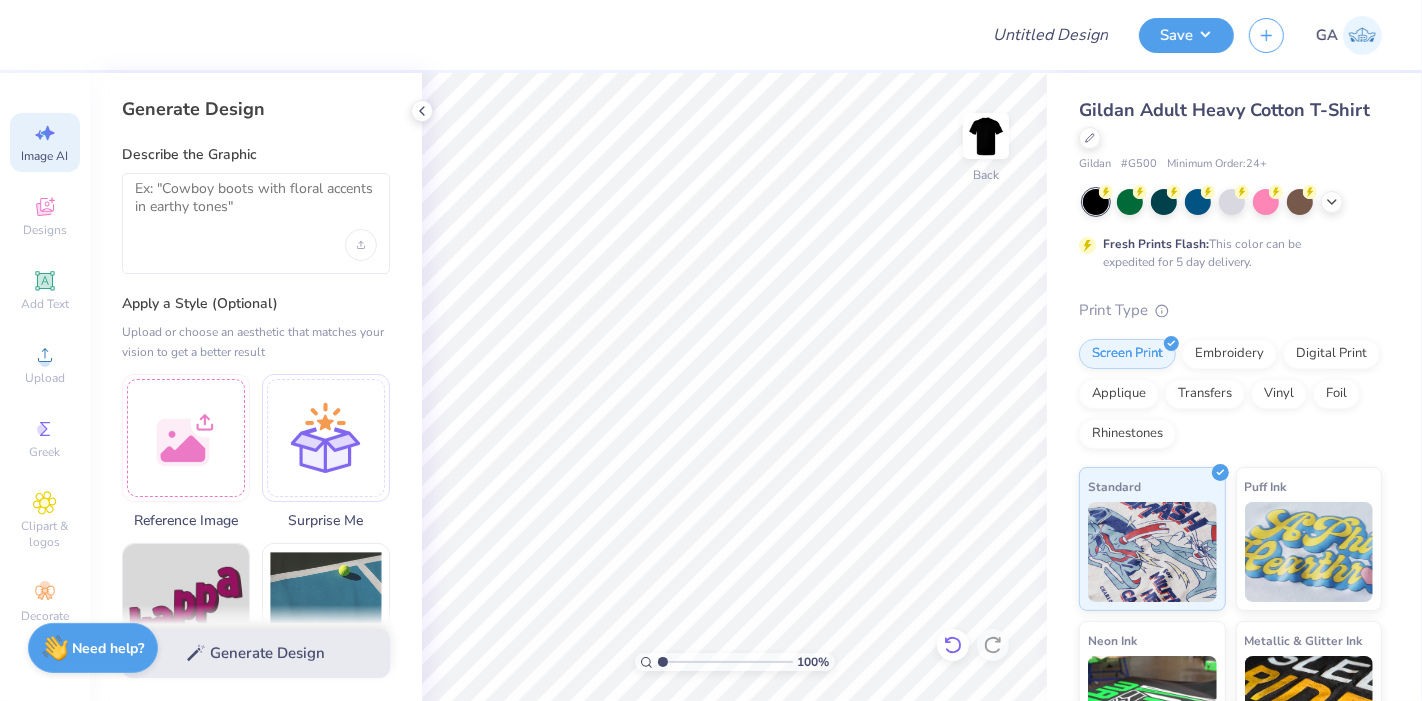click at bounding box center [953, 645] 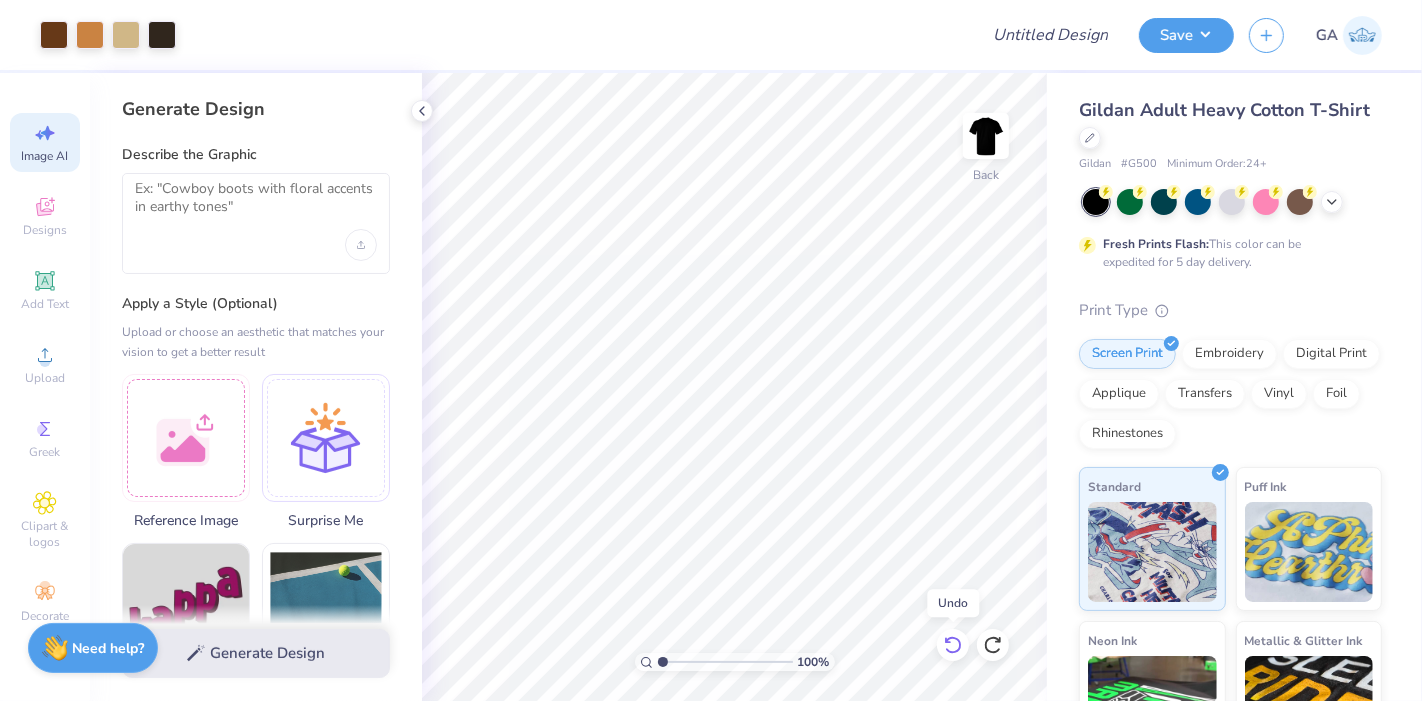 click at bounding box center (953, 645) 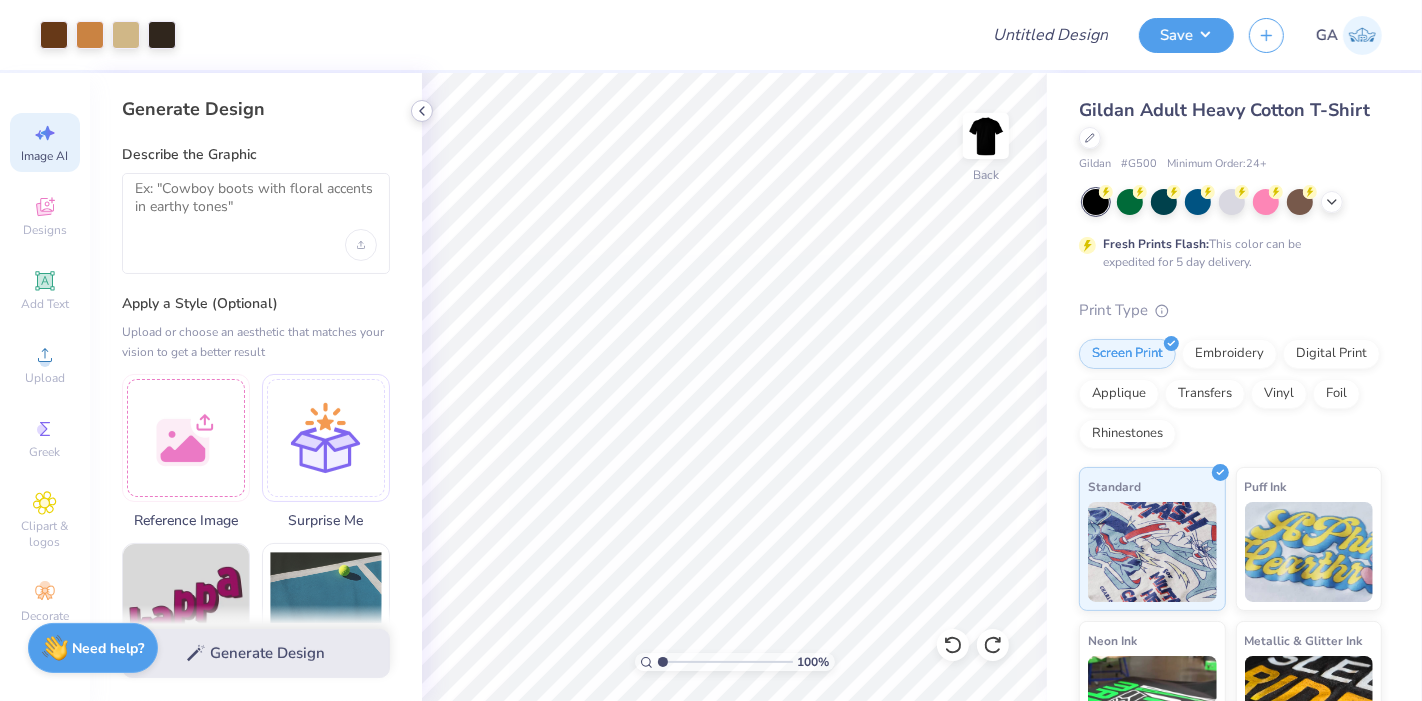 click 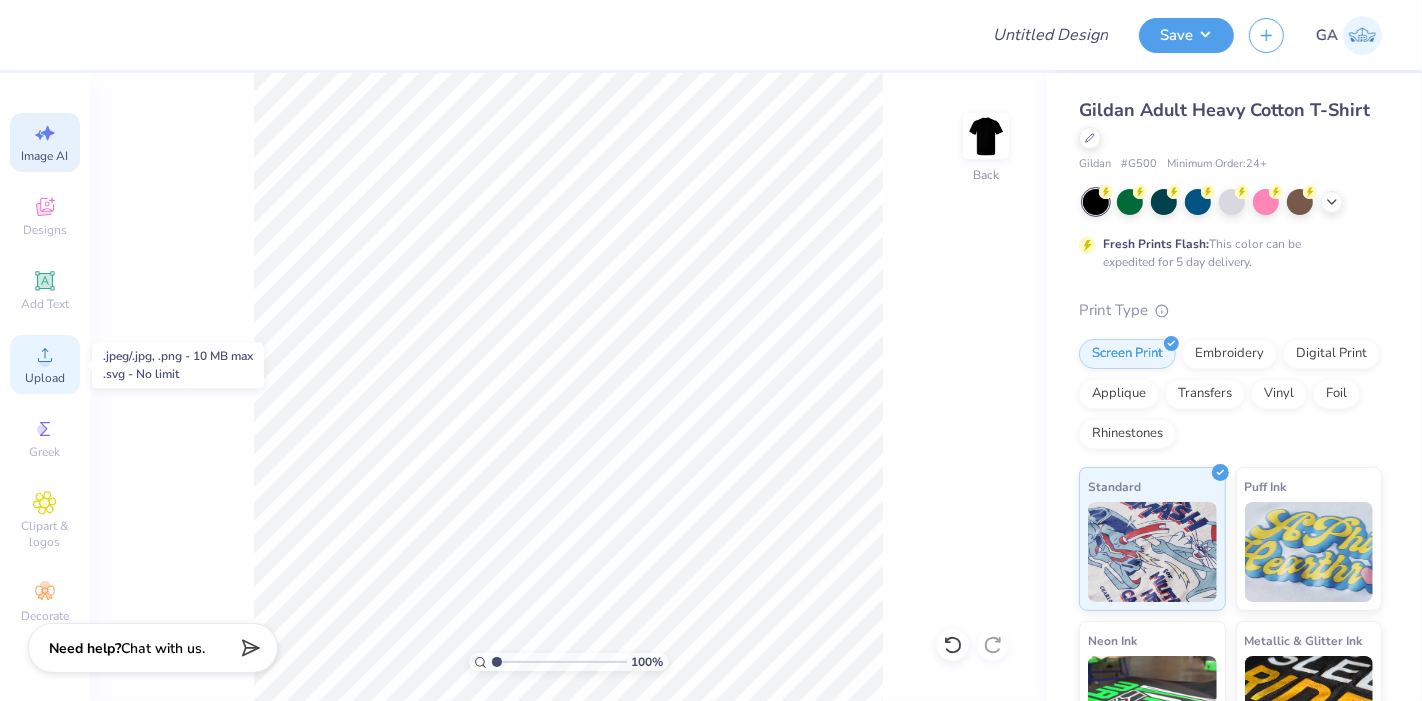 click on "Upload" at bounding box center [45, 364] 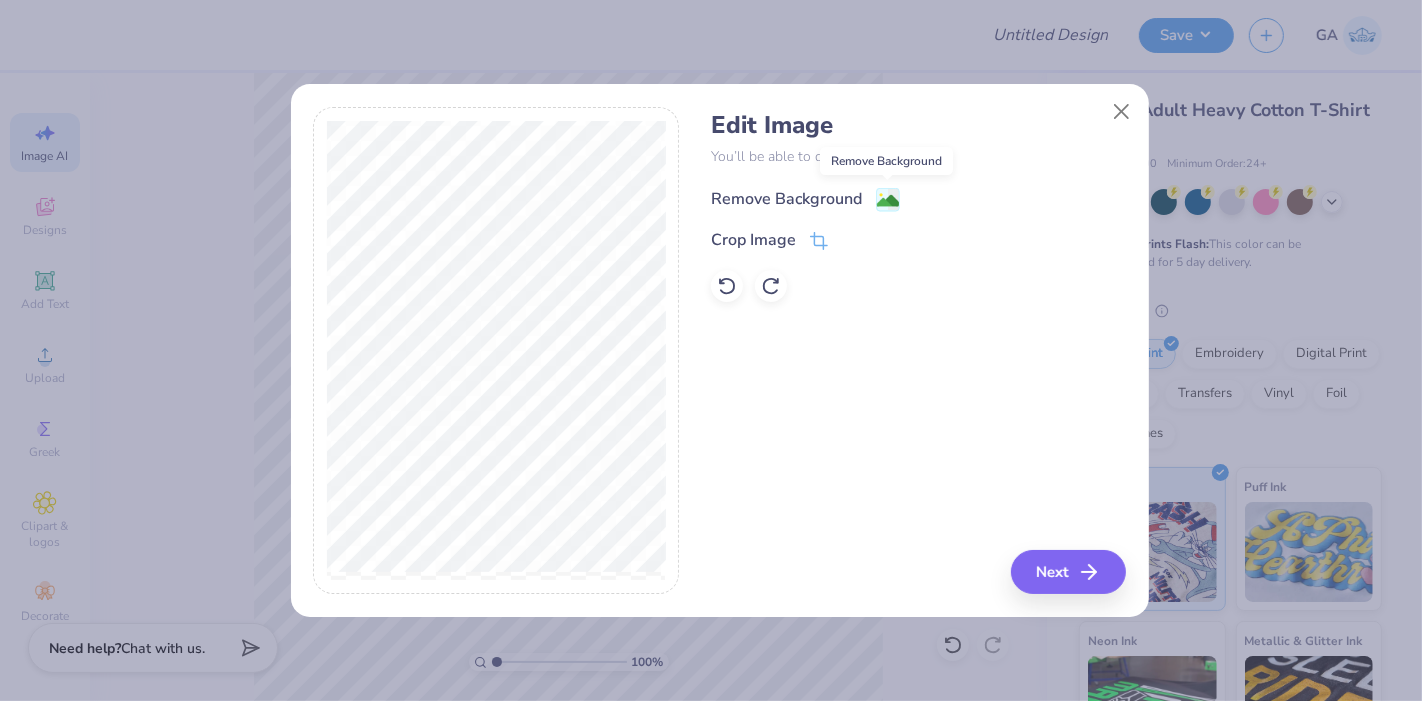 click 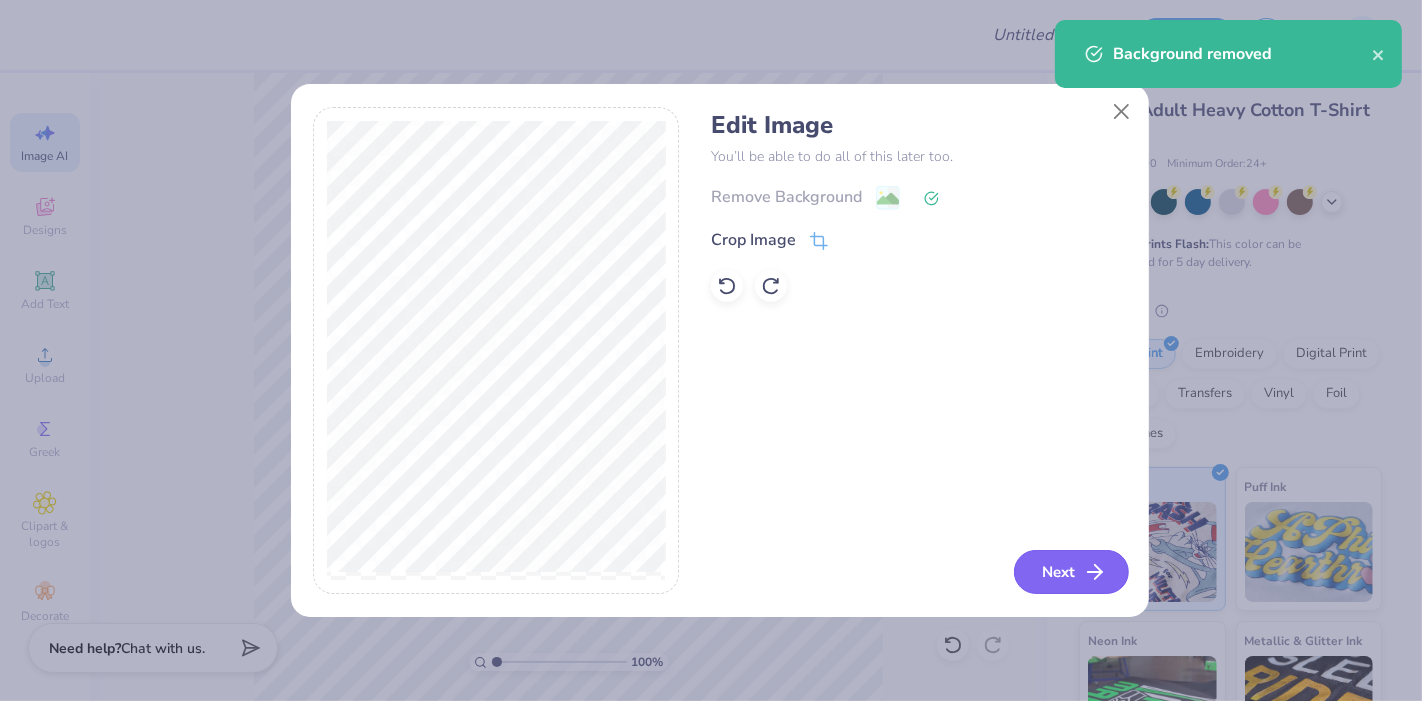 click on "Next" at bounding box center (1071, 572) 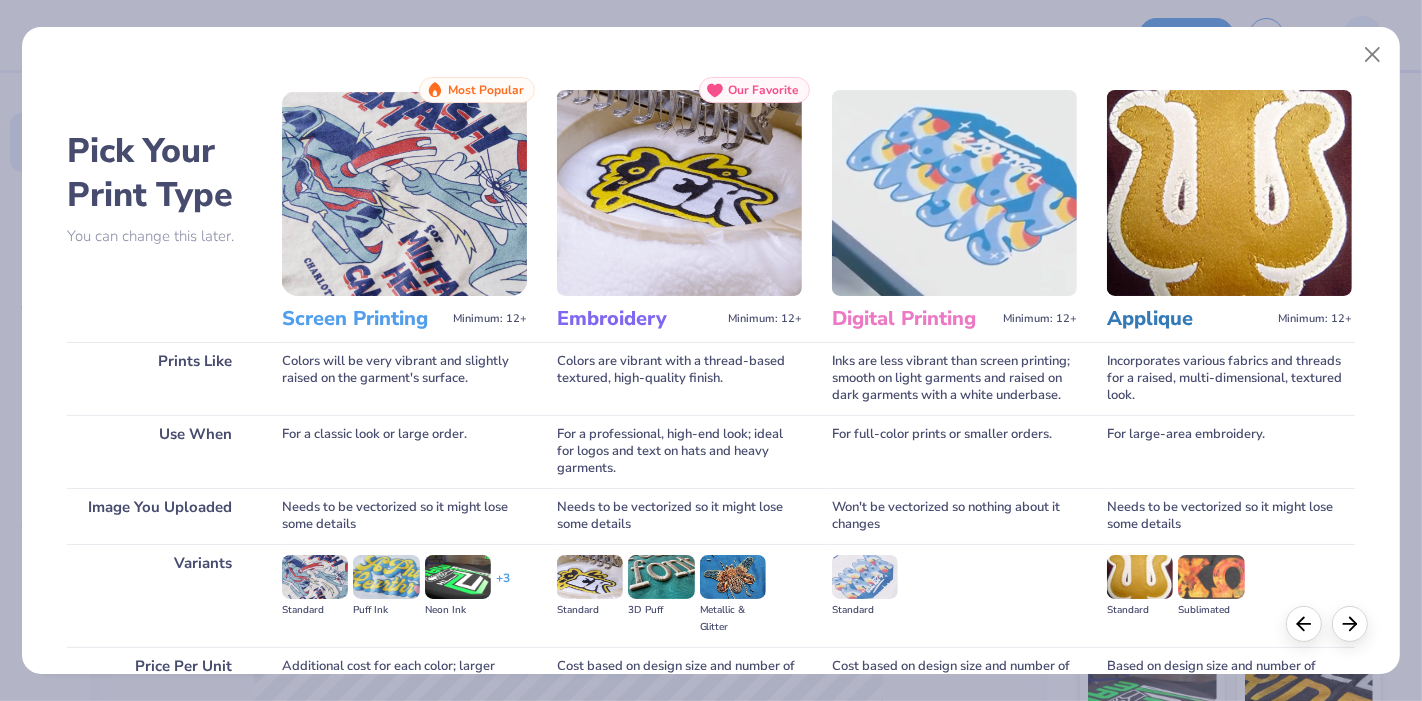 scroll, scrollTop: 194, scrollLeft: 0, axis: vertical 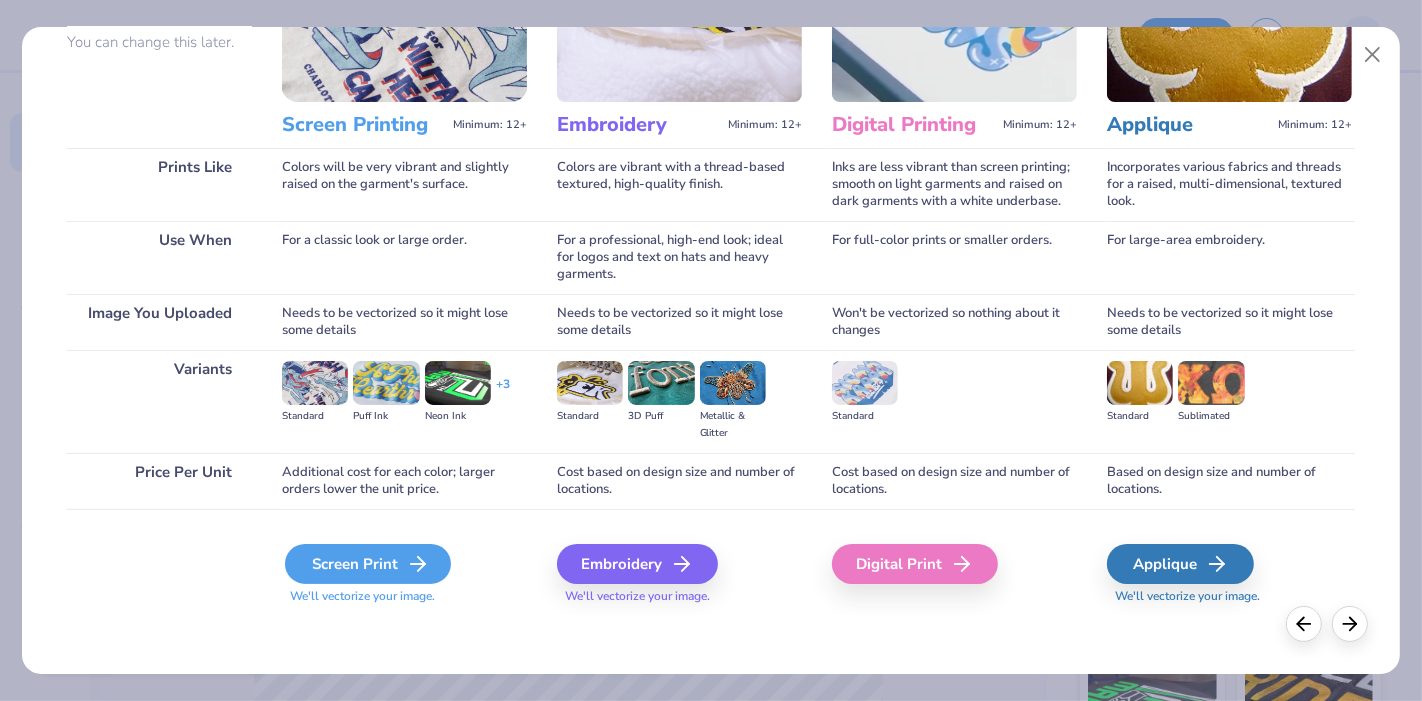 click on "Screen Print" at bounding box center [368, 564] 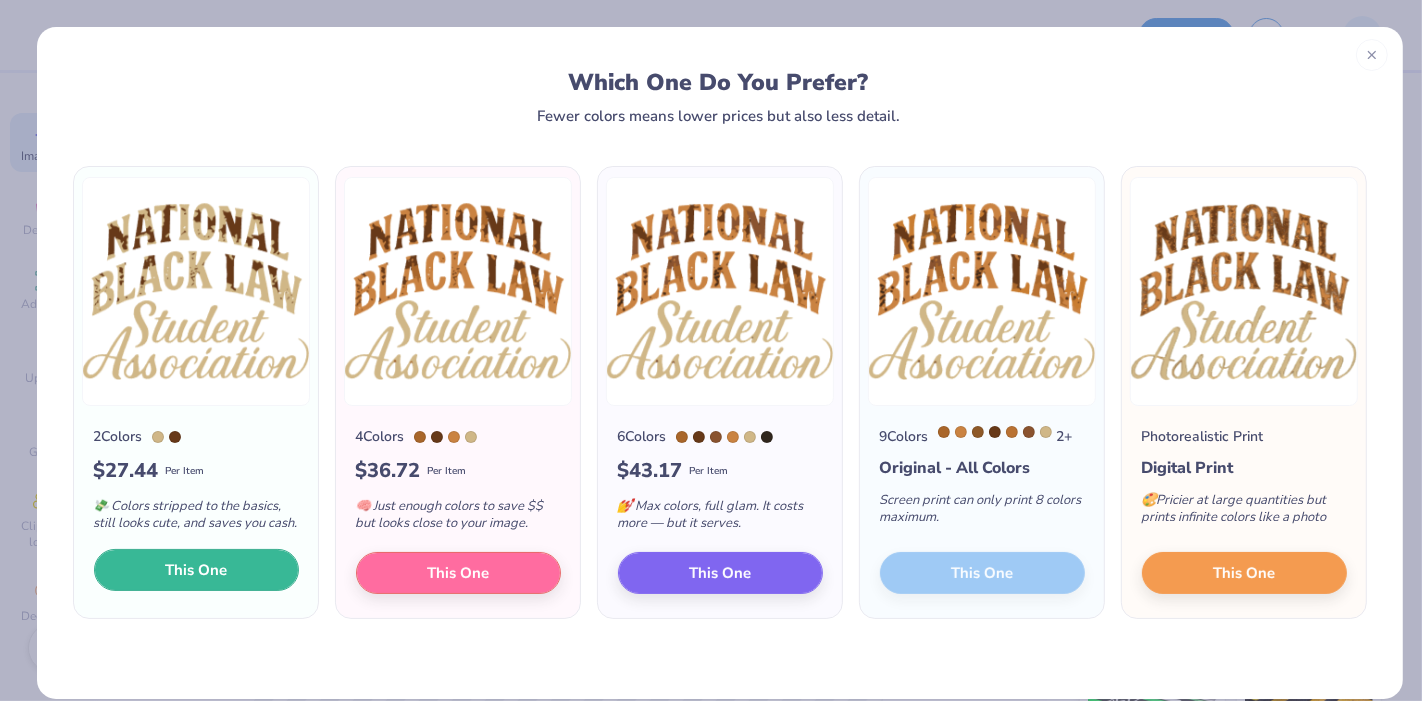 click on "This One" at bounding box center (196, 570) 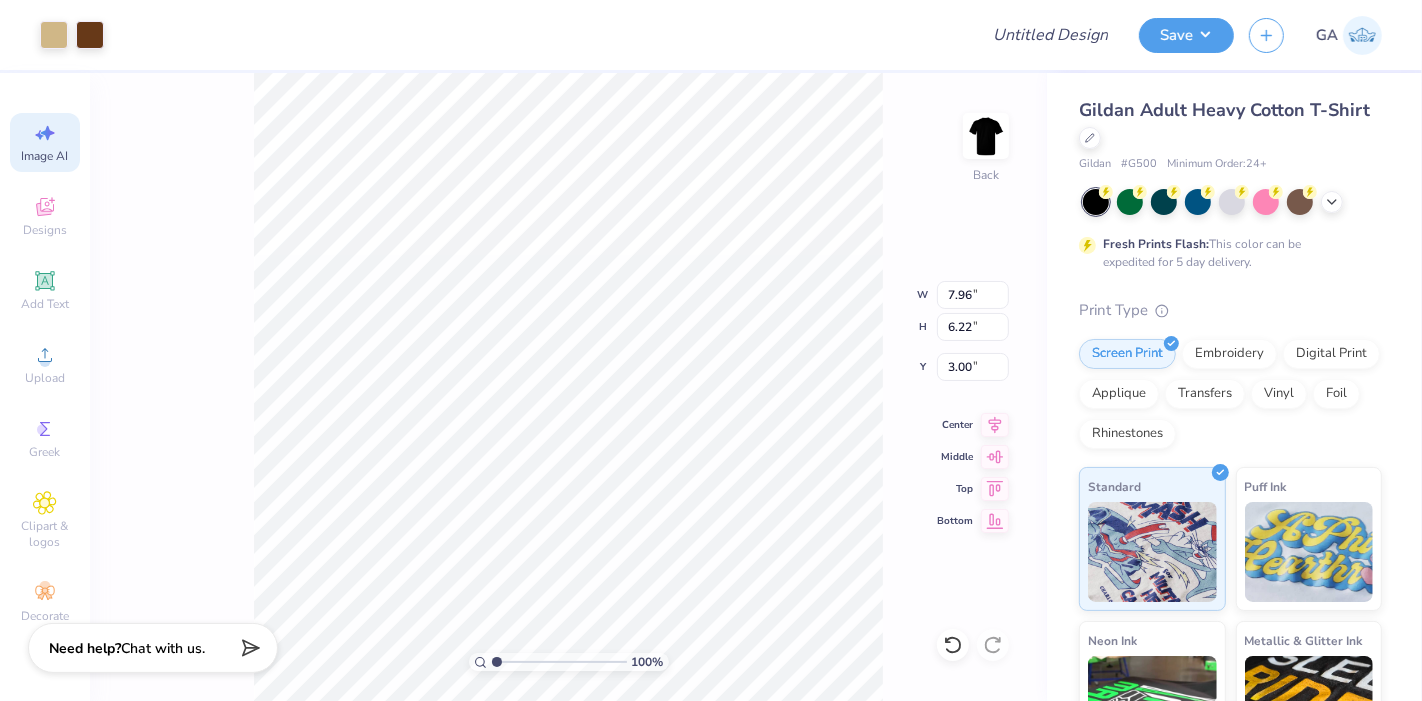 type on "3.00" 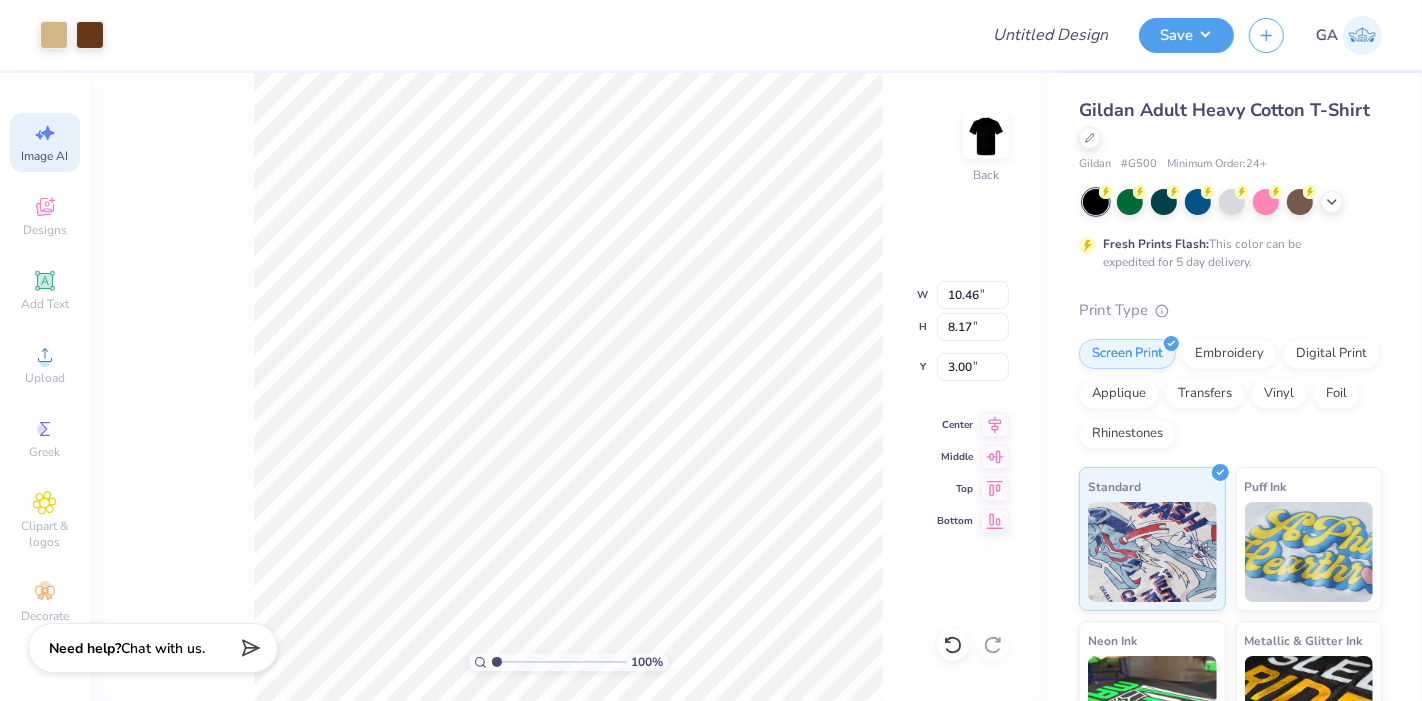 type on "10.46" 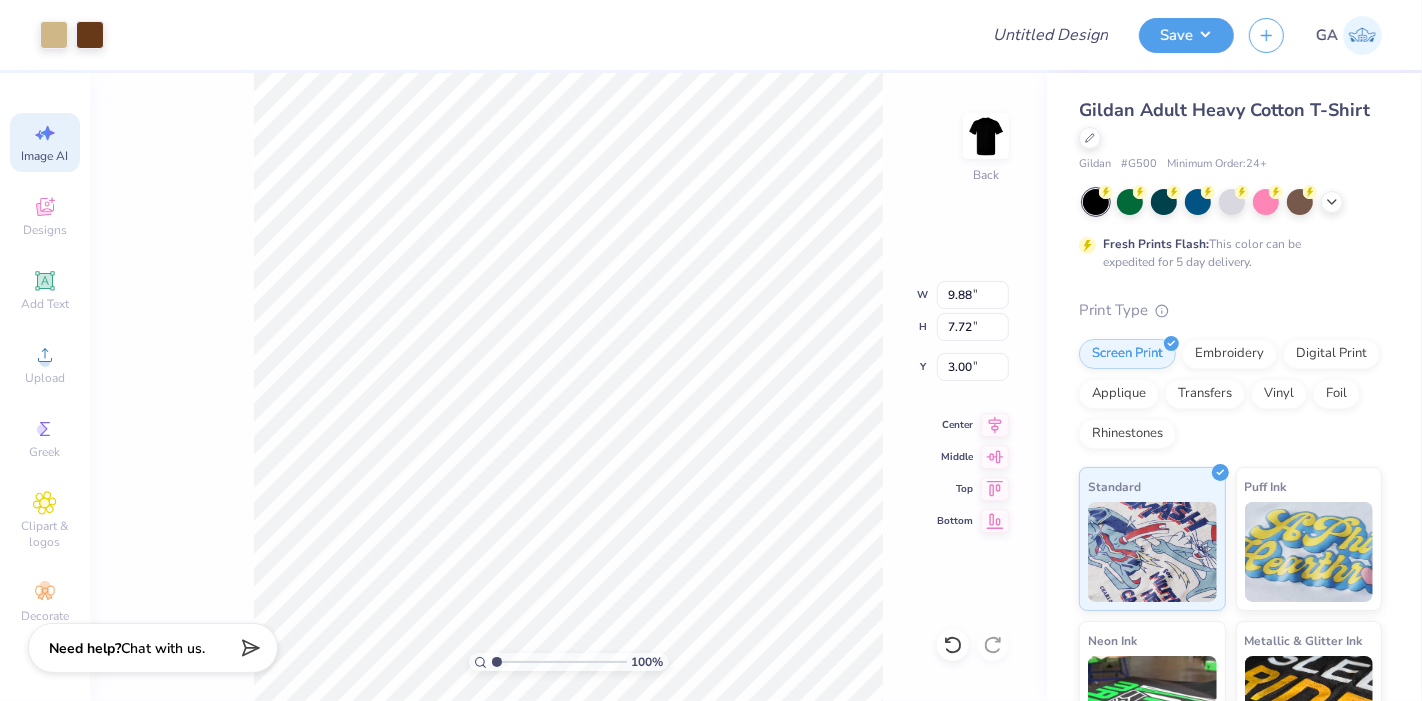 click on "100  % Back W 9.88 9.88 " H 7.72 7.72 " Y 3.00 3.00 " Center Middle Top Bottom" at bounding box center [568, 387] 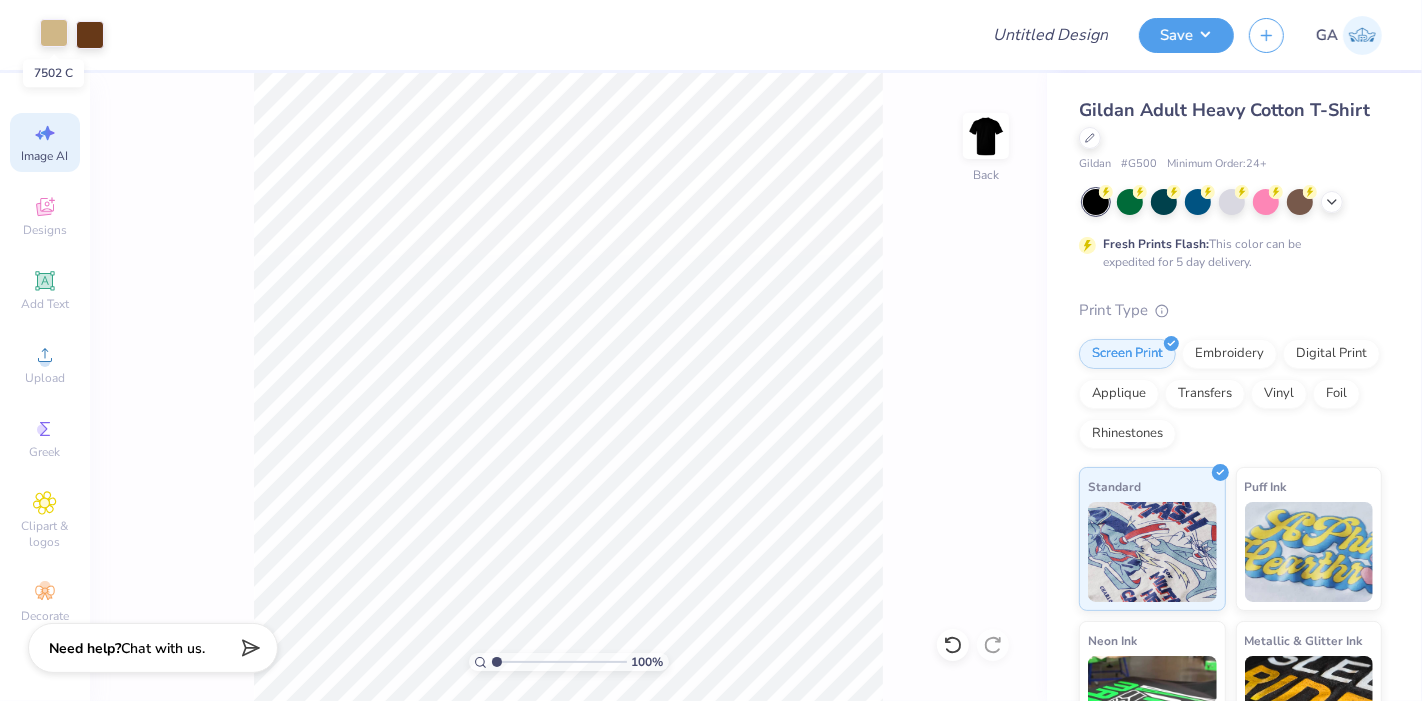 click at bounding box center (54, 33) 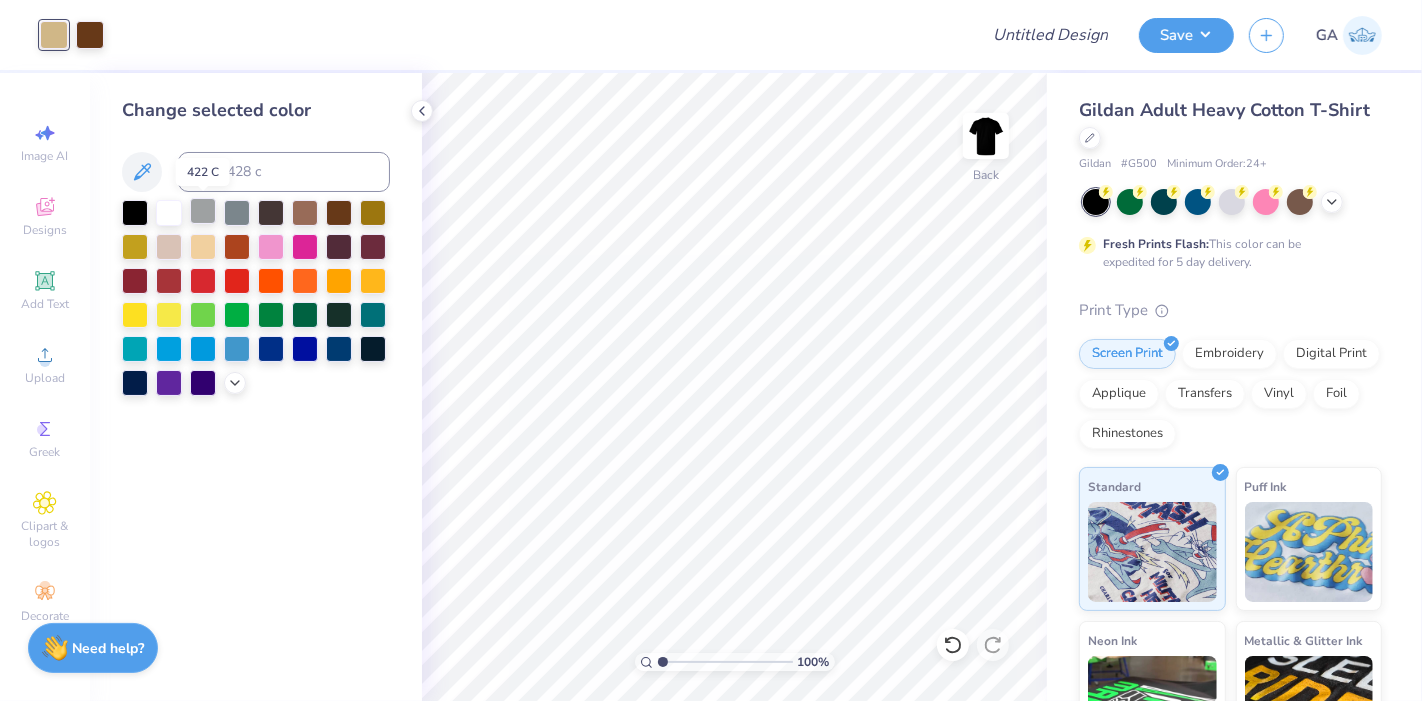 click at bounding box center [203, 211] 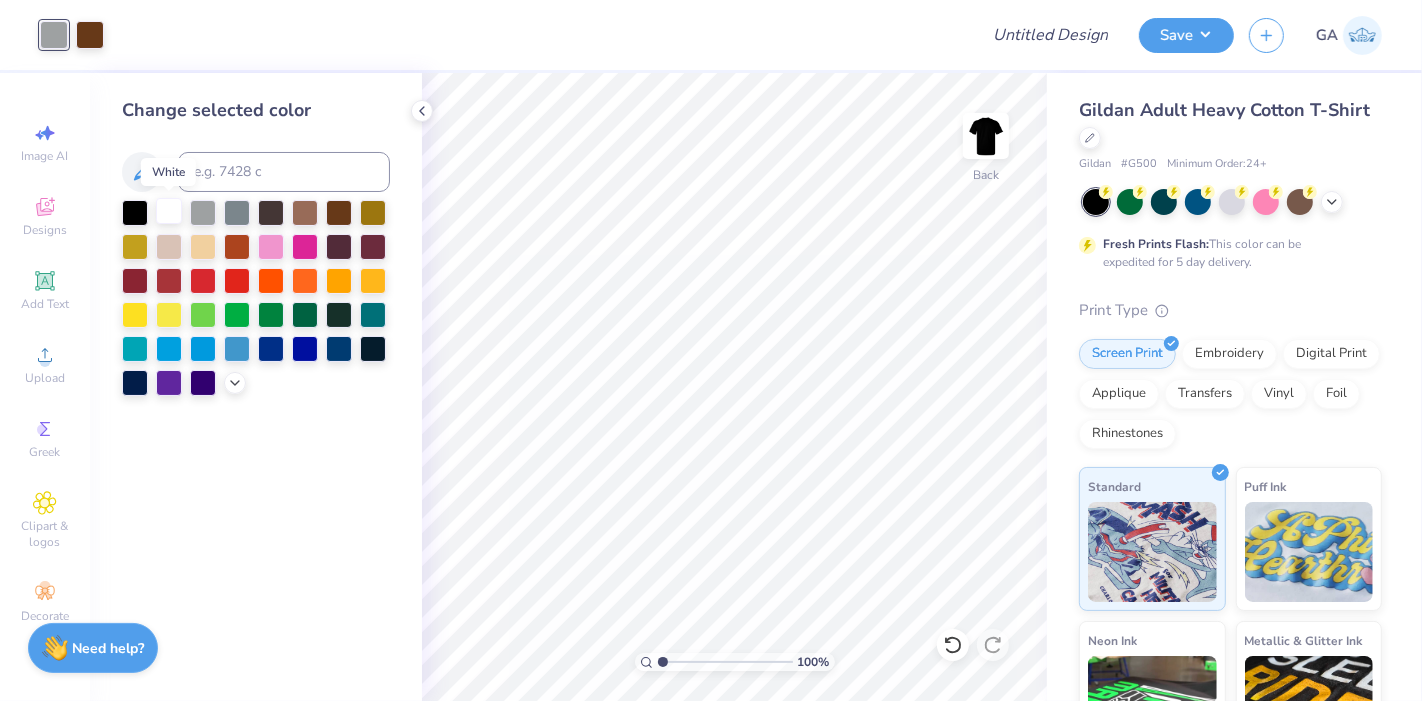 click at bounding box center [169, 211] 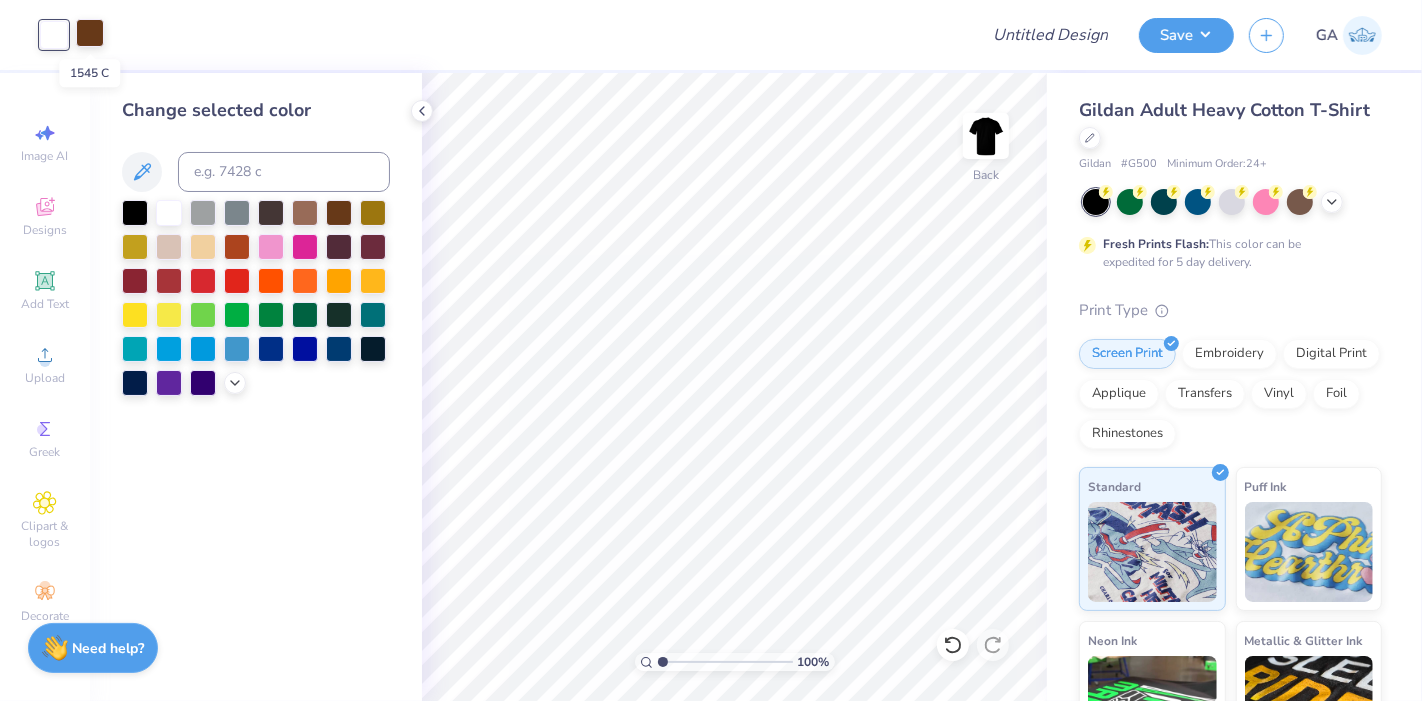click at bounding box center (90, 33) 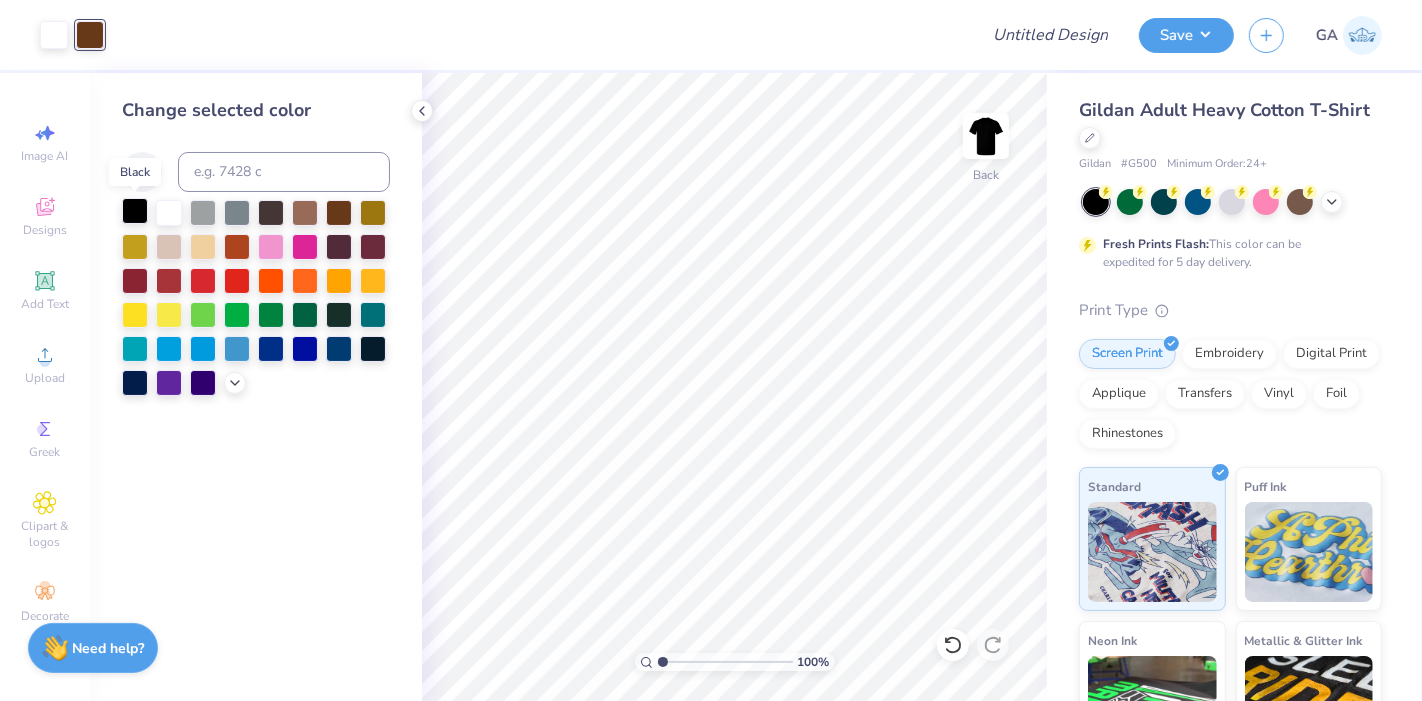 click at bounding box center [135, 211] 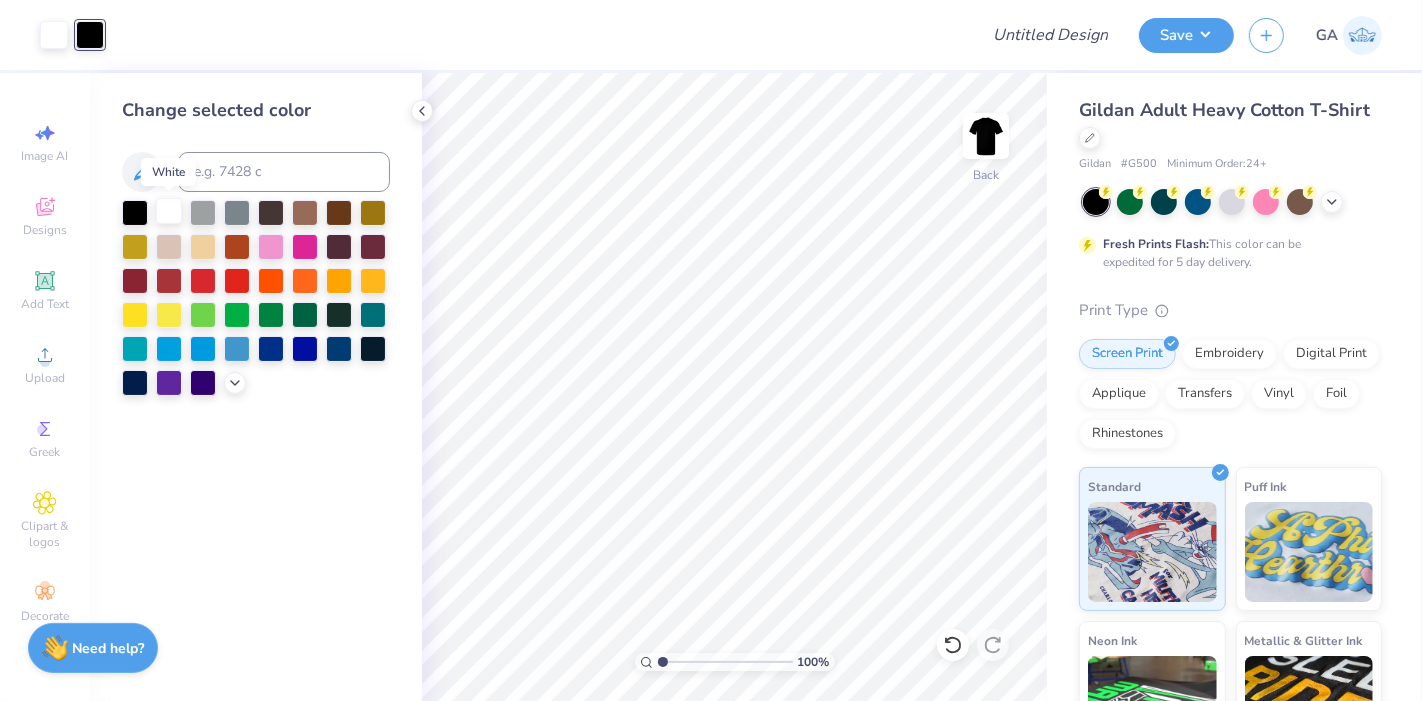 click at bounding box center (169, 211) 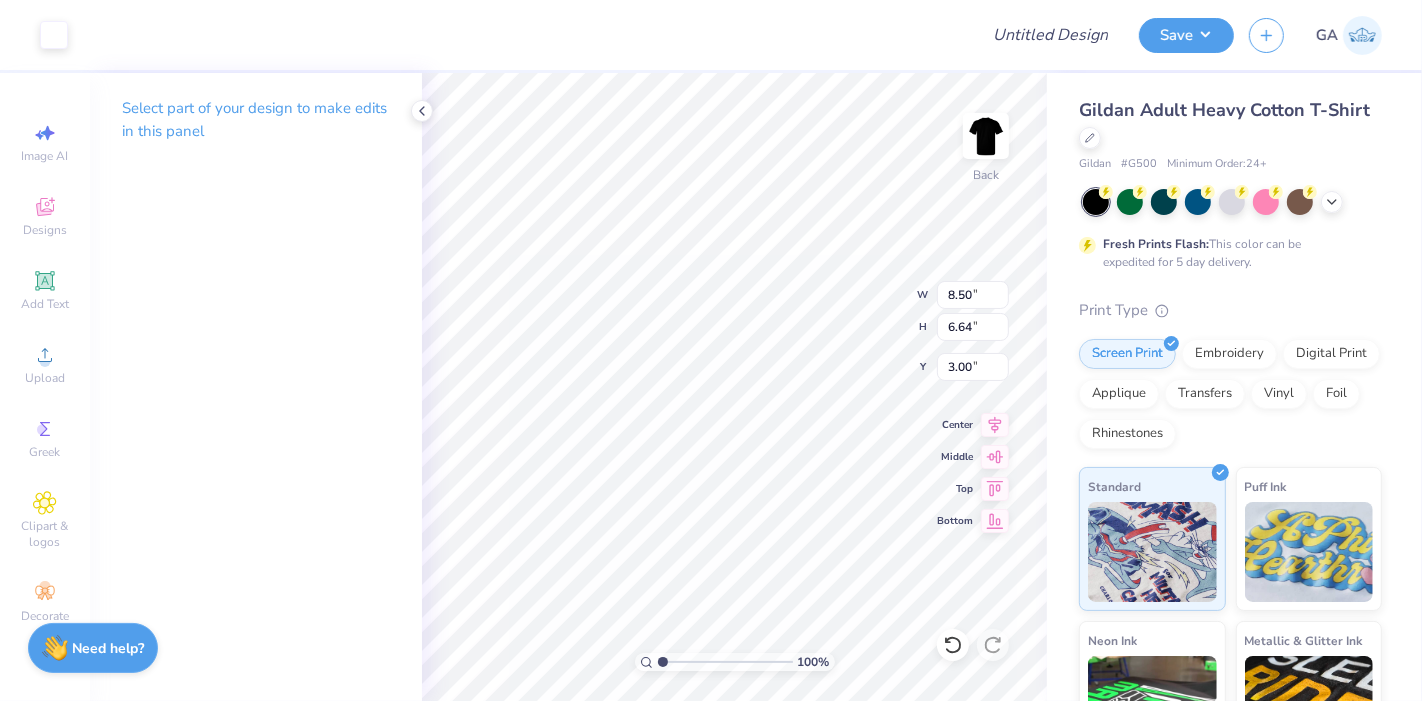 type on "8.50" 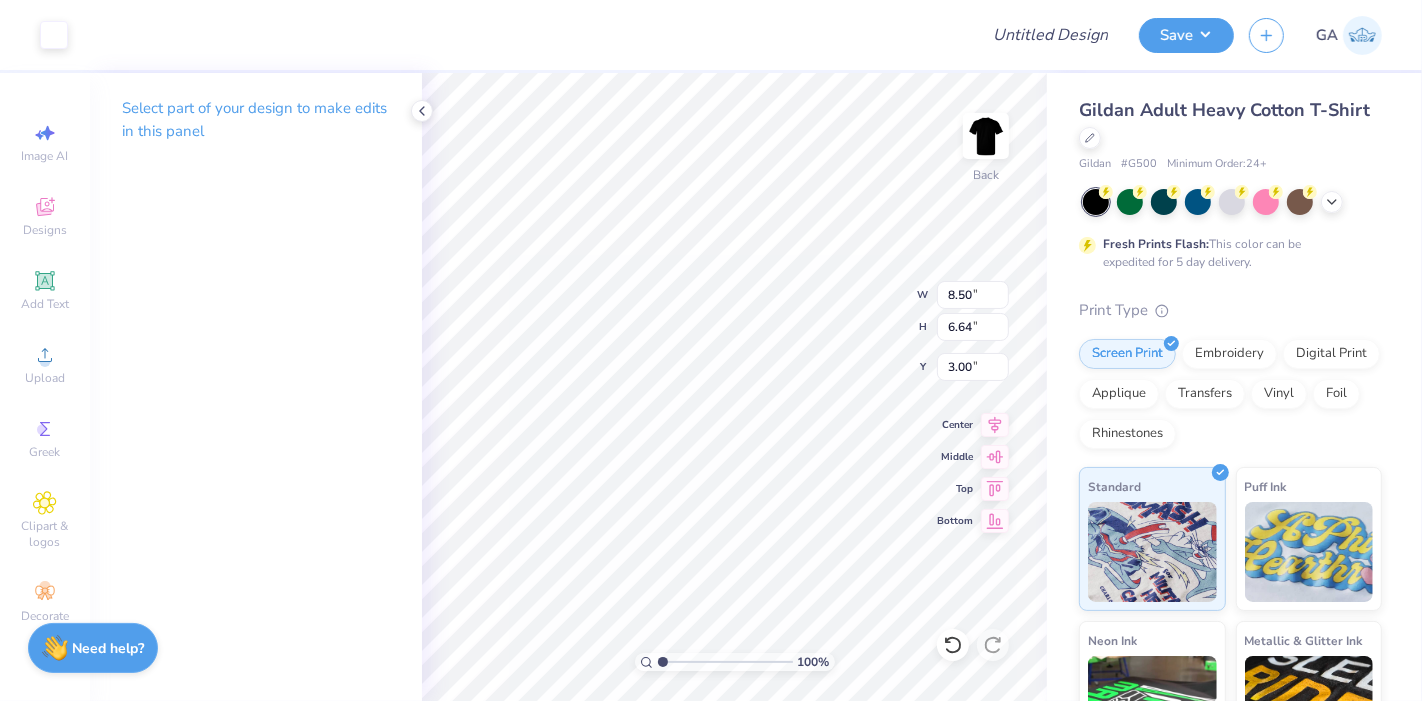 type on "6.64" 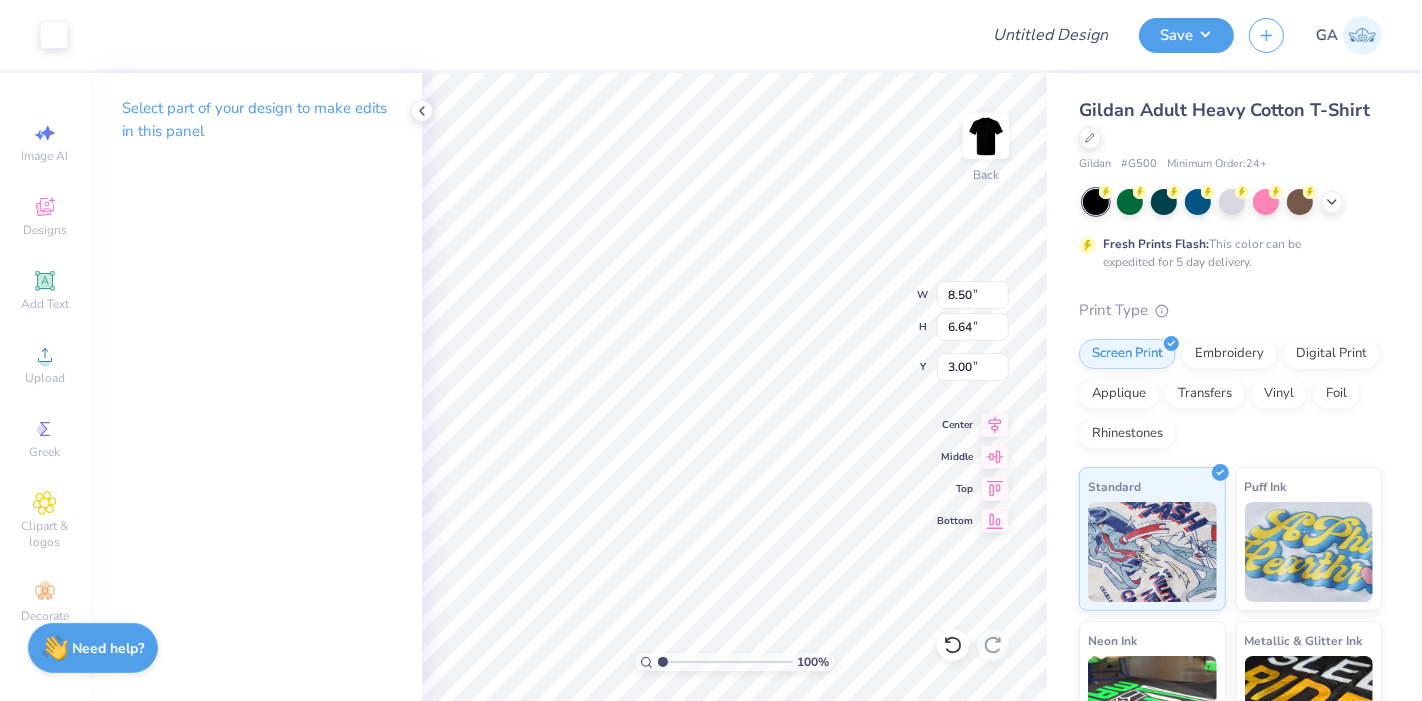 type on "4.82" 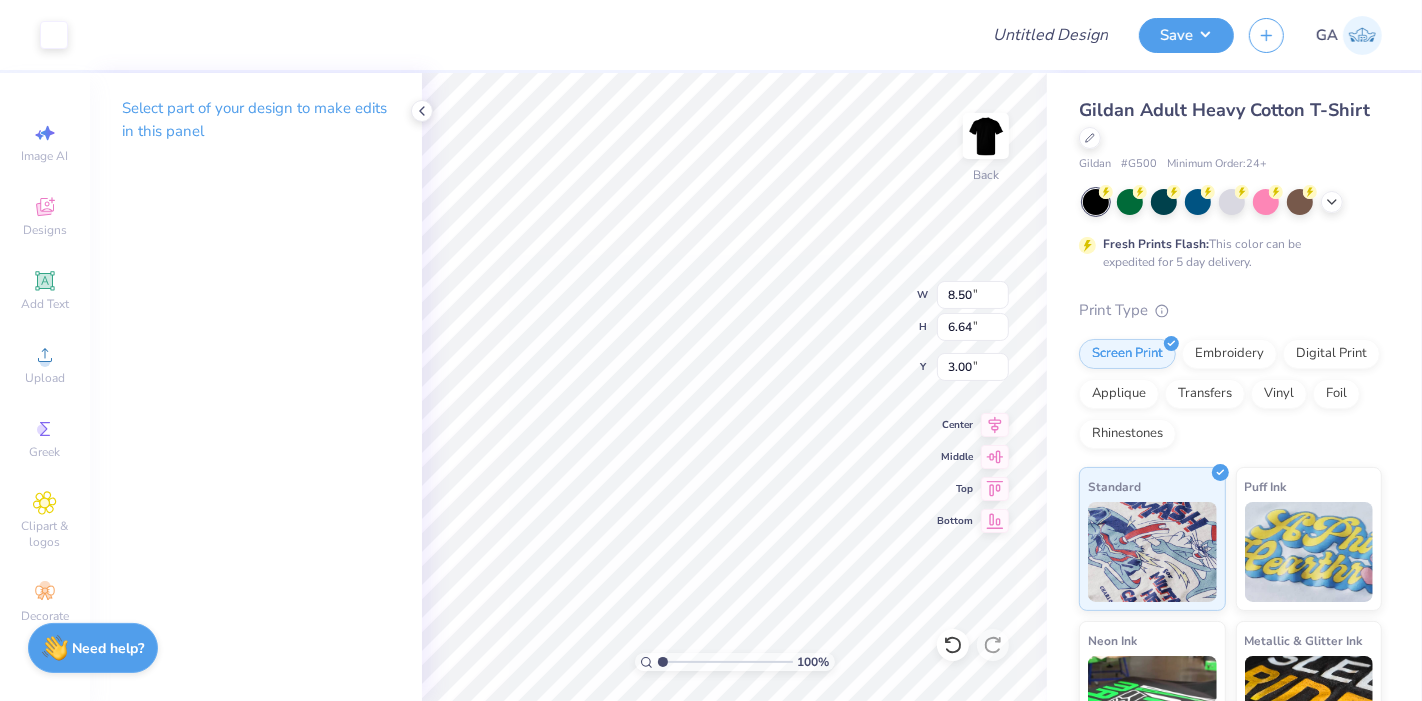 type on "3.77" 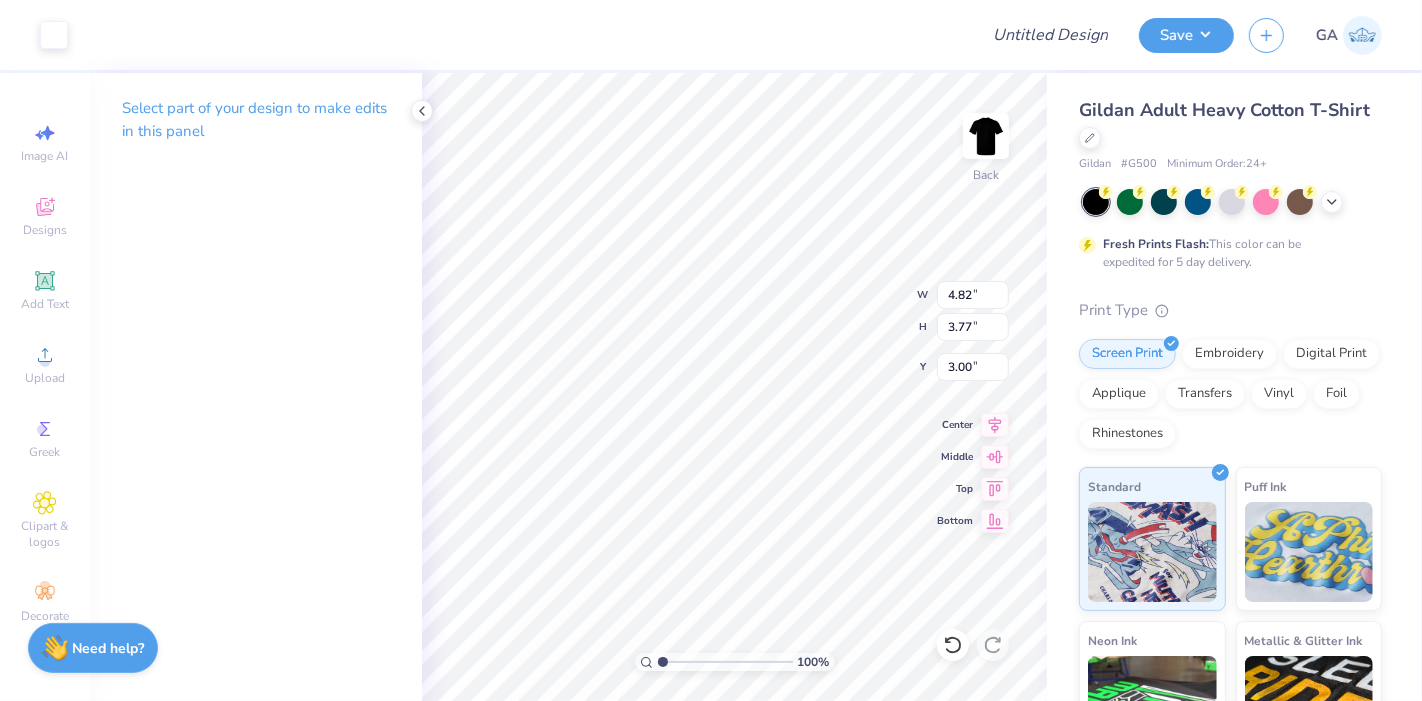 type on "8.44" 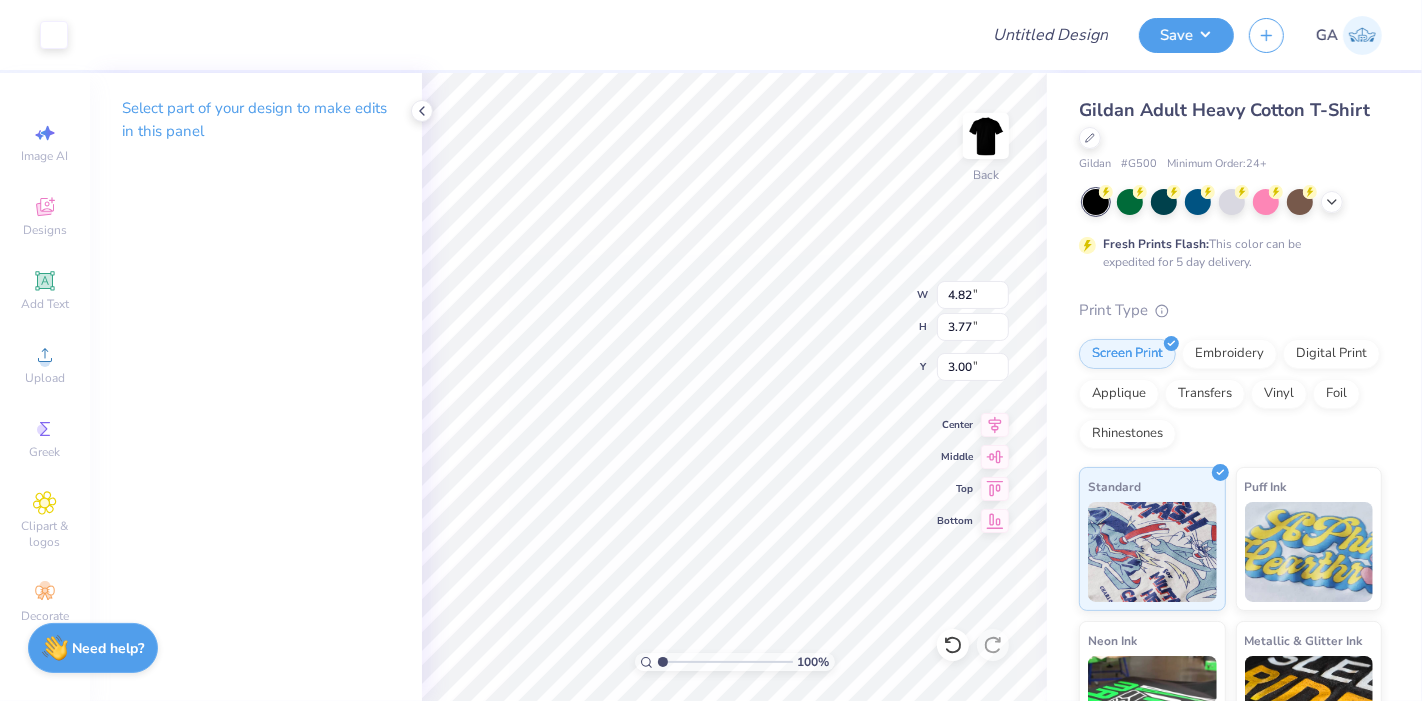 type on "6.59" 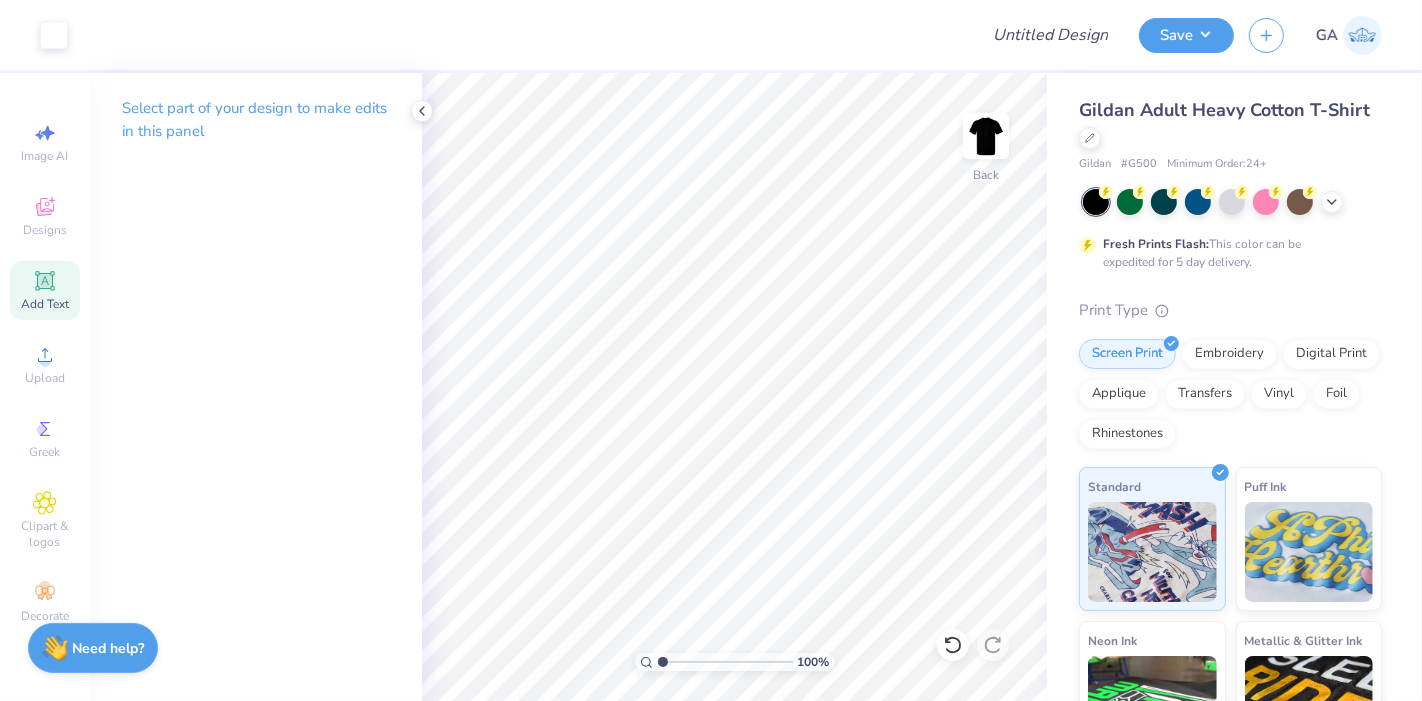 click on "Add Text" at bounding box center [45, 304] 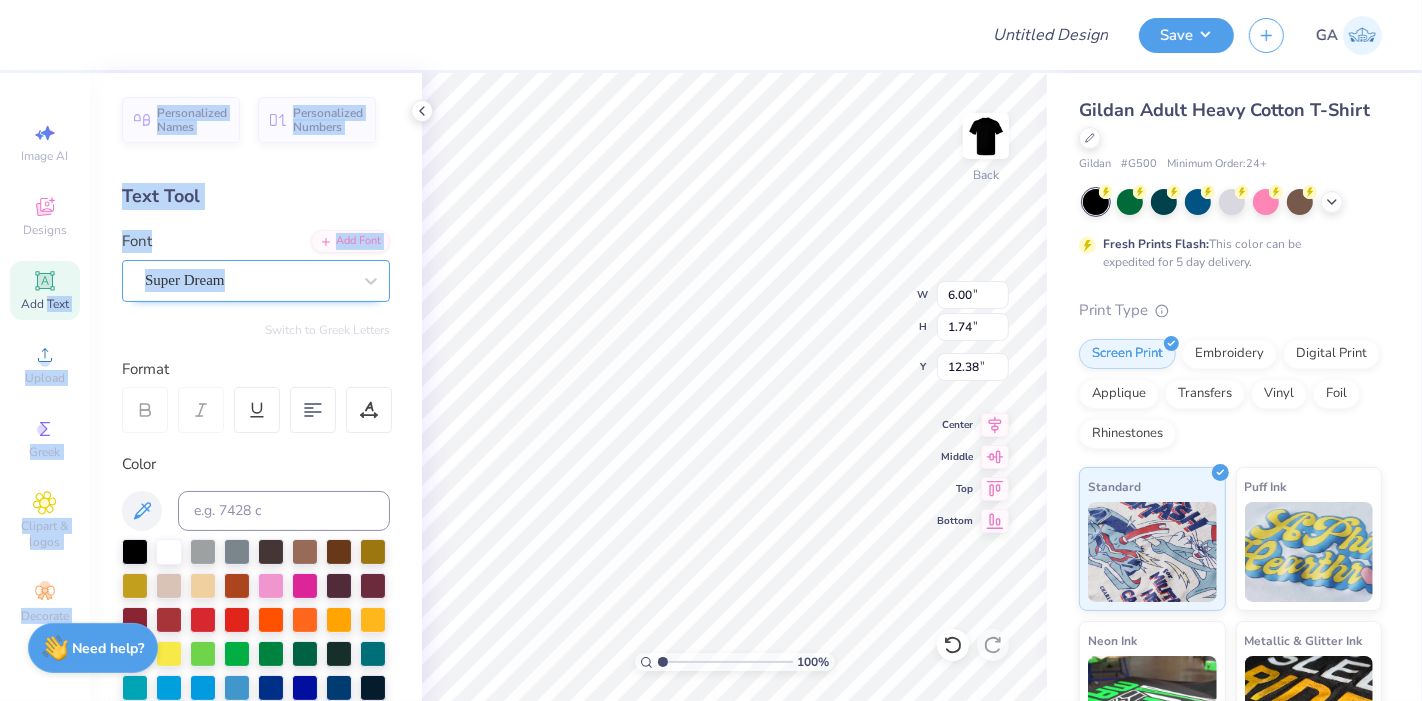 drag, startPoint x: 45, startPoint y: 306, endPoint x: 282, endPoint y: 278, distance: 238.64827 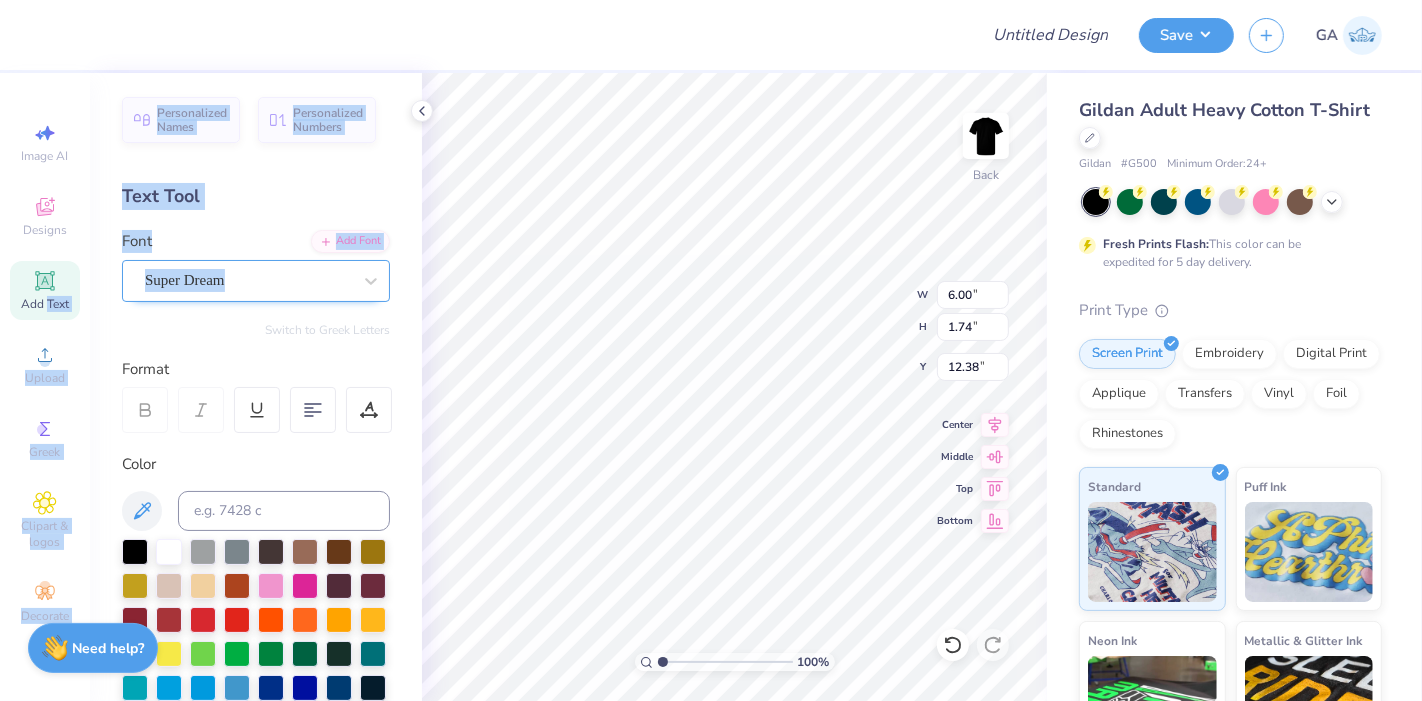 click on "Design Title Save GA Image AI Designs Add Text Upload Greek Clipart & logos Decorate Personalized Names Personalized Numbers Text Tool  Add Font Font Super Dream Switch to Greek Letters Format Color Styles Text Shape 100  % Back W 6.00 6.00 " H 1.74 1.74 " Y 12.38 12.38 " Center Middle Top Bottom Gildan Adult Heavy Cotton T-Shirt Gildan # G500 Minimum Order:  24 +   Fresh Prints Flash:  This color can be expedited for 5 day delivery. Print Type Screen Print Embroidery Digital Print Applique Transfers Vinyl Foil Rhinestones Standard Puff Ink Neon Ink Metallic & Glitter Ink Glow in the Dark Ink Water based Ink Need help?  Chat with us." at bounding box center [711, 350] 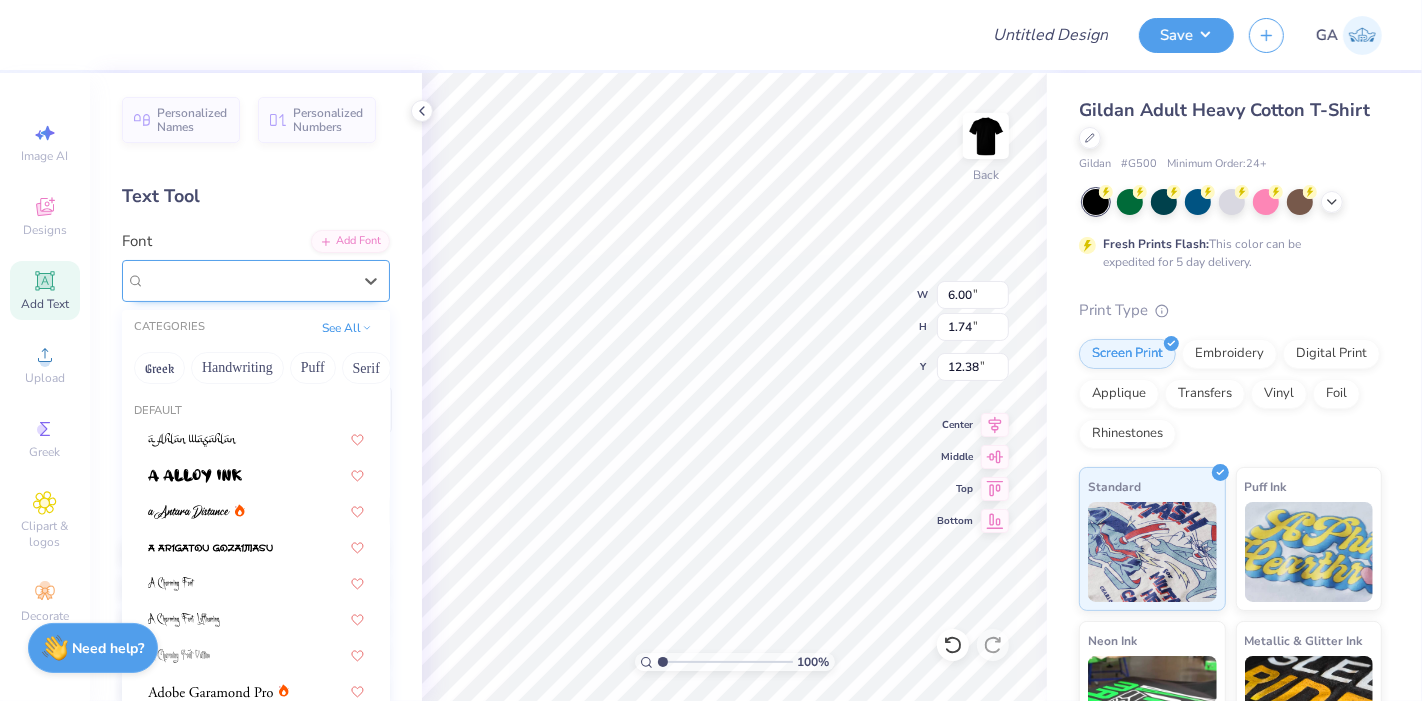 click on "Super Dream" at bounding box center (248, 280) 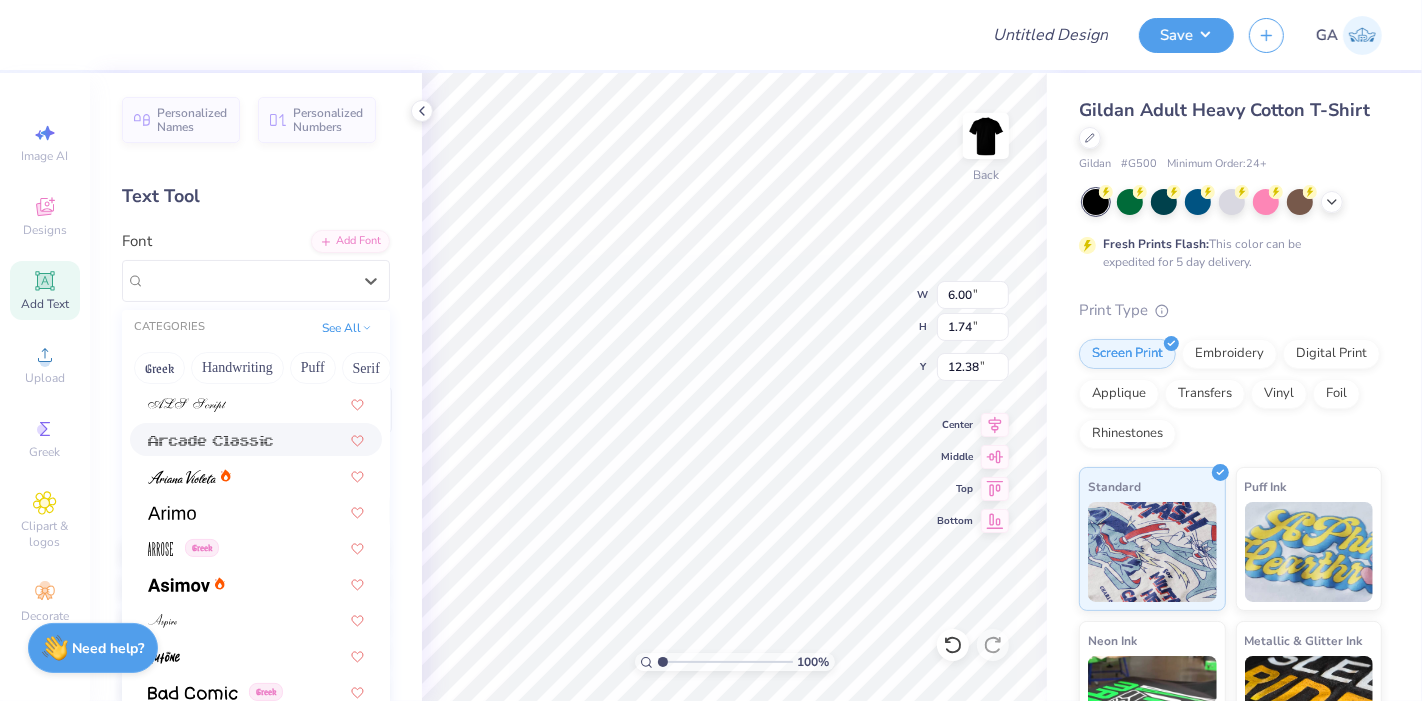 scroll, scrollTop: 584, scrollLeft: 0, axis: vertical 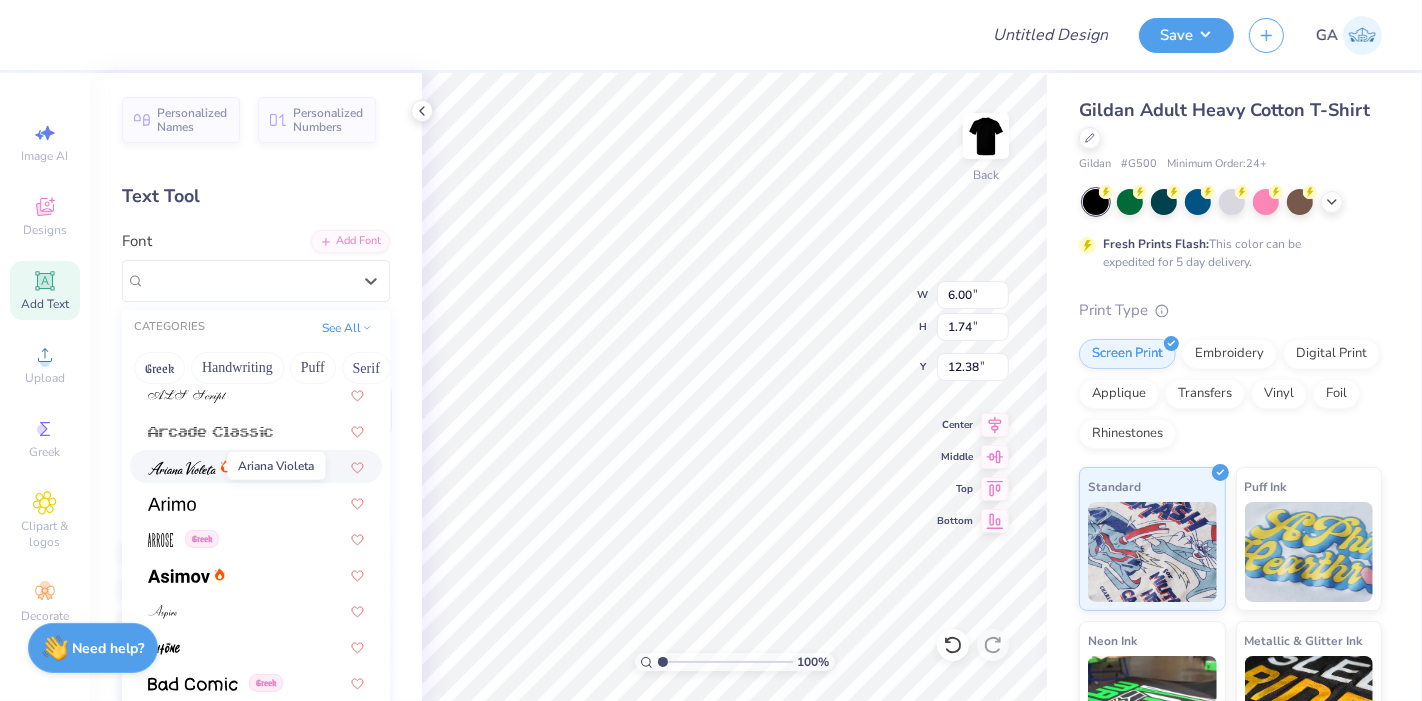 click at bounding box center [182, 468] 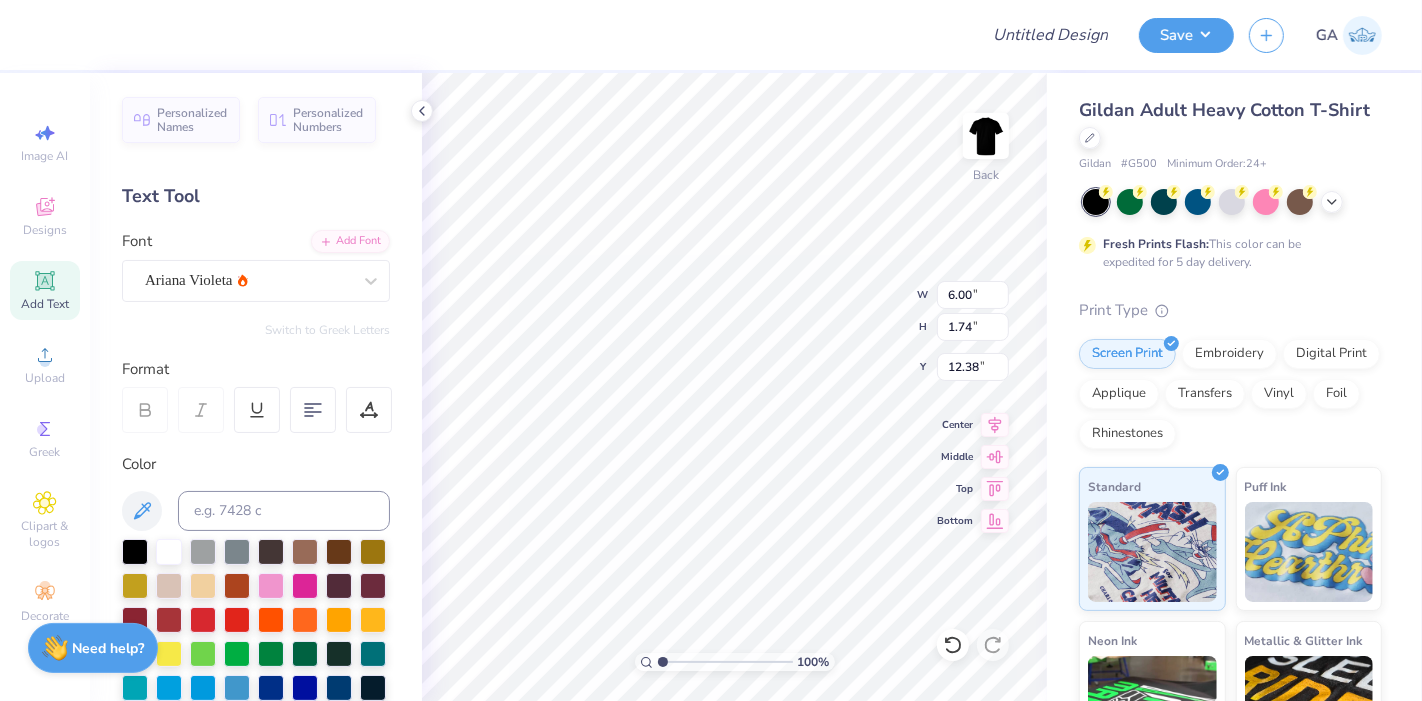 type on "6.62" 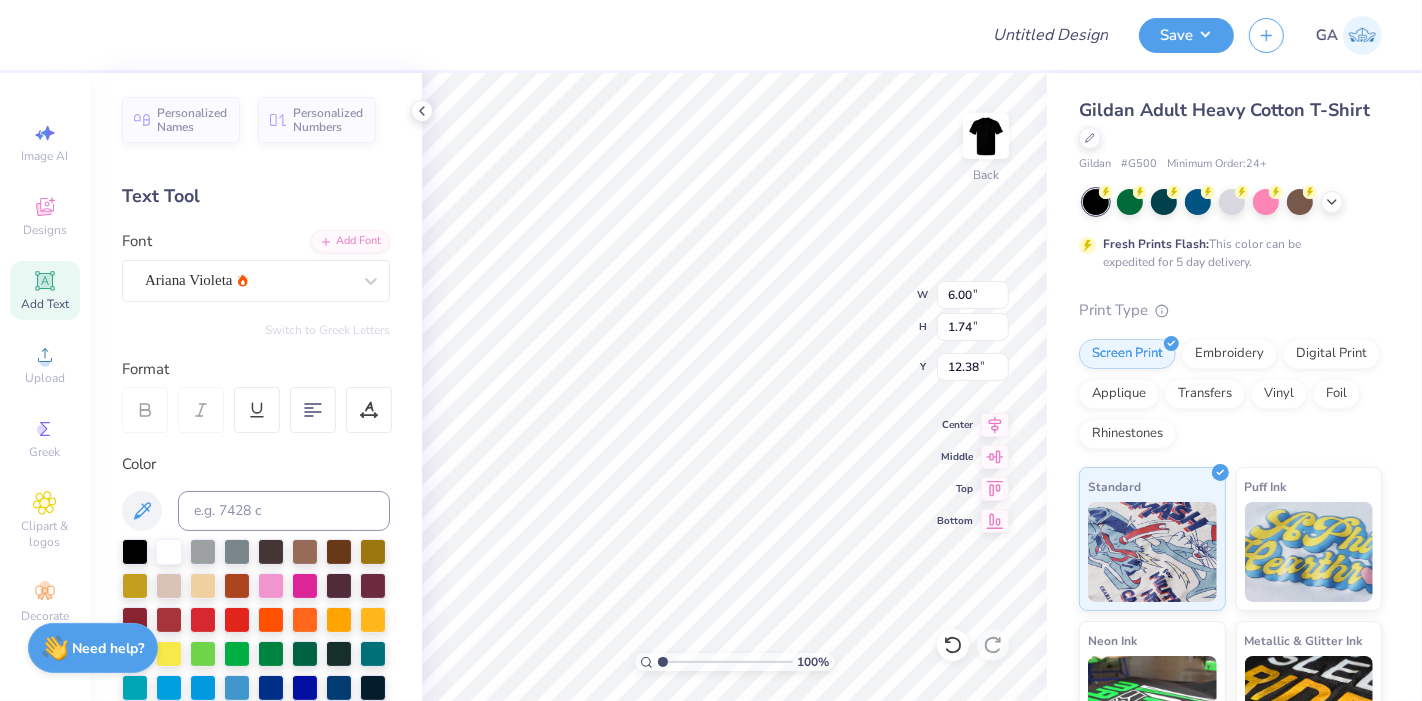 type on "2.12" 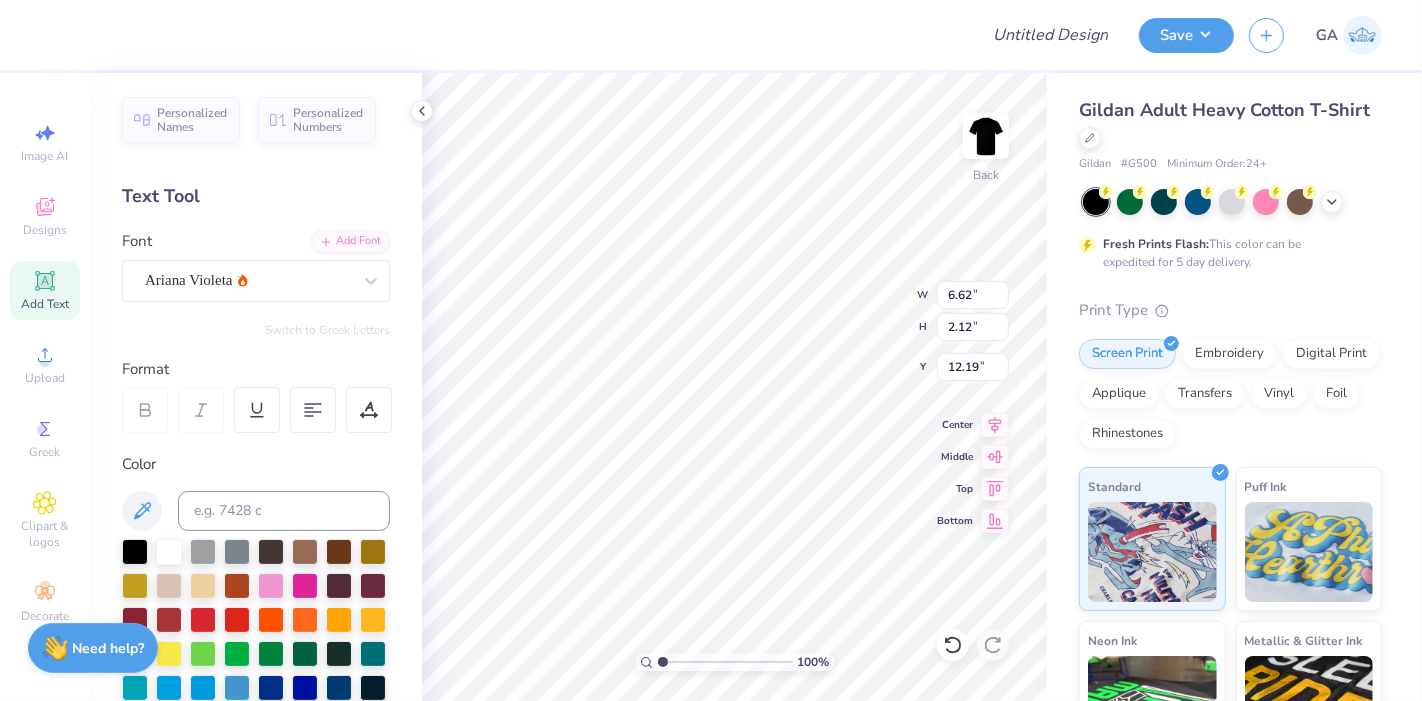 scroll, scrollTop: 18, scrollLeft: 2, axis: both 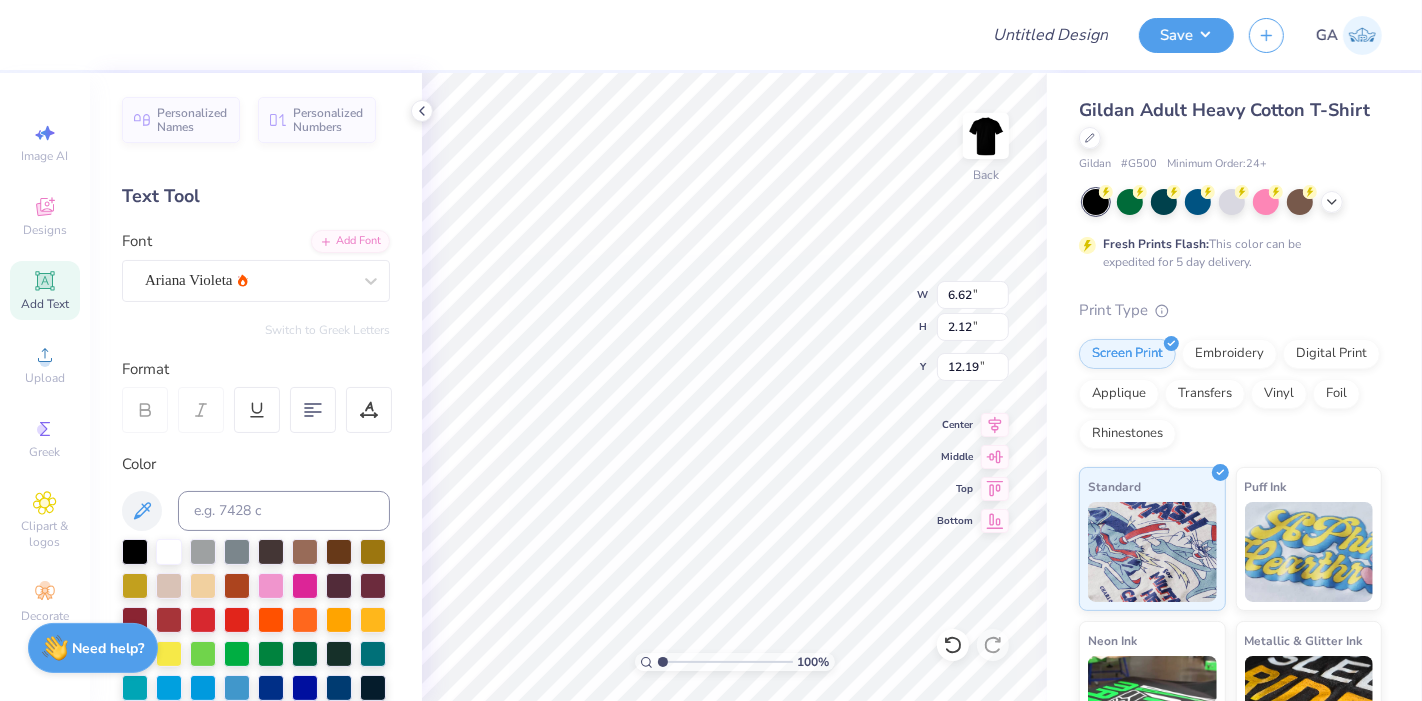type on "T" 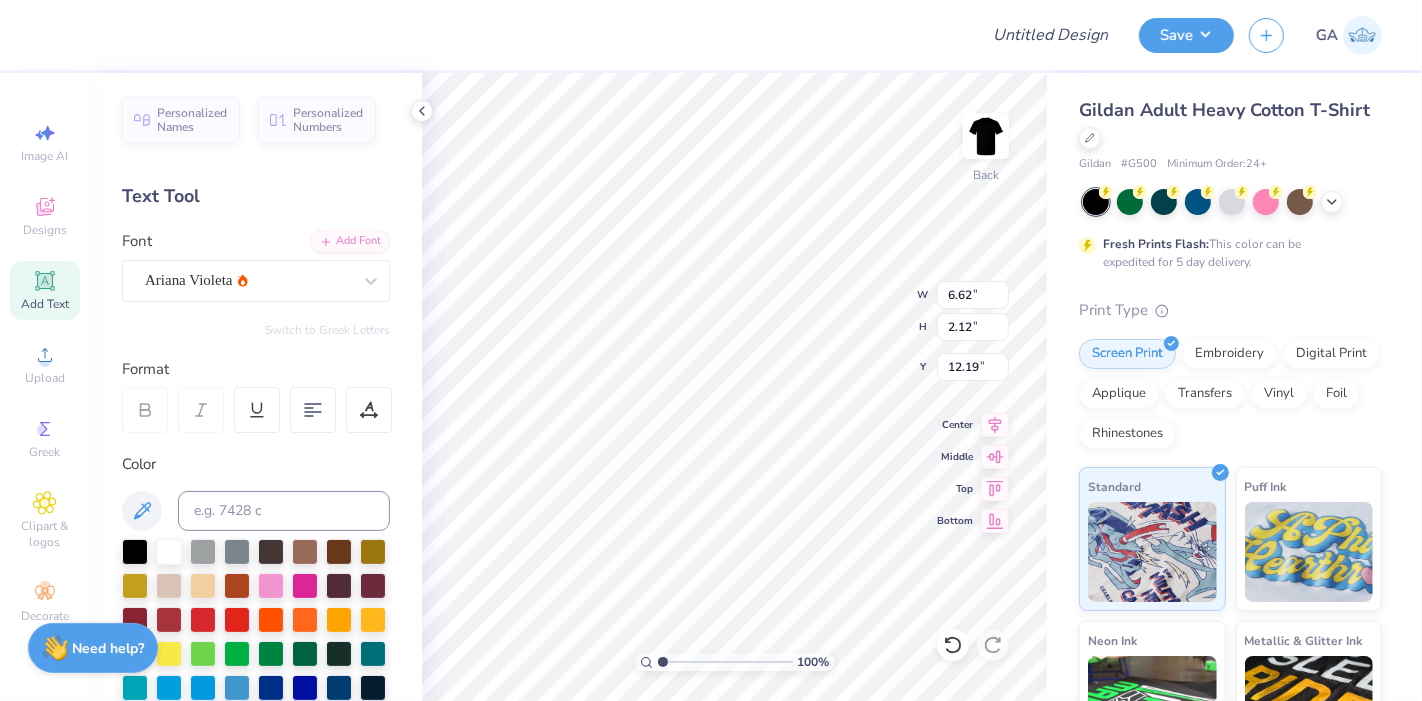 scroll, scrollTop: 18, scrollLeft: 5, axis: both 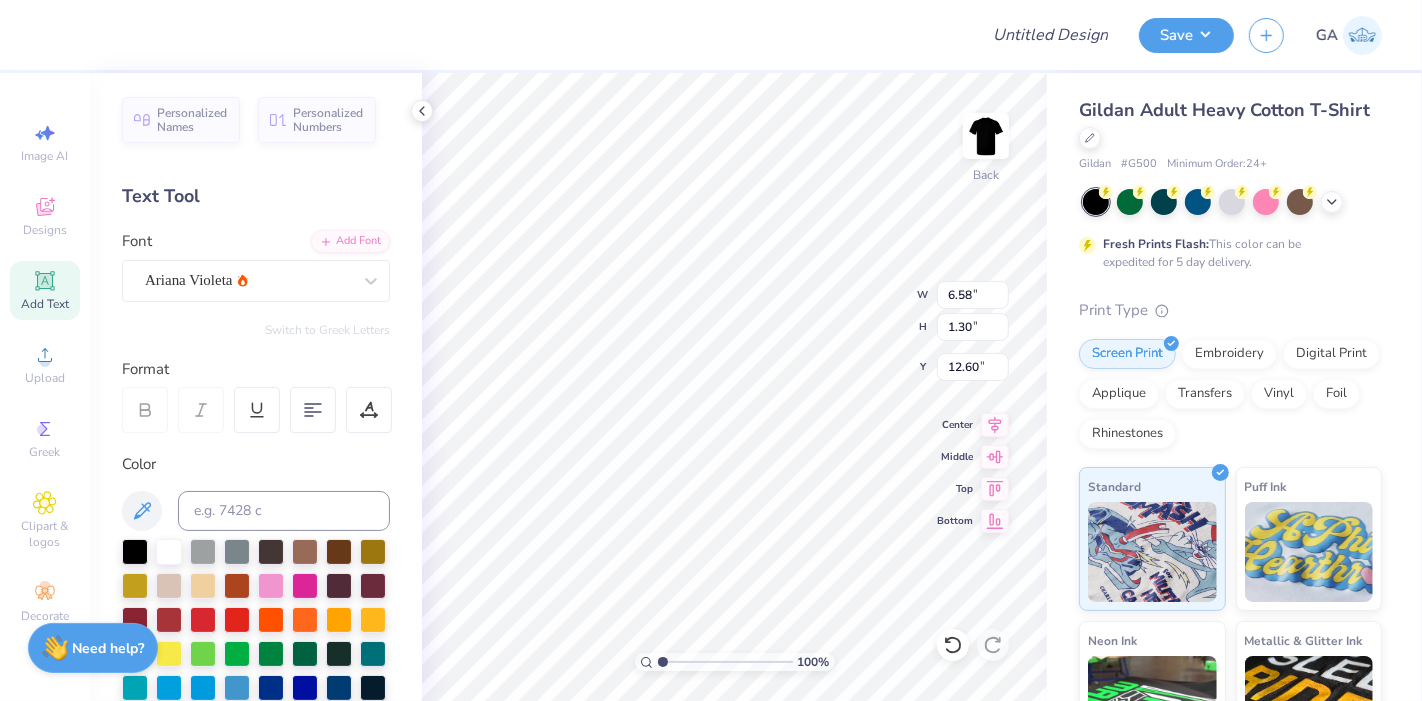 type on "6.58" 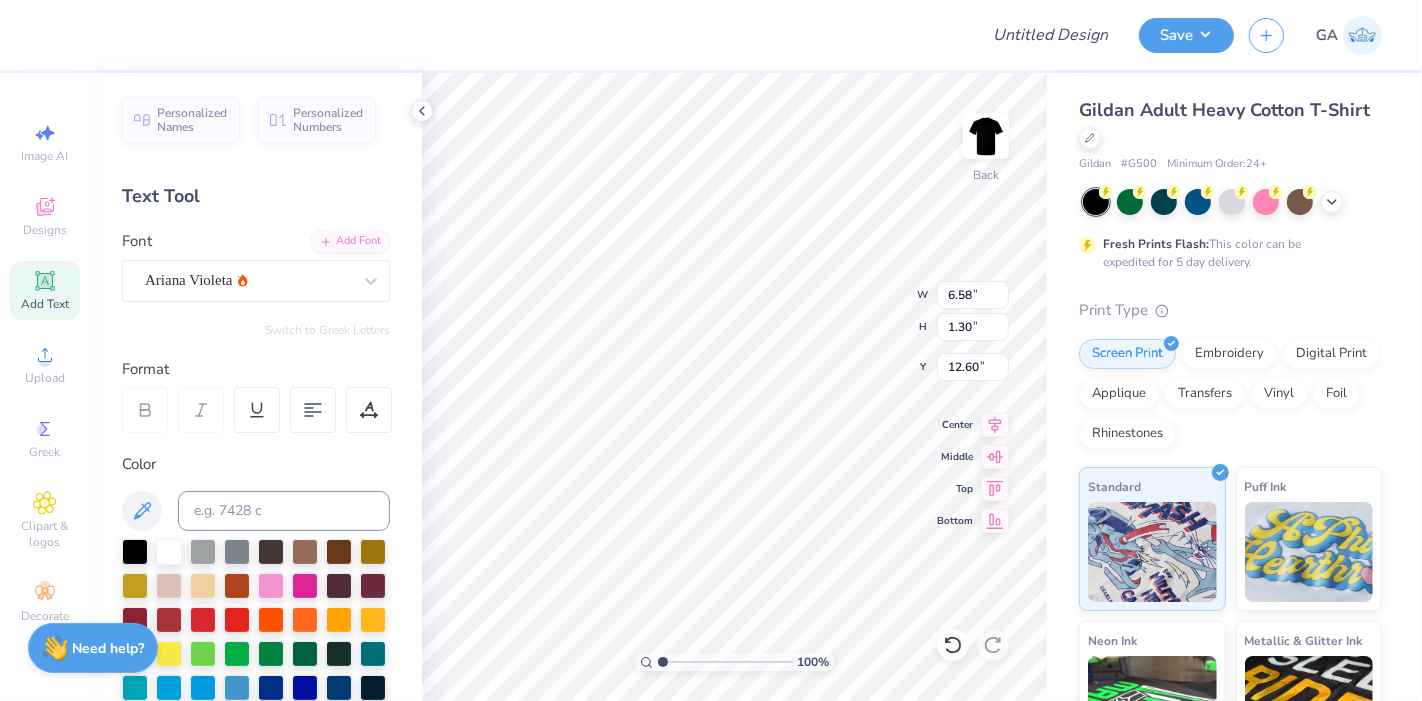 type on "1.30" 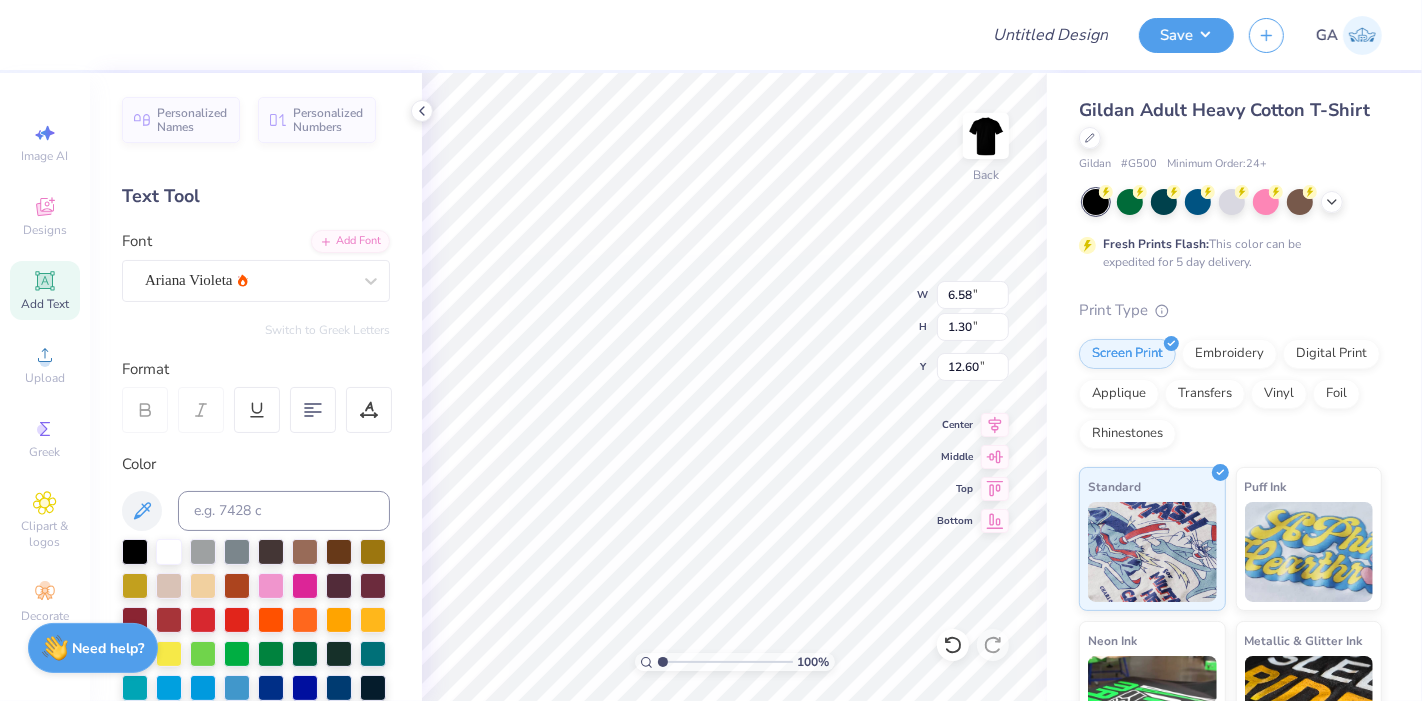 scroll, scrollTop: 18, scrollLeft: 4, axis: both 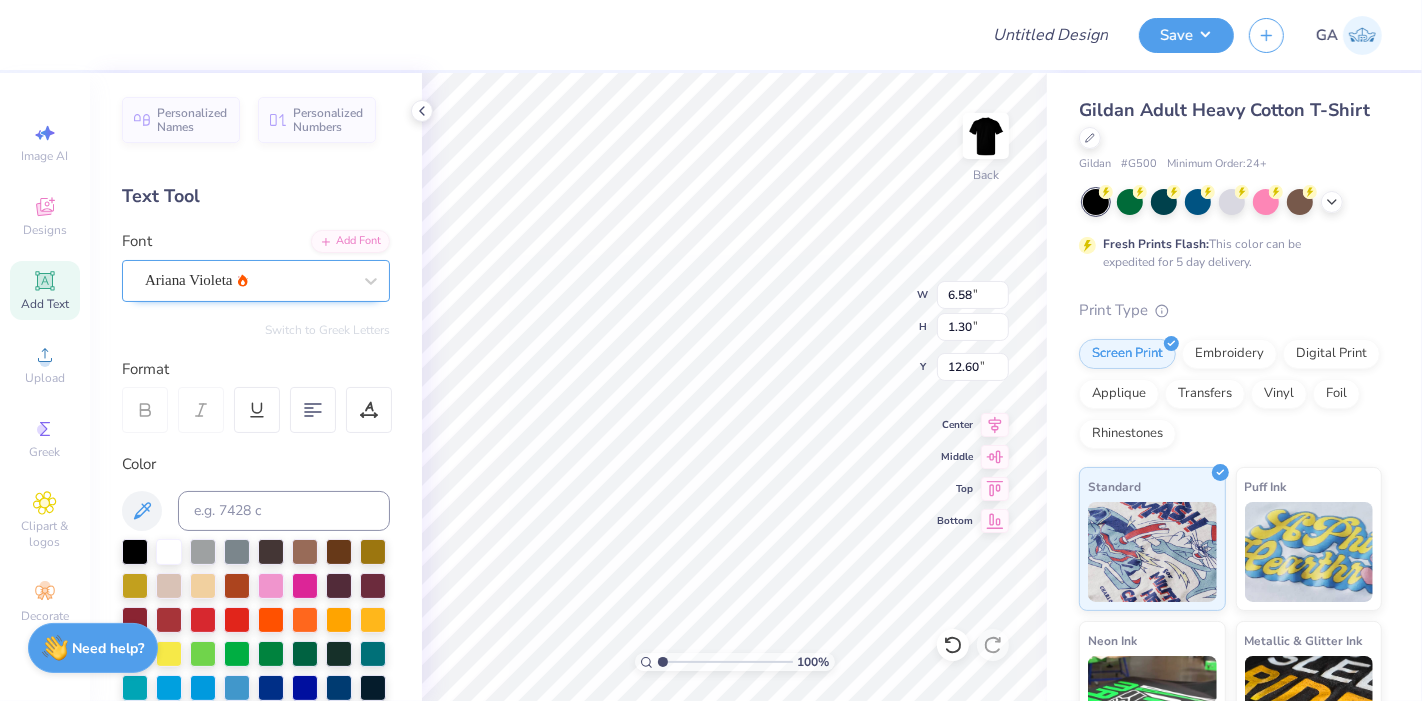 type 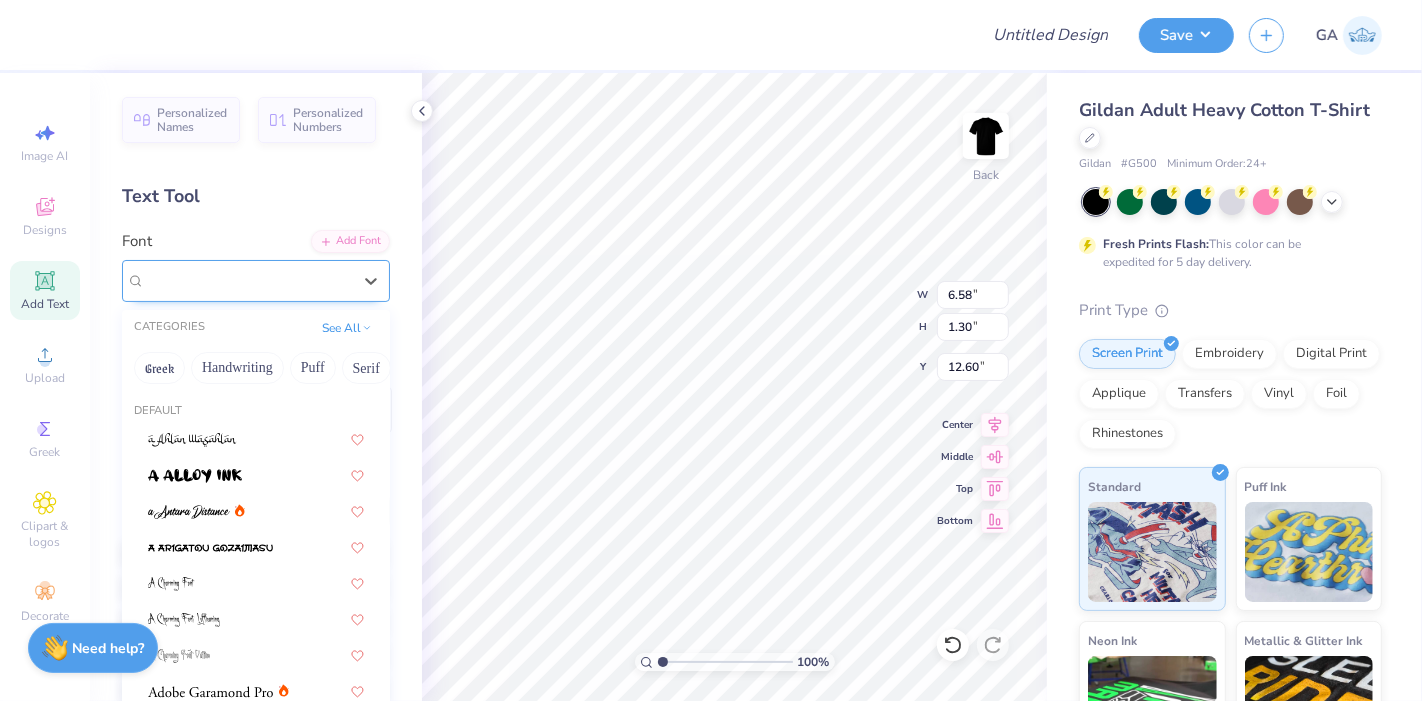 click on "Ariana Violeta" at bounding box center [248, 280] 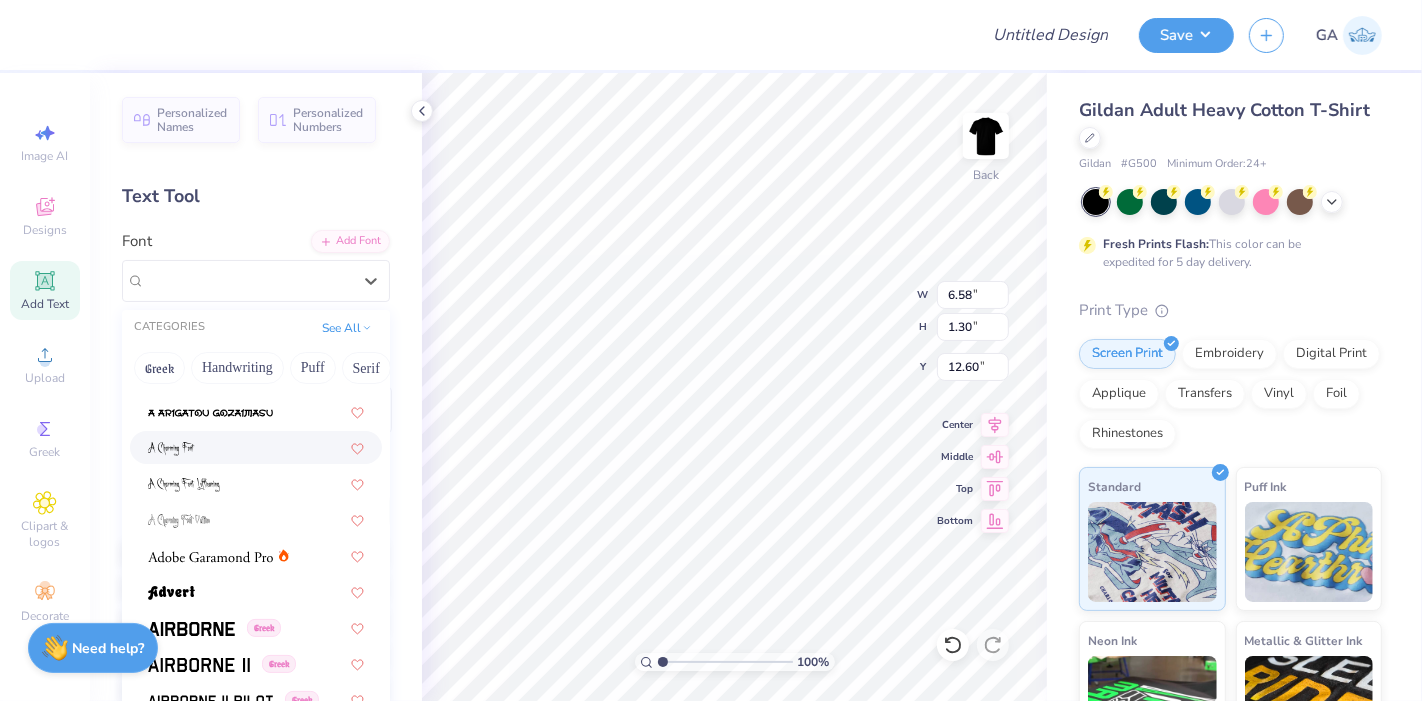 scroll, scrollTop: 154, scrollLeft: 0, axis: vertical 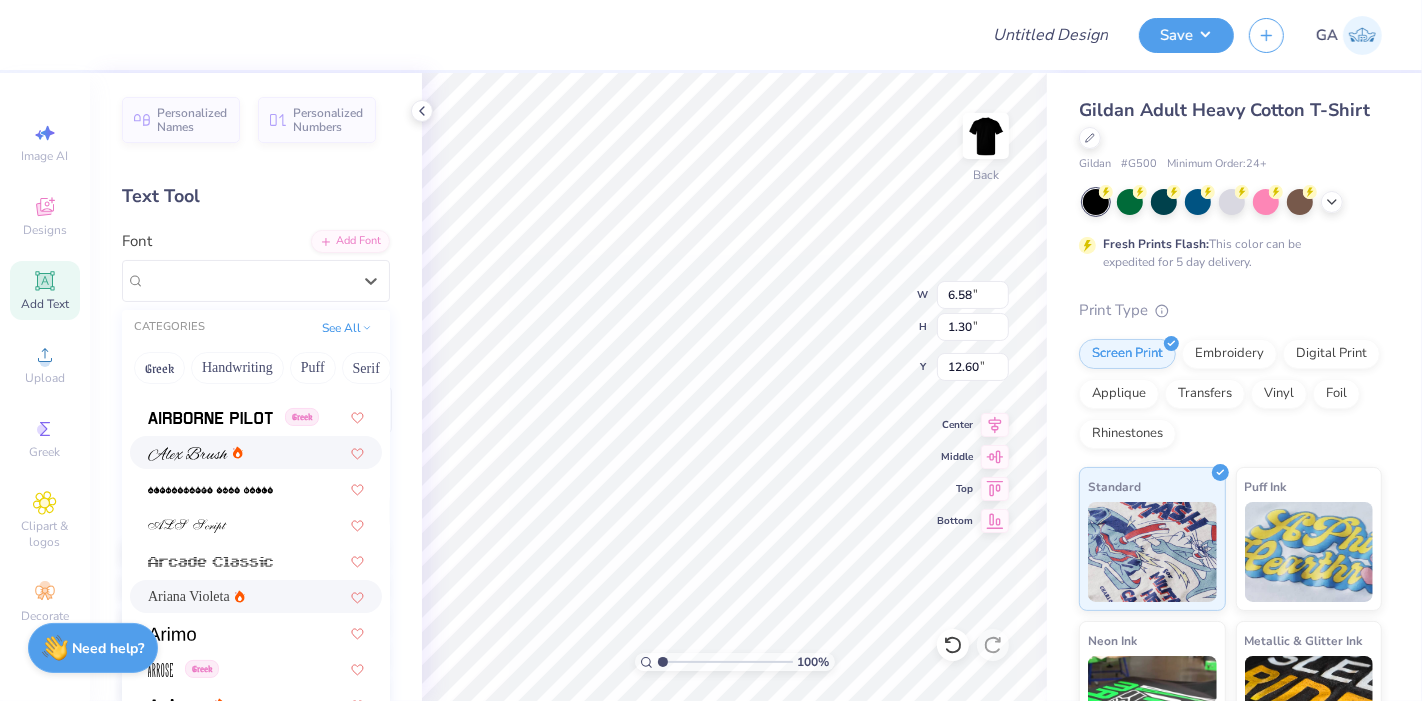 click 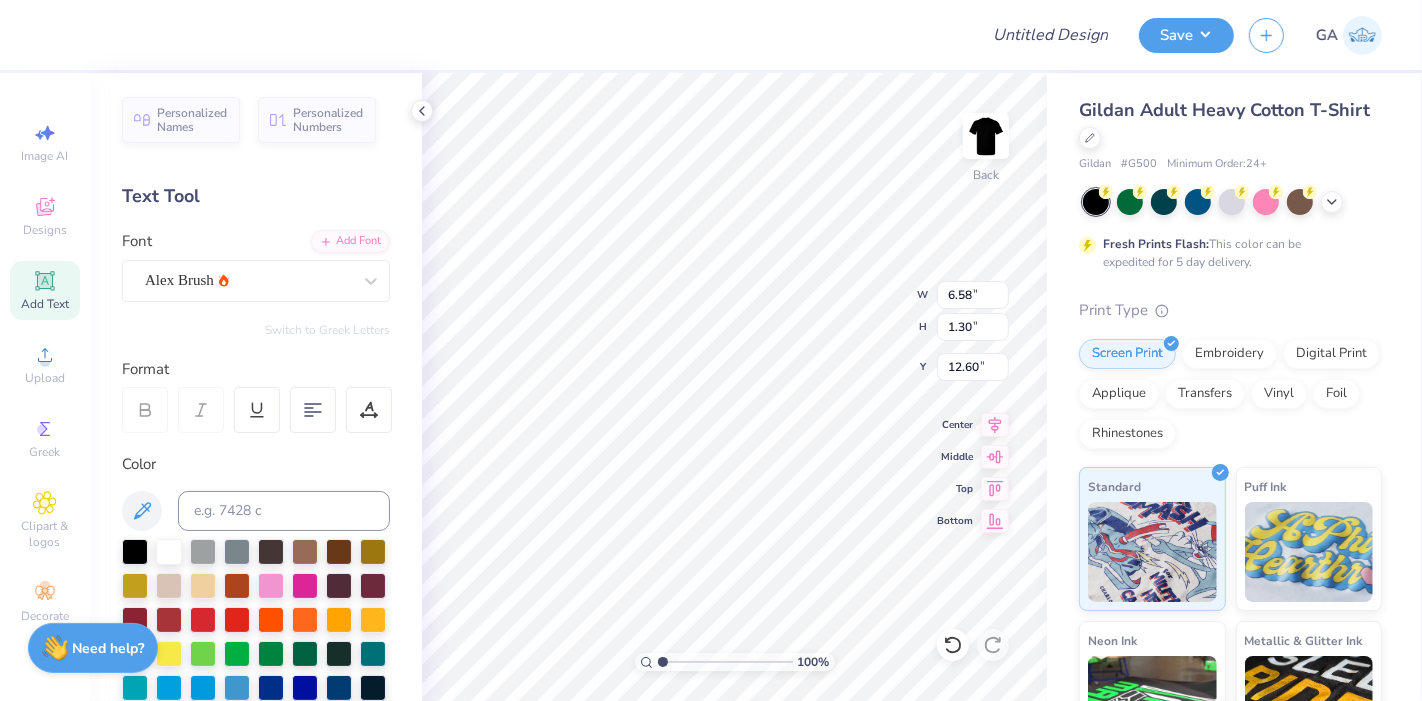 scroll, scrollTop: 18, scrollLeft: 5, axis: both 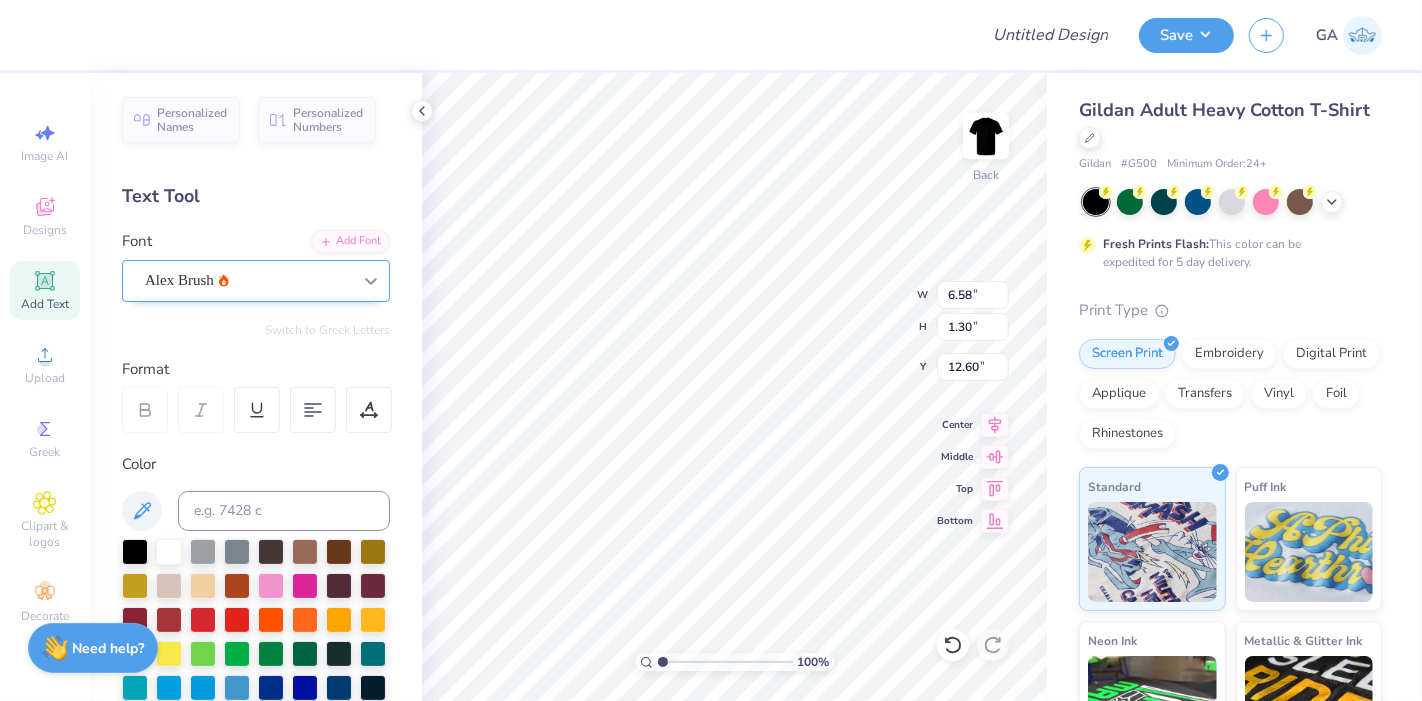 type on "2025-2026" 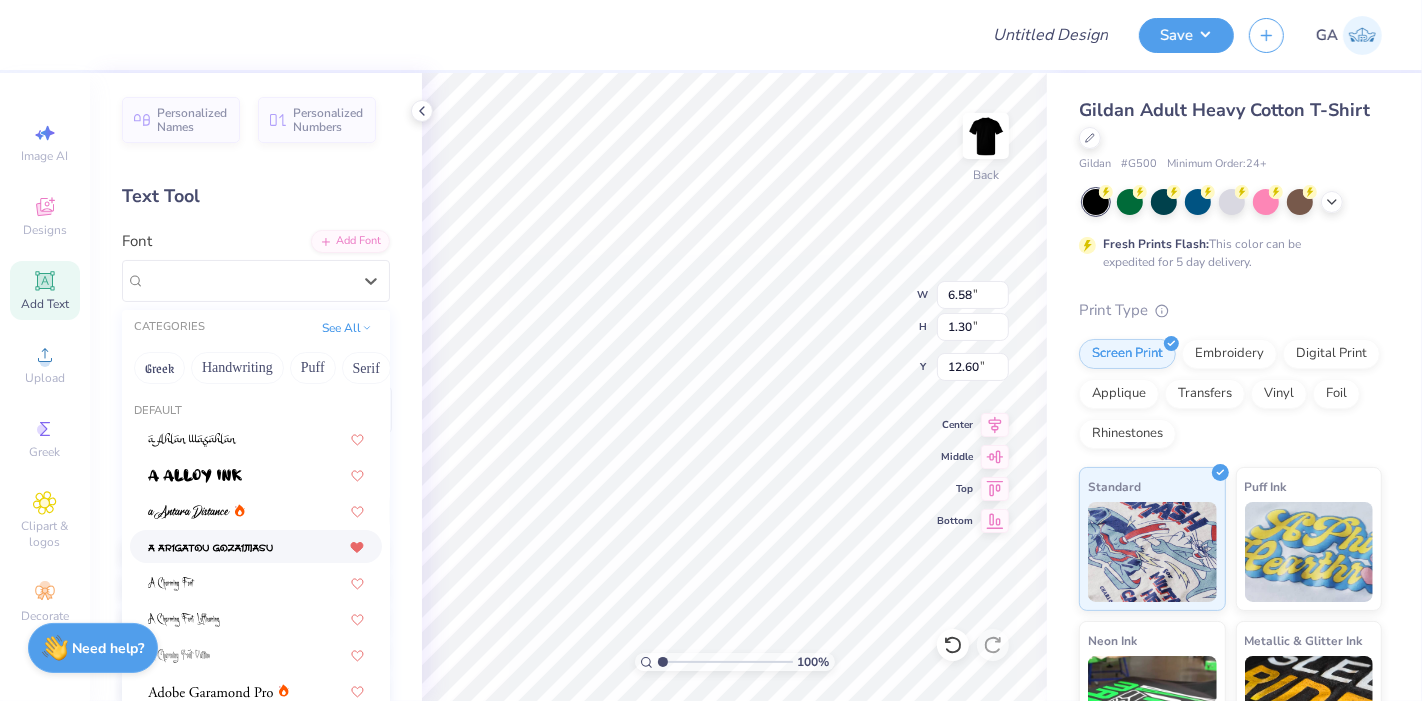 click 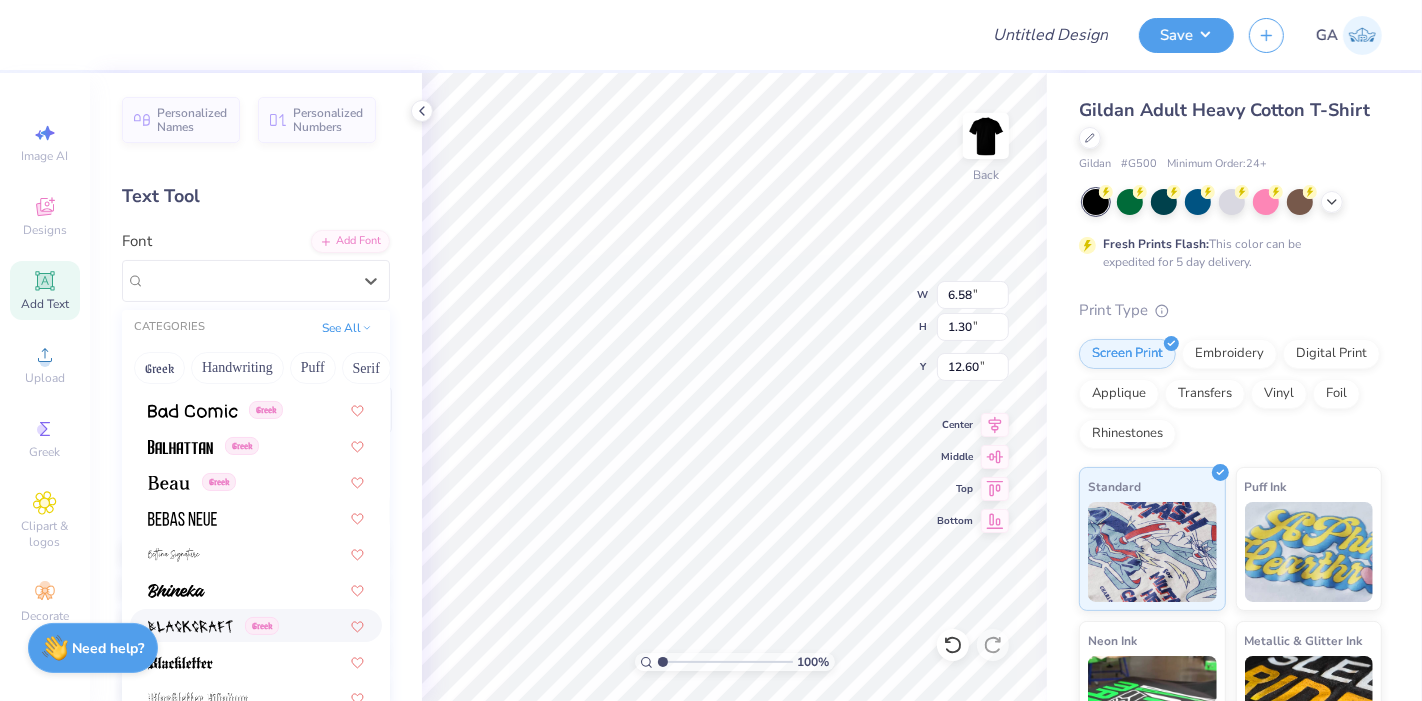 scroll, scrollTop: 948, scrollLeft: 0, axis: vertical 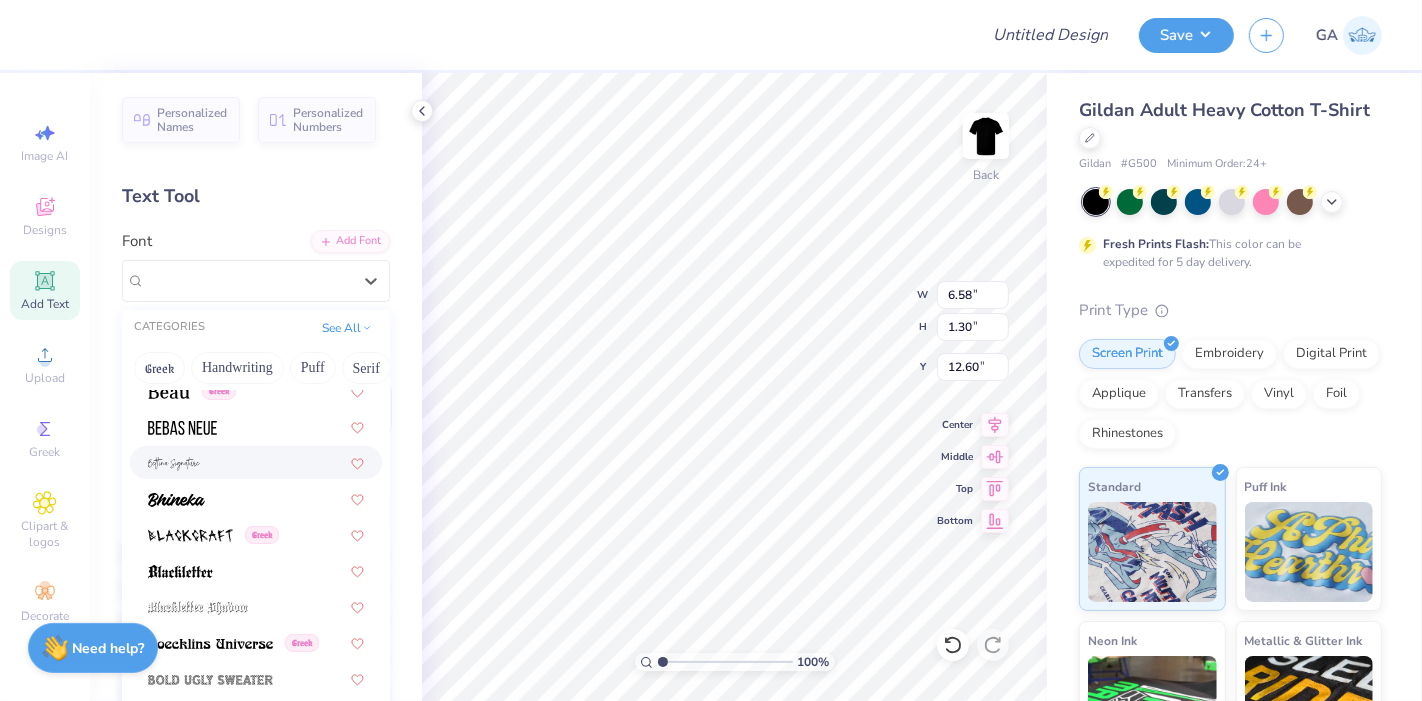 click at bounding box center [256, 462] 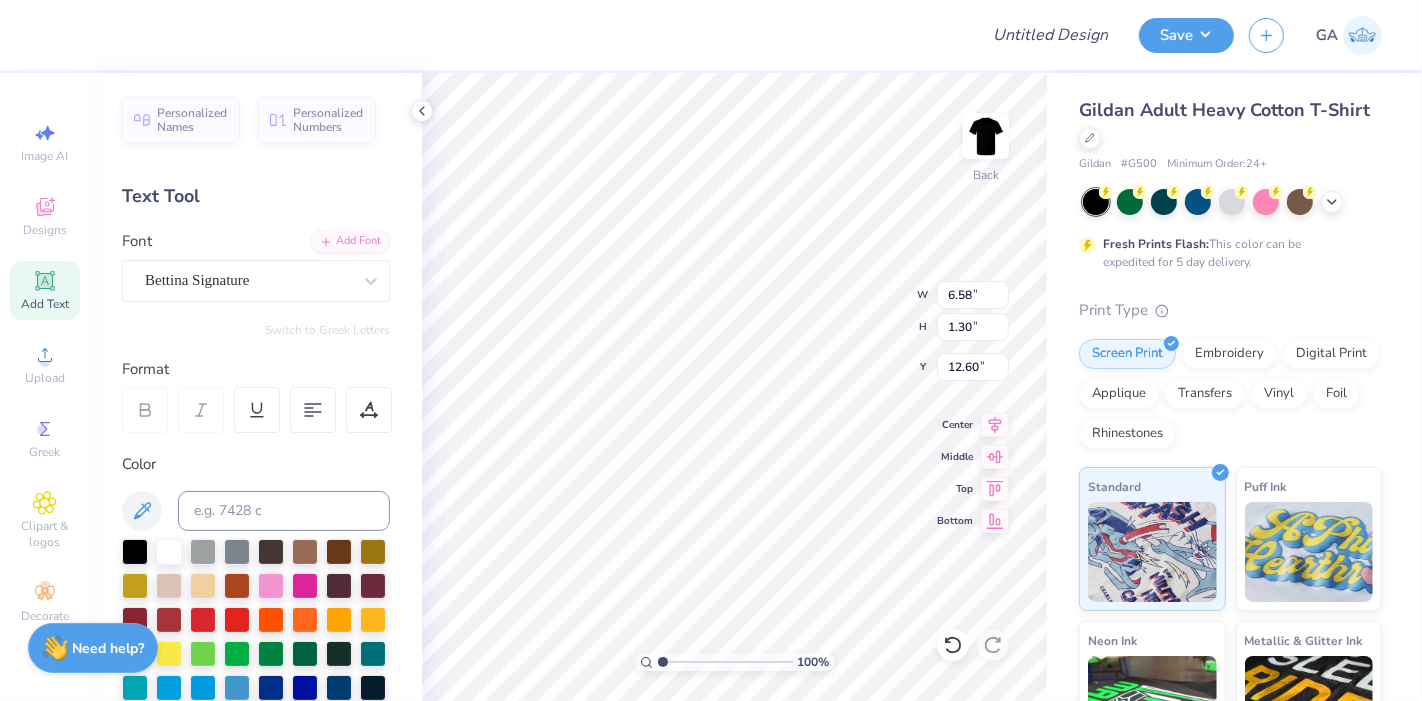 scroll, scrollTop: 44, scrollLeft: 0, axis: vertical 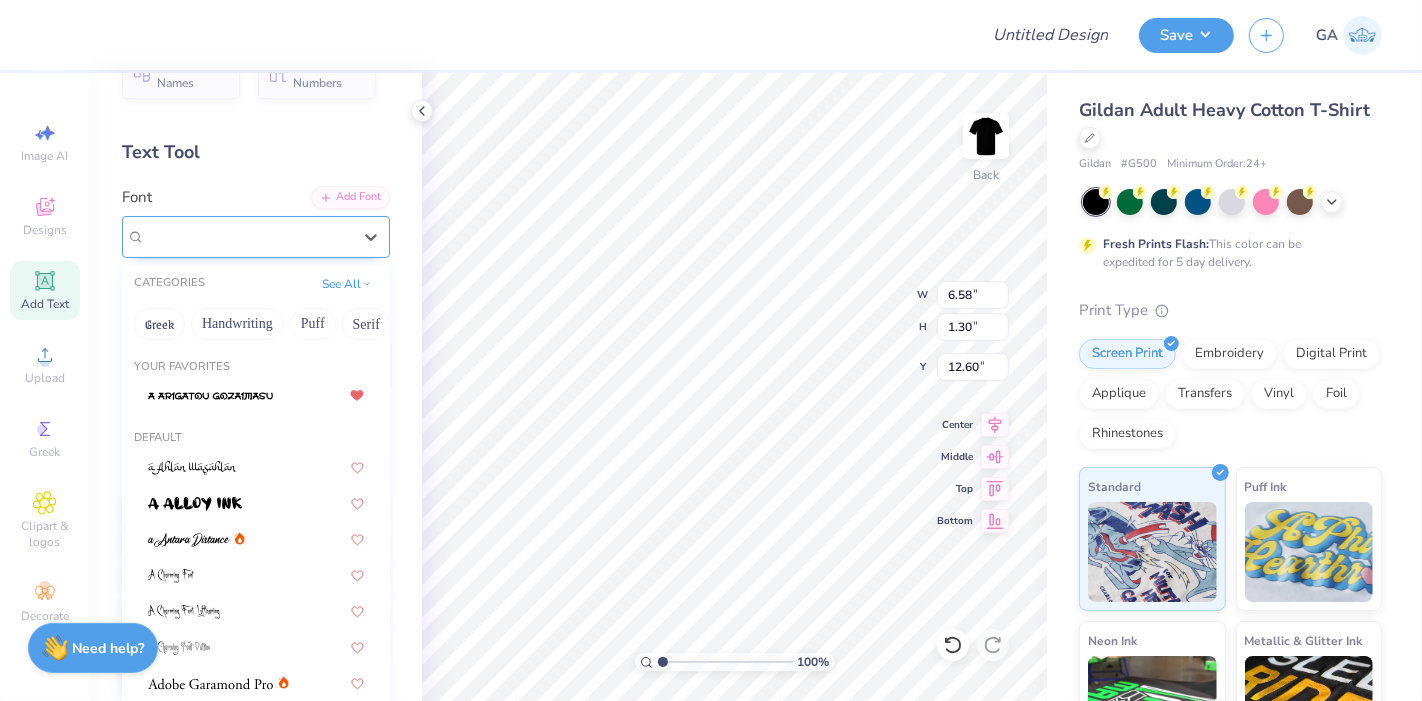 click on "Bettina Signature" at bounding box center [256, 237] 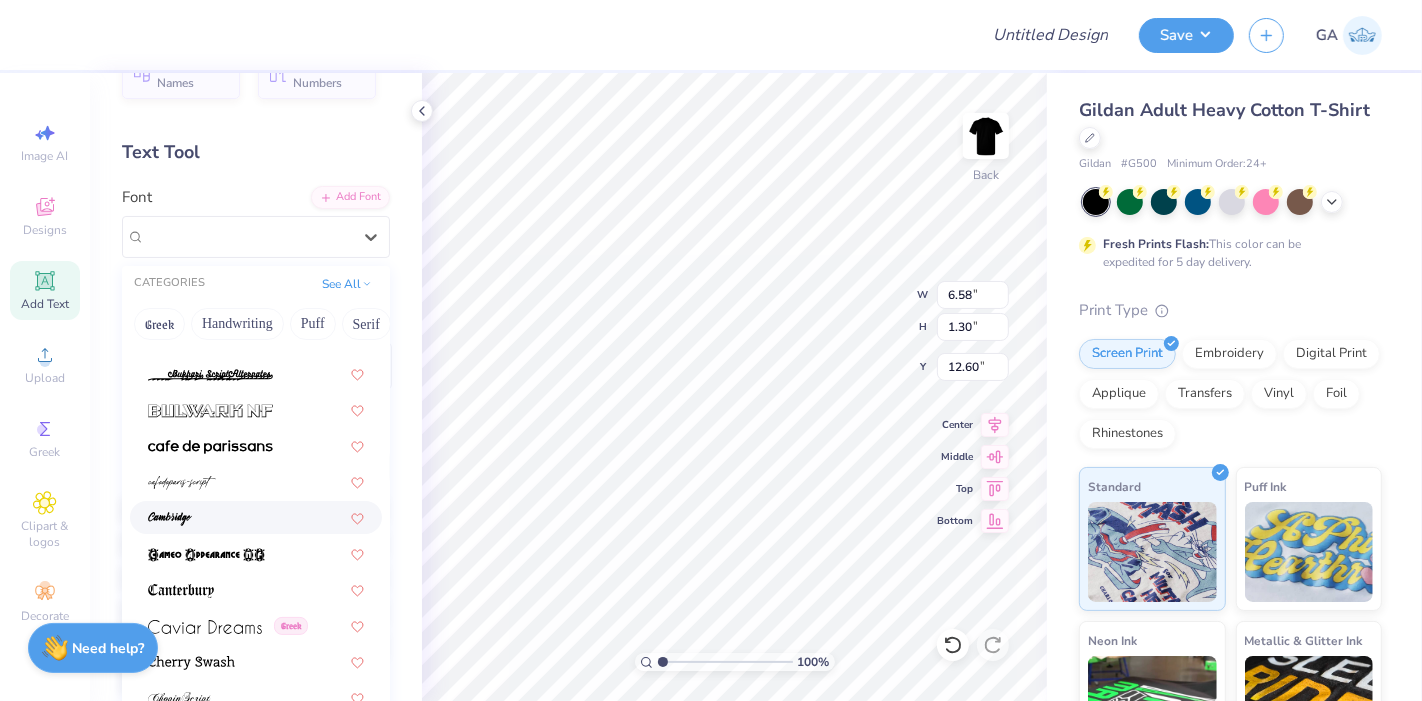 scroll, scrollTop: 1971, scrollLeft: 0, axis: vertical 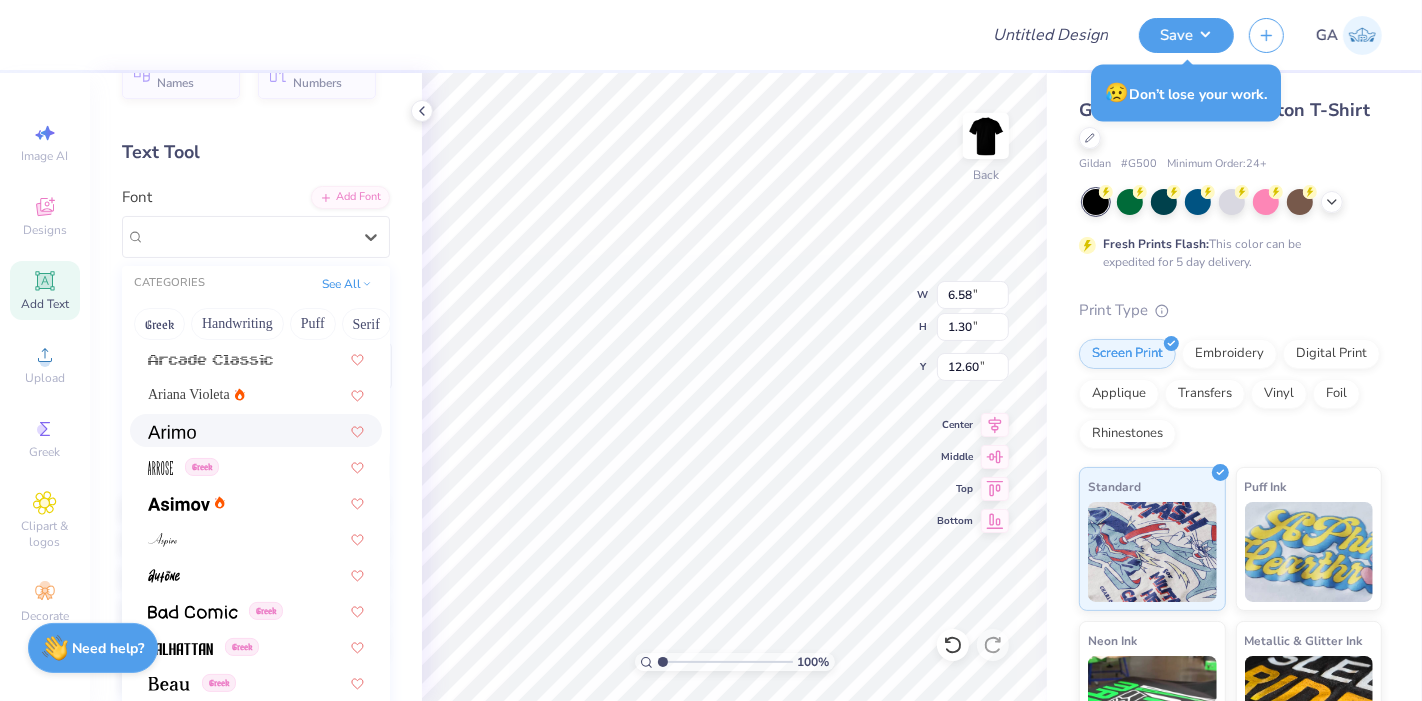 click at bounding box center (256, 430) 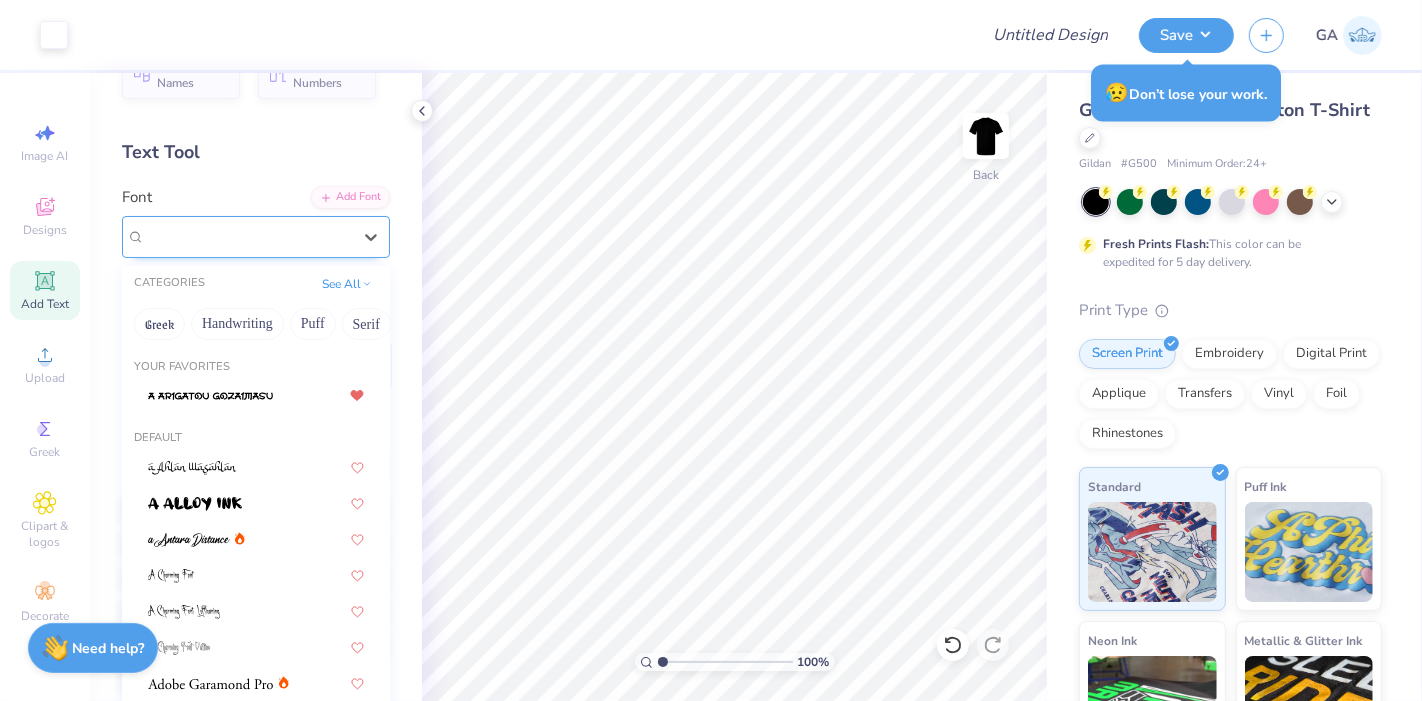 click on "Arimo" at bounding box center (248, 236) 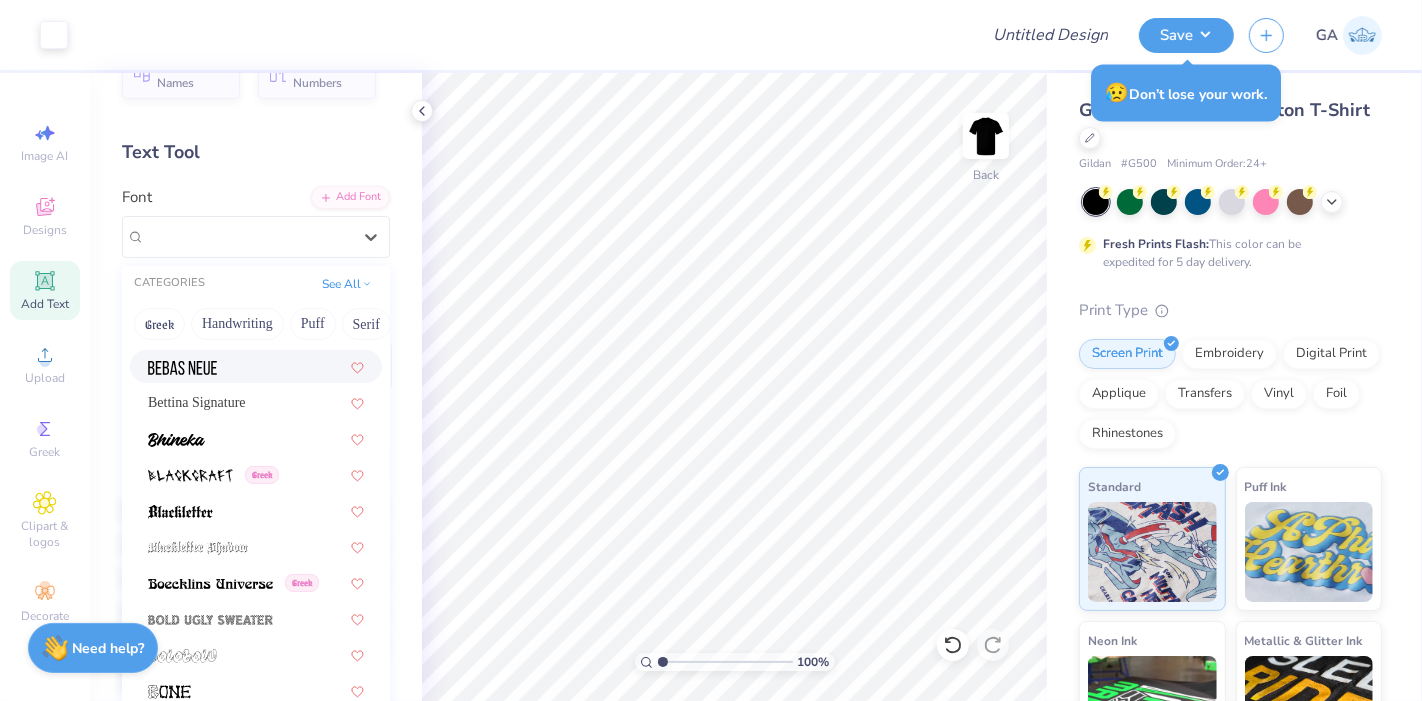 scroll, scrollTop: 1004, scrollLeft: 0, axis: vertical 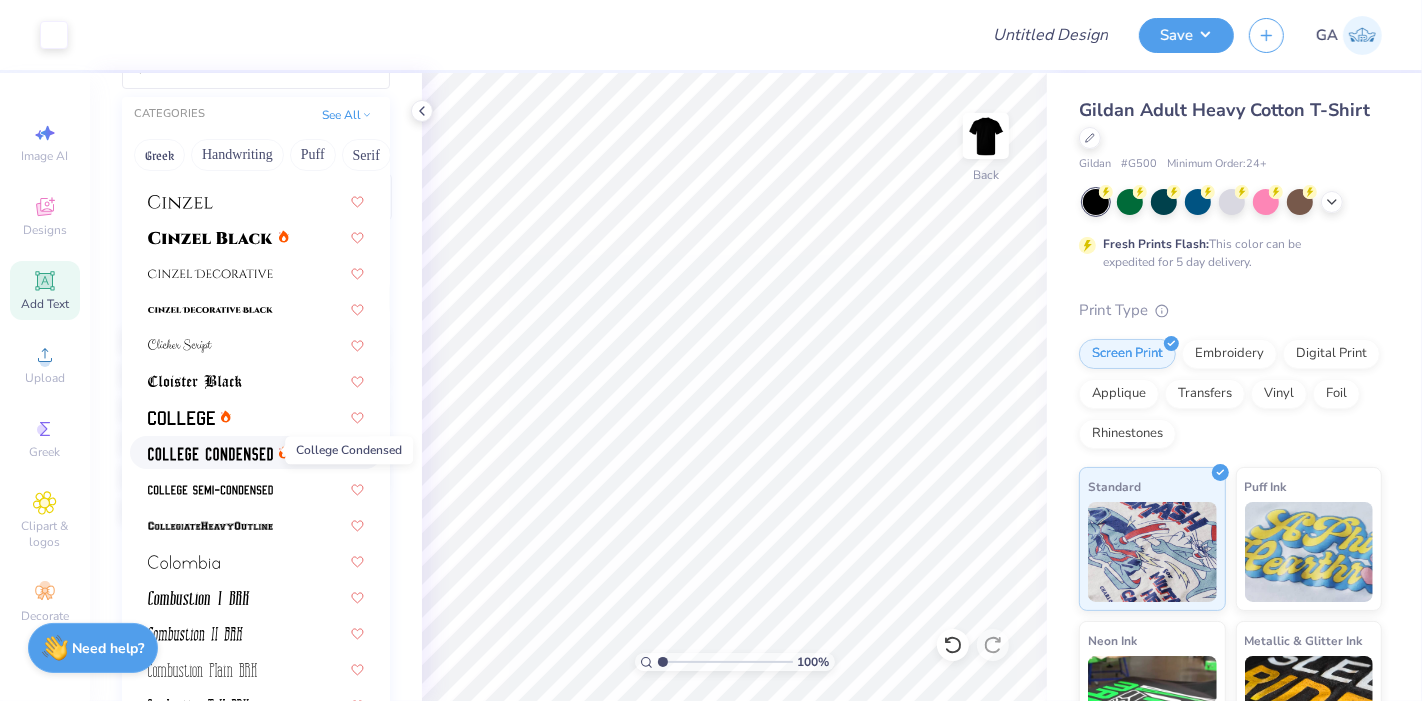 click at bounding box center [210, 454] 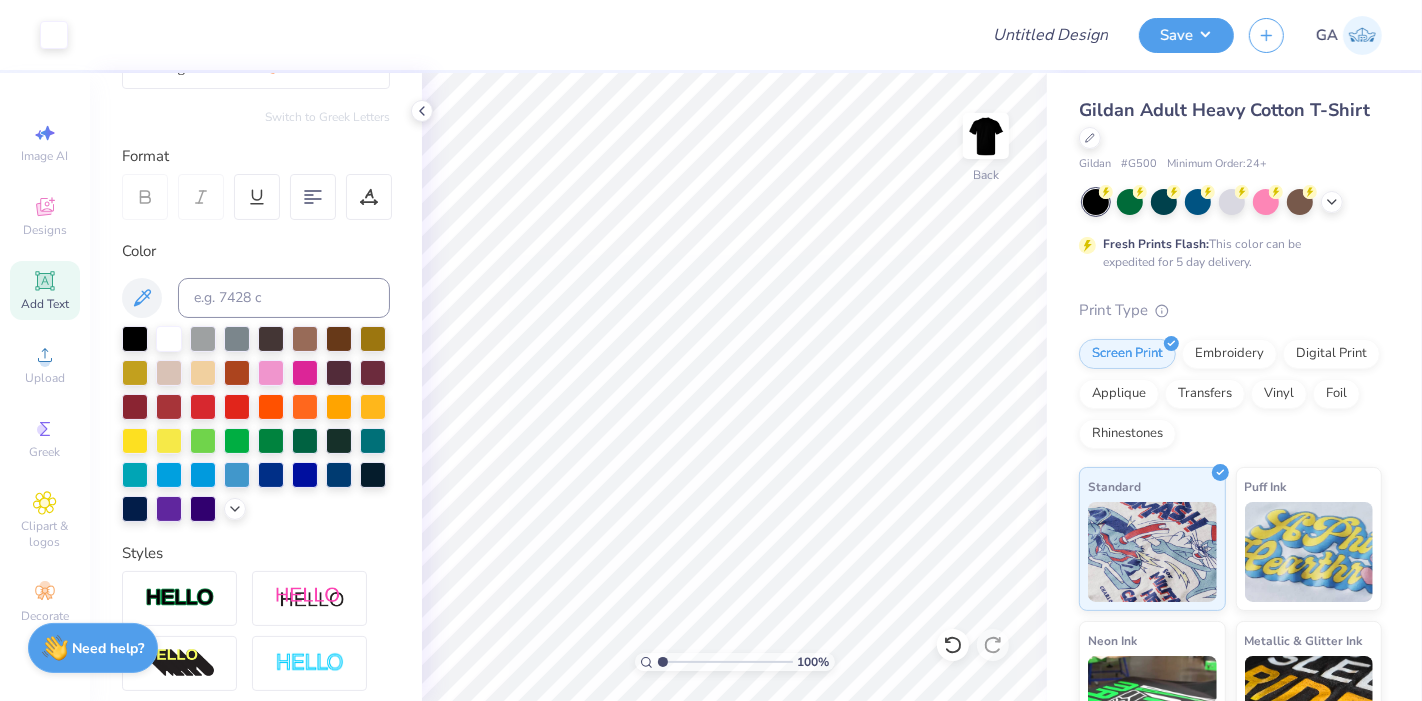 scroll, scrollTop: 214, scrollLeft: 0, axis: vertical 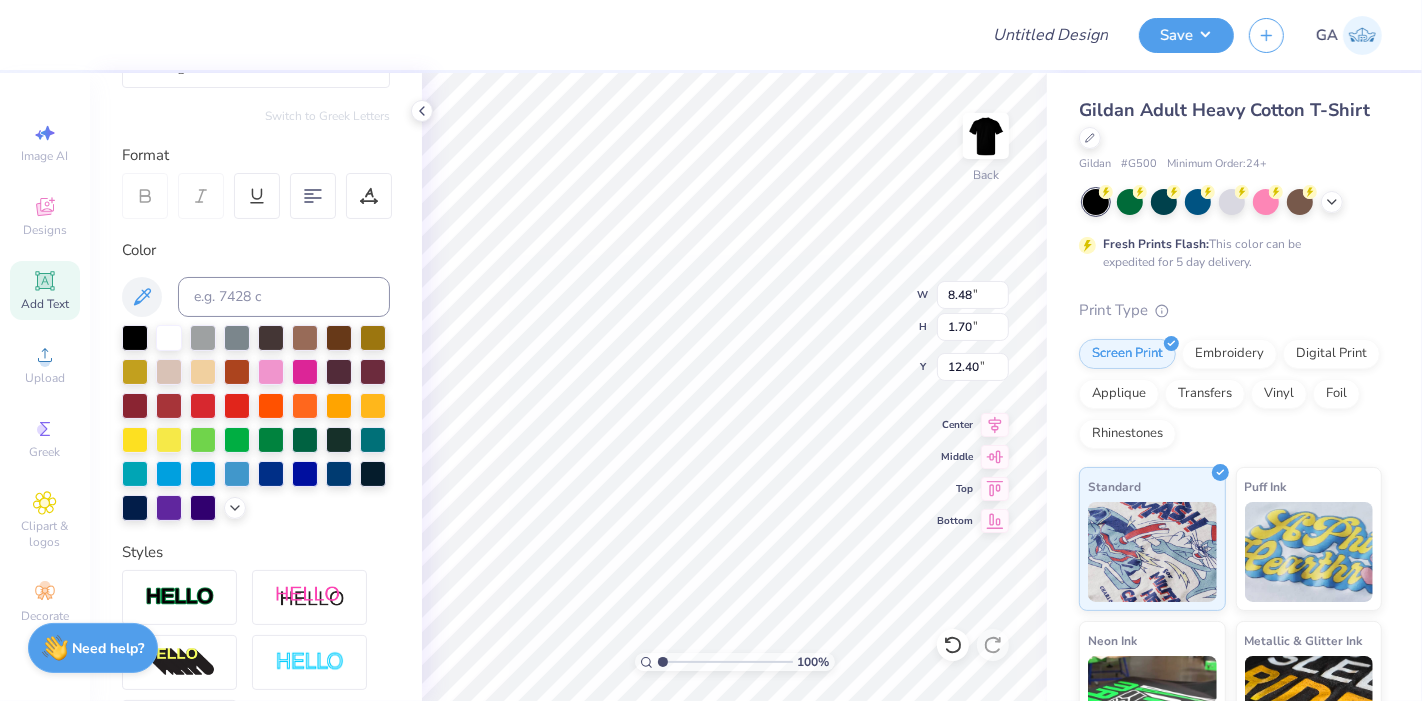 type on "3.97" 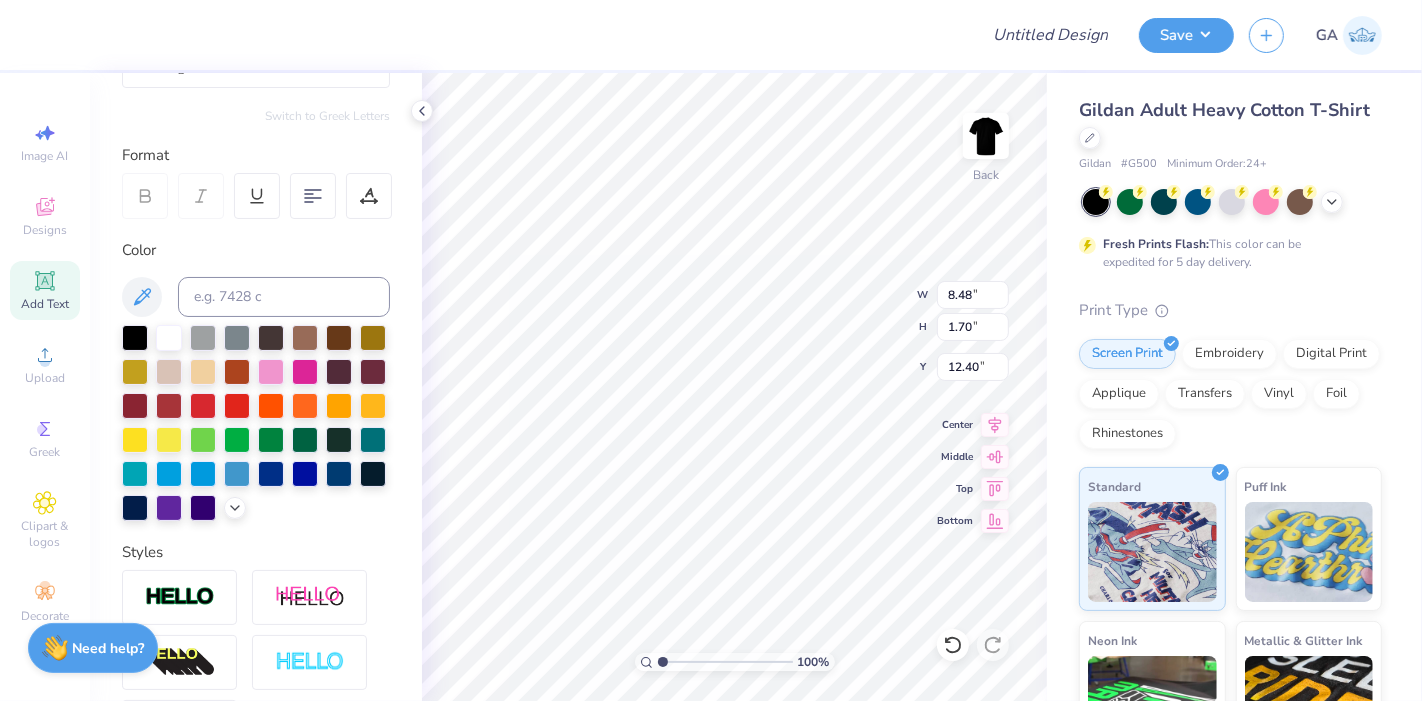 type on "0.79" 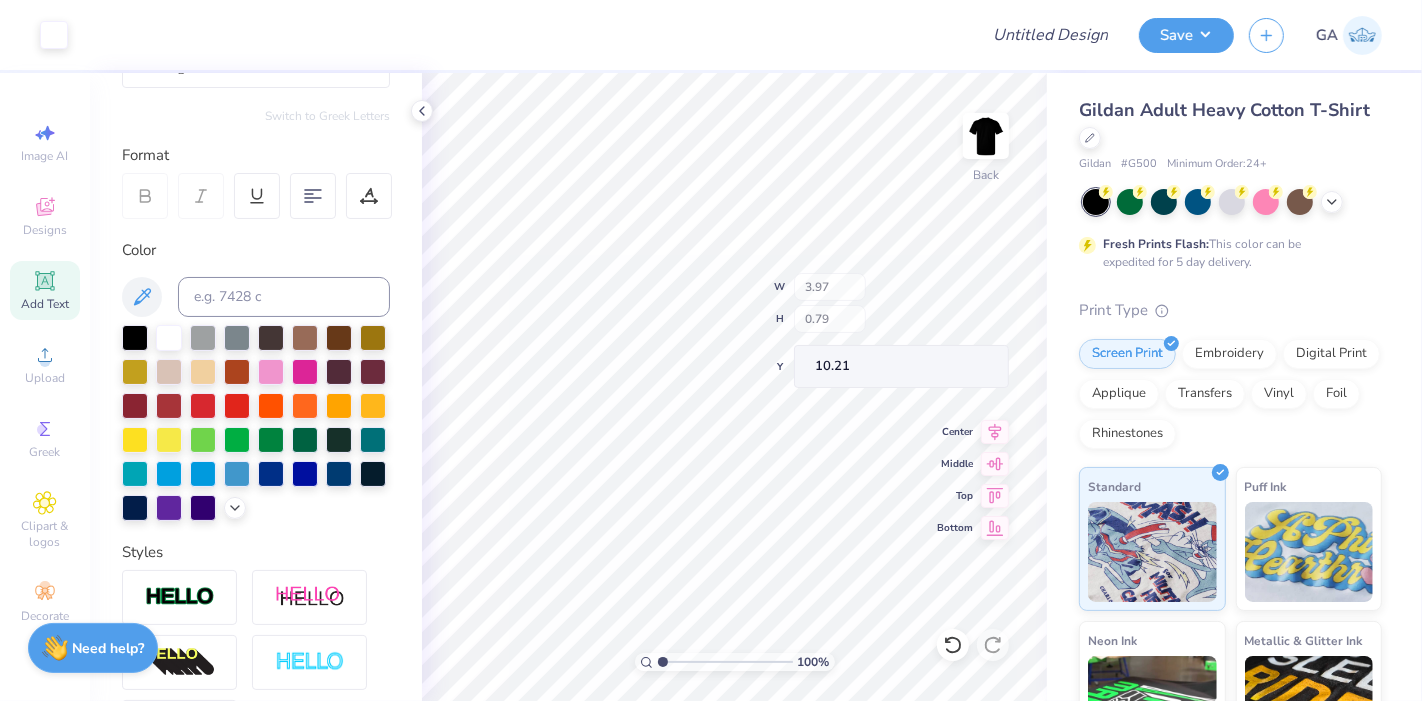 type on "10.21" 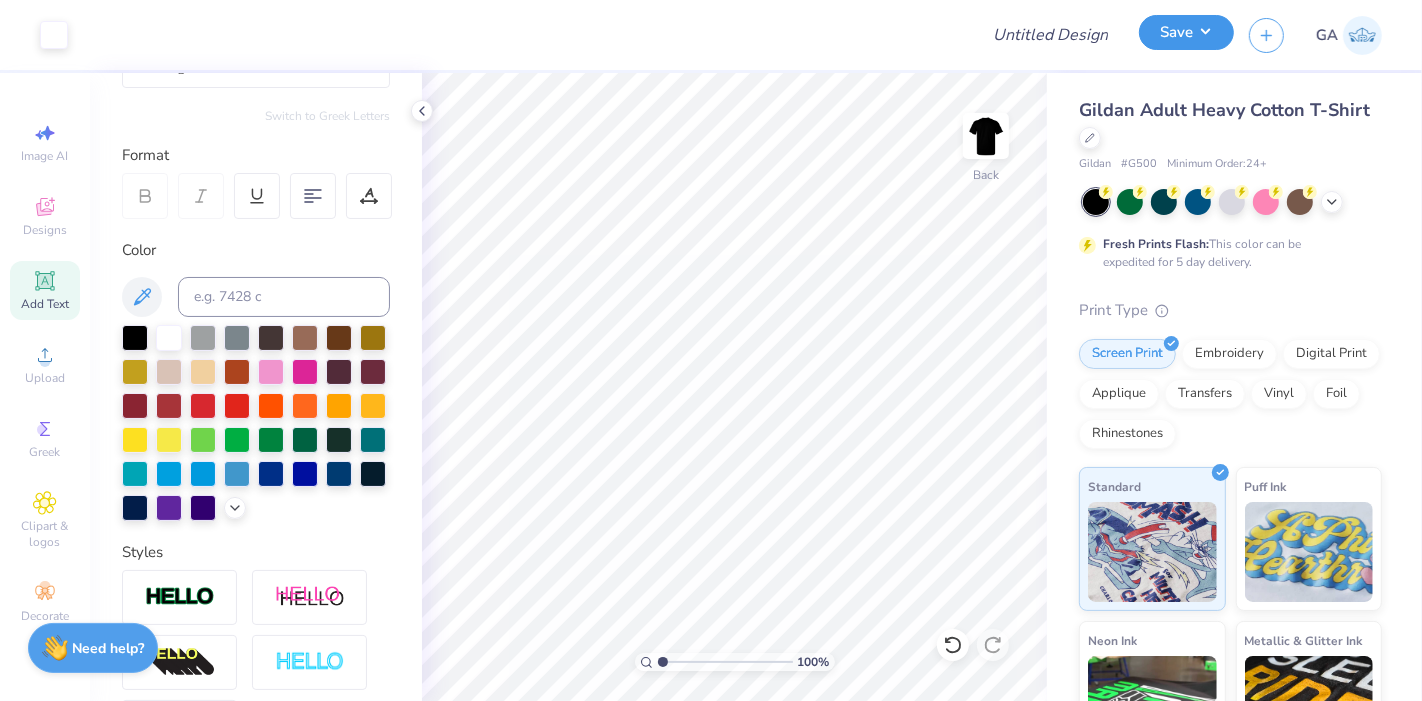 click on "Save" at bounding box center [1186, 32] 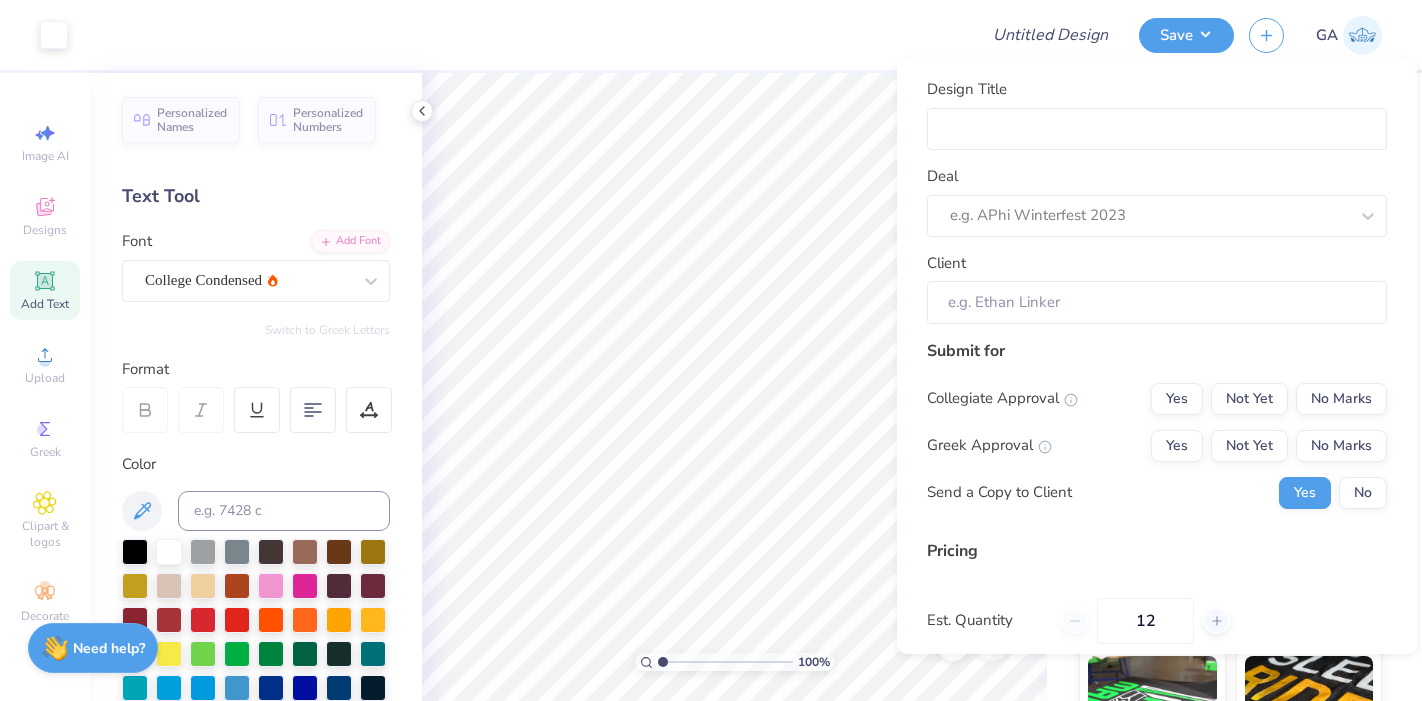 scroll, scrollTop: 0, scrollLeft: 0, axis: both 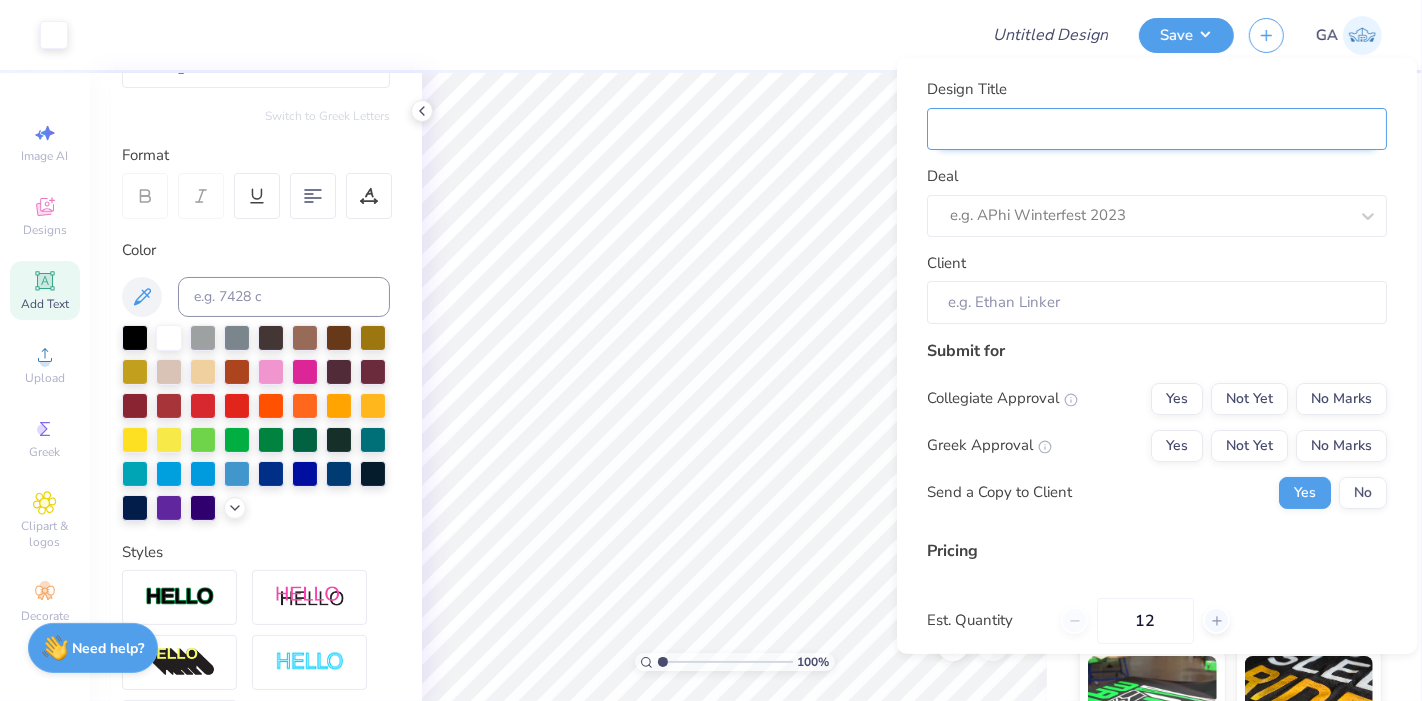 drag, startPoint x: 0, startPoint y: 0, endPoint x: 1074, endPoint y: 123, distance: 1081.0204 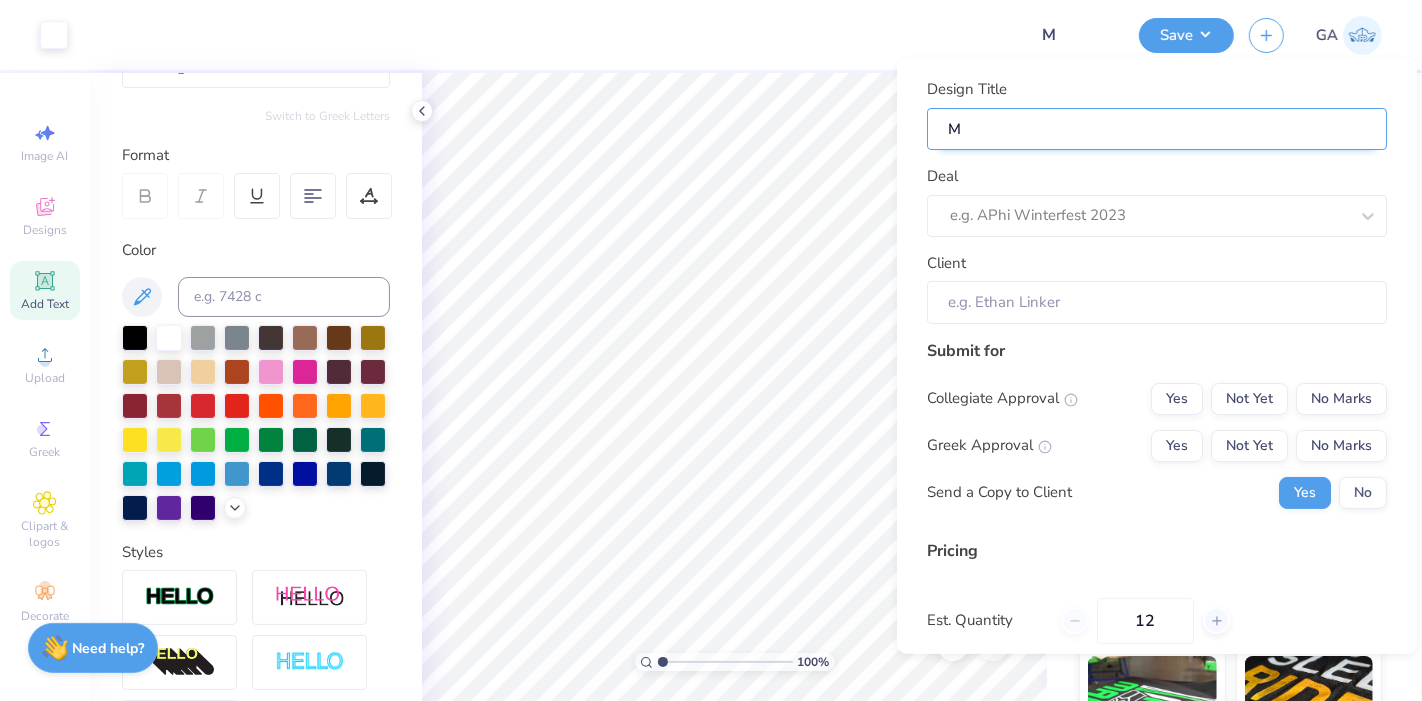 type on "Me" 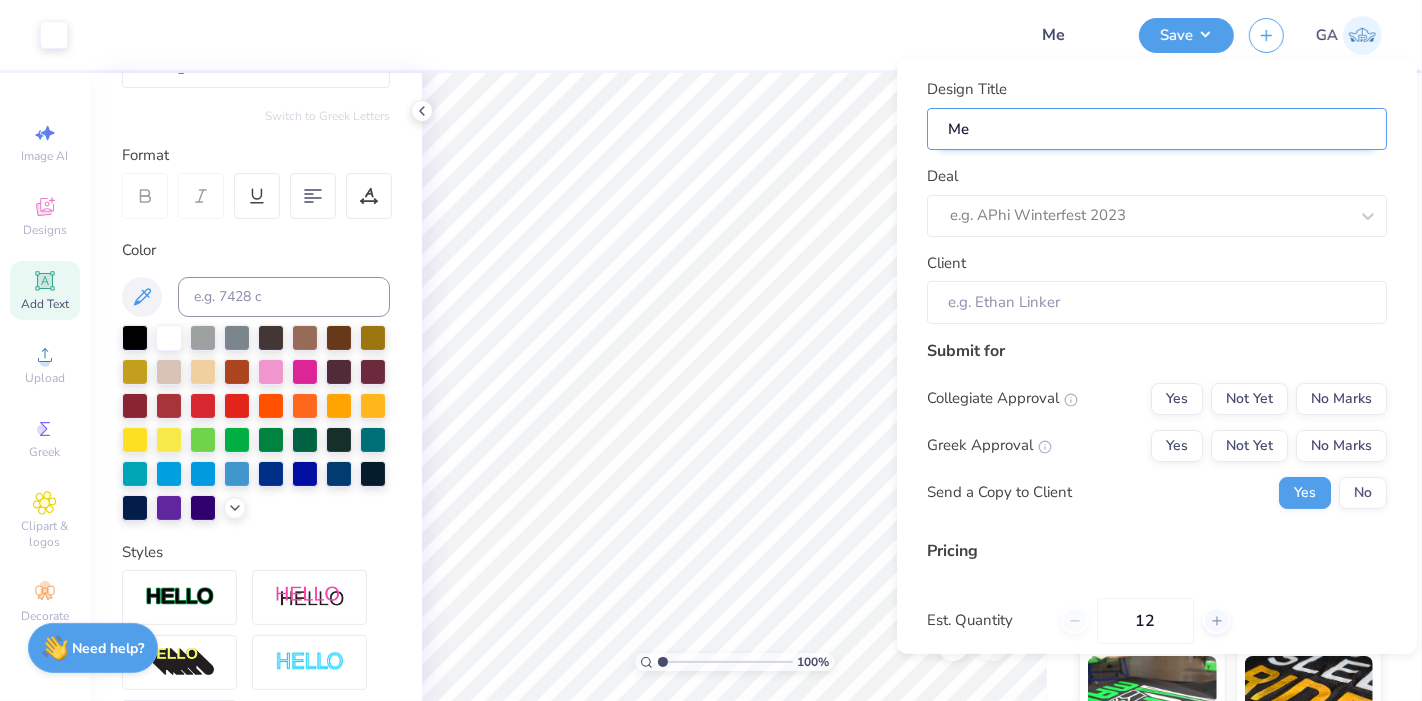 type on "Mer" 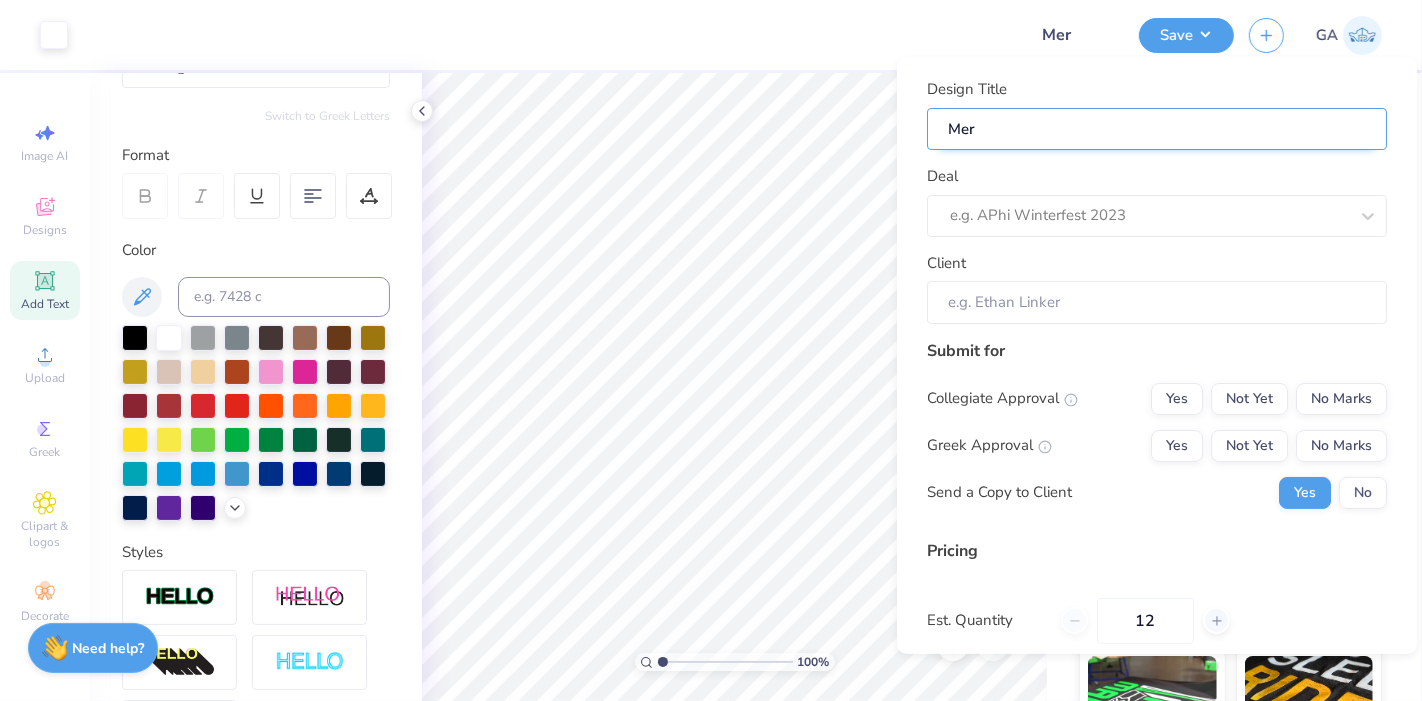 type on "Merc" 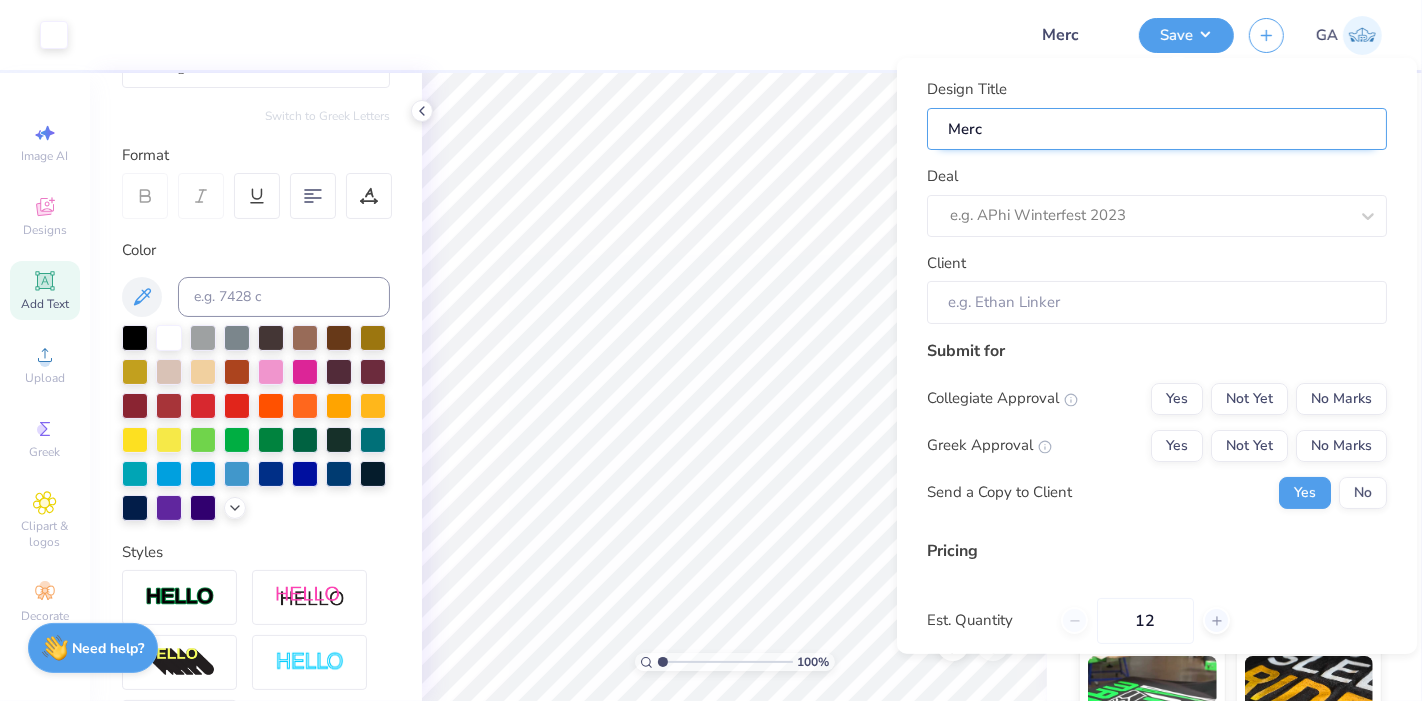 type on "Merch" 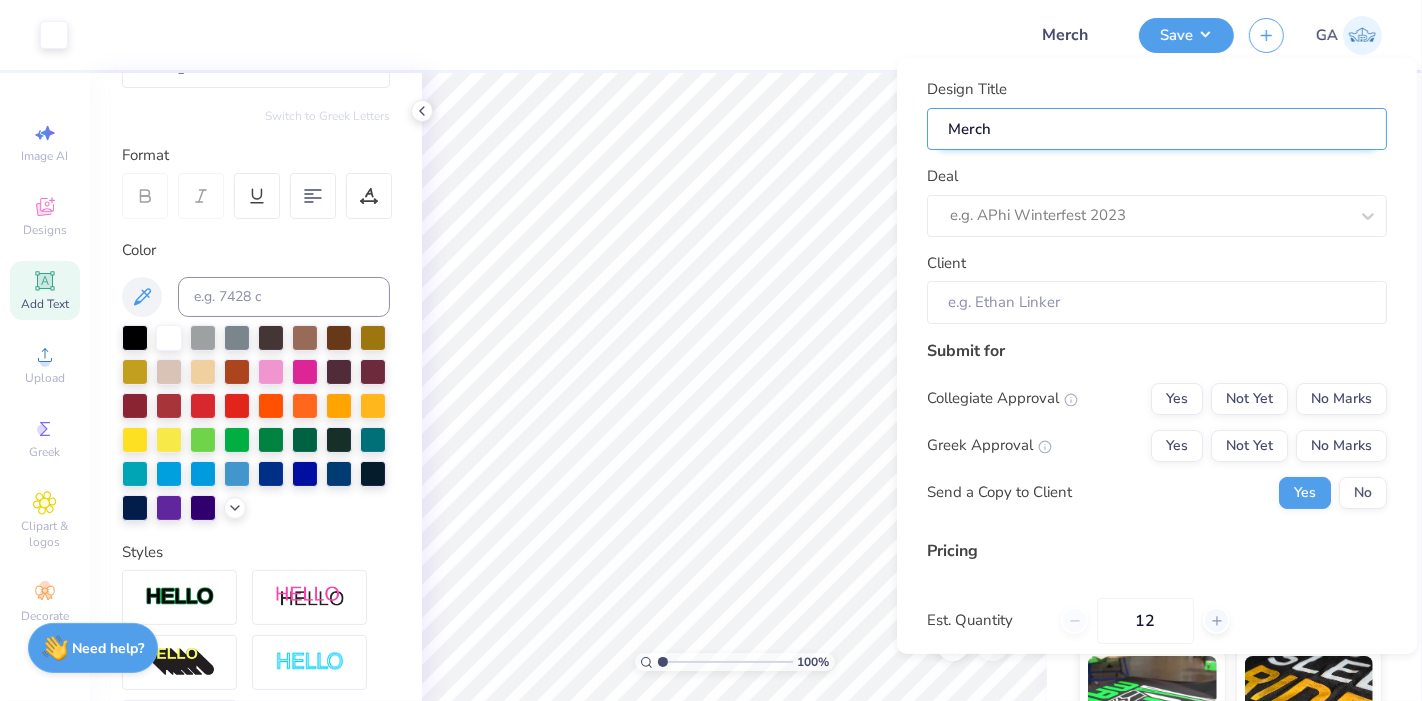 type on "Merch" 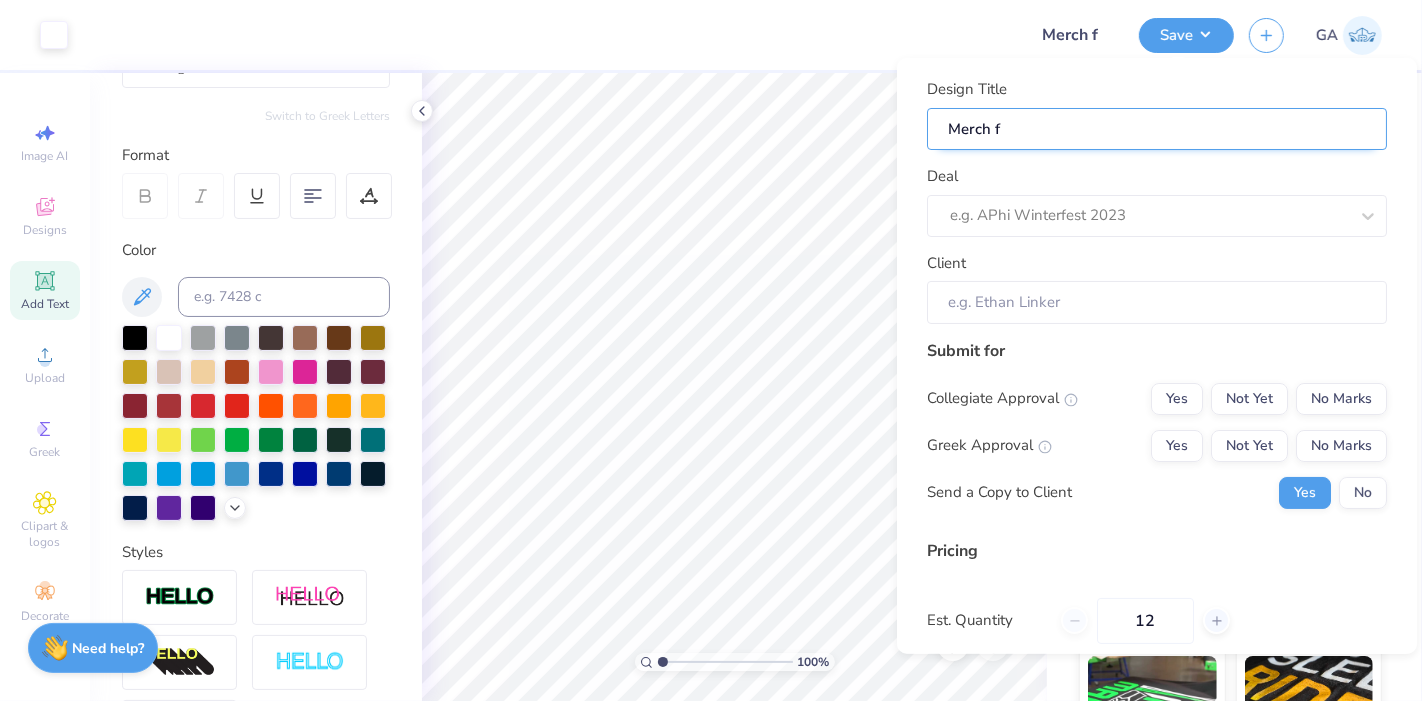 type on "Merch fo" 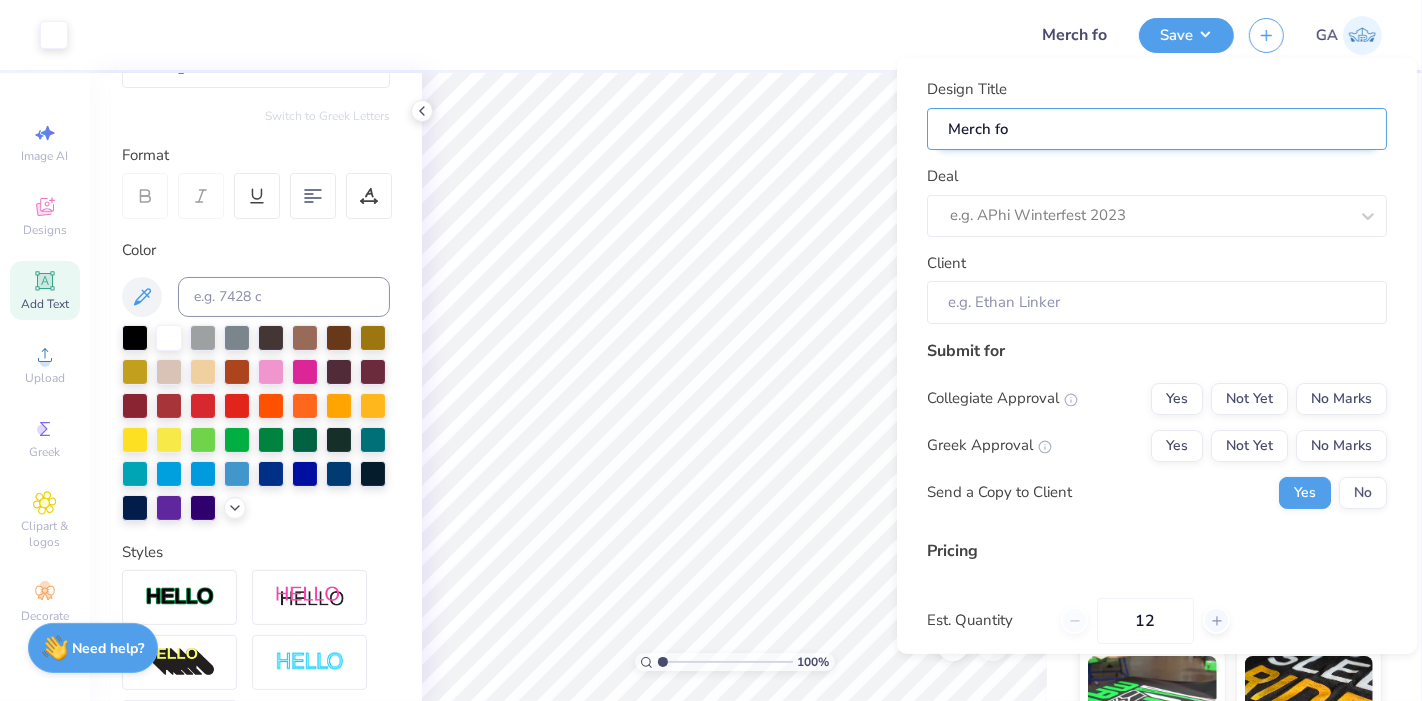 type on "Merch for" 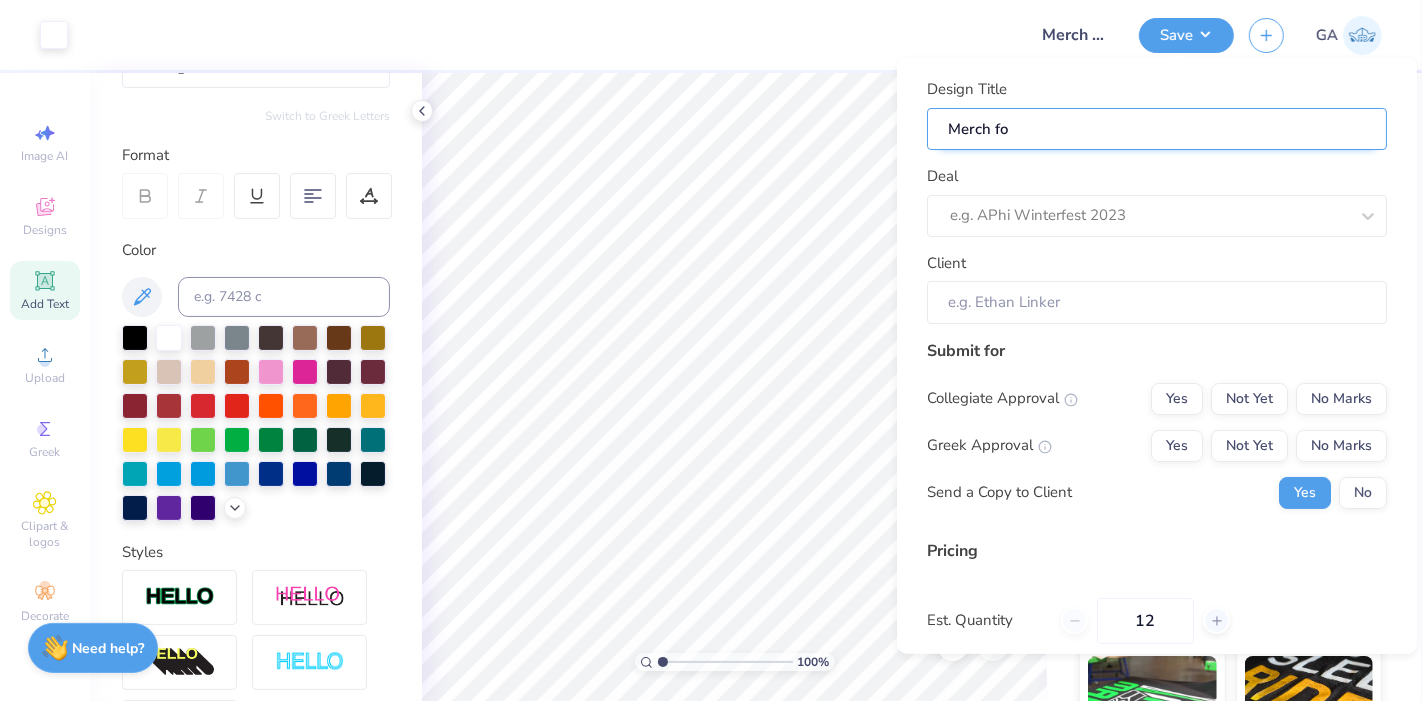 type on "Merch for" 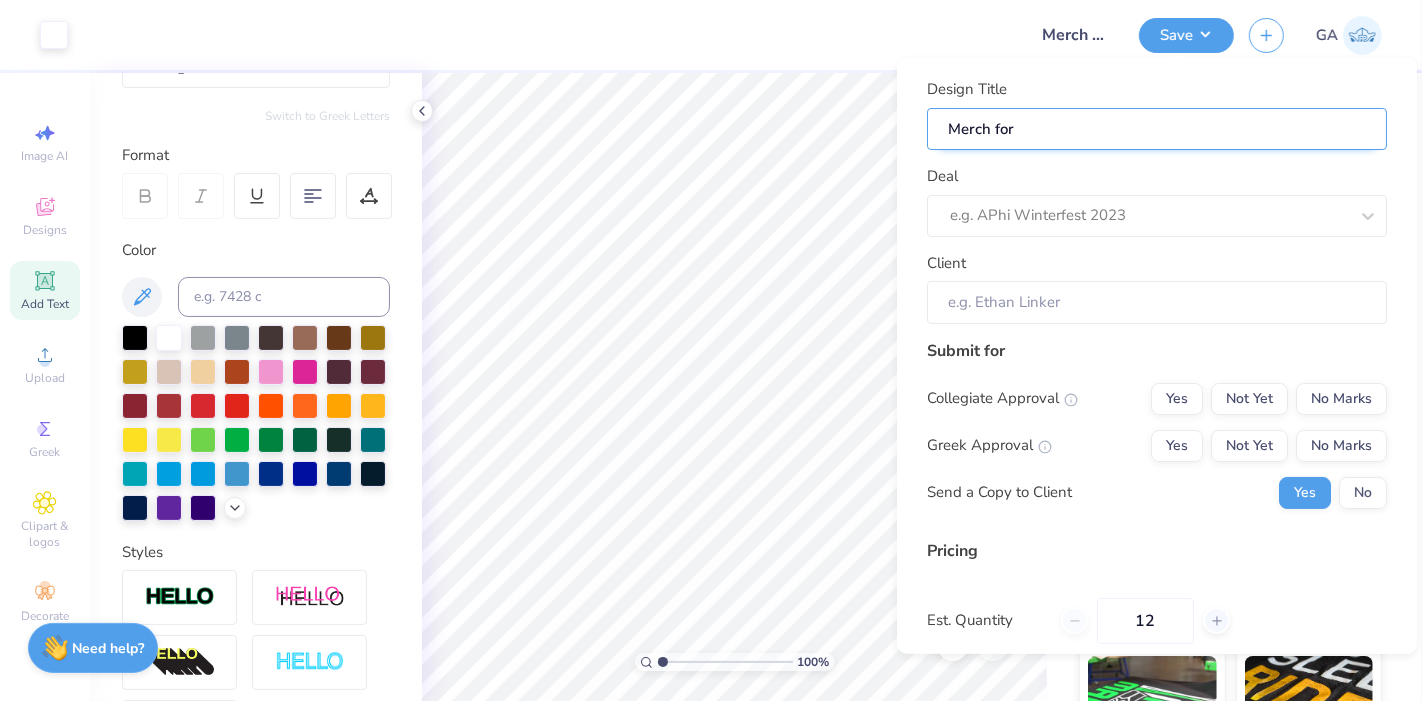 type on "Merch for" 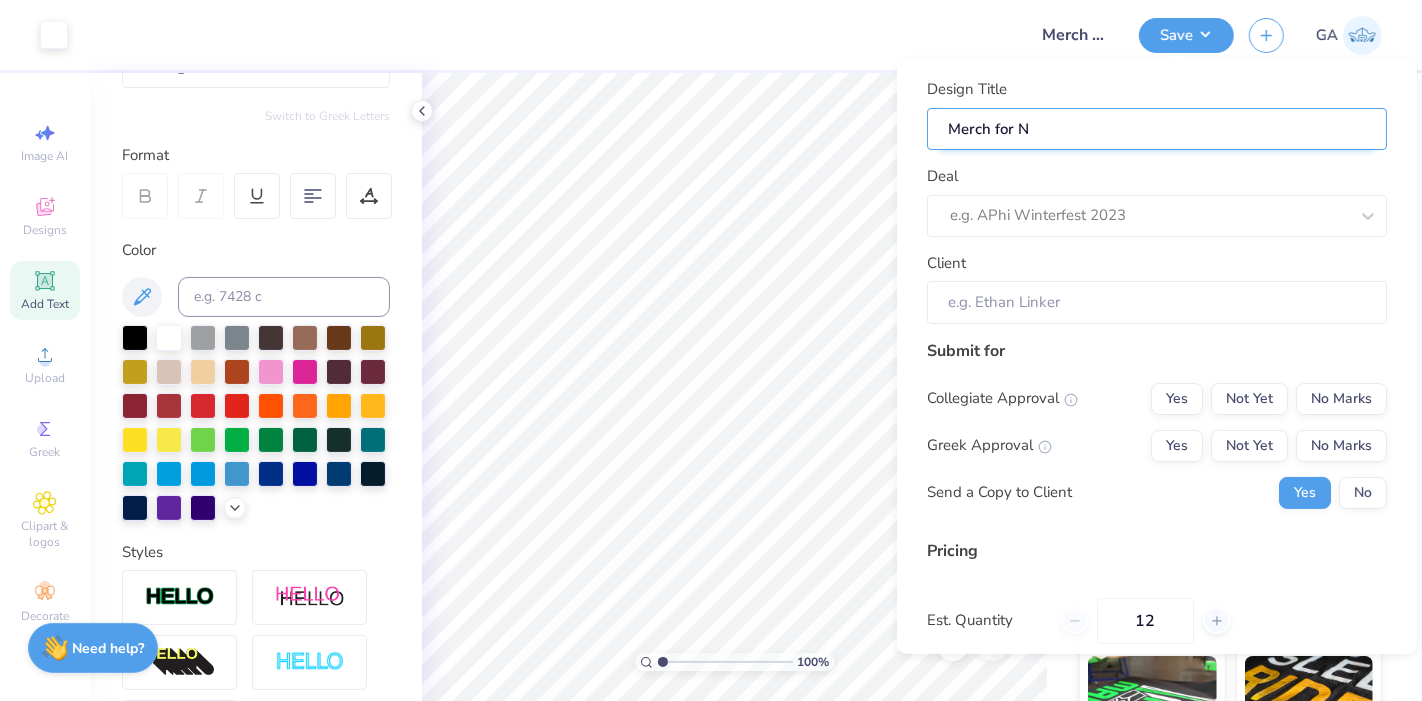 type on "Merch for Na" 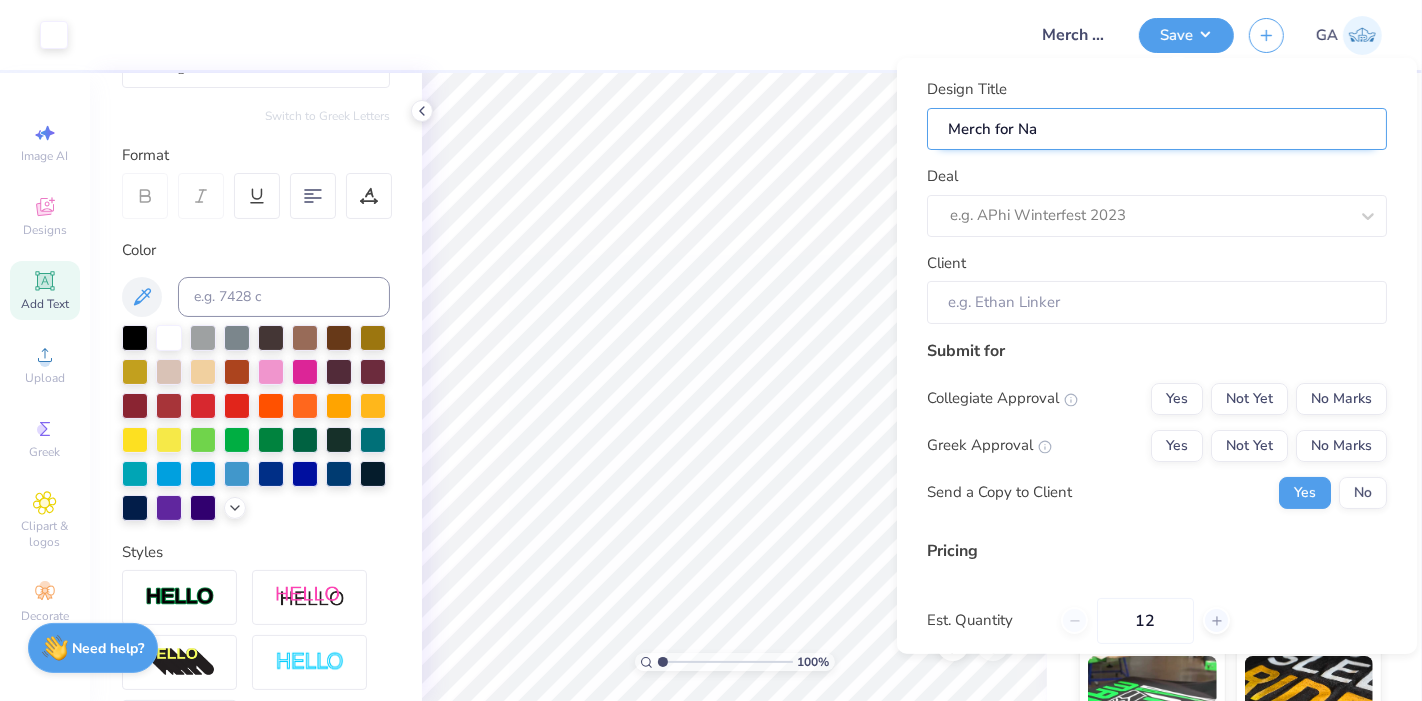 type on "Merch for Nat" 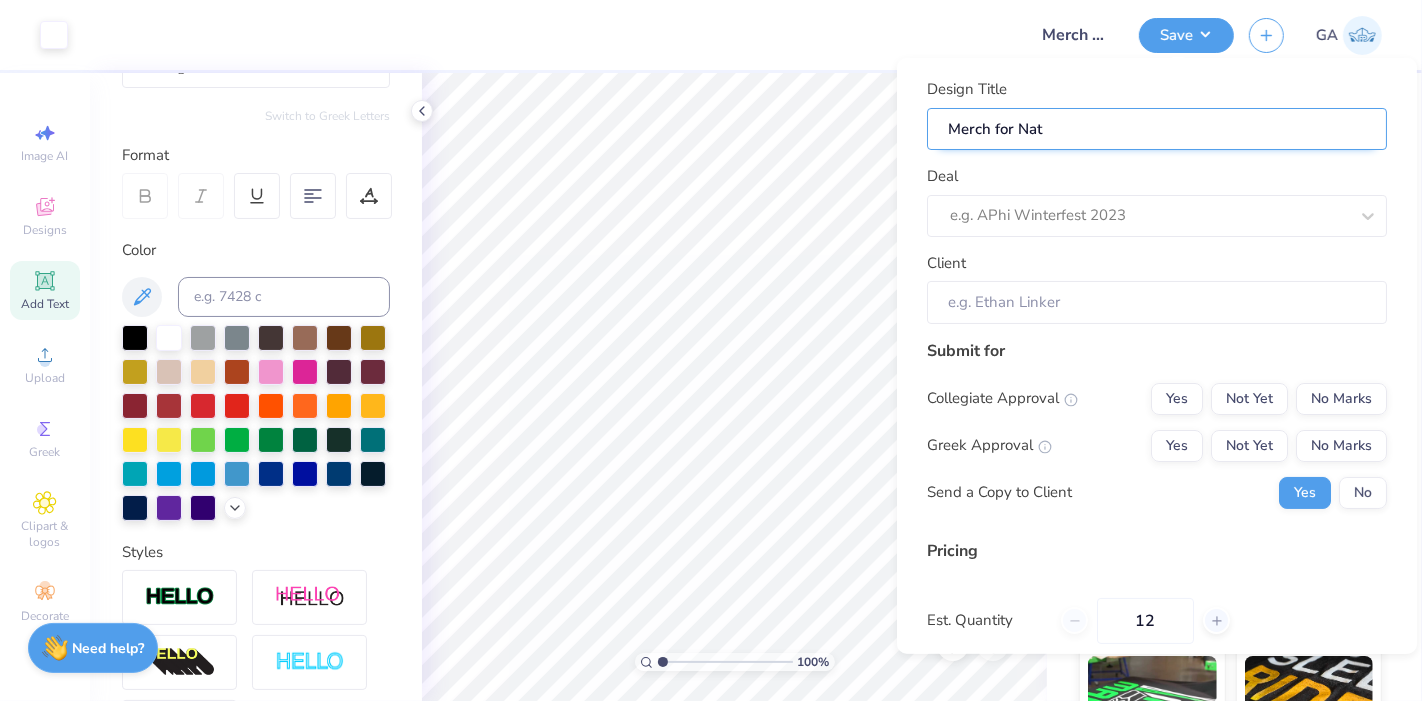 type on "Merch for Nati" 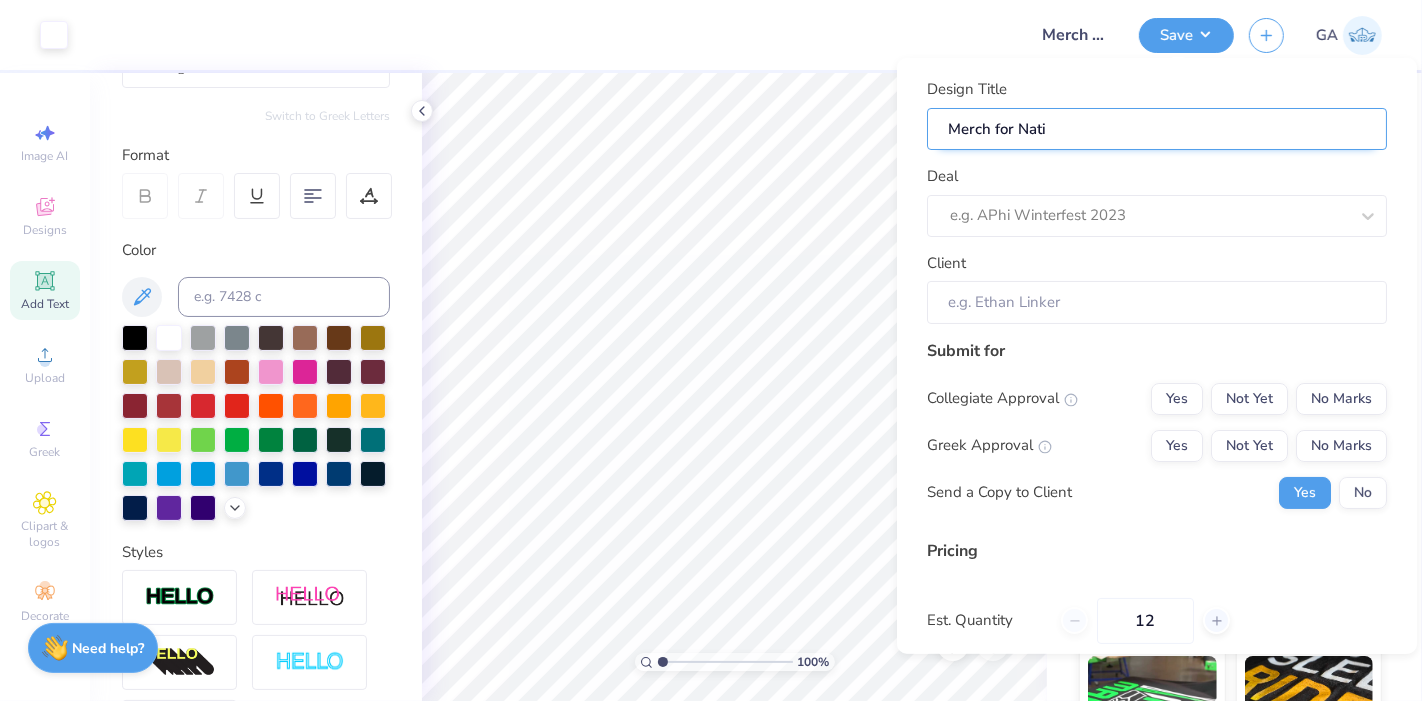type on "Merch for Natio" 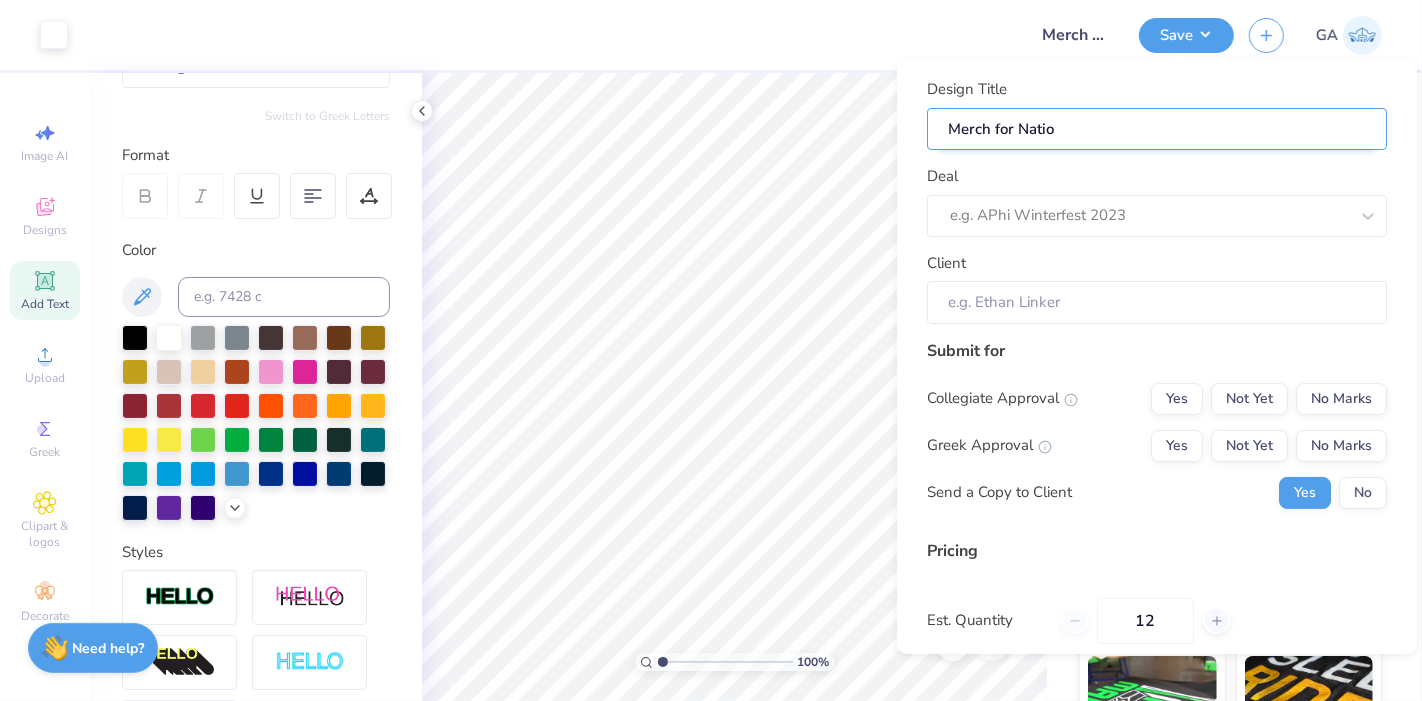 type on "Merch for Nation" 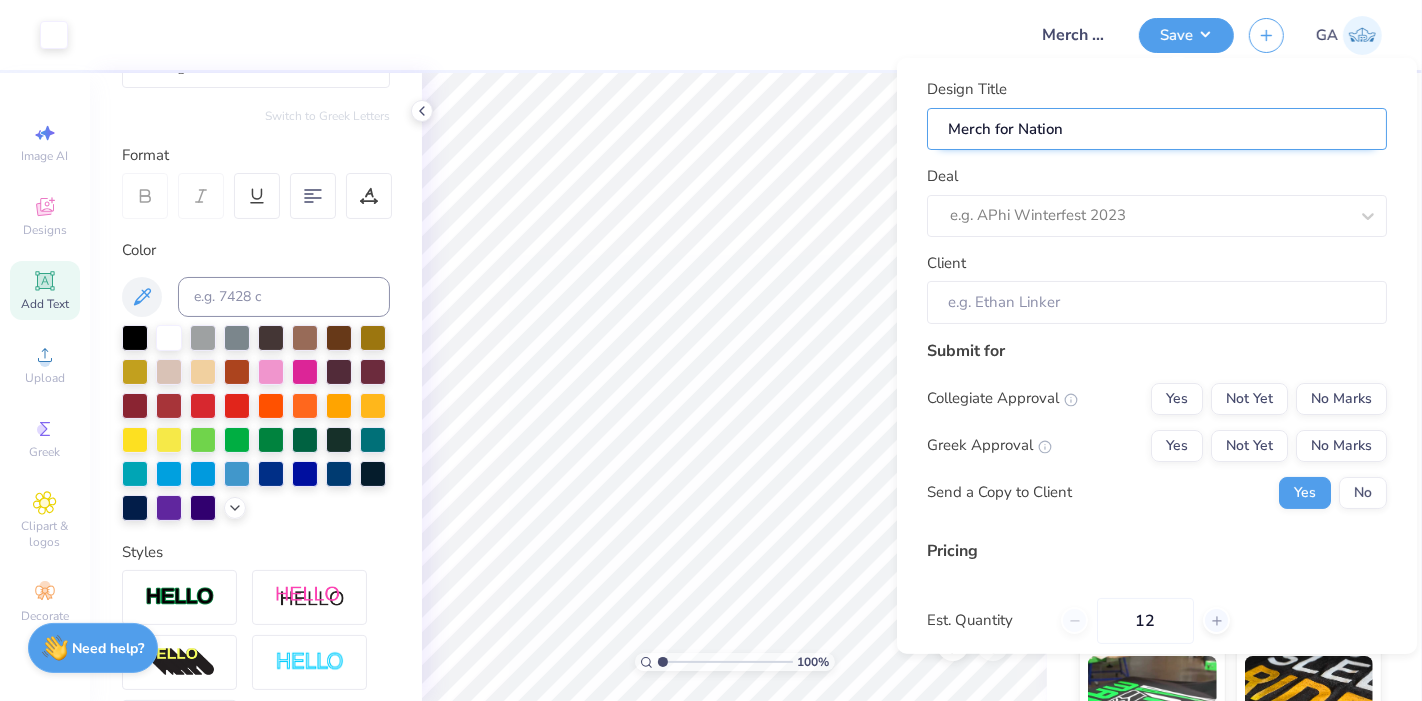 type on "Merch for Nationa" 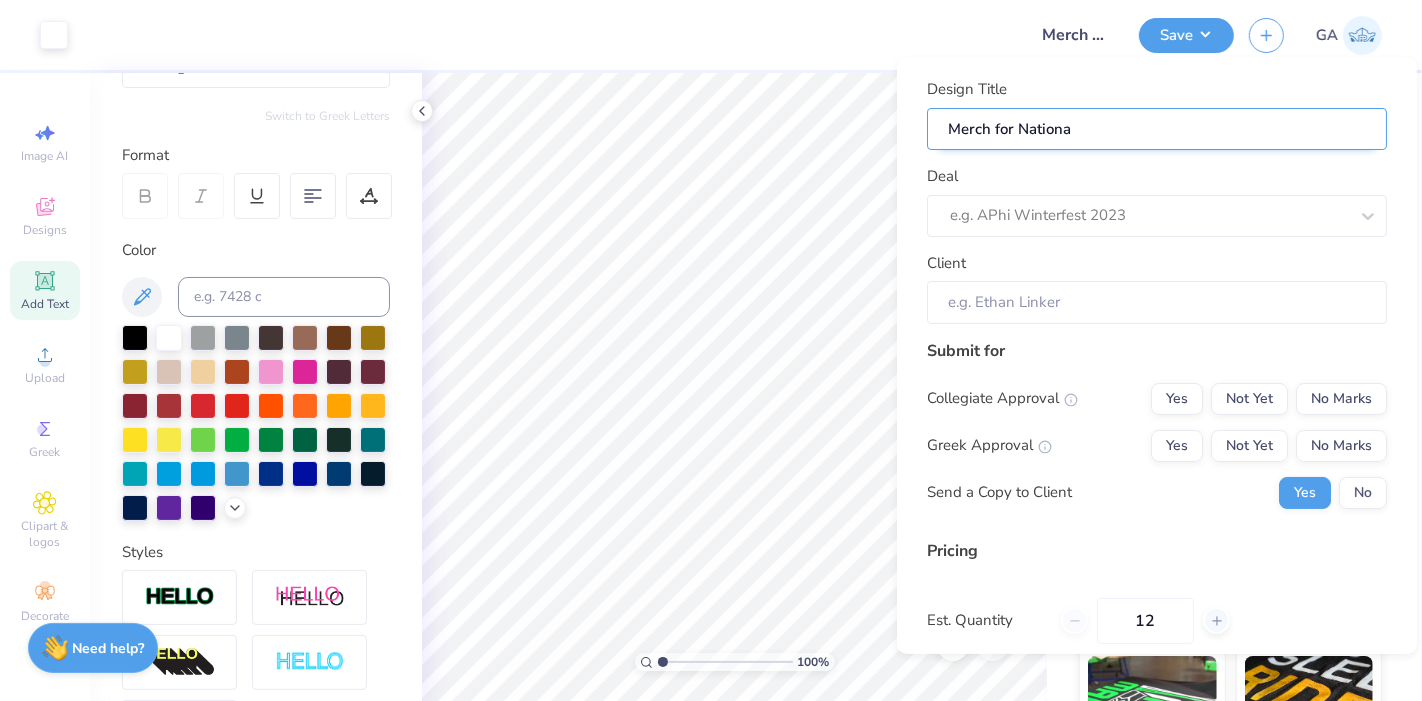 type on "Merch for National" 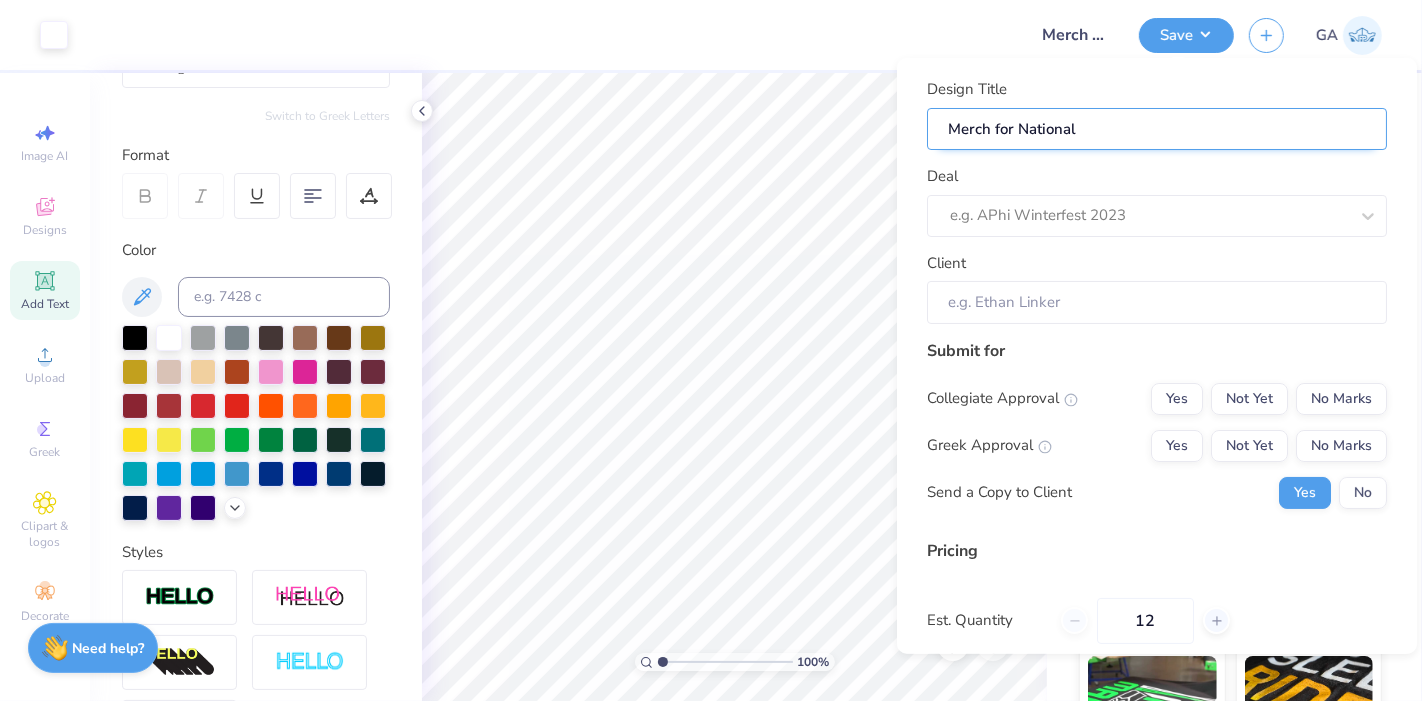 type on "Merch for National" 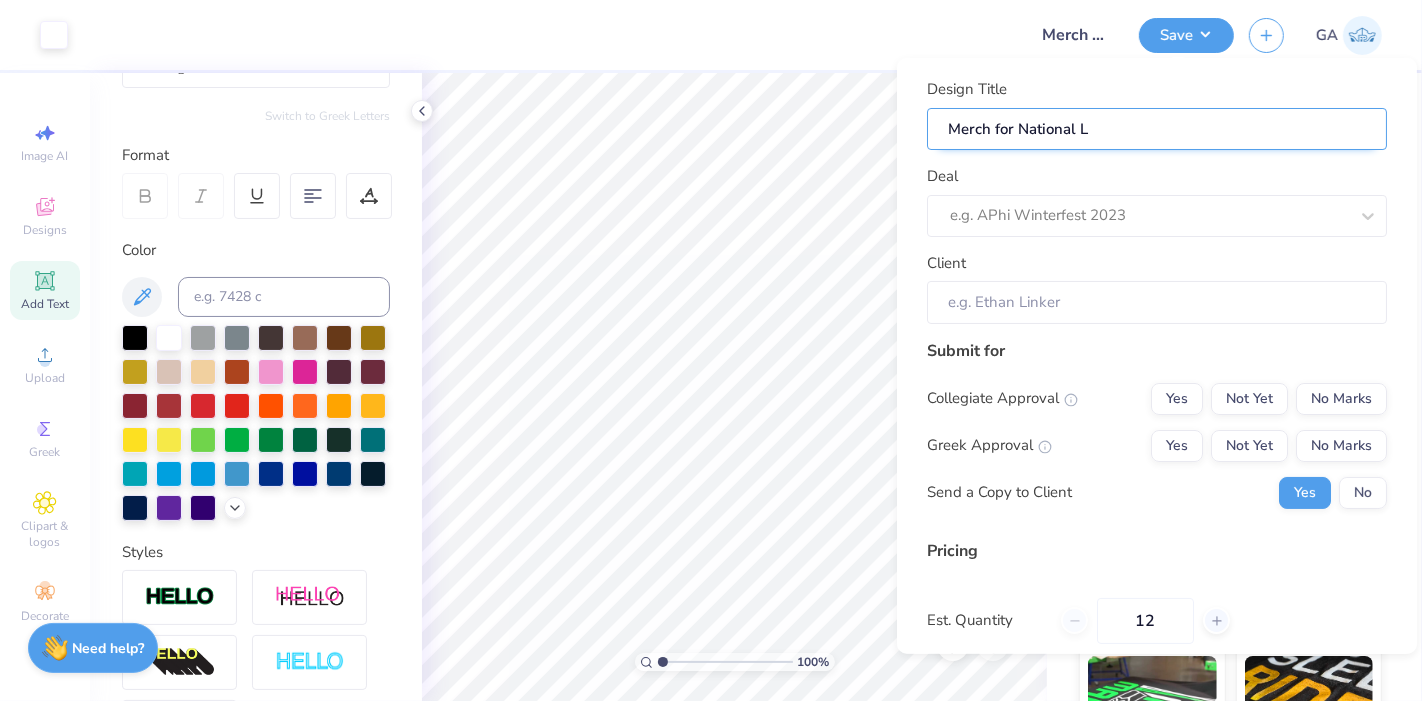 type on "Merch for National" 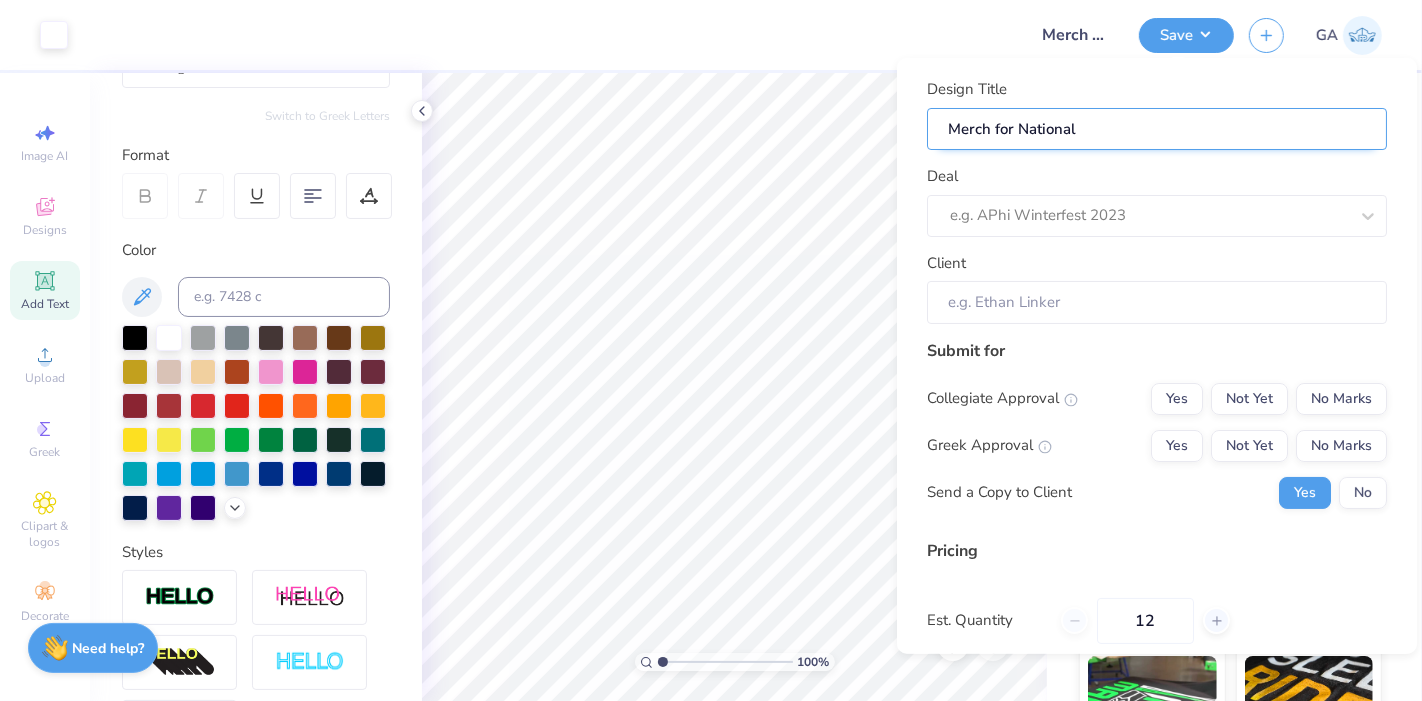 type on "Merch for National B" 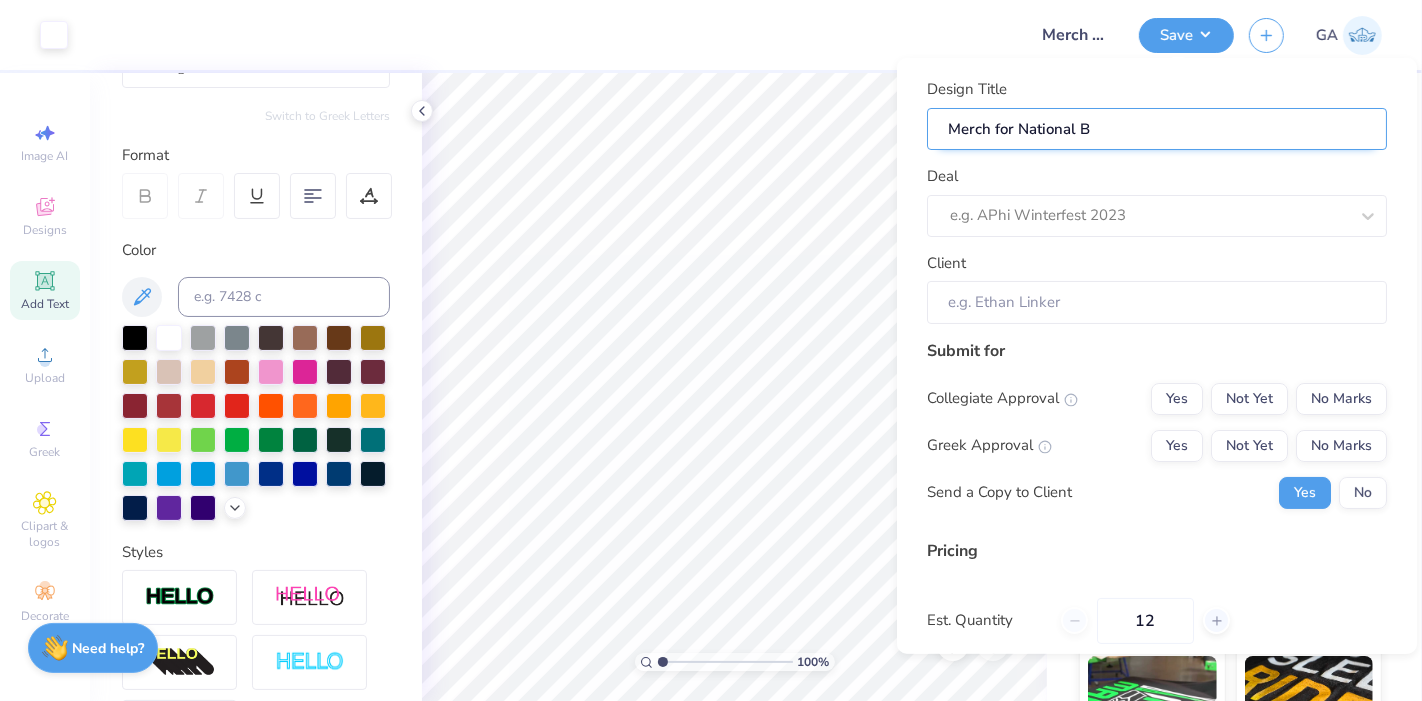 type on "Merch for National Bl" 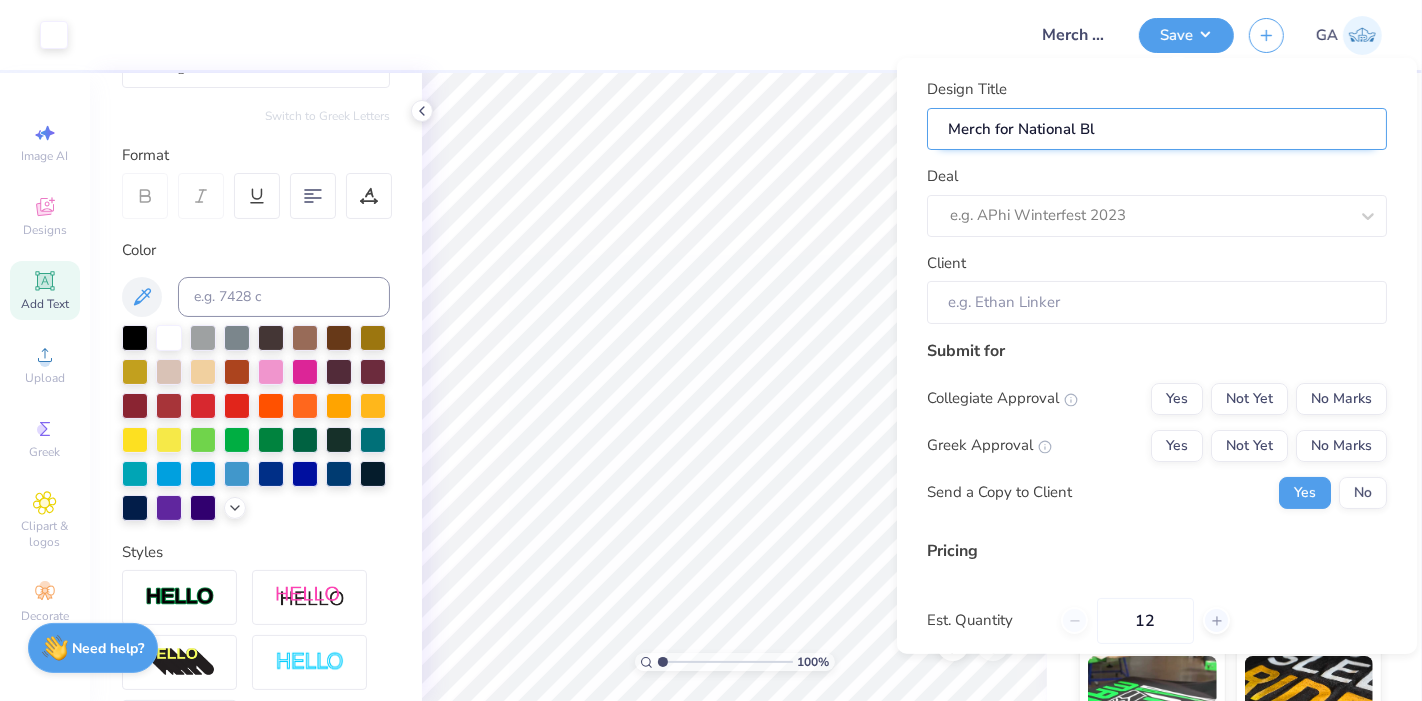 type on "Merch for National Bla" 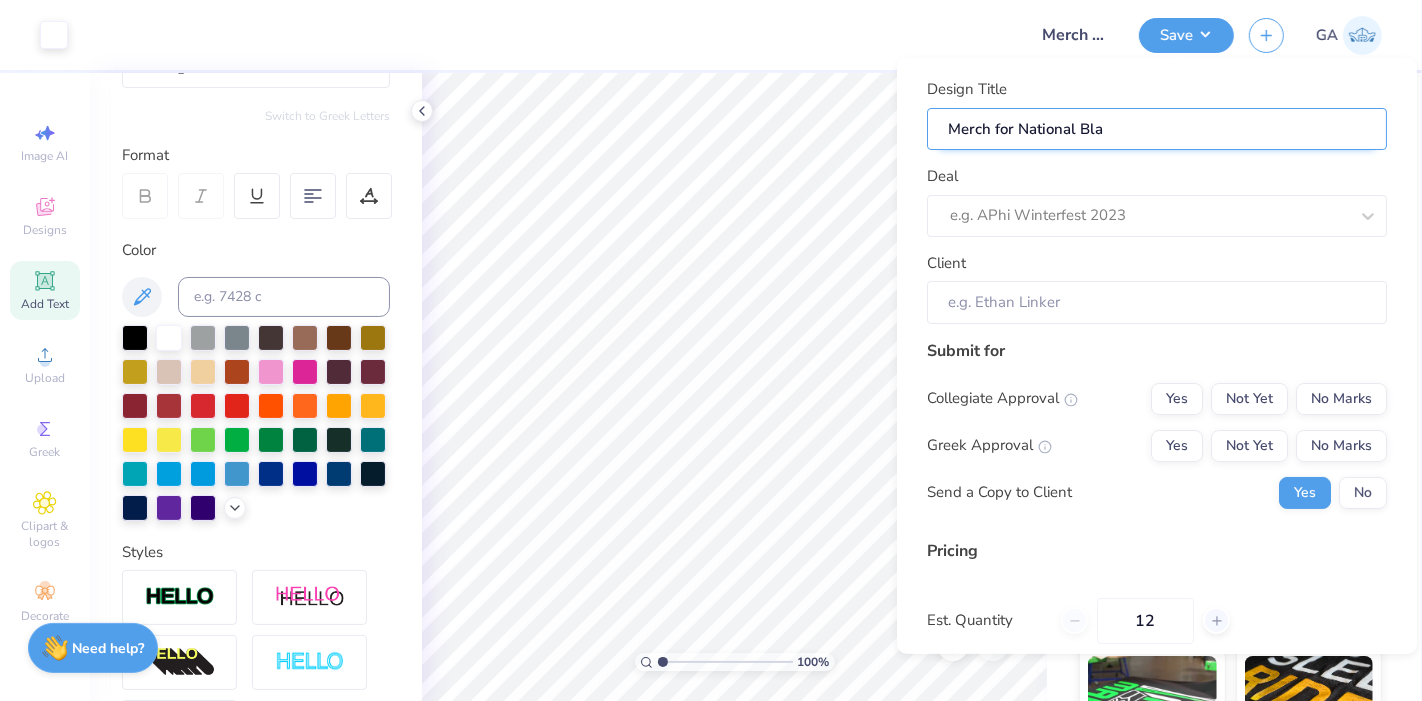 type on "Merch for National Blac" 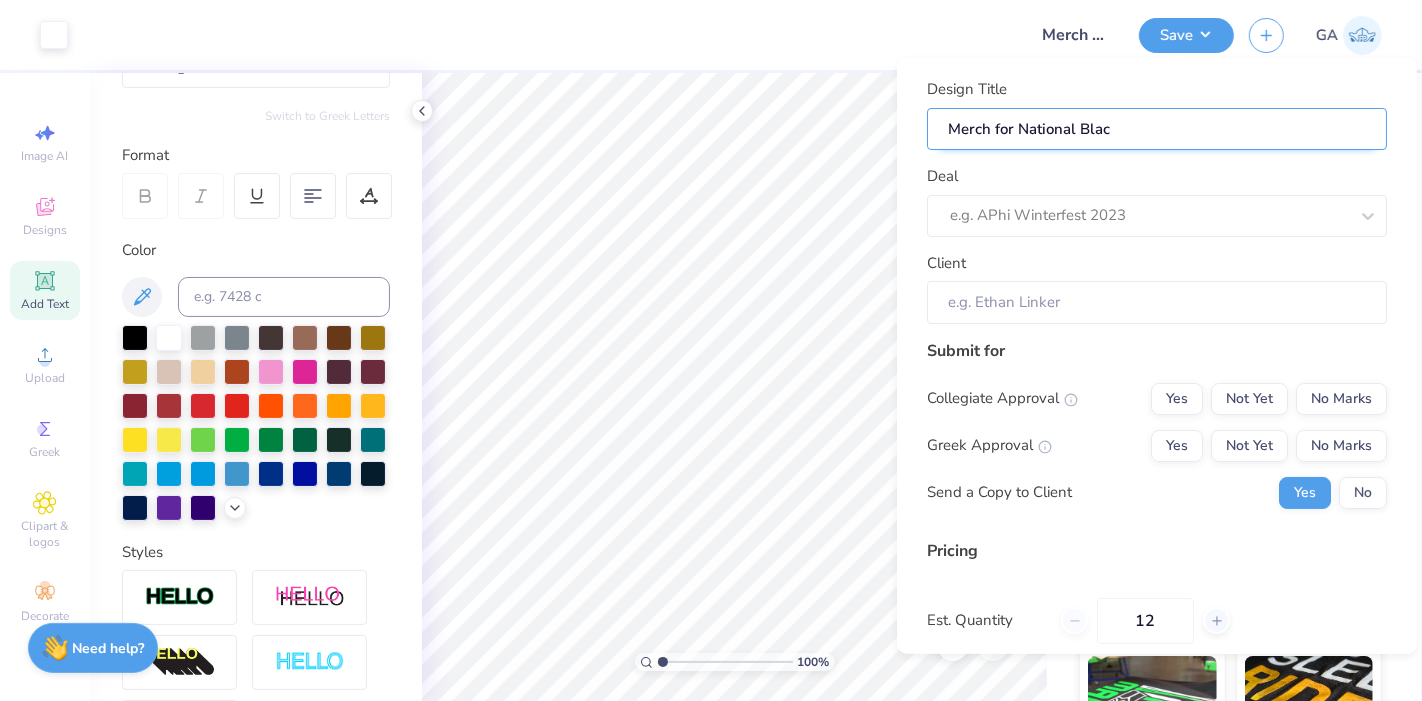 type on "Merch for National Black" 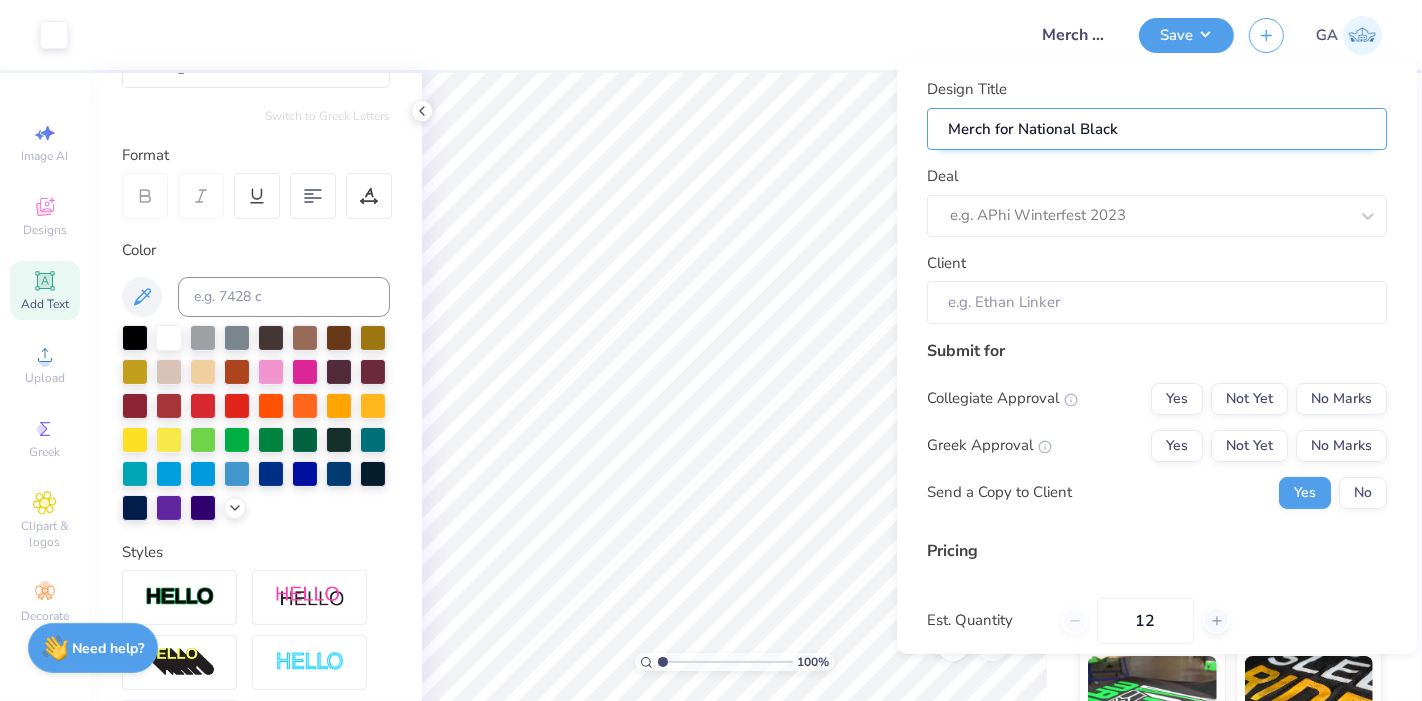 type on "Merch for National Black" 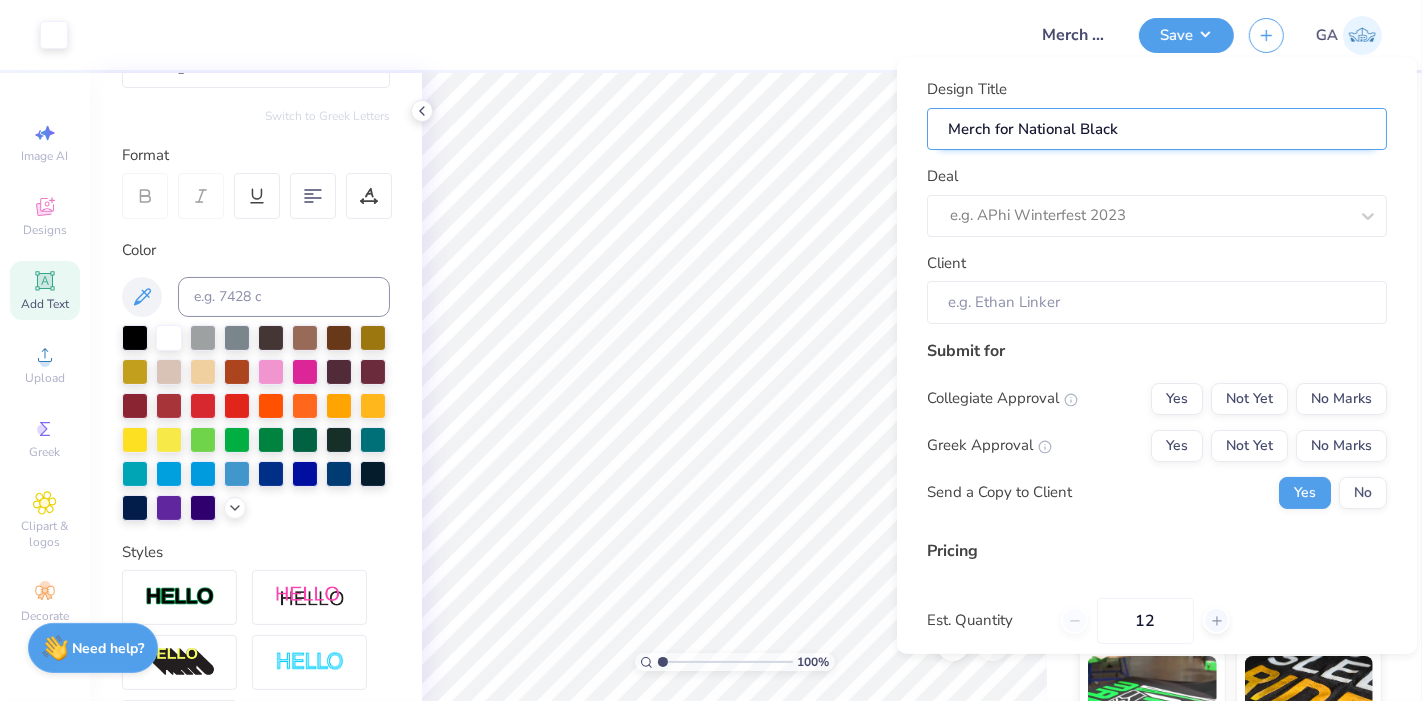 type on "Merch for National Black l" 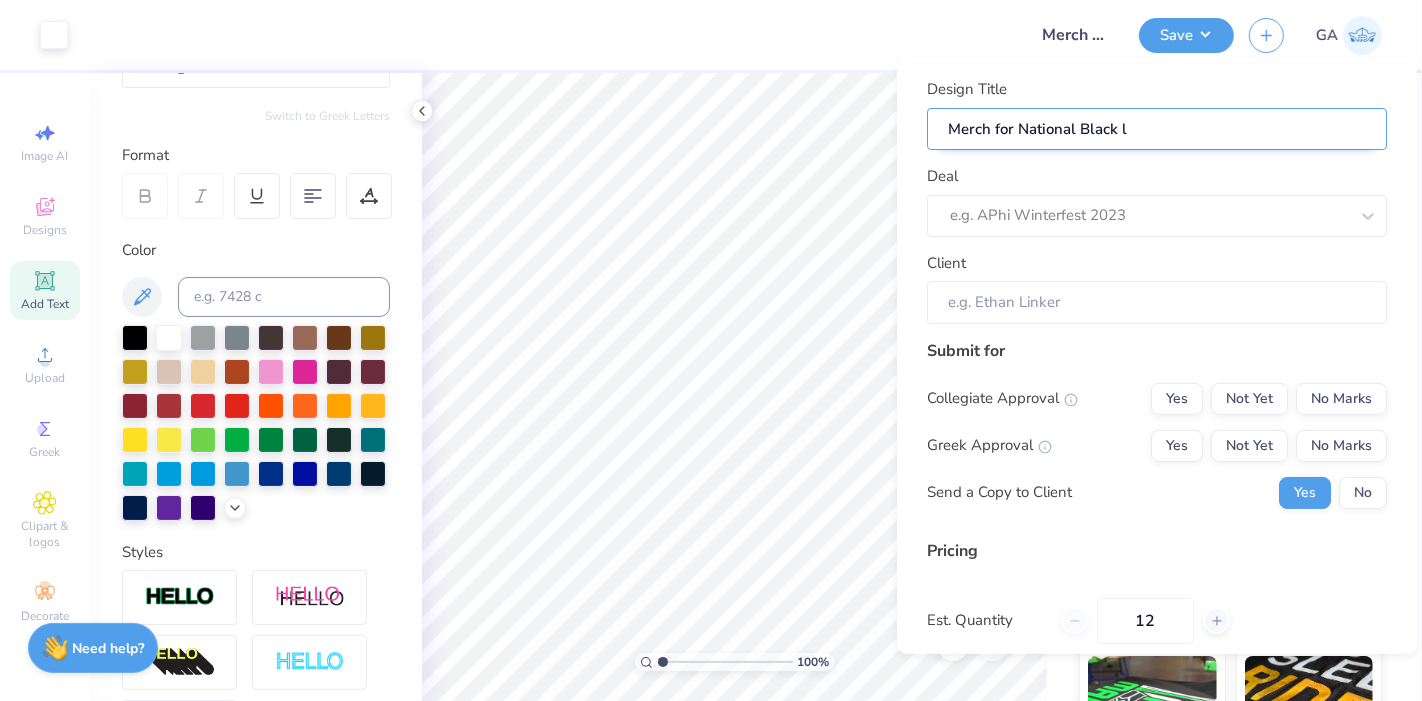 type on "Merch for National Black la" 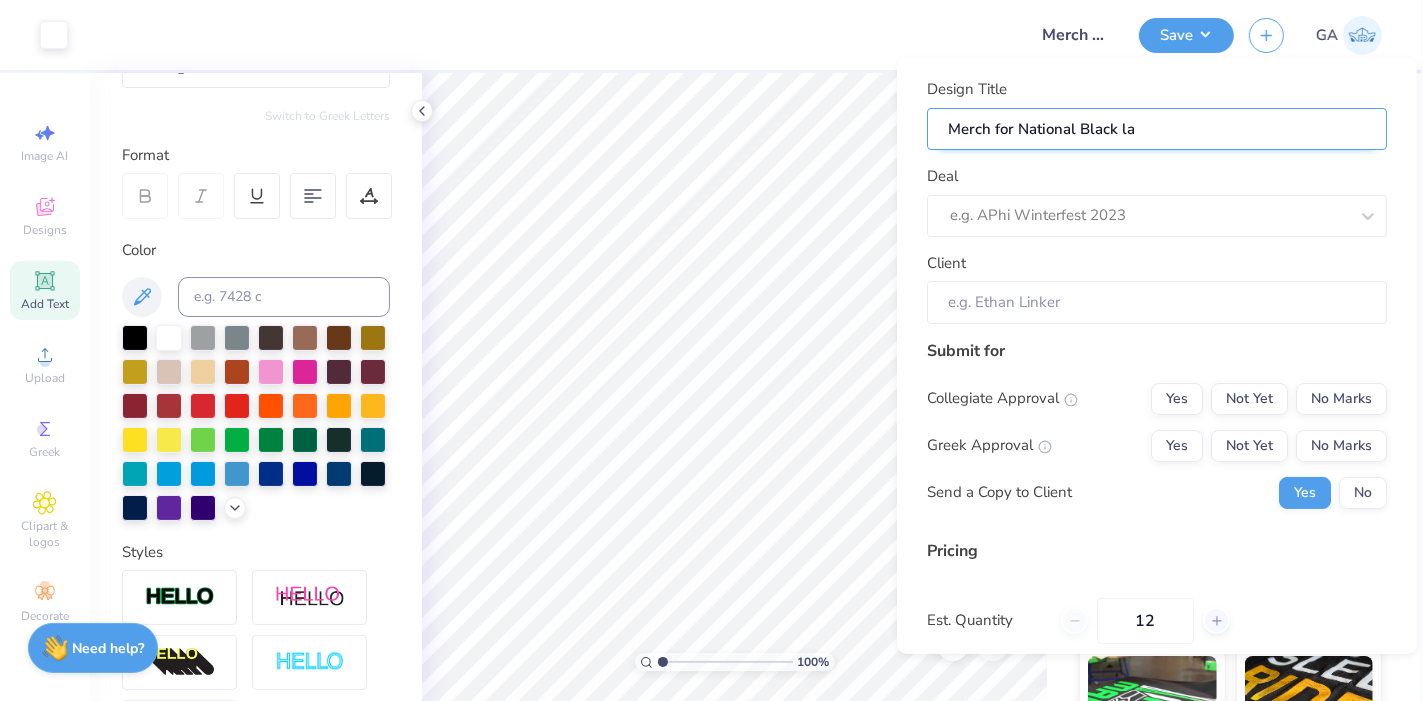 type on "Merch for National Black law" 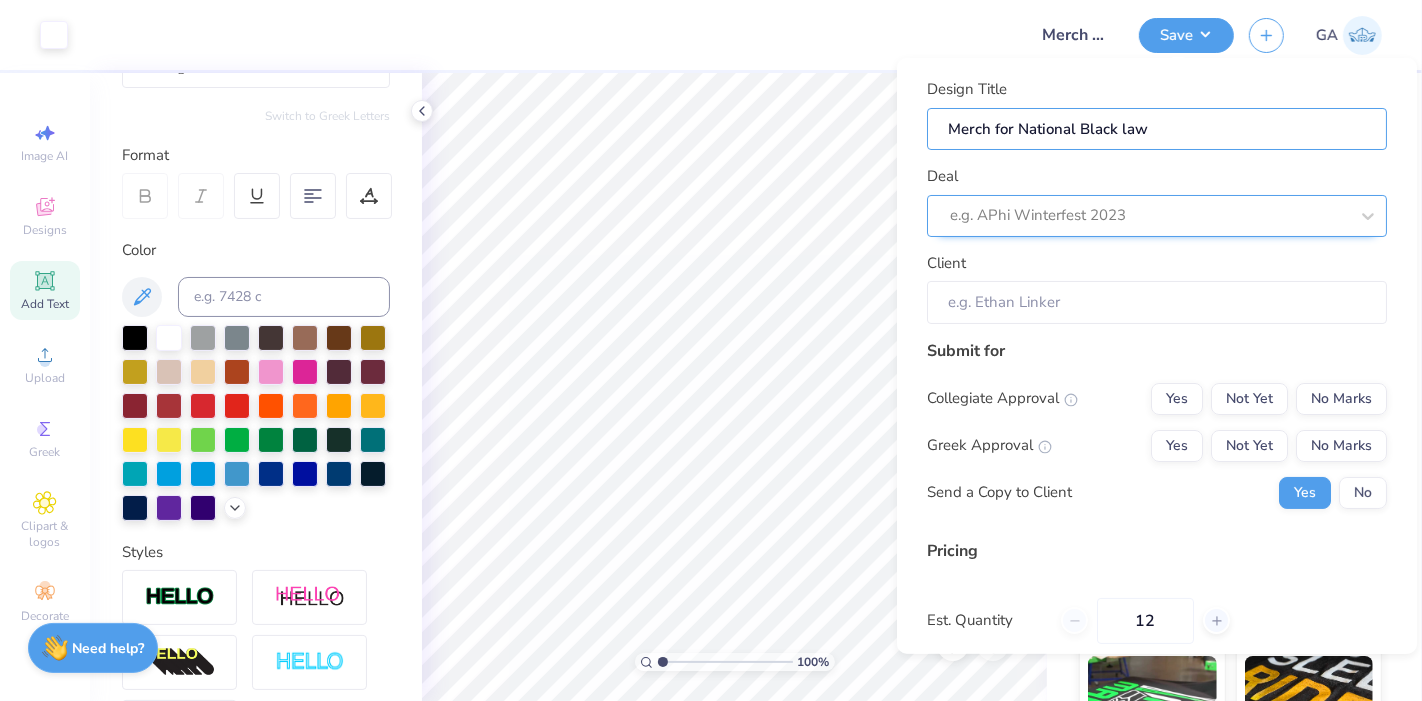 type on "Merch for National Black law" 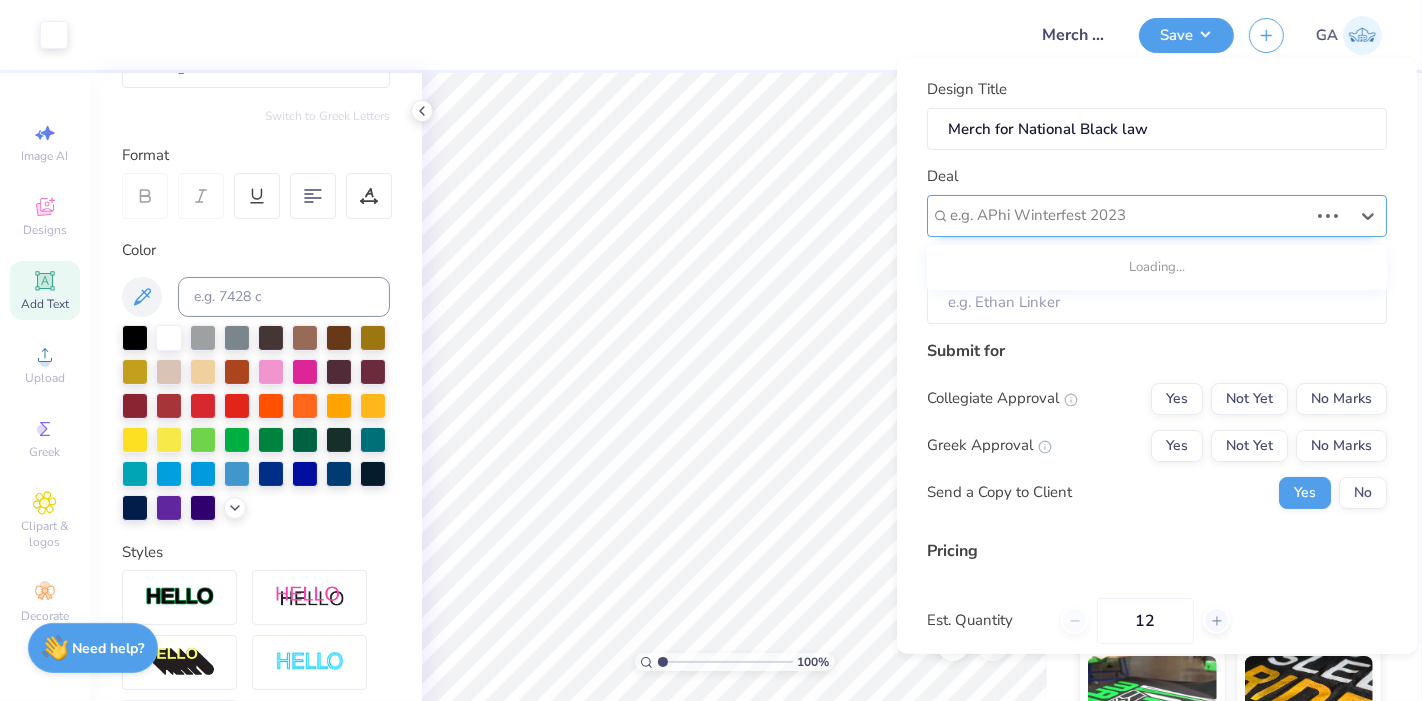 click on "e.g. APhi Winterfest 2023" at bounding box center (1129, 215) 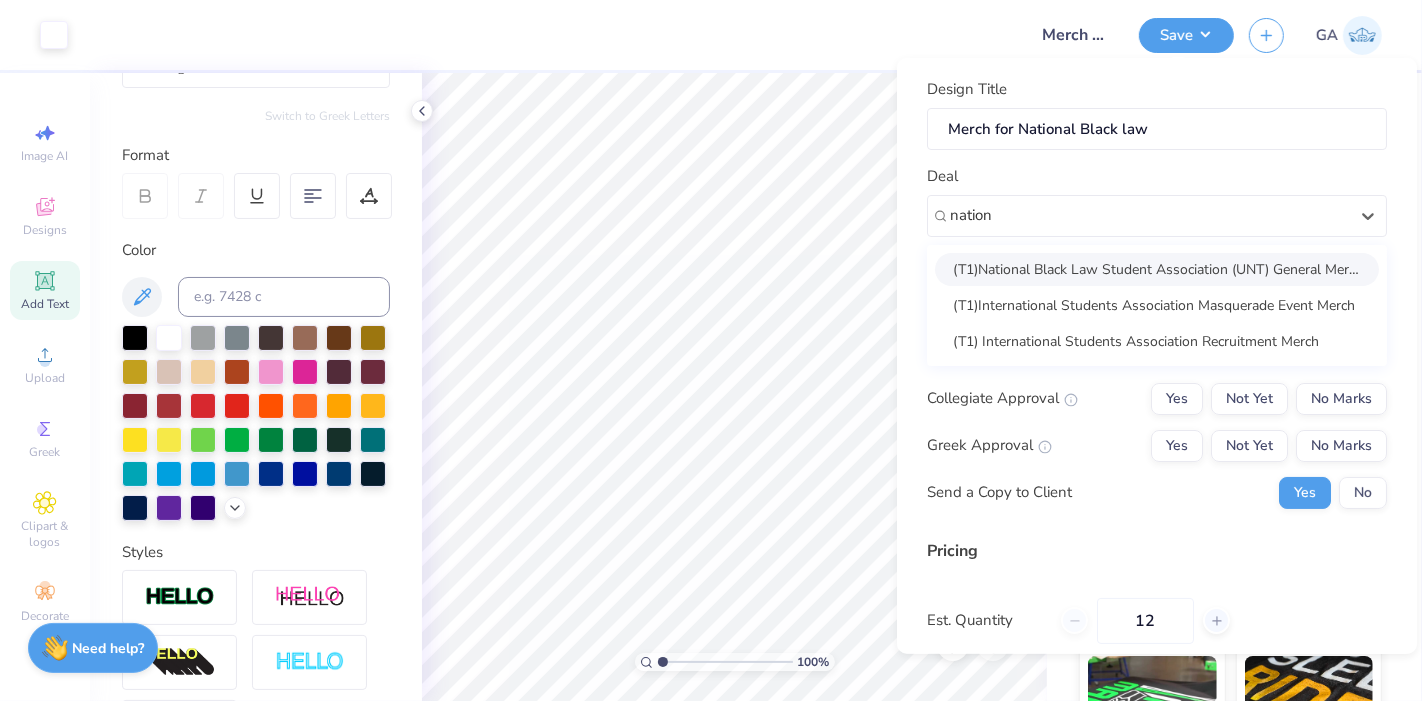 click on "(T1)National Black Law Student Association (UNT) General Merch" at bounding box center (1157, 268) 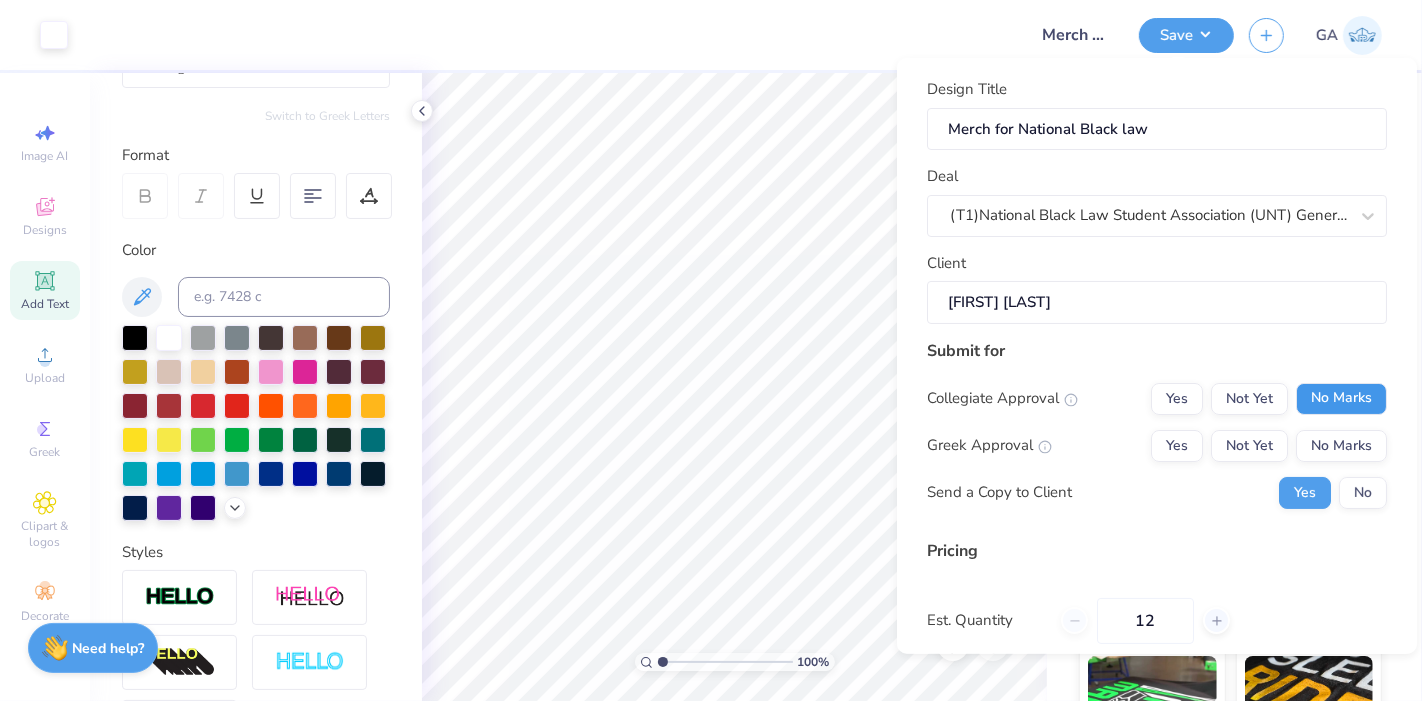 click on "No Marks" at bounding box center (1341, 398) 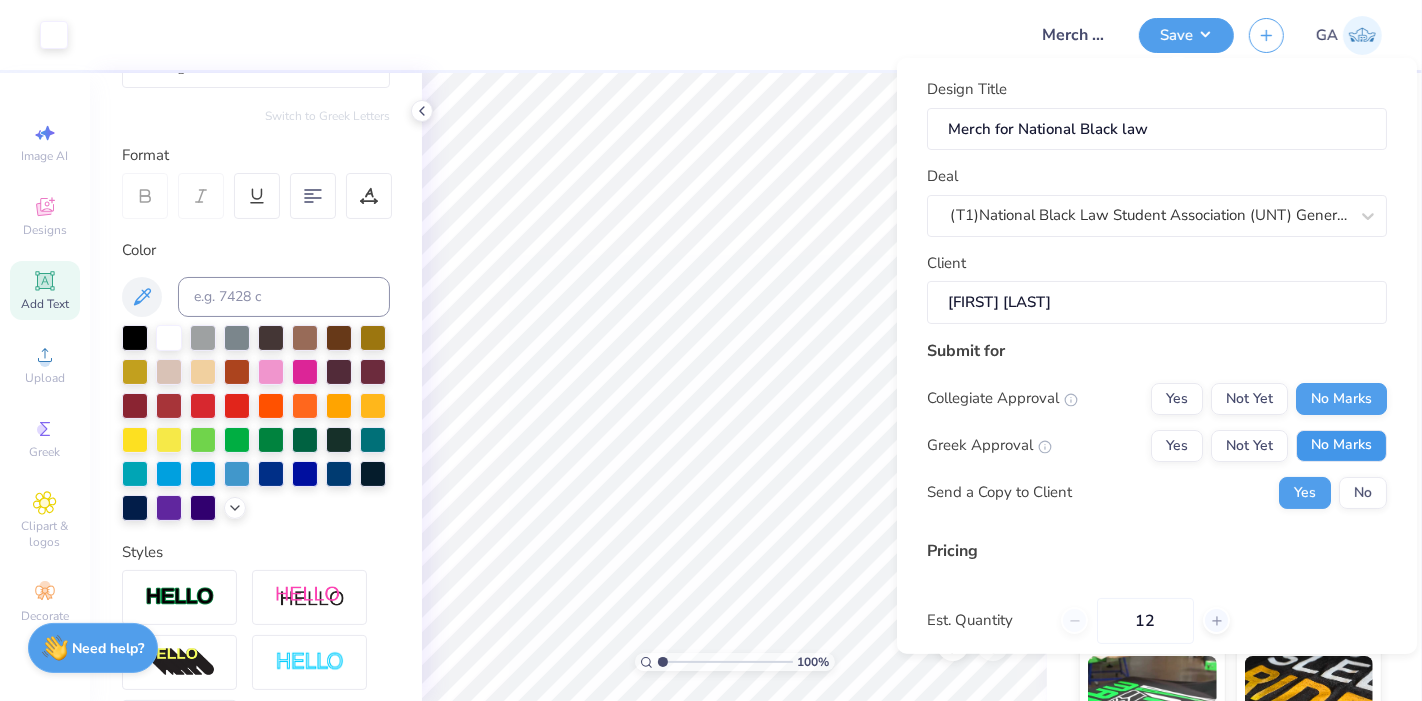click on "No Marks" at bounding box center [1341, 445] 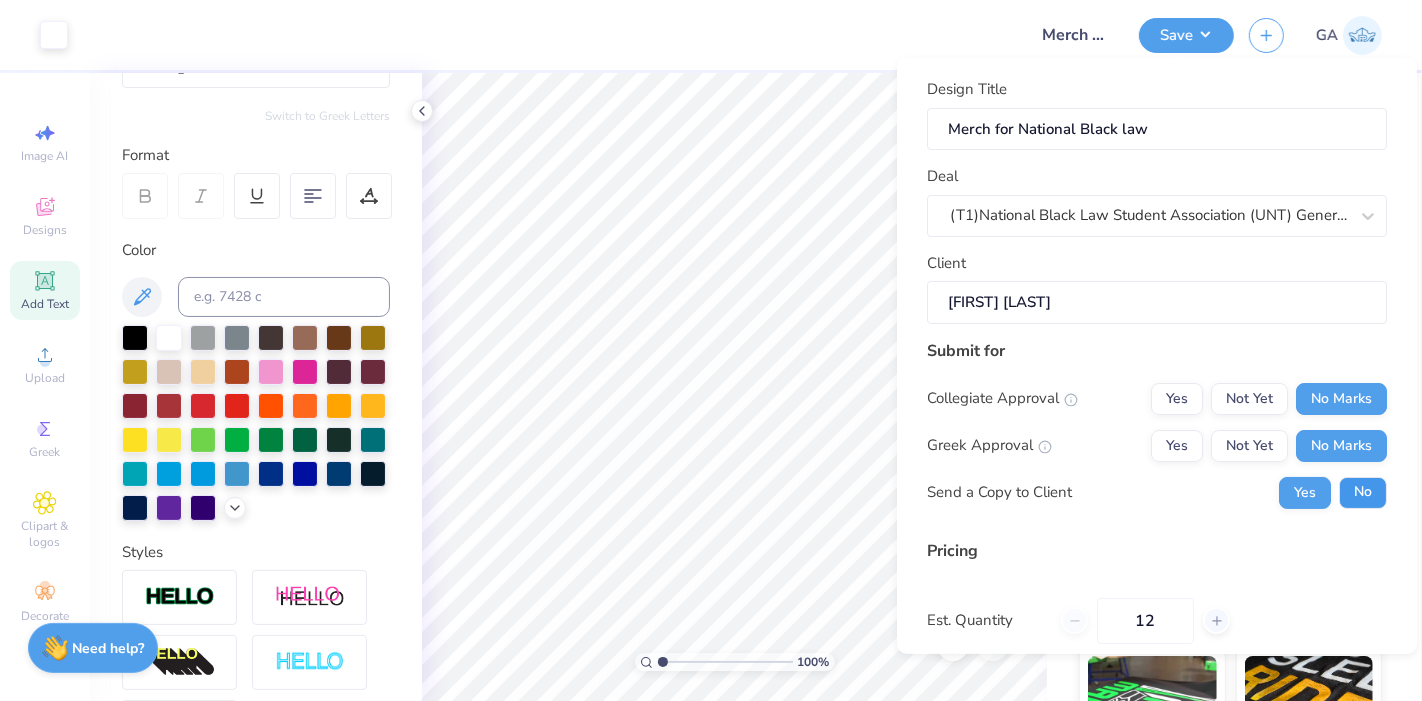 click on "No" at bounding box center (1363, 492) 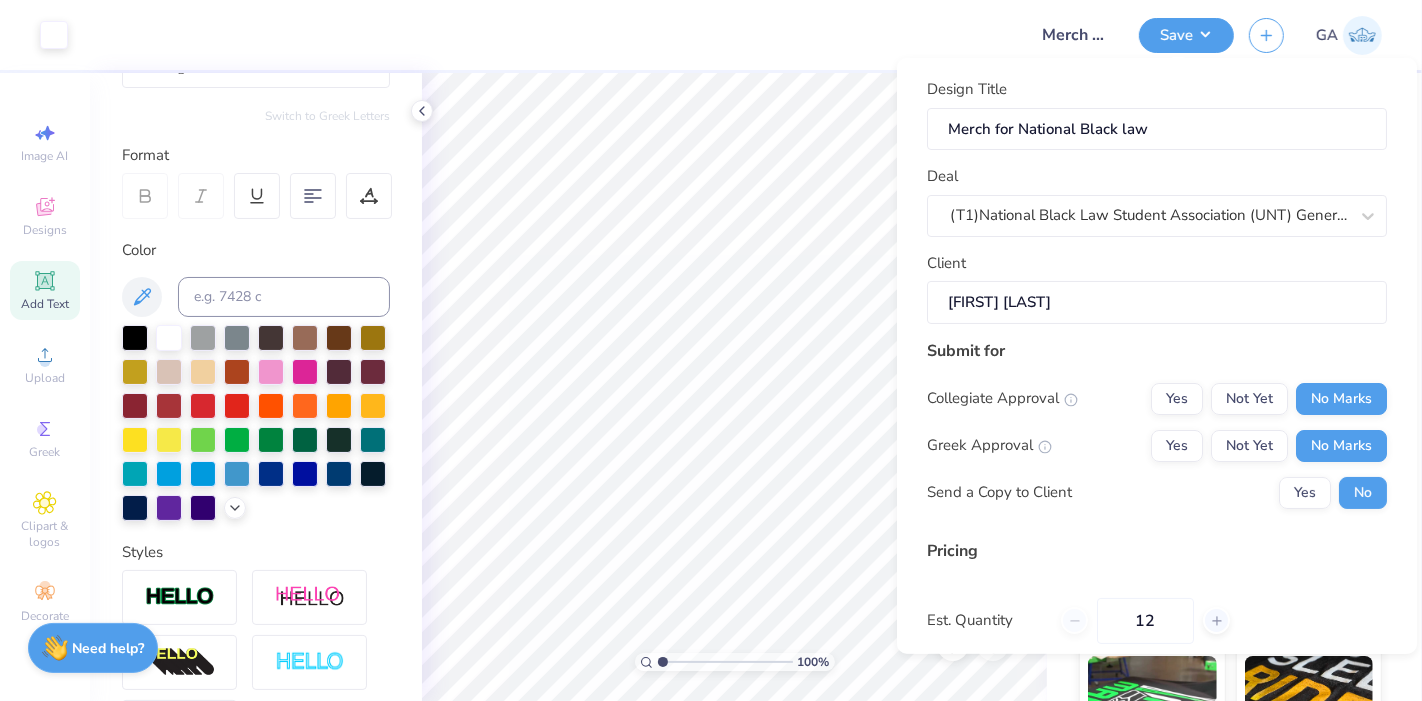 scroll, scrollTop: 206, scrollLeft: 0, axis: vertical 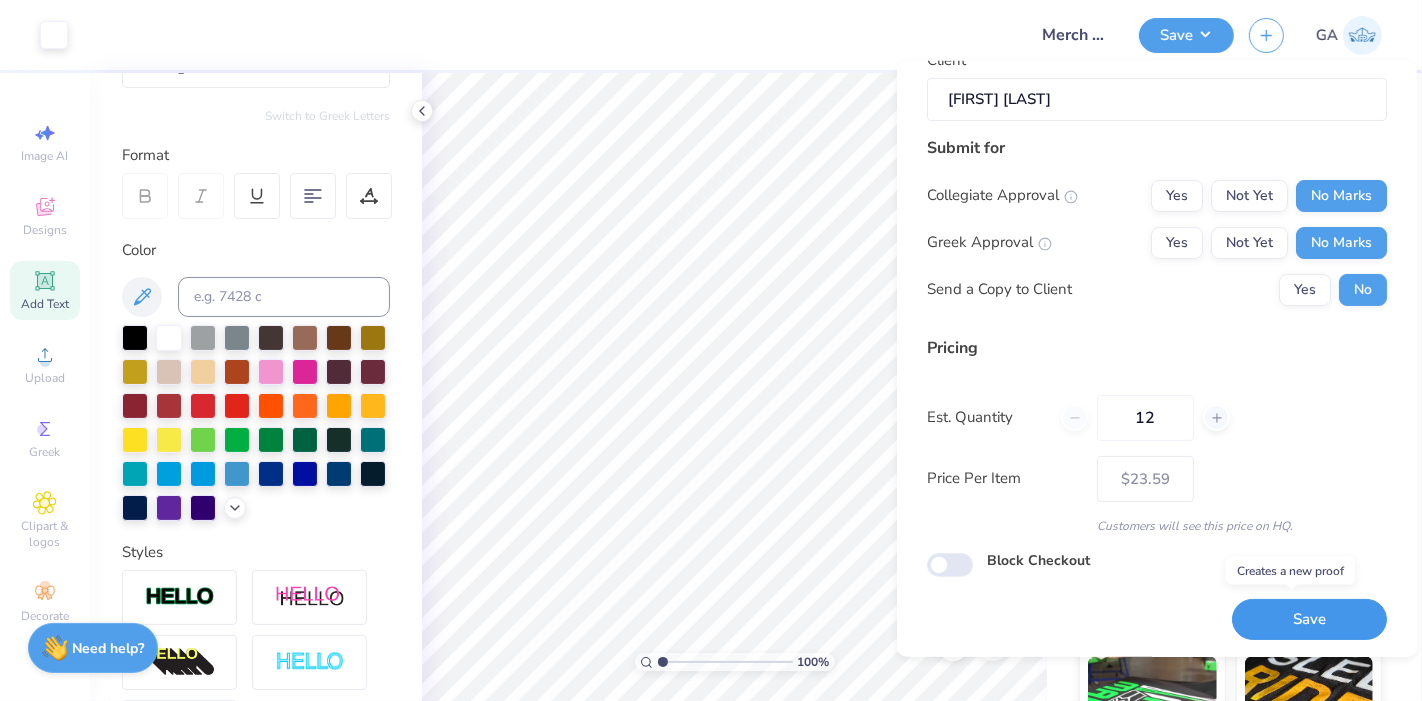 click on "Save" at bounding box center (1309, 619) 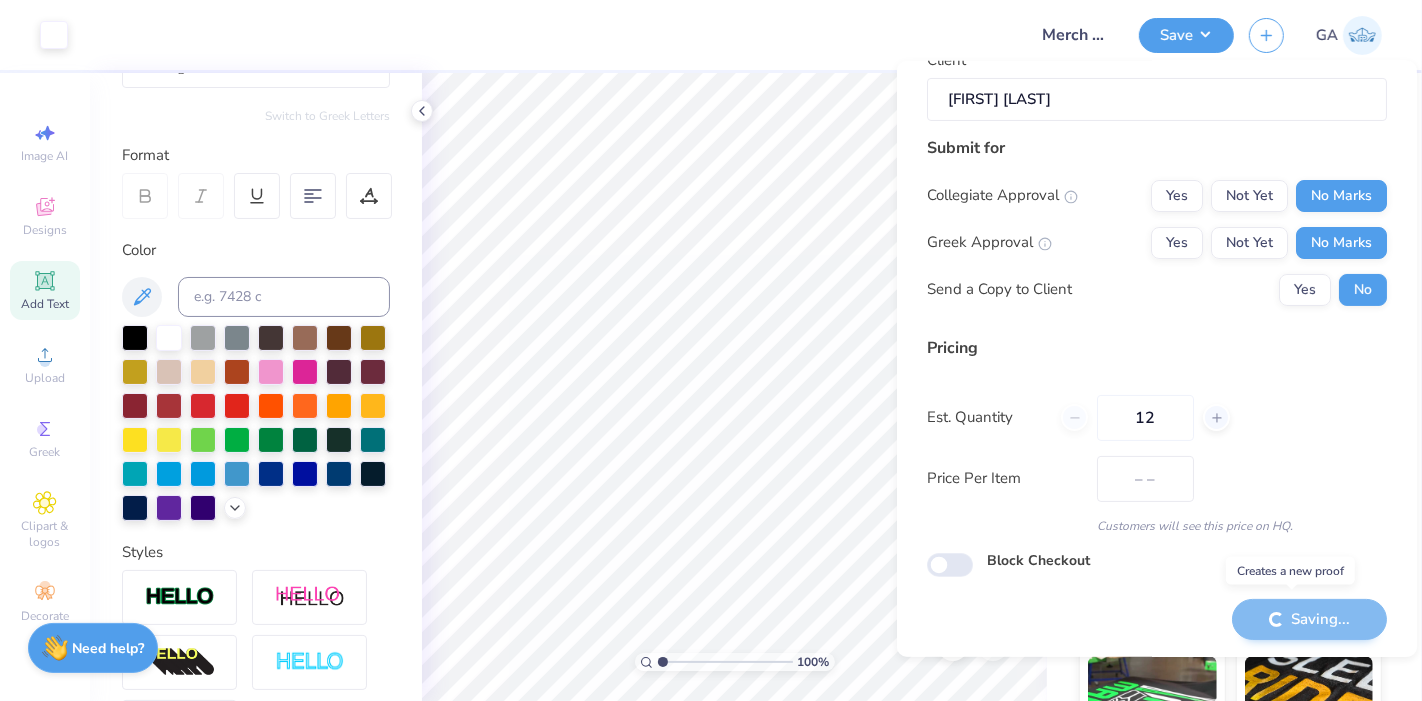 type on "$23.59" 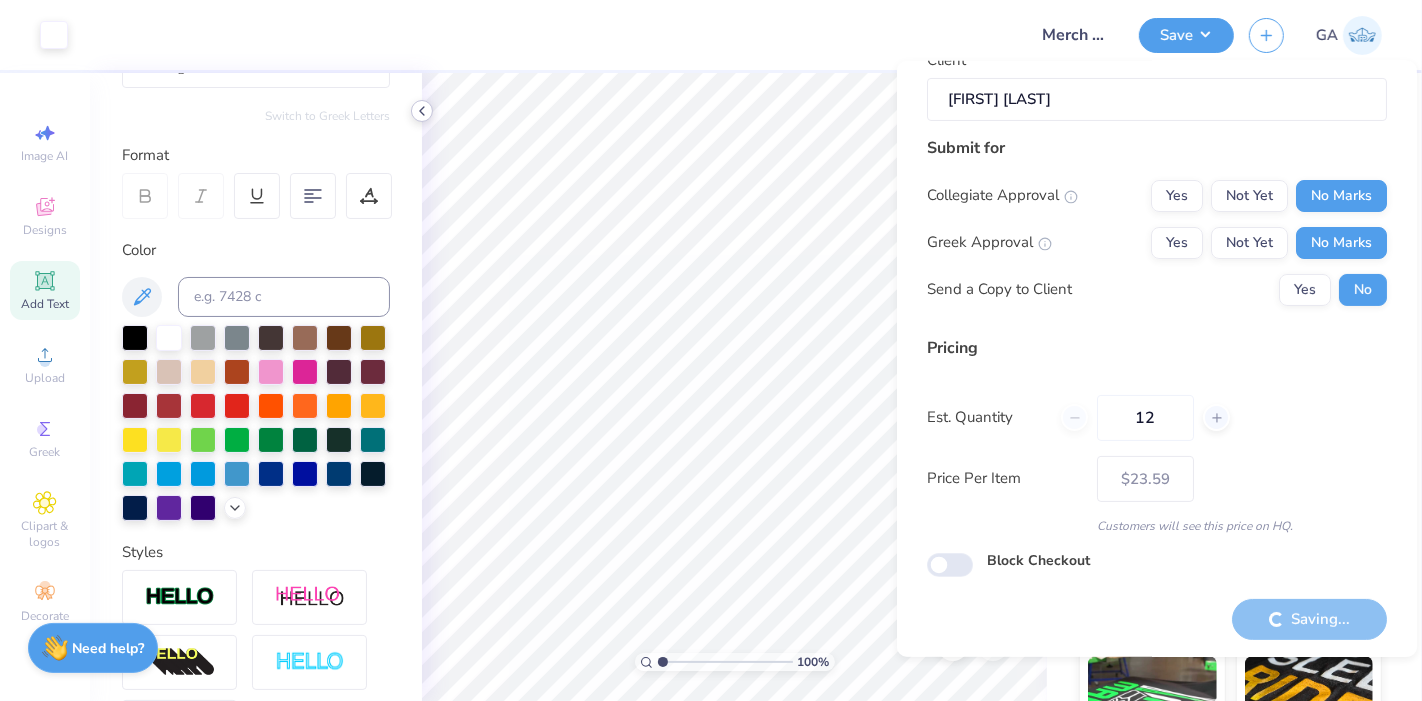 click at bounding box center (422, 111) 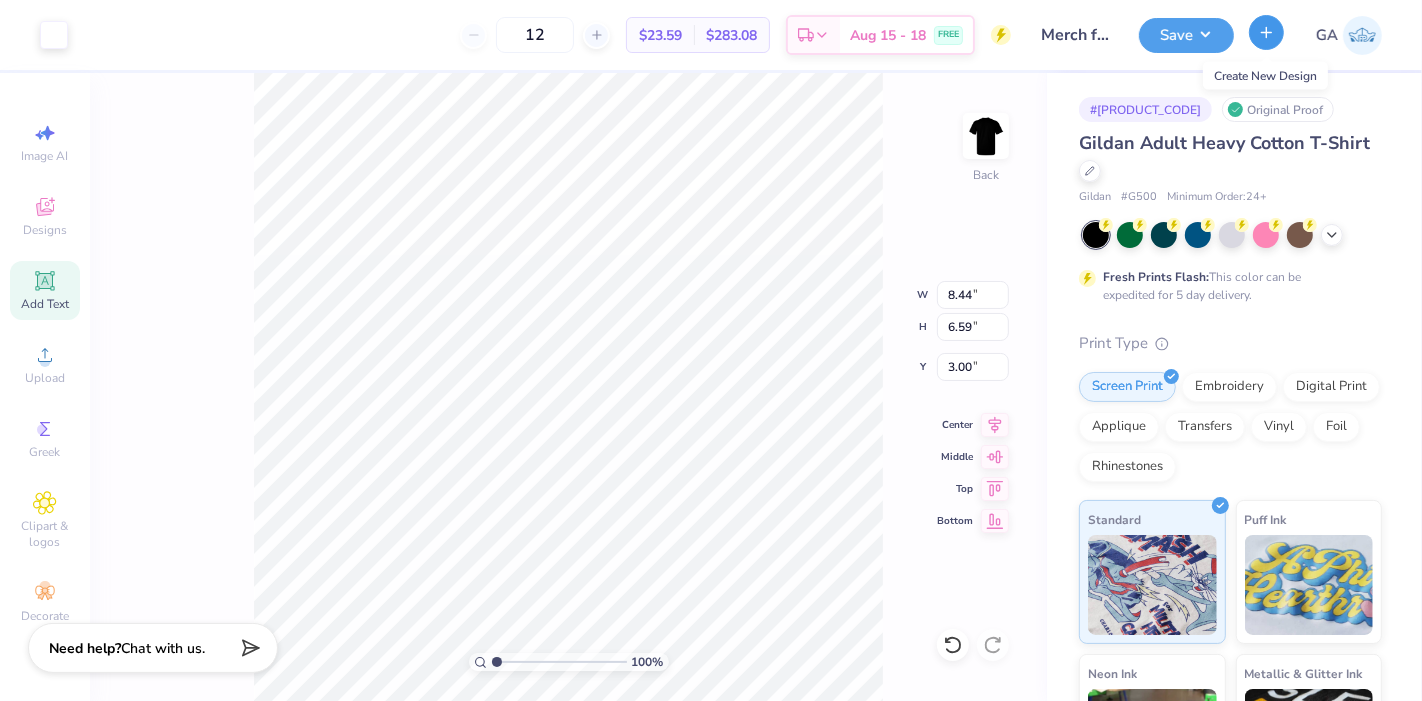 click at bounding box center [1266, 32] 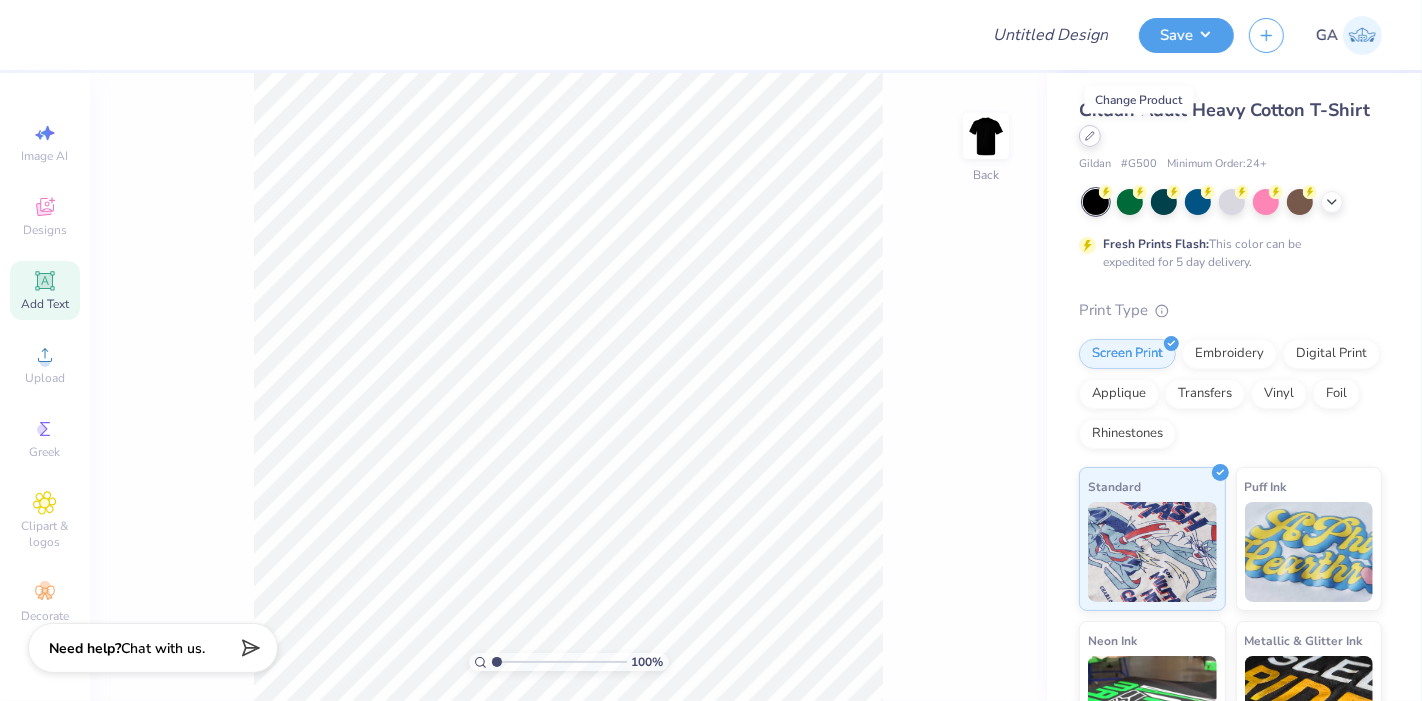 click at bounding box center (1090, 136) 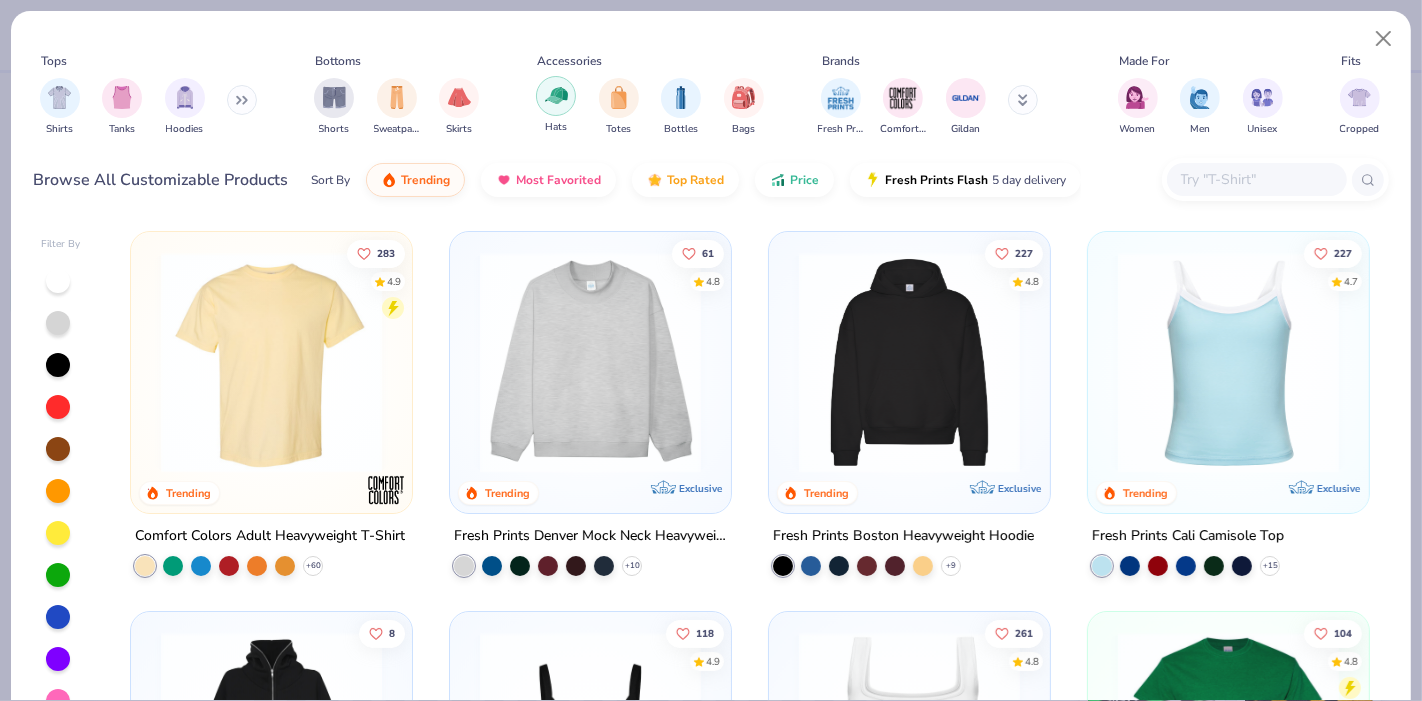 click at bounding box center (556, 96) 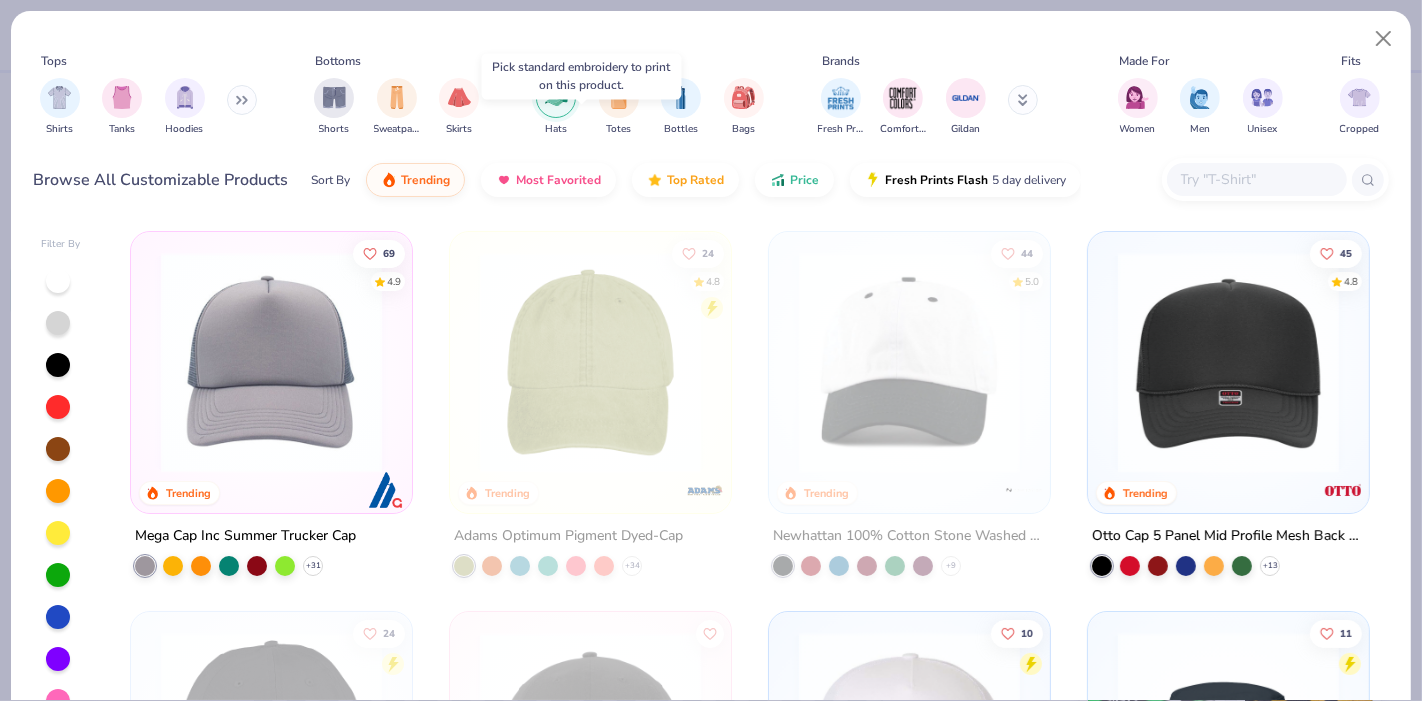 scroll, scrollTop: 139, scrollLeft: 0, axis: vertical 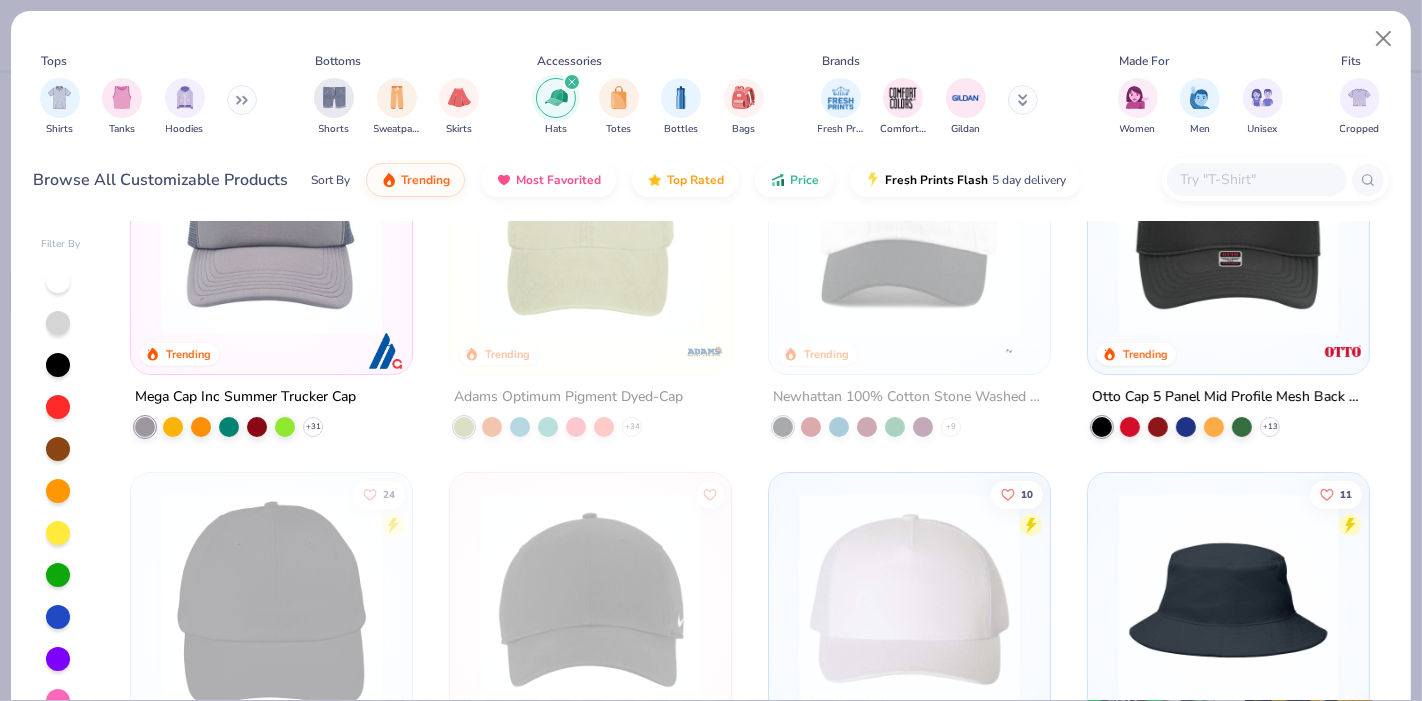 click at bounding box center (1228, 223) 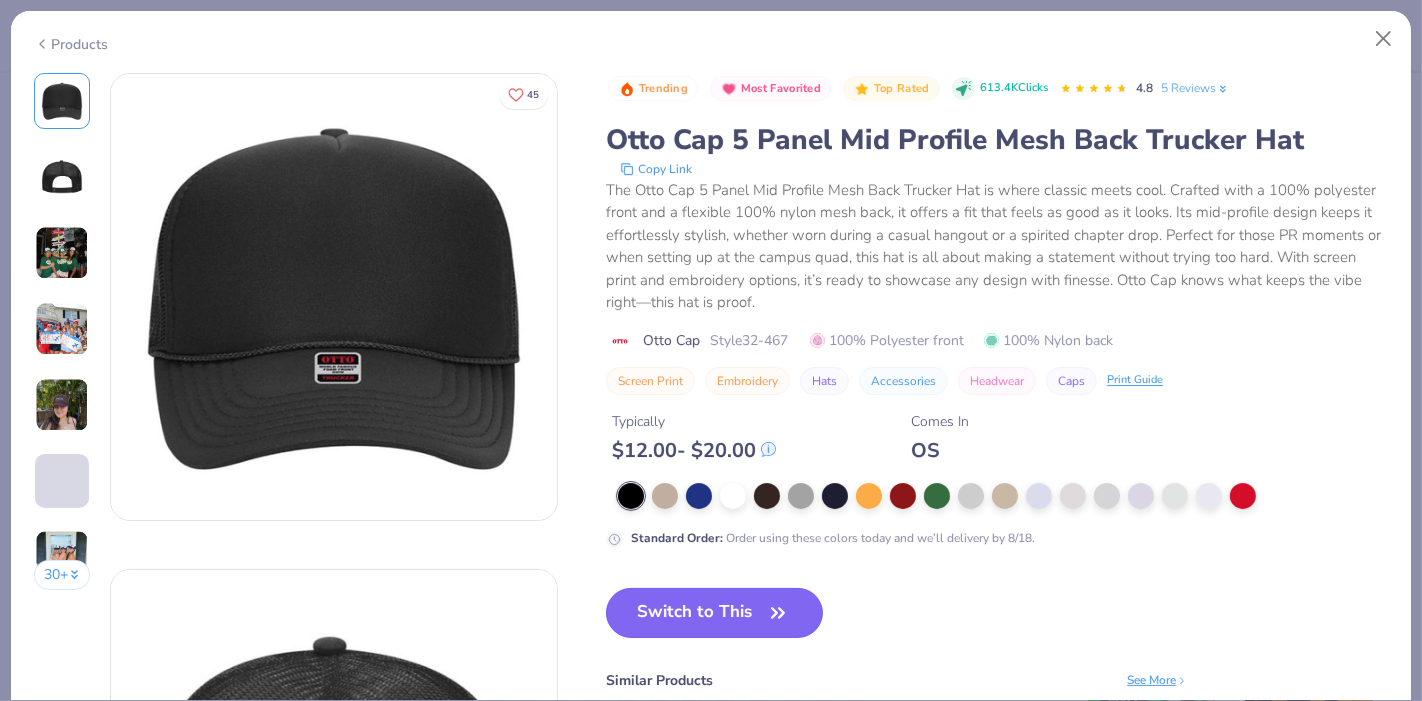 click on "Switch to This" at bounding box center (714, 613) 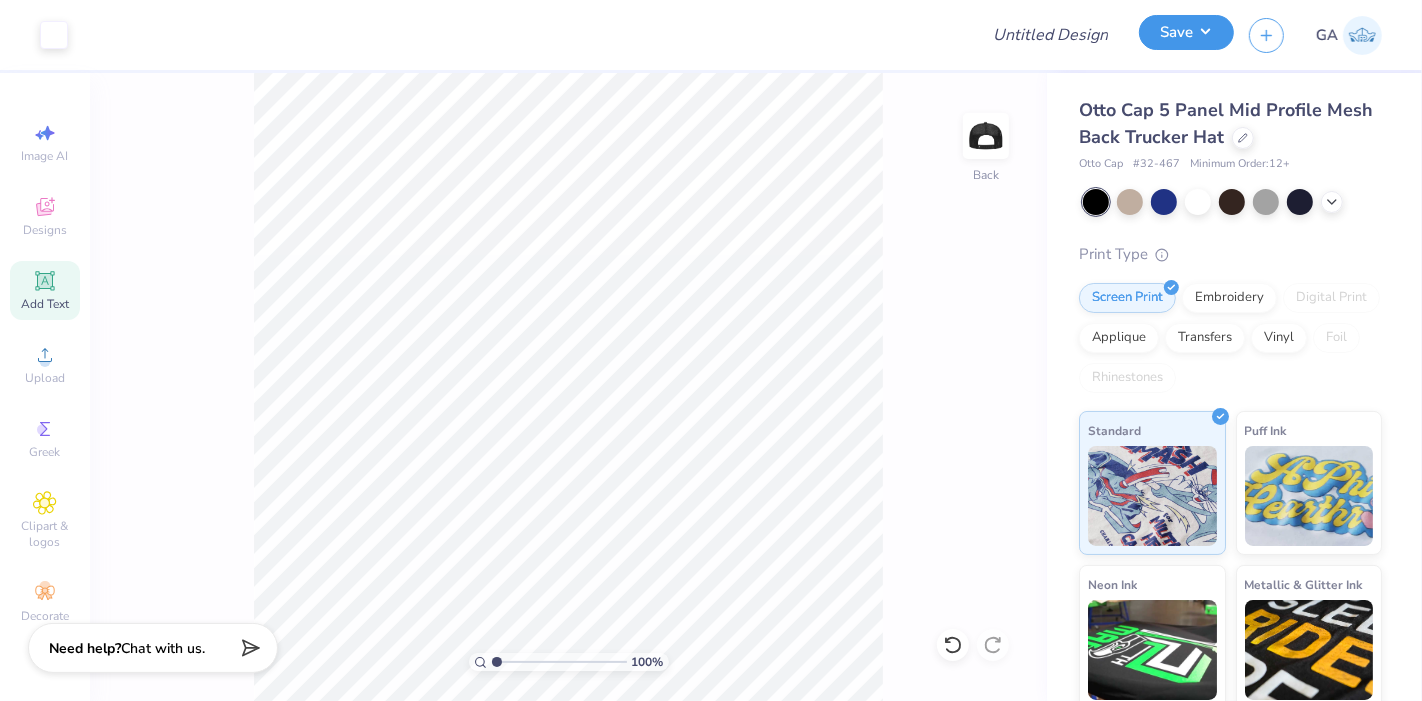 click on "Save" at bounding box center (1186, 32) 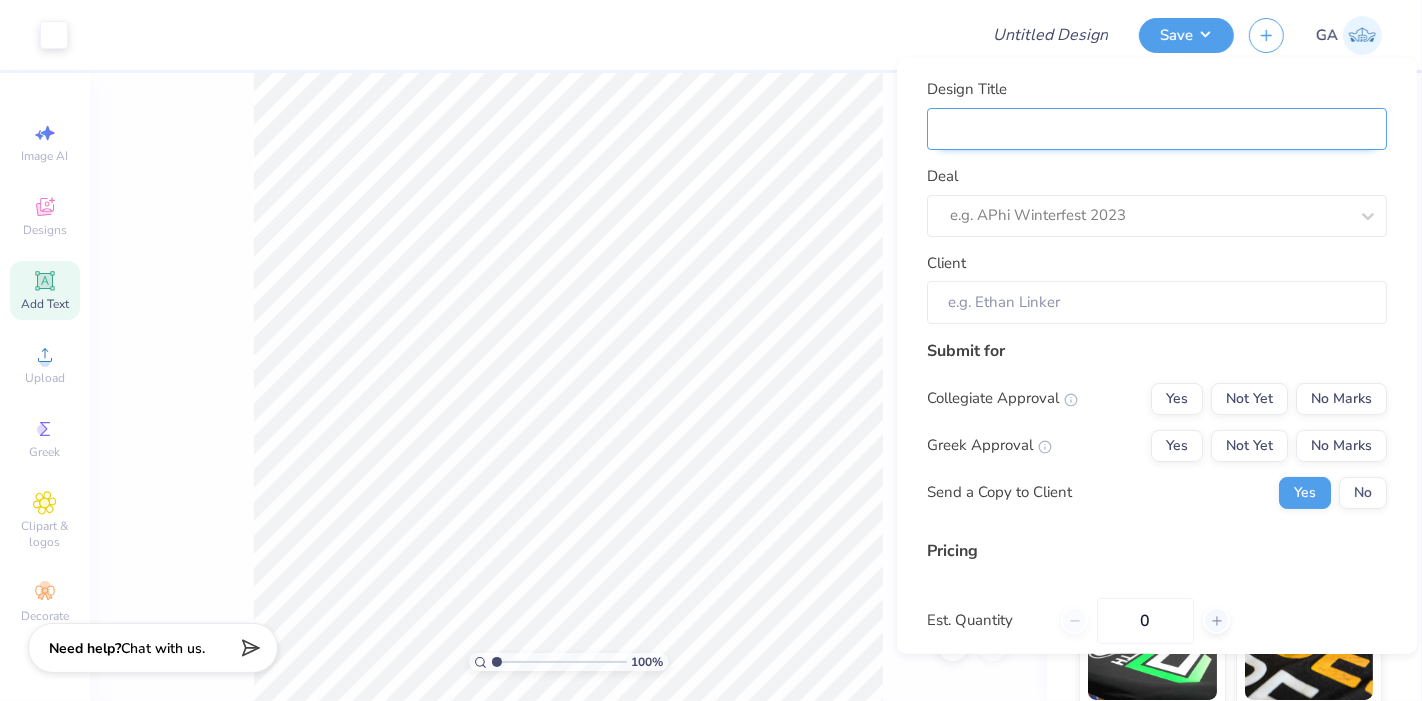 click on "Design Title" at bounding box center [1157, 128] 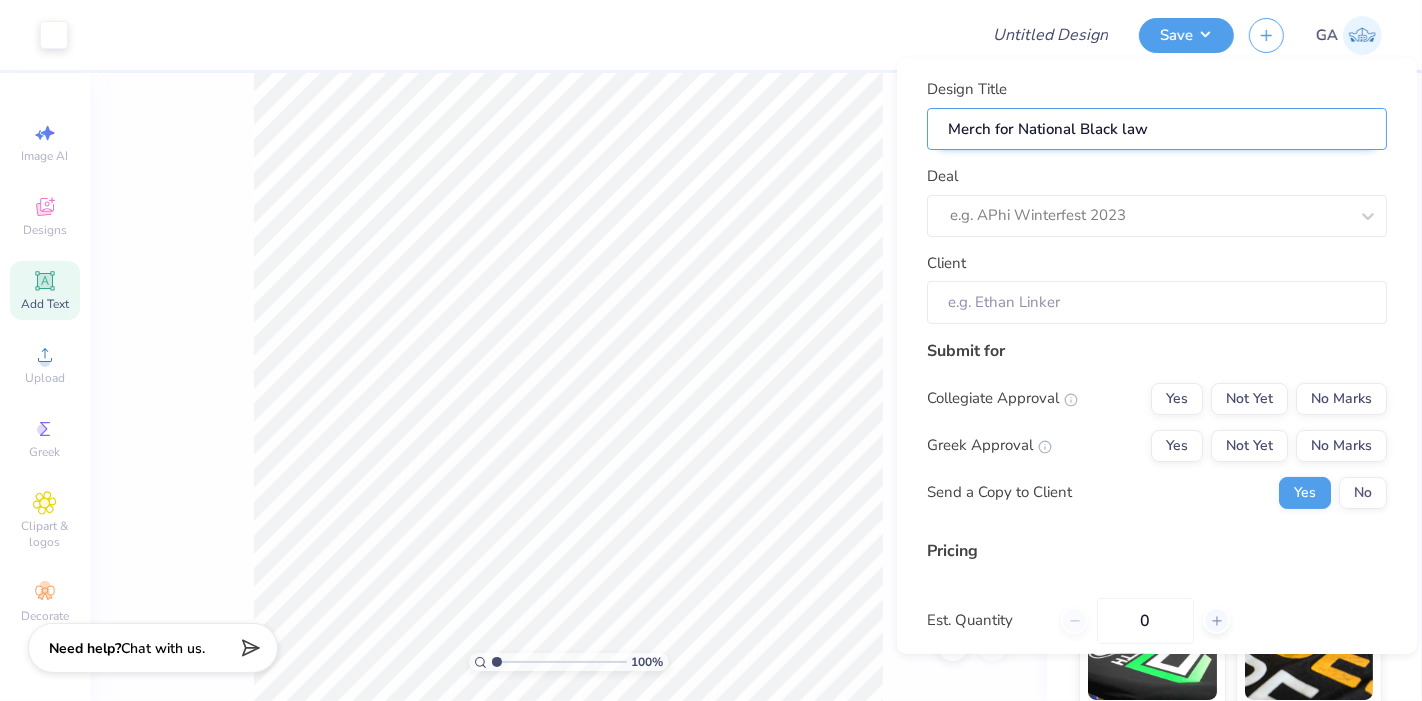 type on "Merch for National Black law" 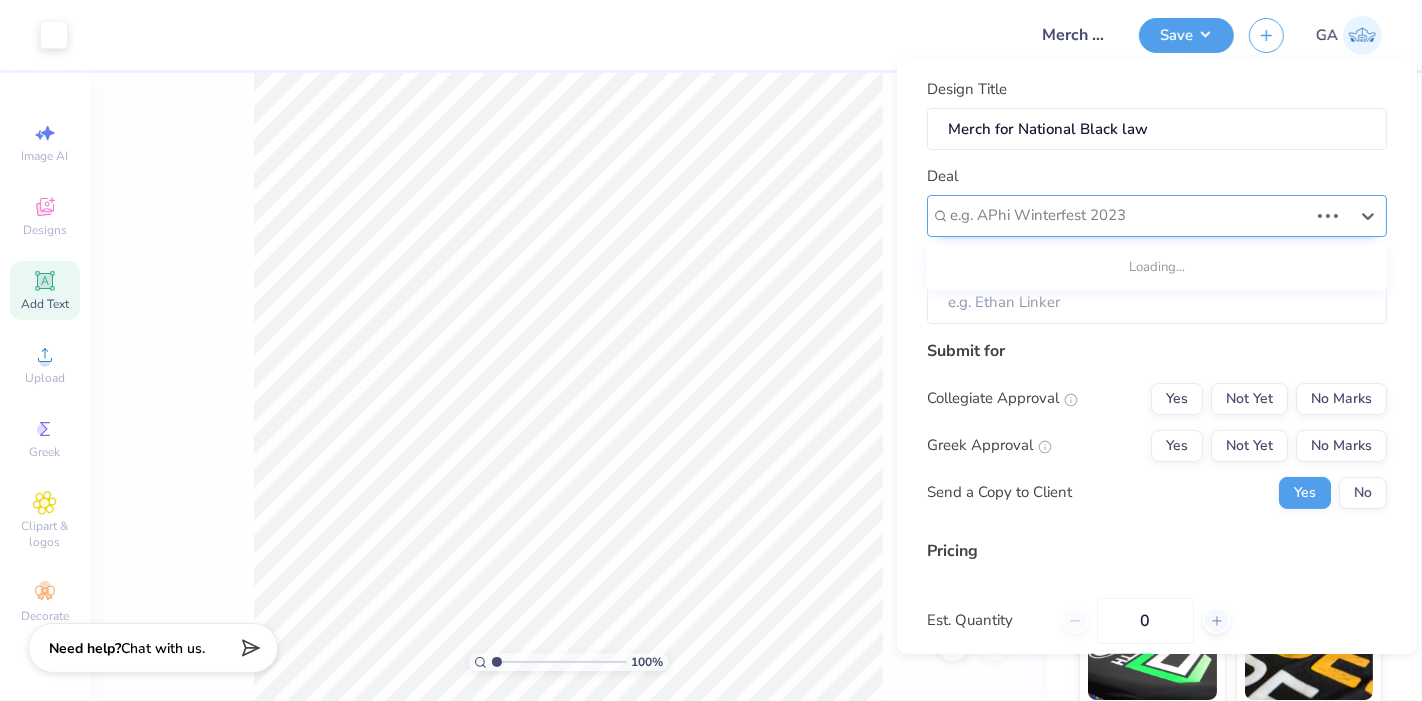 click at bounding box center (1129, 215) 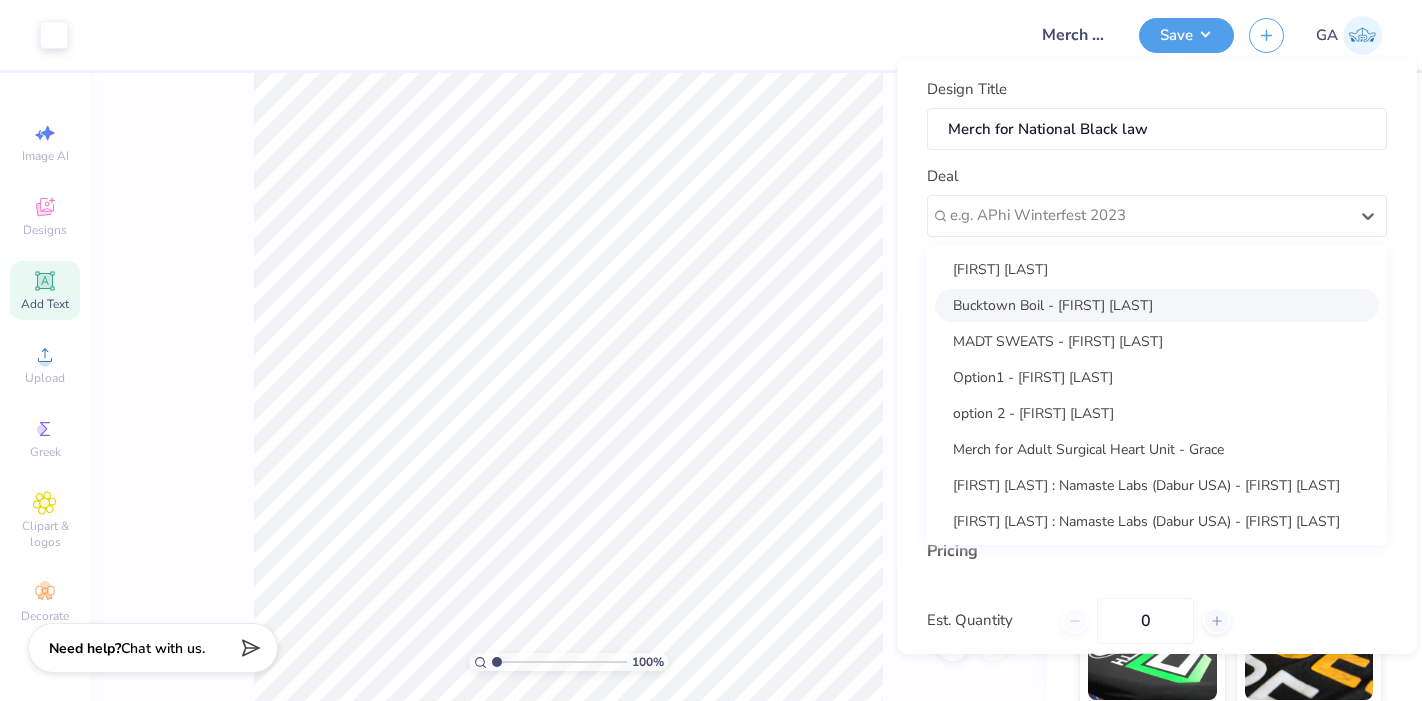 scroll, scrollTop: 0, scrollLeft: 0, axis: both 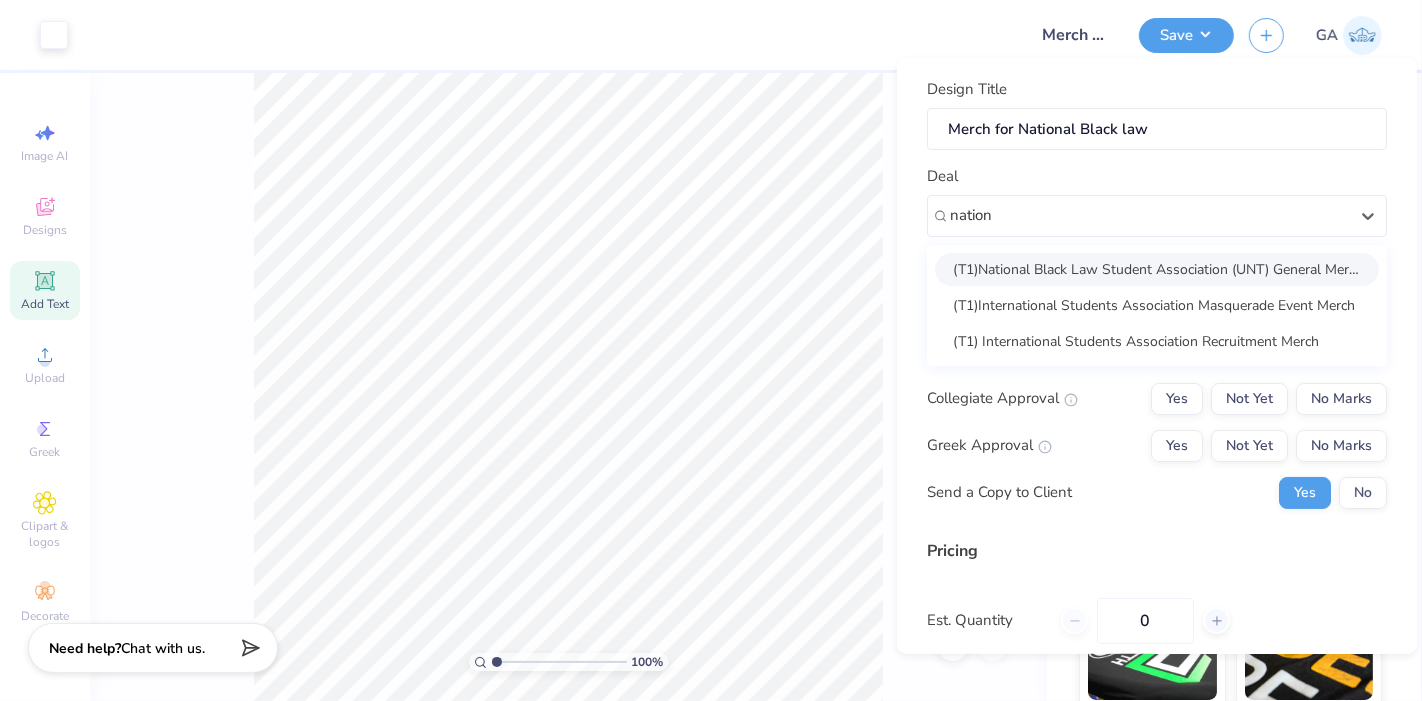 click on "(T1)National Black Law Student Association (UNT) General Merch" at bounding box center (1157, 268) 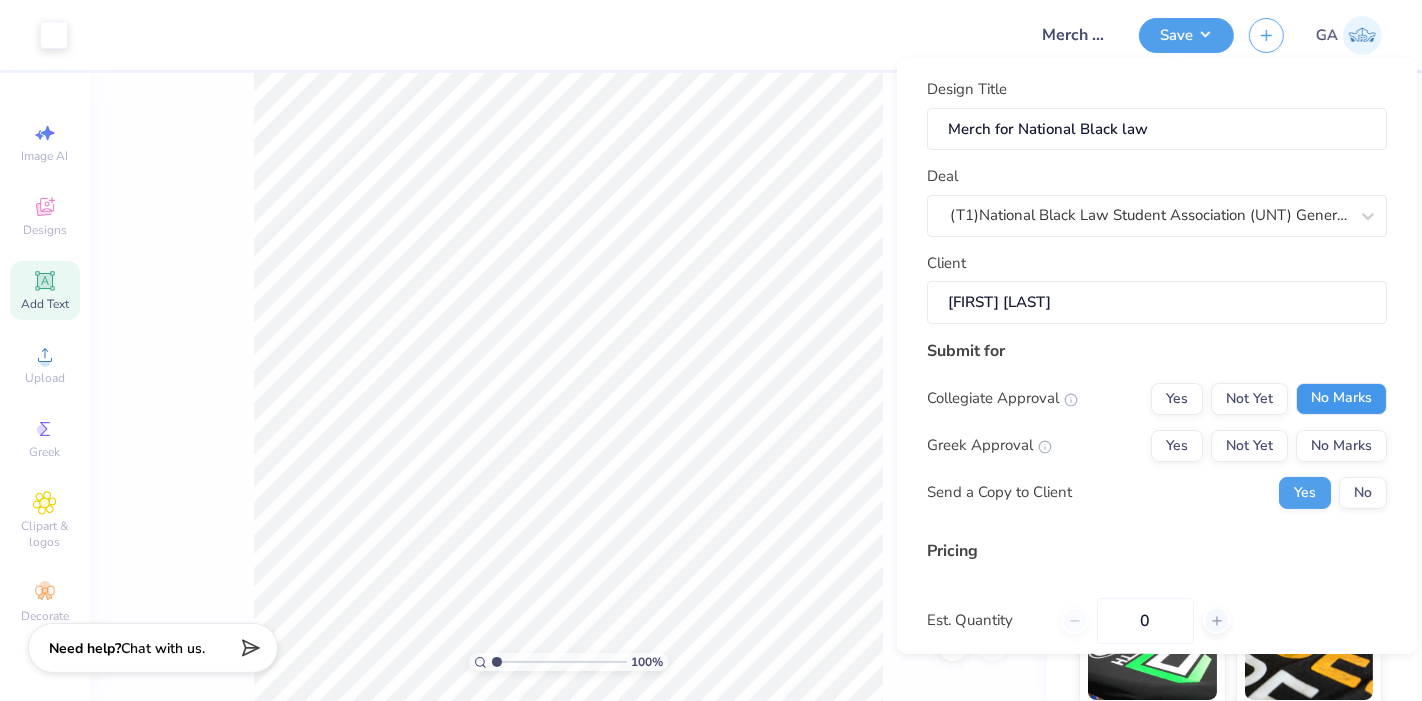 click on "No Marks" at bounding box center (1341, 398) 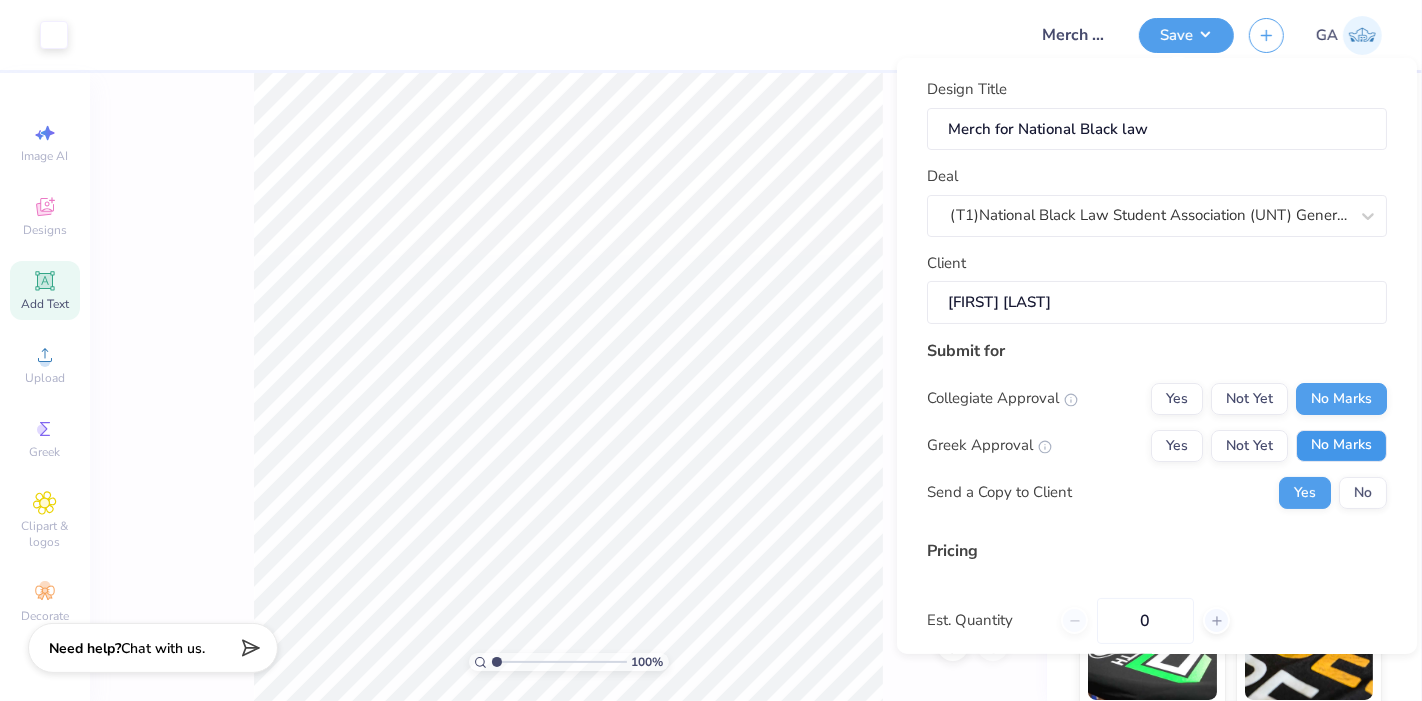 click on "No Marks" at bounding box center [1341, 445] 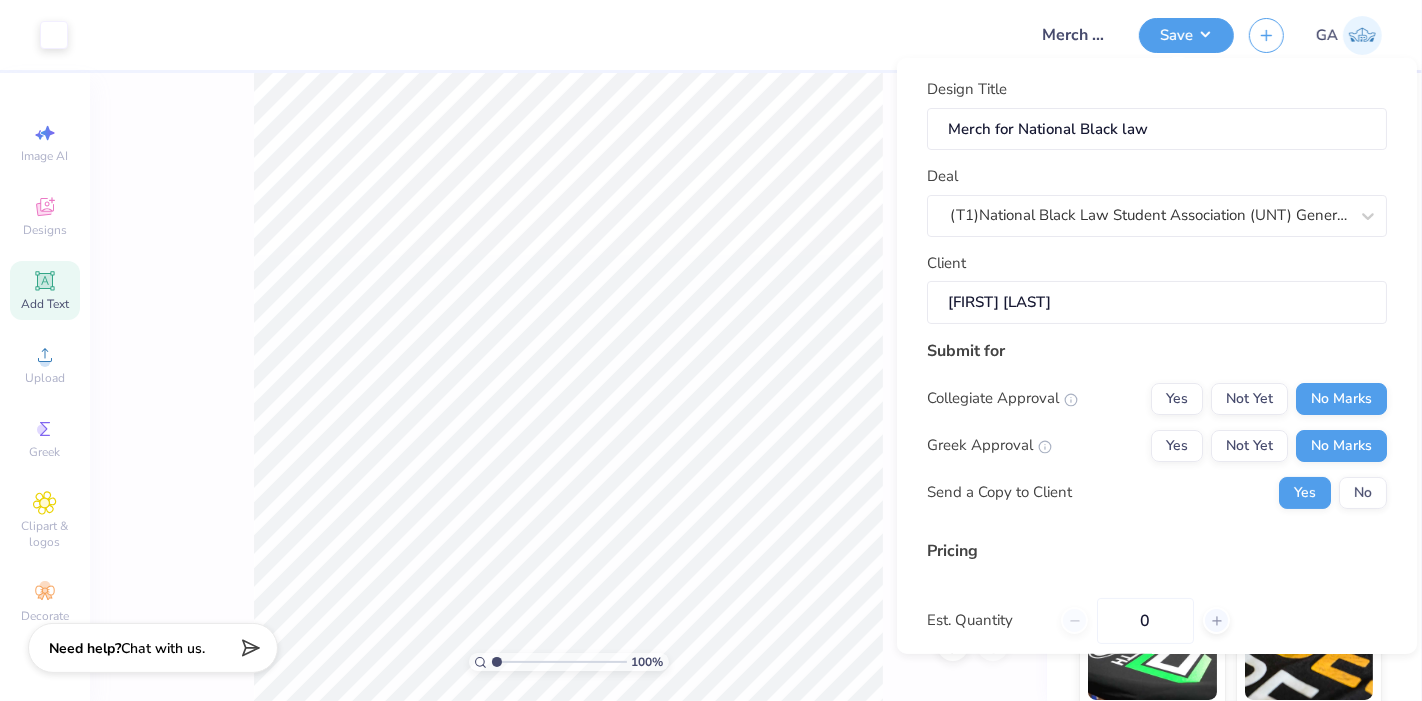 scroll, scrollTop: 199, scrollLeft: 0, axis: vertical 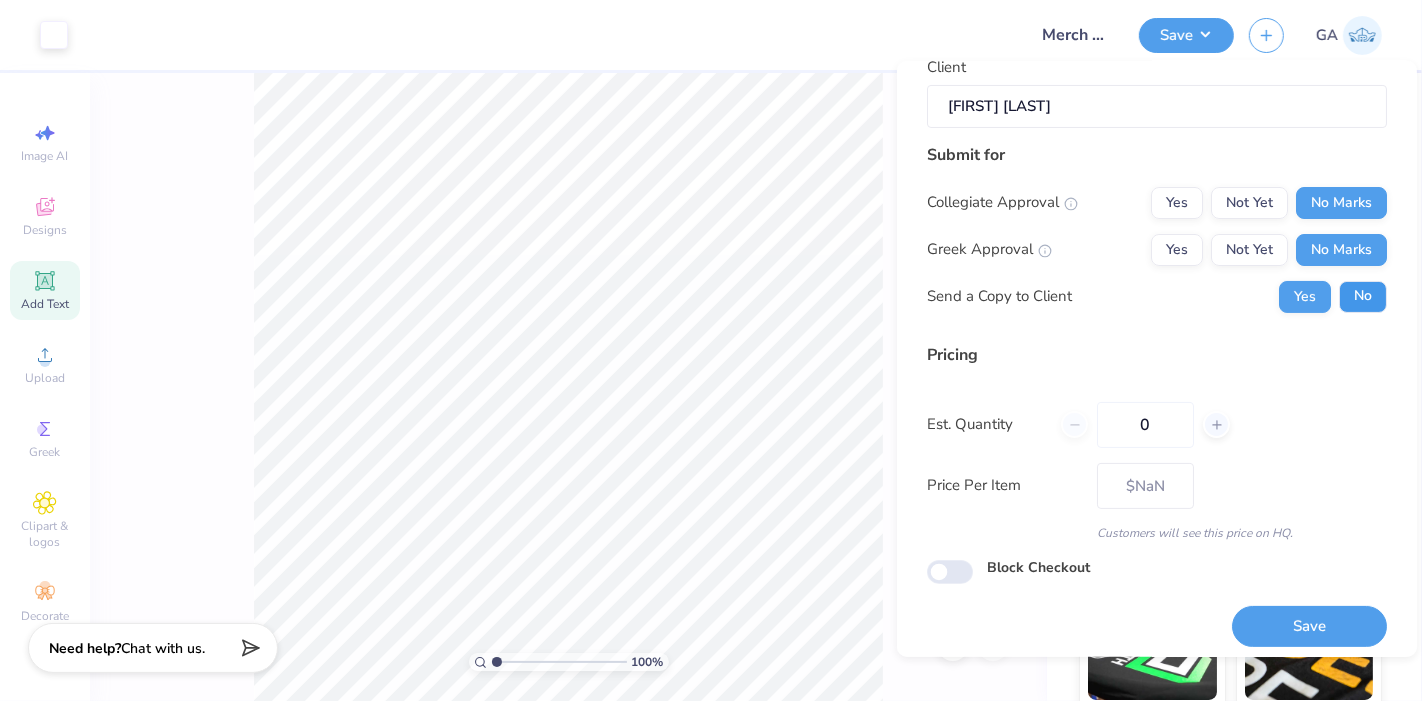 click on "No" at bounding box center [1363, 296] 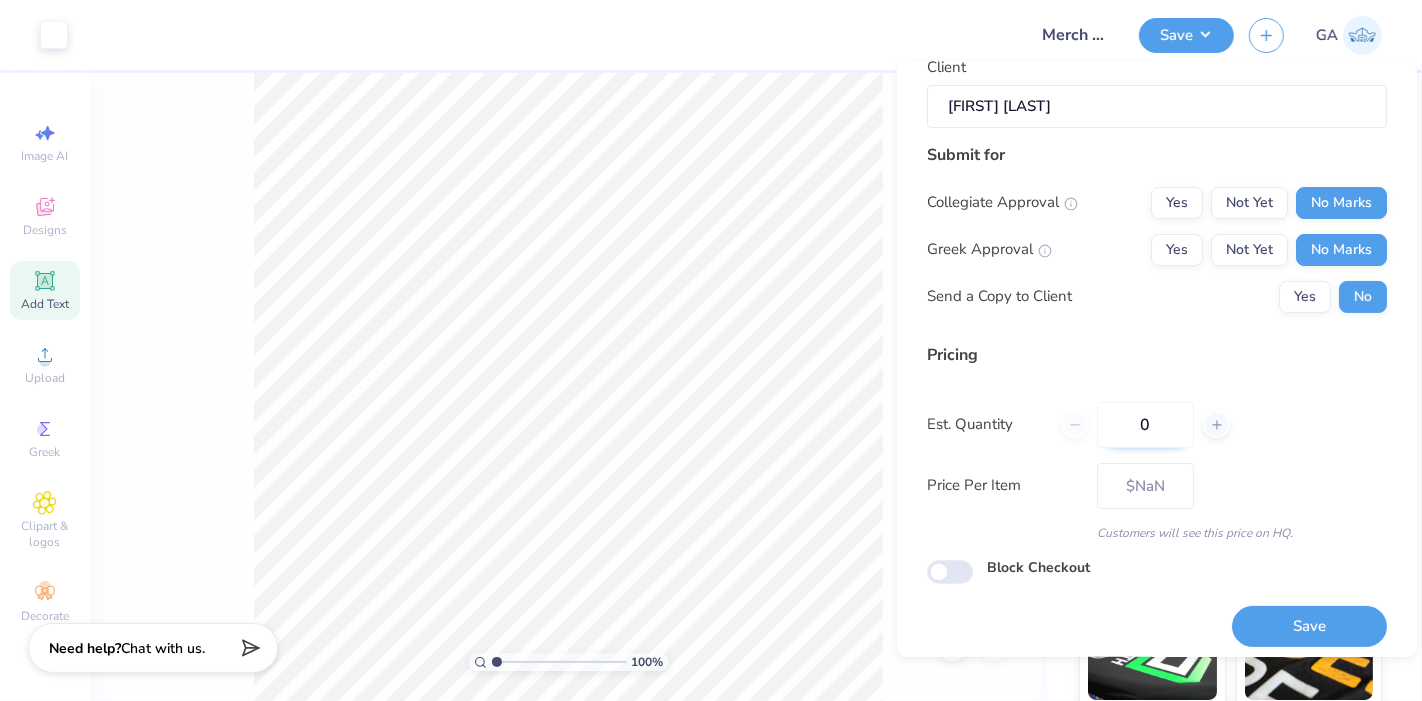 click on "0" at bounding box center [1145, 424] 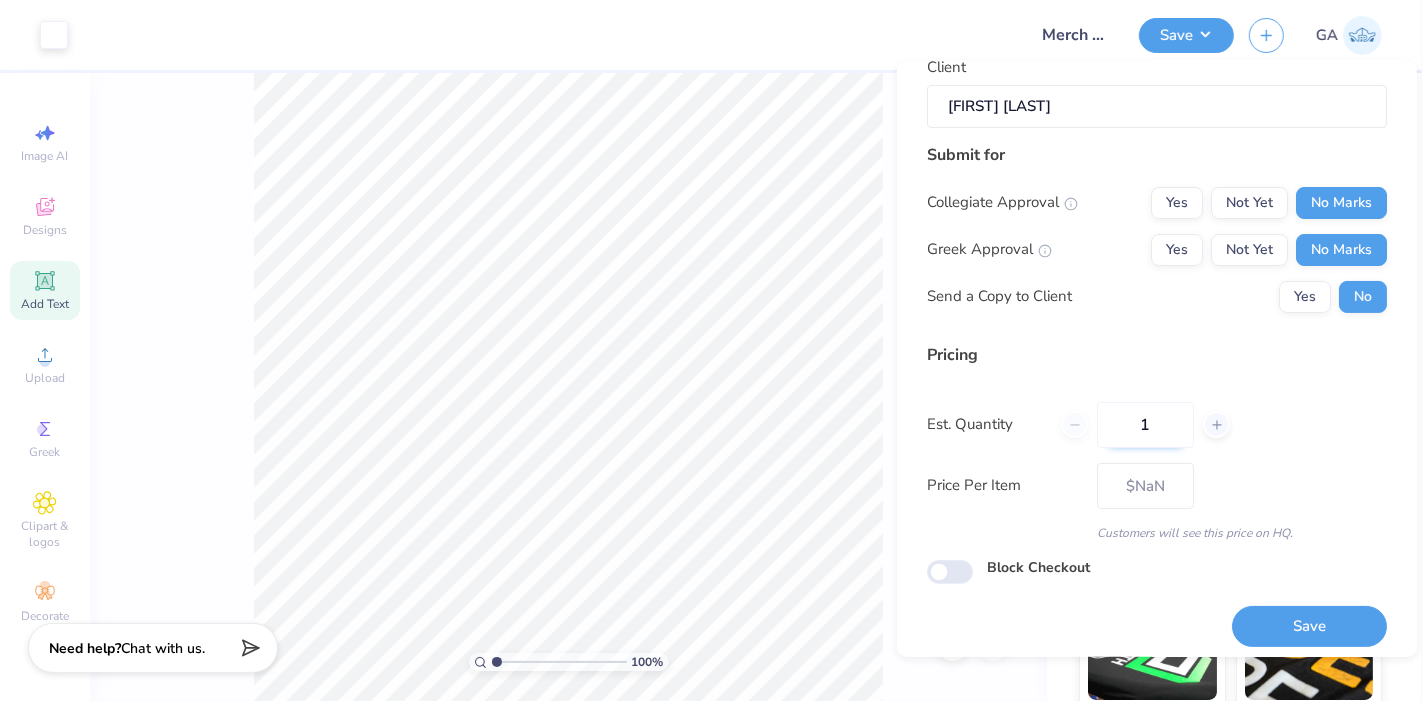 type on "12" 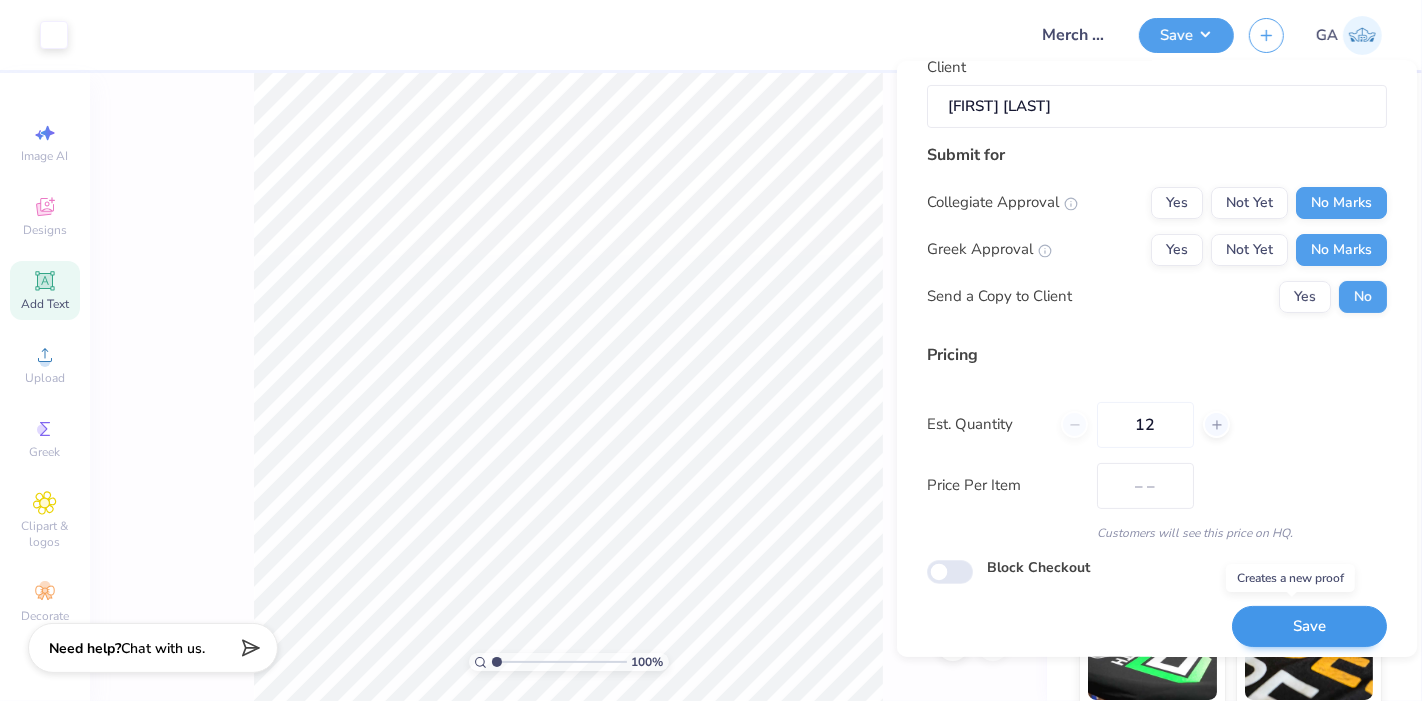 type on "$23.37" 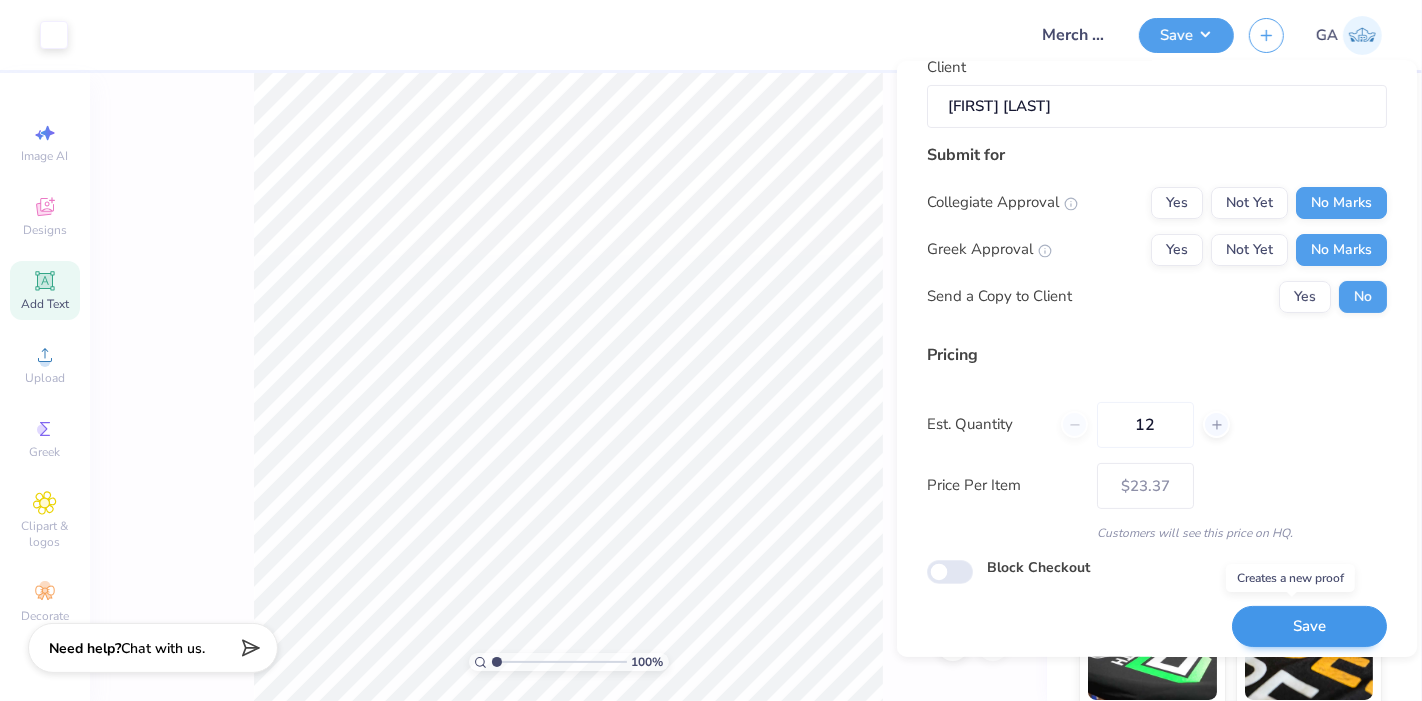 type on "12" 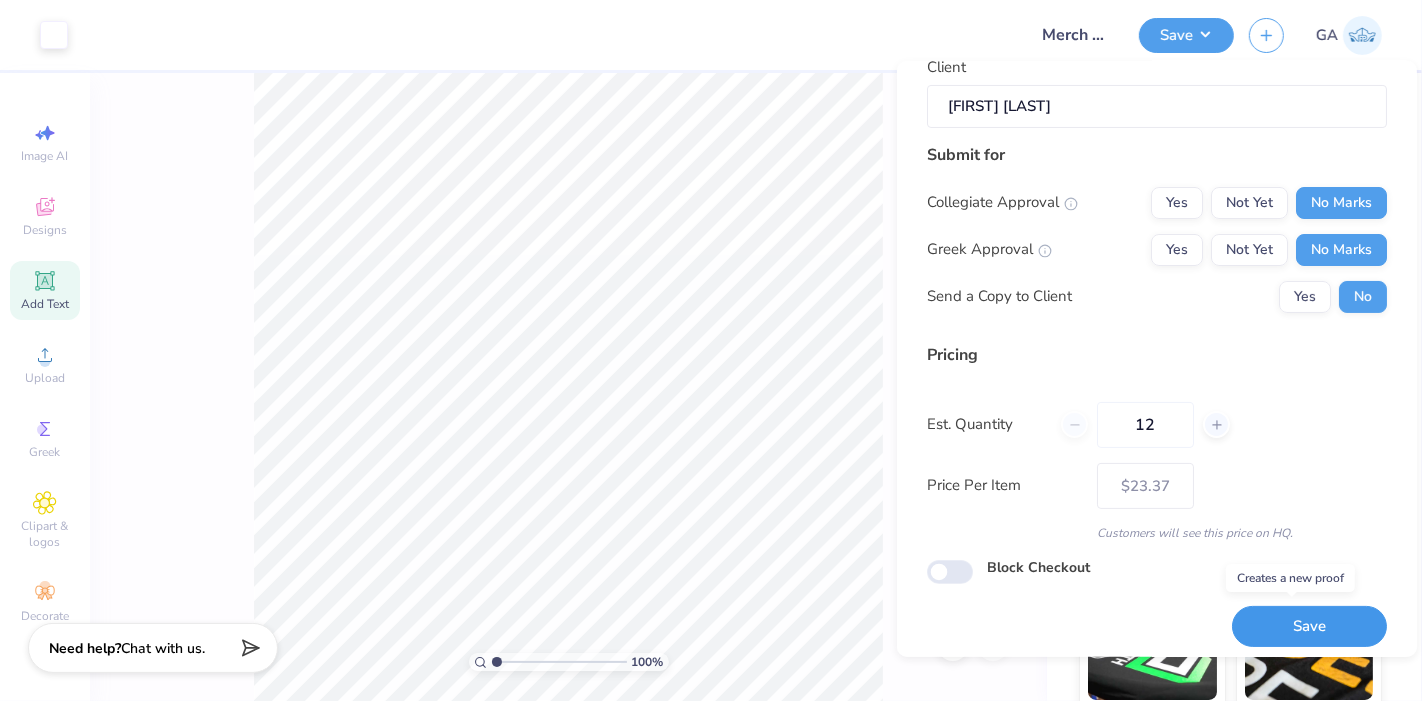 click on "Save" at bounding box center [1309, 626] 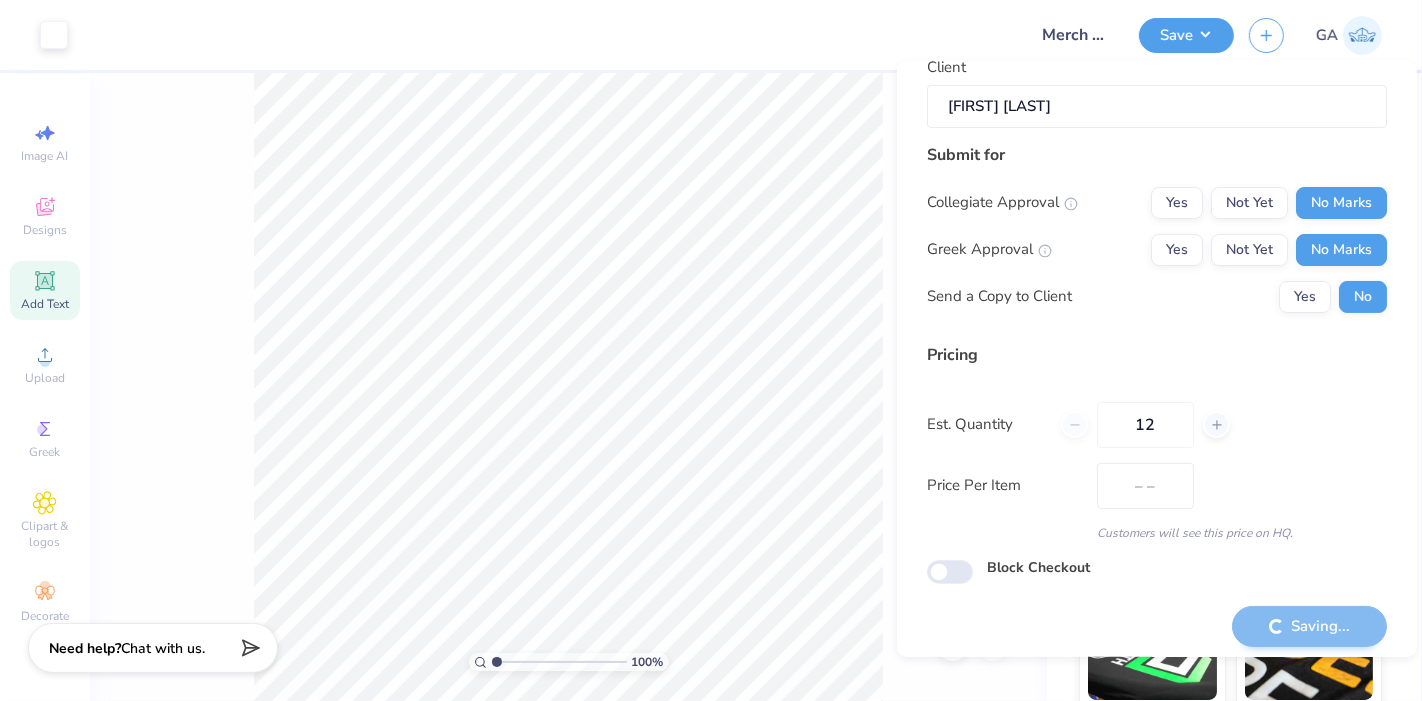 type on "$23.37" 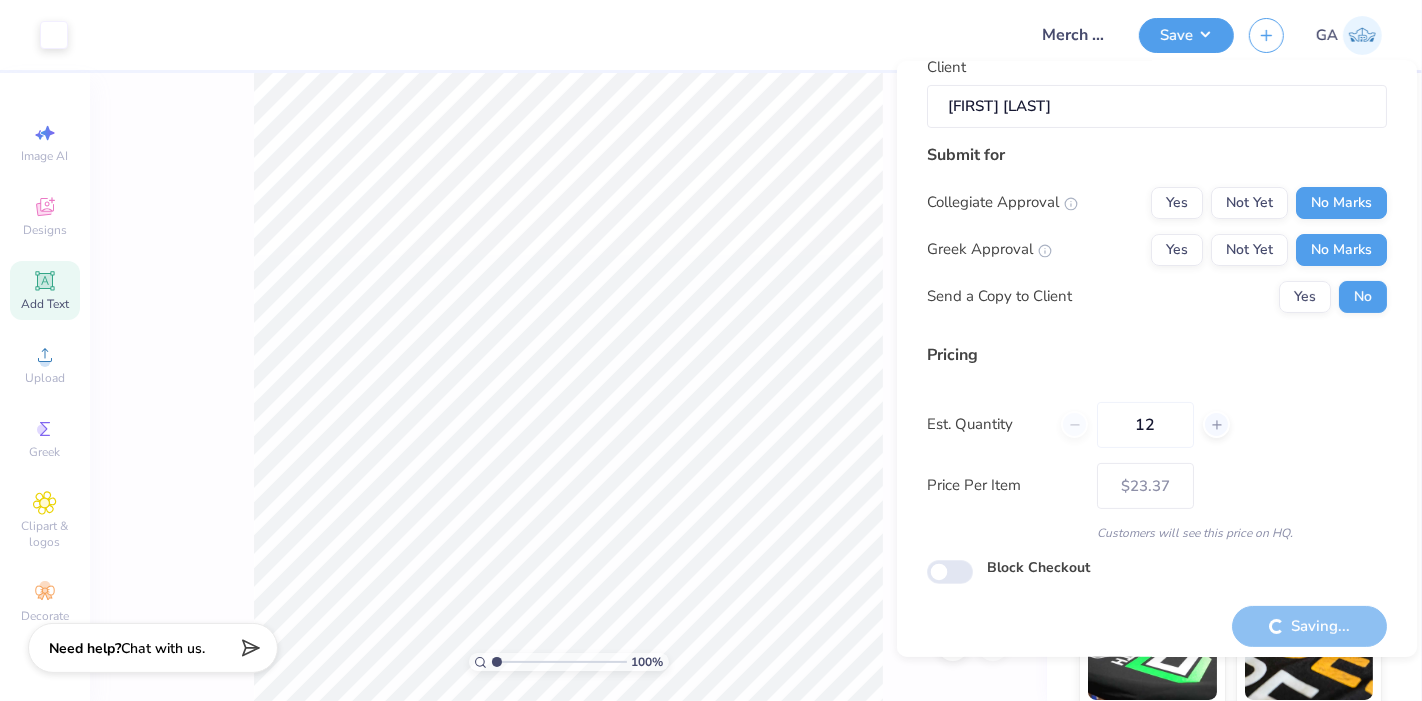 click on "Art colors Design Title Merch for National Black law Save GA Image AI Designs Add Text Upload Greek Clipart & logos Decorate Personalized Names Personalized Numbers Text Tool Add Font Font College Condensed Switch to Greek Letters Format Color Styles Text Shape 100 % Back Otto Cap 5 Panel Mid Profile Mesh Back Trucker Hat Otto Cap # 32-467 Minimum Order: 12 + Print Type Screen Print Embroidery Digital Print Applique Transfers Vinyl Foil Rhinestones Standard Puff Ink Neon Ink Metallic & Glitter Ink Glow in the Dark Ink Water based Ink Need help? Chat with us. Design Title Merch for National Black law Deal (T1)National Black Law Student Association (UNT) General Merch Client [FIRST] [LAST] Submit for Collegiate Approval Yes Not Yet No Marks Greek Approval Yes Not Yet No Marks Send a Copy to Client Yes No Pricing Est. Quantity 12 Price Per Item $23.37 Customers will see this price on HQ. Block Checkout Saving..." at bounding box center (711, 350) 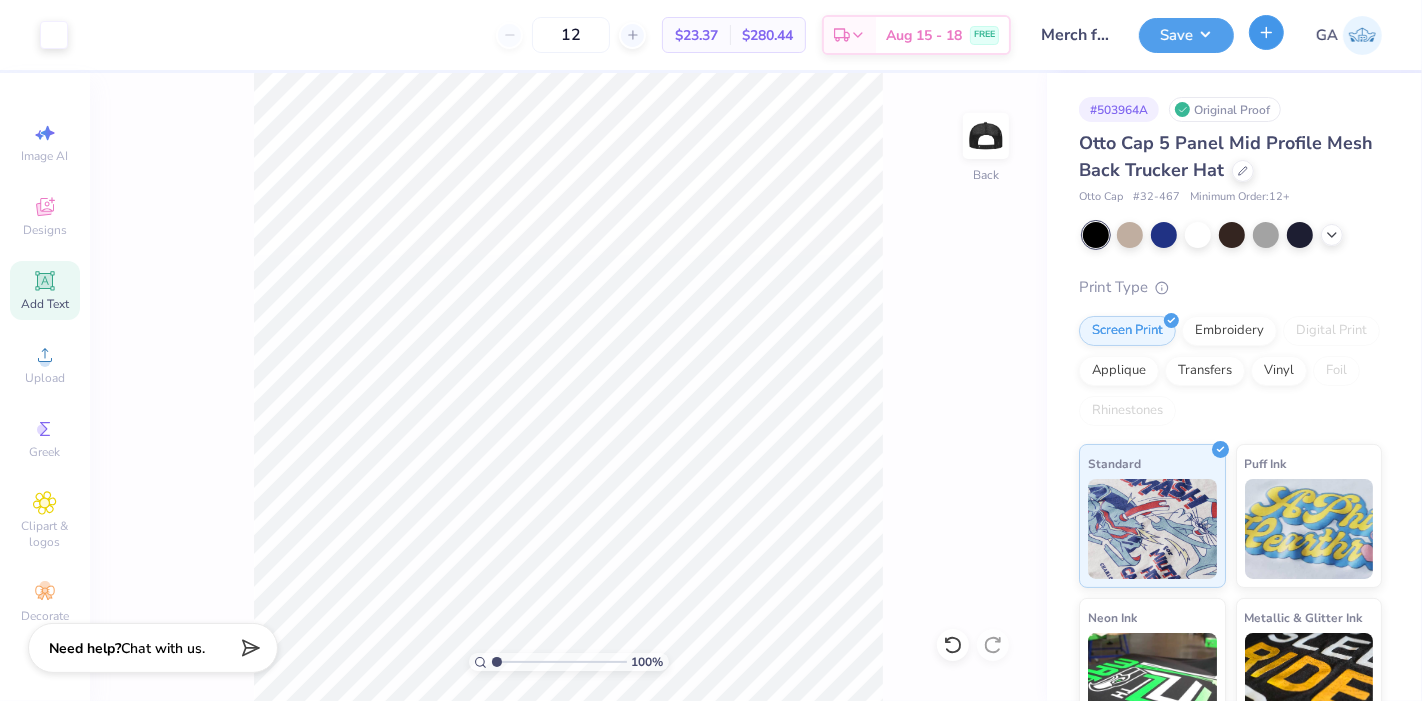 click at bounding box center [1266, 32] 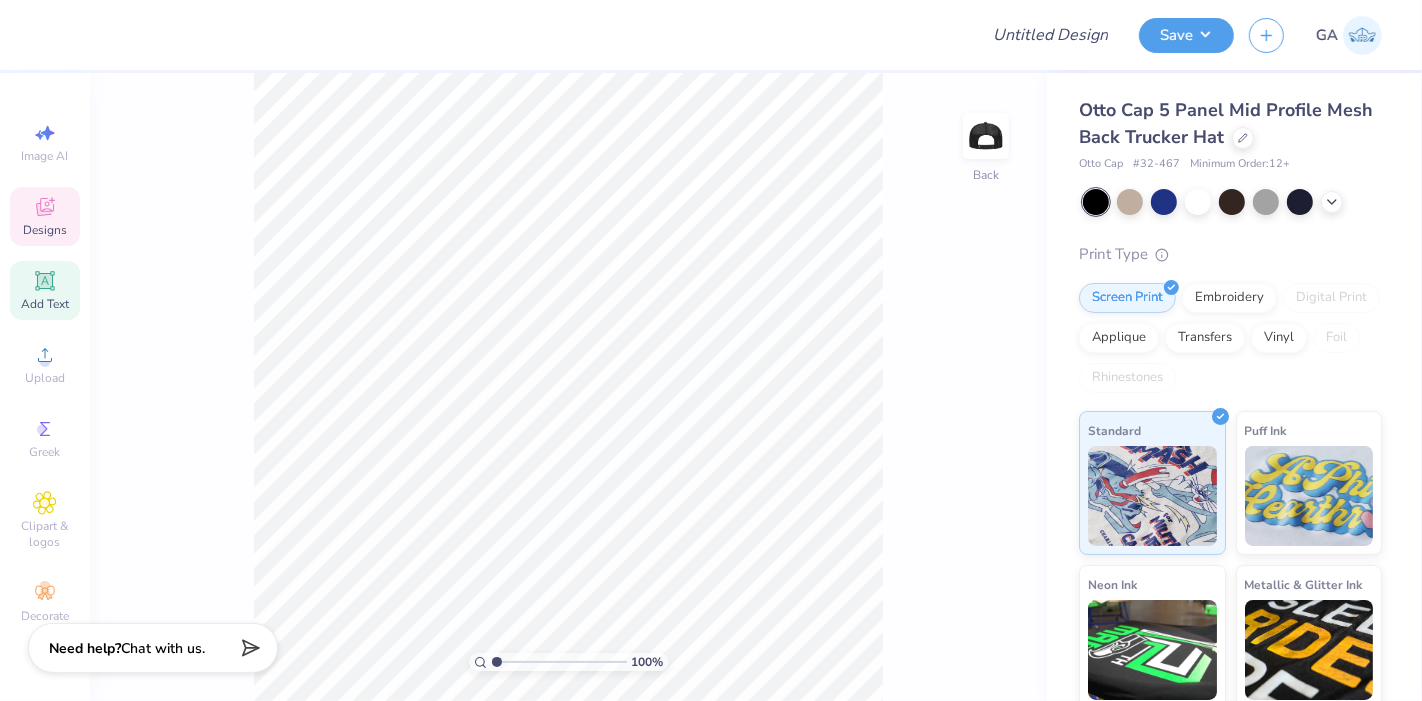 click 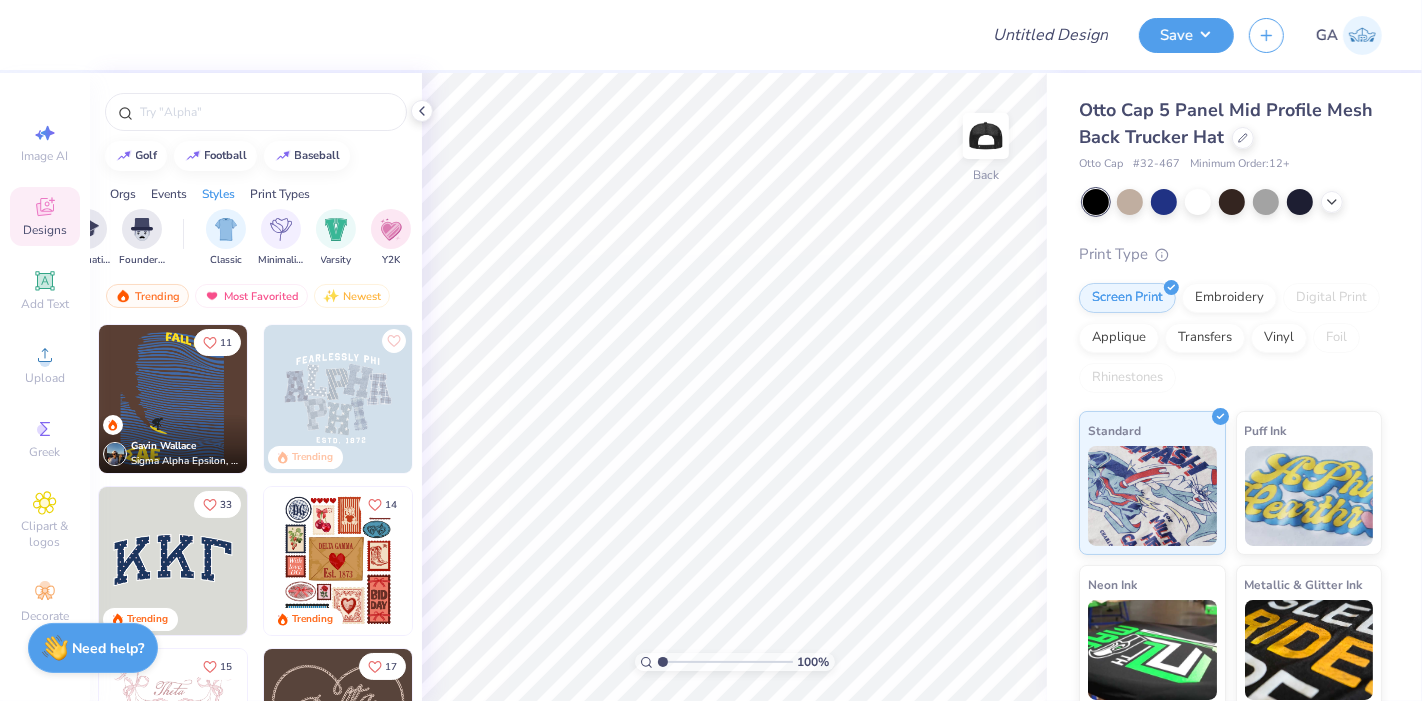 scroll, scrollTop: 0, scrollLeft: 980, axis: horizontal 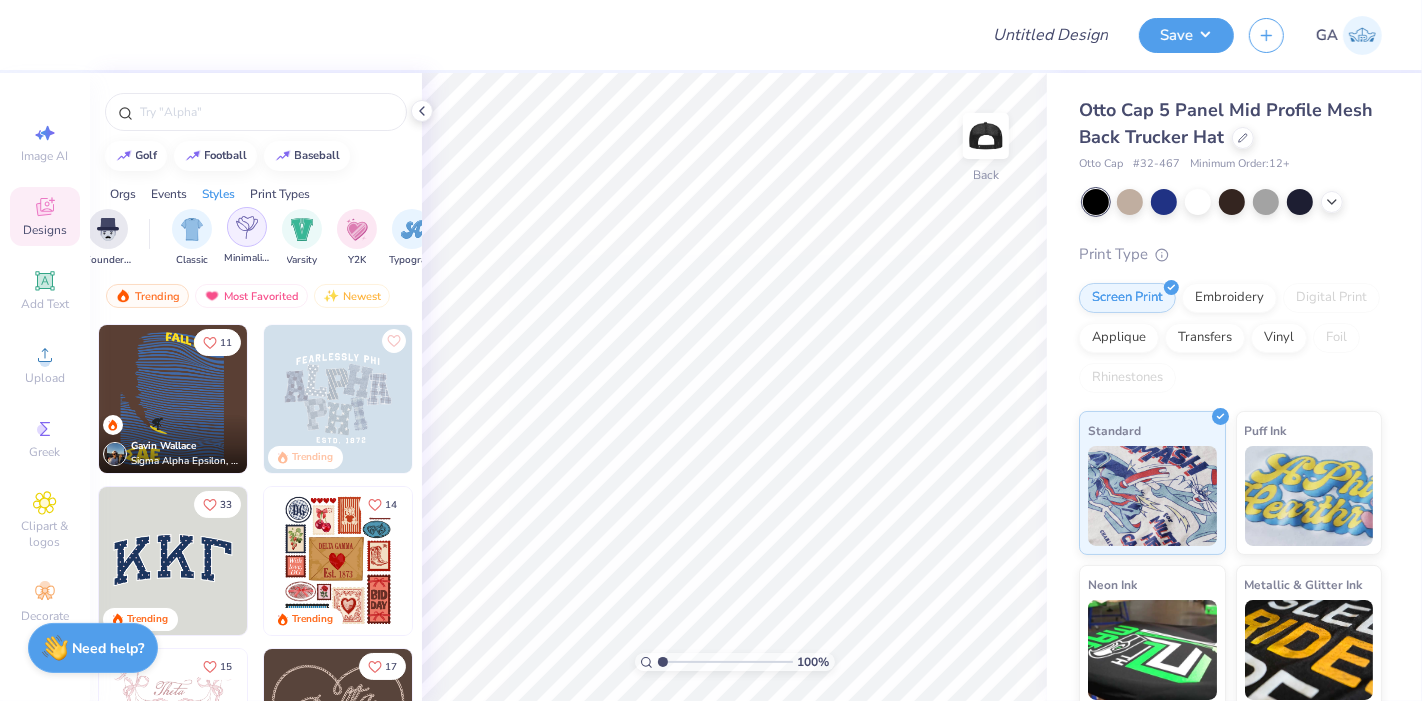 click at bounding box center (247, 227) 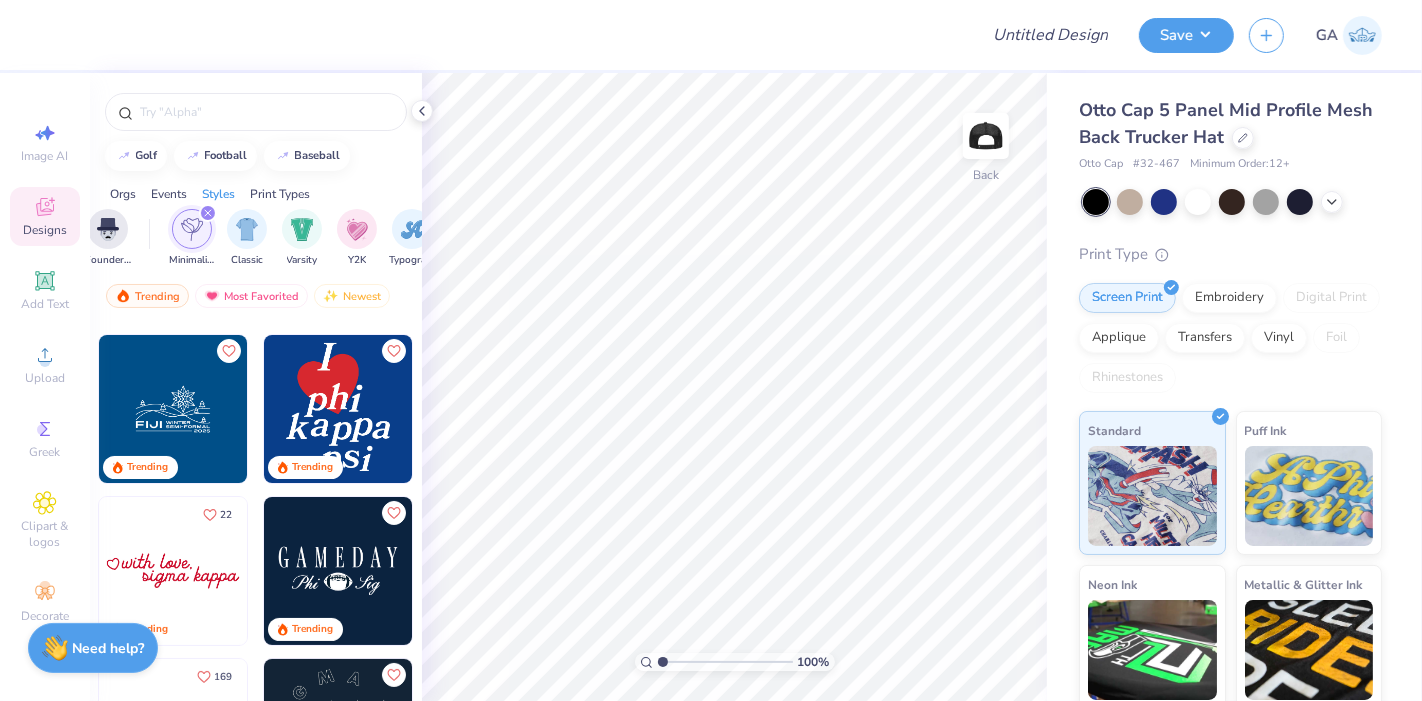 scroll, scrollTop: 0, scrollLeft: 0, axis: both 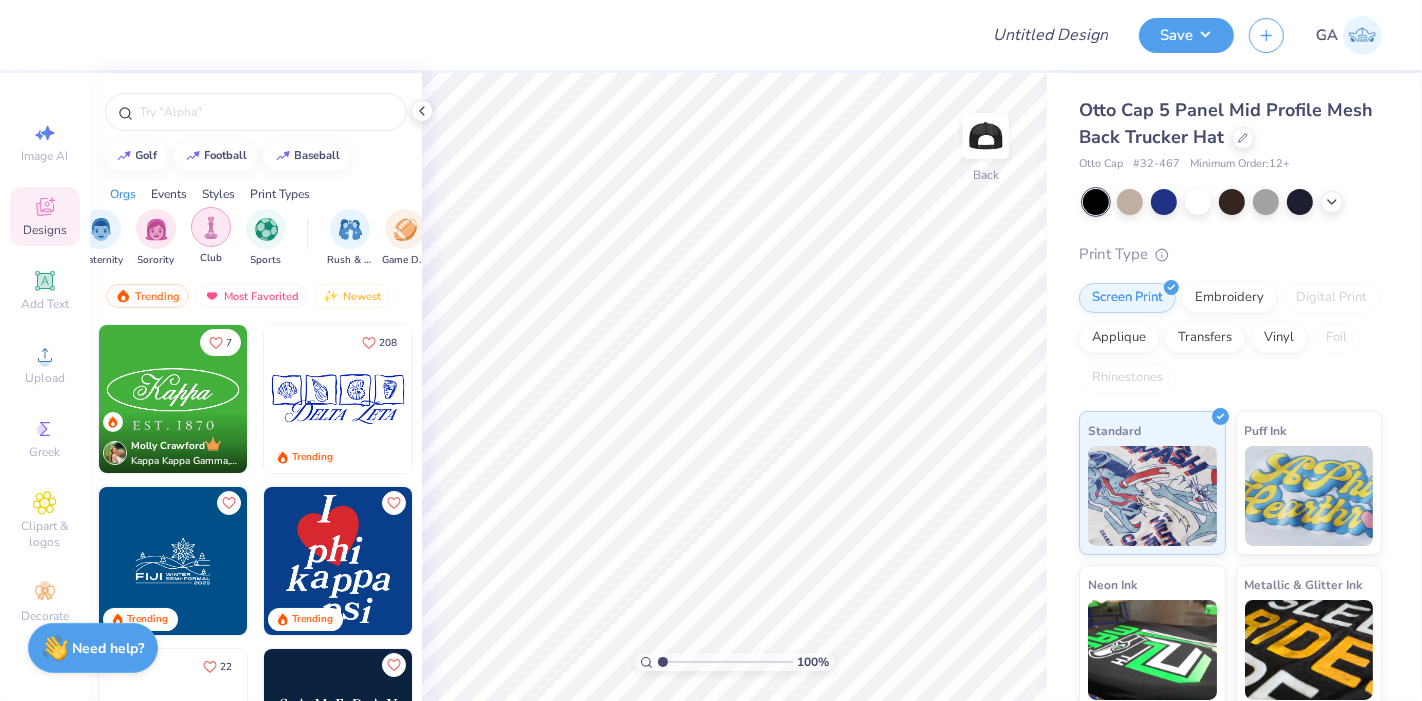 click at bounding box center (211, 227) 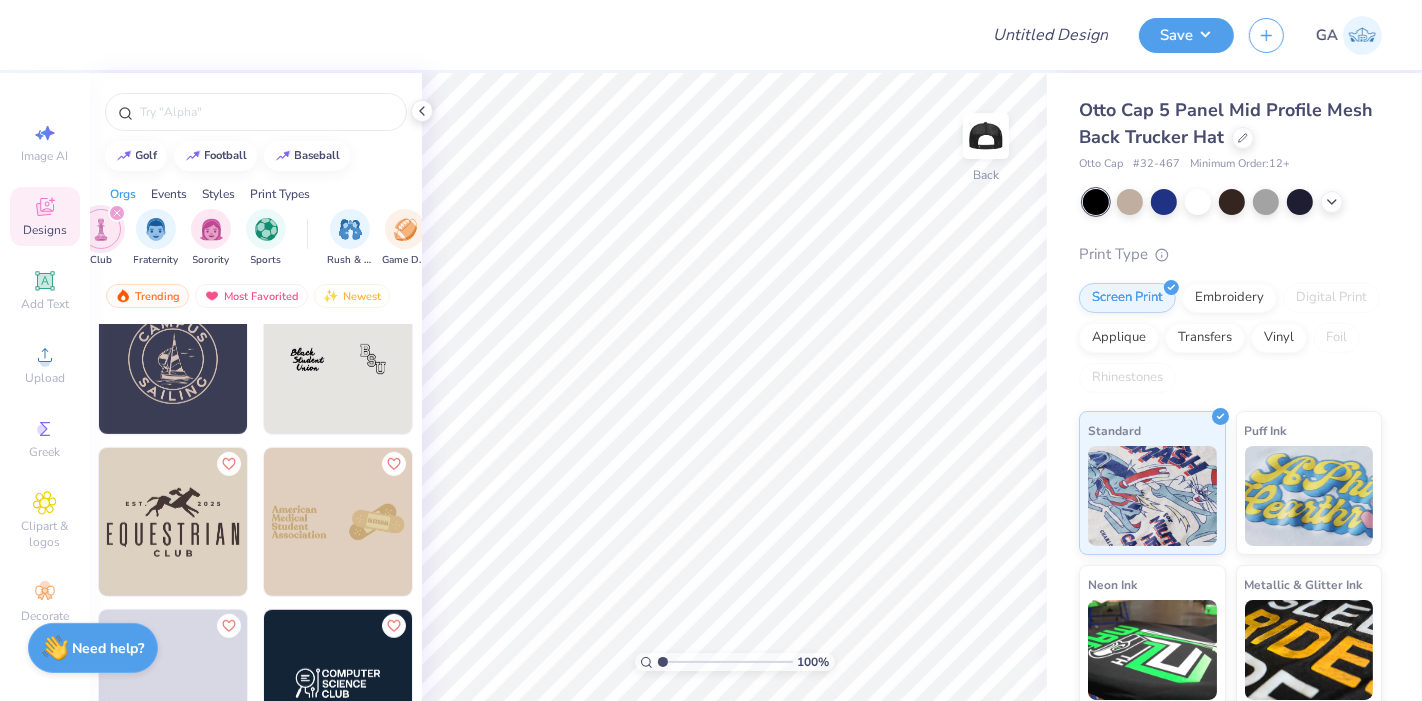 scroll, scrollTop: 1012, scrollLeft: 0, axis: vertical 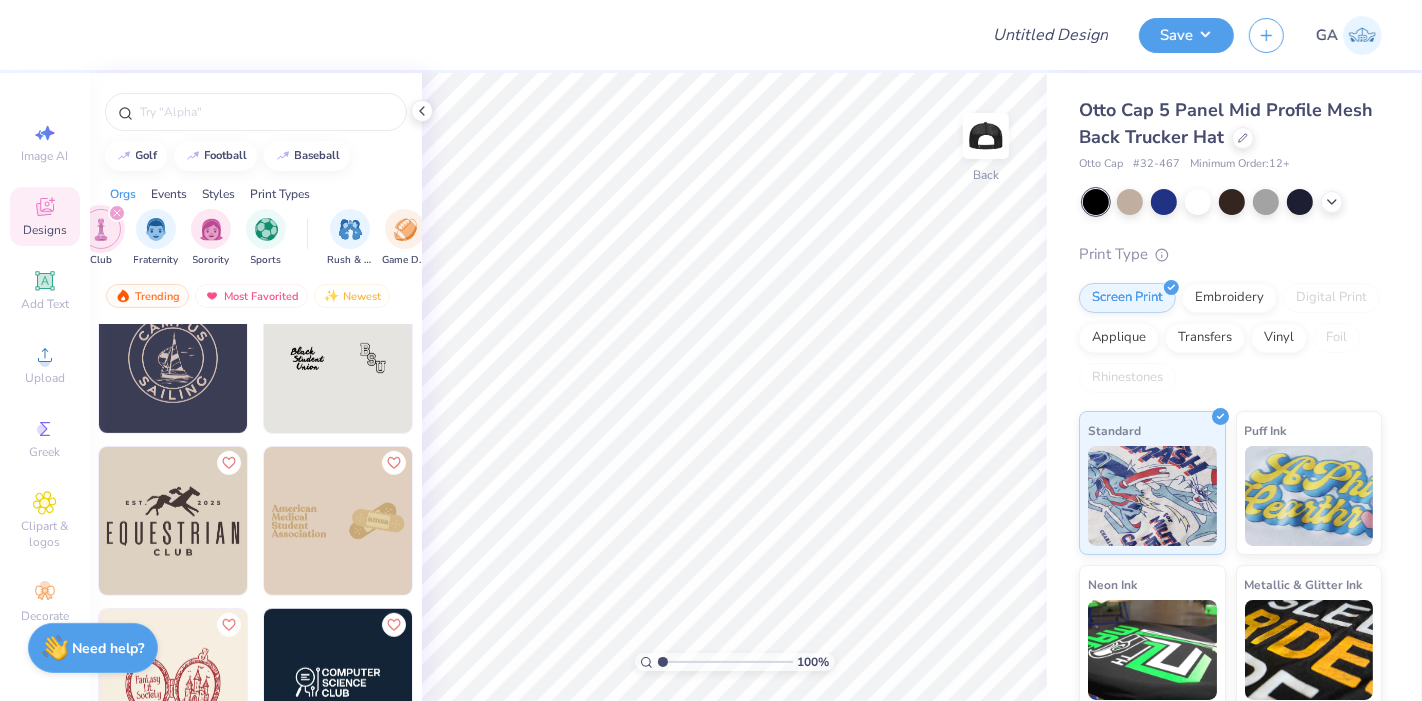 click at bounding box center (338, 359) 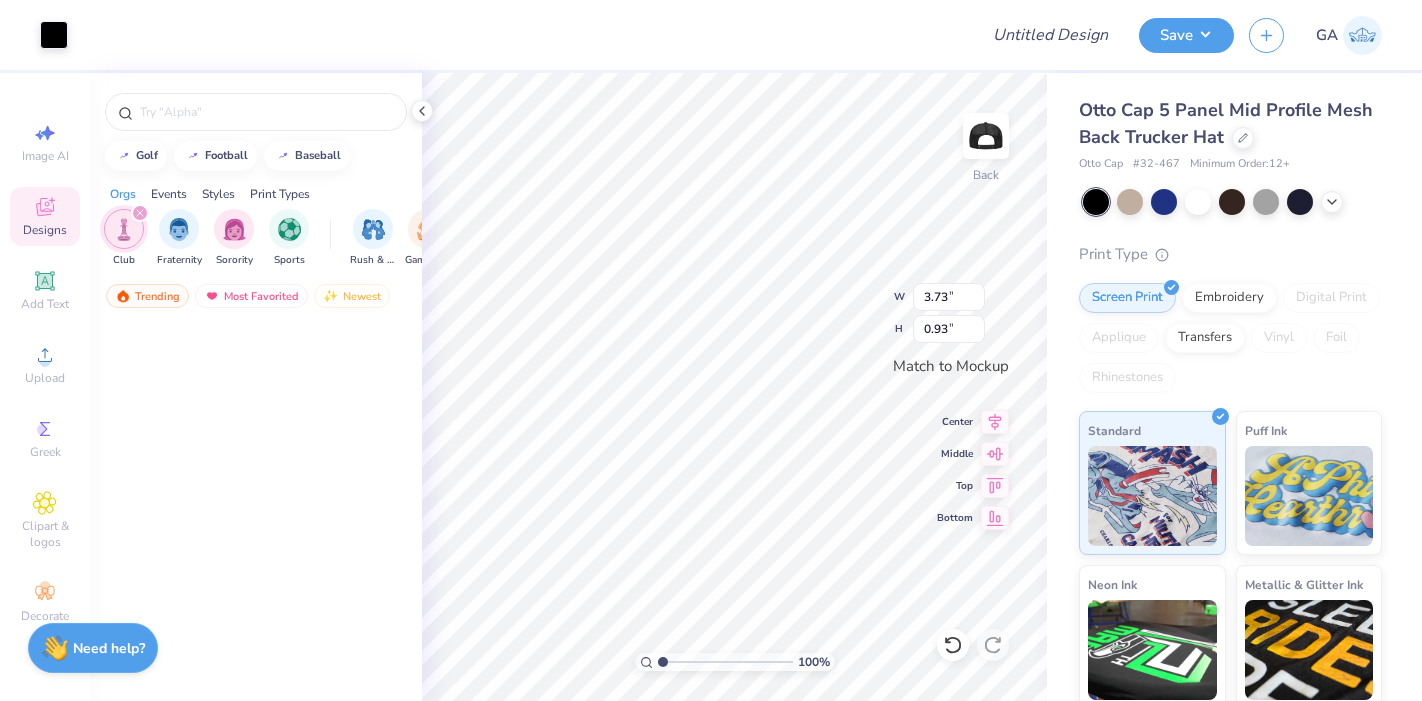 scroll, scrollTop: 0, scrollLeft: 0, axis: both 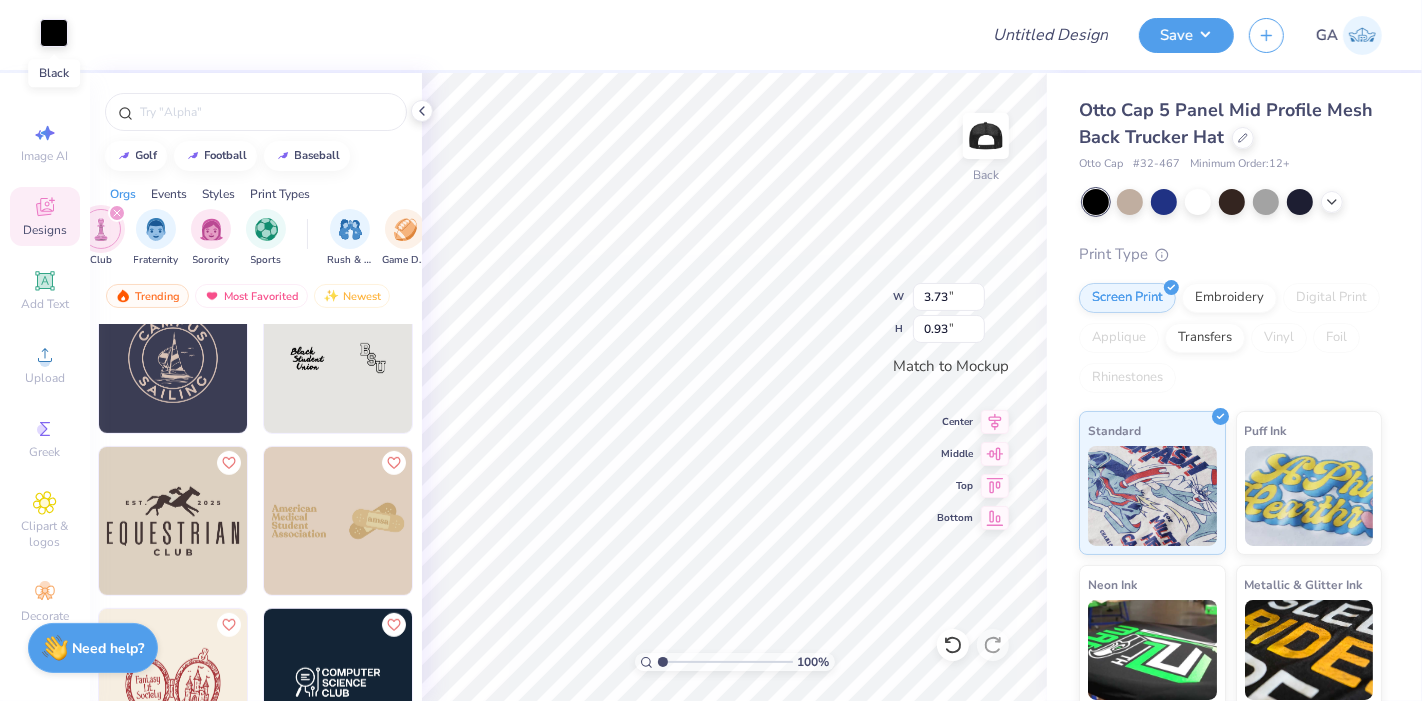 click at bounding box center (54, 33) 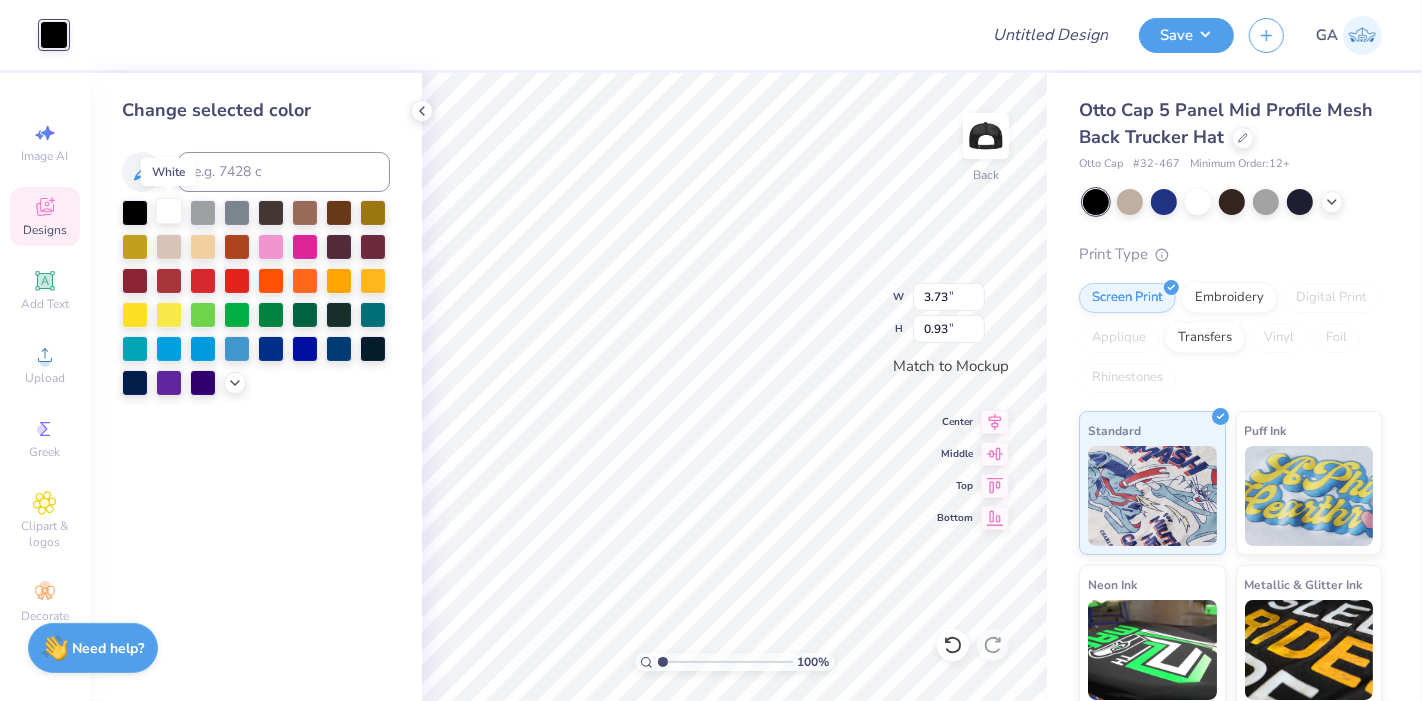 click at bounding box center [169, 211] 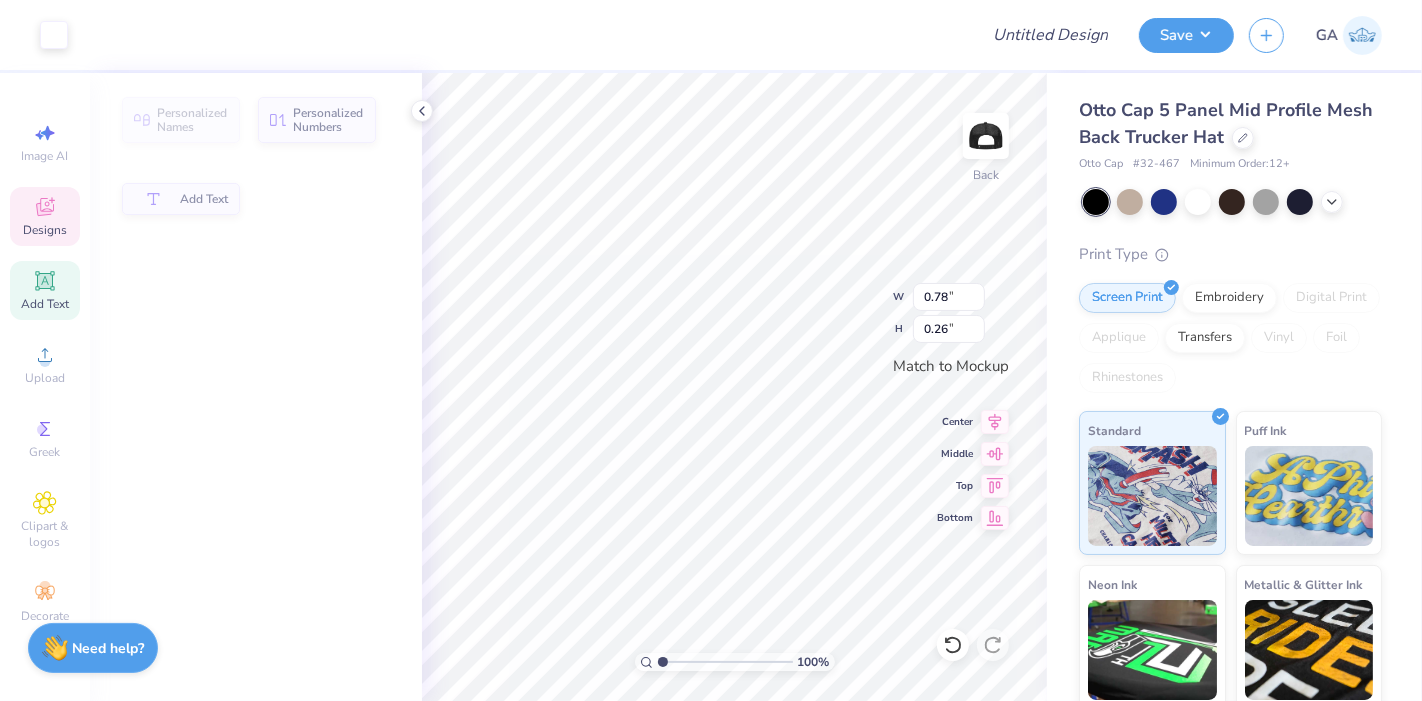 type on "0.78" 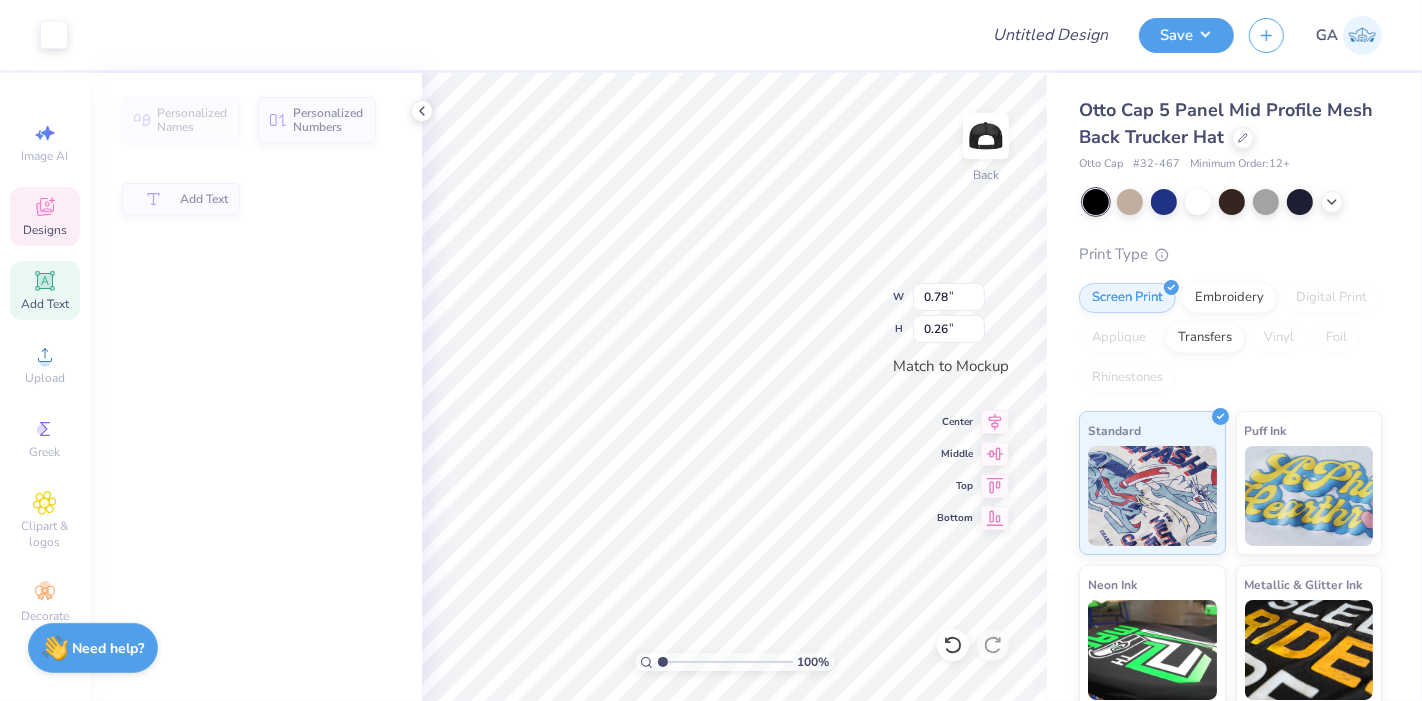 type on "0.26" 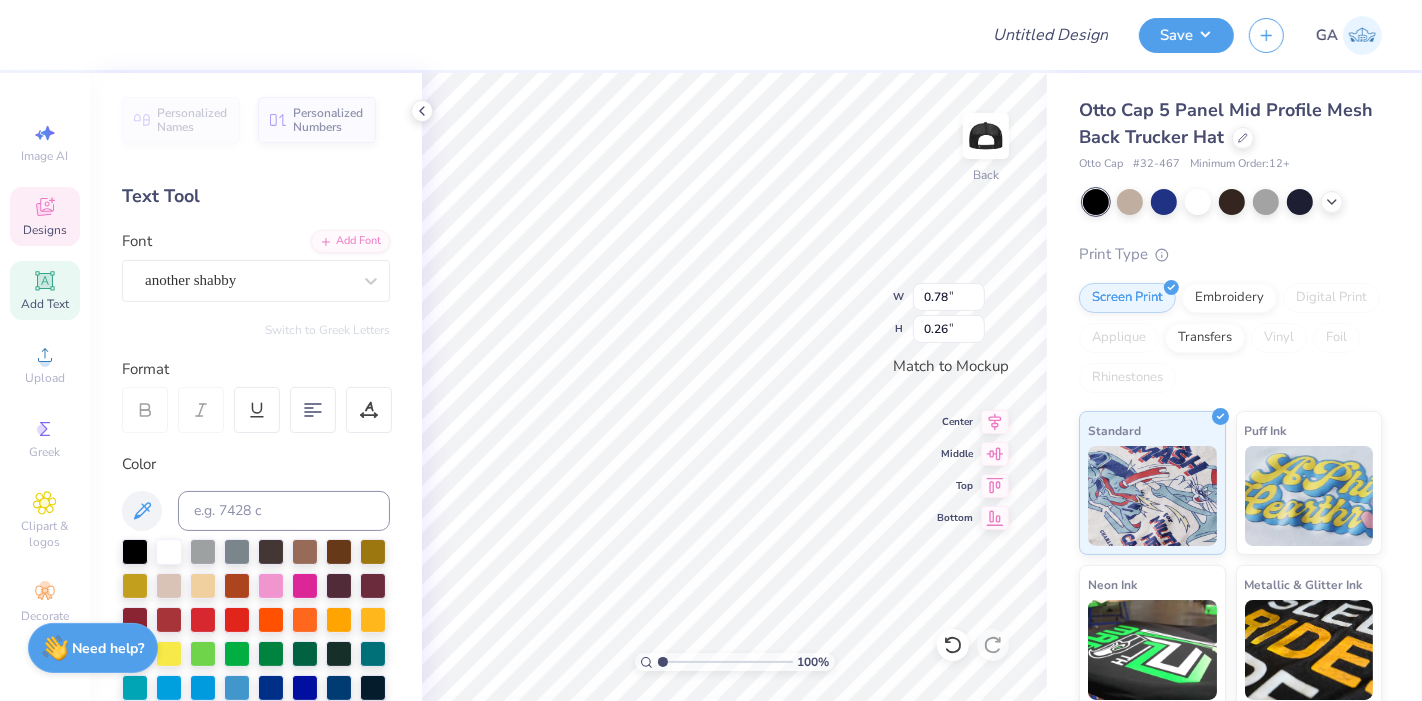 scroll, scrollTop: 18, scrollLeft: 2, axis: both 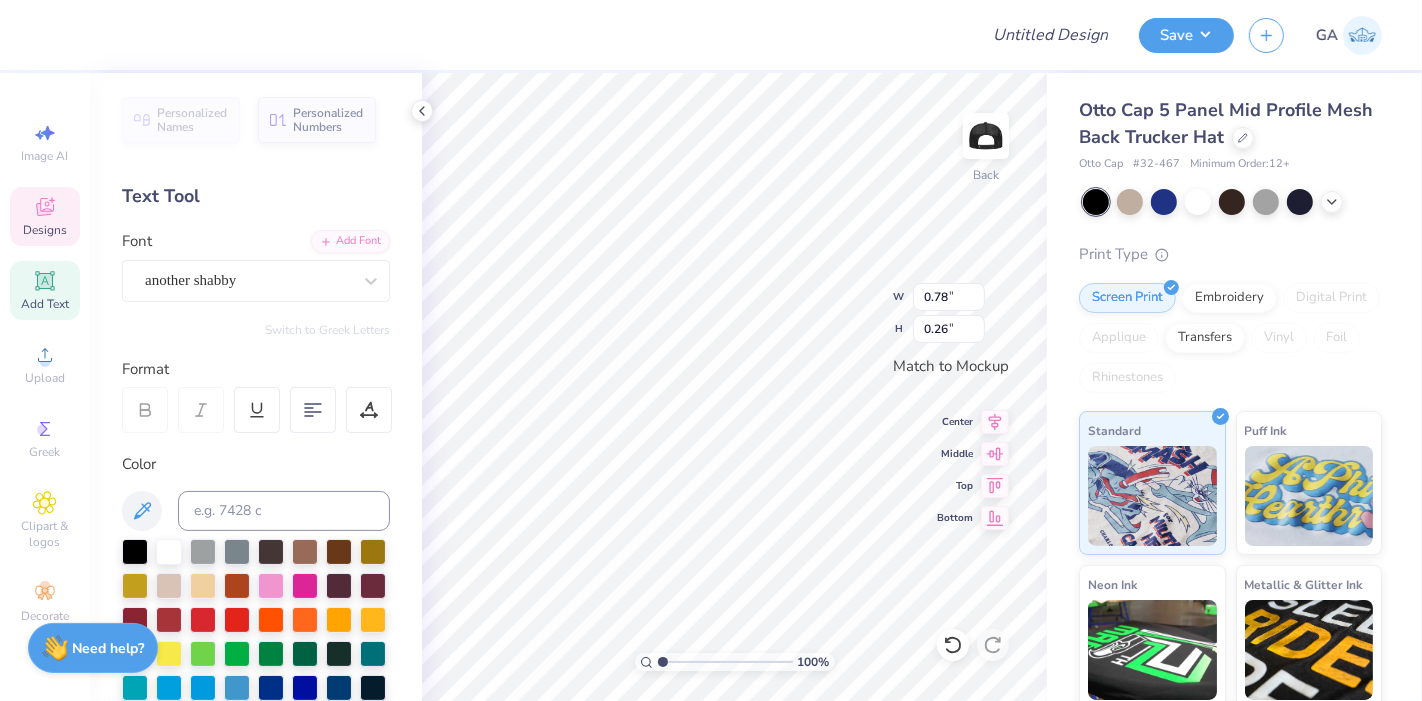type on "National Black" 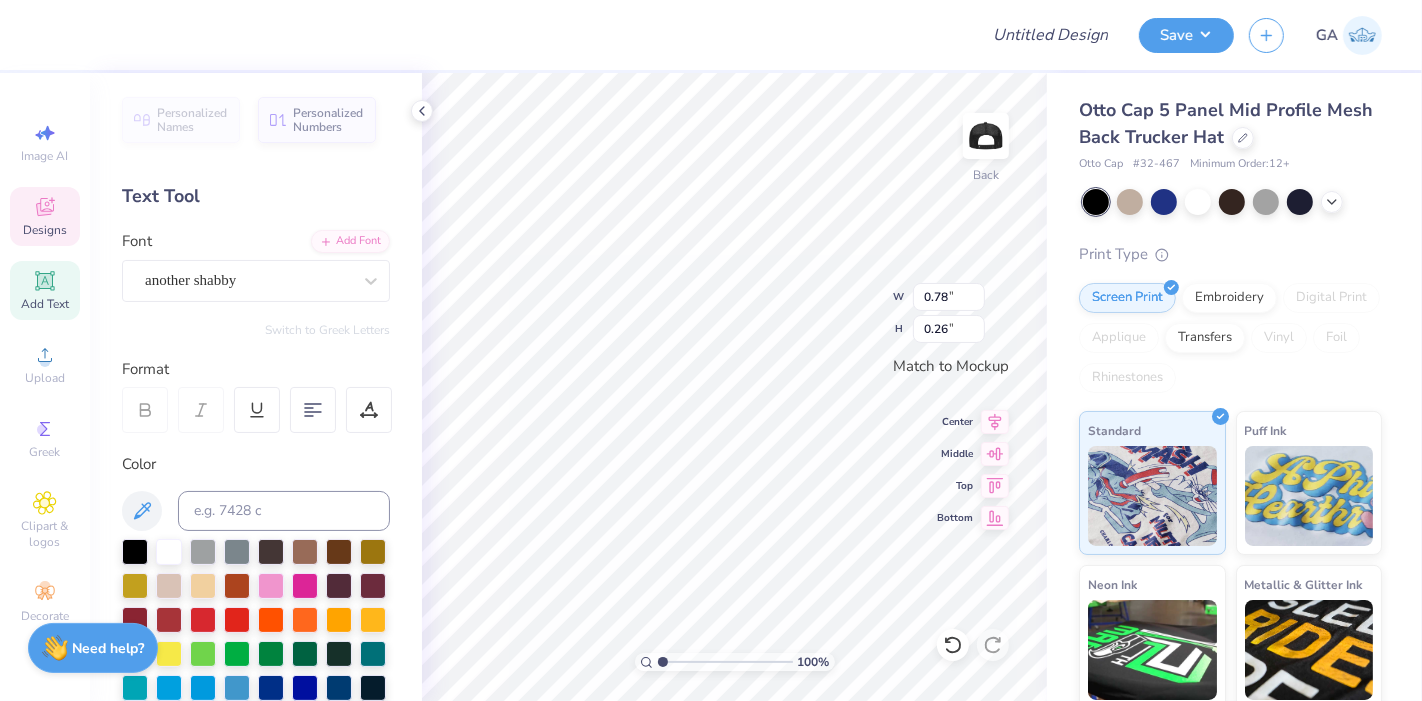 scroll, scrollTop: 18, scrollLeft: 5, axis: both 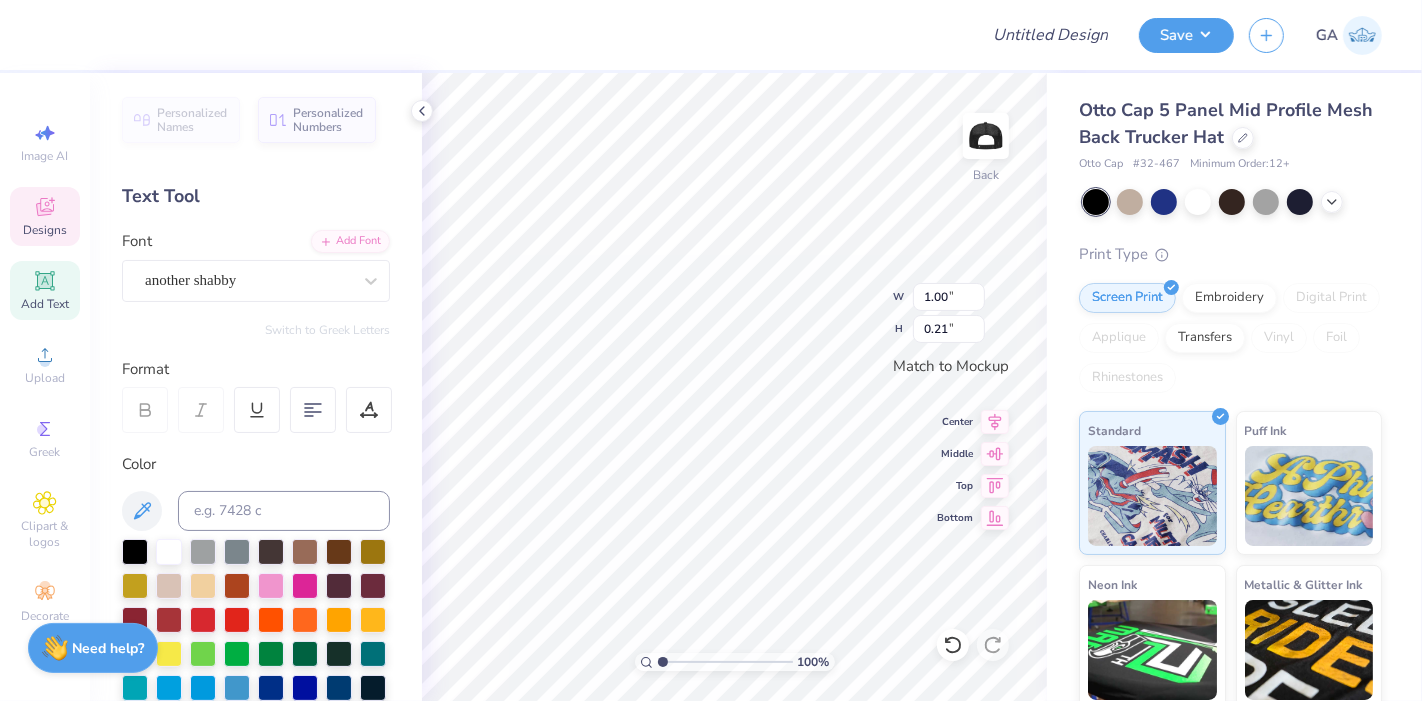 type on "Law Student" 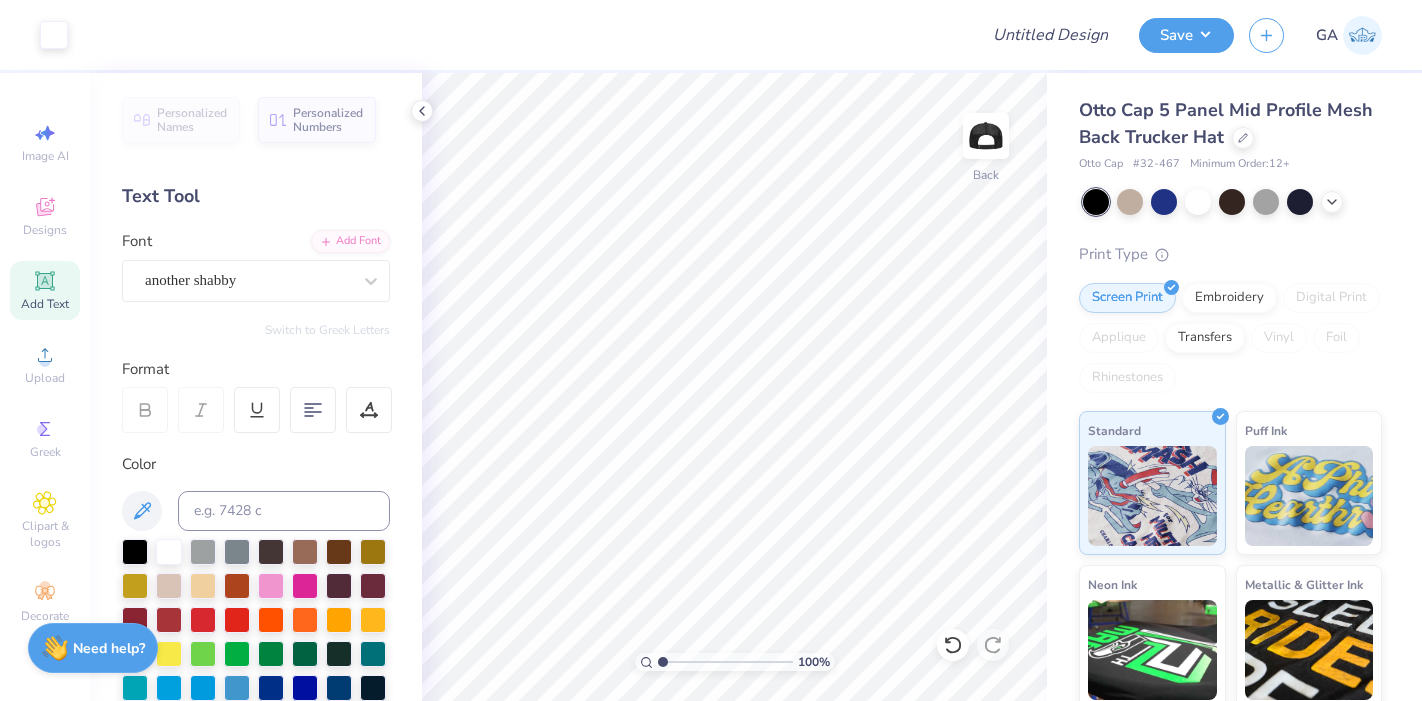 scroll, scrollTop: 0, scrollLeft: 0, axis: both 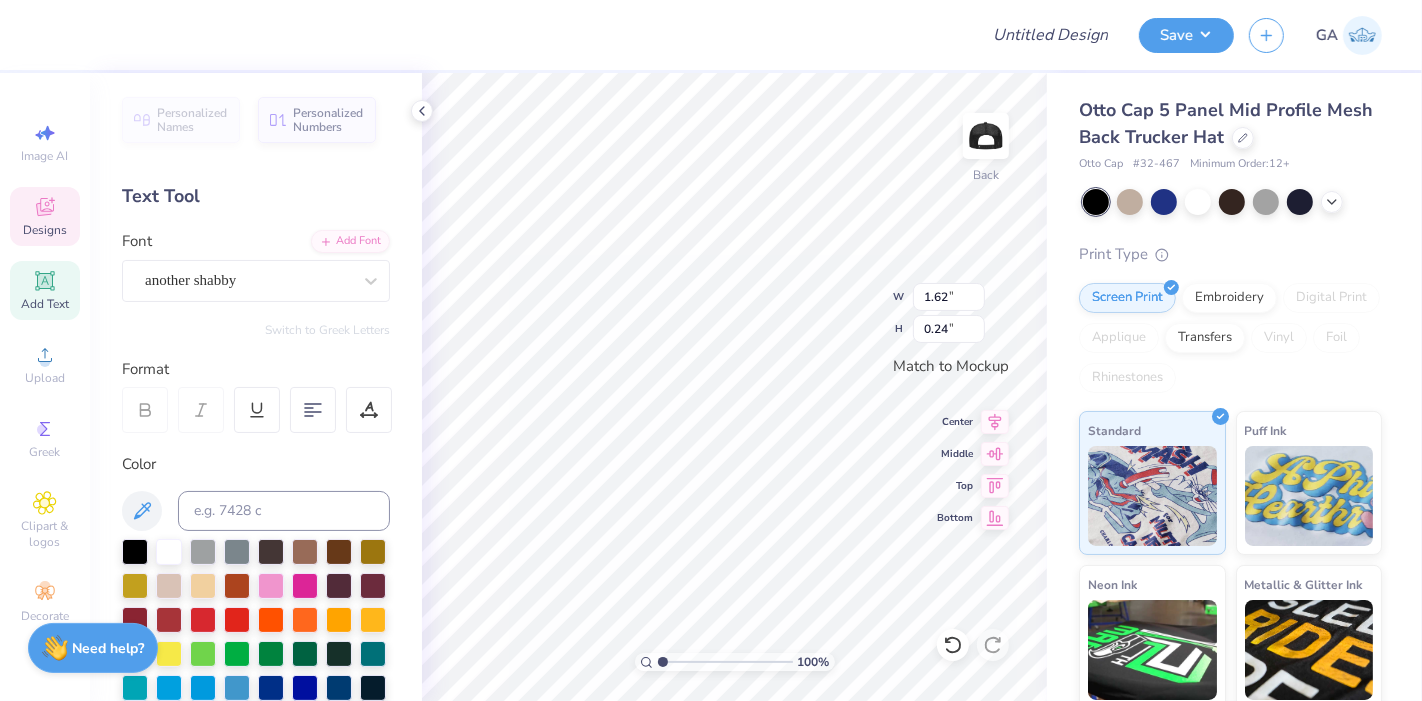 type on "0.70" 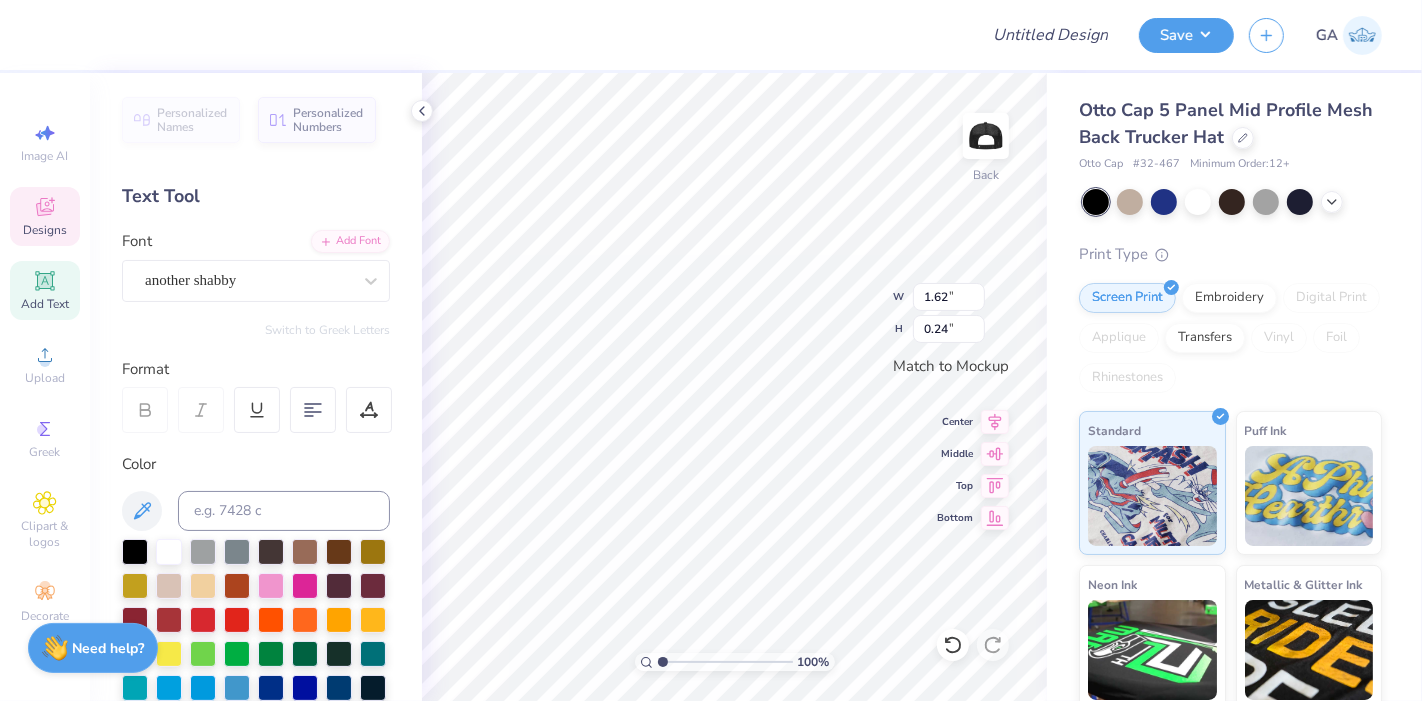 type on "0.22" 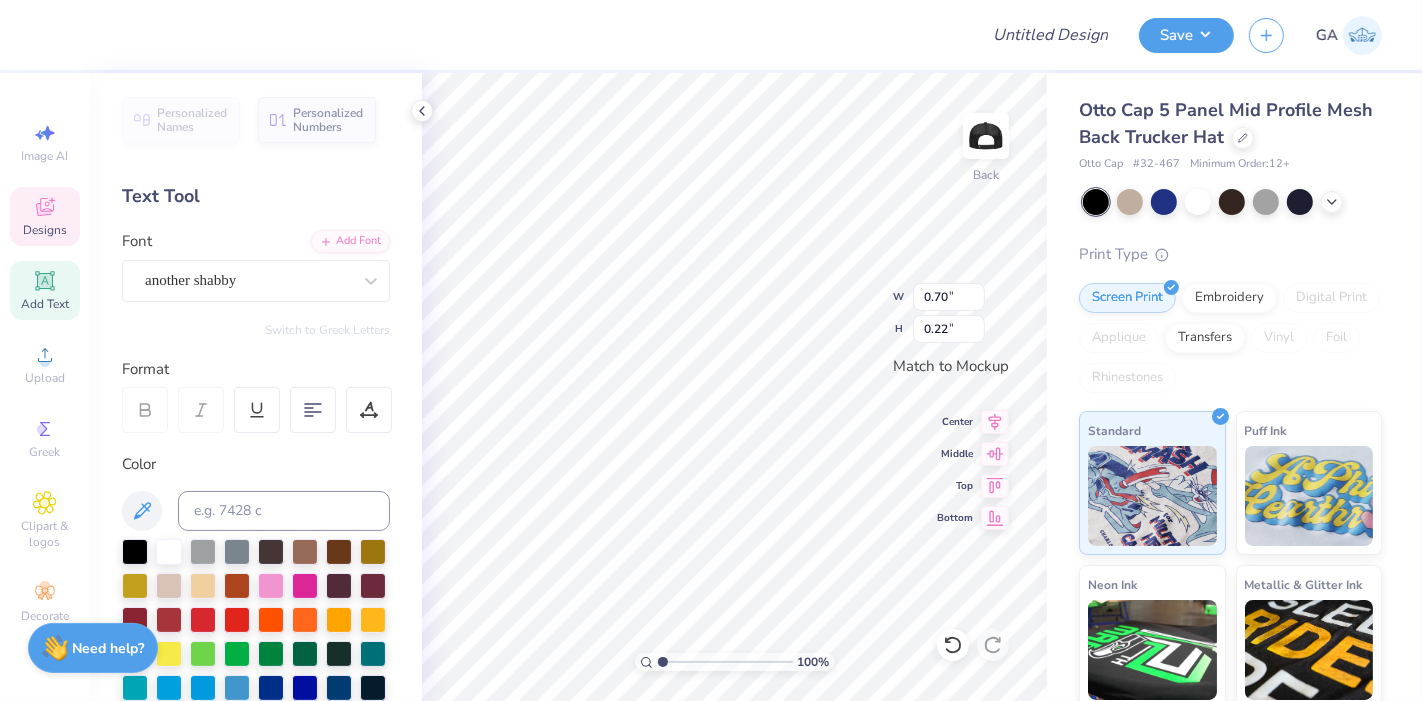 scroll, scrollTop: 18, scrollLeft: 2, axis: both 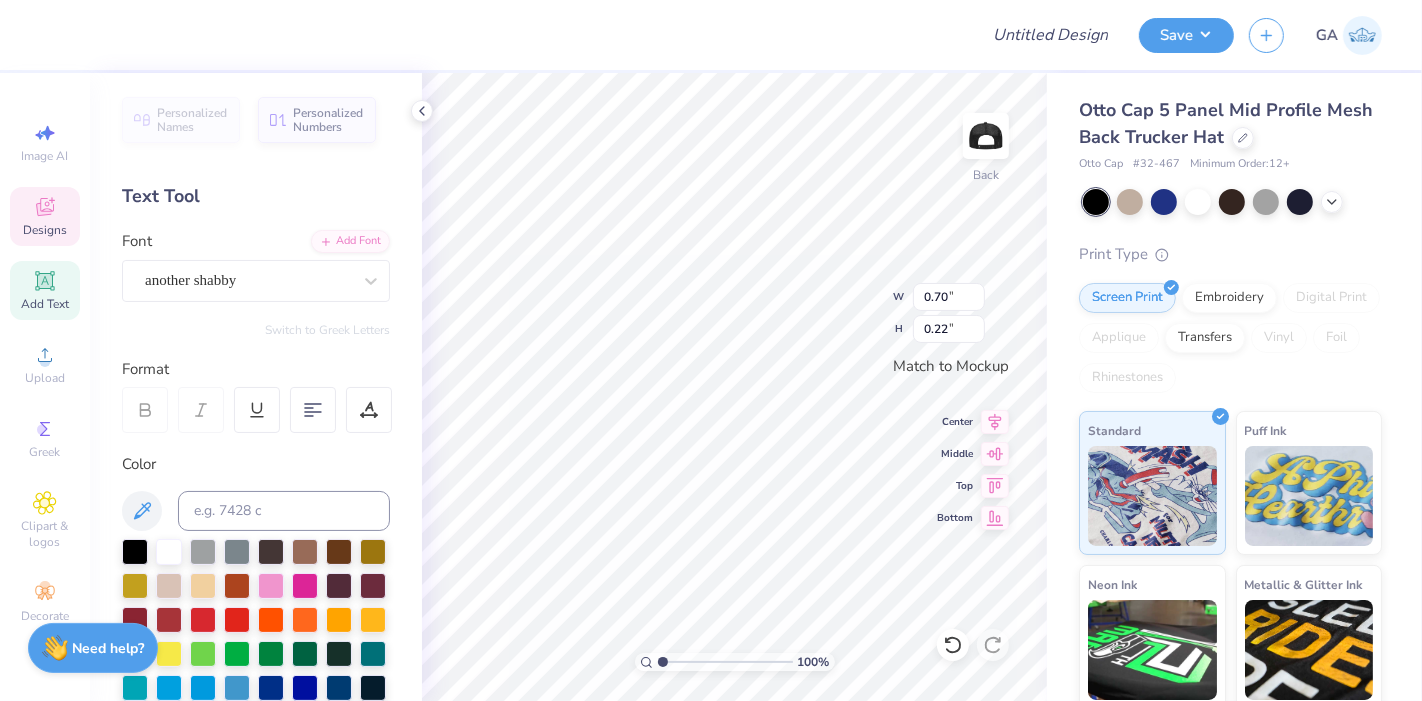 type on "U" 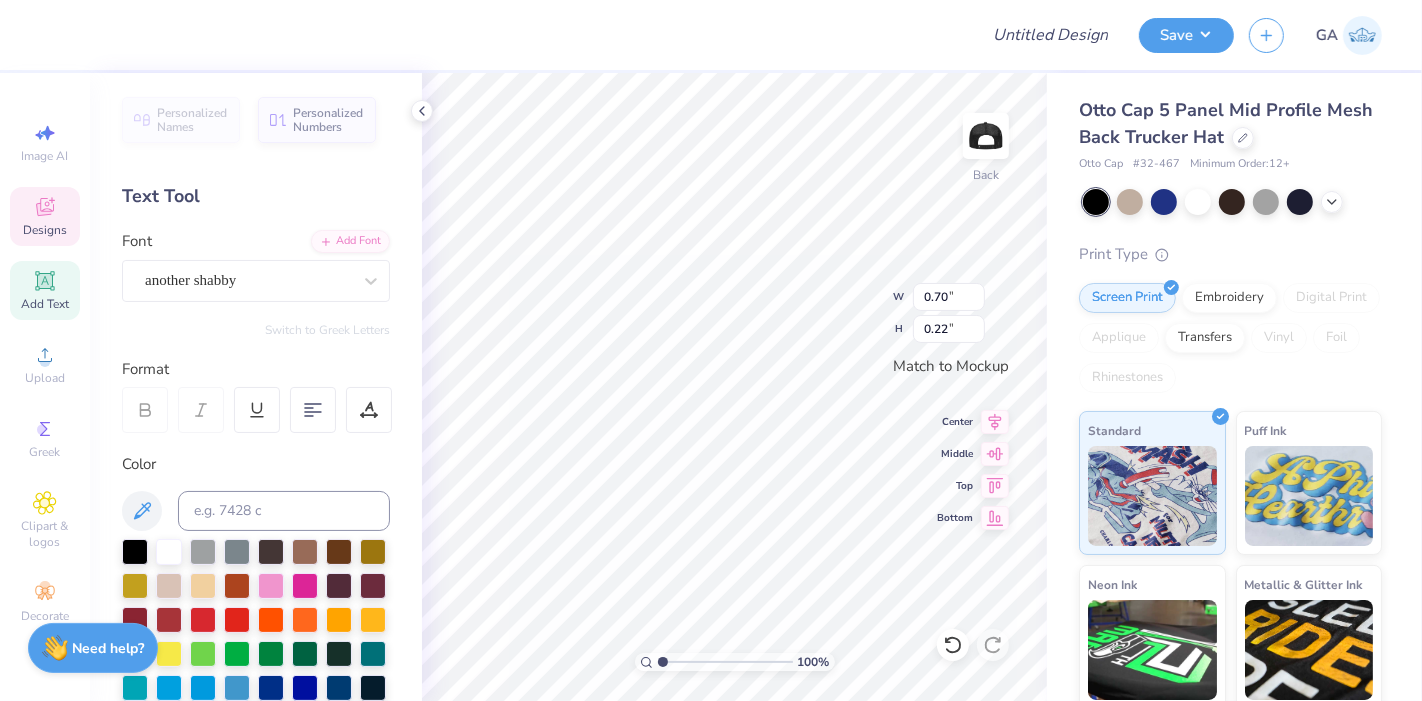 scroll, scrollTop: 18, scrollLeft: 5, axis: both 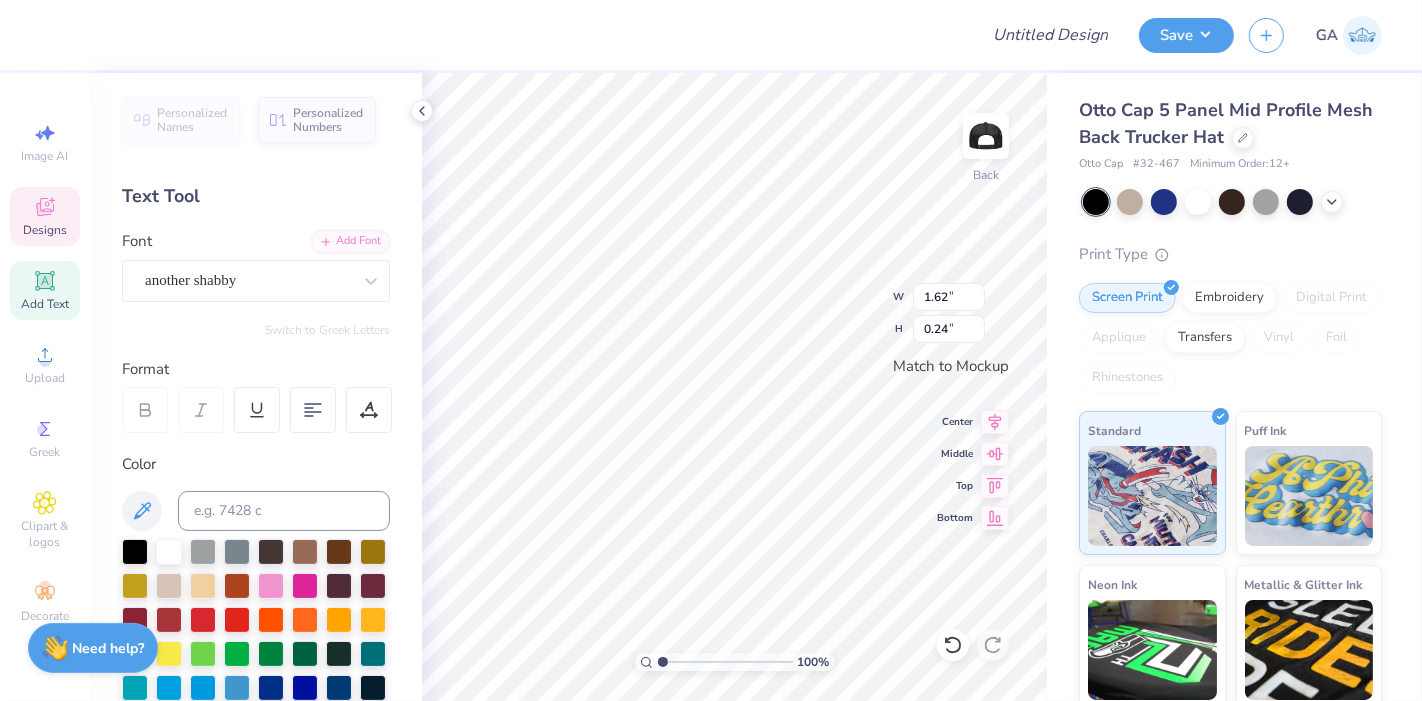 type on "1.42" 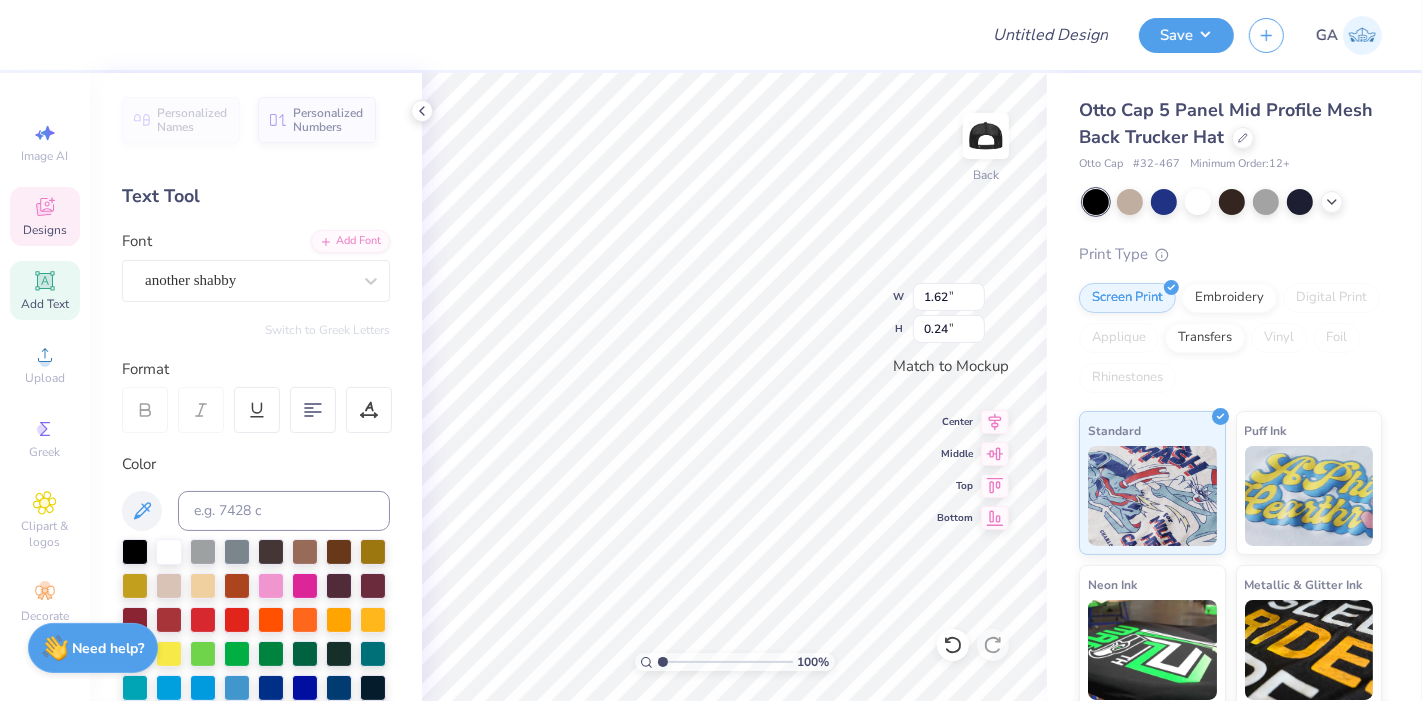 type on "0.22" 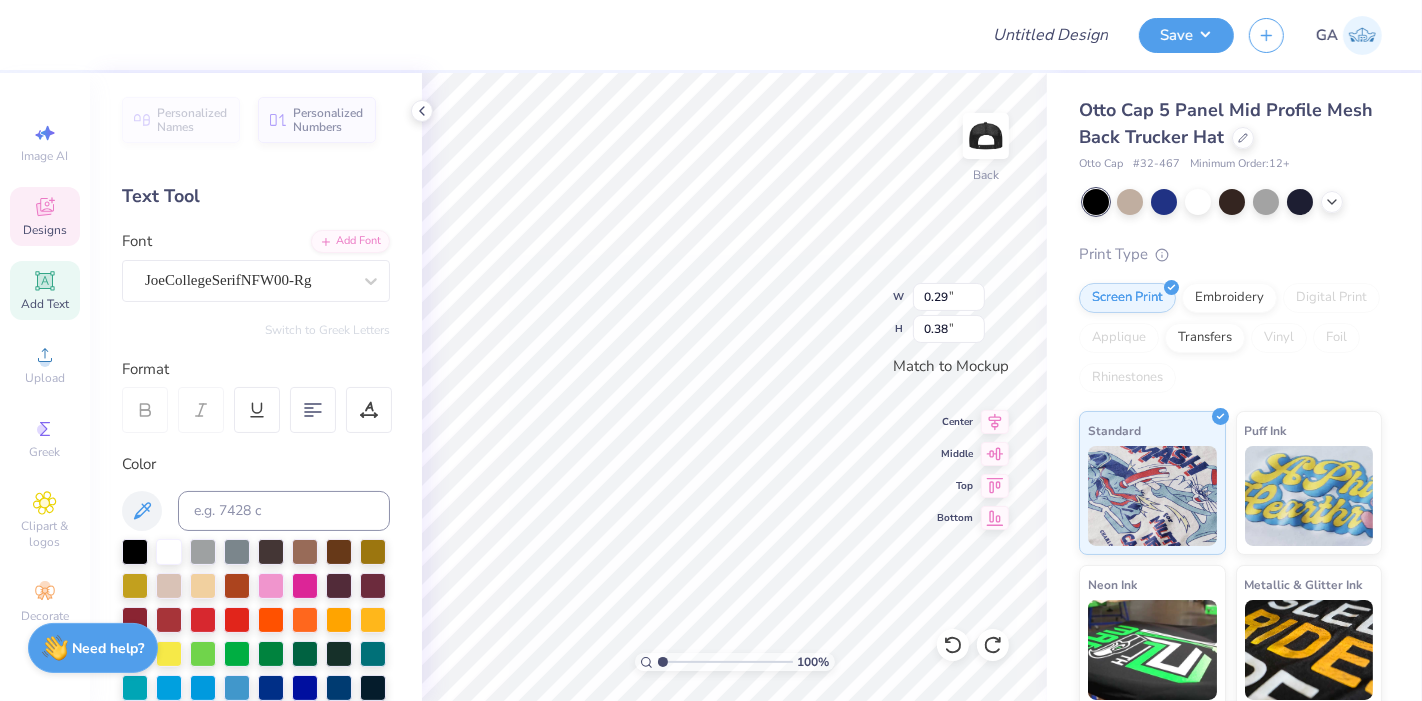scroll, scrollTop: 18, scrollLeft: 2, axis: both 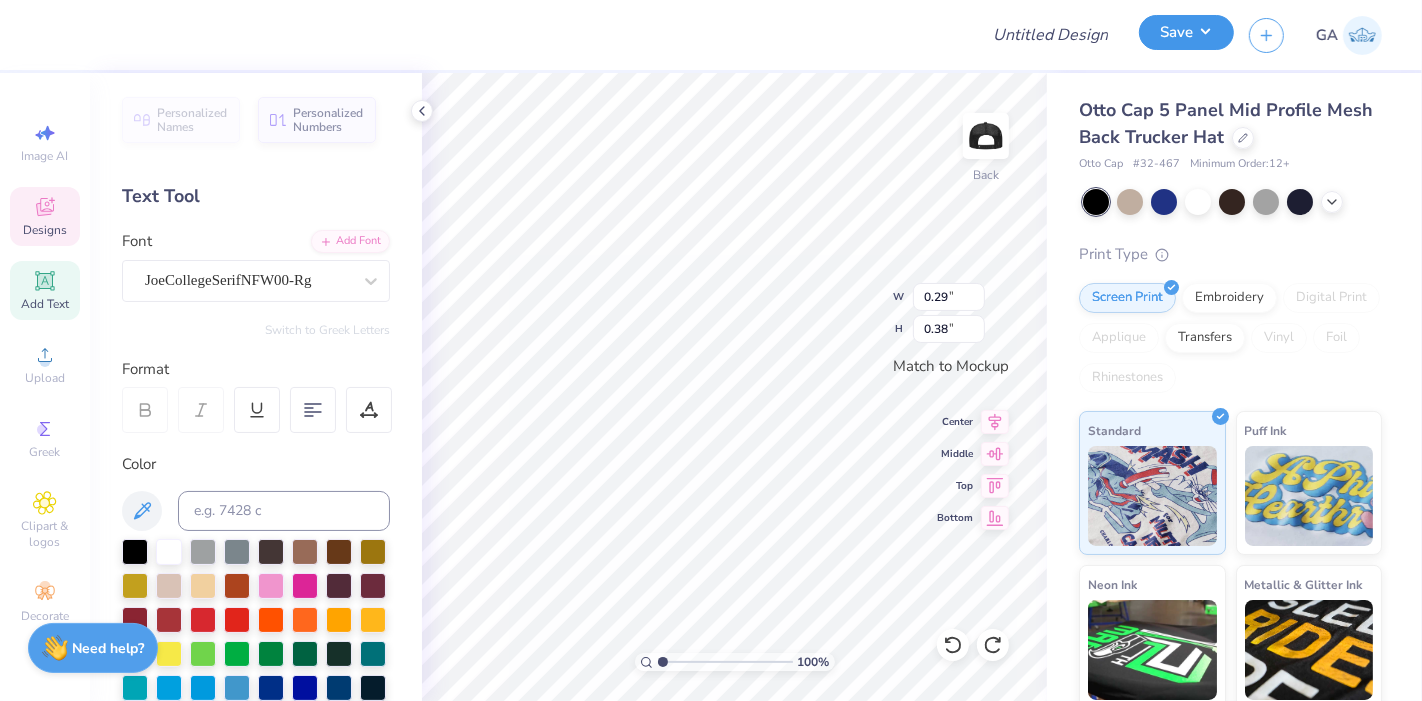 click on "Save" at bounding box center [1186, 32] 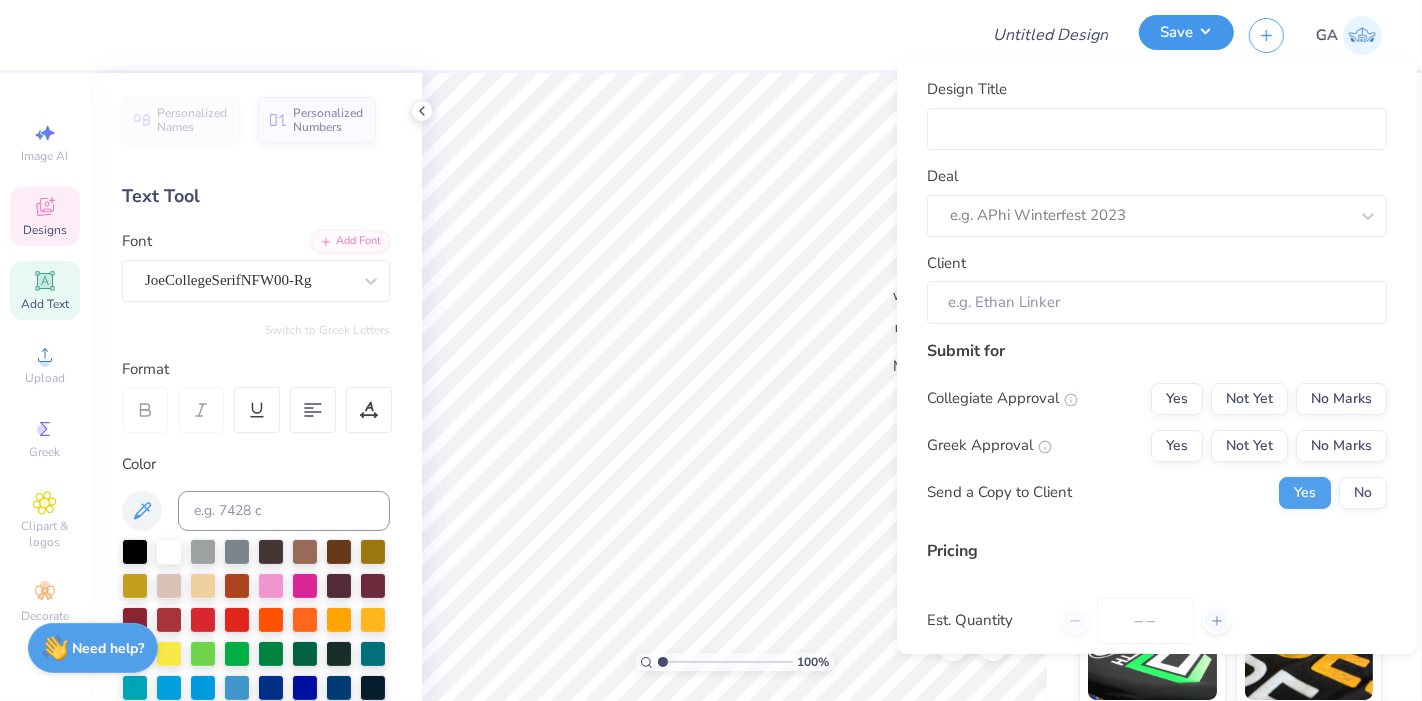 type on "0" 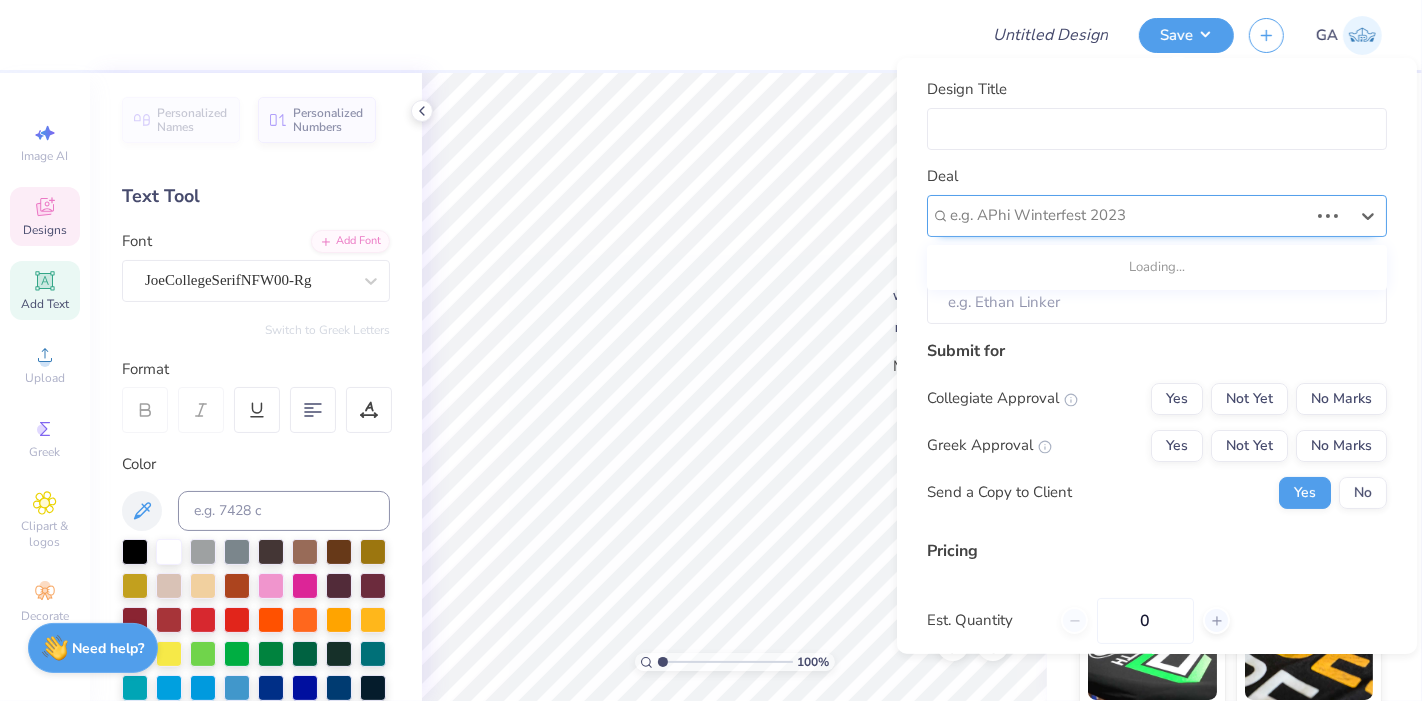click at bounding box center (1129, 215) 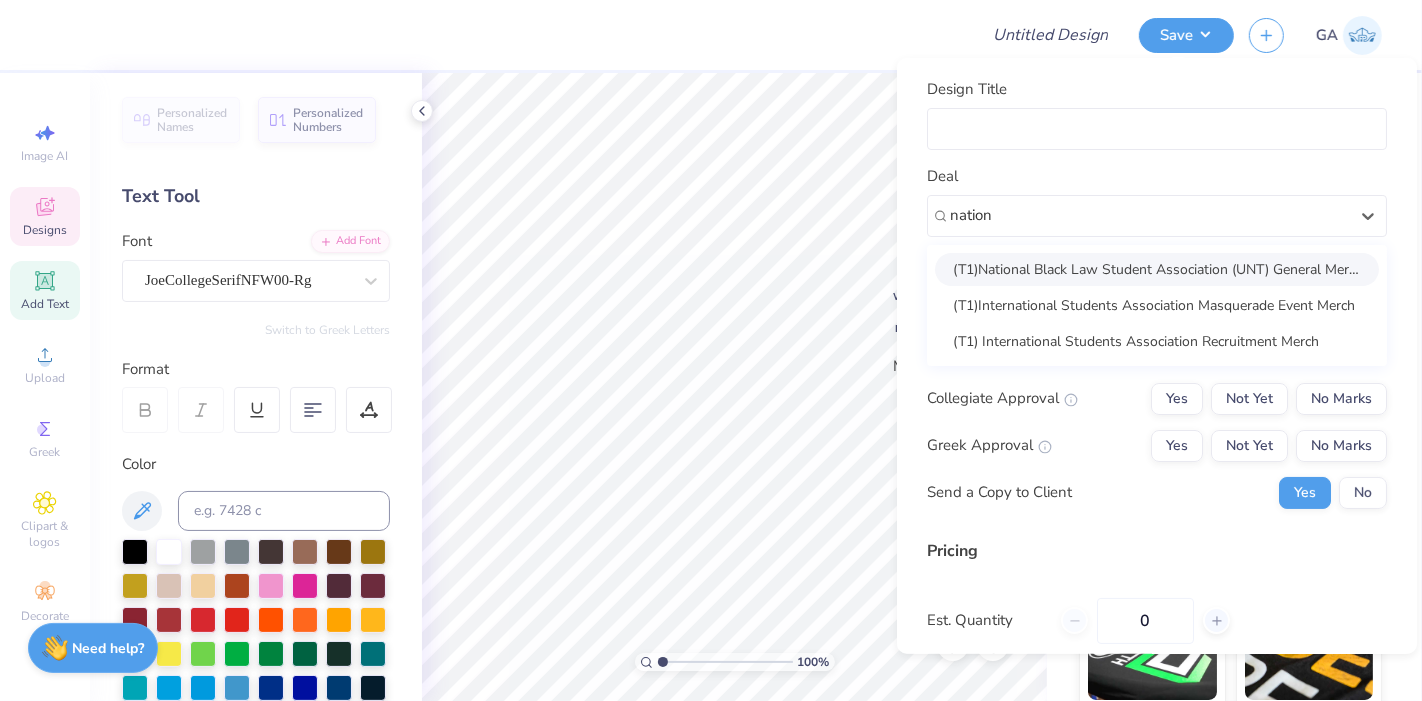 click on "(T1)National Black Law Student Association (UNT) General Merch" at bounding box center (1157, 268) 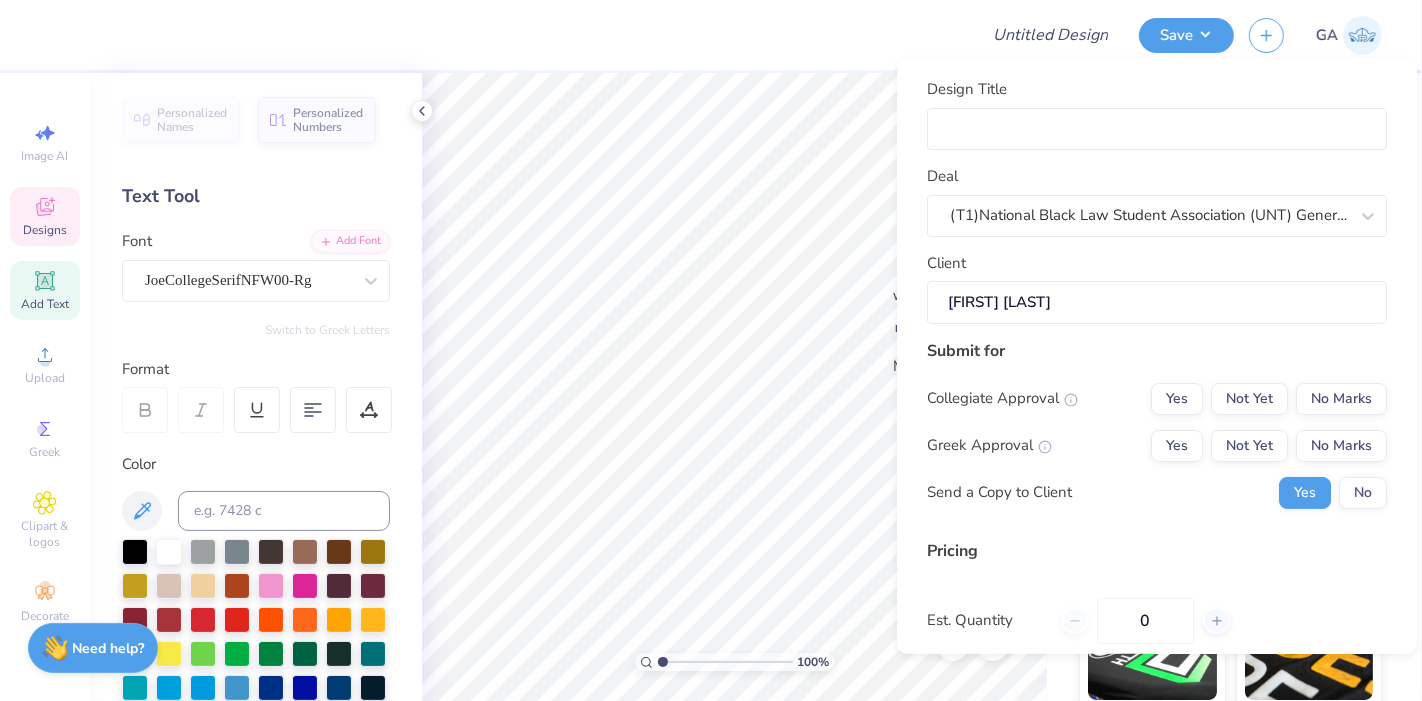 click on "Design Title Deal (T1)National Black Law Student Association (UNT) General Merch  Client [NAME] [LAST] Submit for Collegiate Approval Yes Not Yet No Marks Greek Approval Yes Not Yet No Marks Send a Copy to Client Yes No Pricing Est. Quantity 0 Price Per Item $NaN Customers will see this price on HQ. Block Checkout Save" at bounding box center [1157, 356] 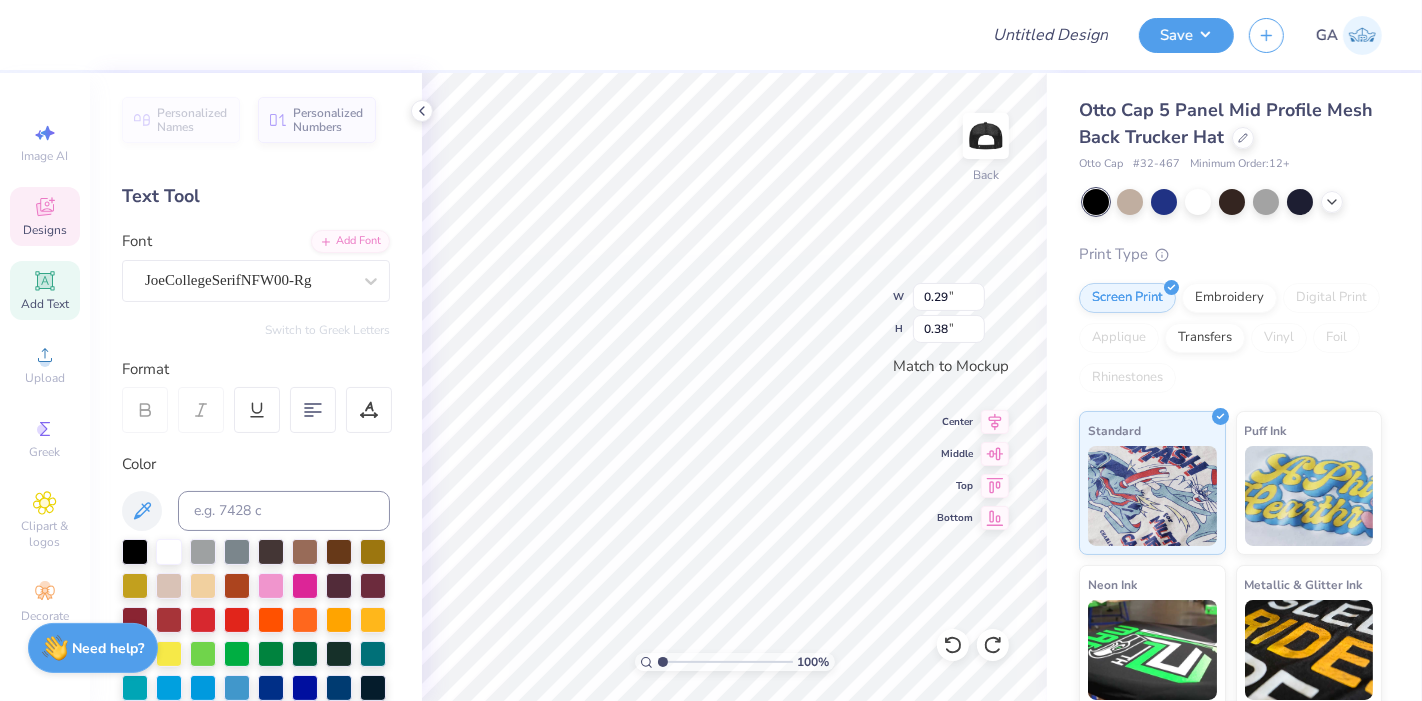 scroll, scrollTop: 18, scrollLeft: 2, axis: both 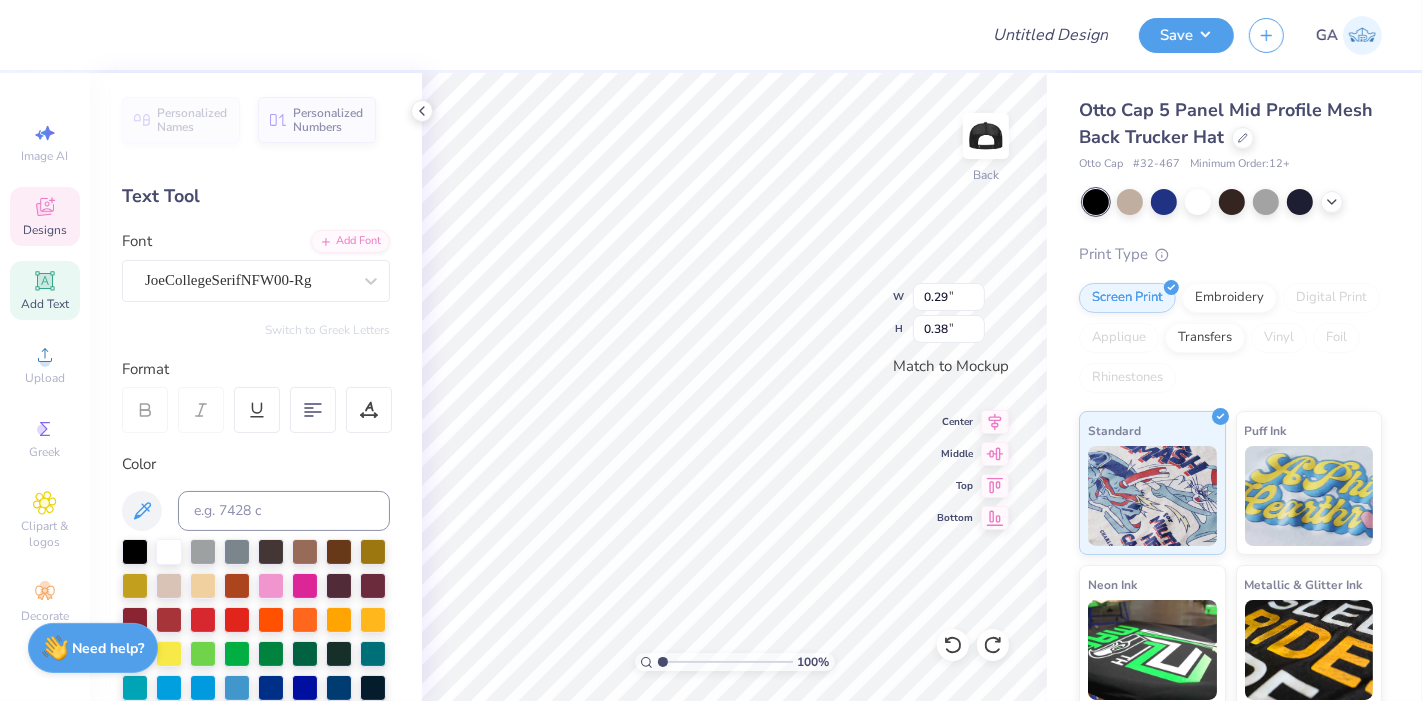 type on "U" 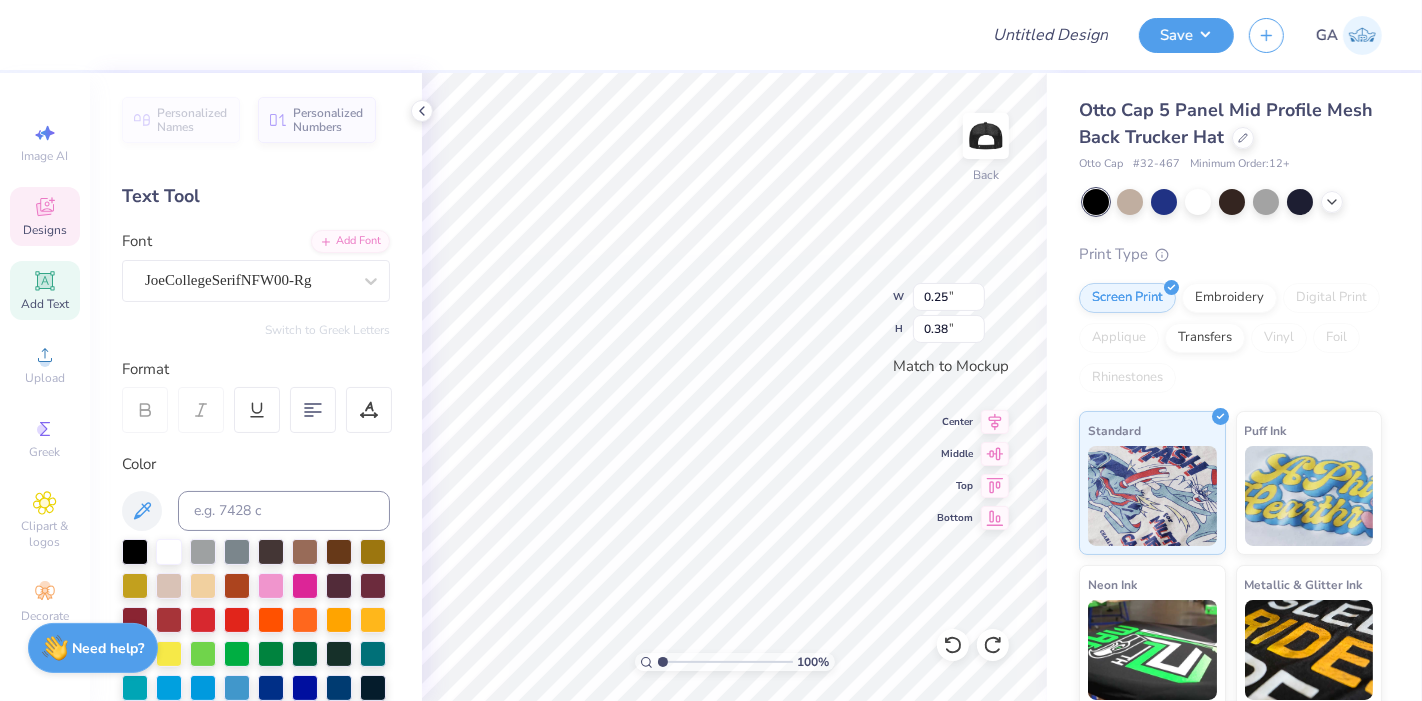scroll, scrollTop: 18, scrollLeft: 2, axis: both 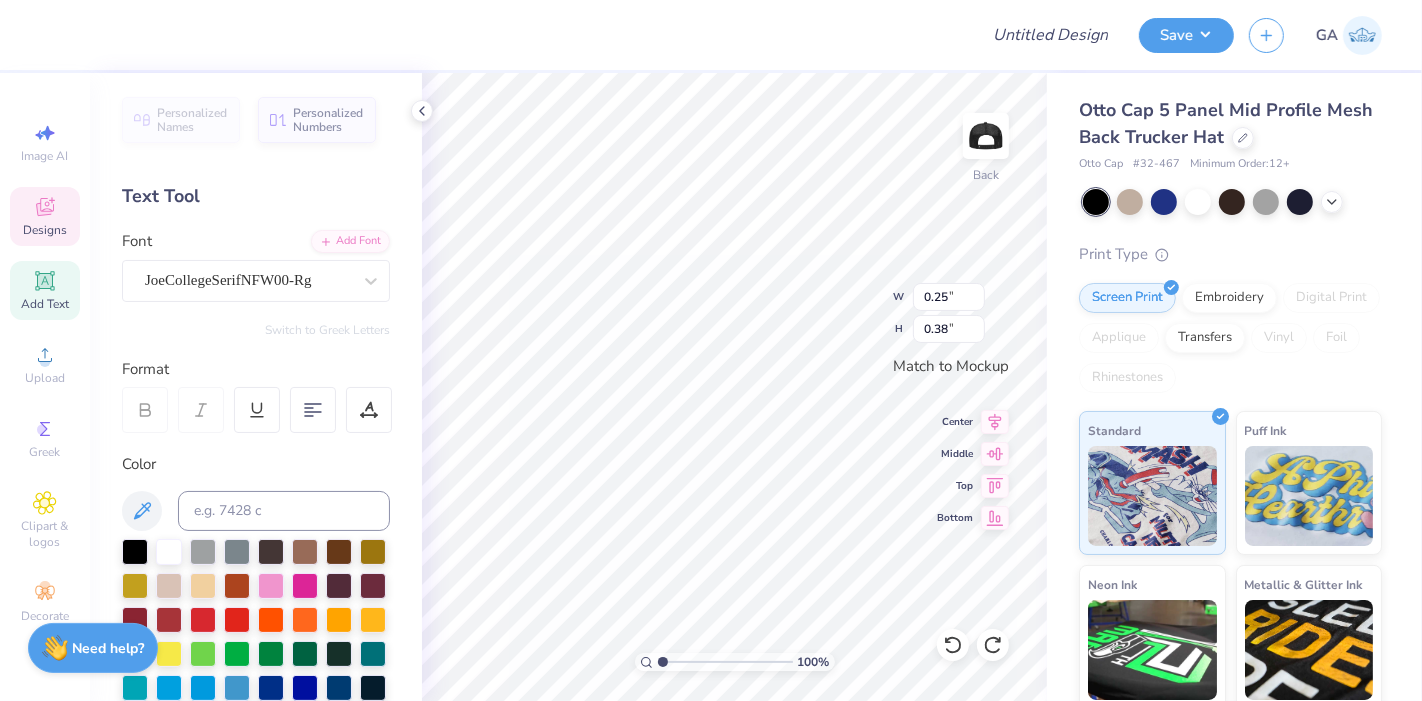 type on "N" 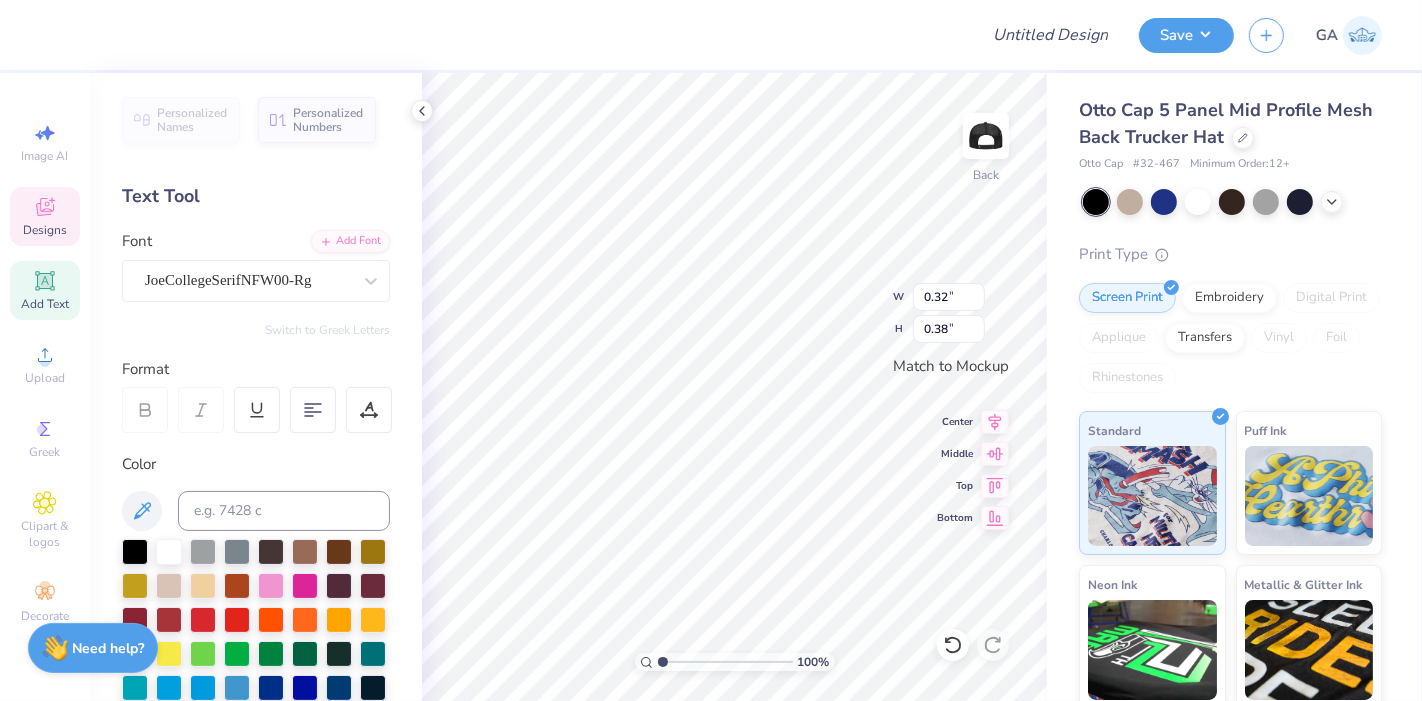 type on "0.32" 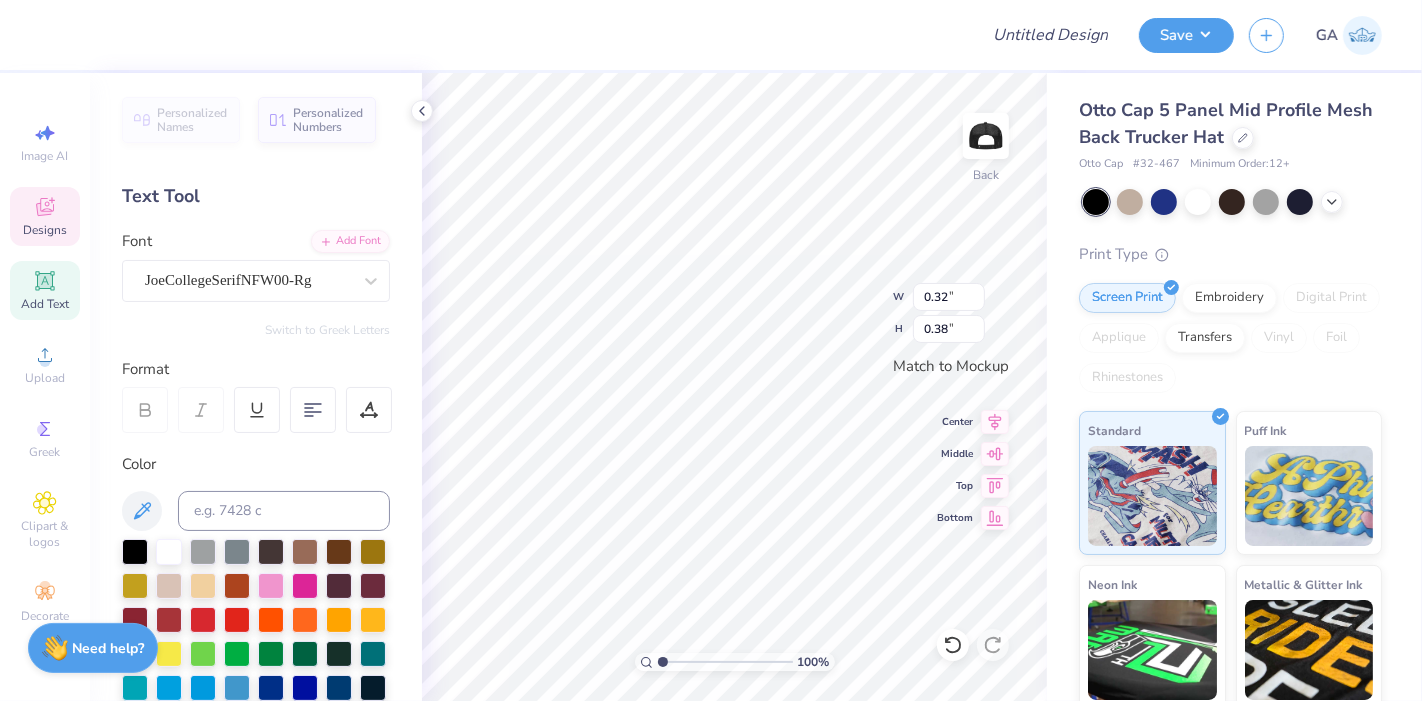 scroll, scrollTop: 18, scrollLeft: 2, axis: both 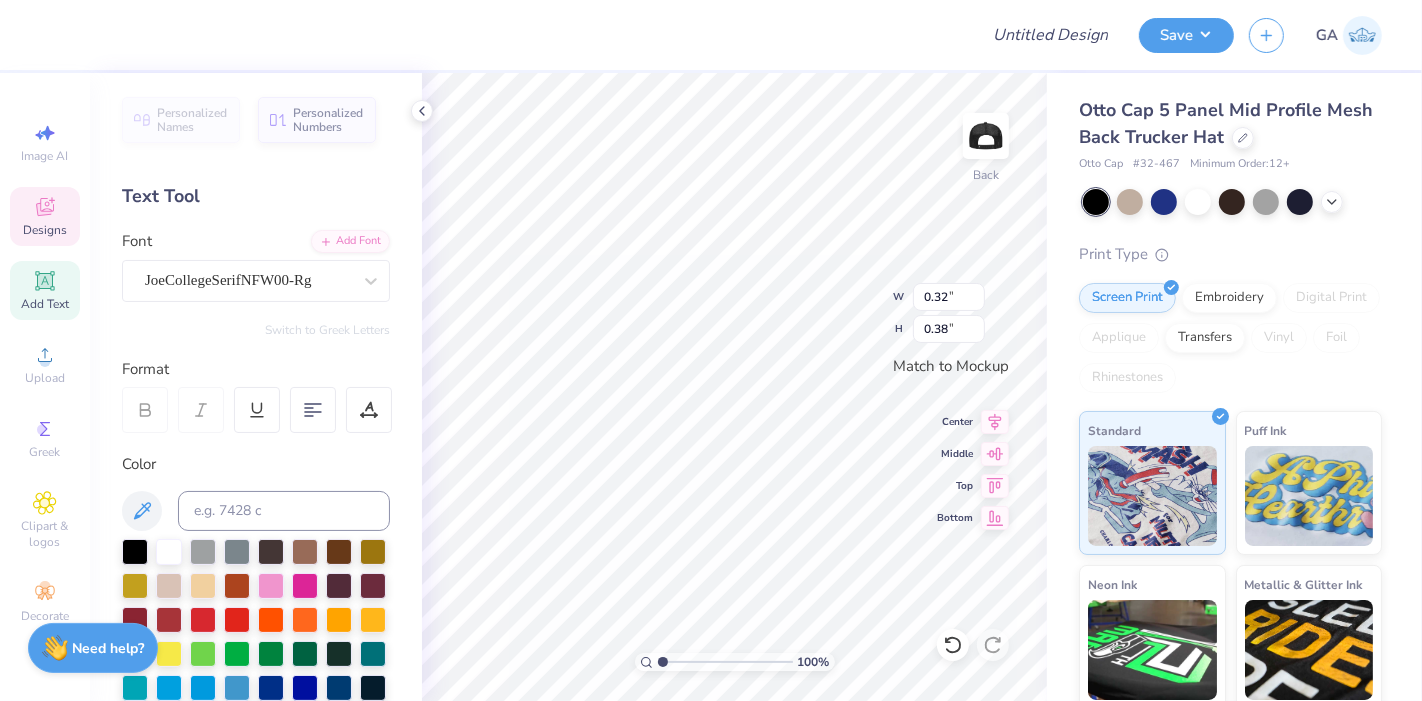 type on "T" 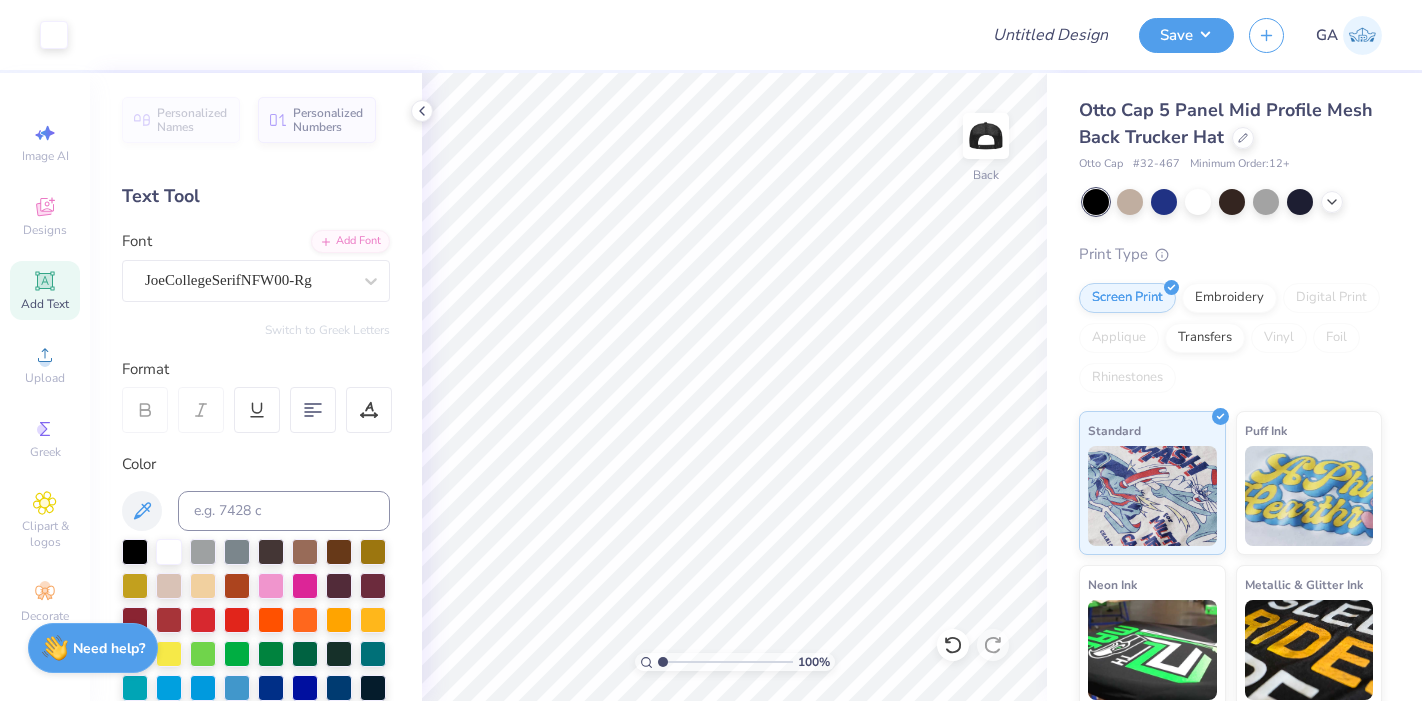 scroll, scrollTop: 0, scrollLeft: 0, axis: both 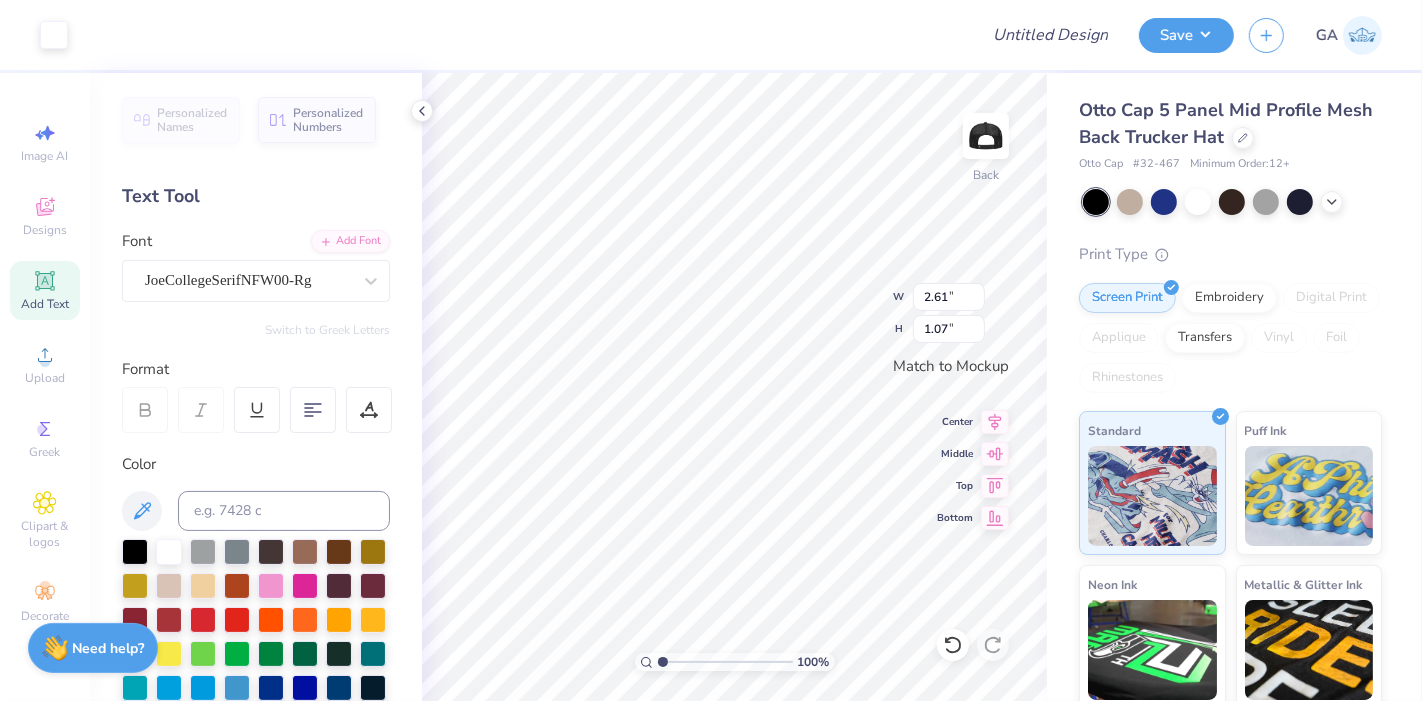 type on "2.61" 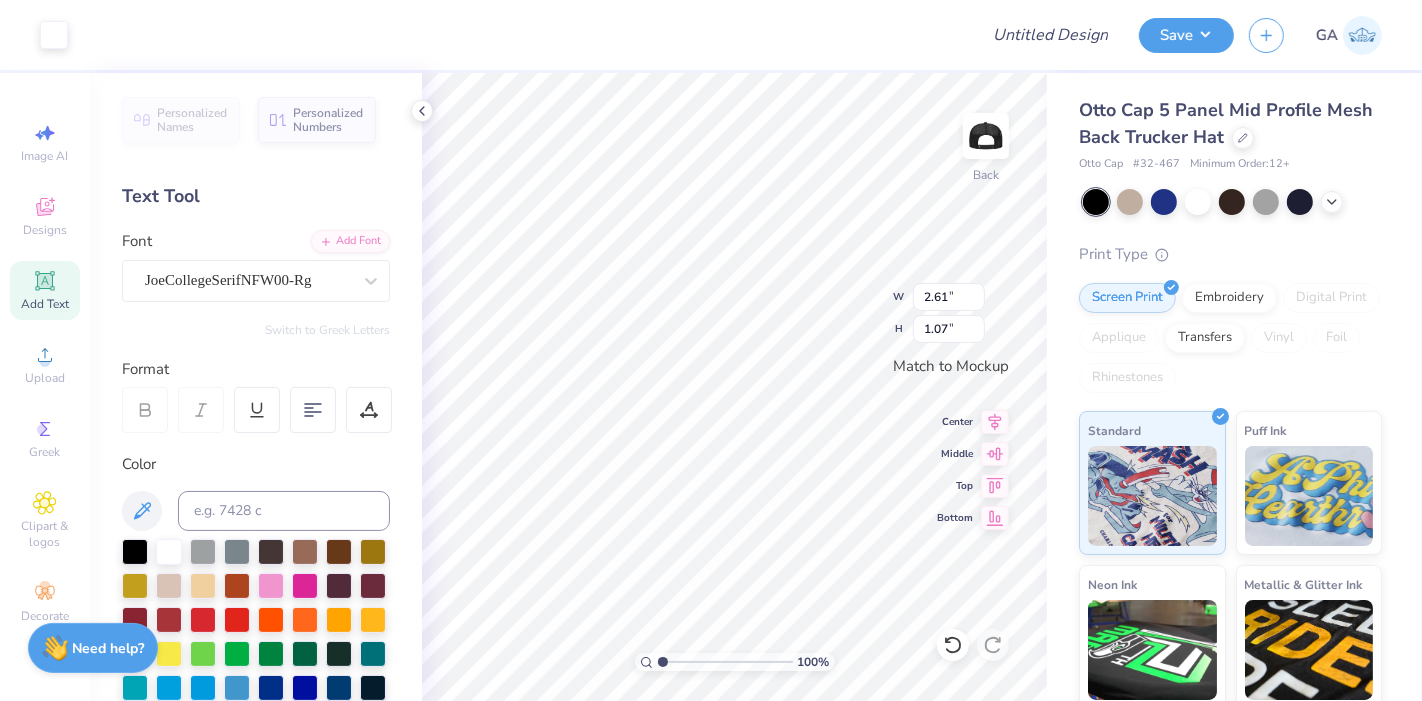 type on "1.07" 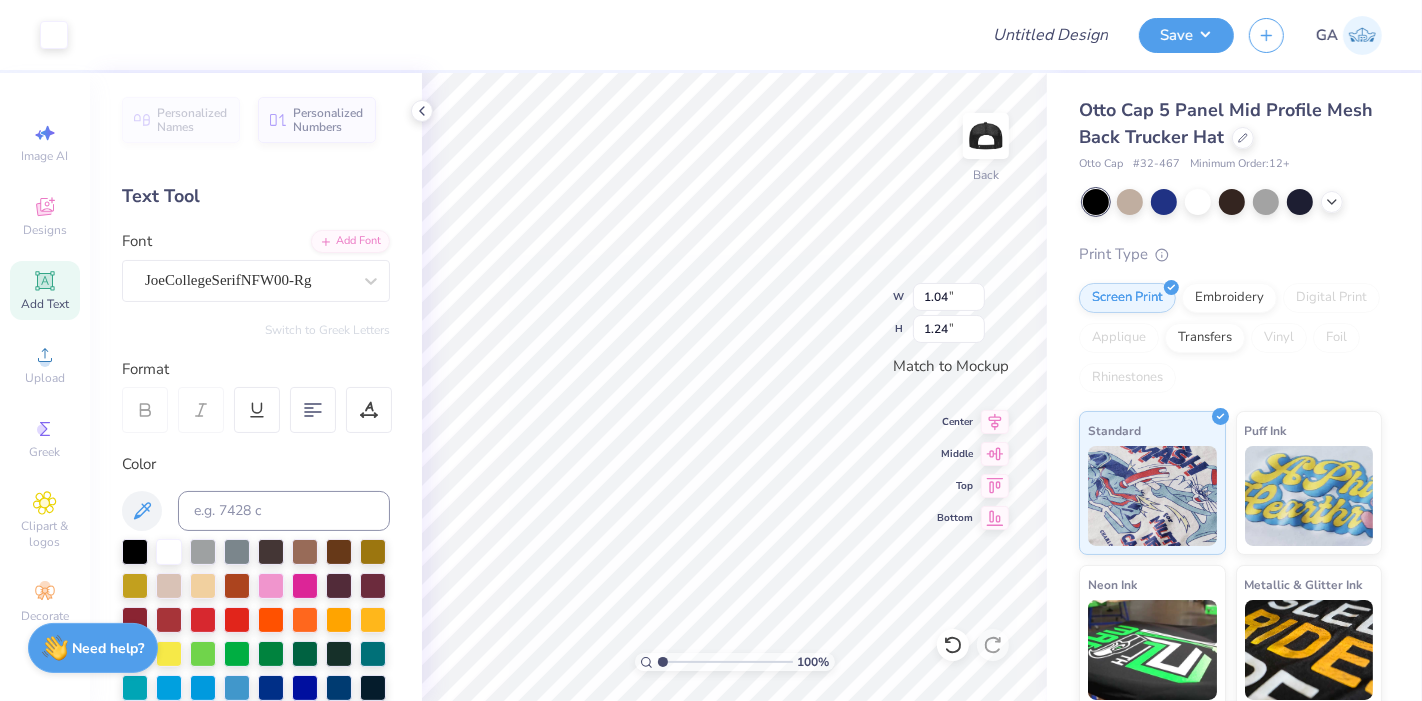 type on "1.04" 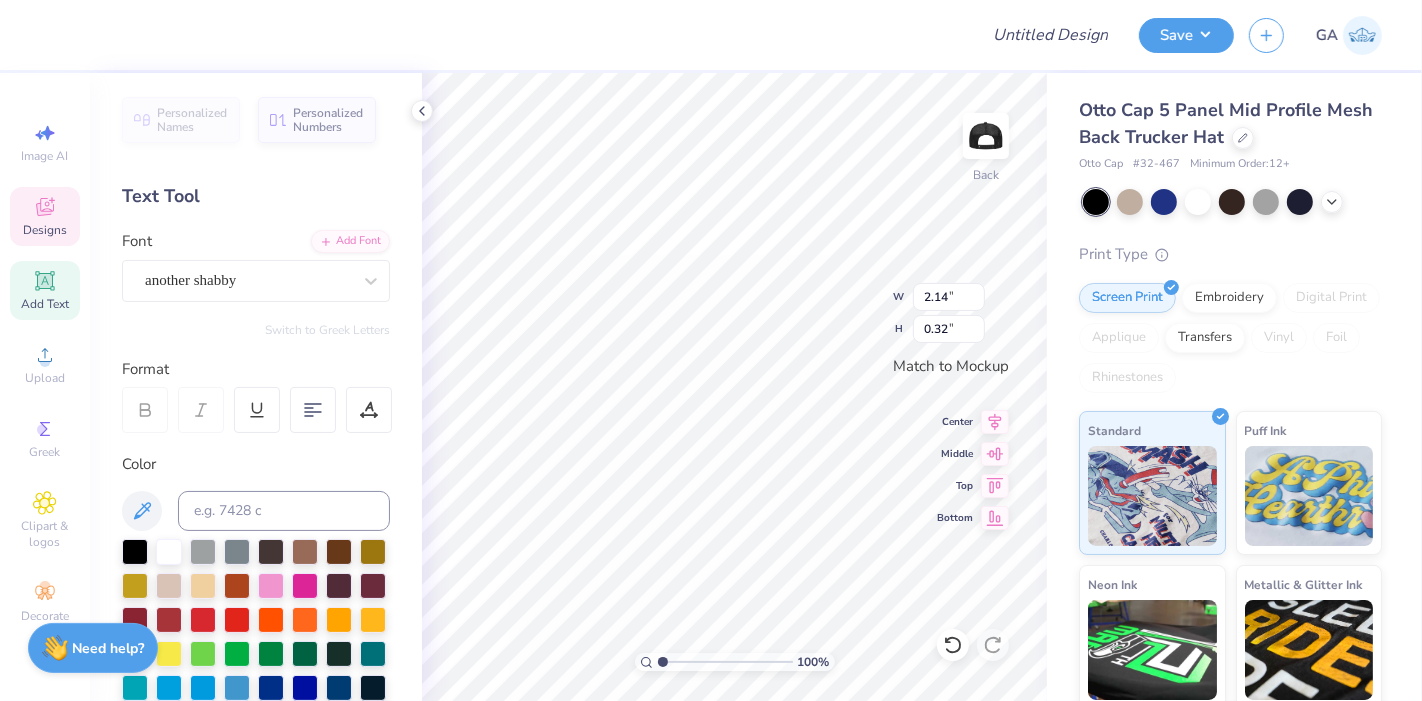 type on "1.88" 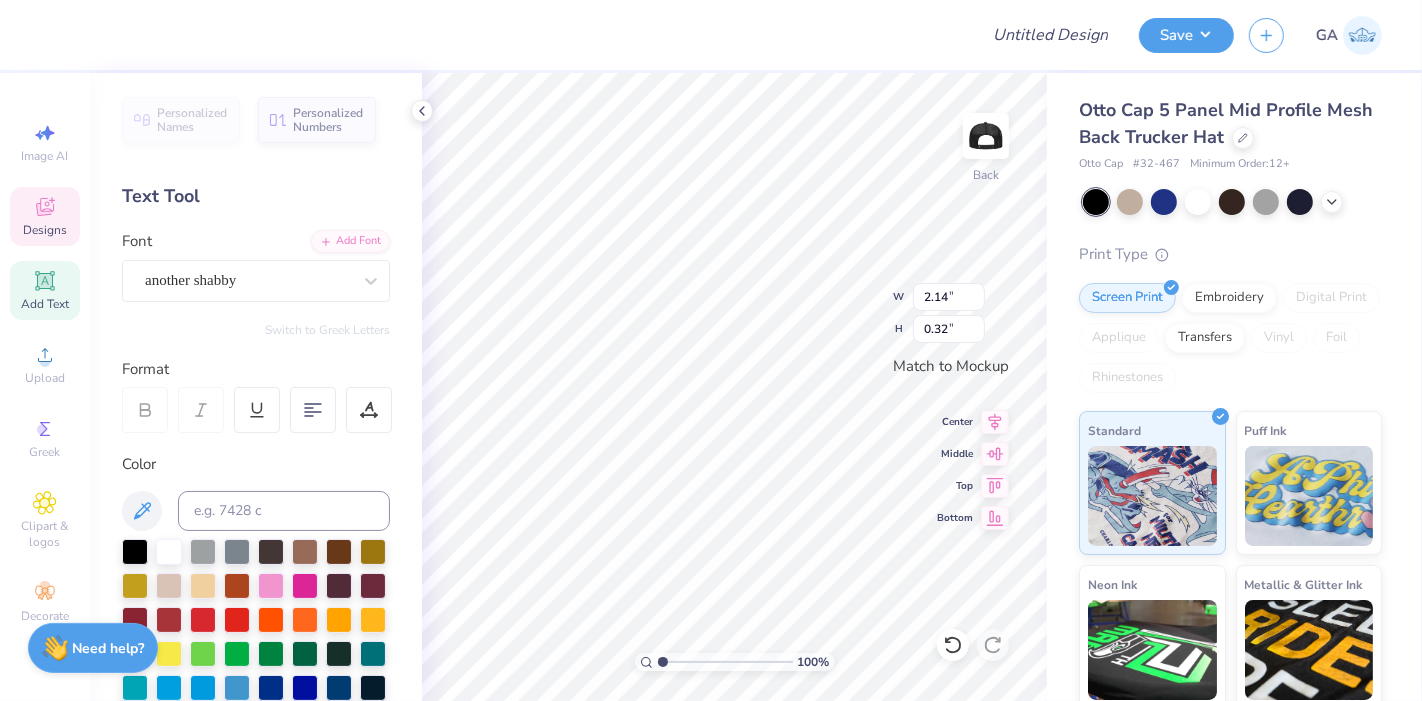 type on "0.29" 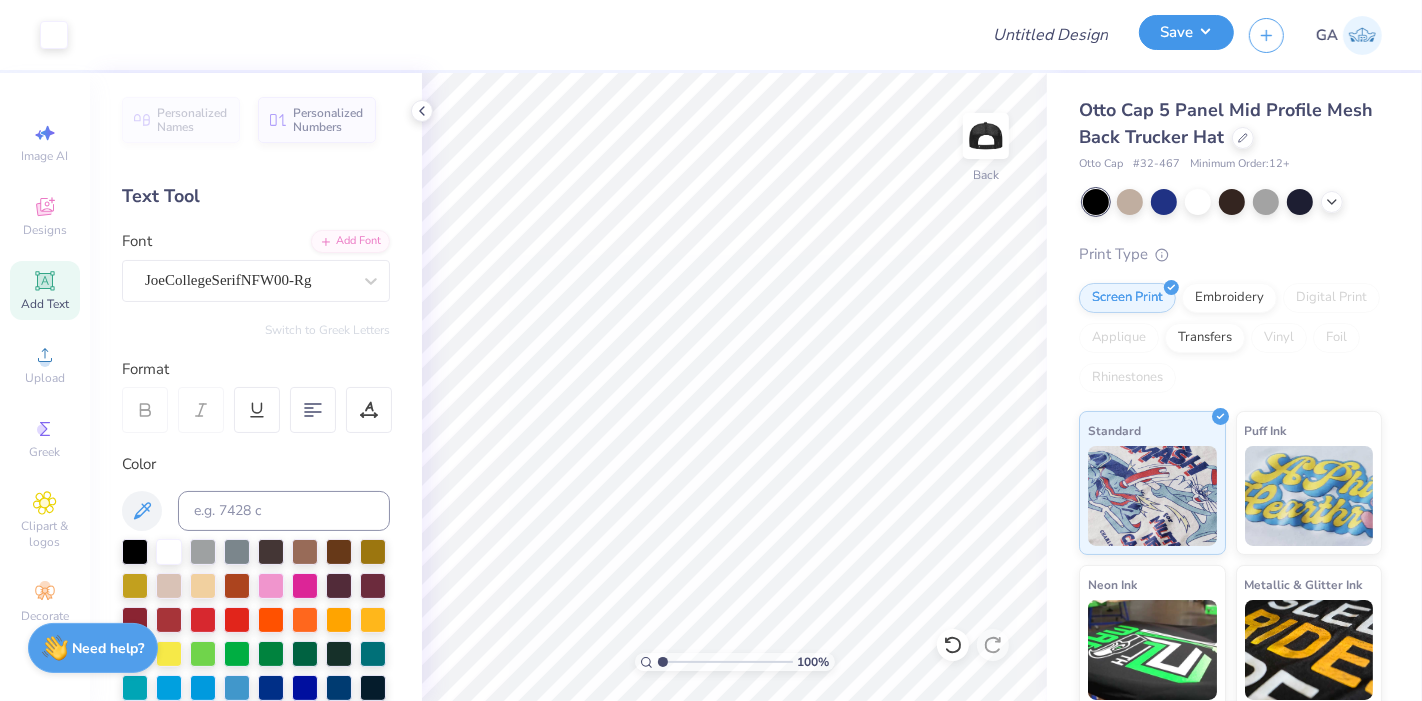 click on "Save" at bounding box center (1186, 32) 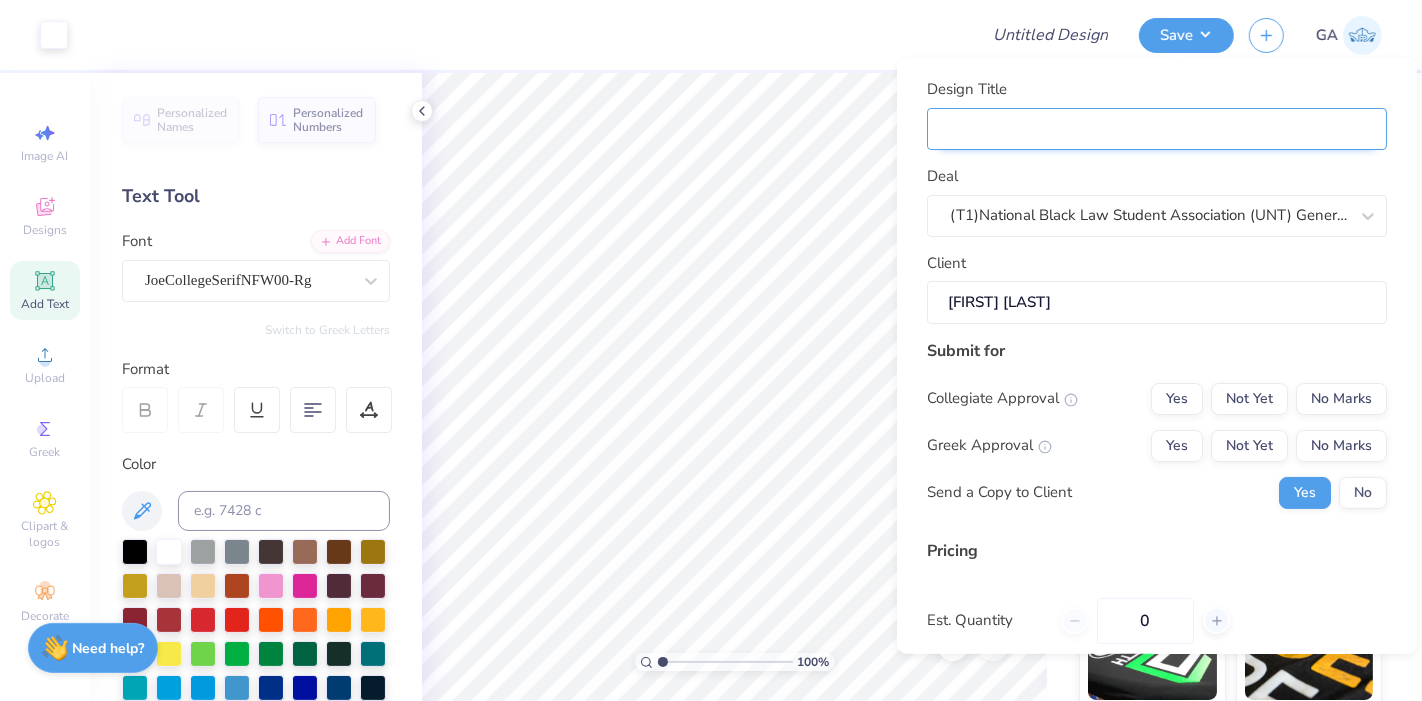 click on "Design Title" at bounding box center (1157, 128) 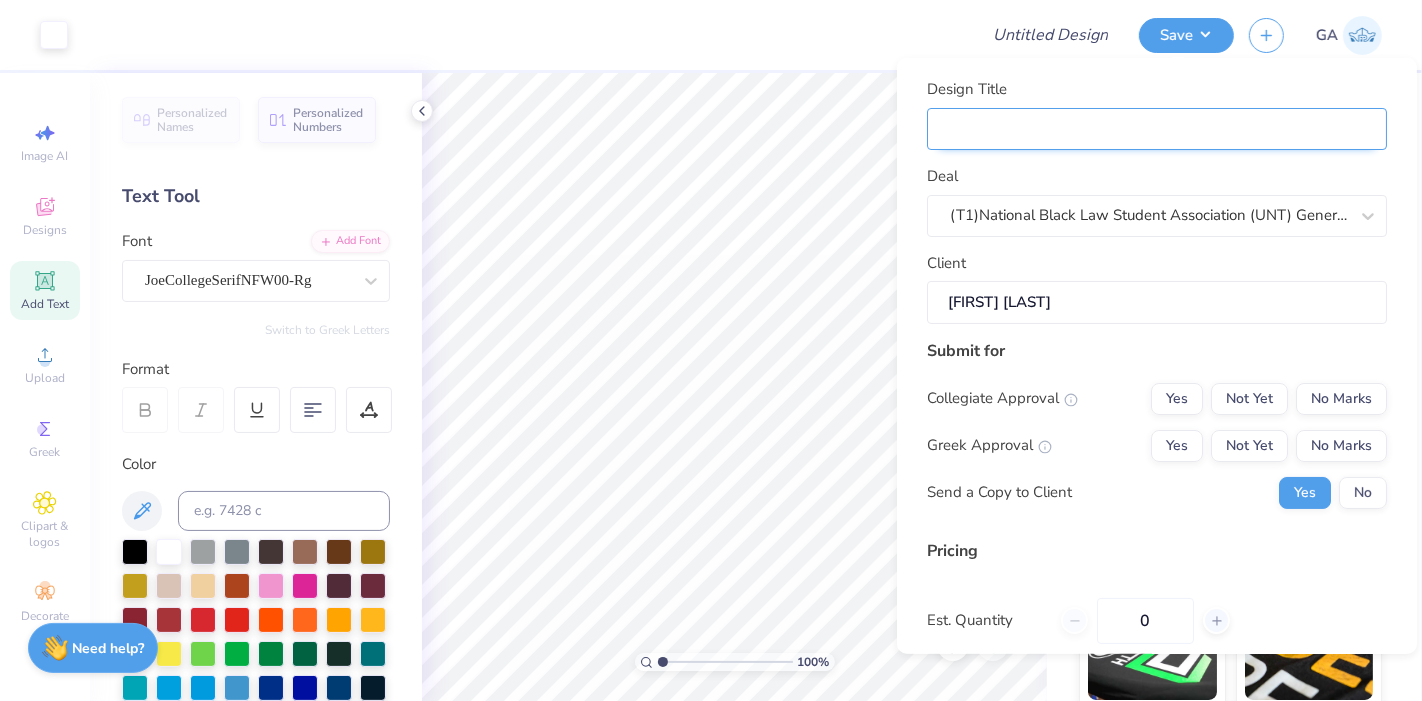type on "Merch for National Black law" 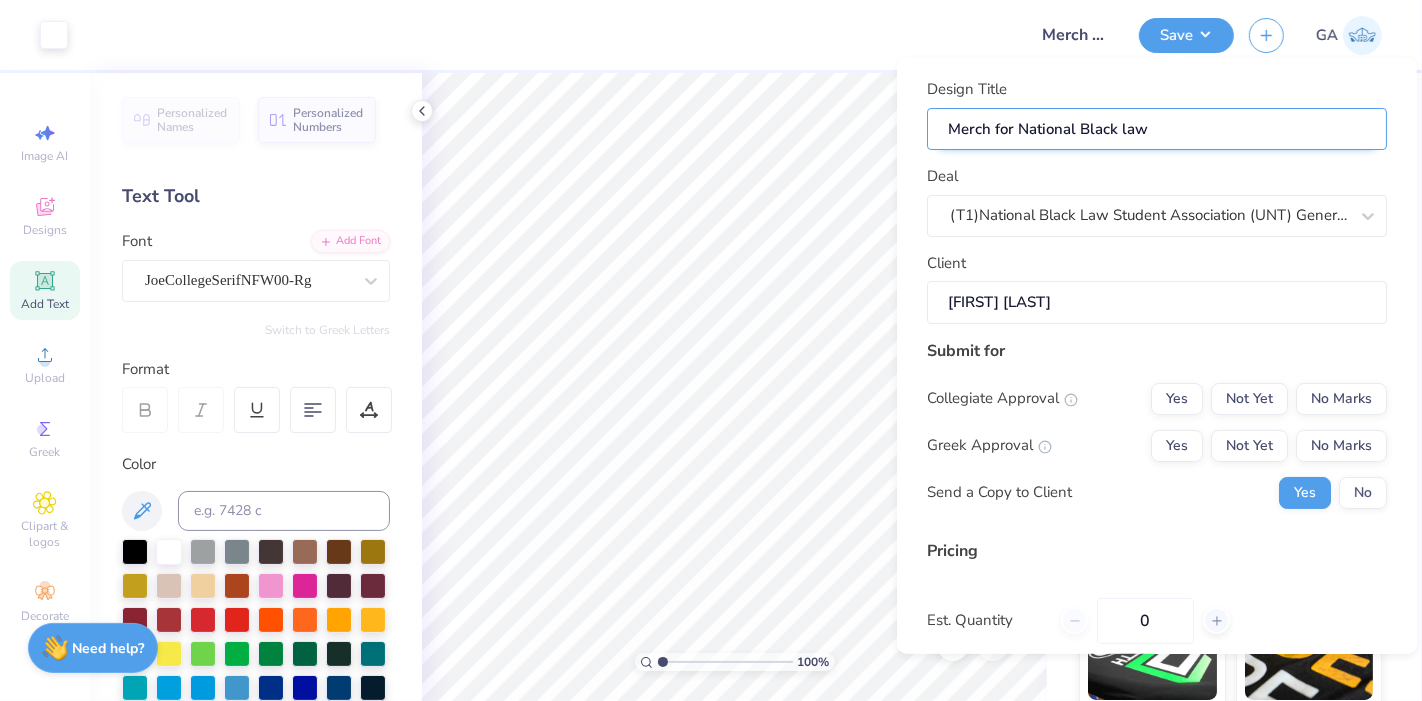 type on "Merch for National Black law" 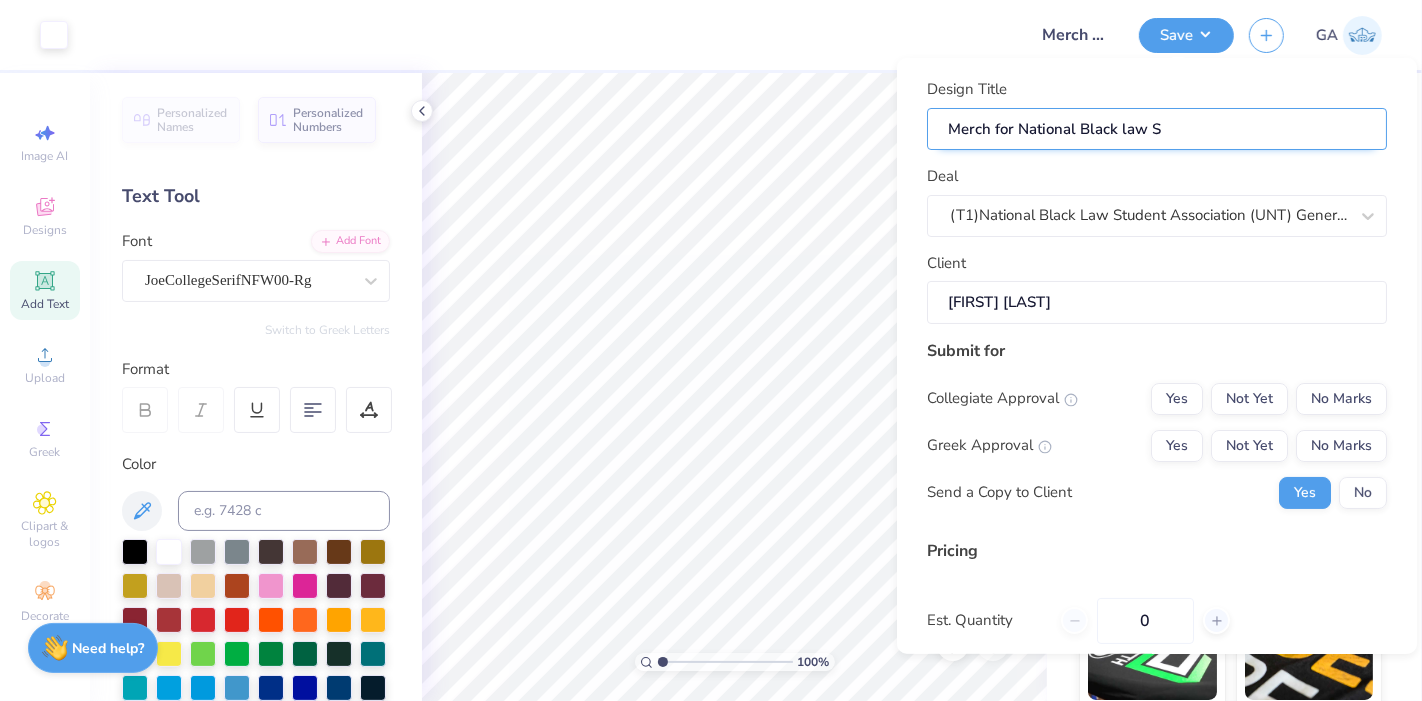 type on "Merch for National Black law St" 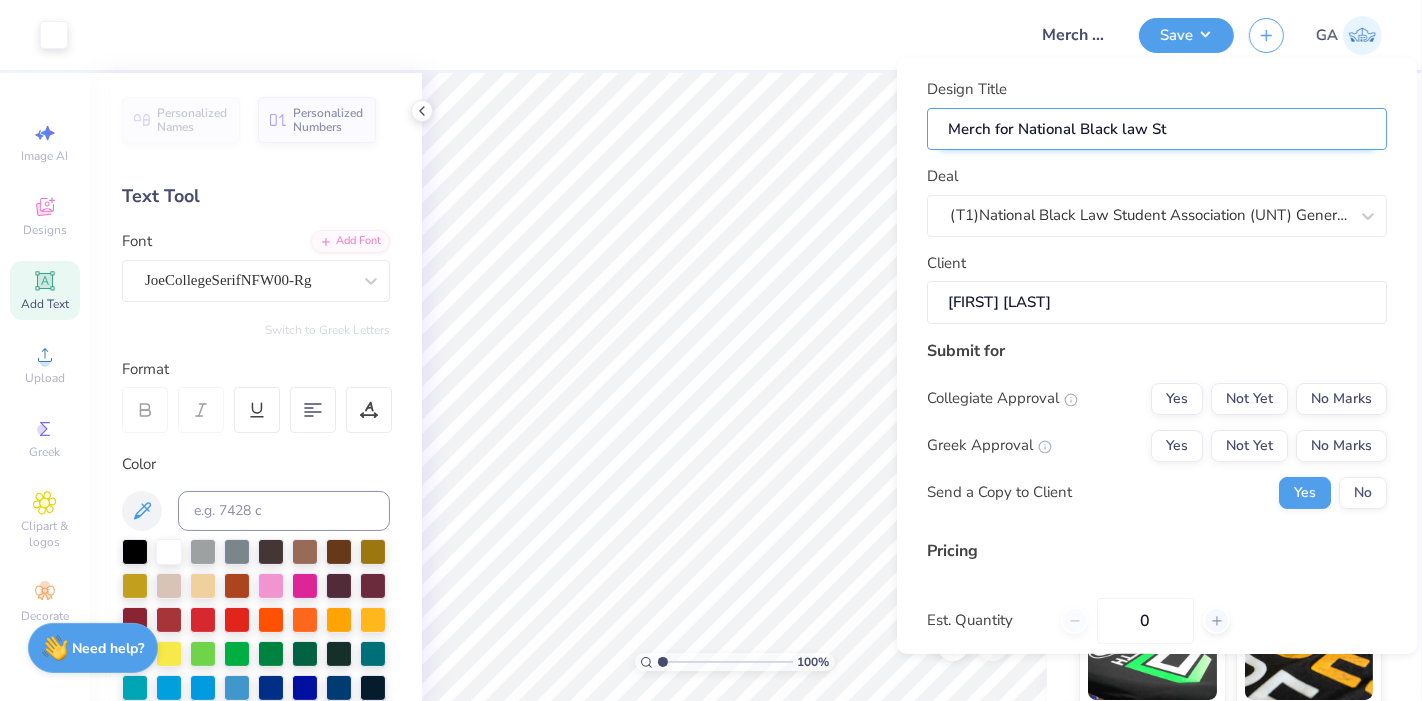 type on "Merch for National Black law Stu" 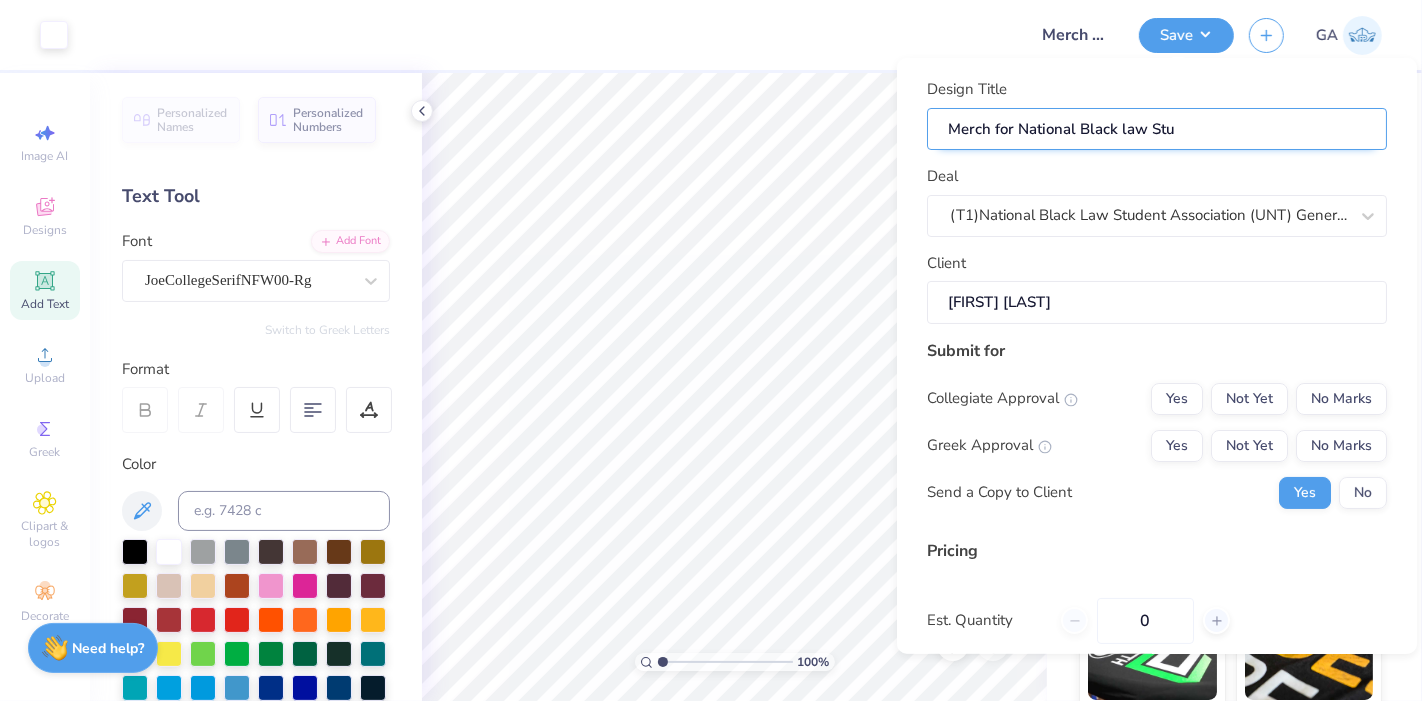 type on "Merch for National Black law Stud" 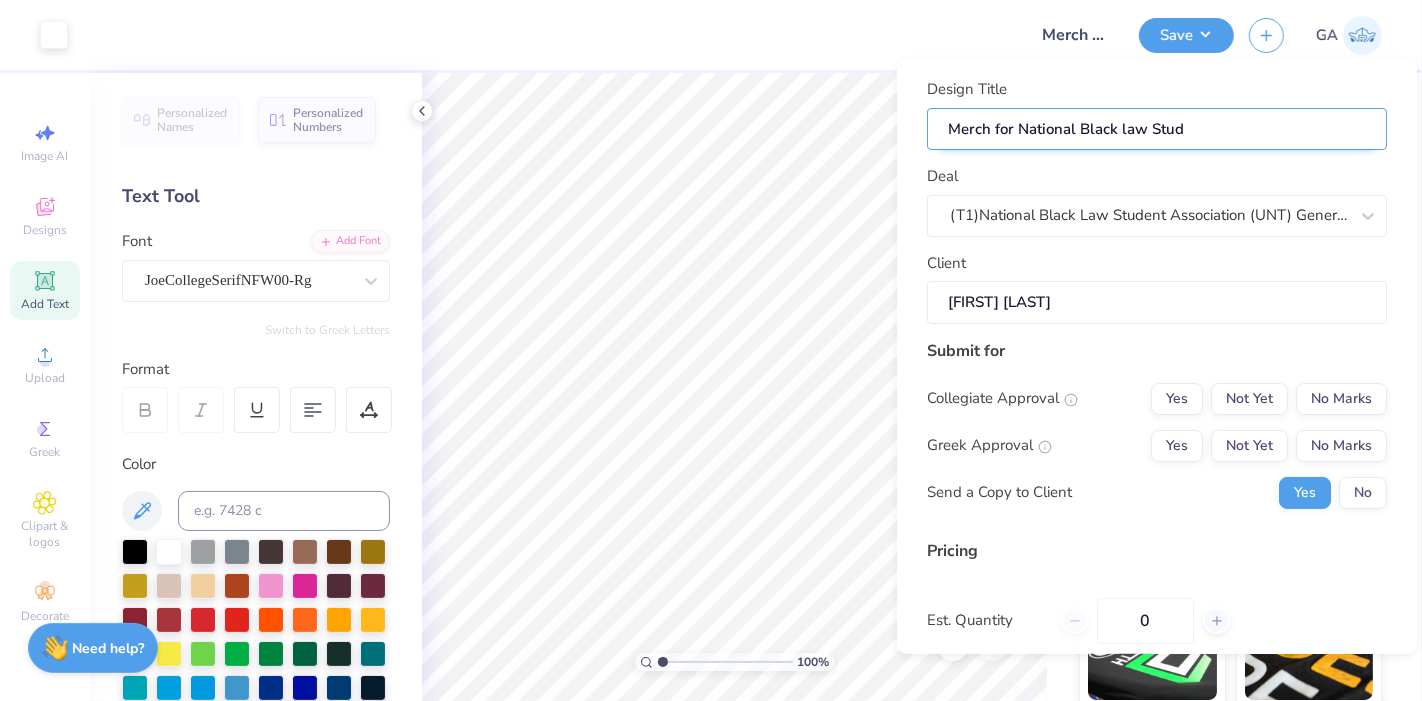 type on "Merch for National Black law Stude" 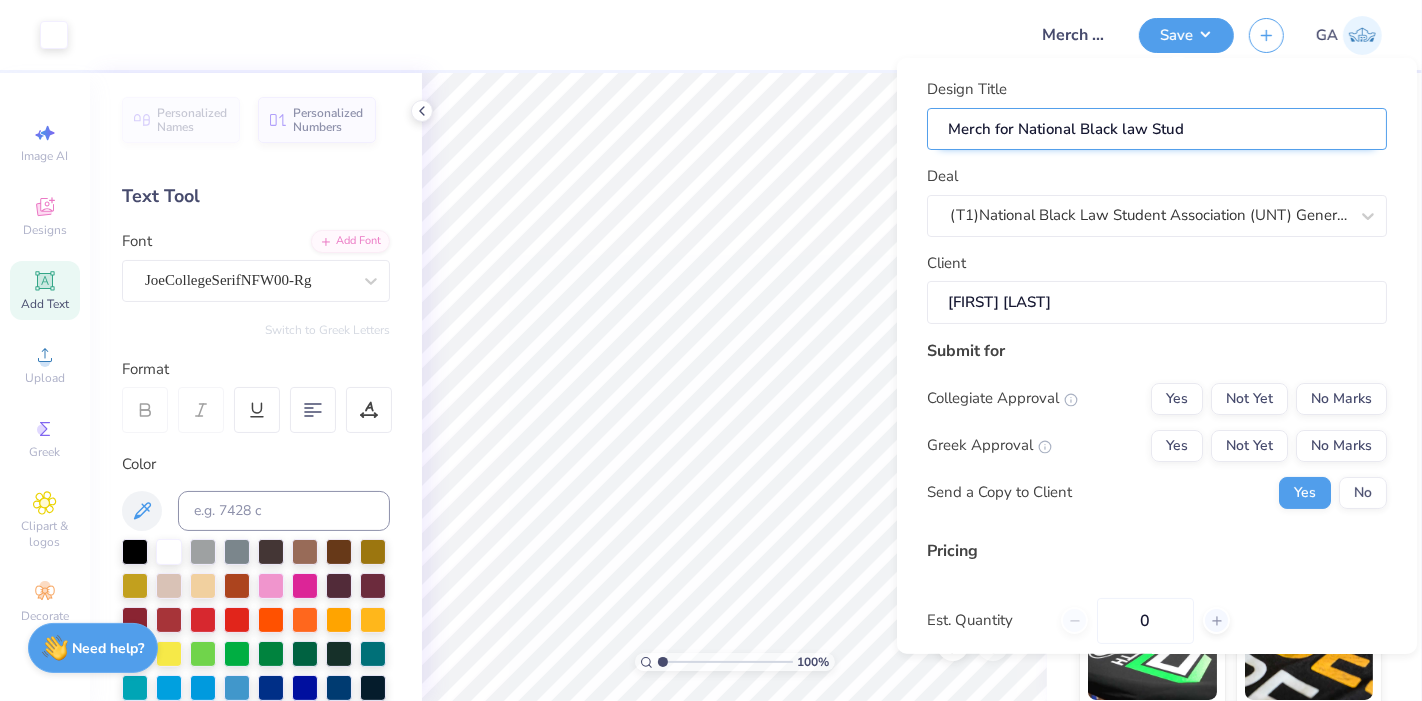 type on "Merch for National Black law Stude" 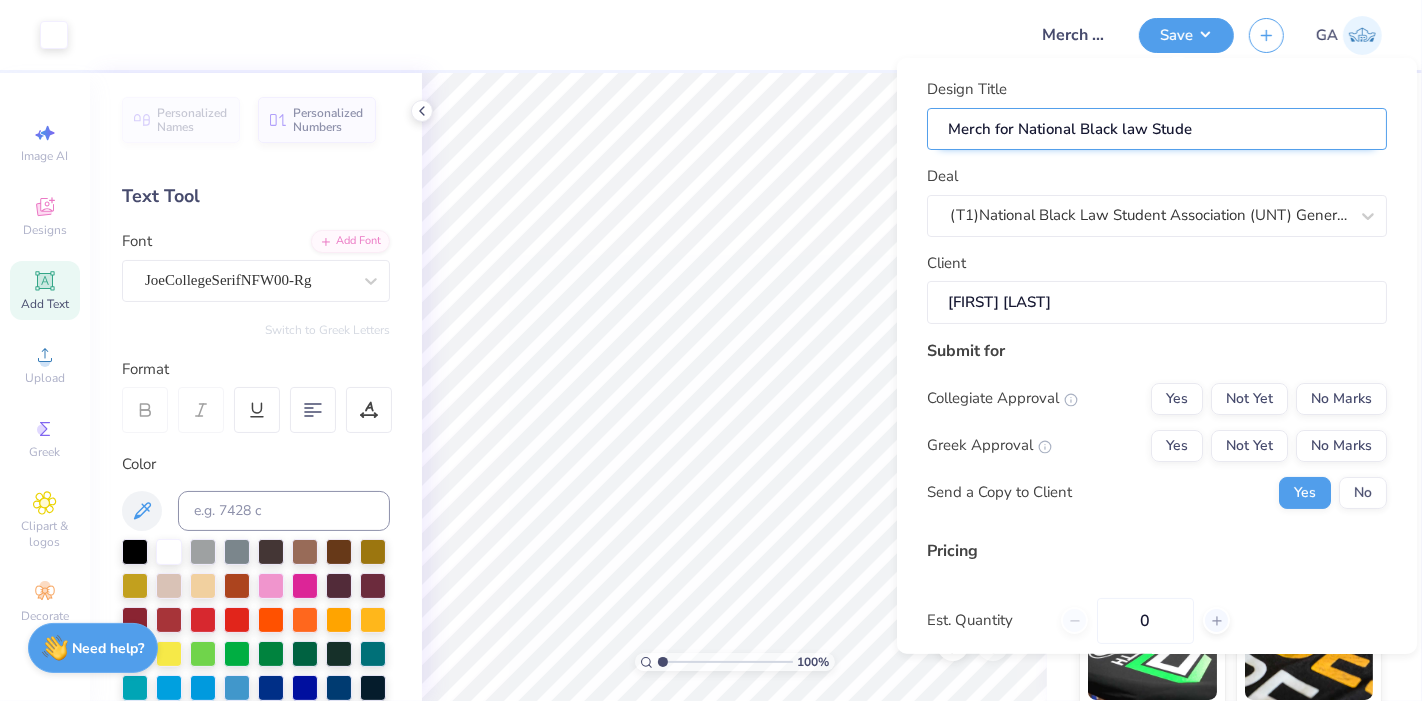 type on "Merch for National Black law Studen" 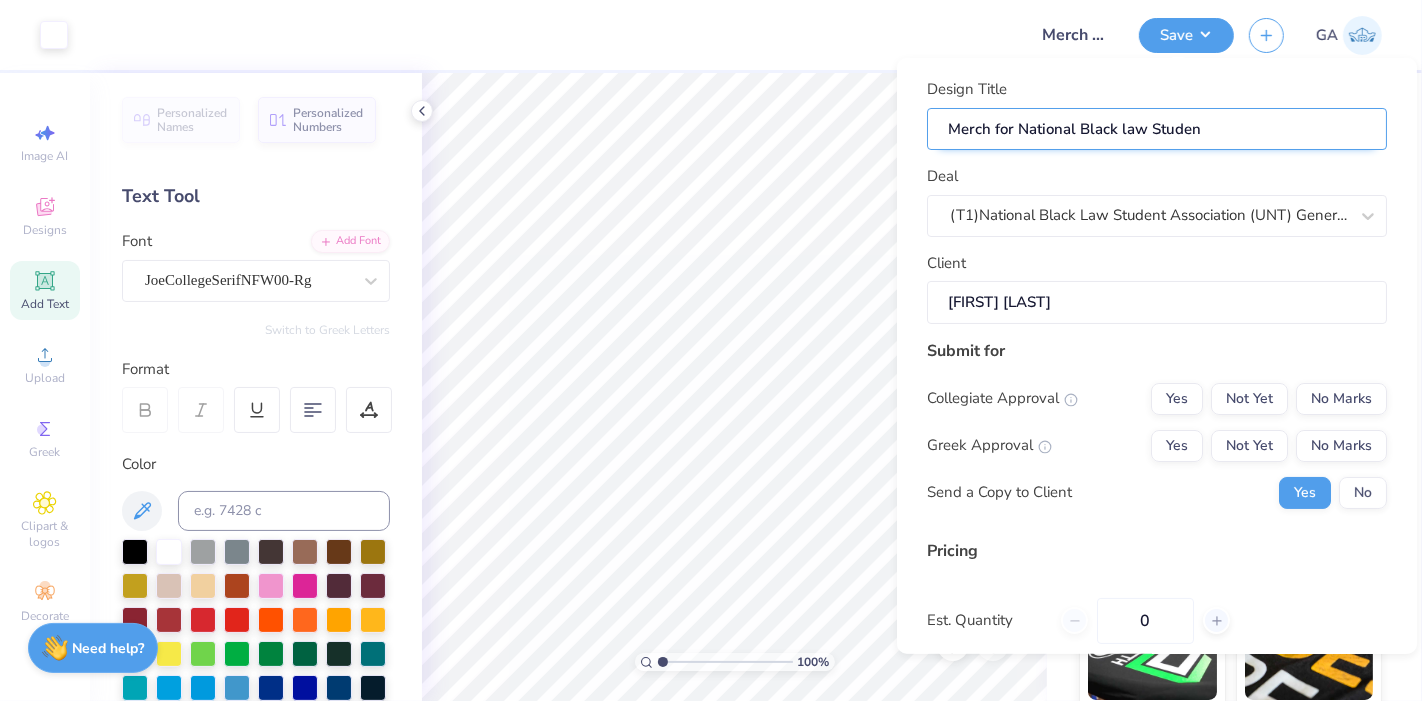 type on "Merch for National Black law Student" 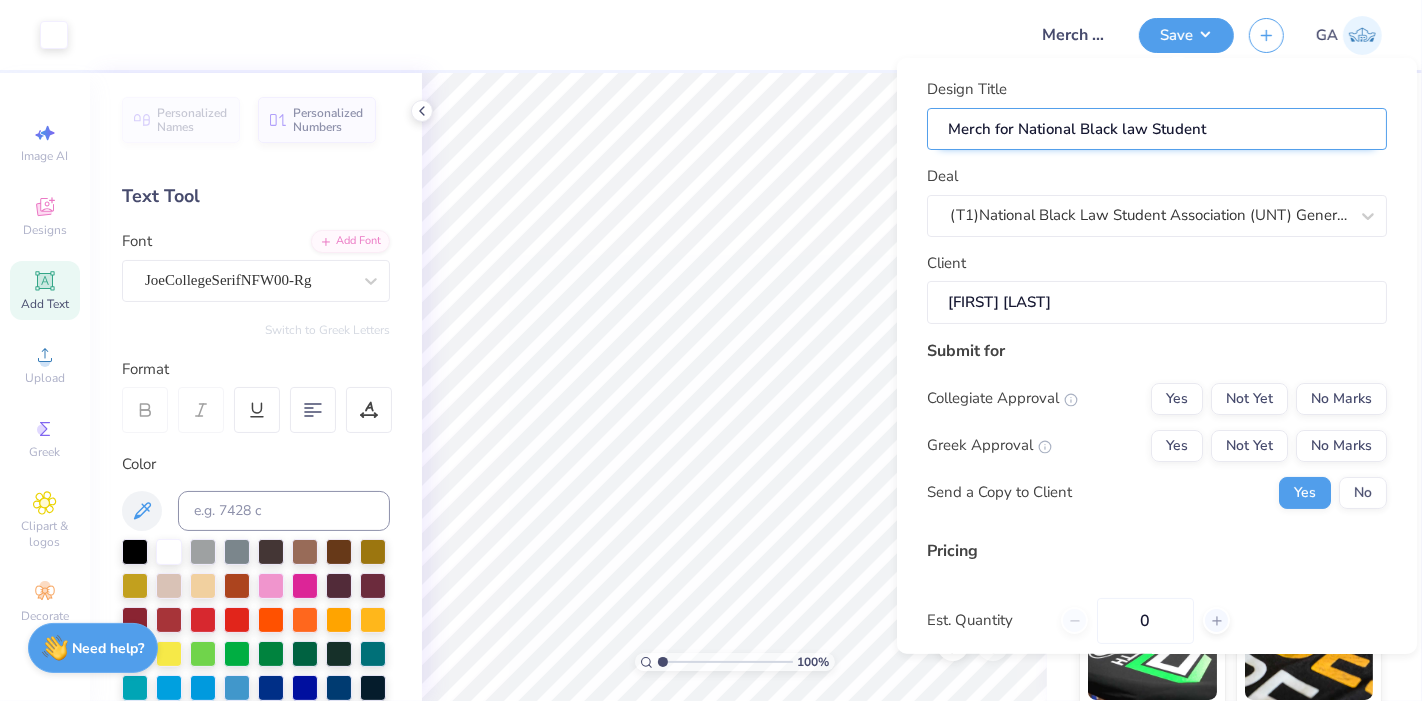 type on "Merch for National Black law Student" 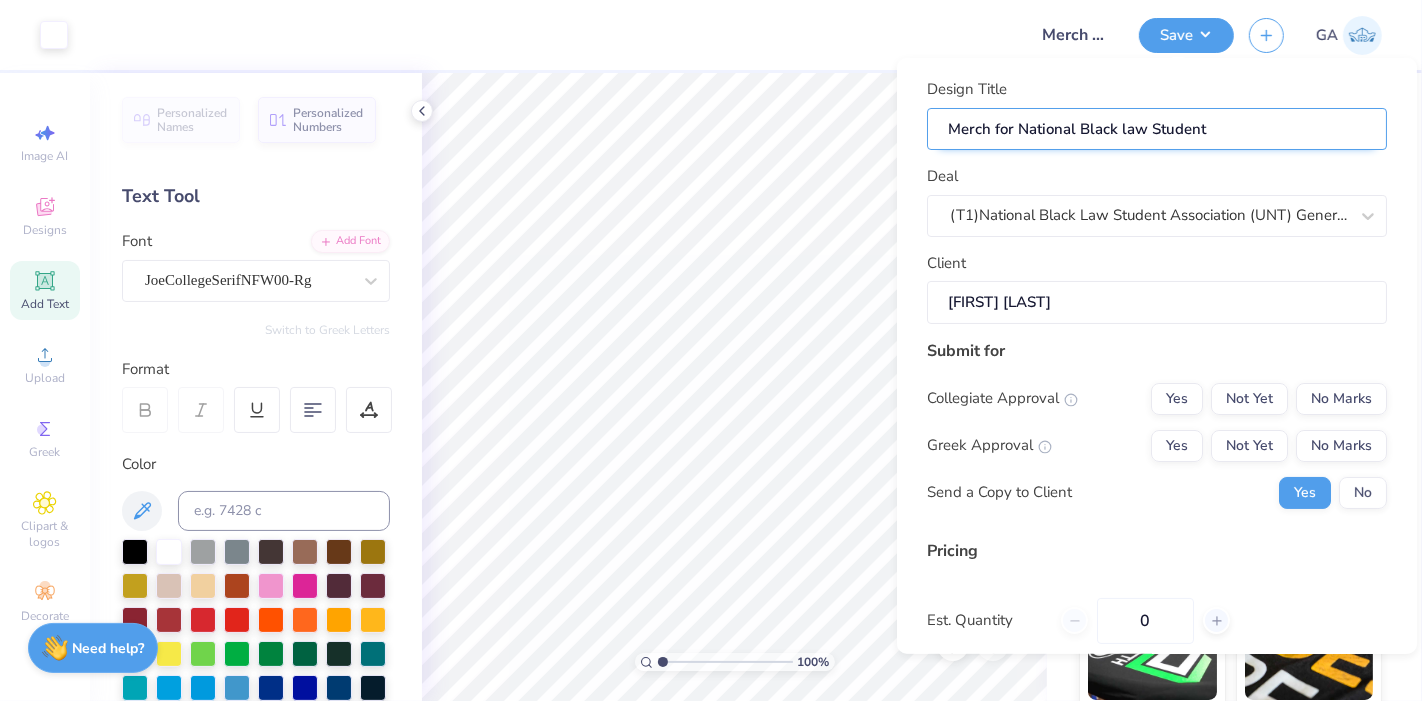 type on "Merch for National Black law Student" 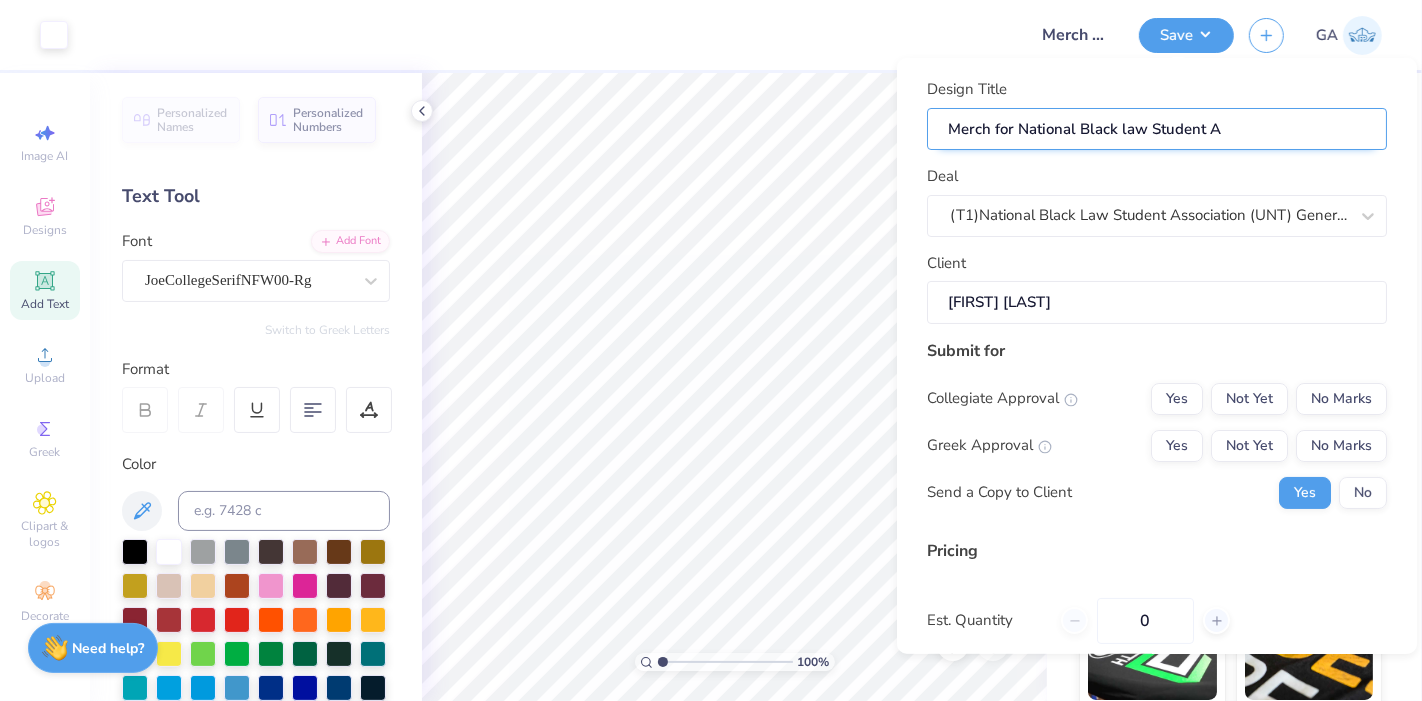 type on "Merch for National Black law Student As" 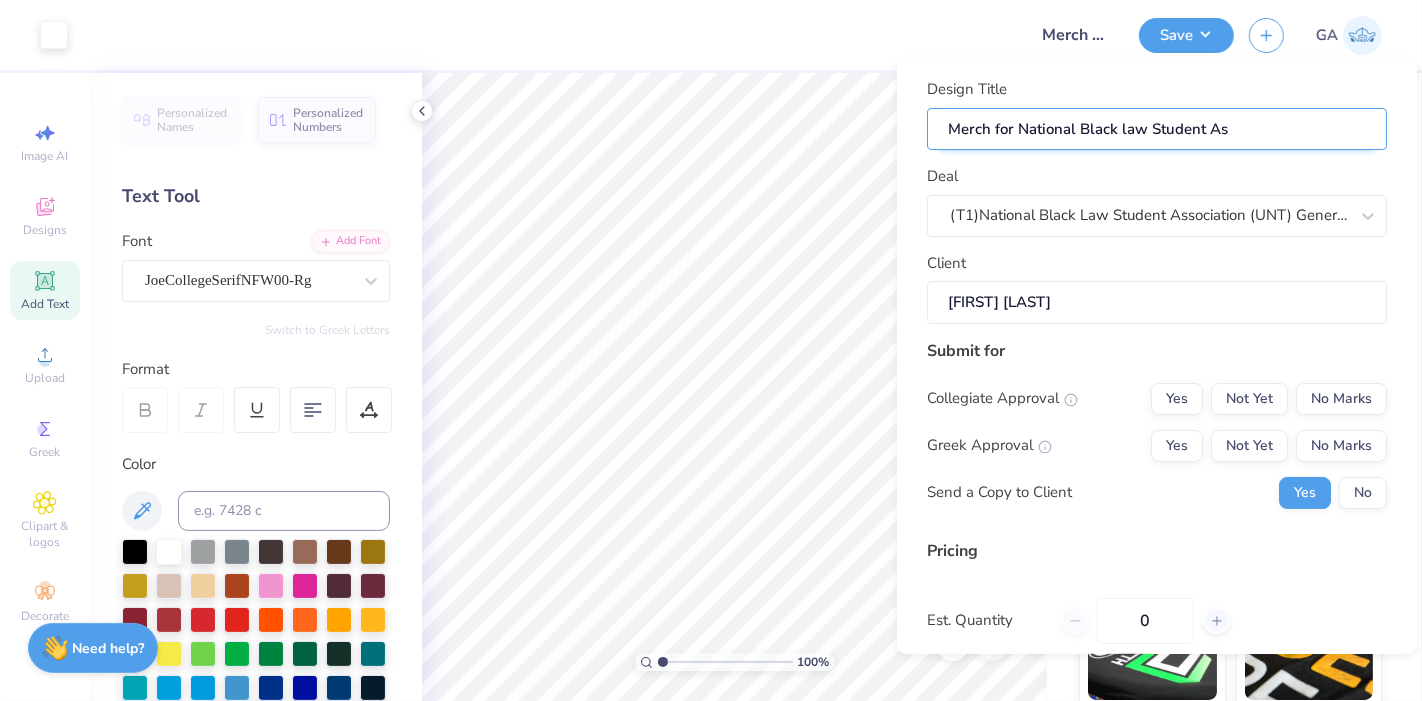 type on "Merch for National Black law Student Ass" 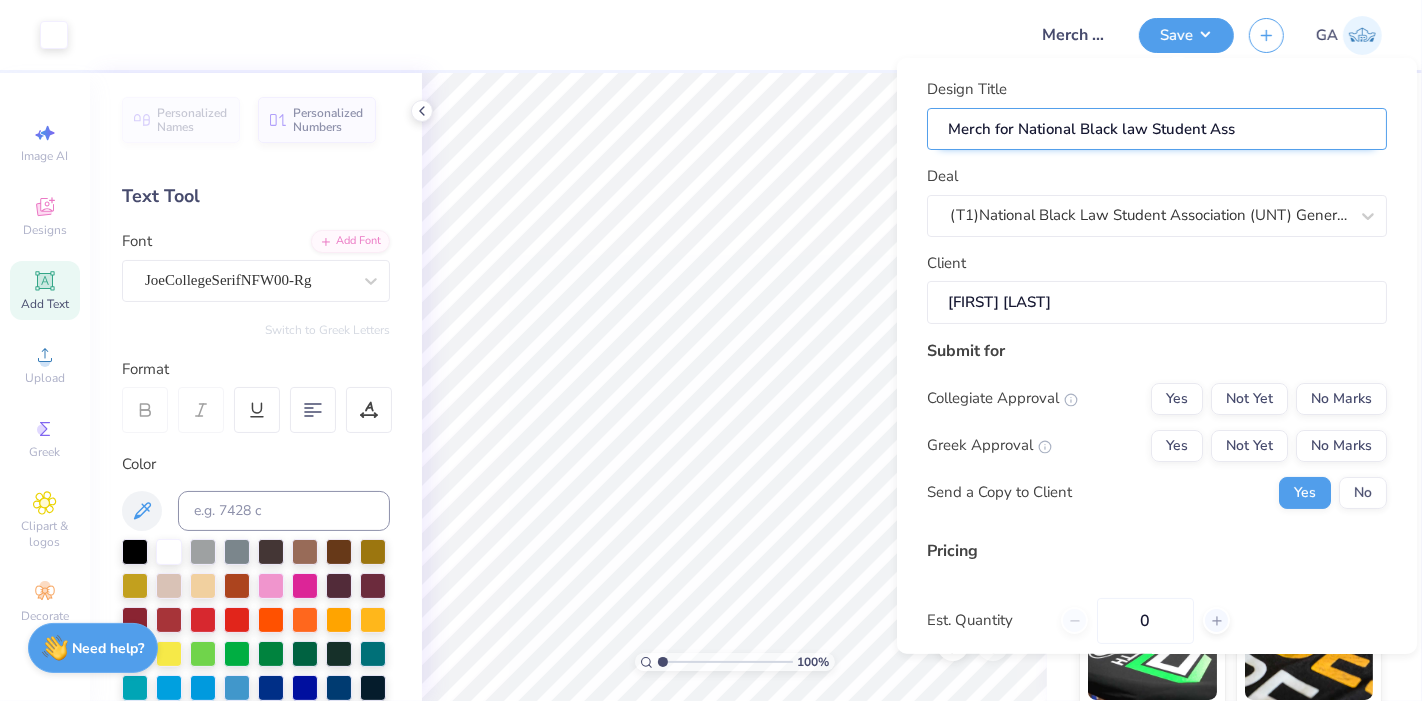 type on "Merch for National Black law Student Asso" 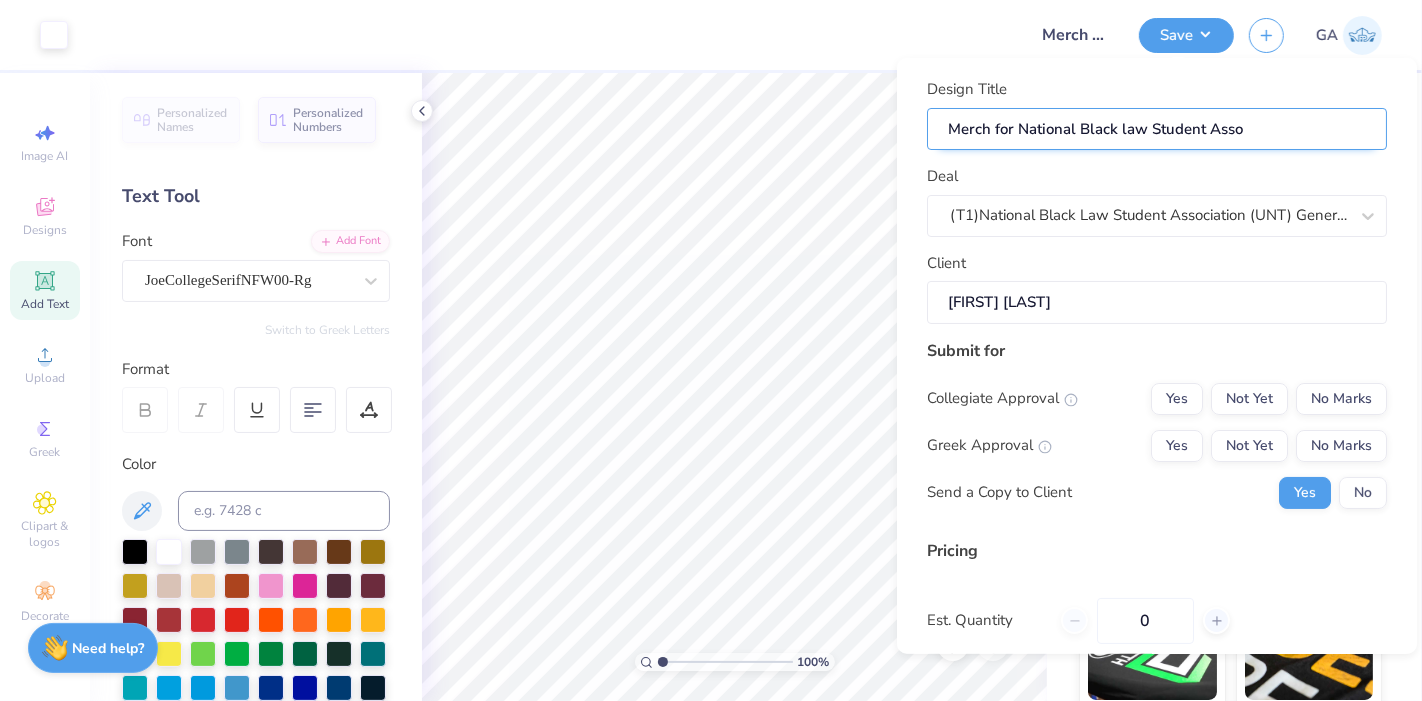 type on "Merch for National Black law Student Assoc" 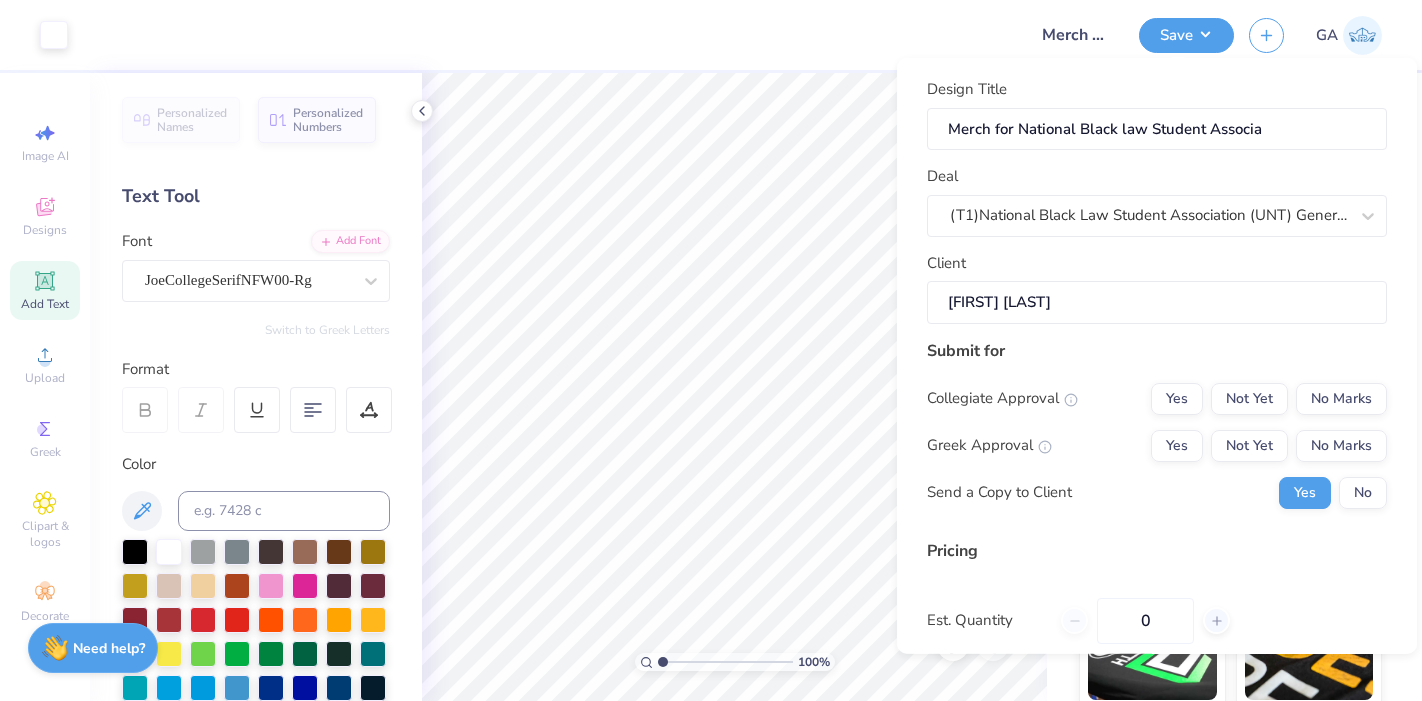 scroll, scrollTop: 0, scrollLeft: 0, axis: both 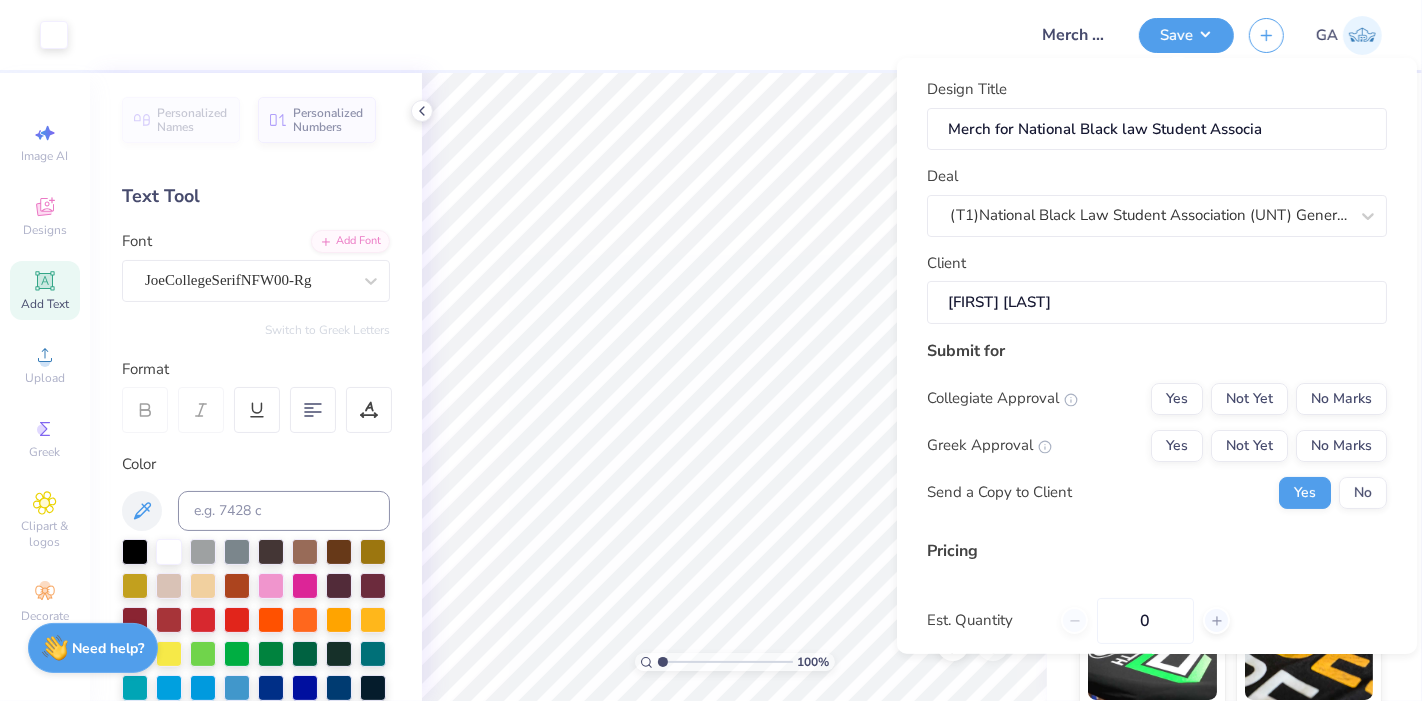 type on "Merch for National Black law Student Associat" 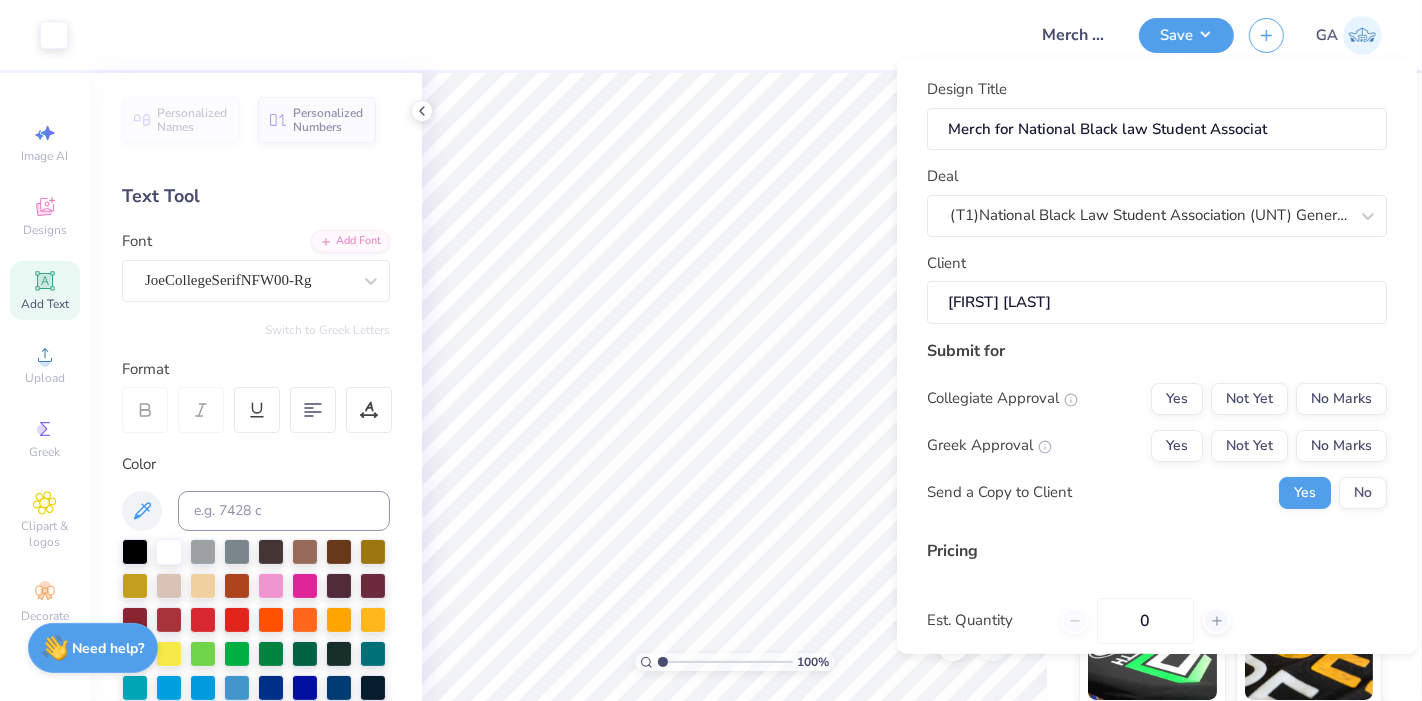 type on "Merch for National Black law Student Associati" 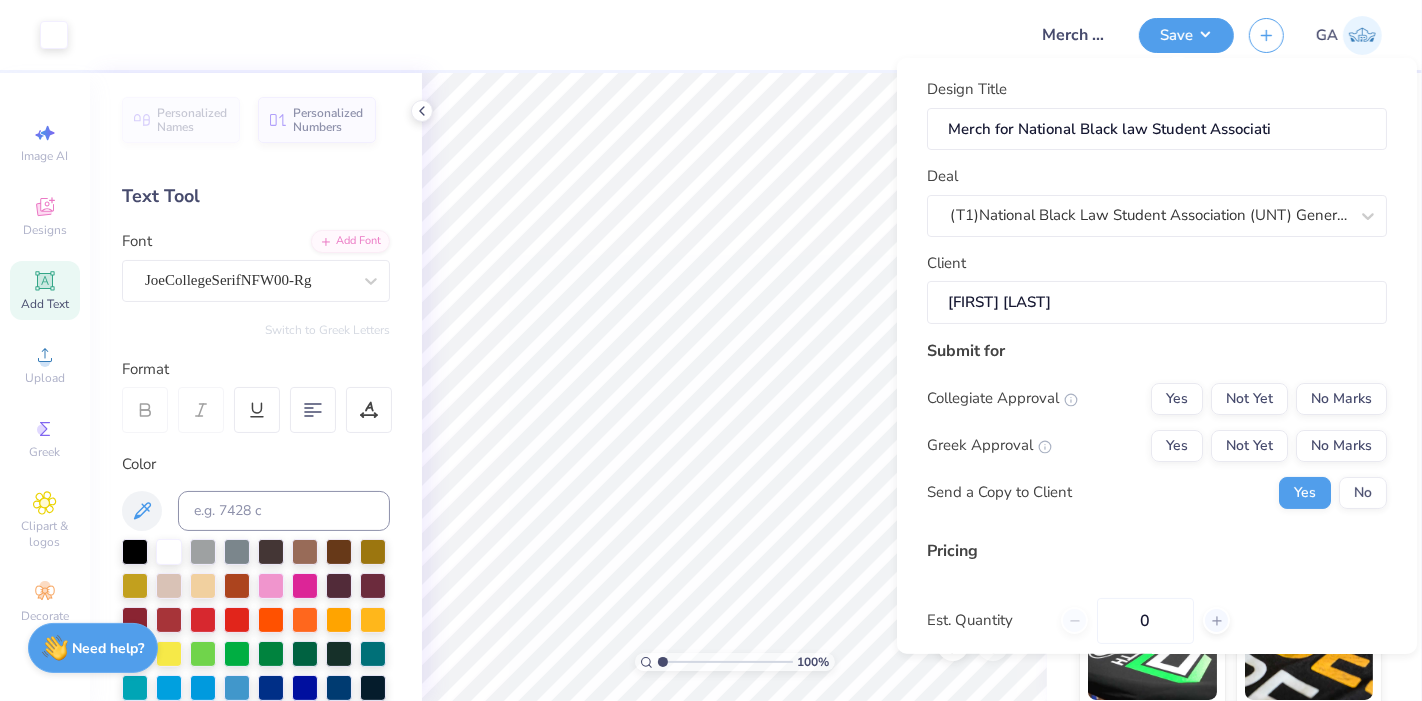 type on "Merch for National Black law Student Associatio" 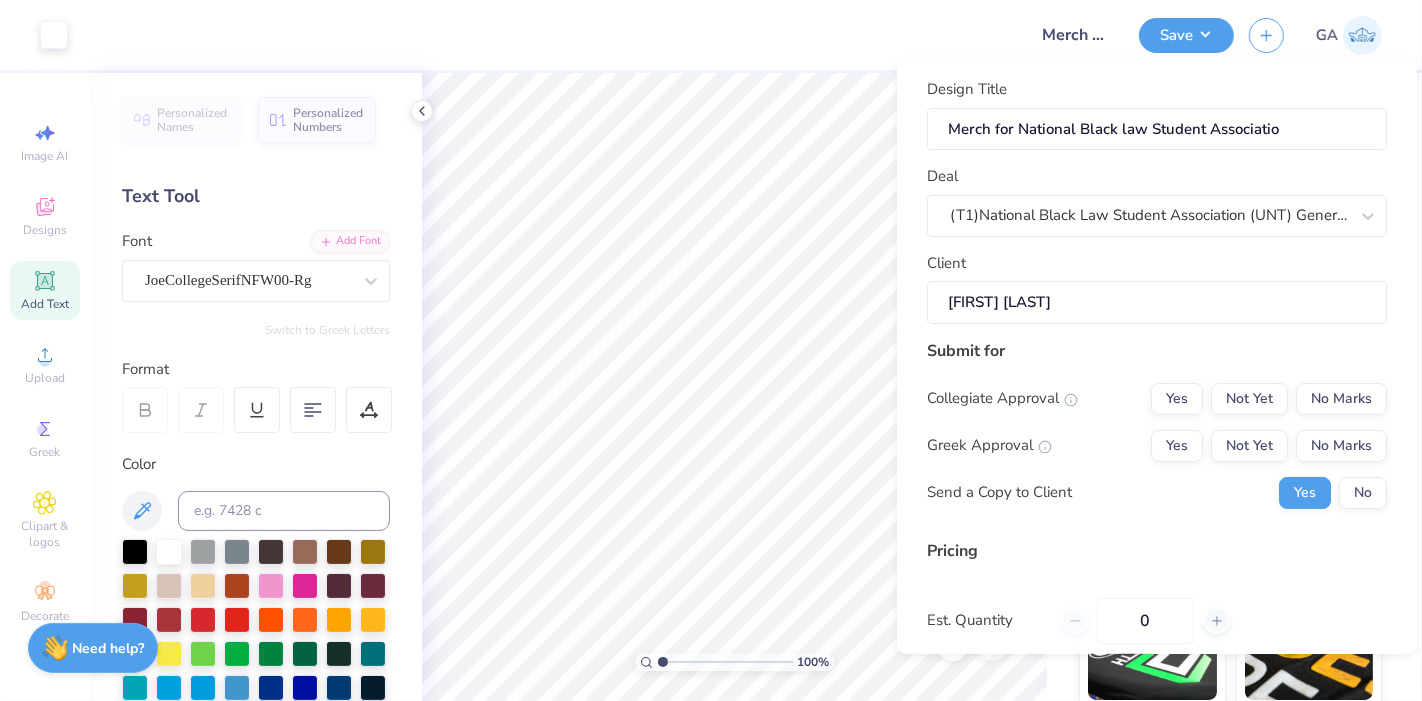 type on "Merch for National Black law Student Association" 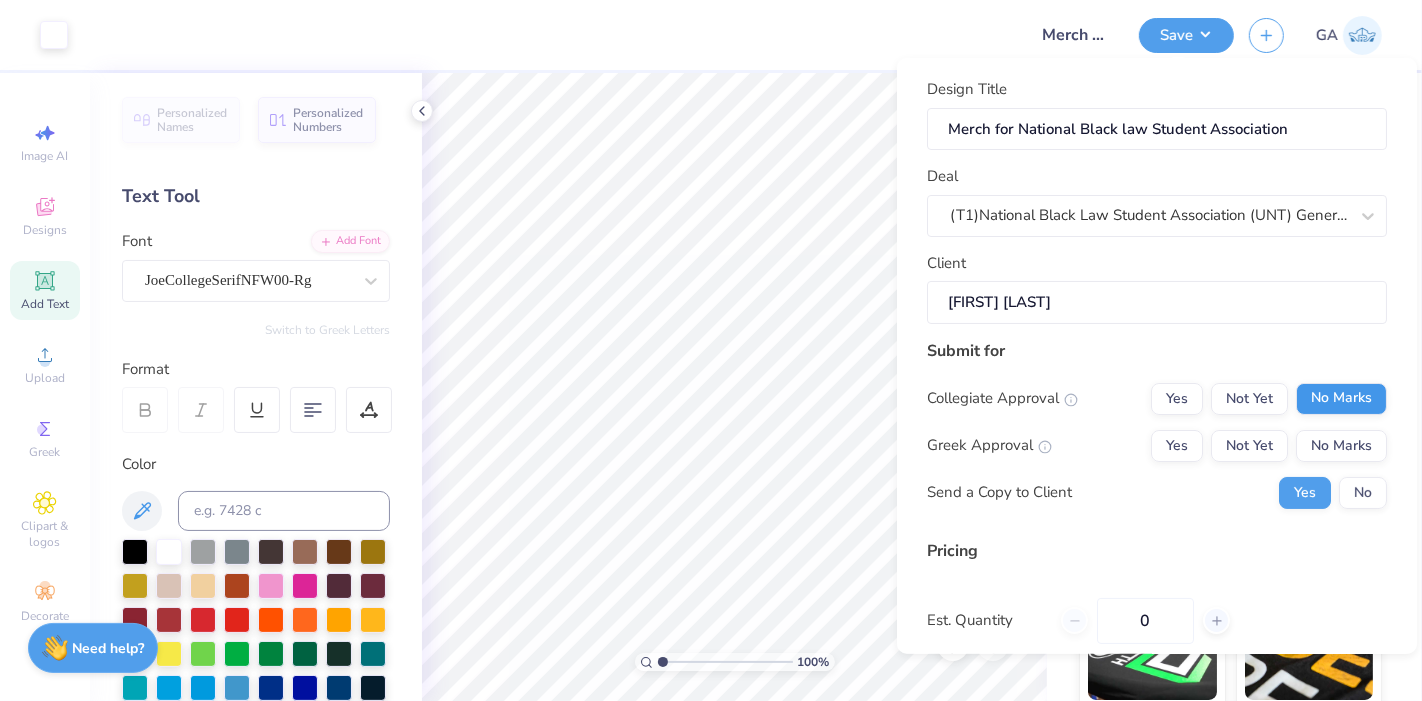 type on "Merch for National Black law Student Association" 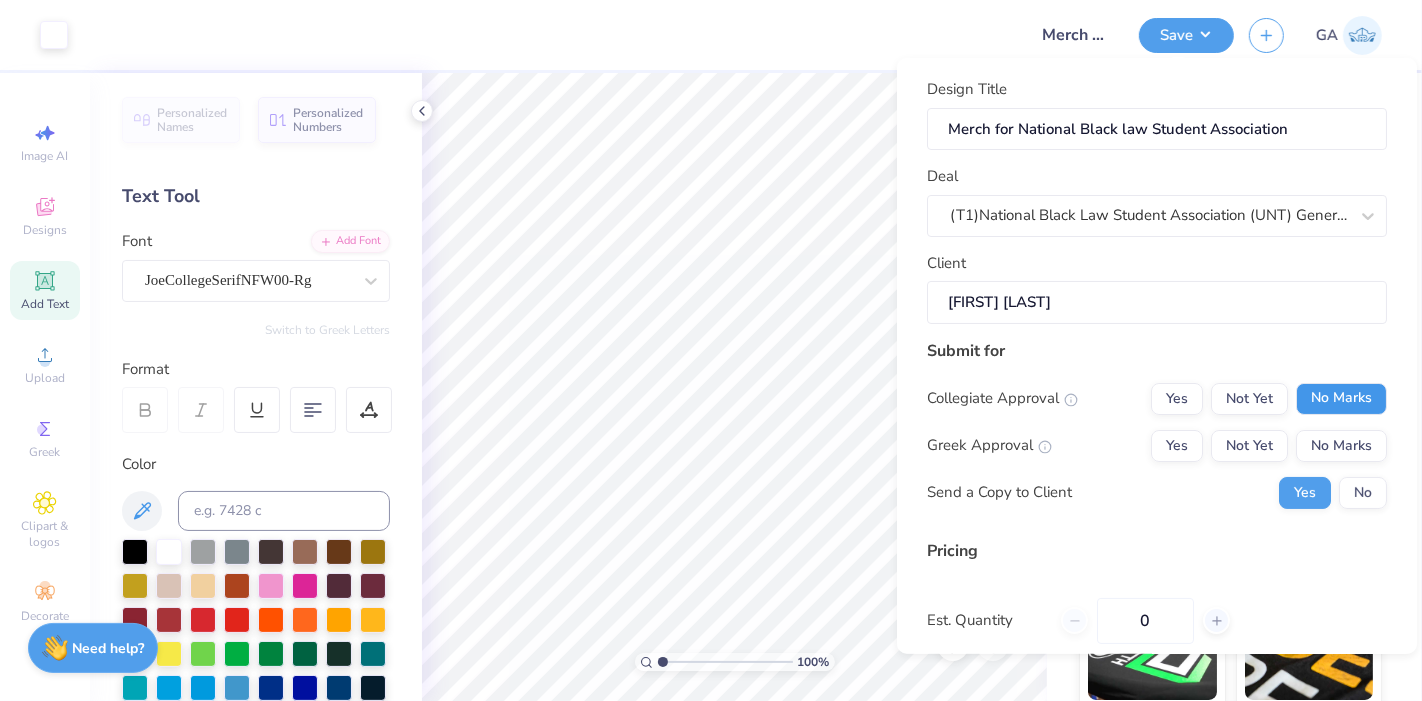 click on "No Marks" at bounding box center (1341, 398) 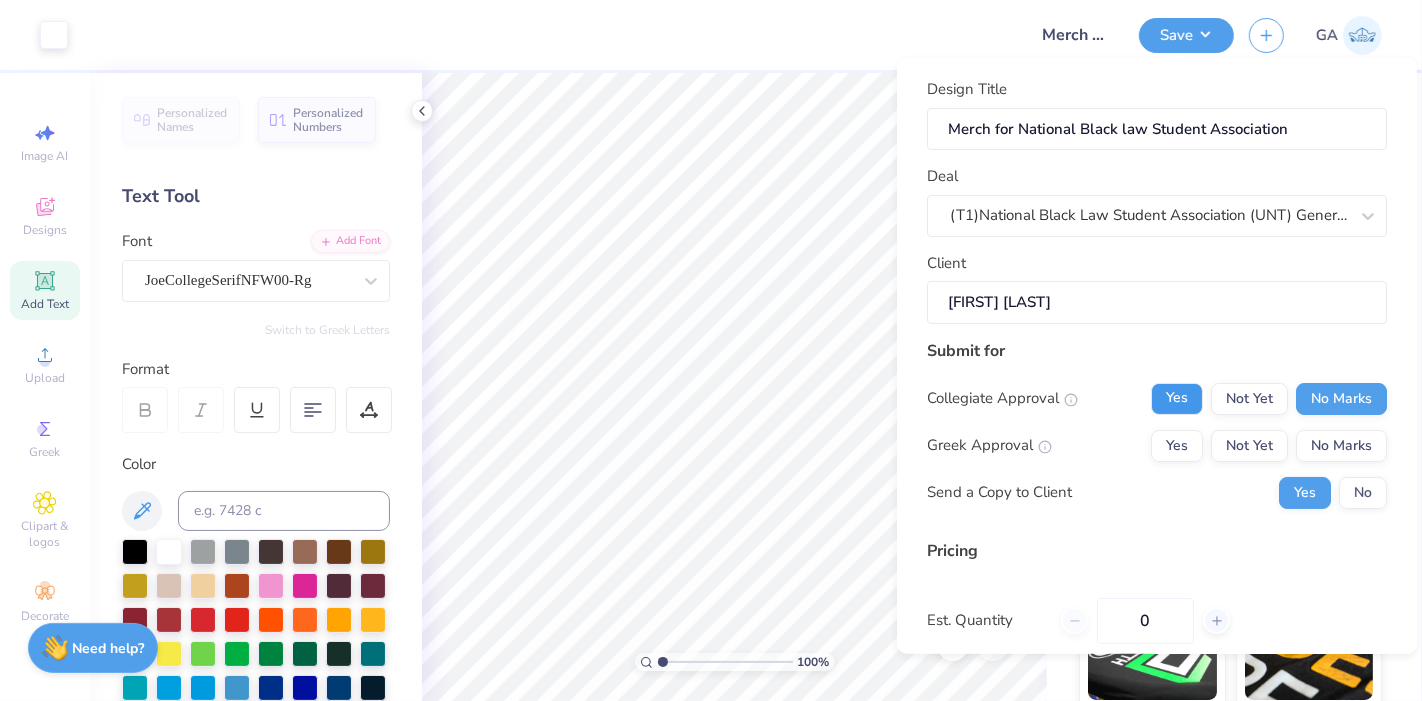 click on "Yes" at bounding box center (1177, 398) 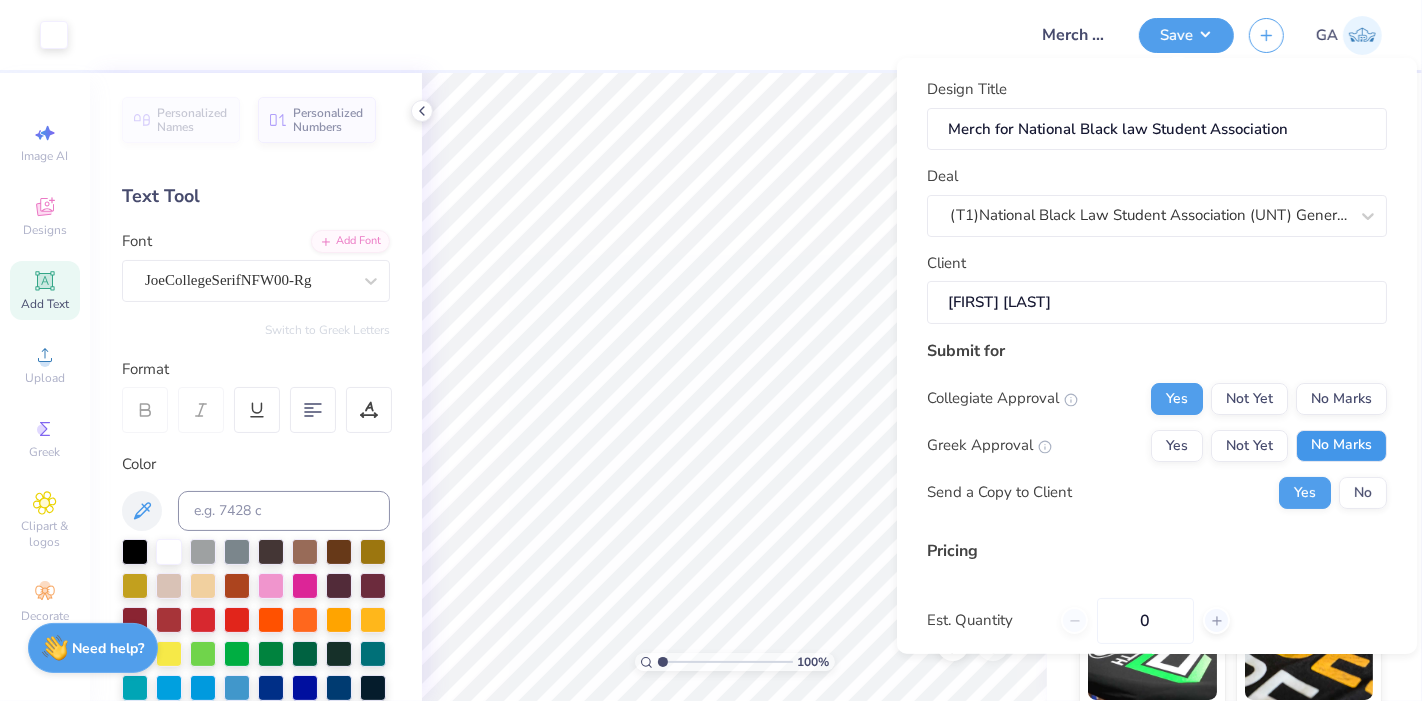 click on "No Marks" at bounding box center [1341, 445] 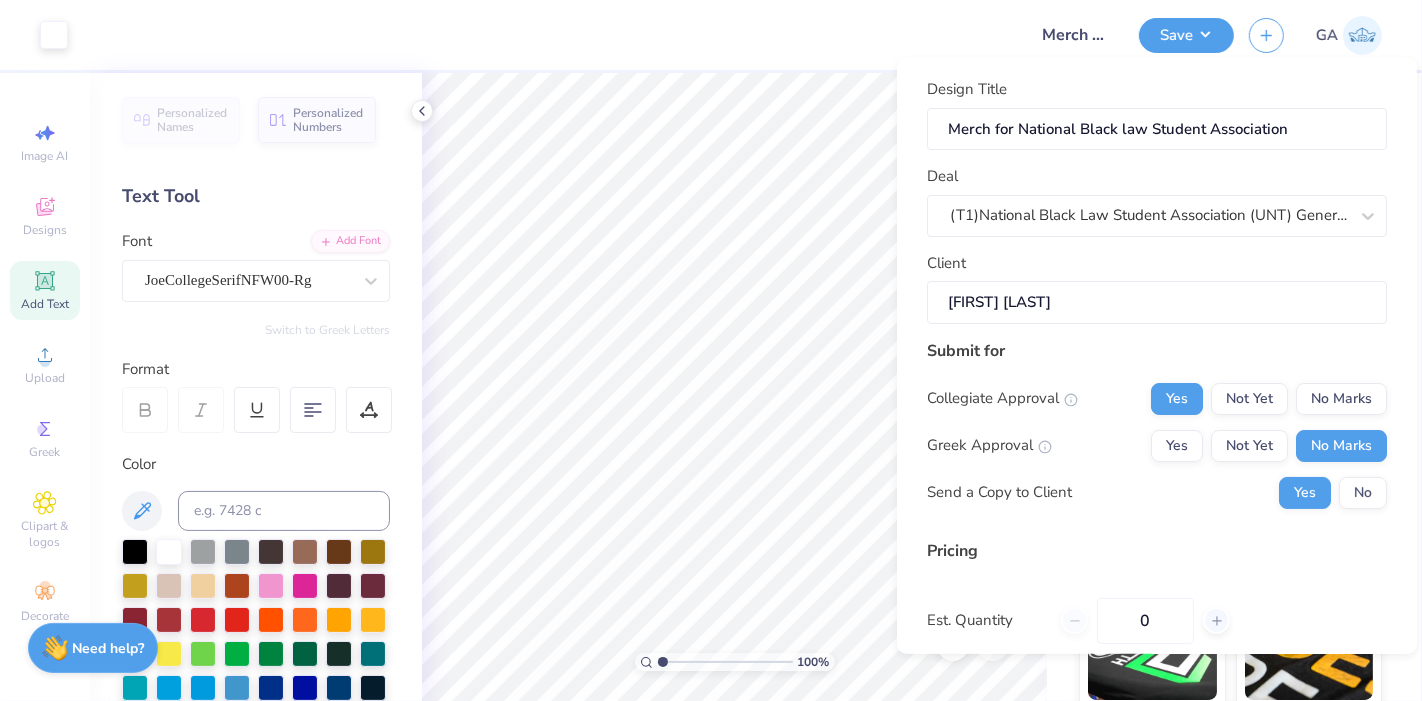 click on "Submit for Collegiate Approval Yes Not Yet No Marks Greek Approval Yes Not Yet No Marks Send a Copy to Client Yes No" at bounding box center (1157, 430) 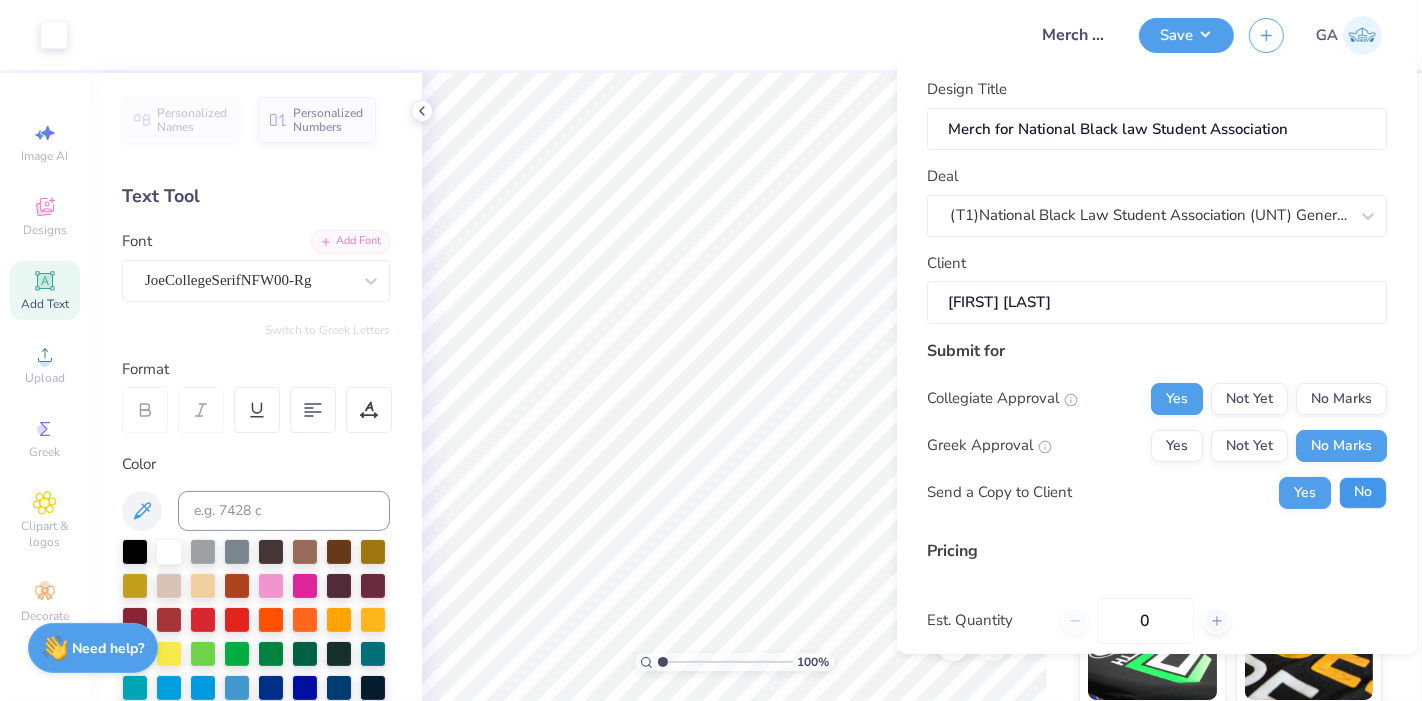 click on "No" at bounding box center [1363, 492] 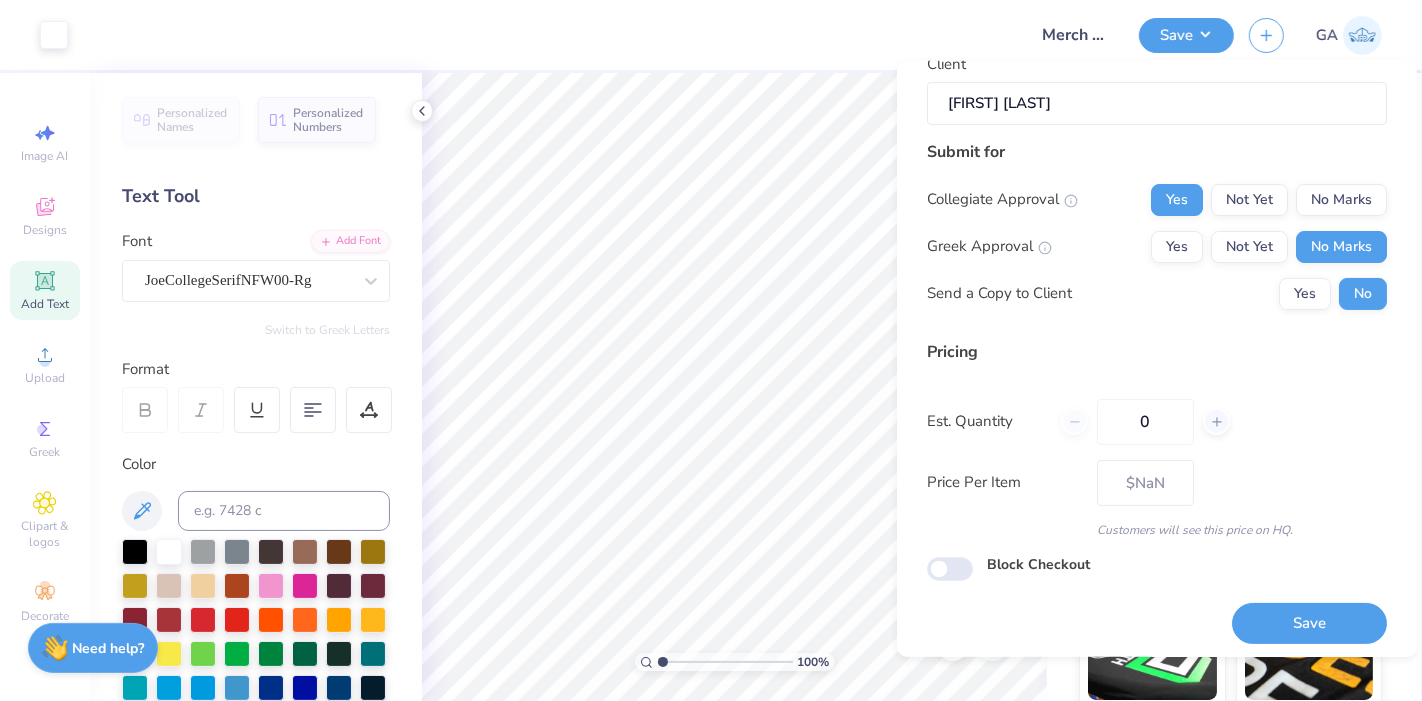 scroll, scrollTop: 206, scrollLeft: 0, axis: vertical 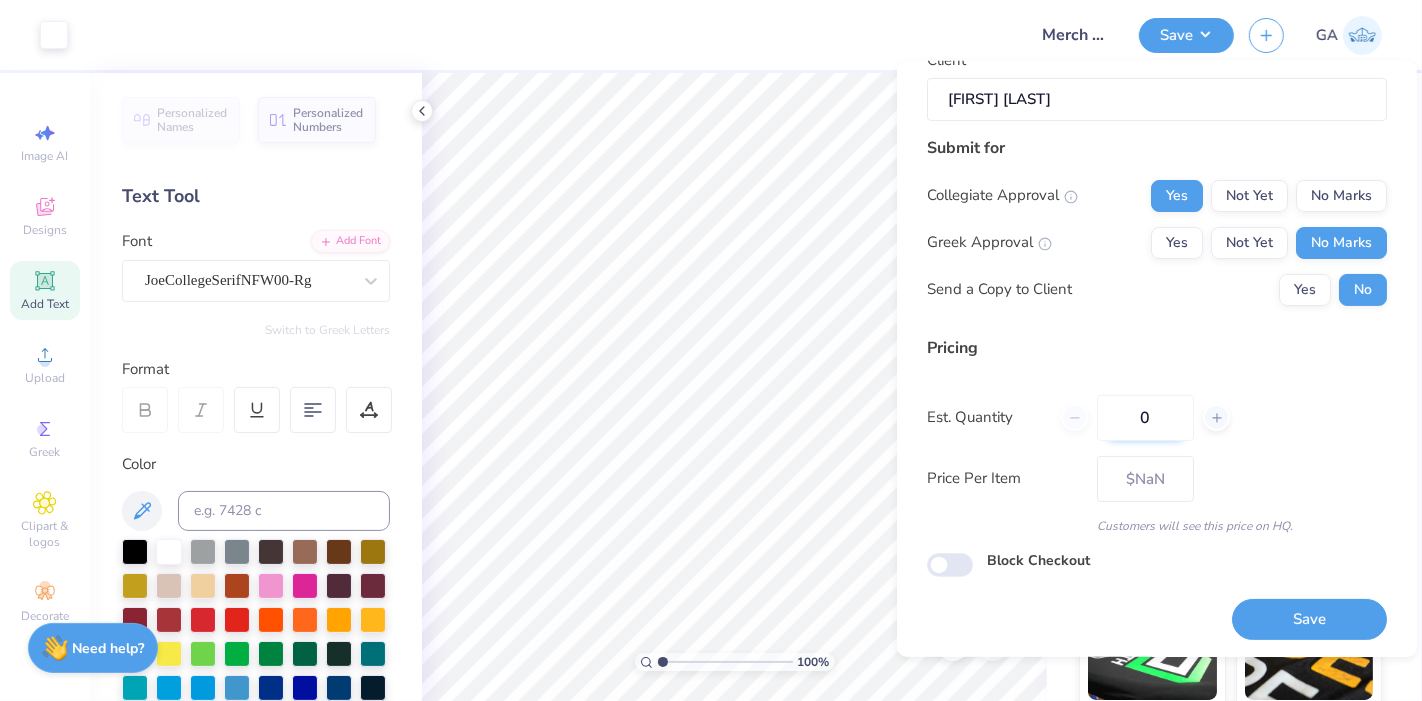 click on "0" at bounding box center [1145, 417] 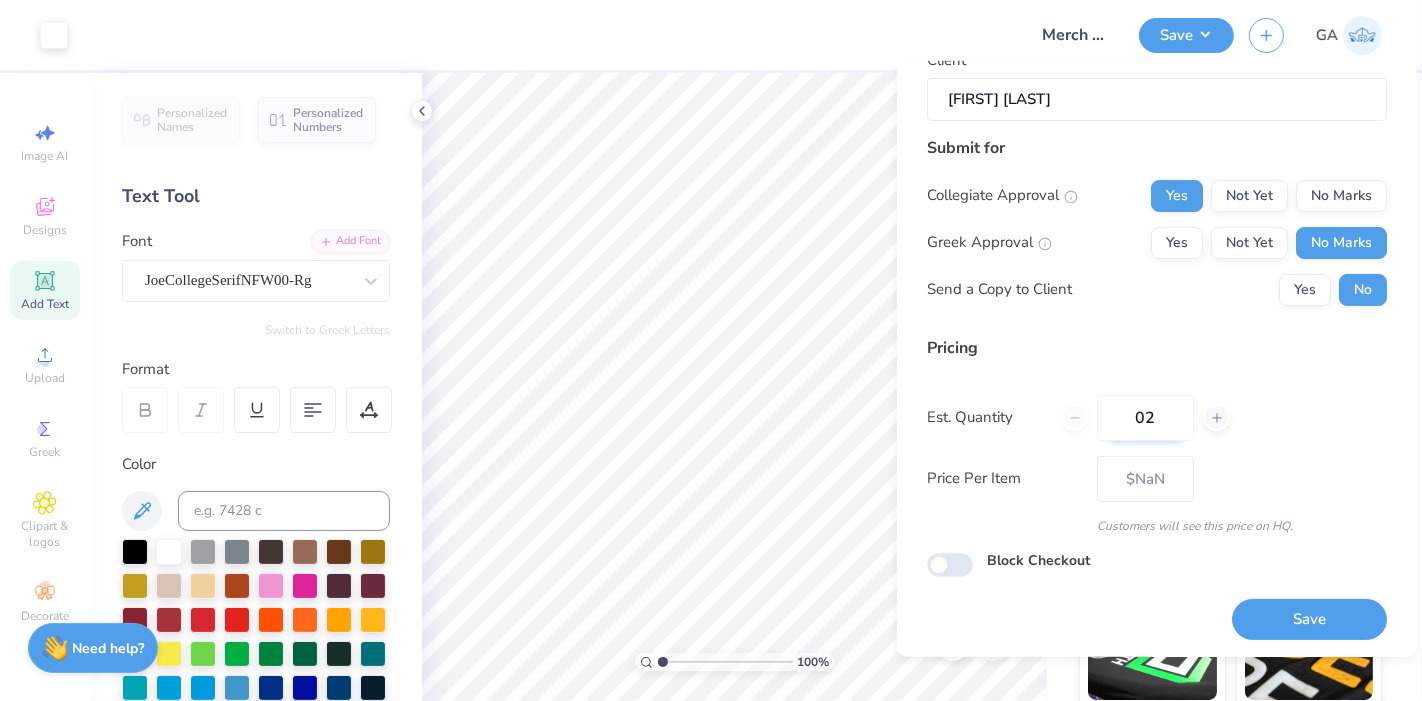 type on "024" 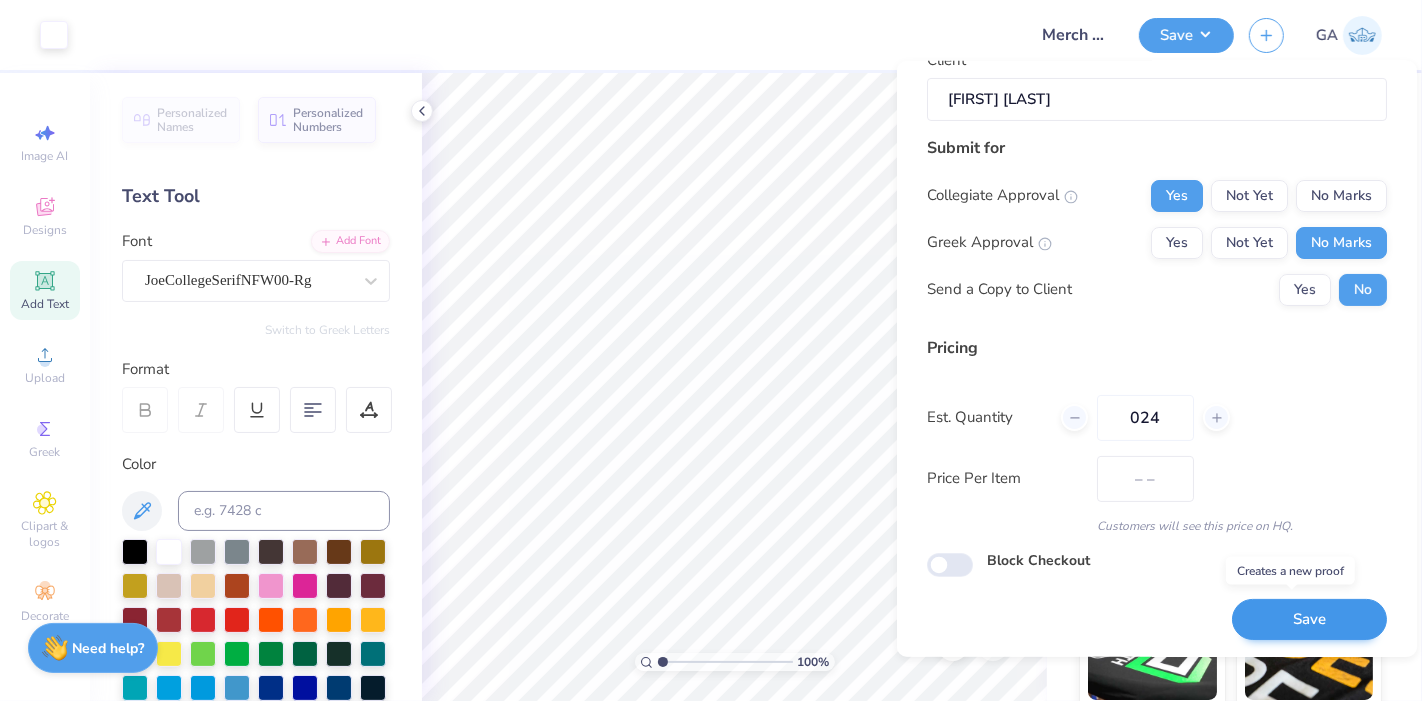 type on "$19.21" 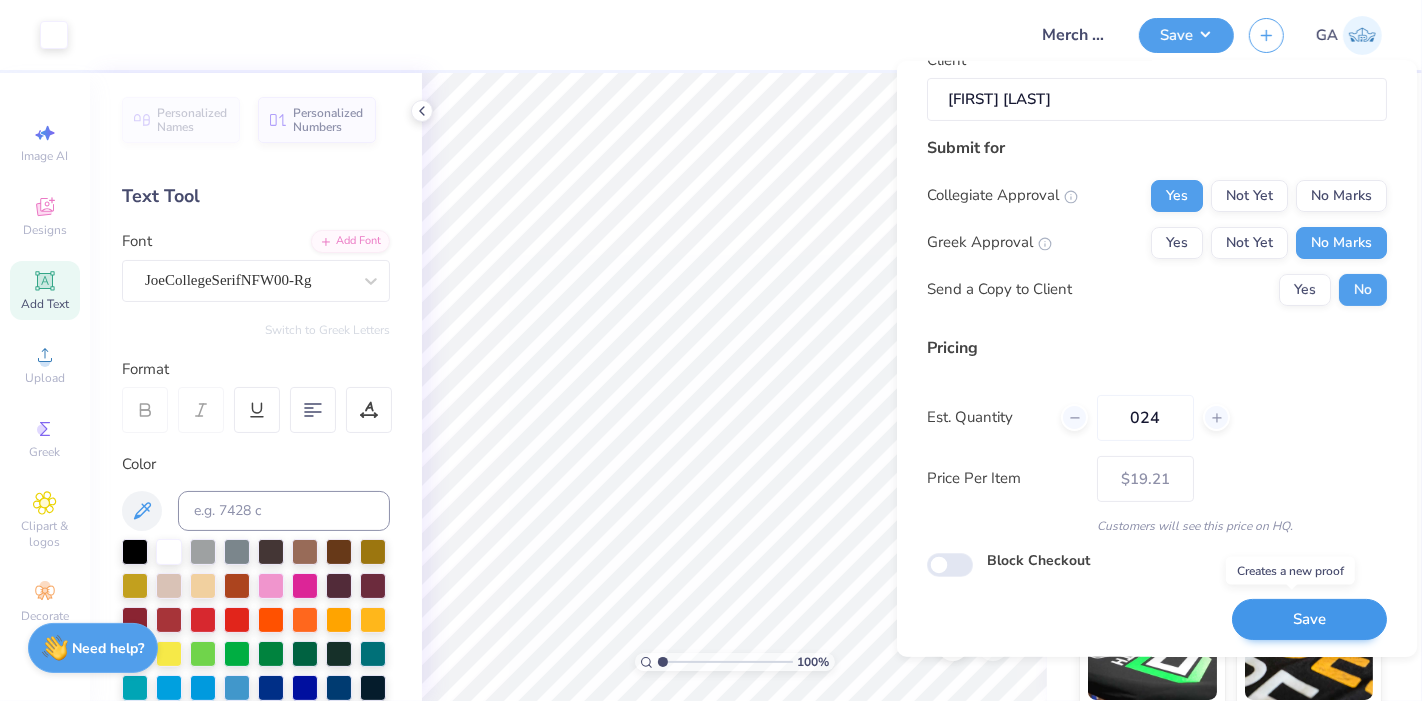 type on "024" 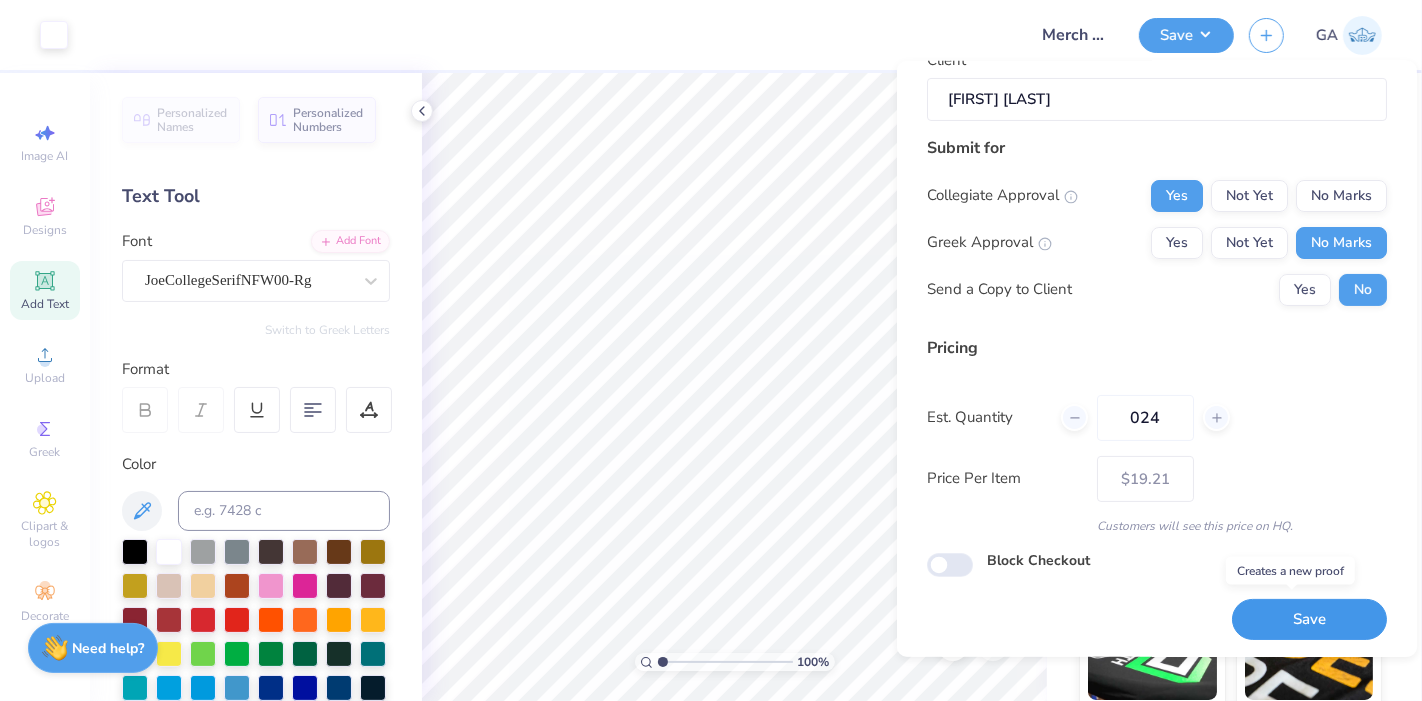 click on "Save" at bounding box center [1309, 619] 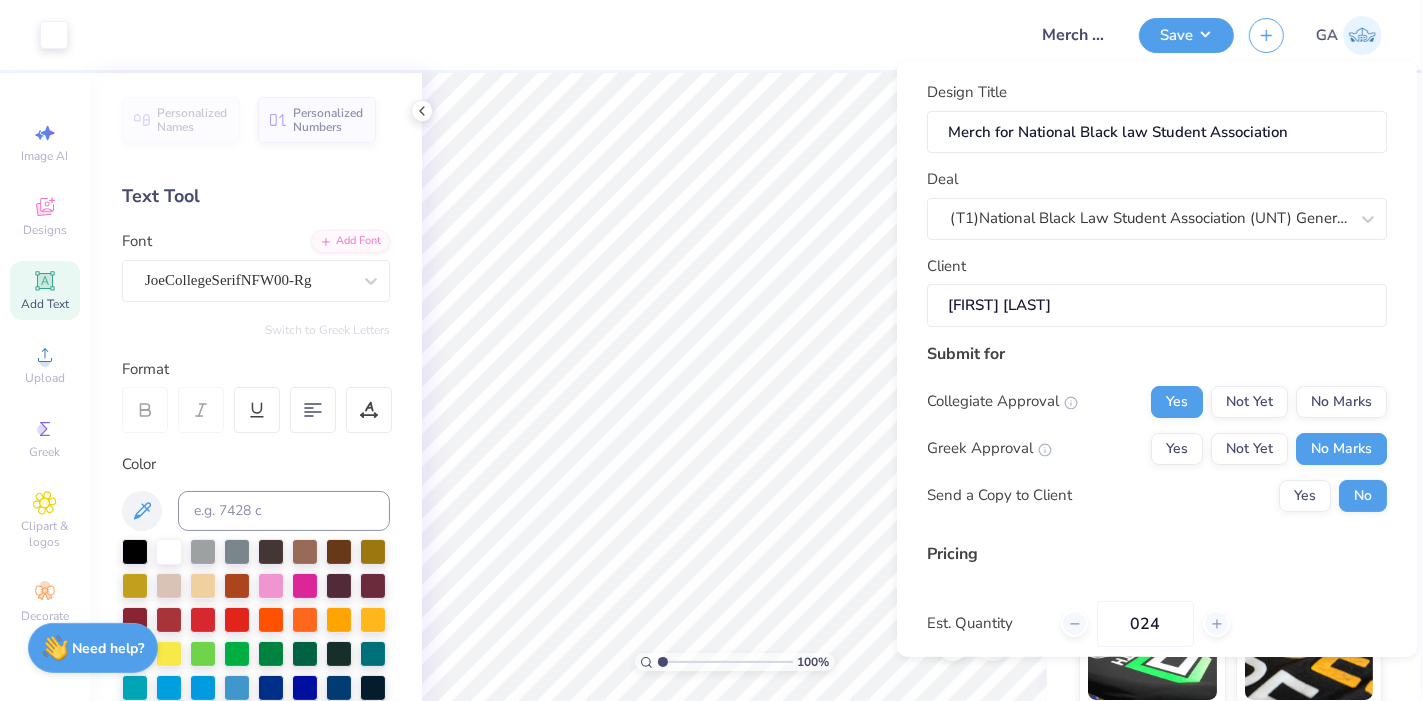scroll, scrollTop: 206, scrollLeft: 0, axis: vertical 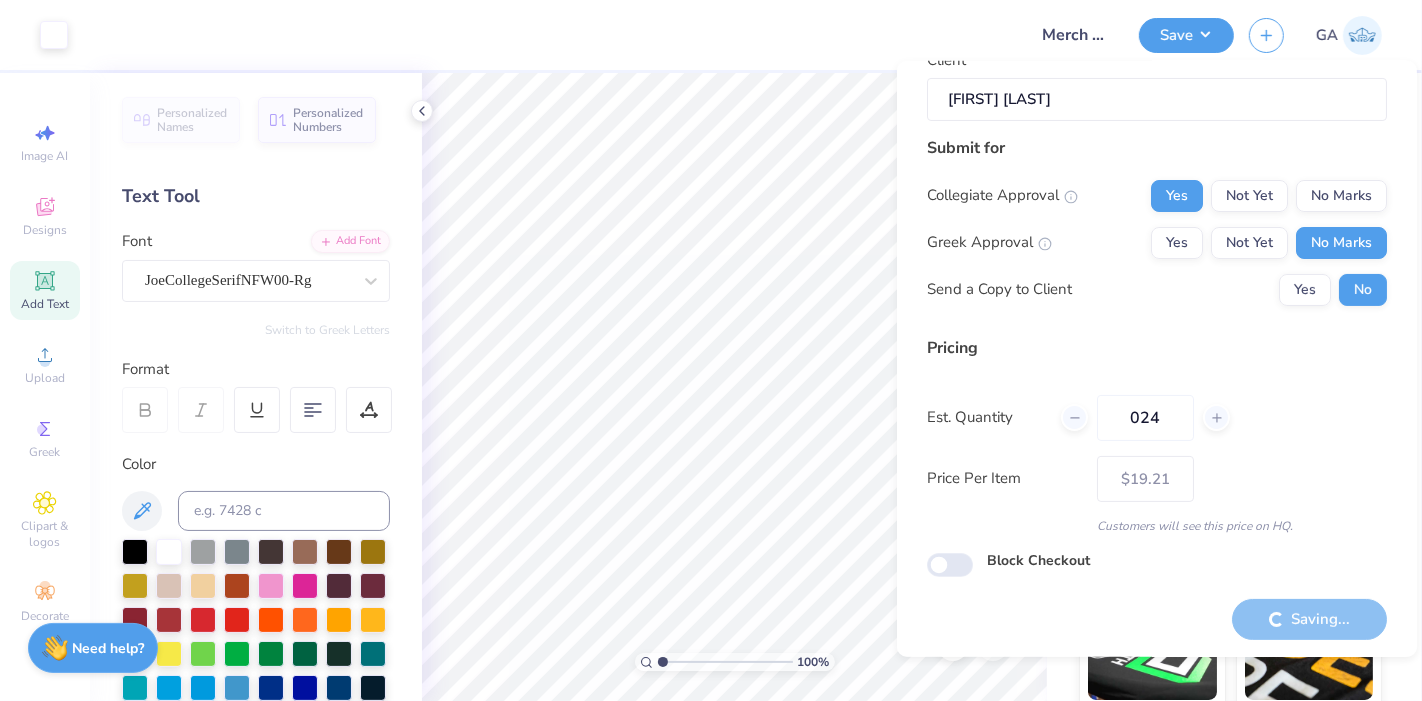 type on "– –" 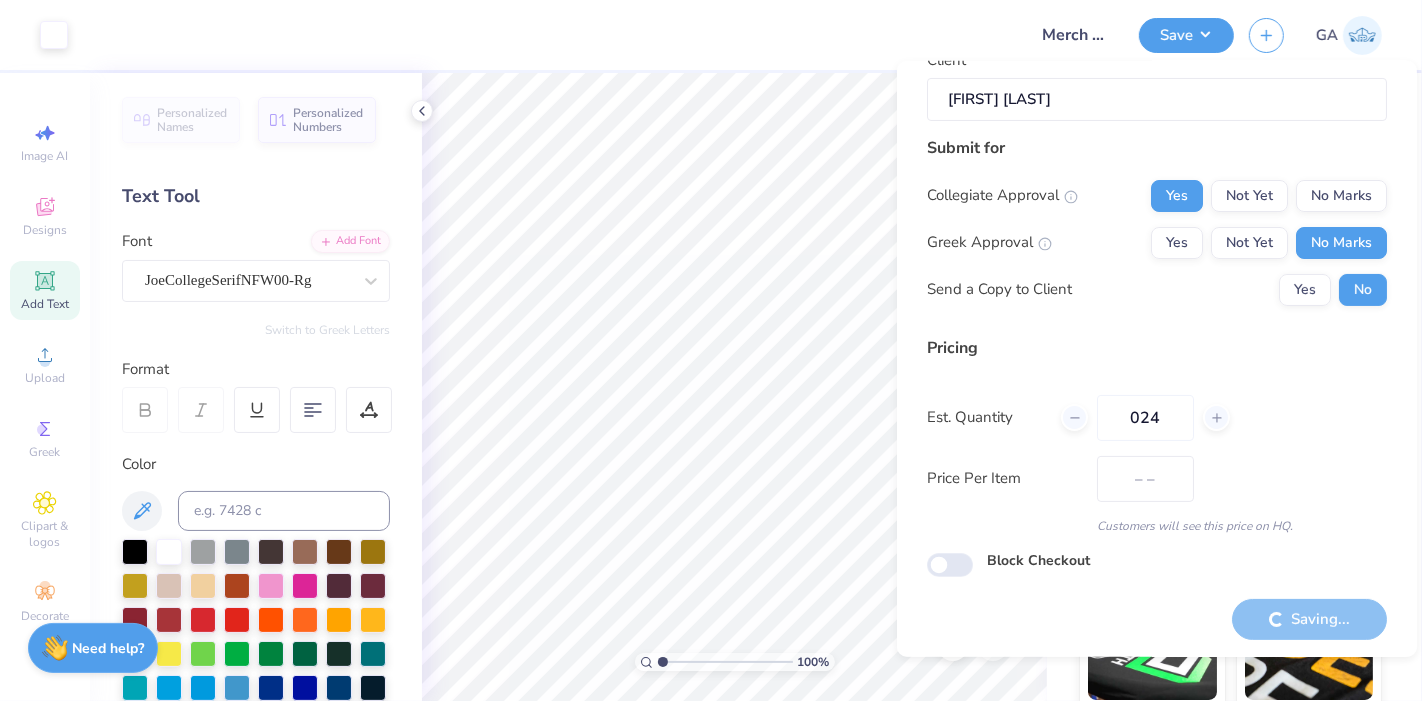 scroll, scrollTop: 0, scrollLeft: 0, axis: both 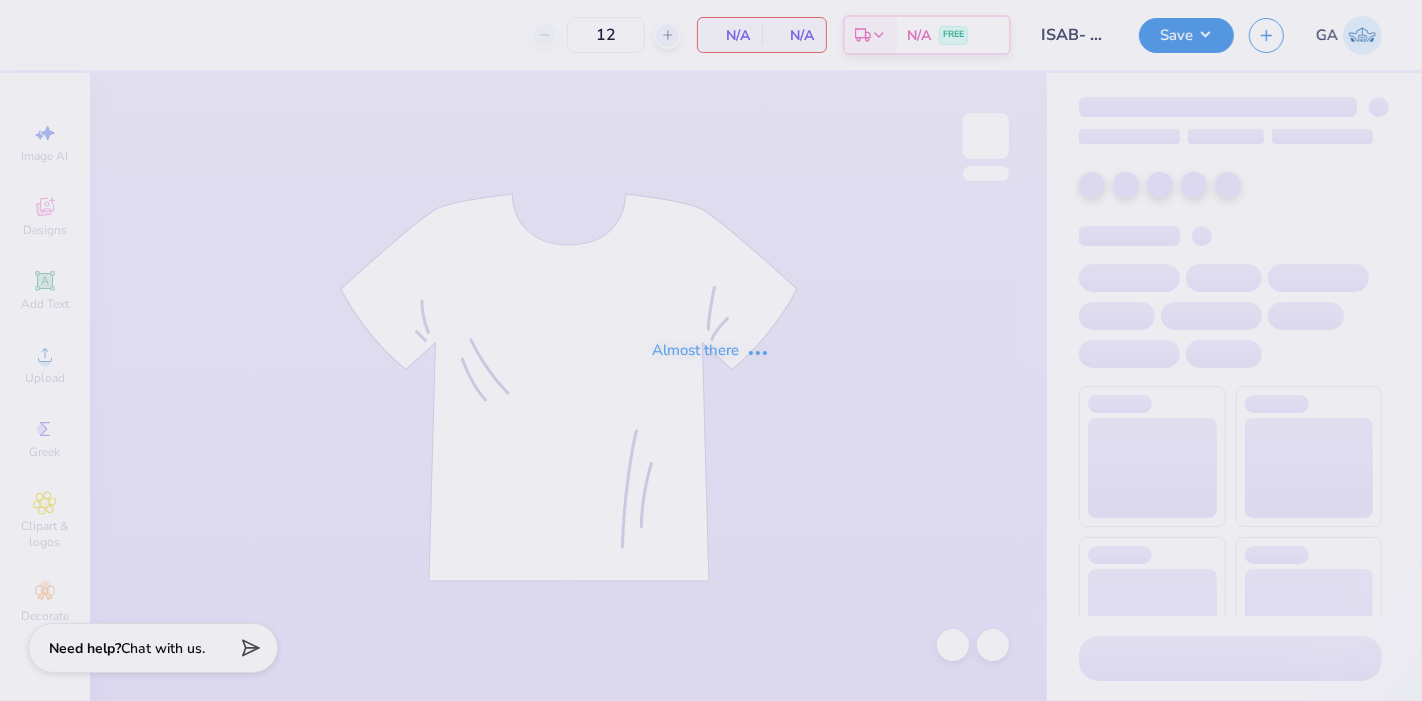 type on "50" 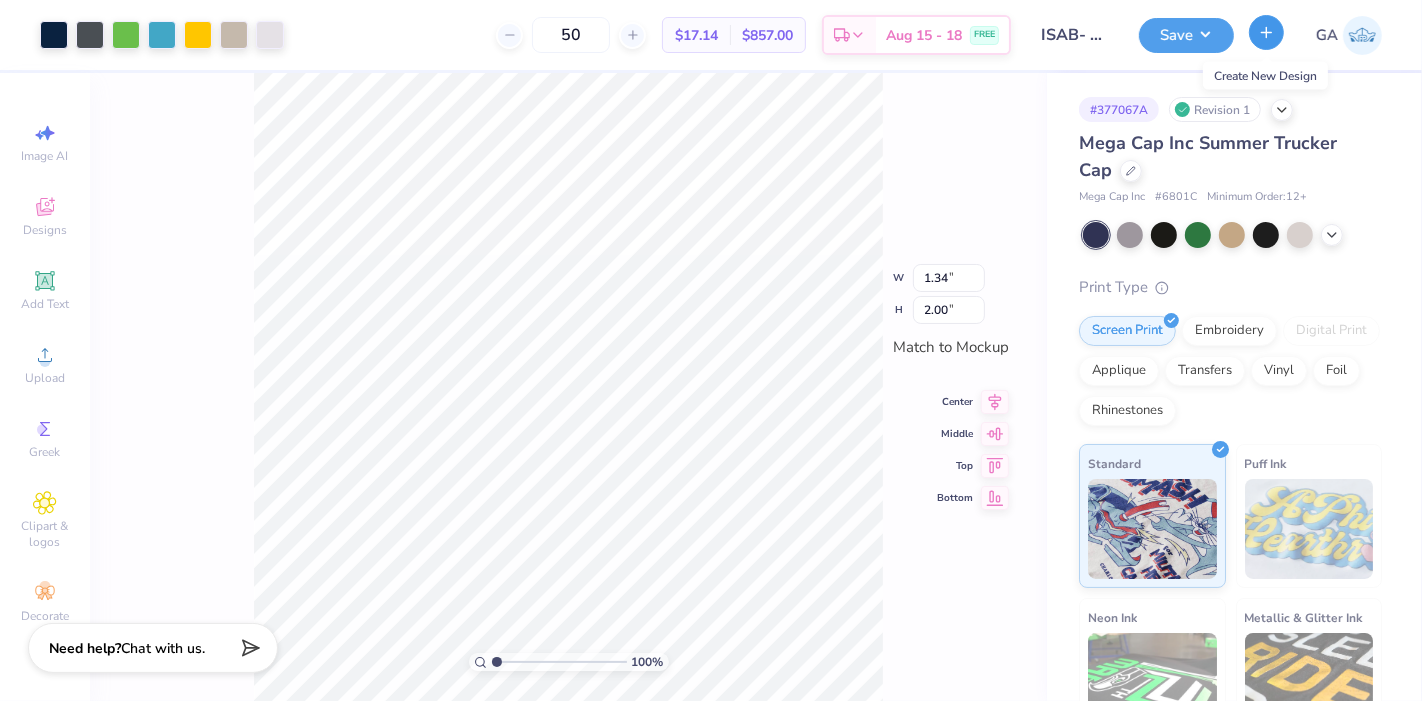 click 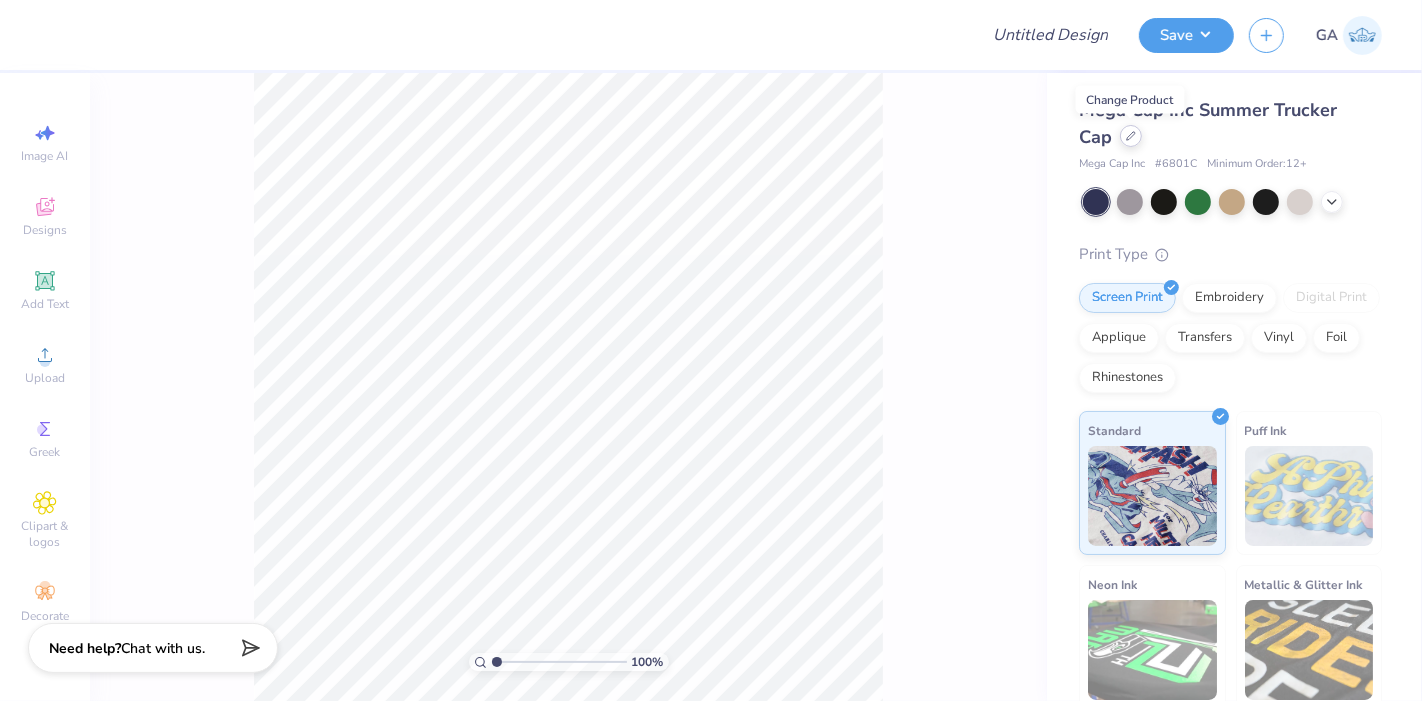 click 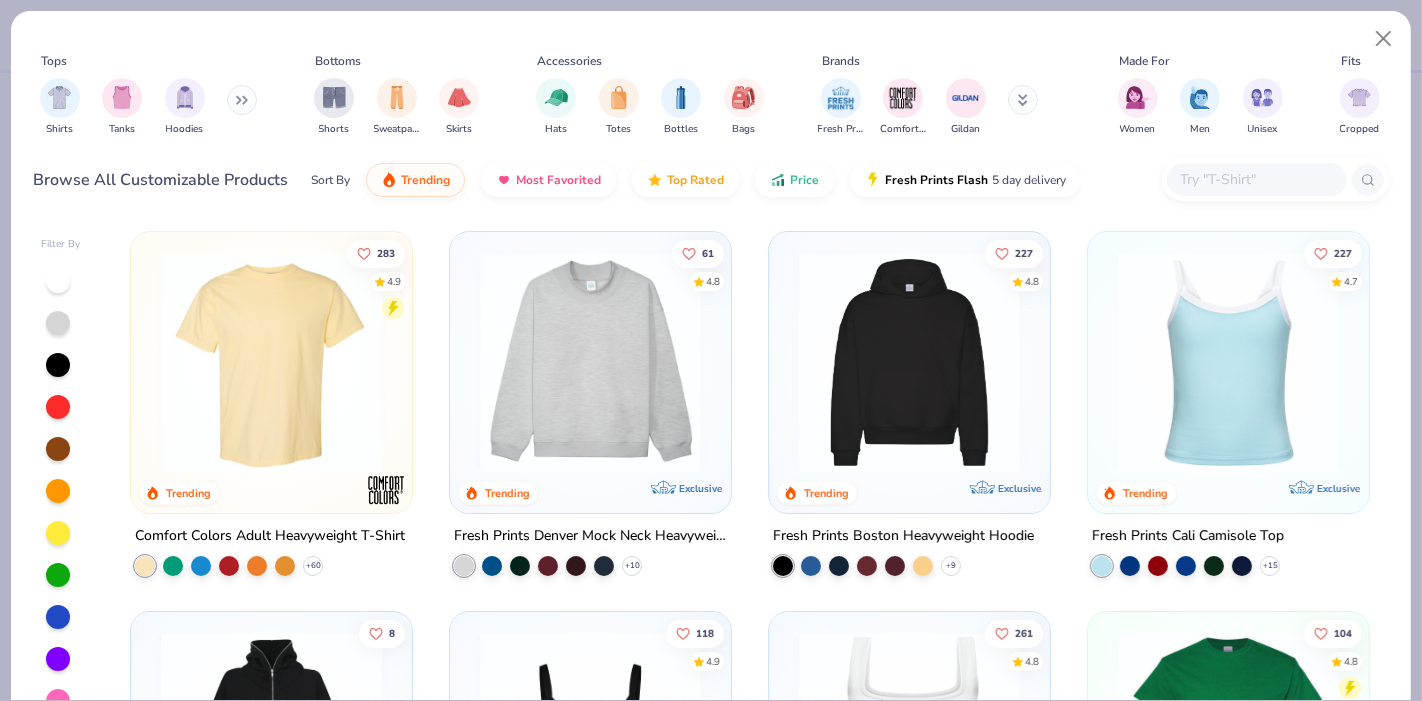click at bounding box center (271, 362) 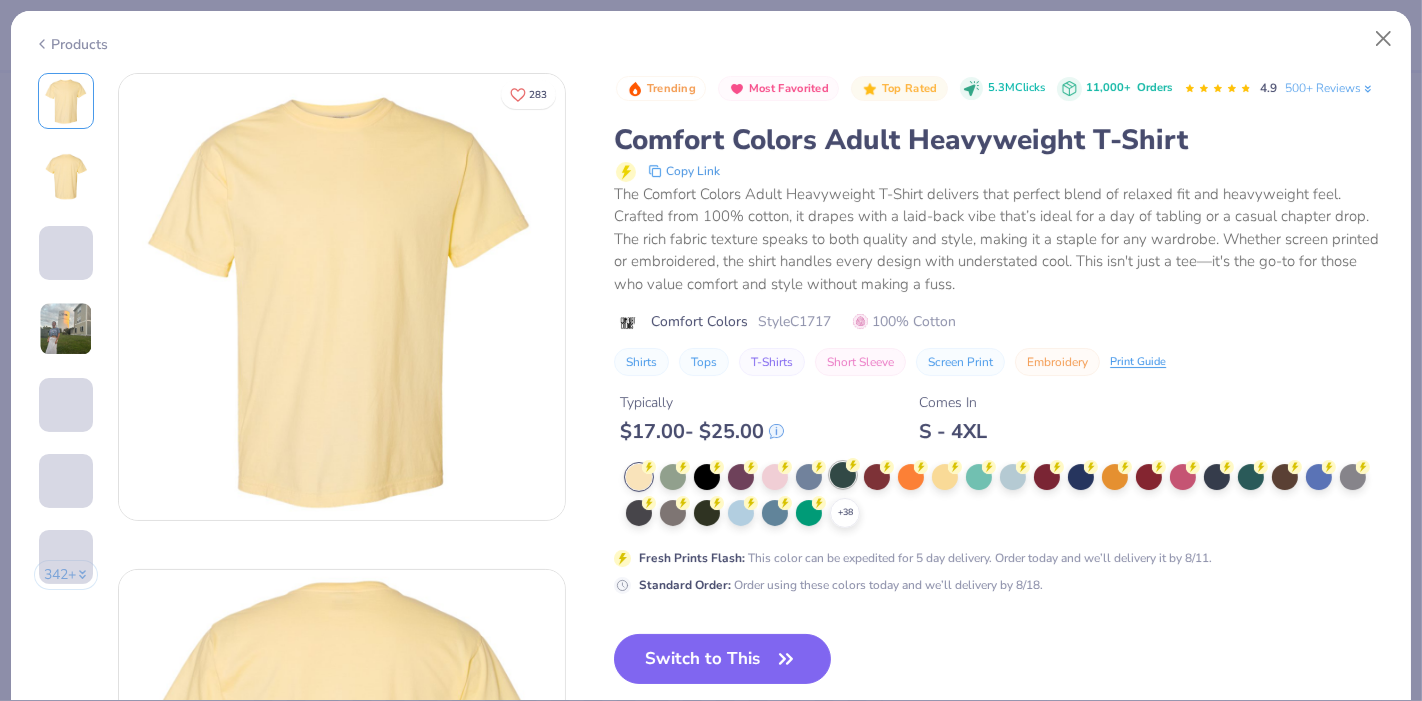 click at bounding box center [843, 475] 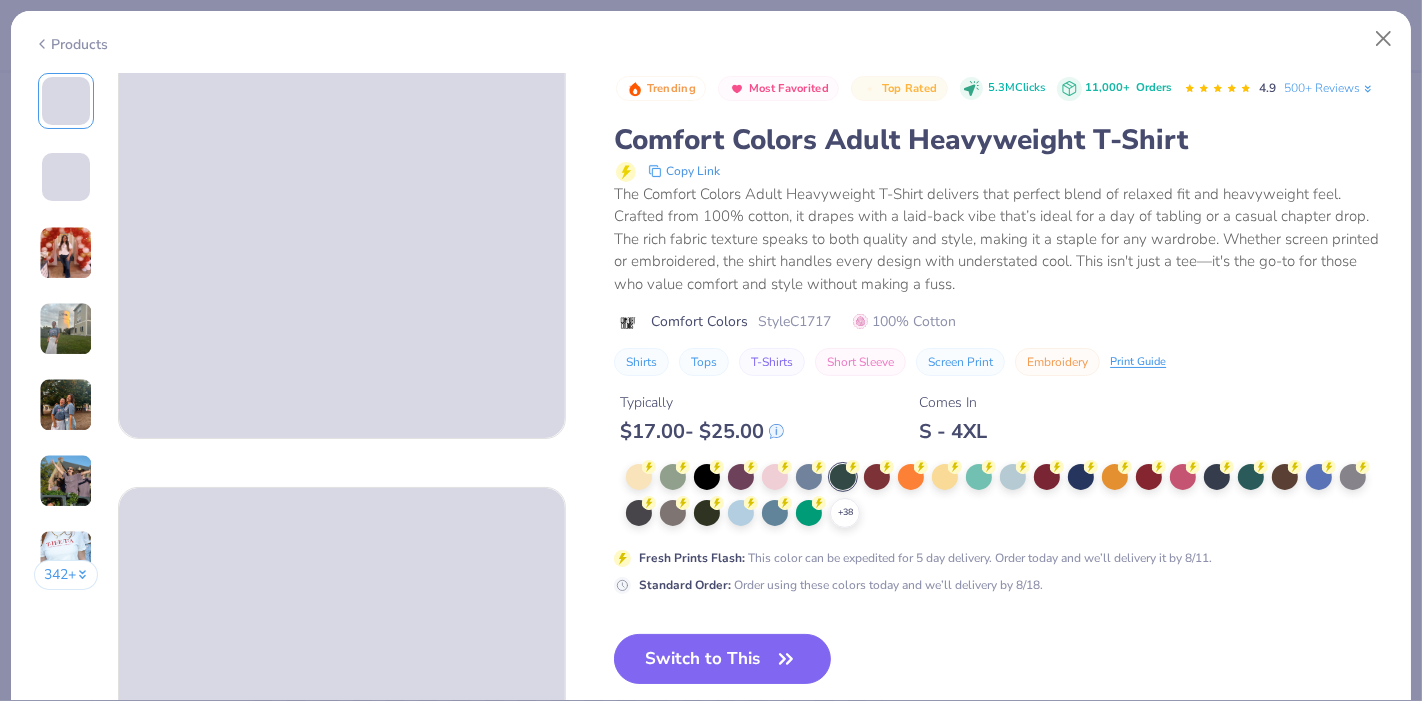 click on "+ 38" at bounding box center (1007, 496) 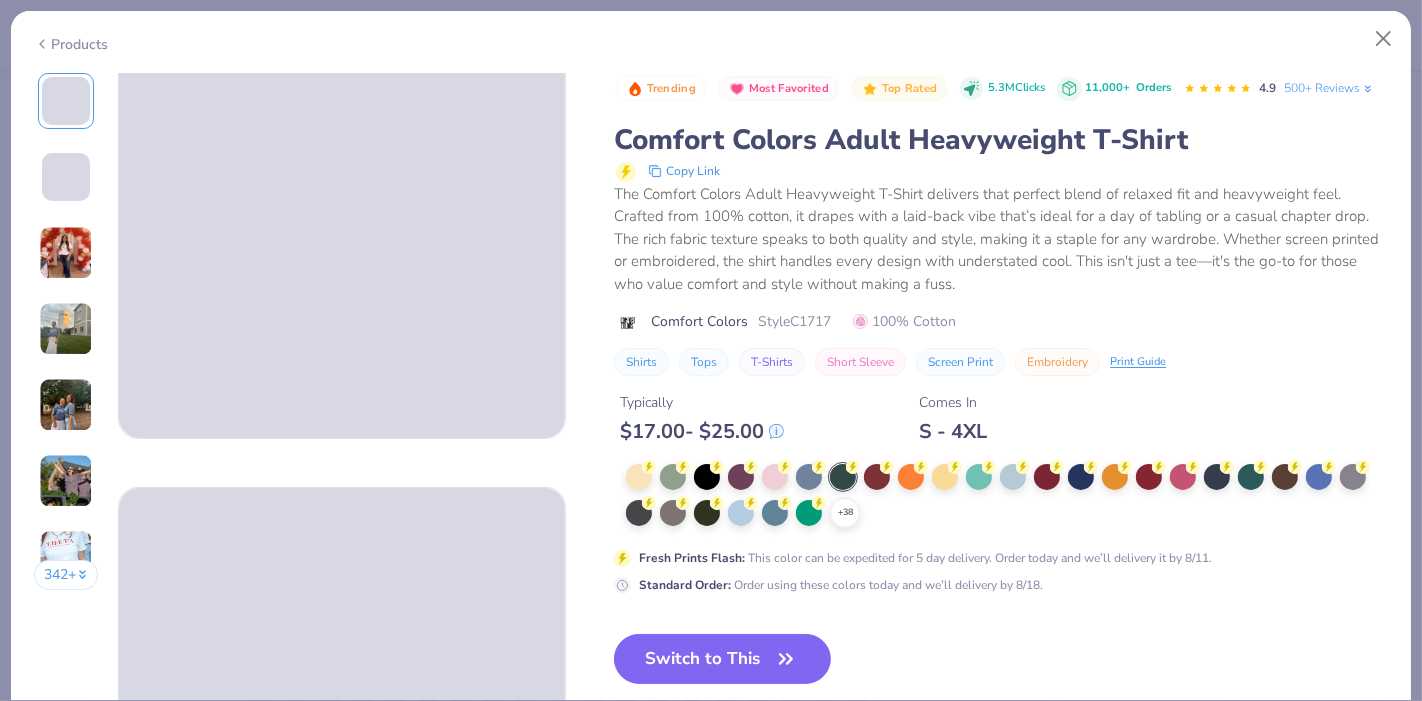 scroll, scrollTop: 94, scrollLeft: 0, axis: vertical 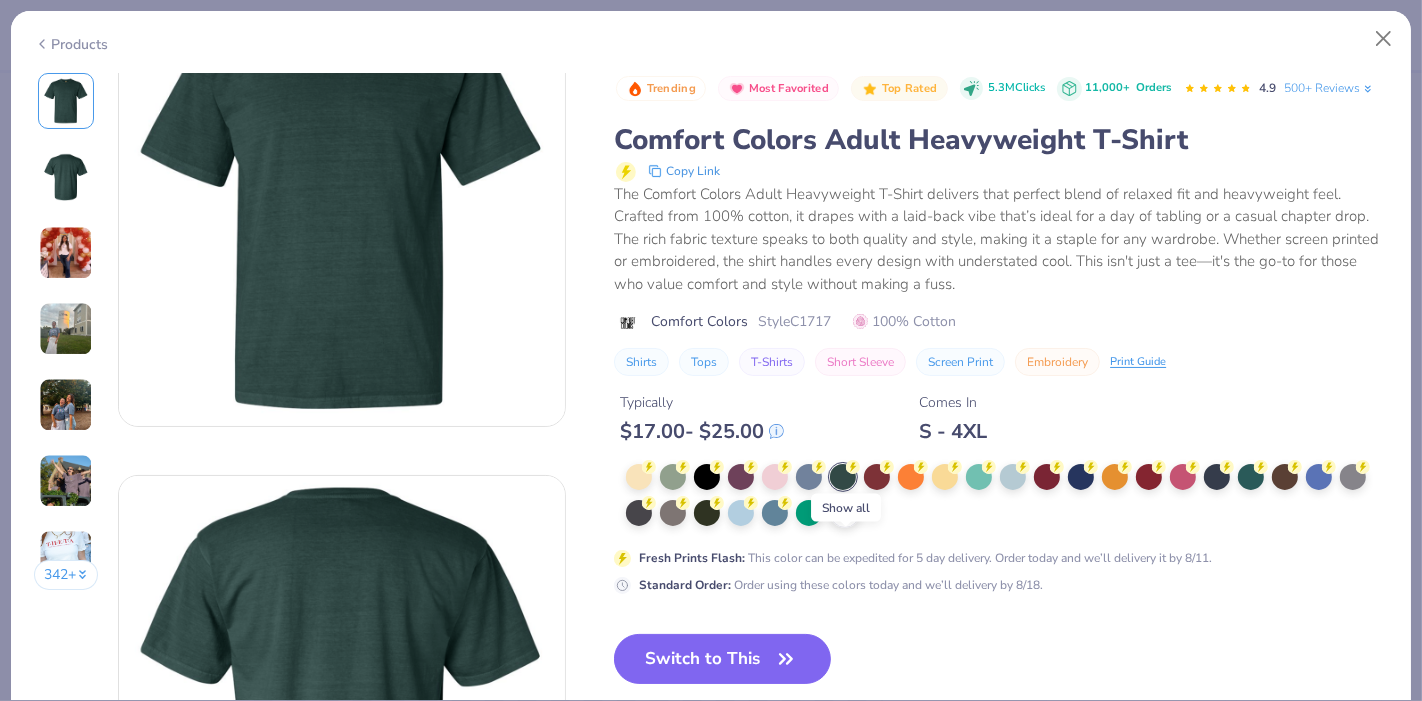 click 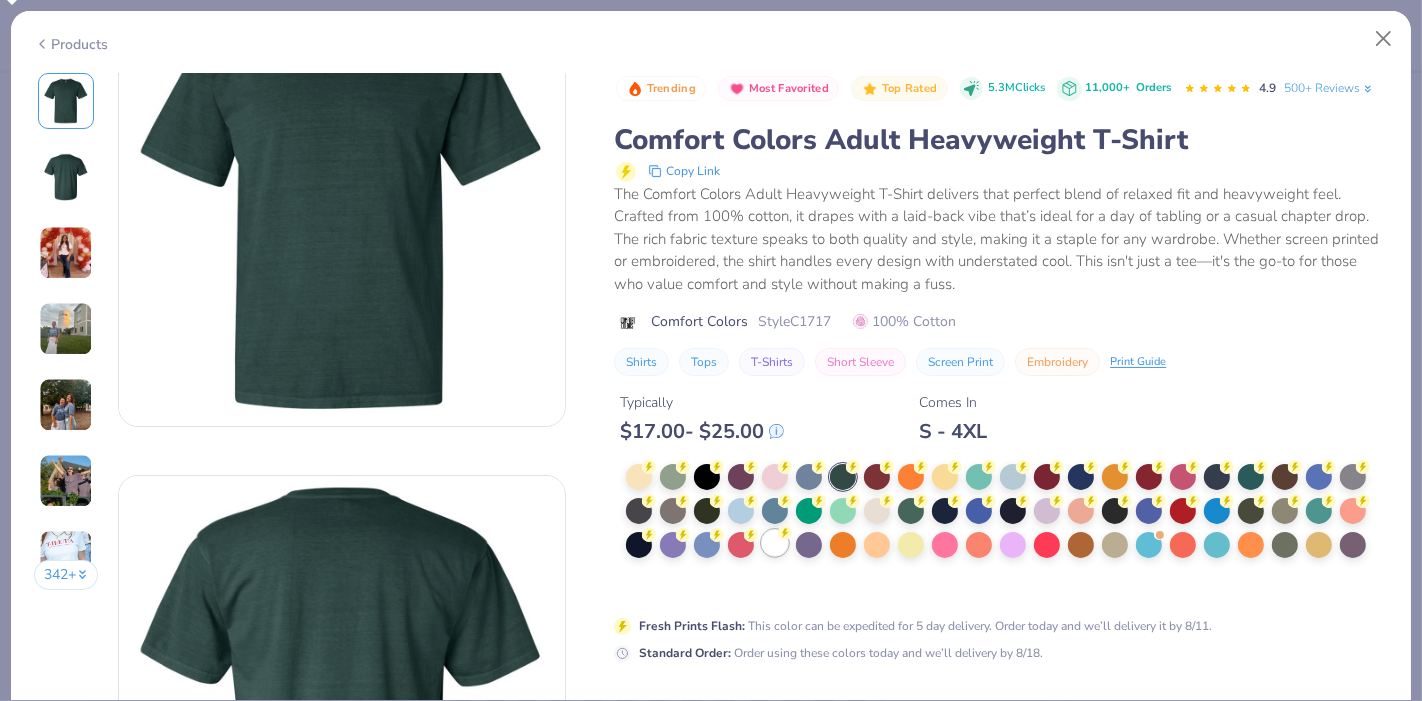 click at bounding box center [775, 543] 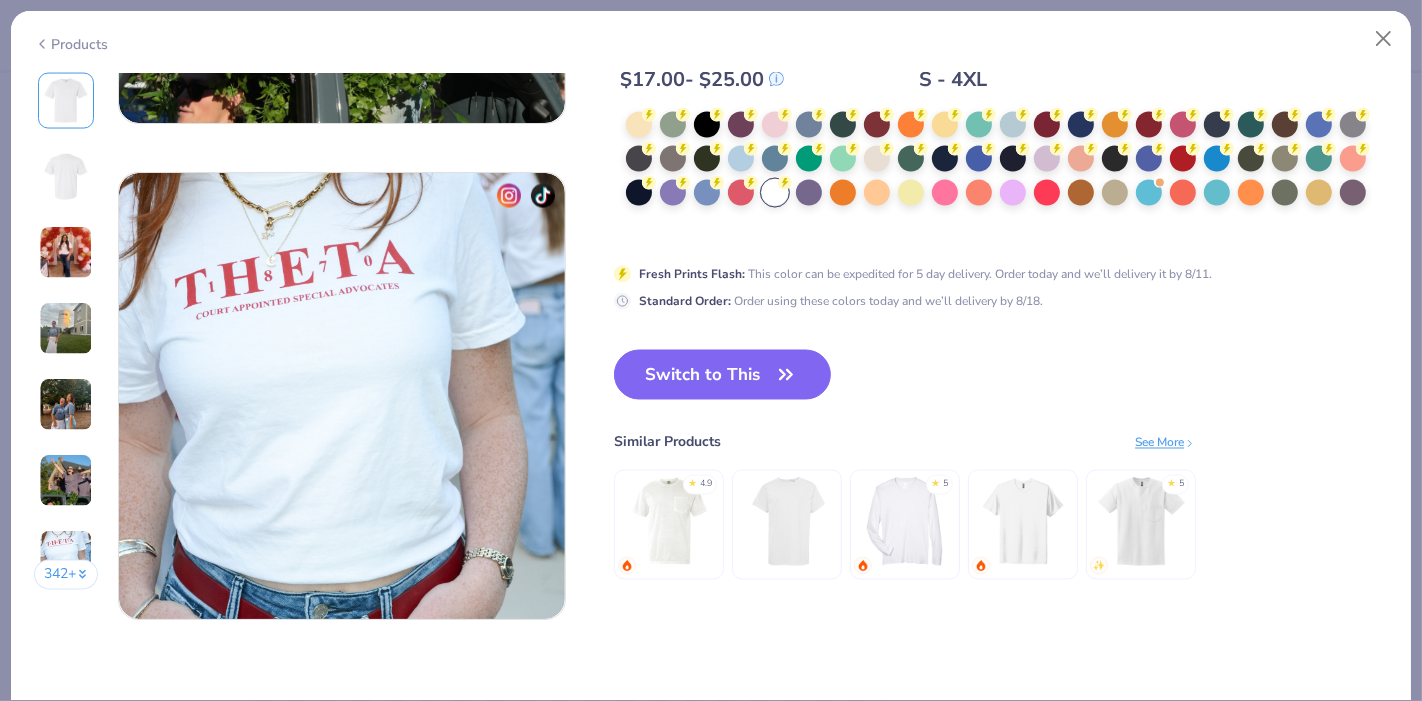 scroll, scrollTop: 2880, scrollLeft: 0, axis: vertical 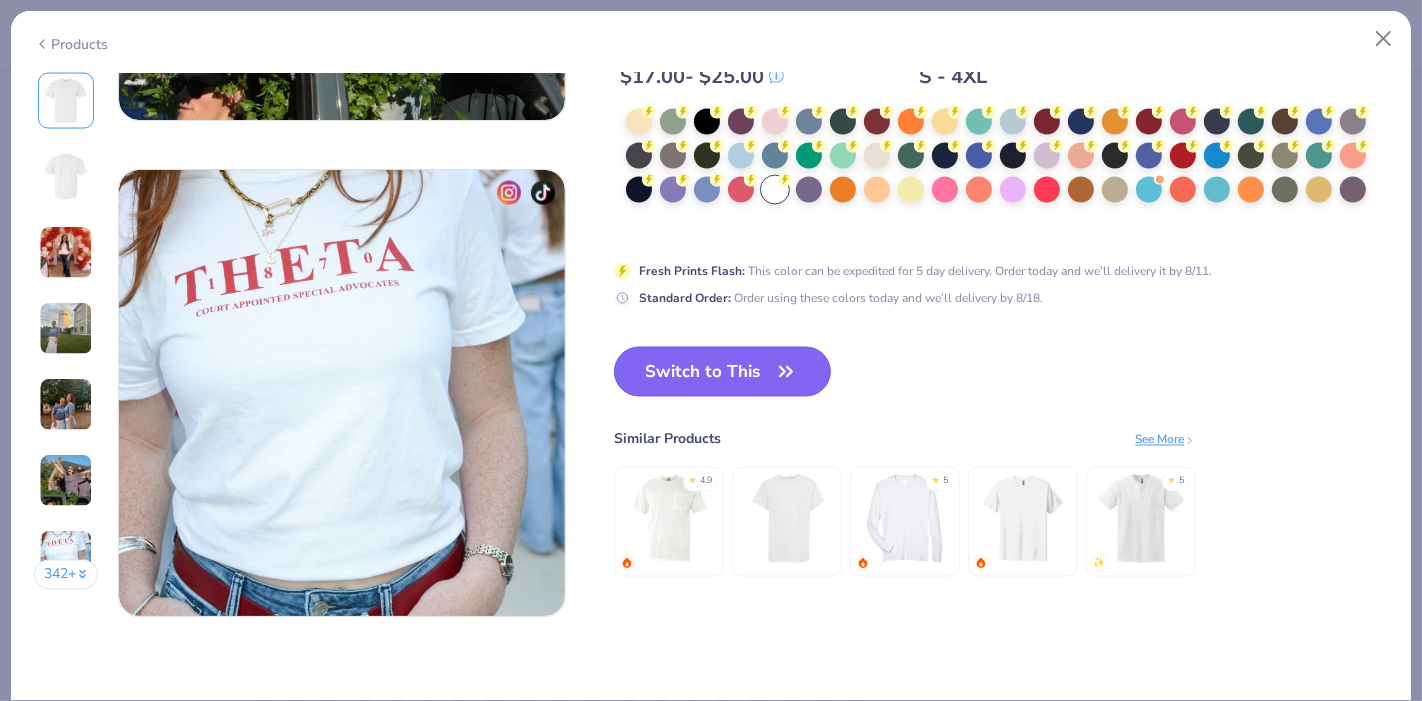 click on "Switch to This" at bounding box center (722, 372) 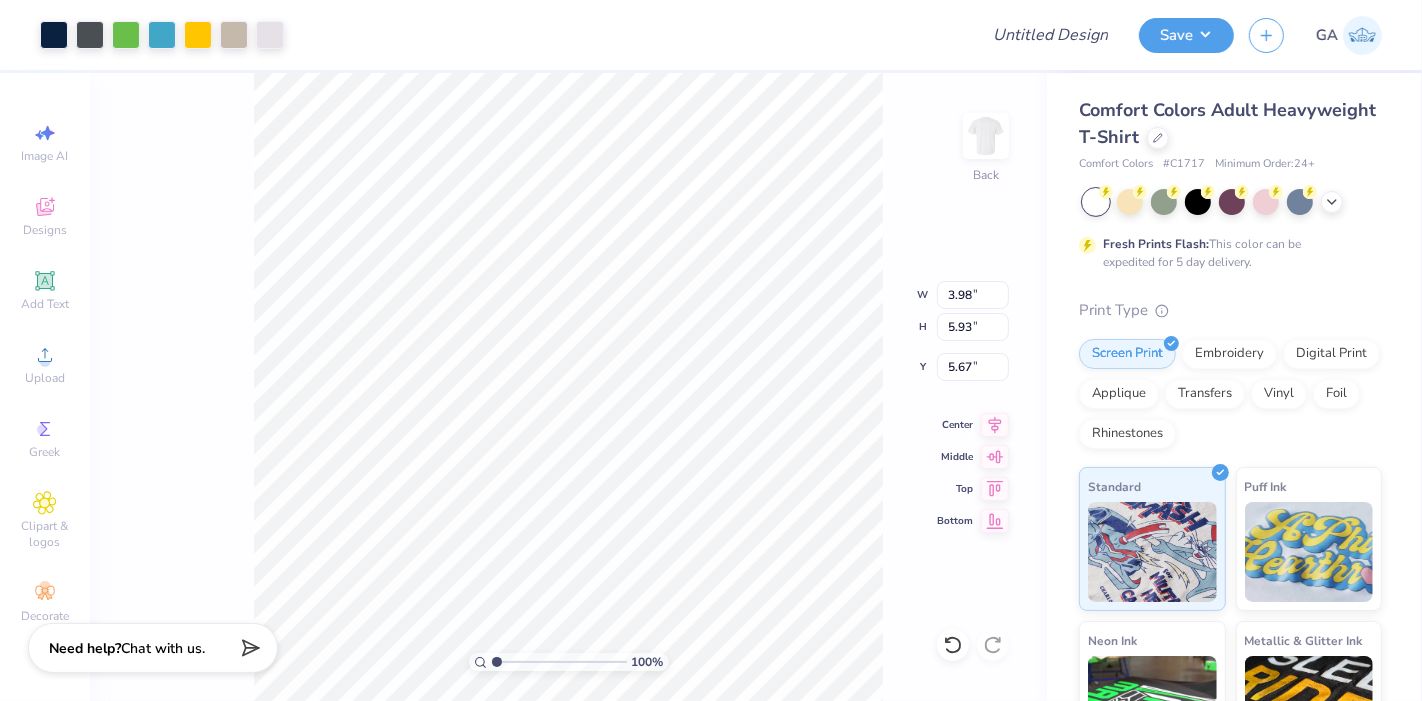 type on "3.00" 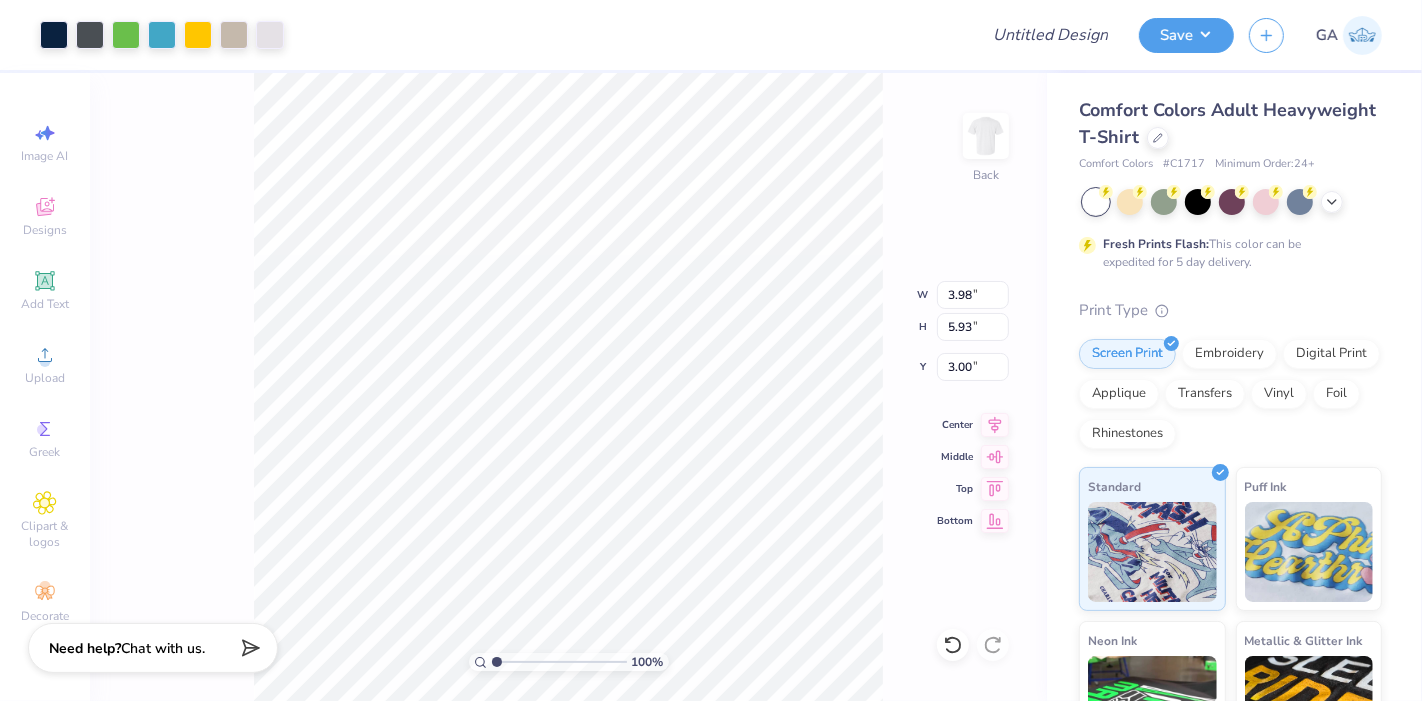type on "2.53" 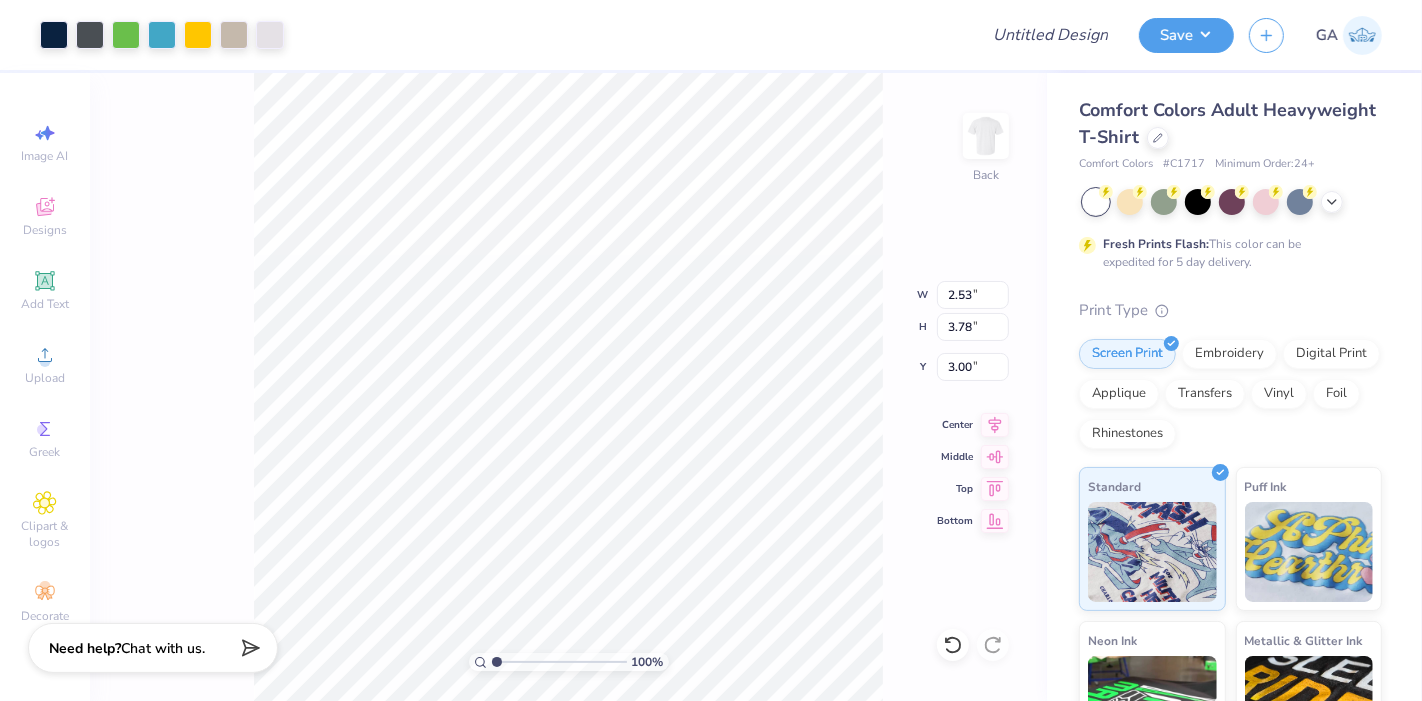 type on "4.41" 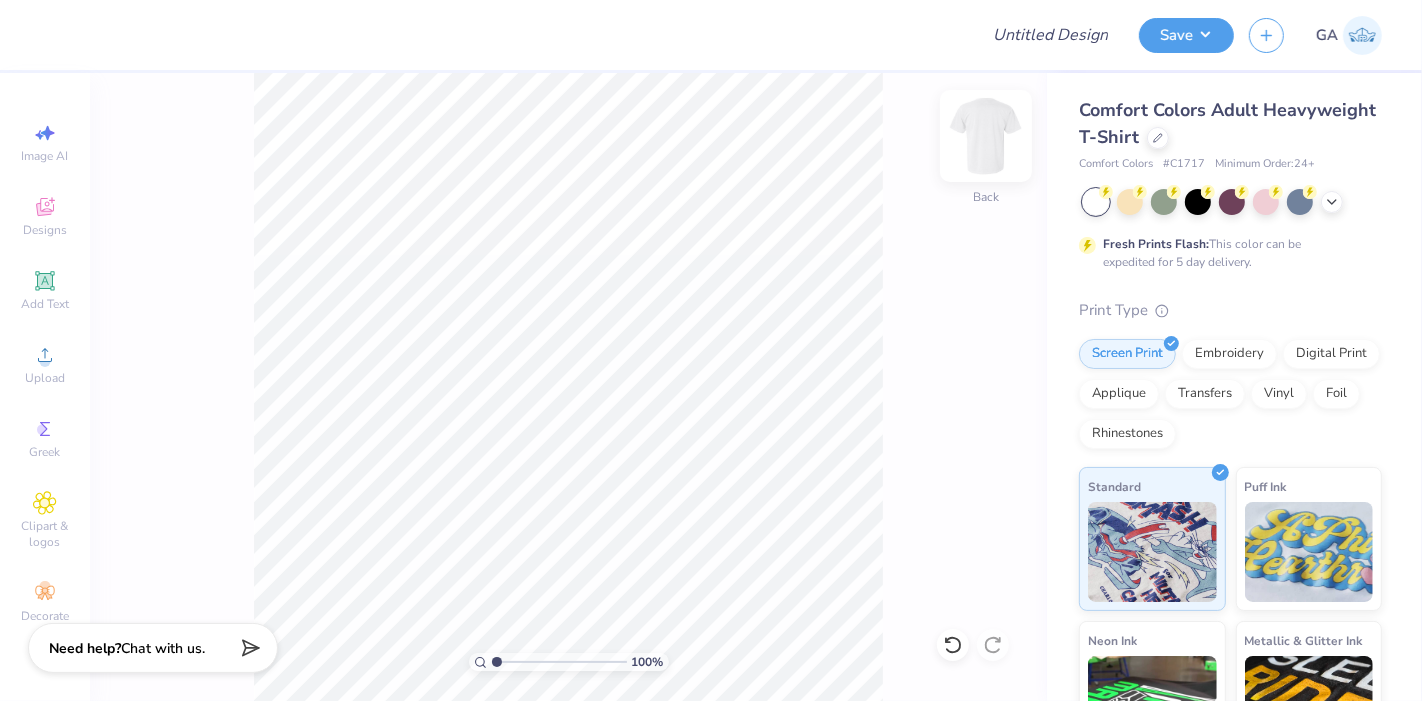 click at bounding box center [986, 136] 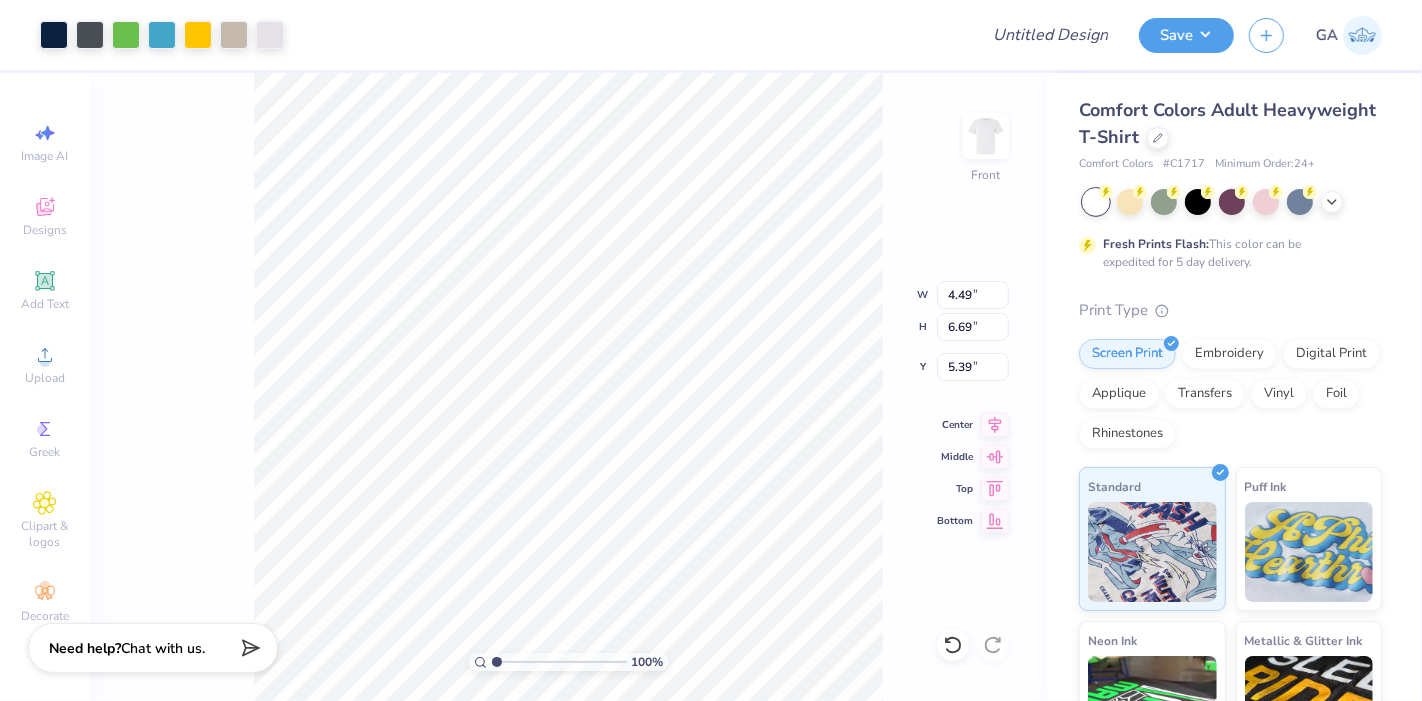 type on "3.00" 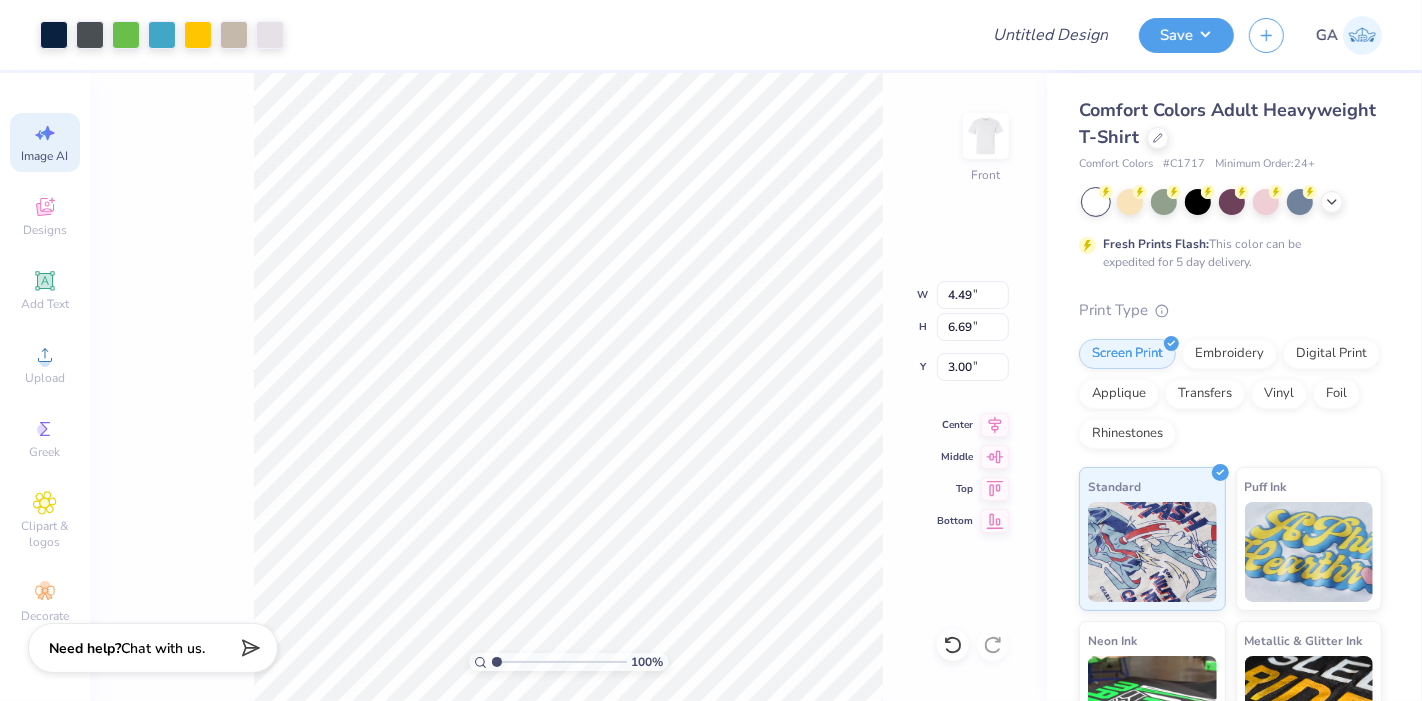 click 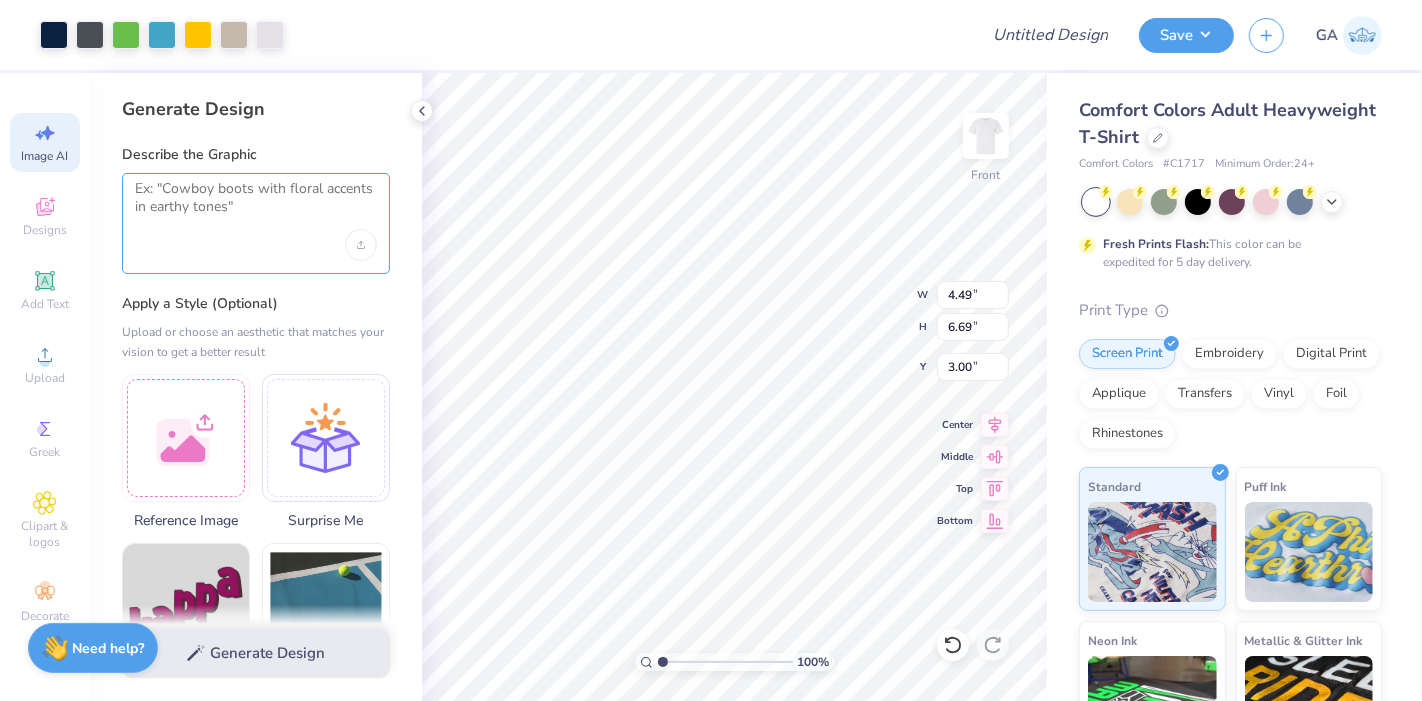 click at bounding box center (256, 205) 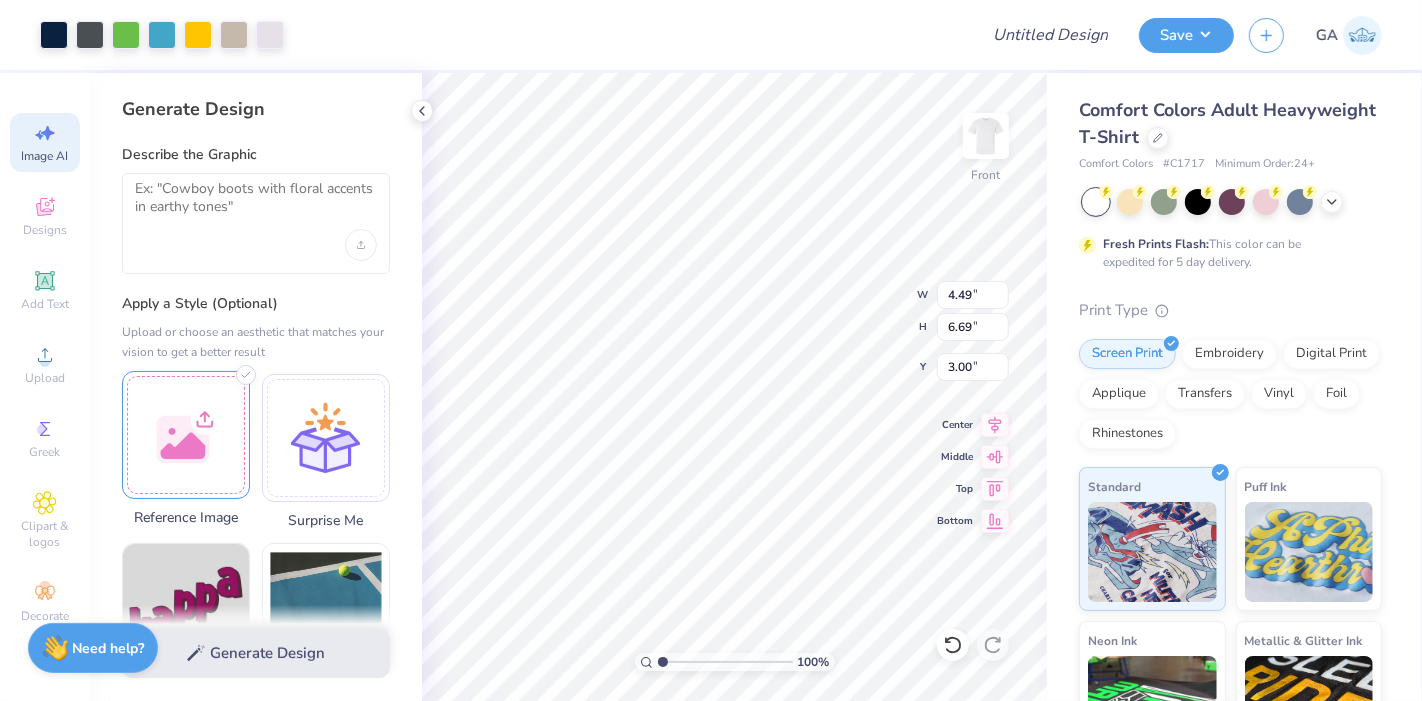 click at bounding box center [186, 435] 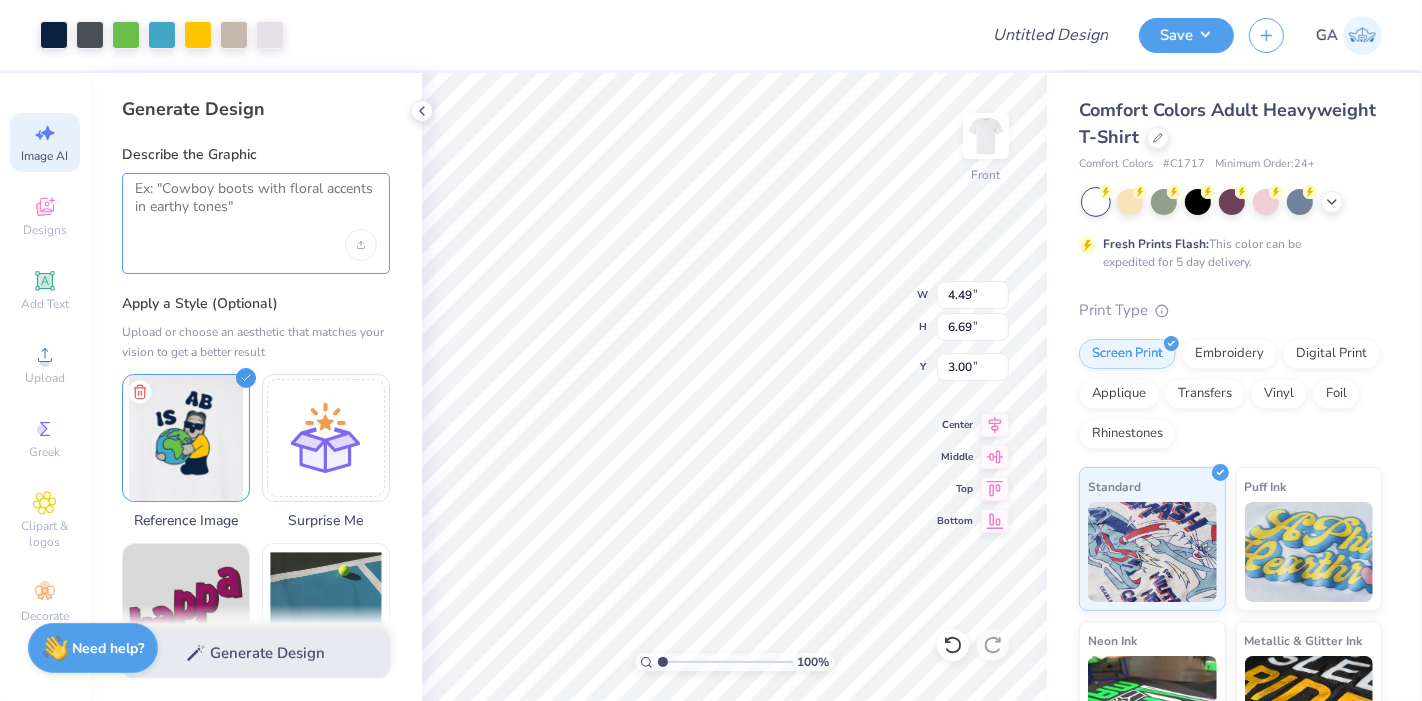 click at bounding box center (256, 205) 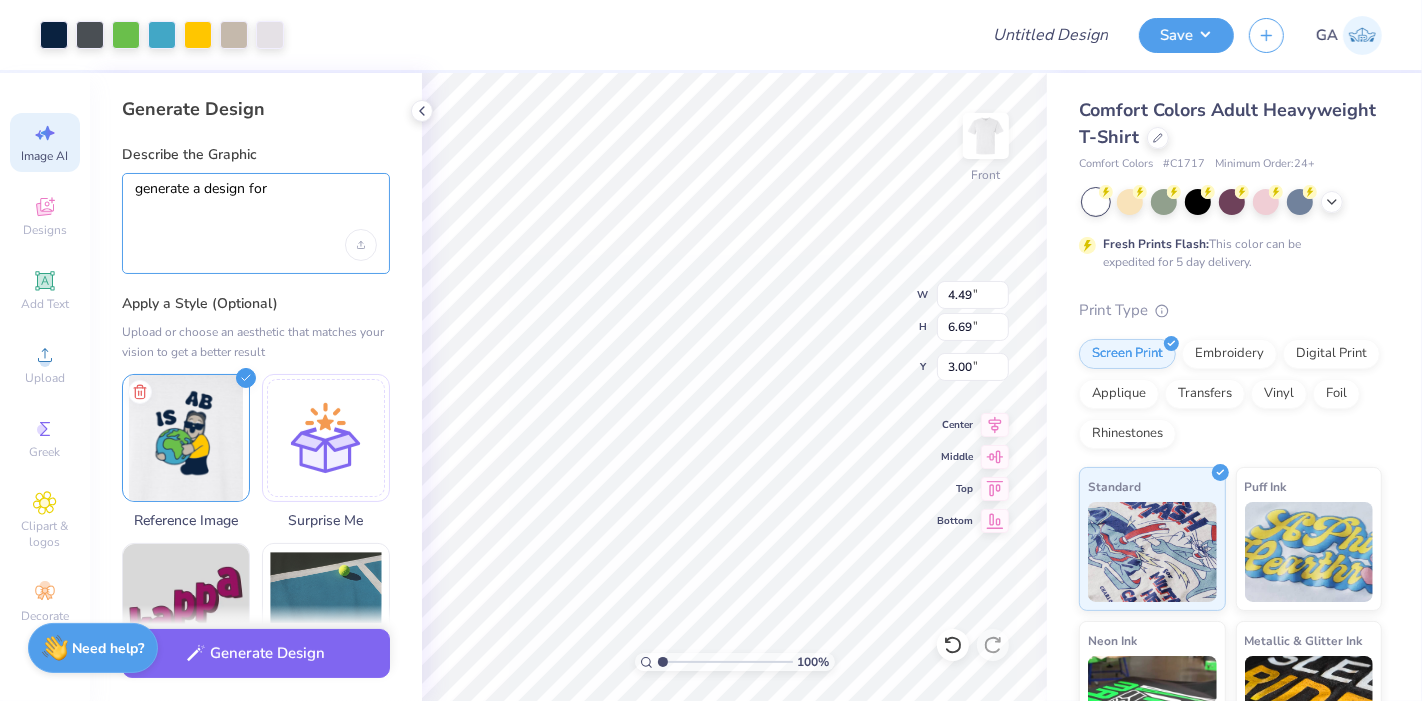 paste on "International Students Association" 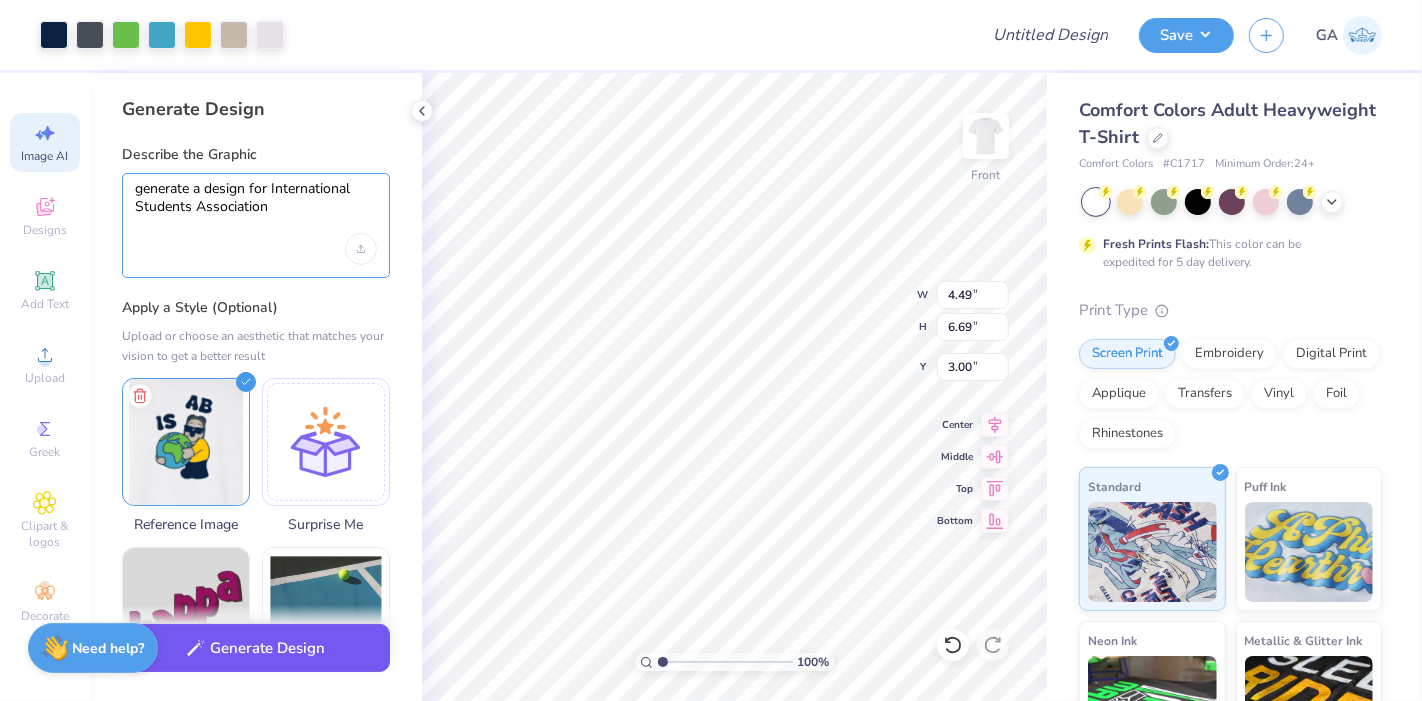type on "generate a design for International Students Association" 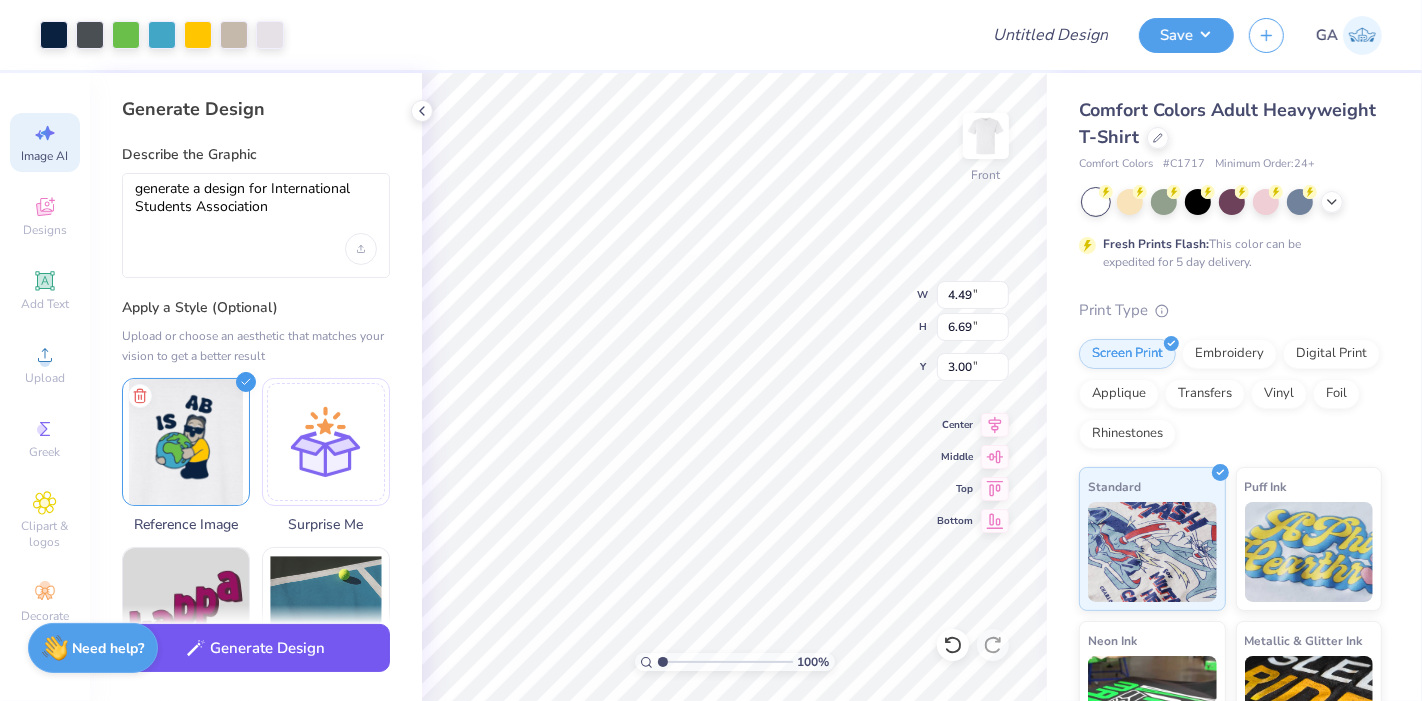 click on "Generate Design" at bounding box center [256, 648] 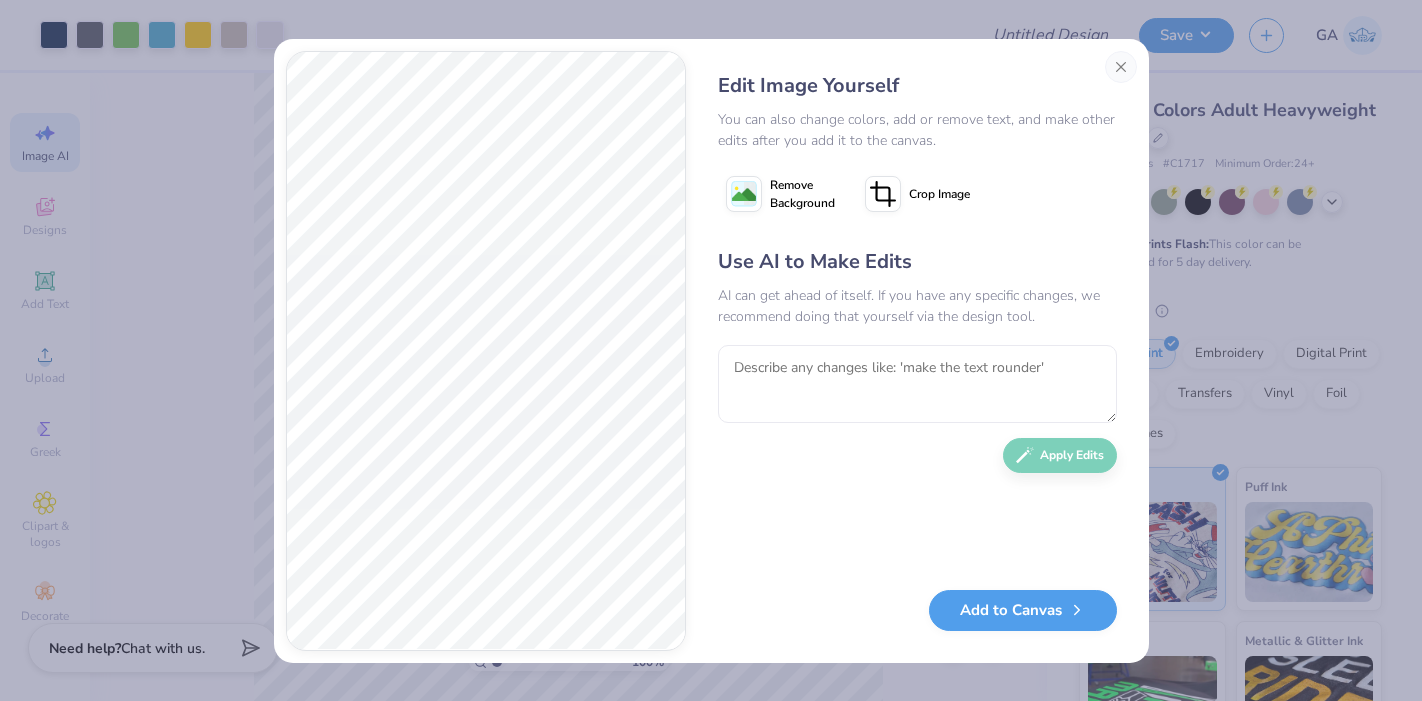 scroll, scrollTop: 0, scrollLeft: 0, axis: both 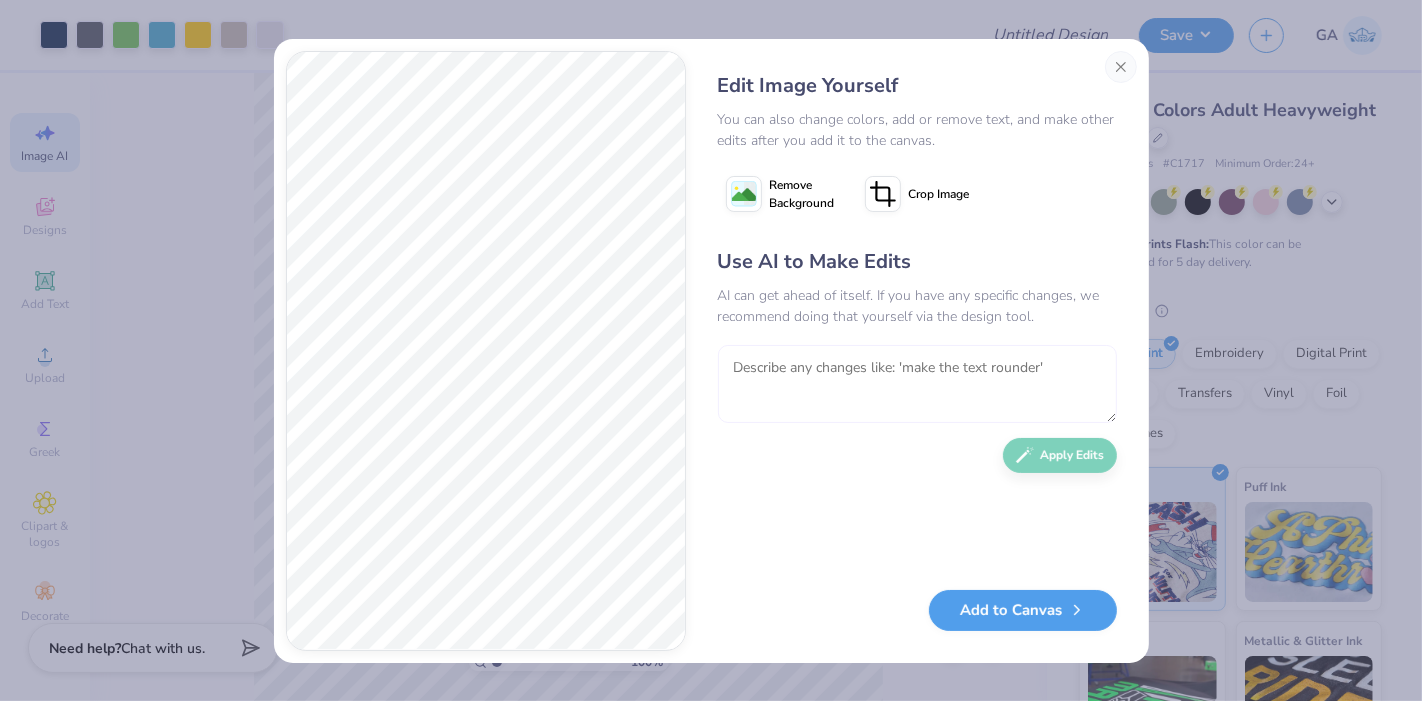 click at bounding box center [917, 384] 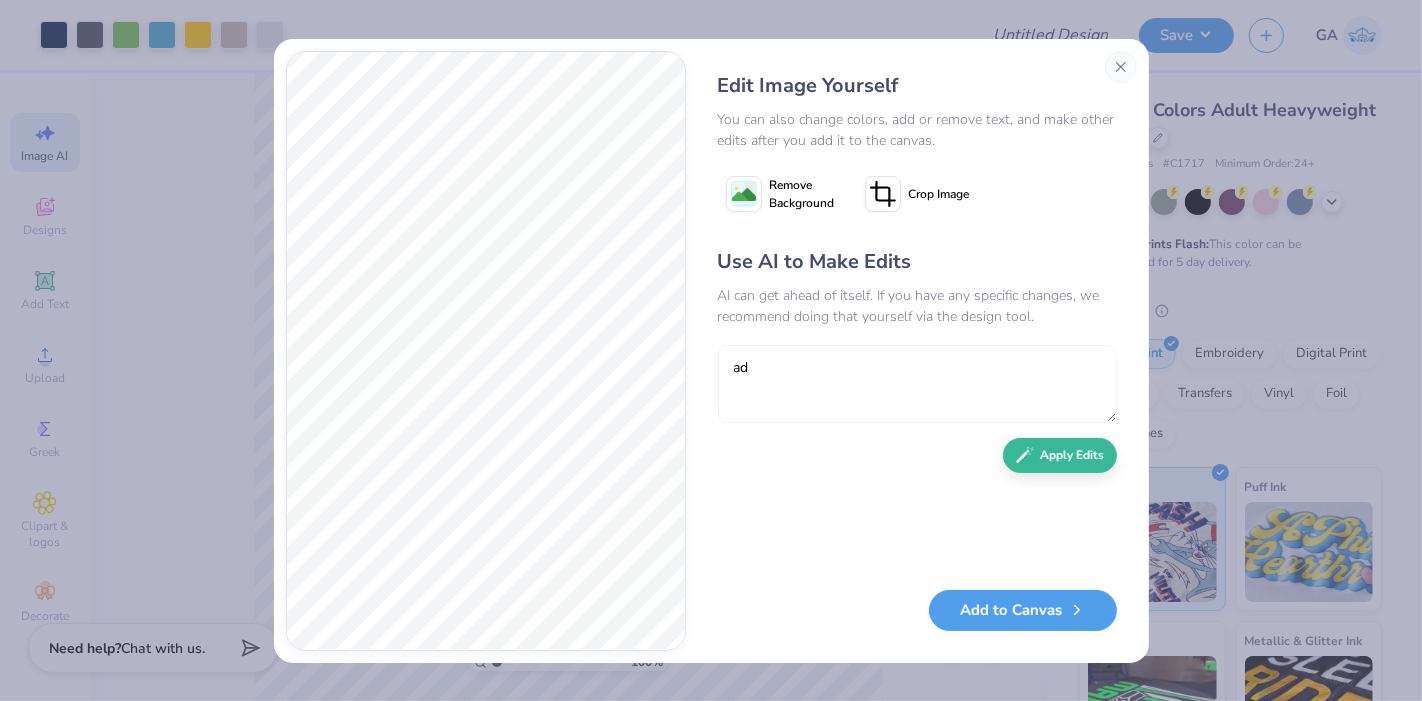 type on "a" 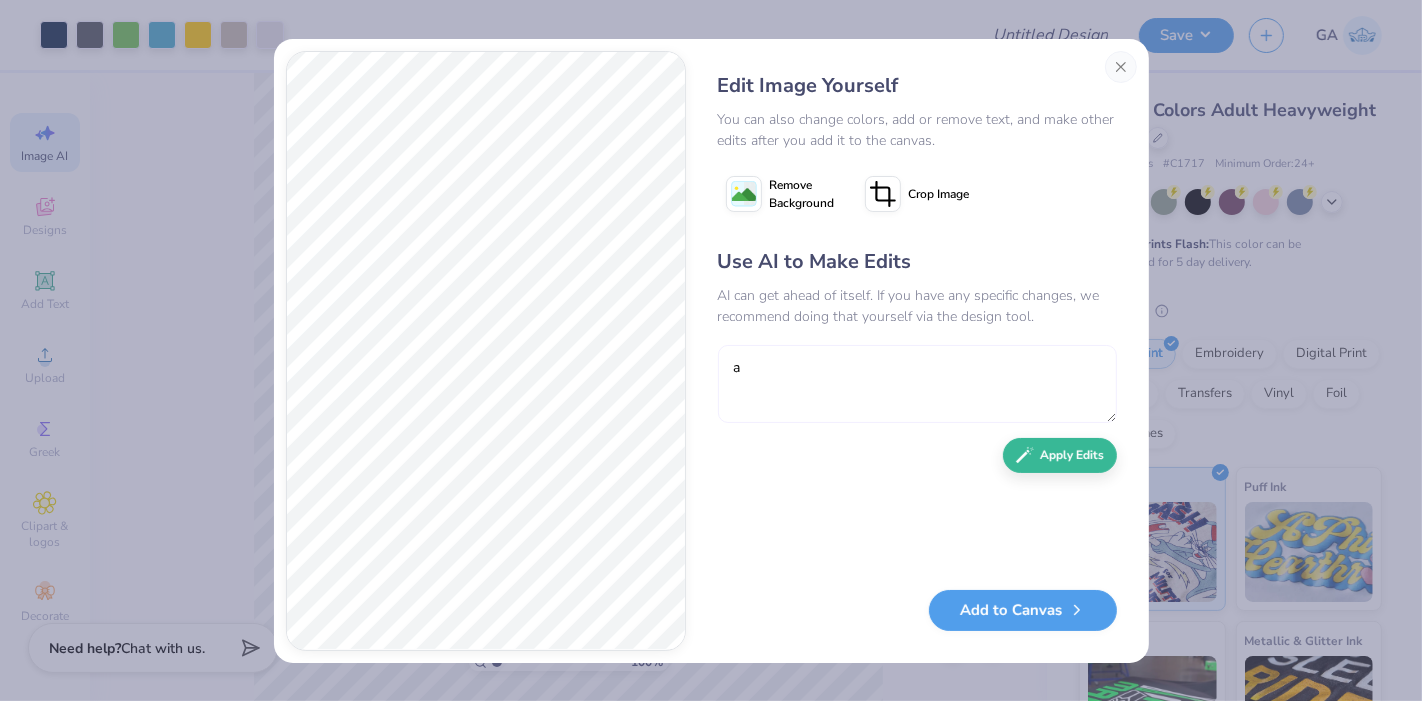 type 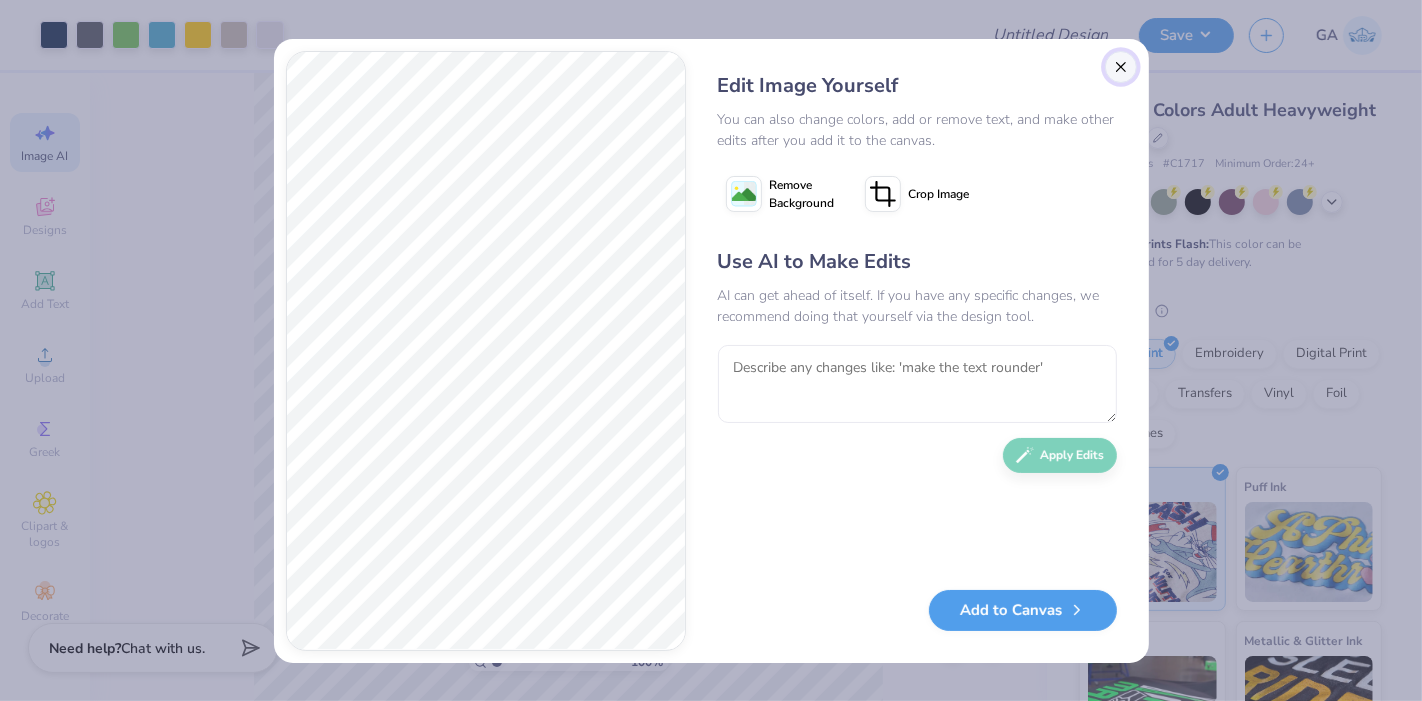 click at bounding box center [1121, 67] 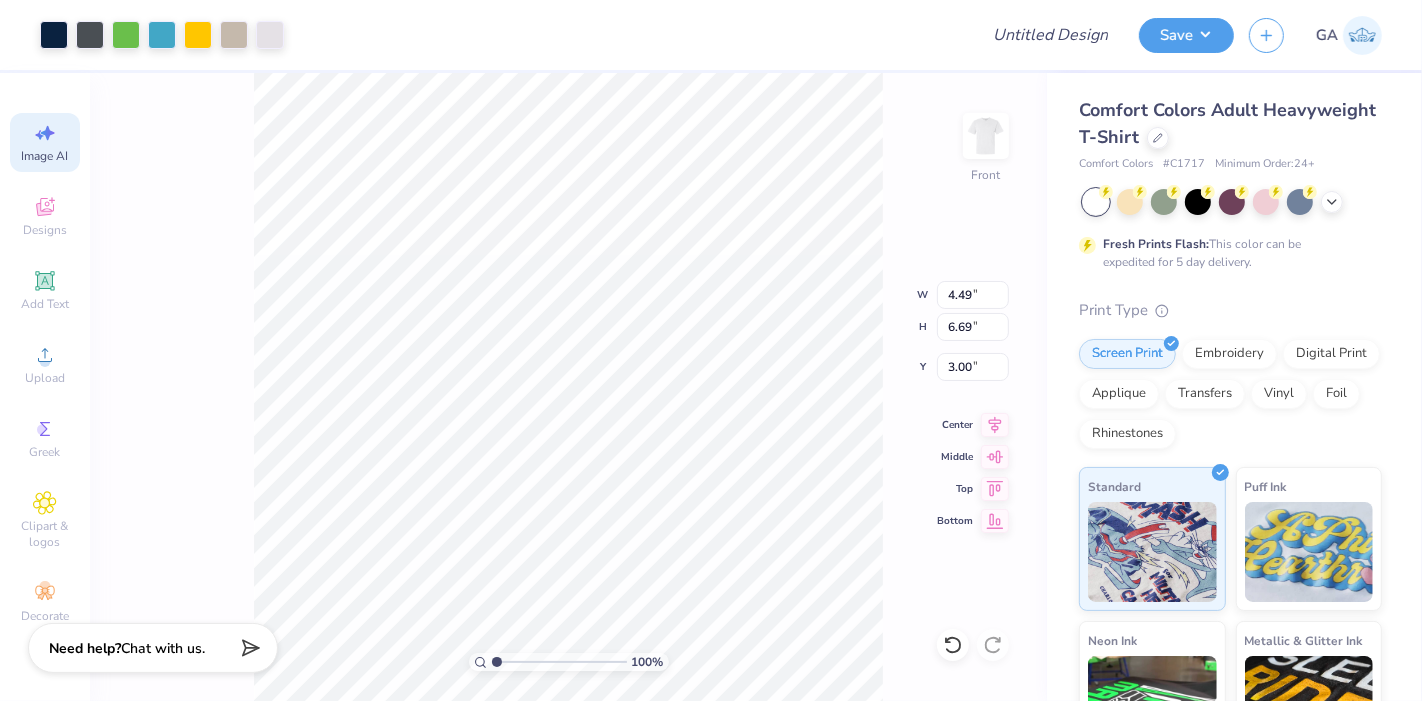 scroll, scrollTop: 0, scrollLeft: 44, axis: horizontal 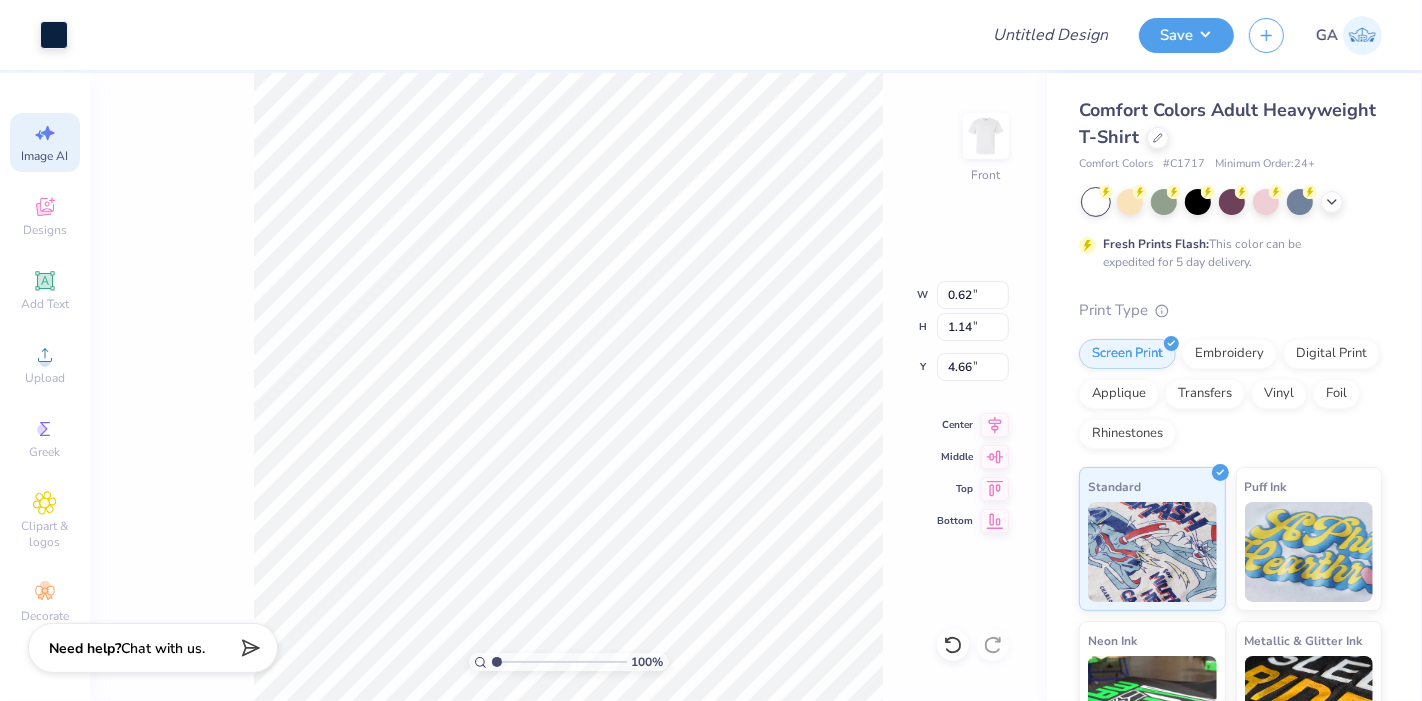 type on "0.62" 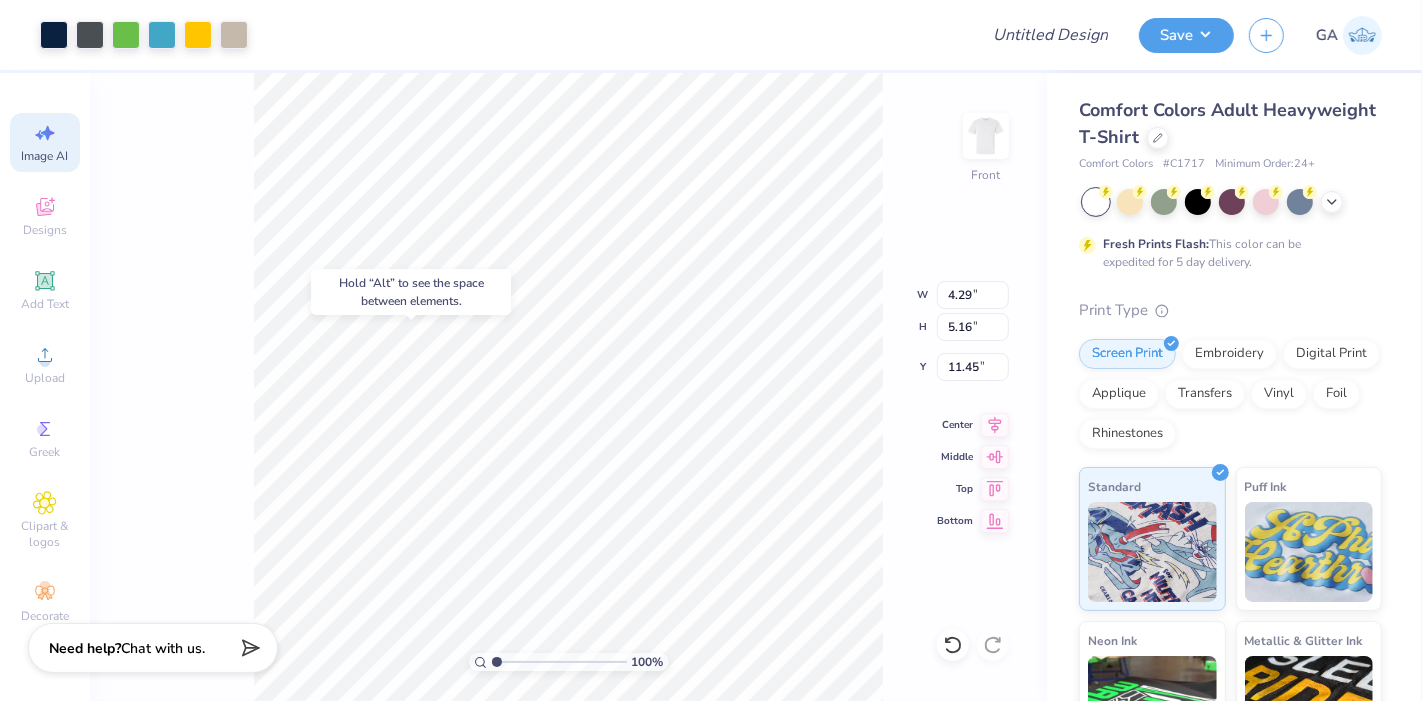 type on "11.45" 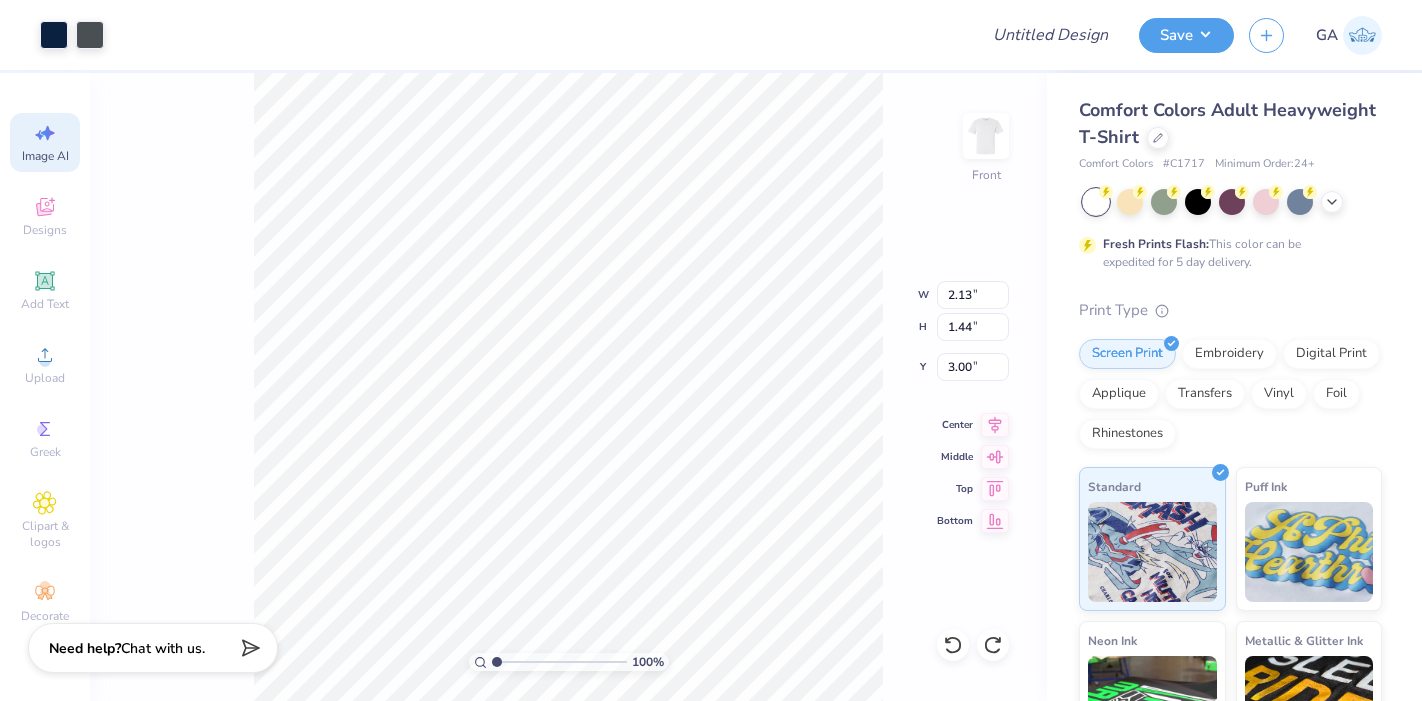 select on "4" 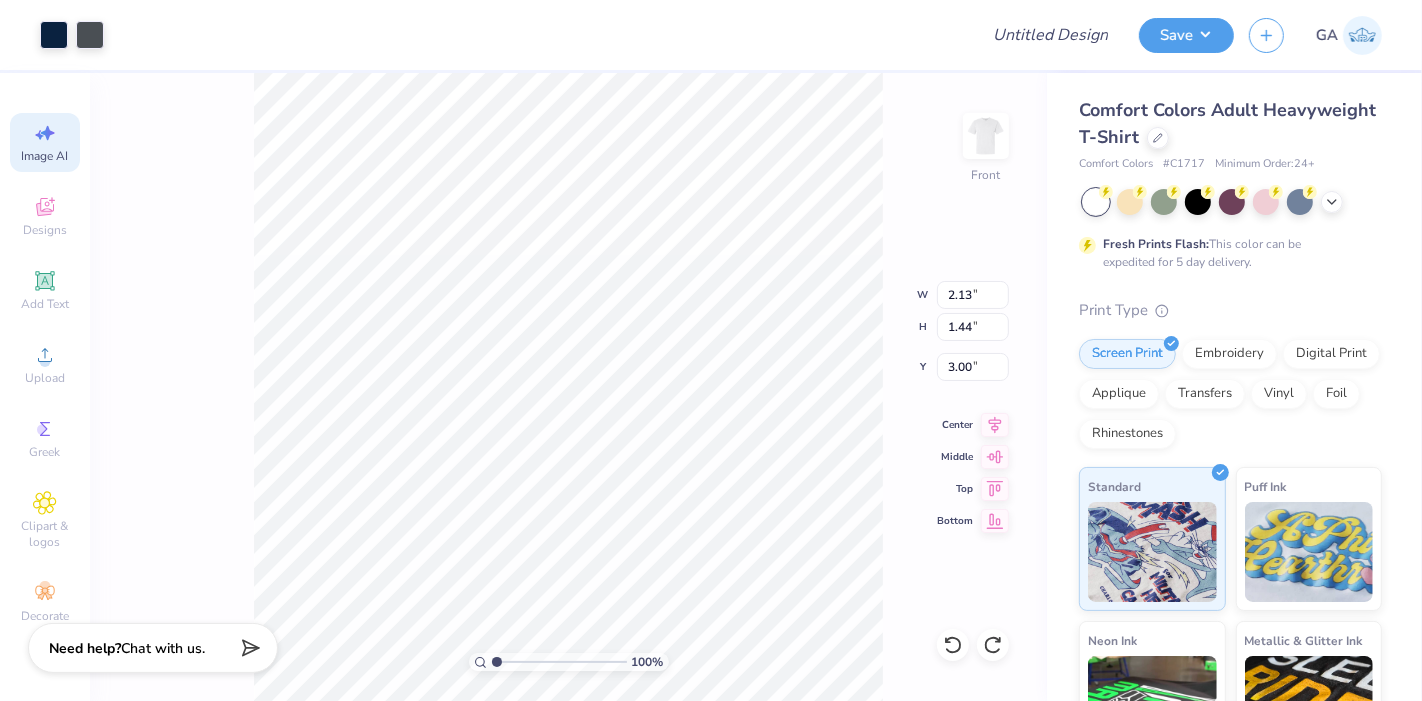 scroll, scrollTop: 0, scrollLeft: 0, axis: both 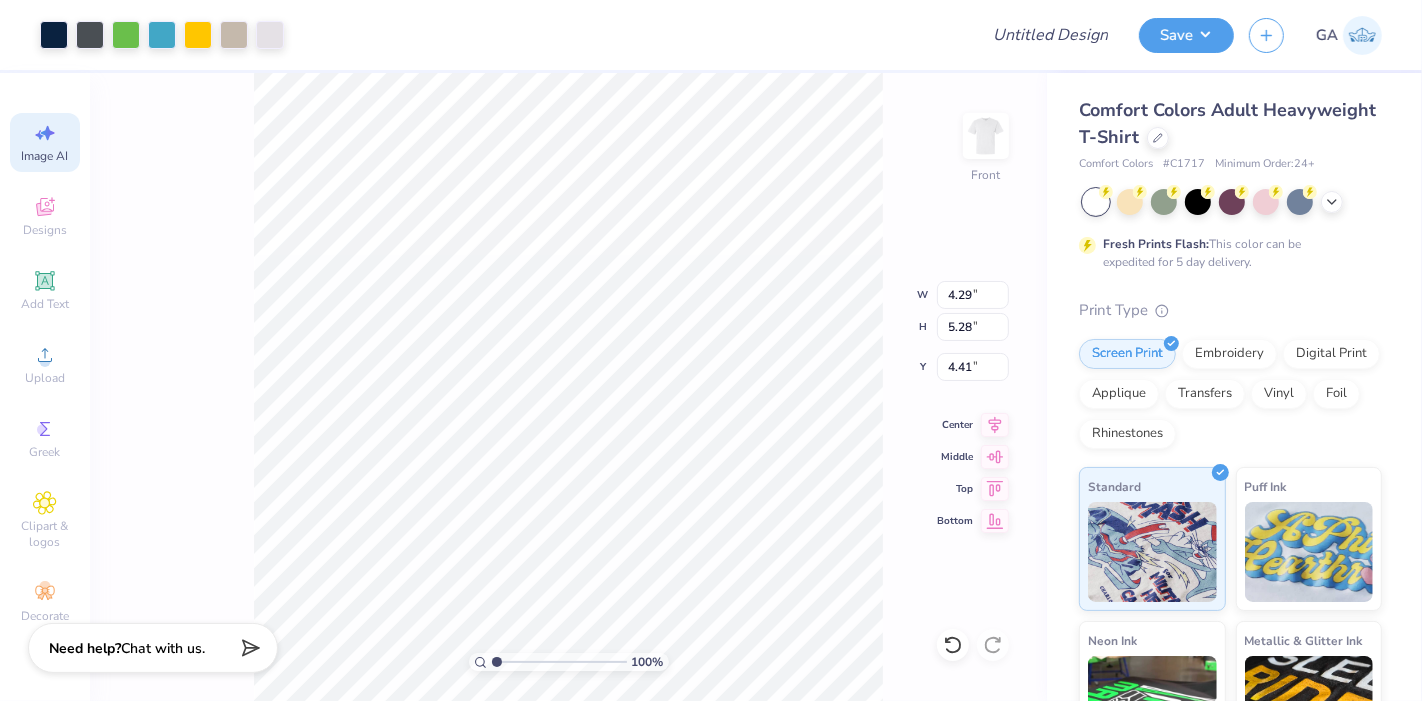 type on "10.82" 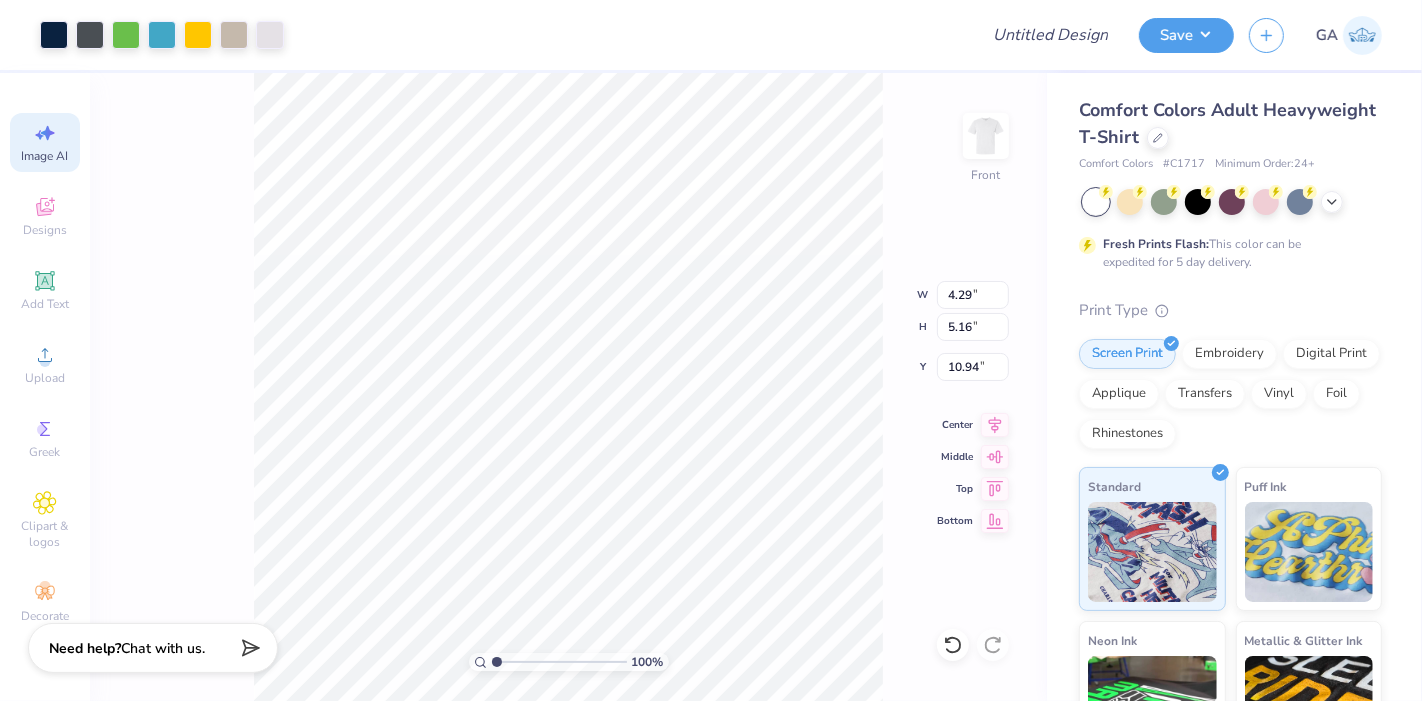type on "4.58" 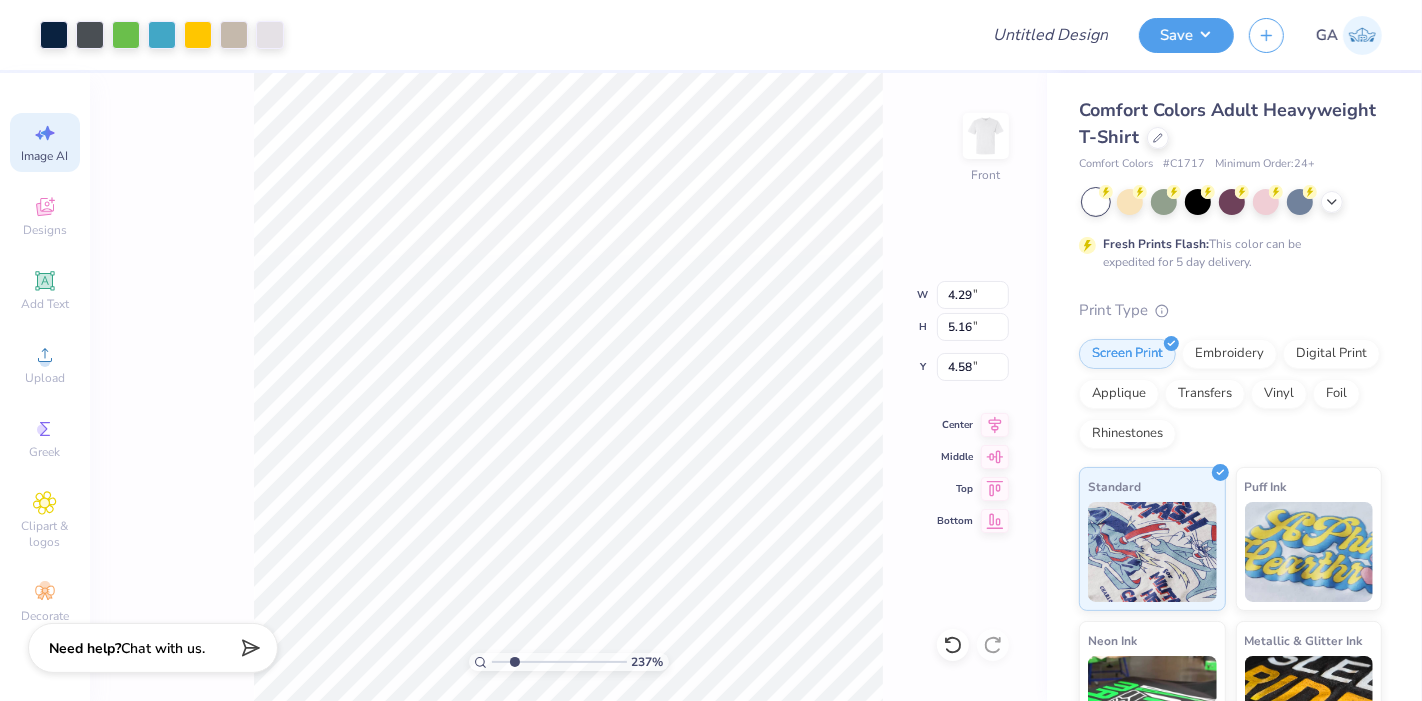 type on "2.36660178381756" 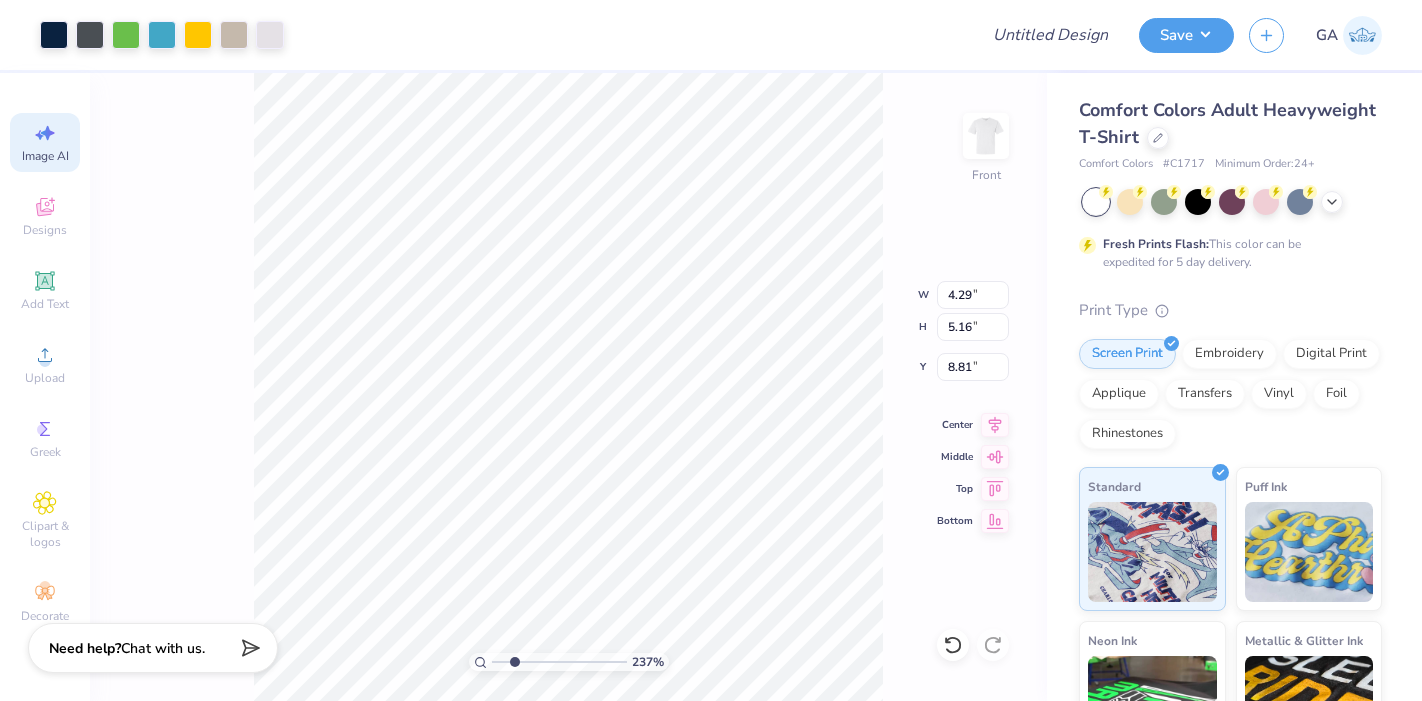 select on "4" 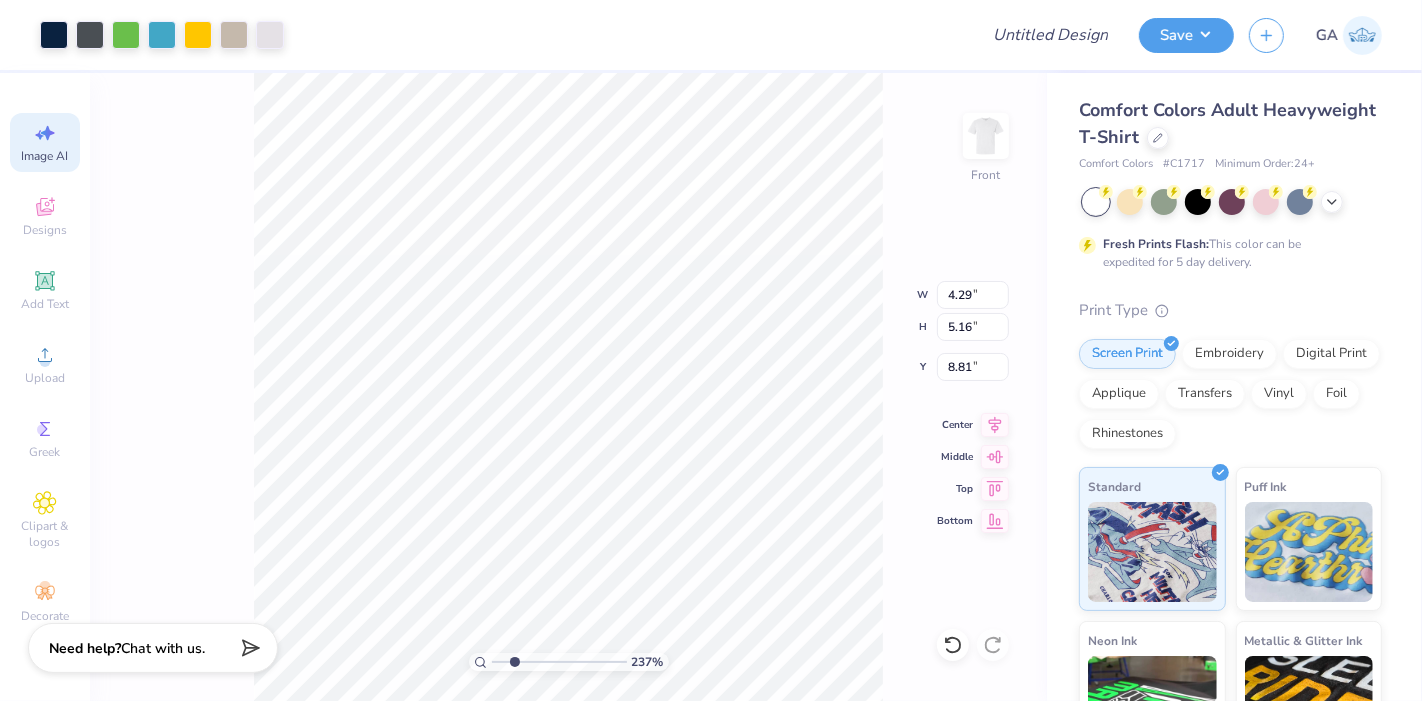 scroll, scrollTop: 0, scrollLeft: 0, axis: both 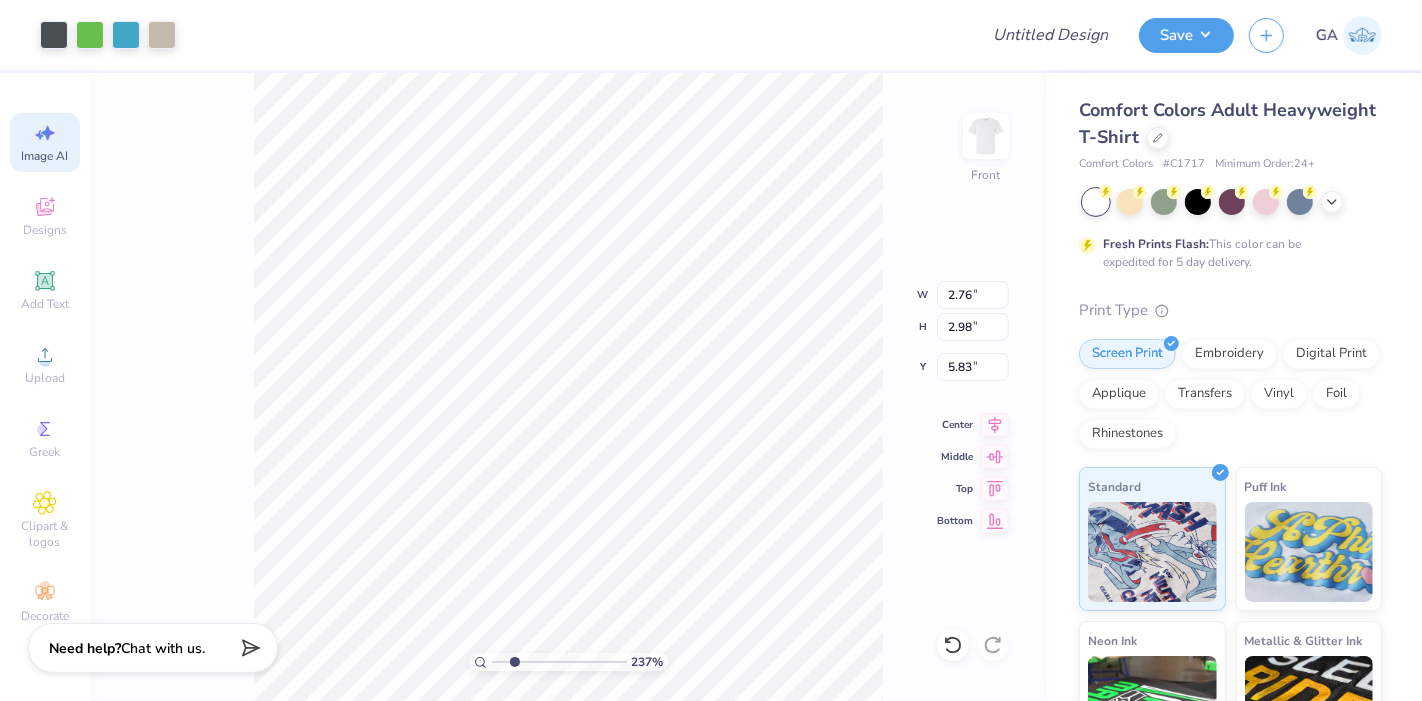 type on "2.36660178381756" 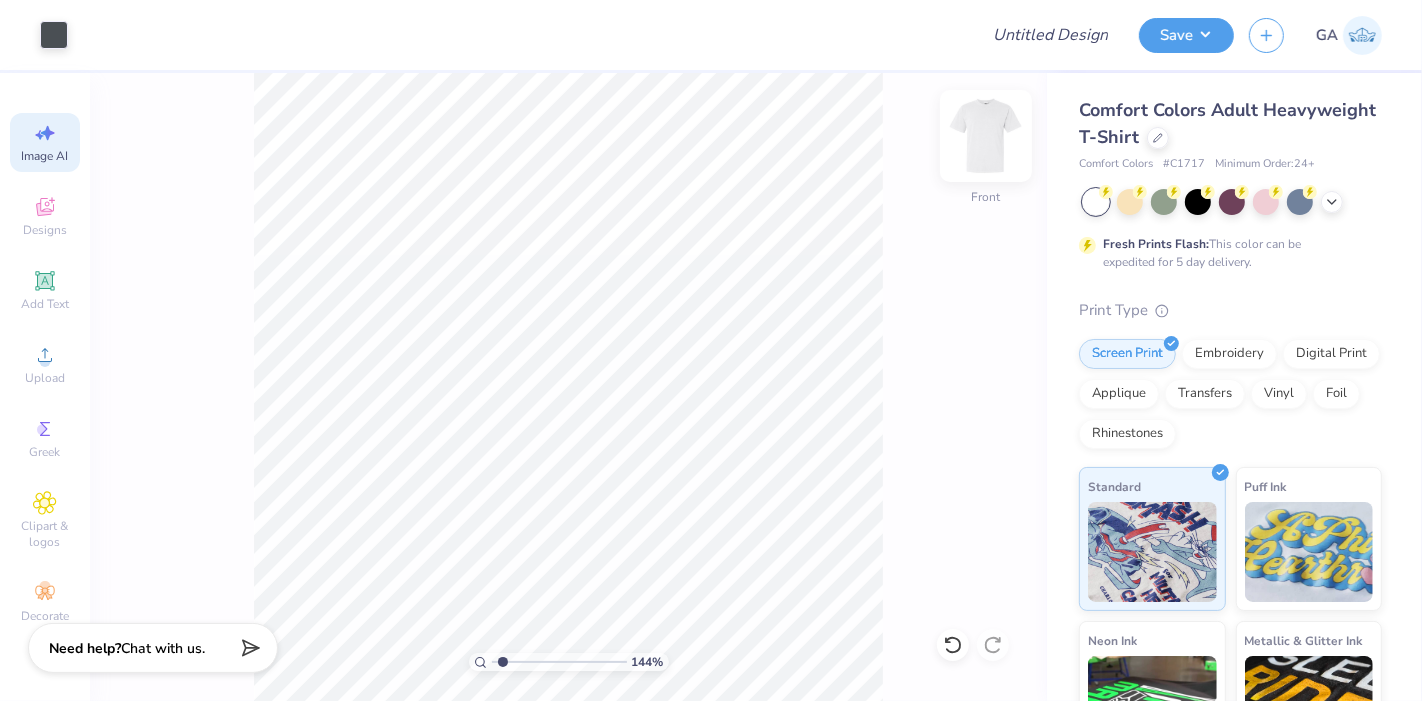 click at bounding box center (986, 136) 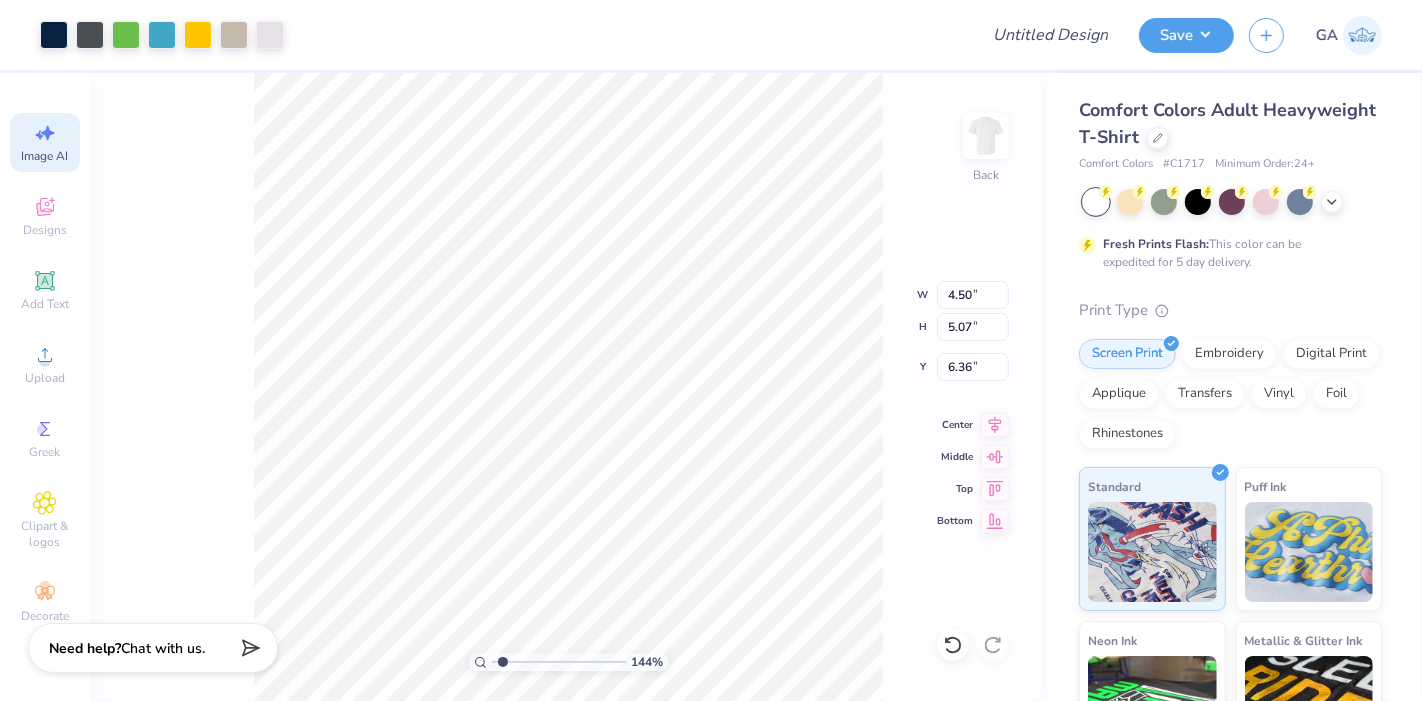 type on "1.43615850101096" 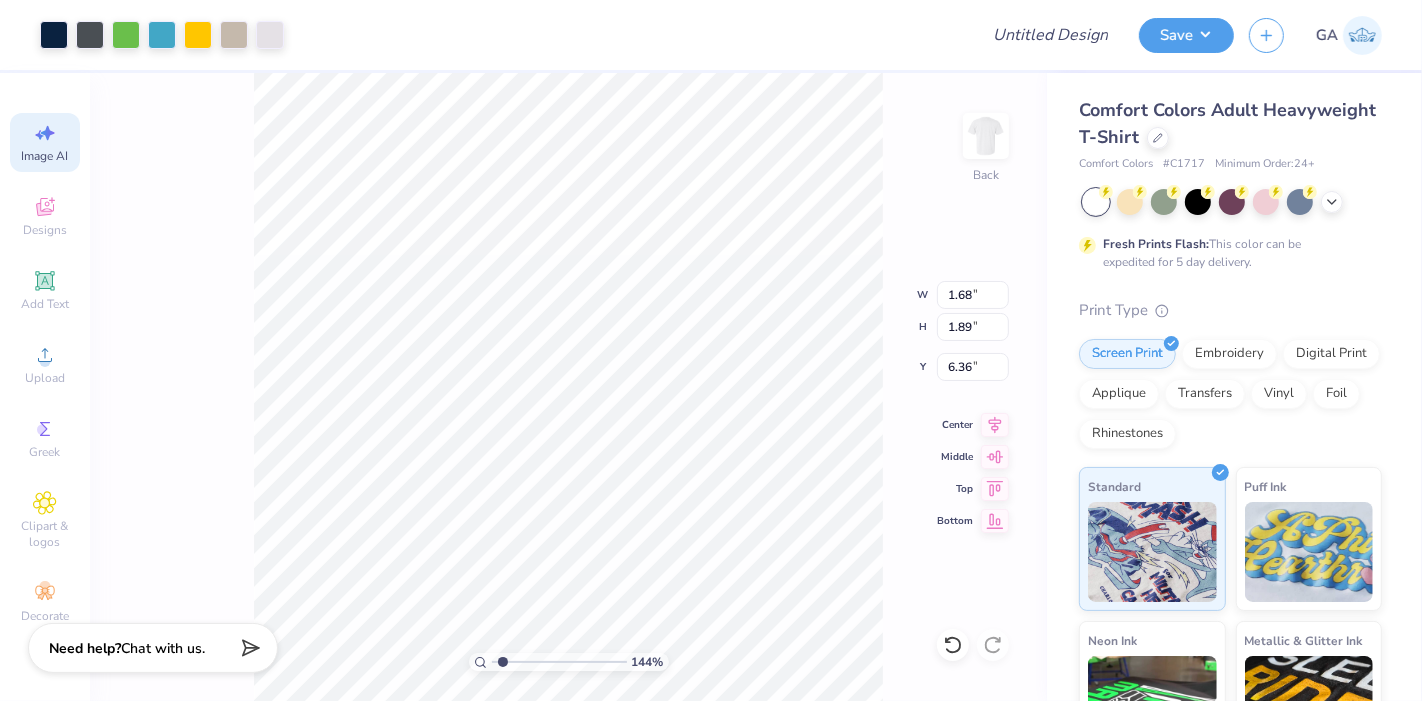 type on "1.43615850101096" 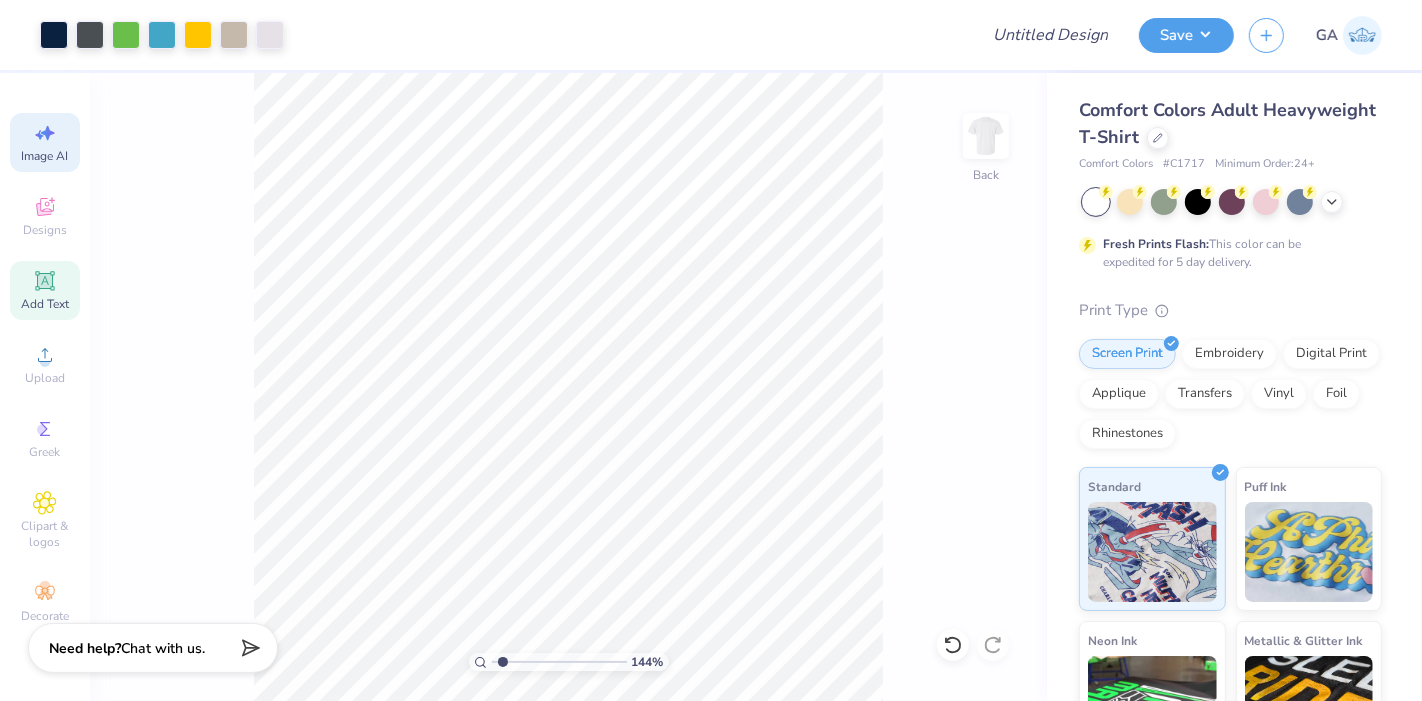 click on "Add Text" at bounding box center (45, 304) 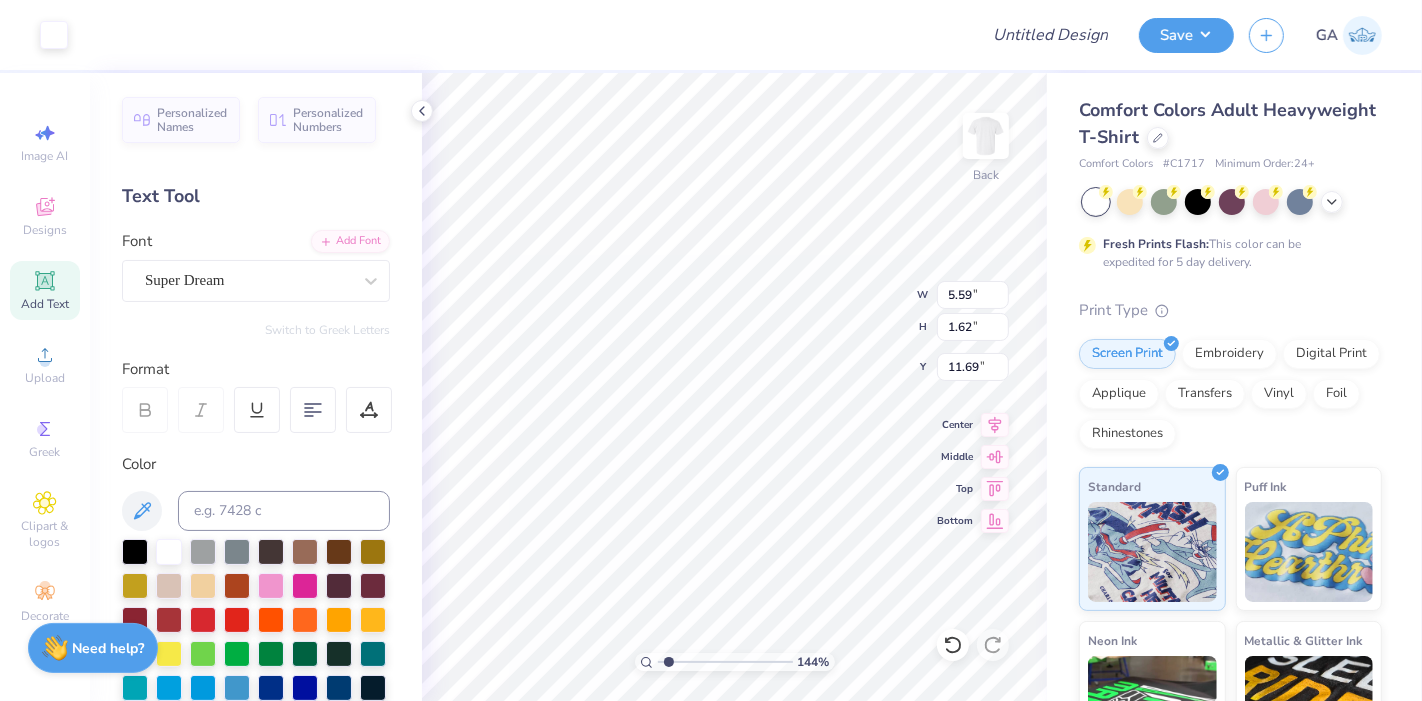 scroll, scrollTop: 0, scrollLeft: 0, axis: both 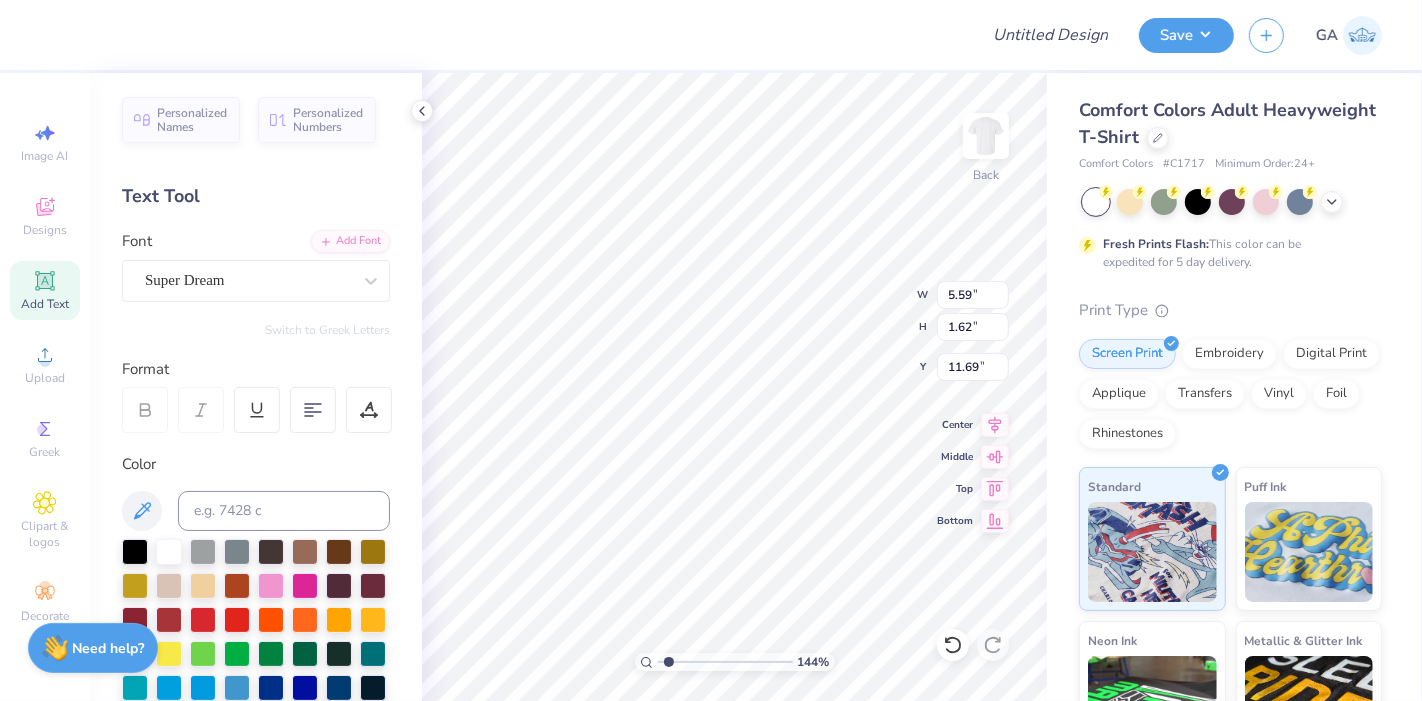type on "1.43615850101096" 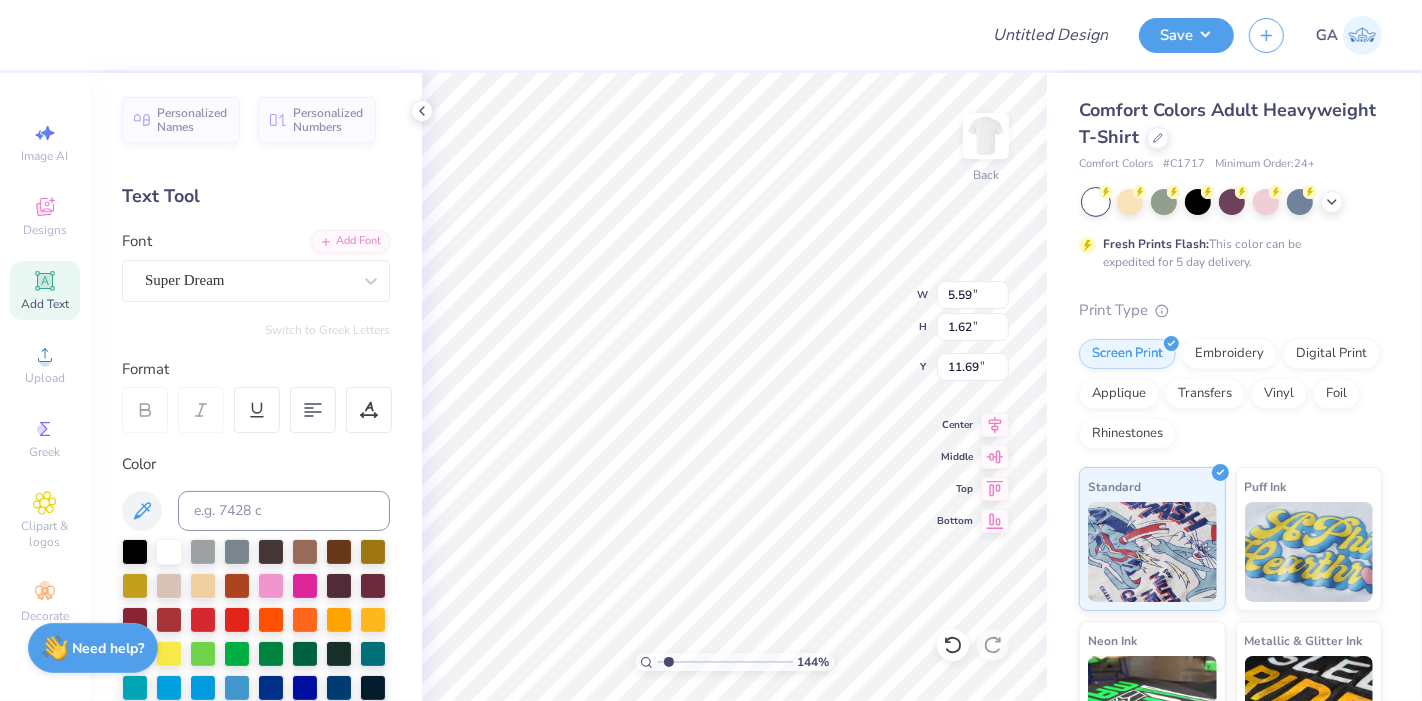 type on "TEX" 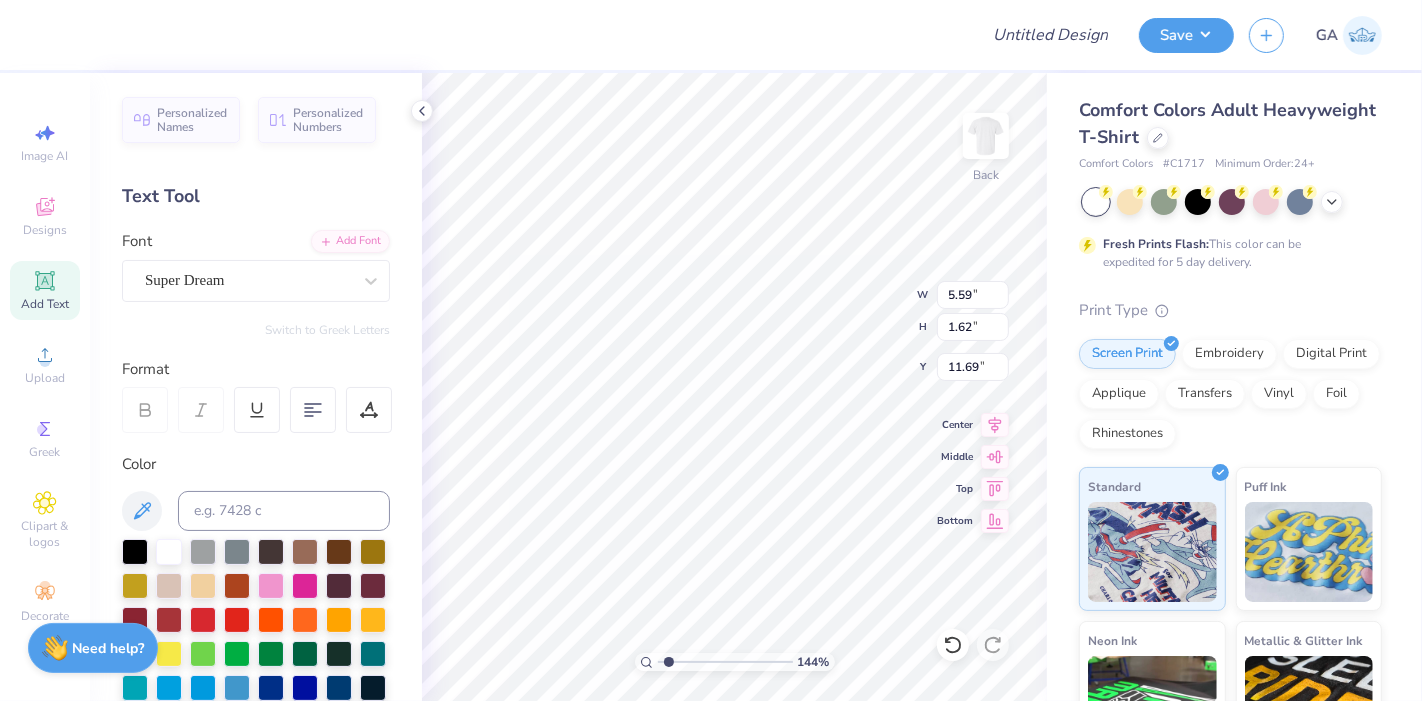 type on "1.43615850101096" 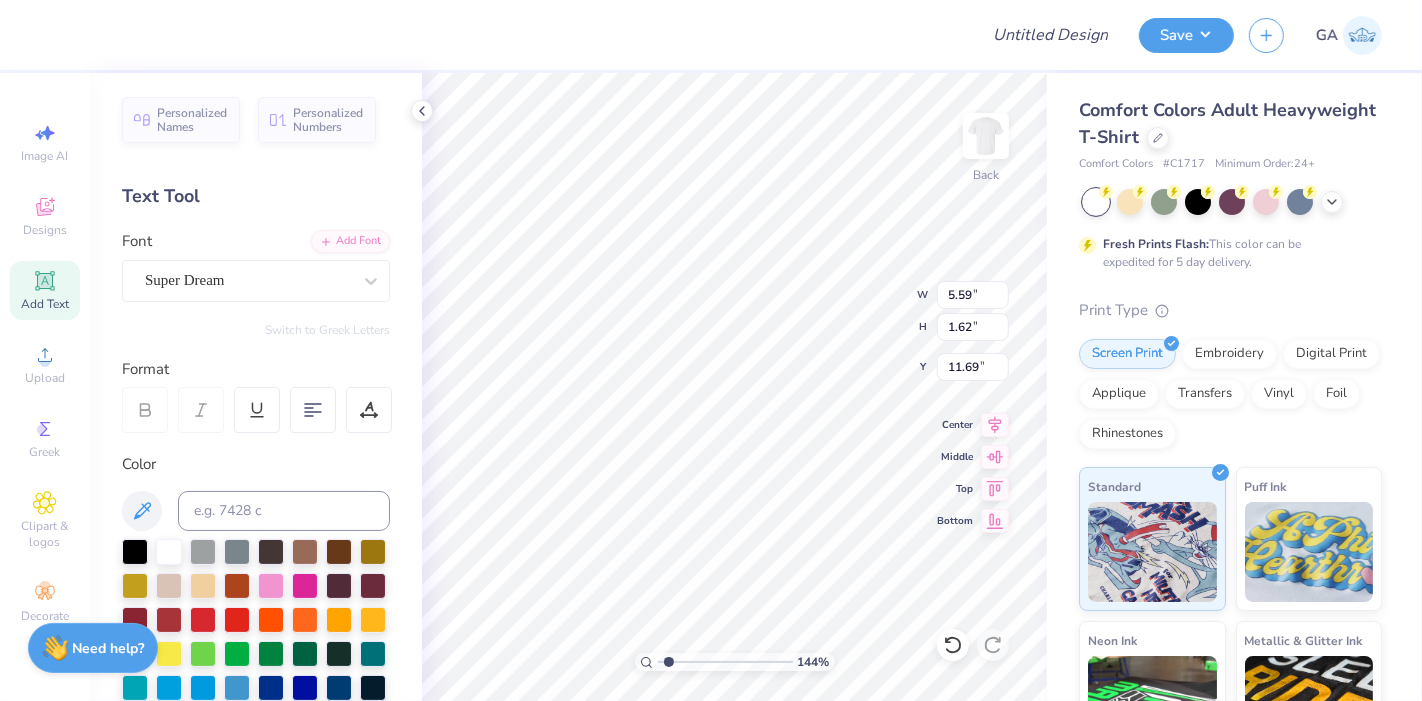 type on "1.43615850101096" 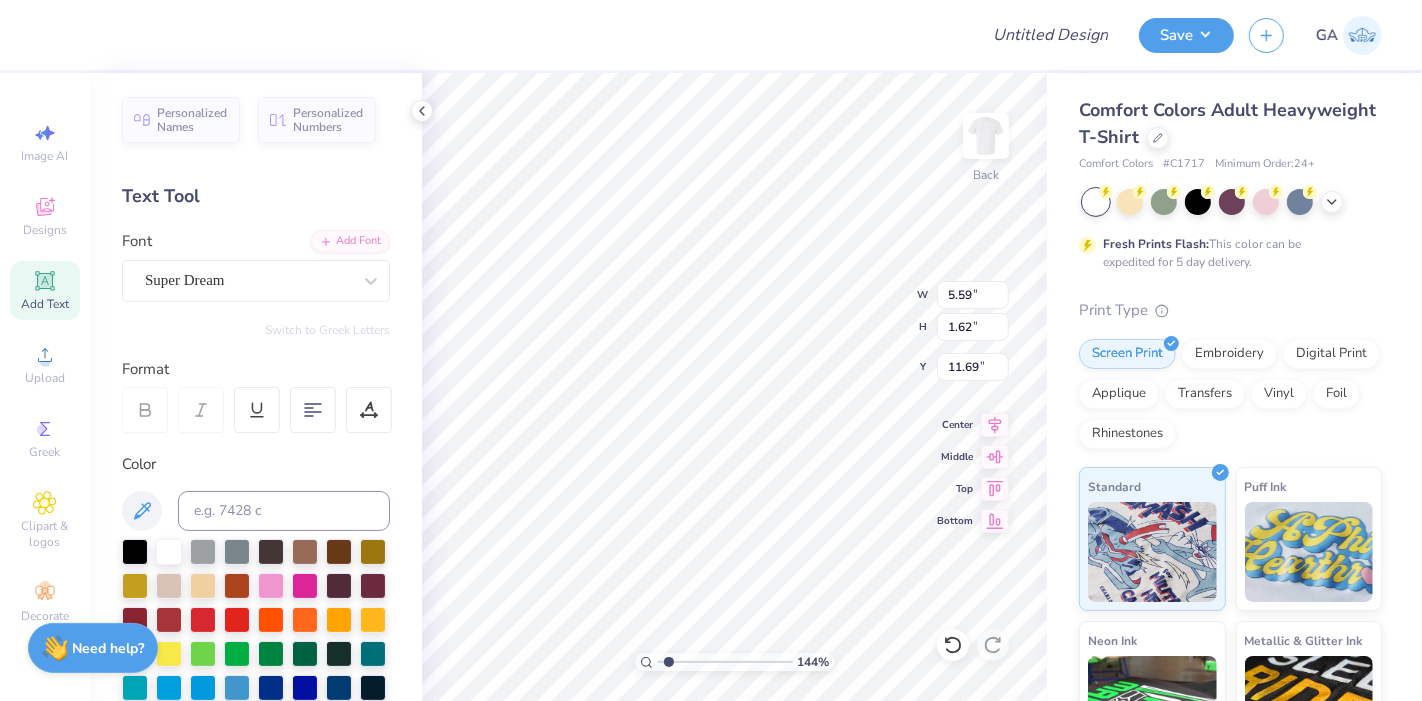 type on "1.43615850101096" 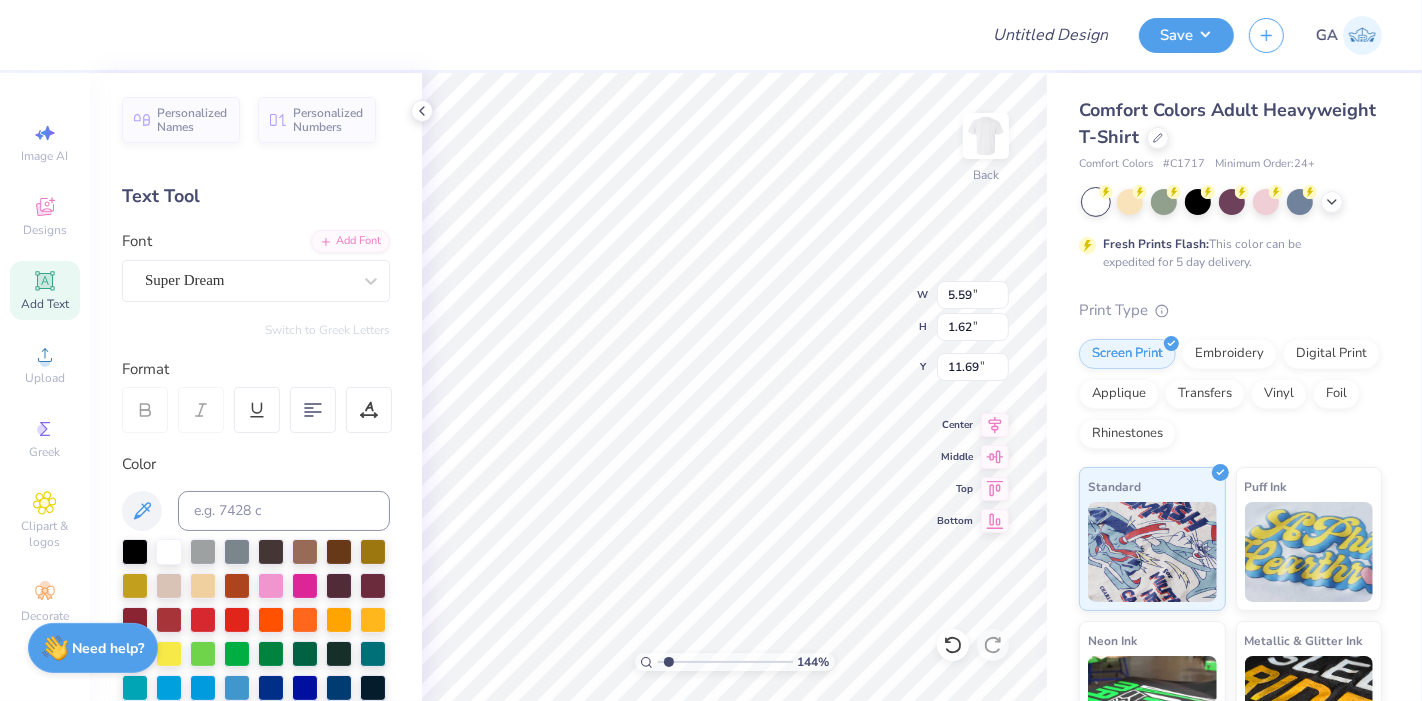 type on "I" 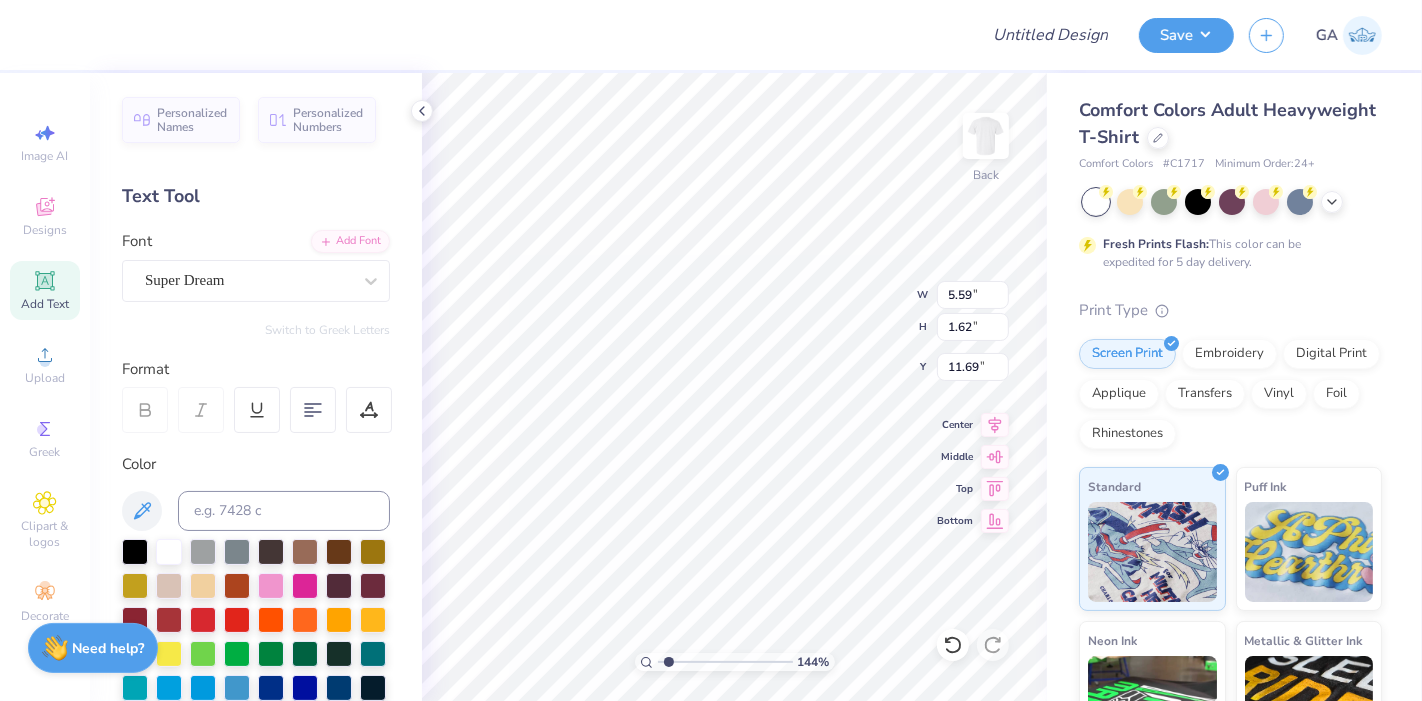 type on "1.43615850101096" 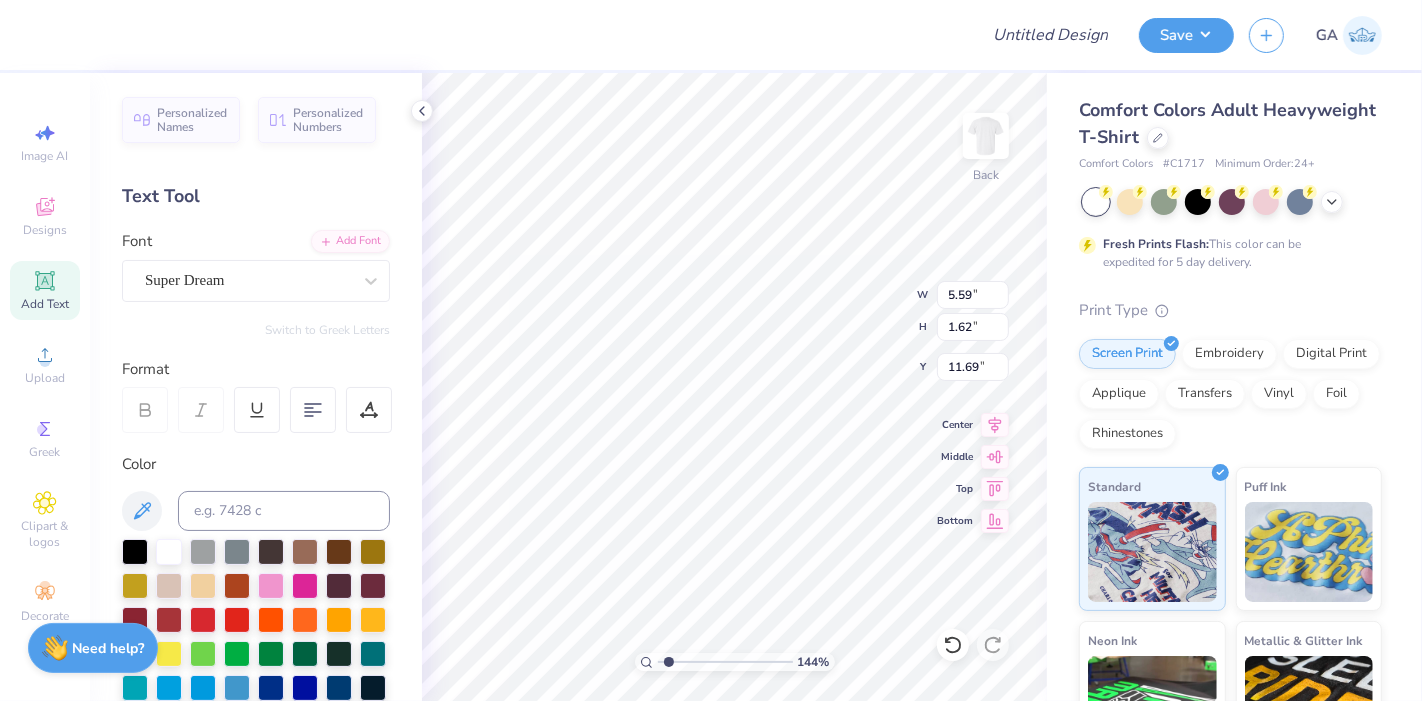 type on "1.43615850101096" 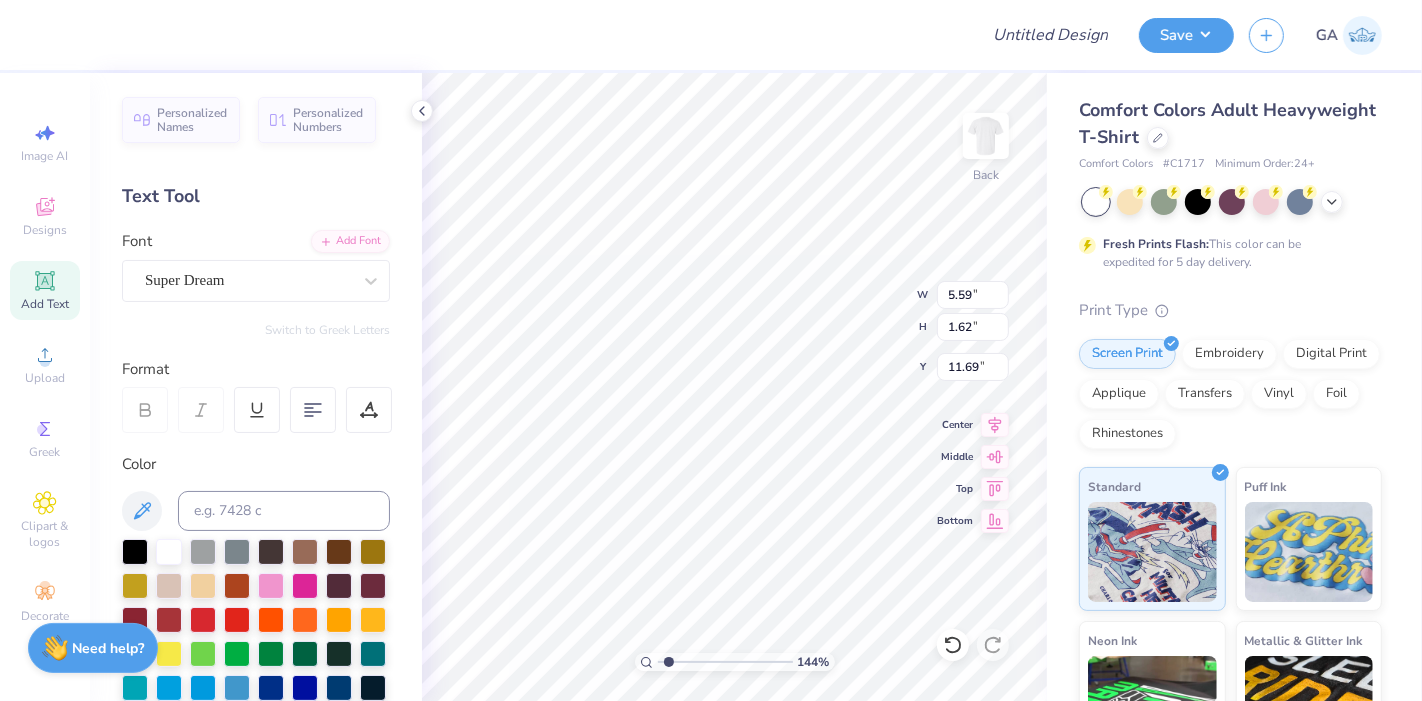type on "ISA" 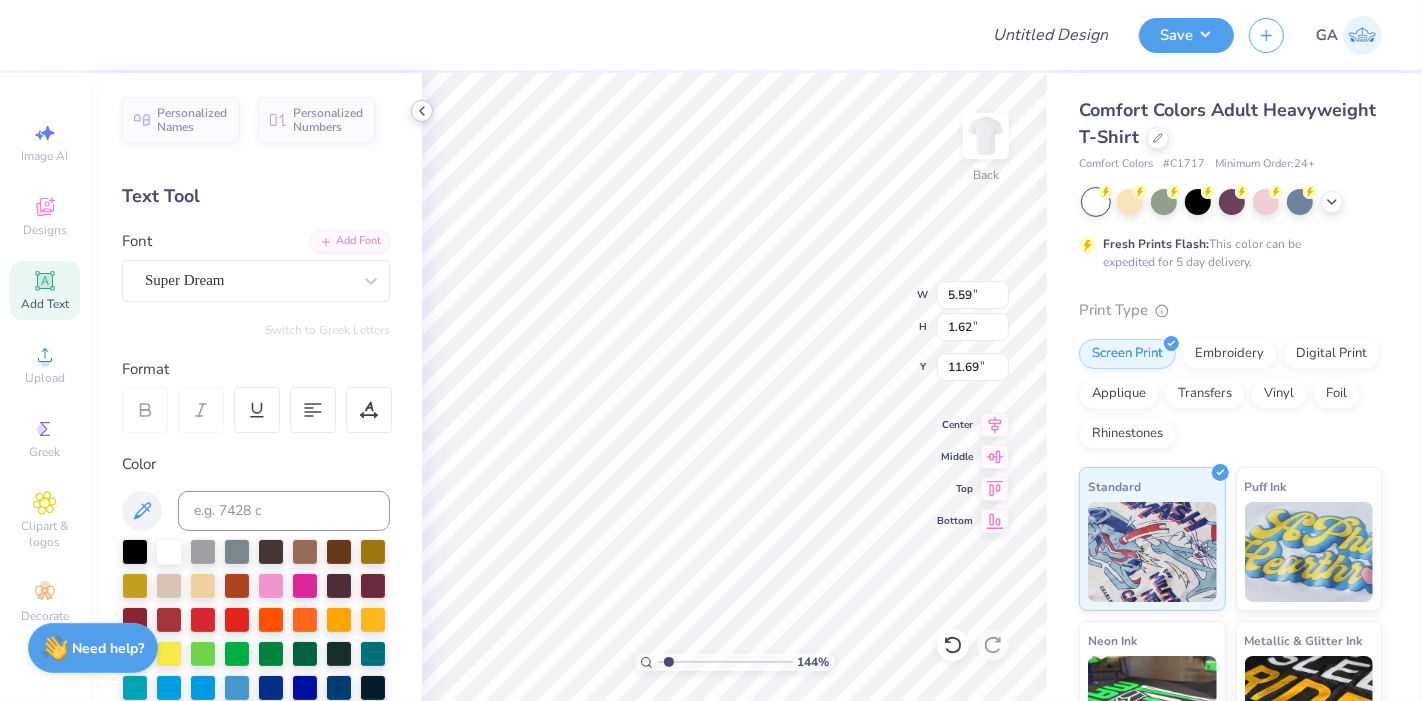 click 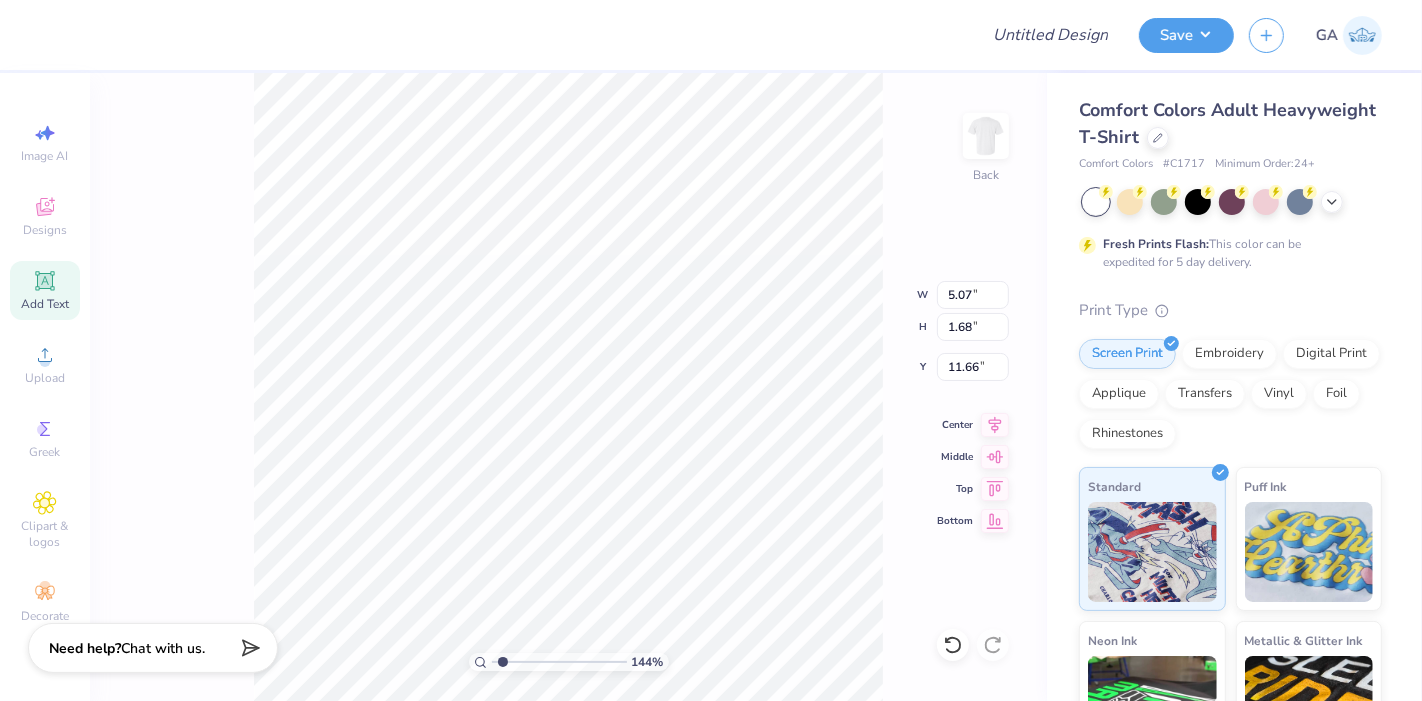 type on "1.43615850101096" 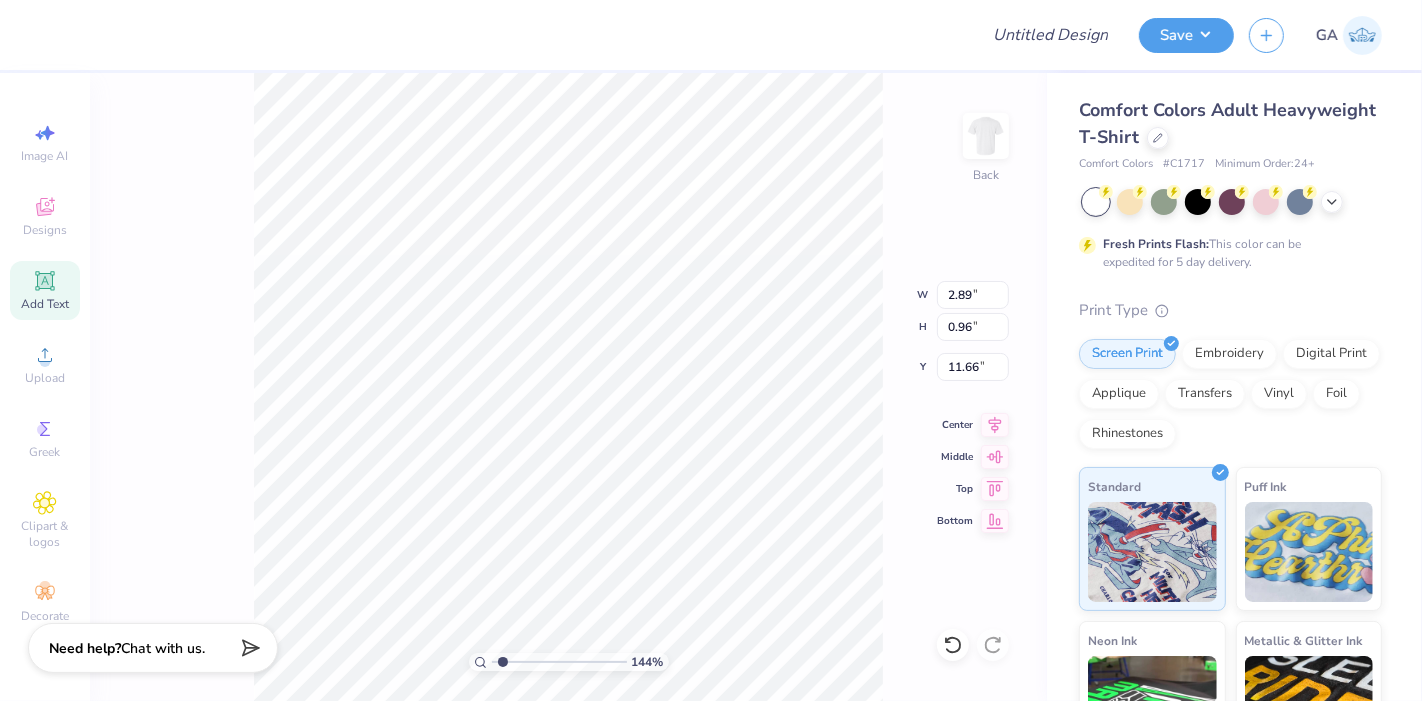 type on "1.43615850101096" 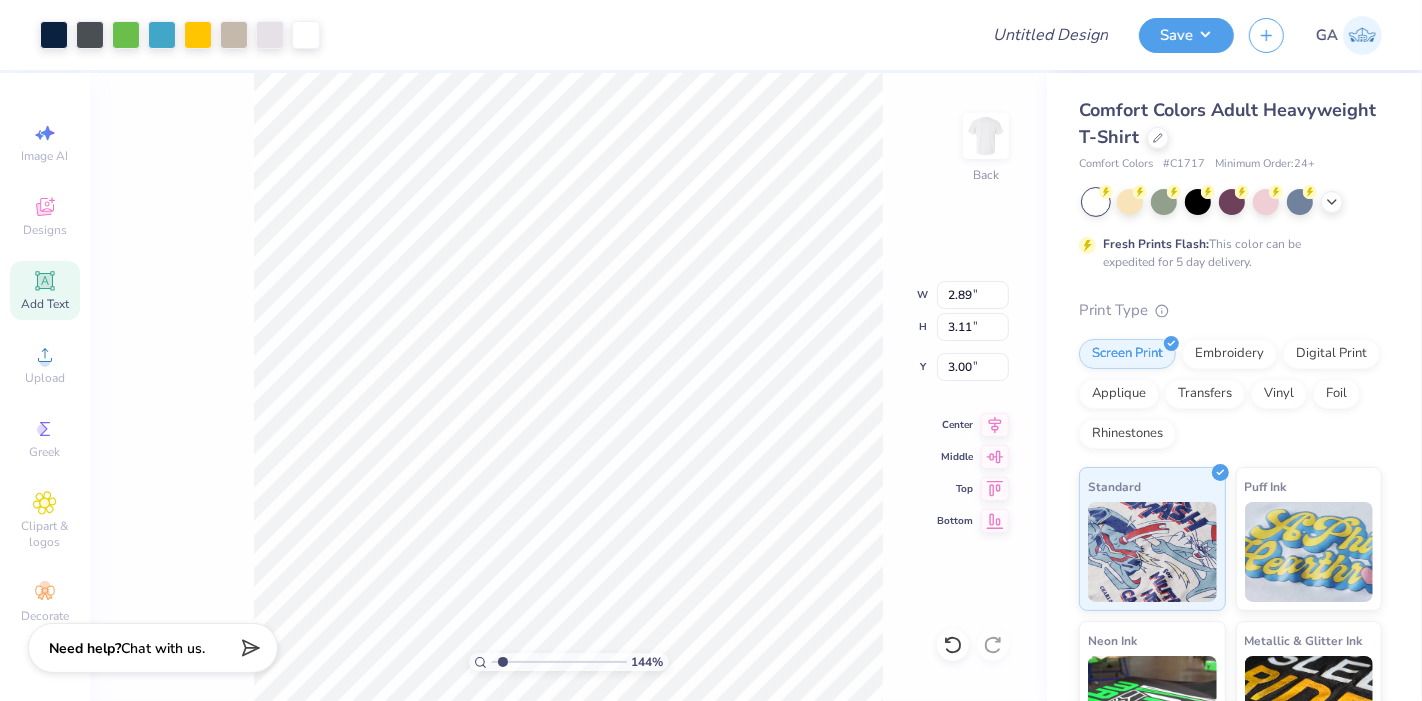 type on "1.43615850101096" 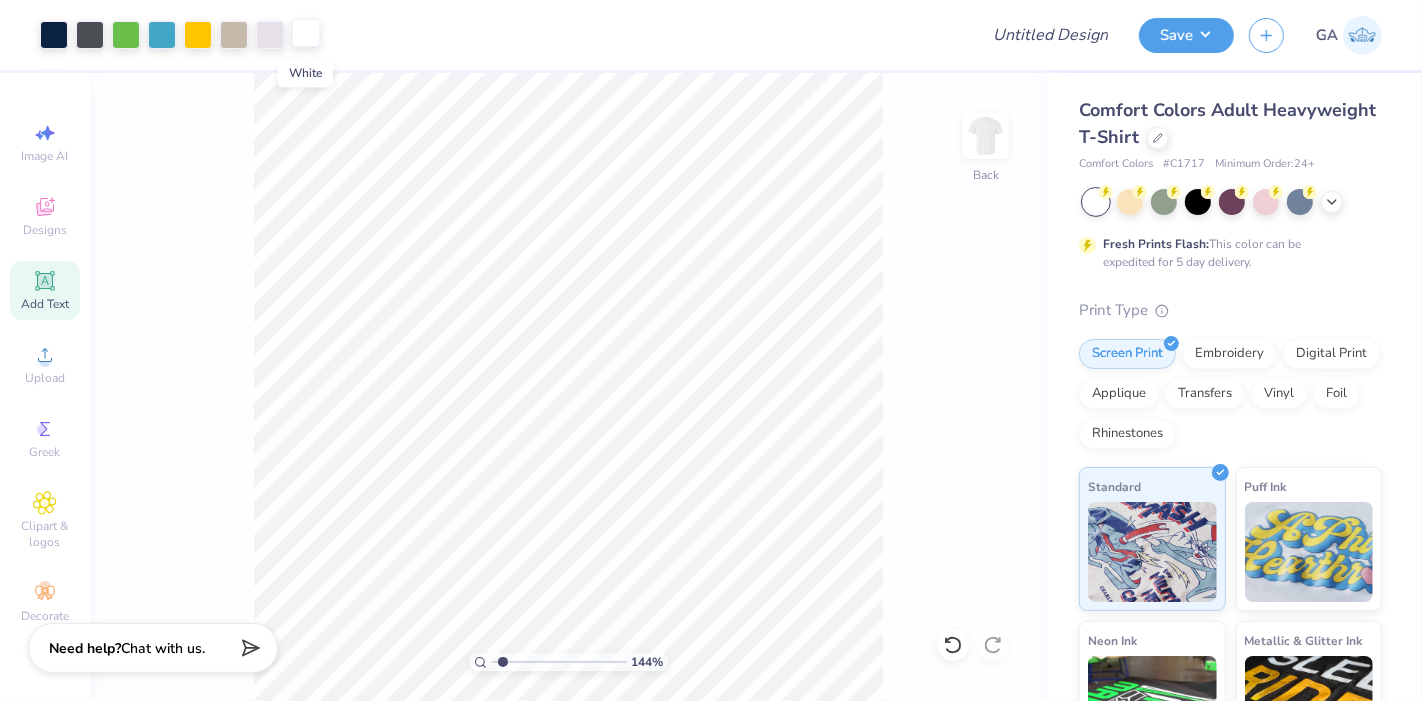 click at bounding box center (306, 33) 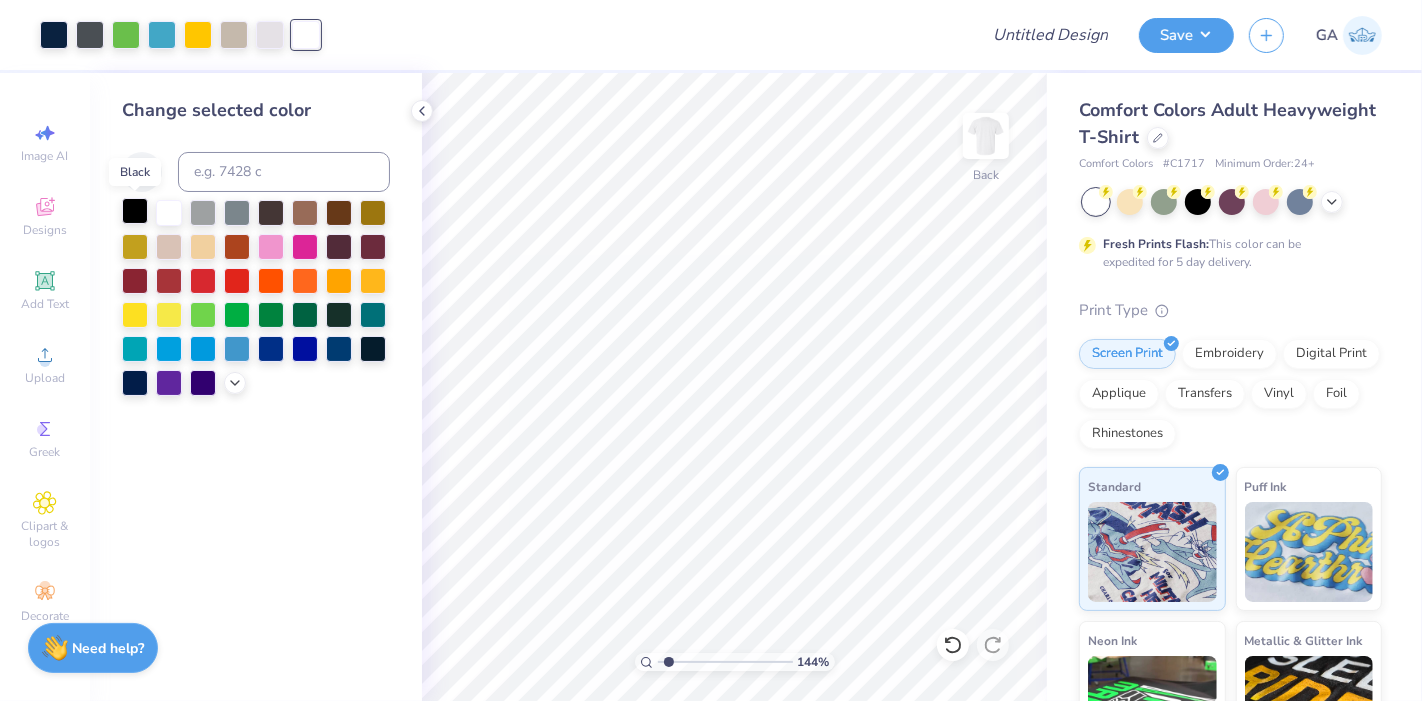 click at bounding box center (135, 211) 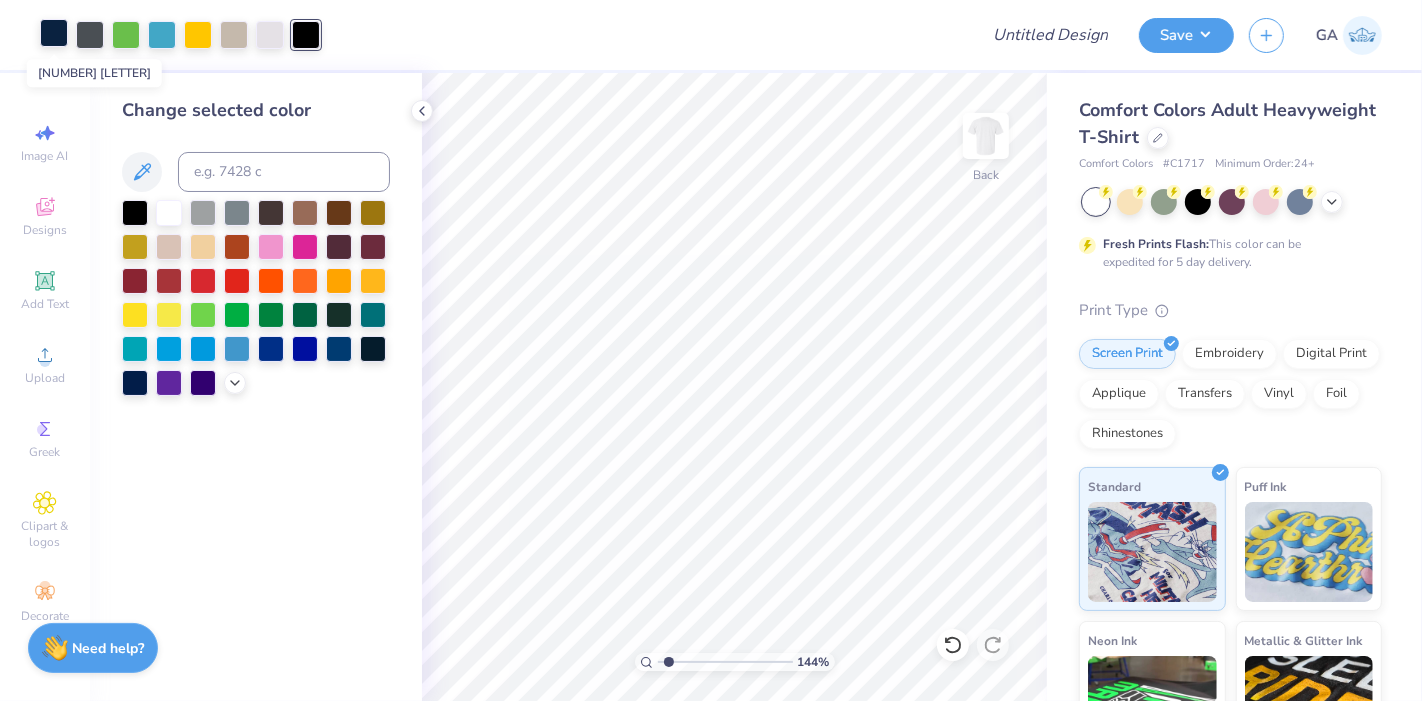 click at bounding box center (54, 33) 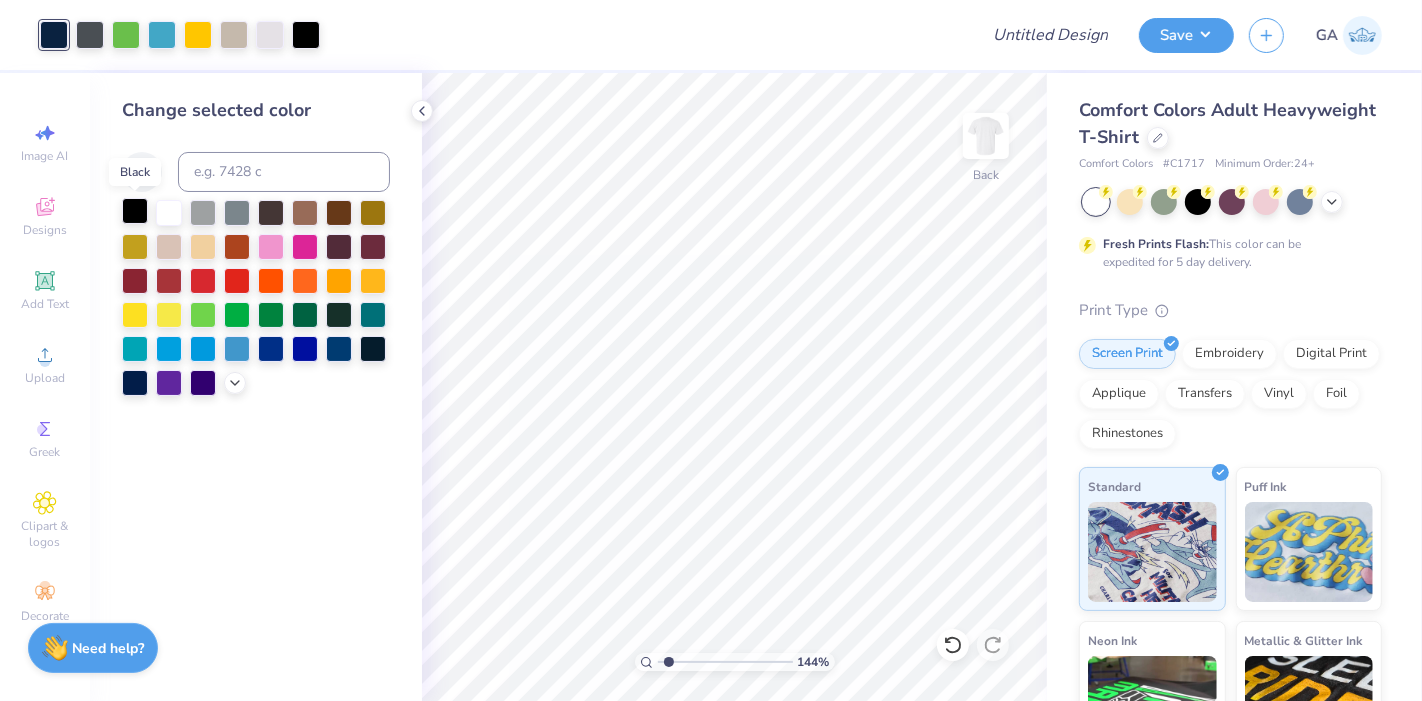 click at bounding box center (135, 211) 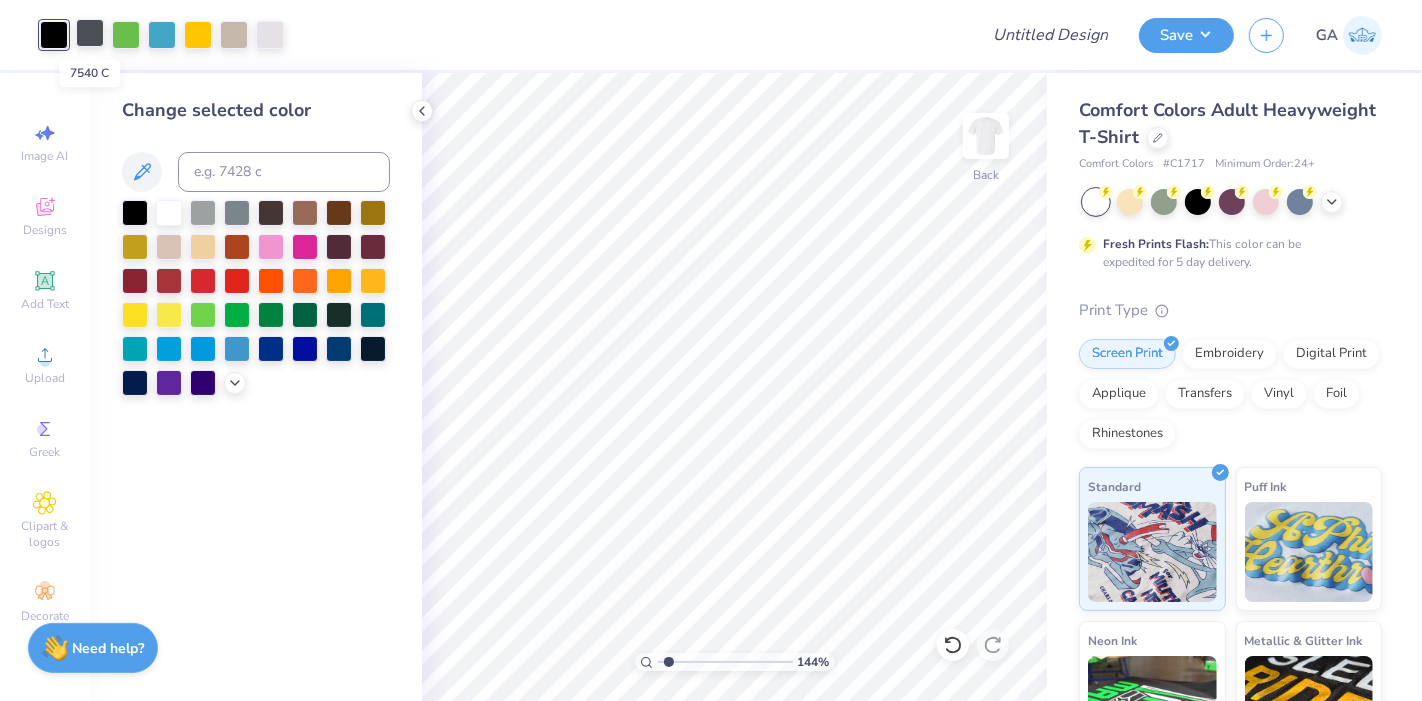 click at bounding box center [90, 33] 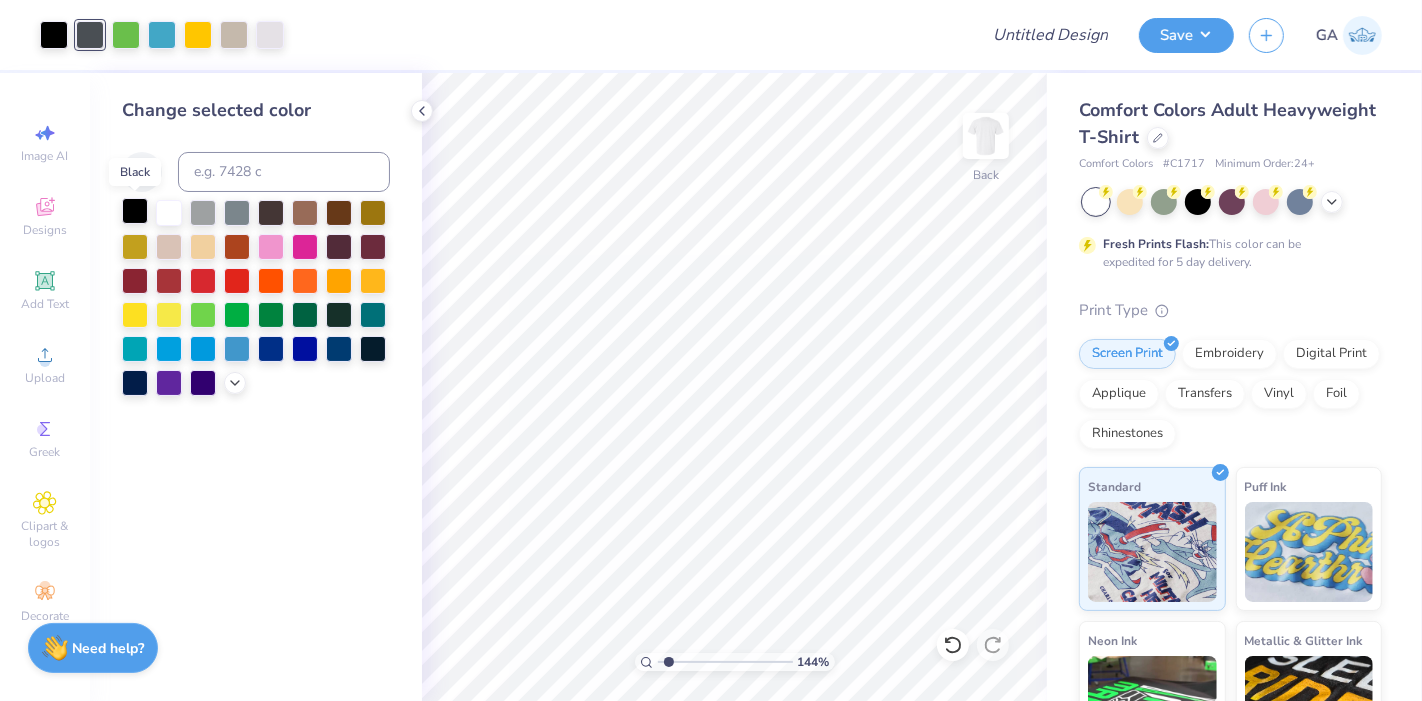 click at bounding box center [135, 211] 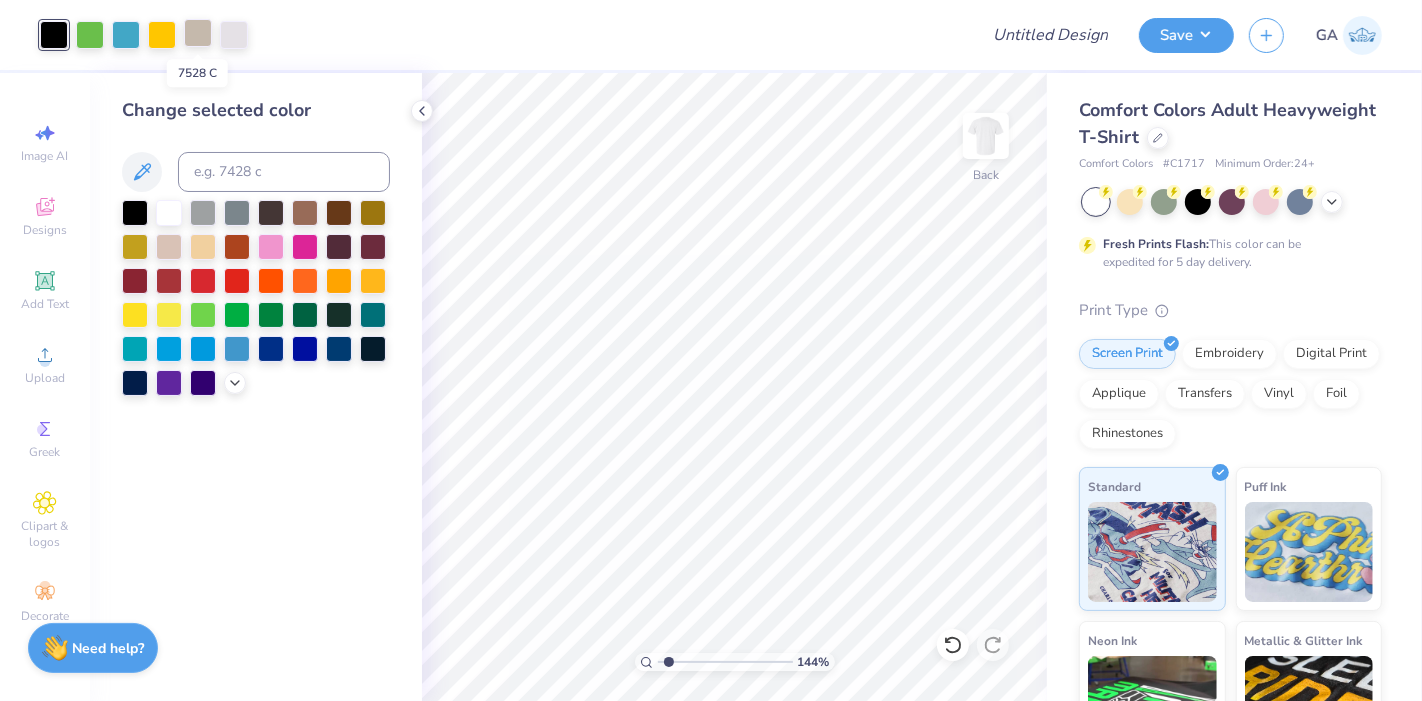 click at bounding box center (198, 33) 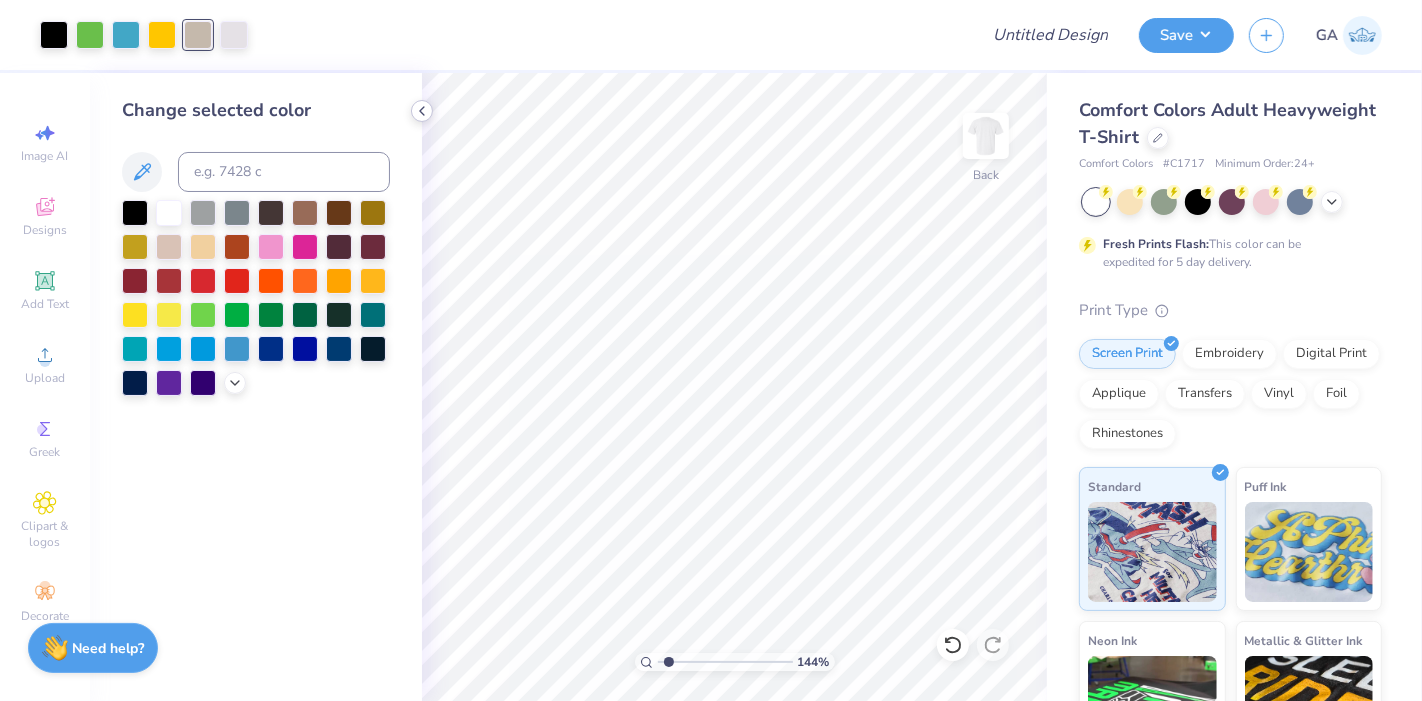 click 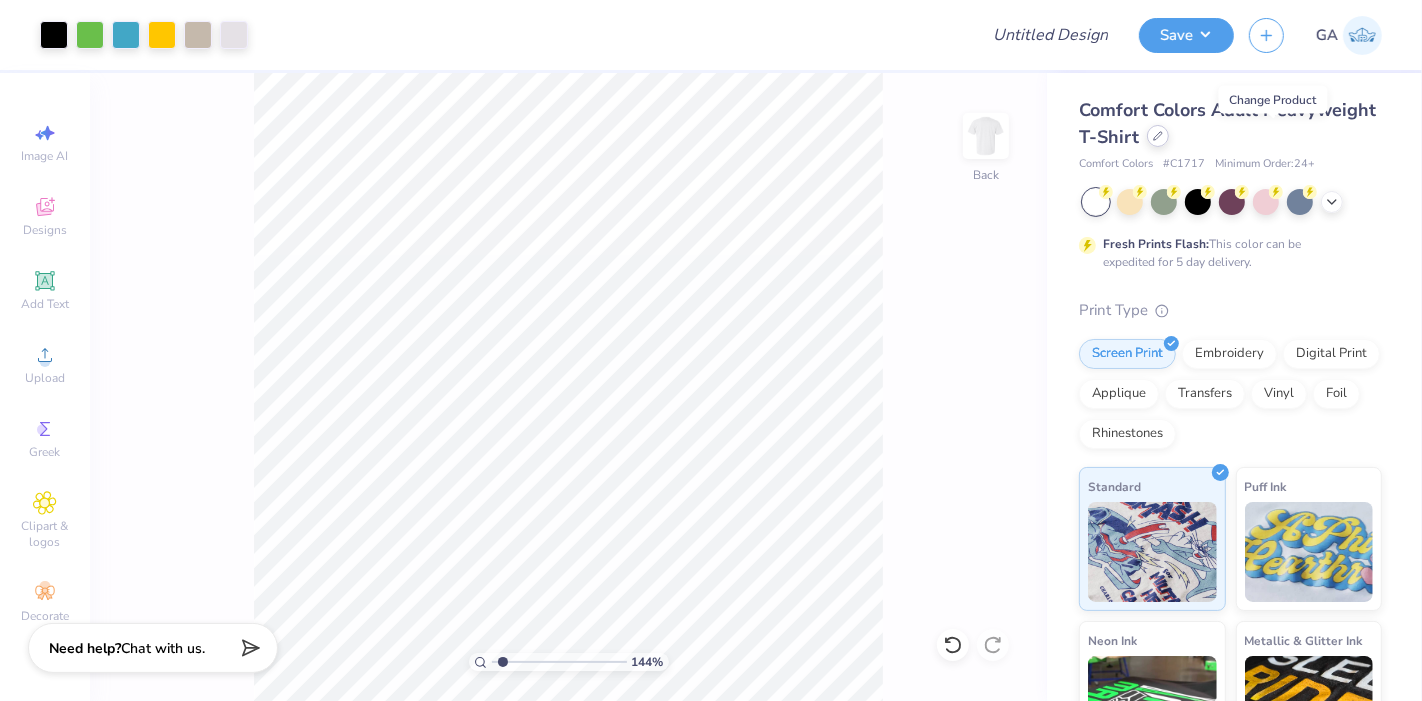 click at bounding box center (1158, 136) 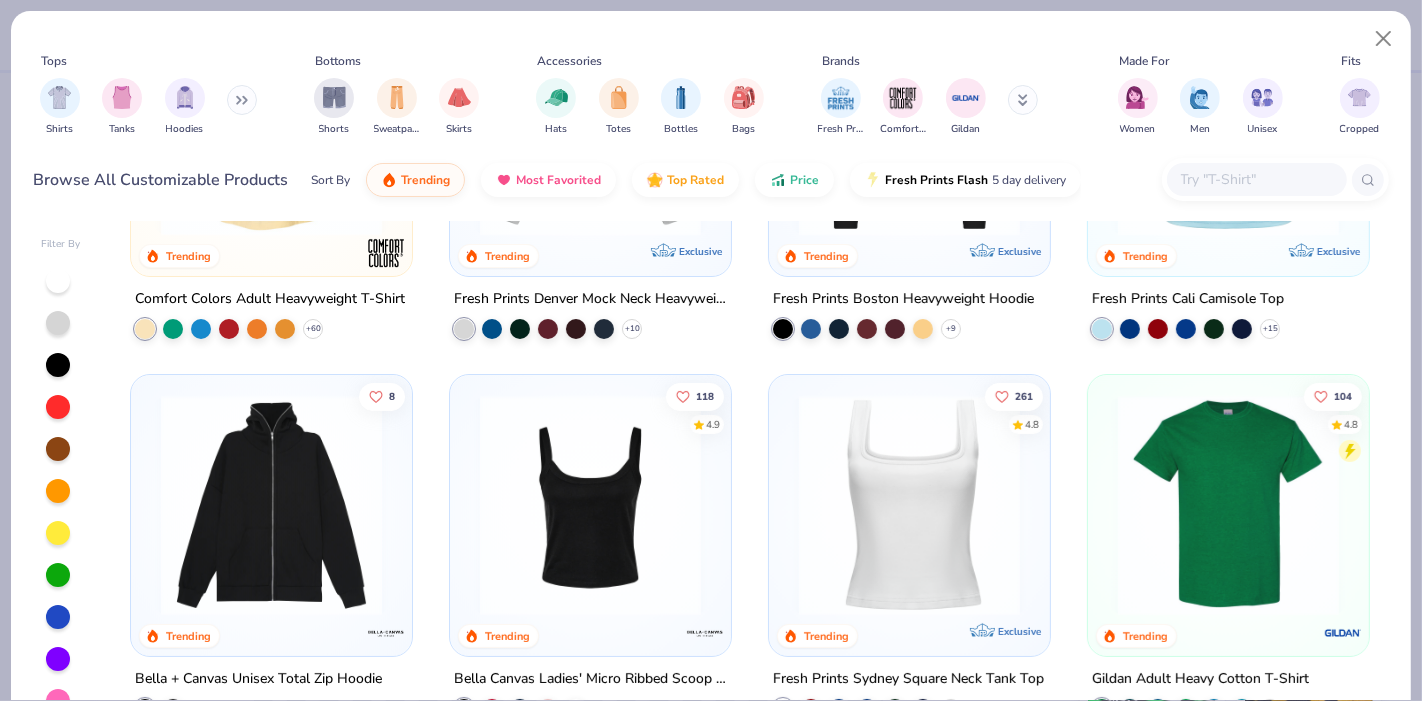 scroll, scrollTop: 237, scrollLeft: 0, axis: vertical 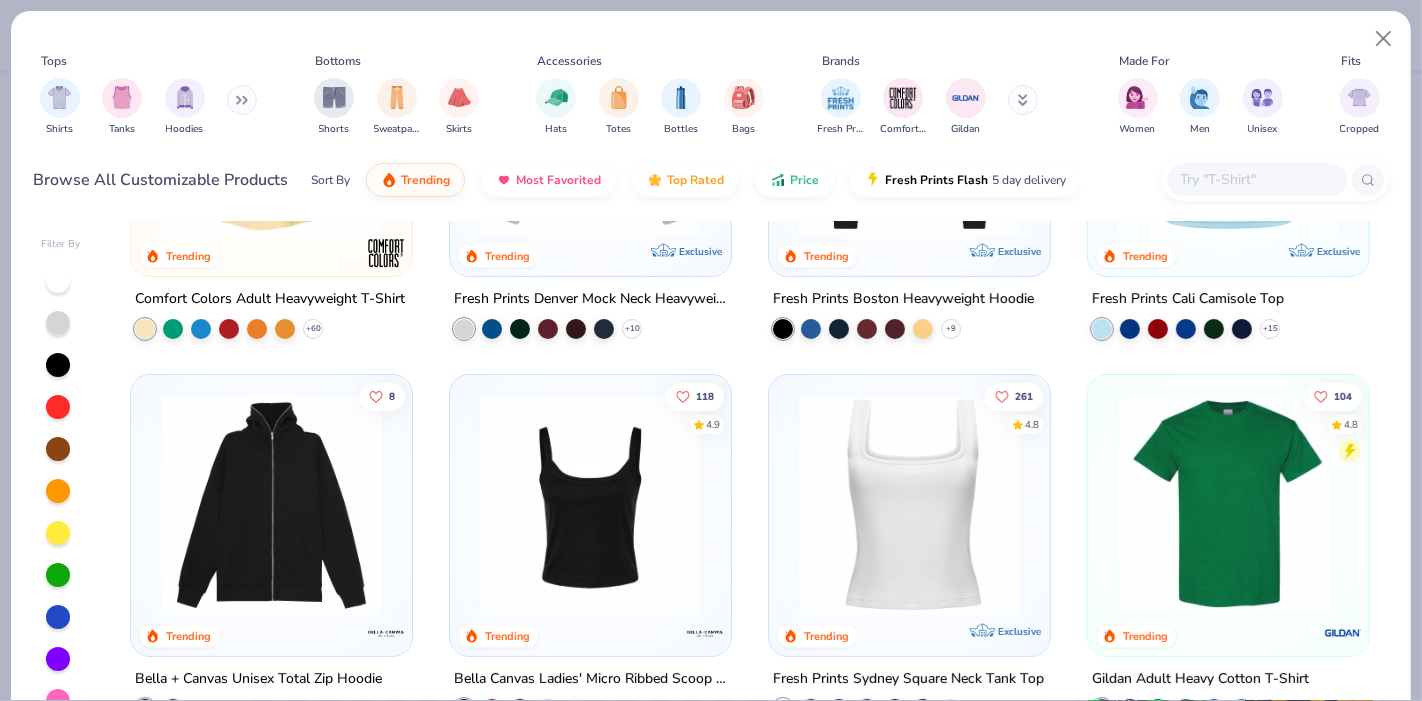 click at bounding box center (1228, 505) 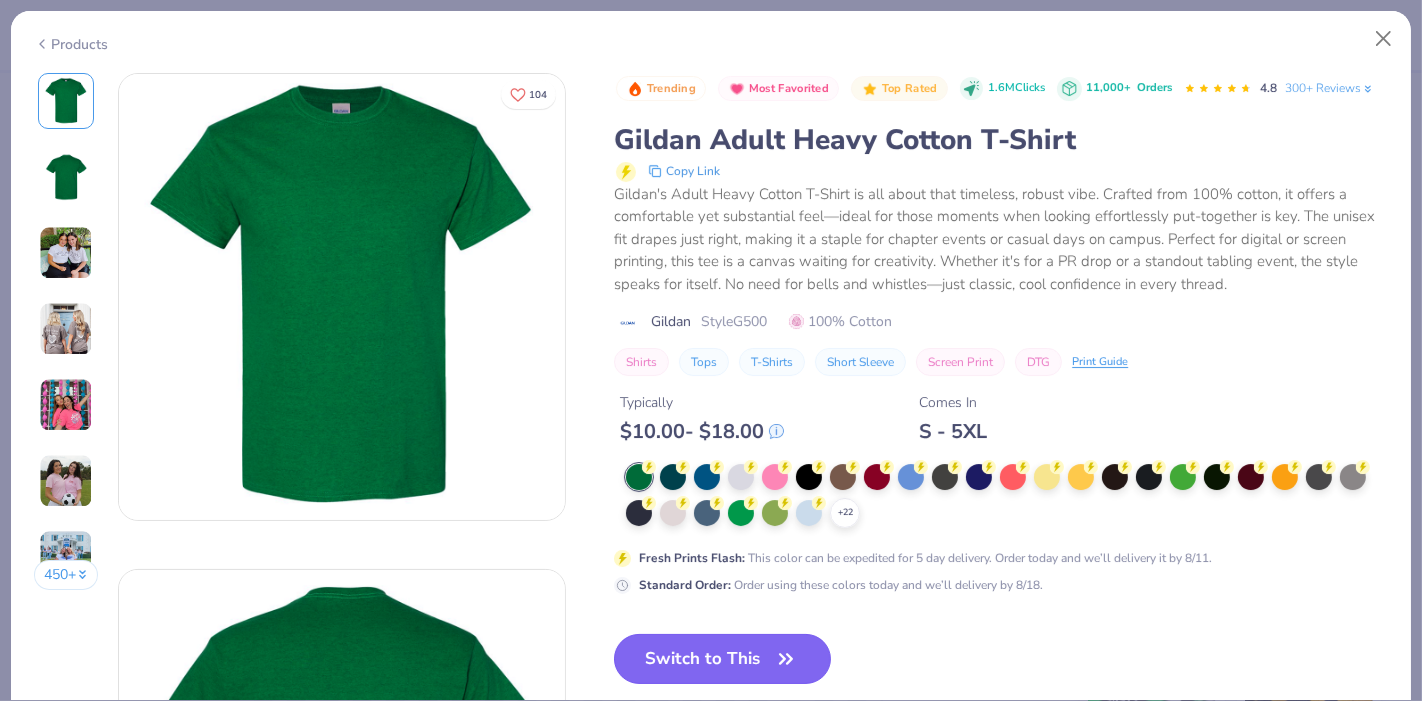 click on "Switch to This" at bounding box center (722, 659) 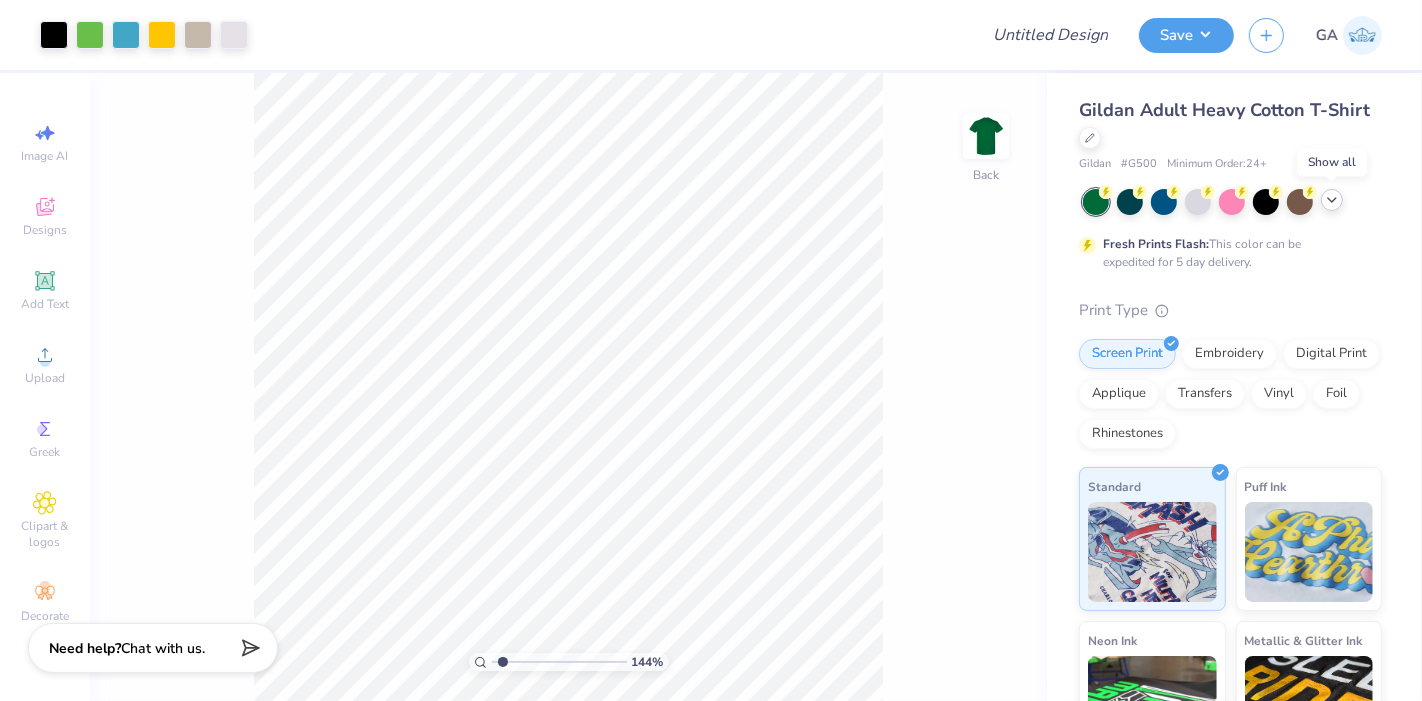 click 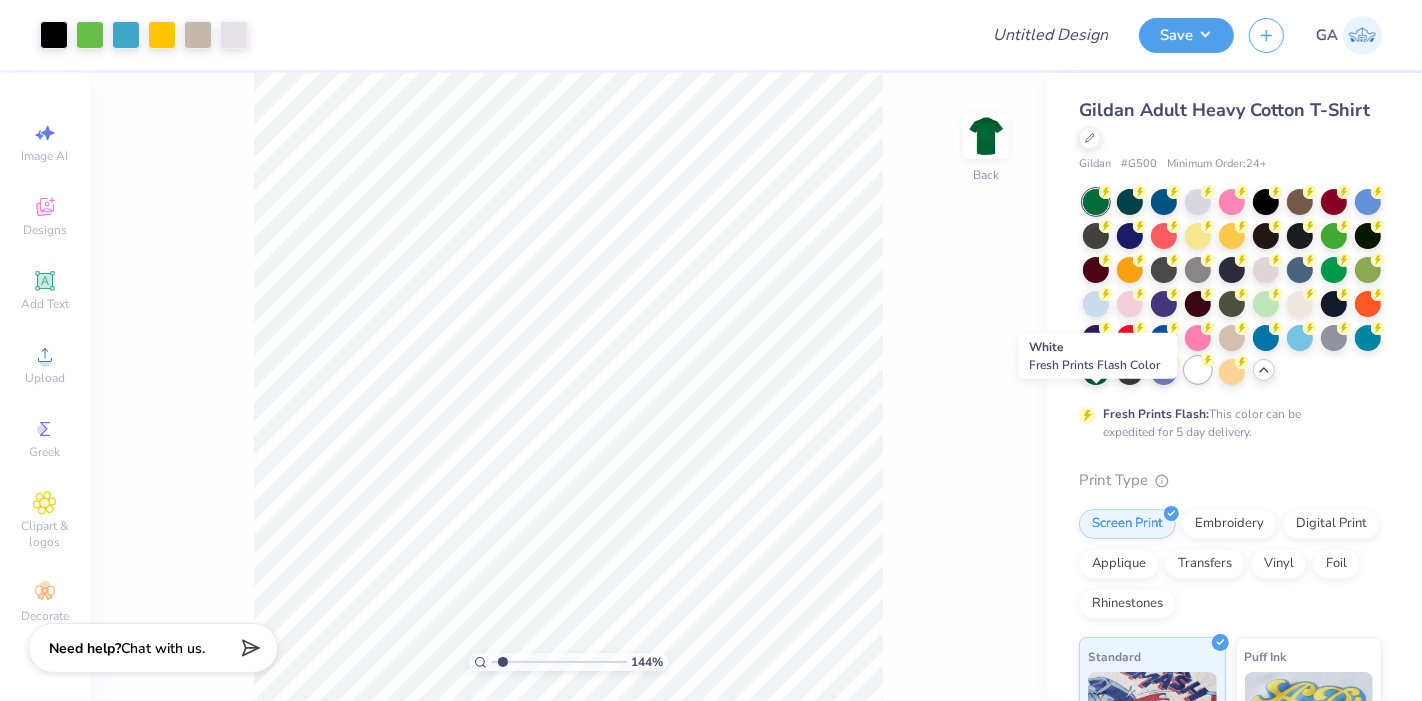 click at bounding box center [1198, 370] 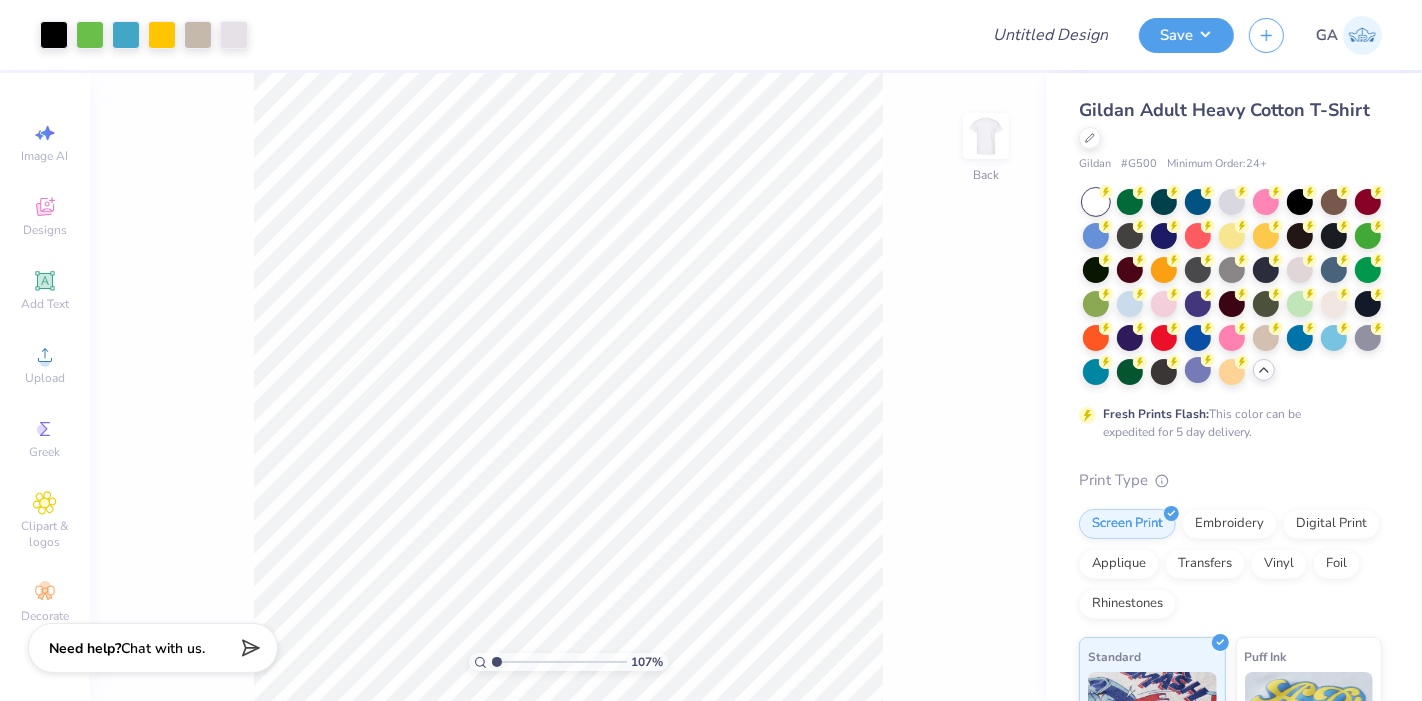 type on "1" 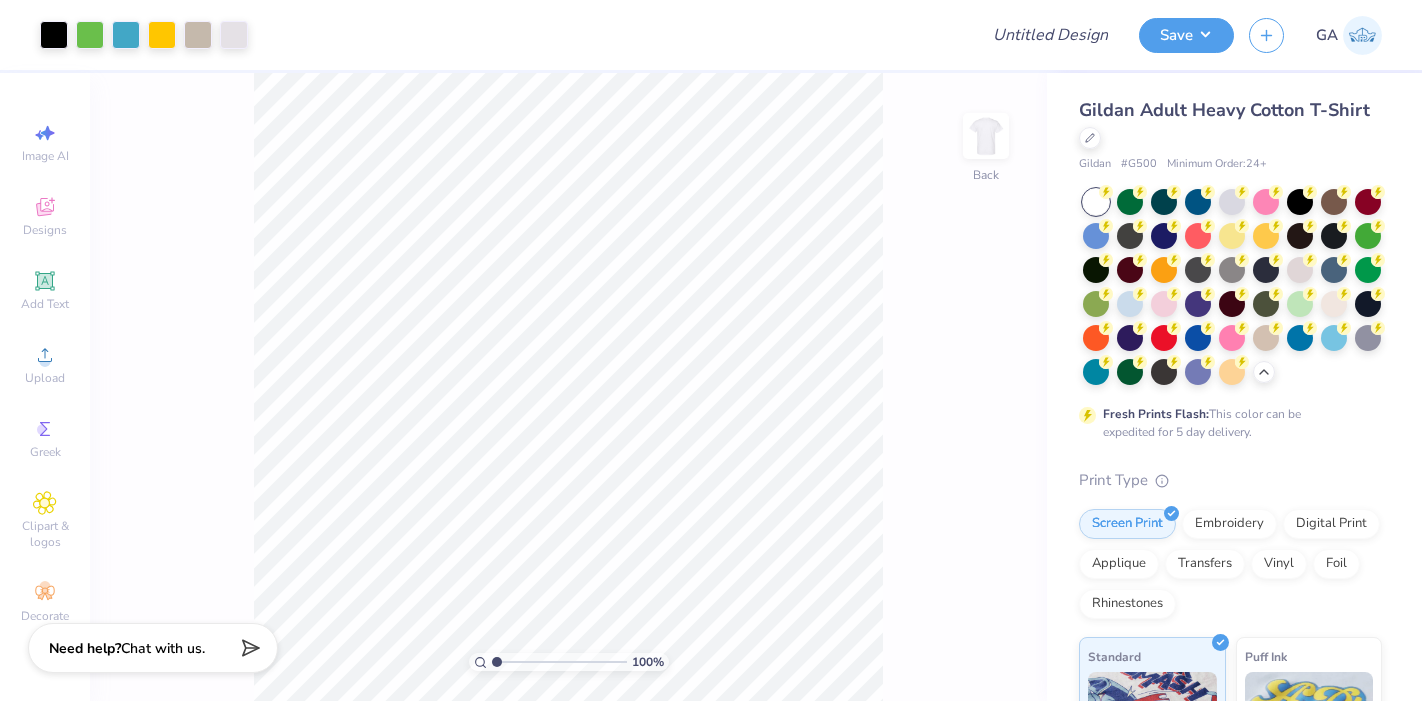 scroll, scrollTop: 0, scrollLeft: 0, axis: both 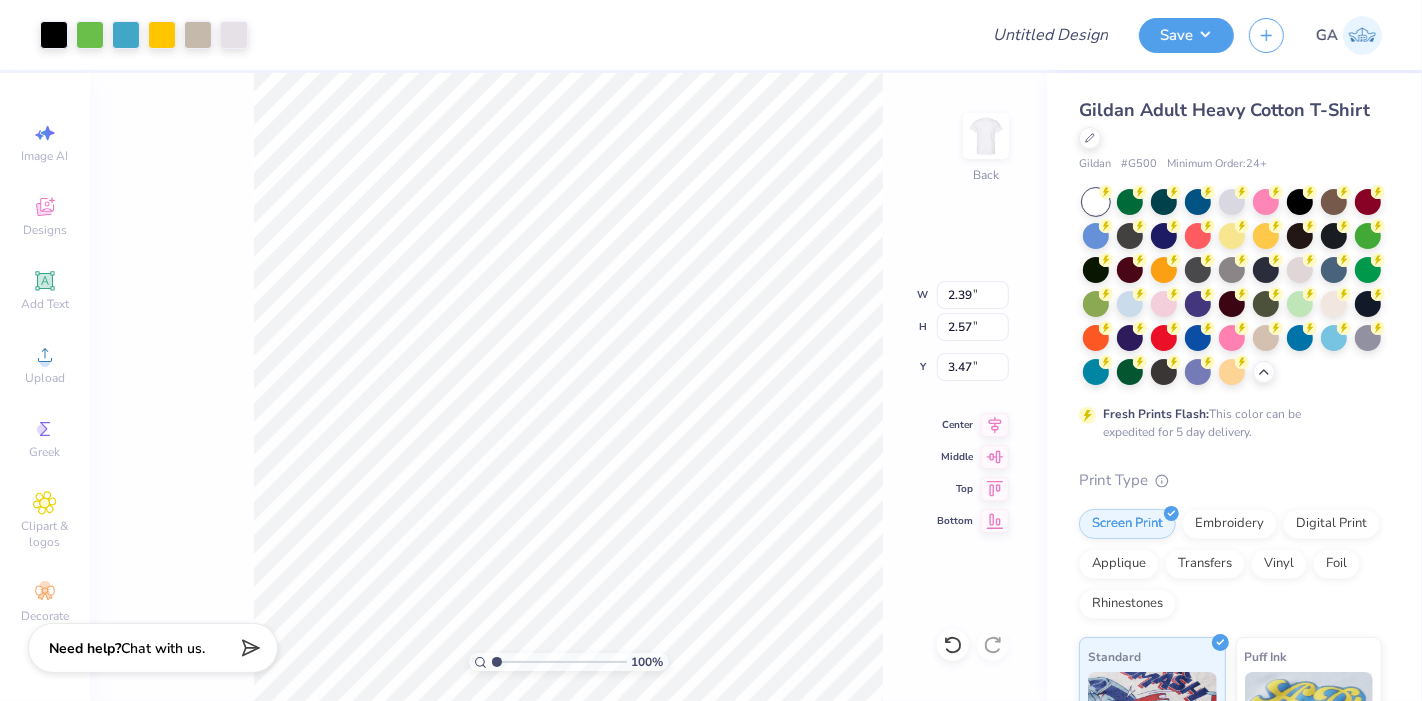 type on "3.28" 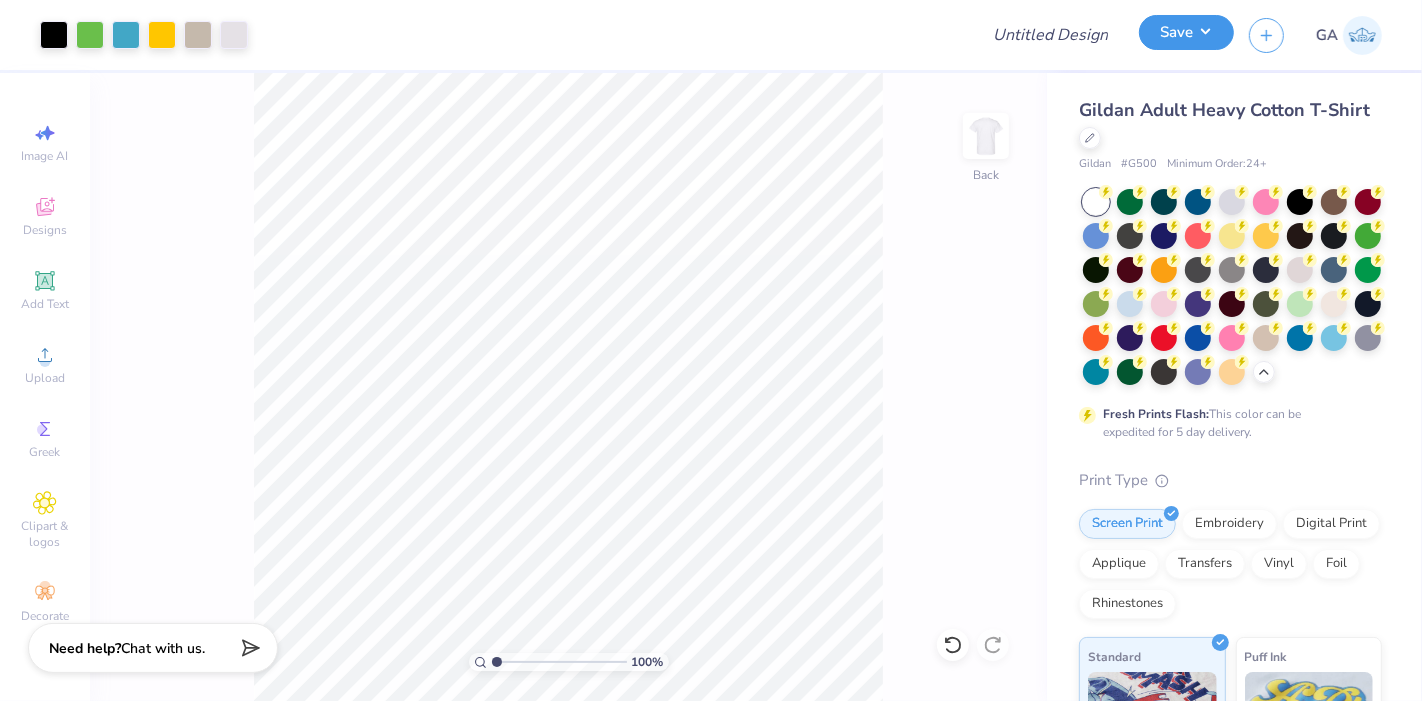 click on "Save" at bounding box center (1186, 32) 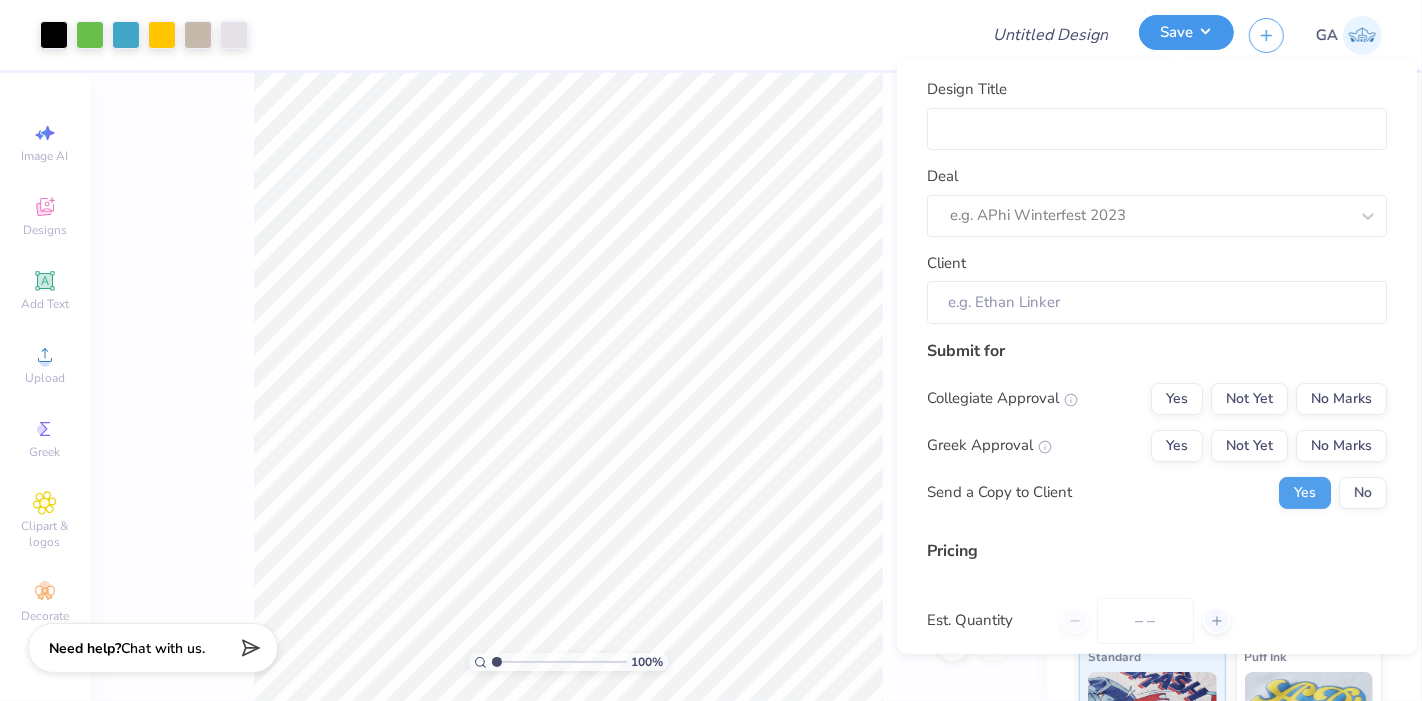 type on "0" 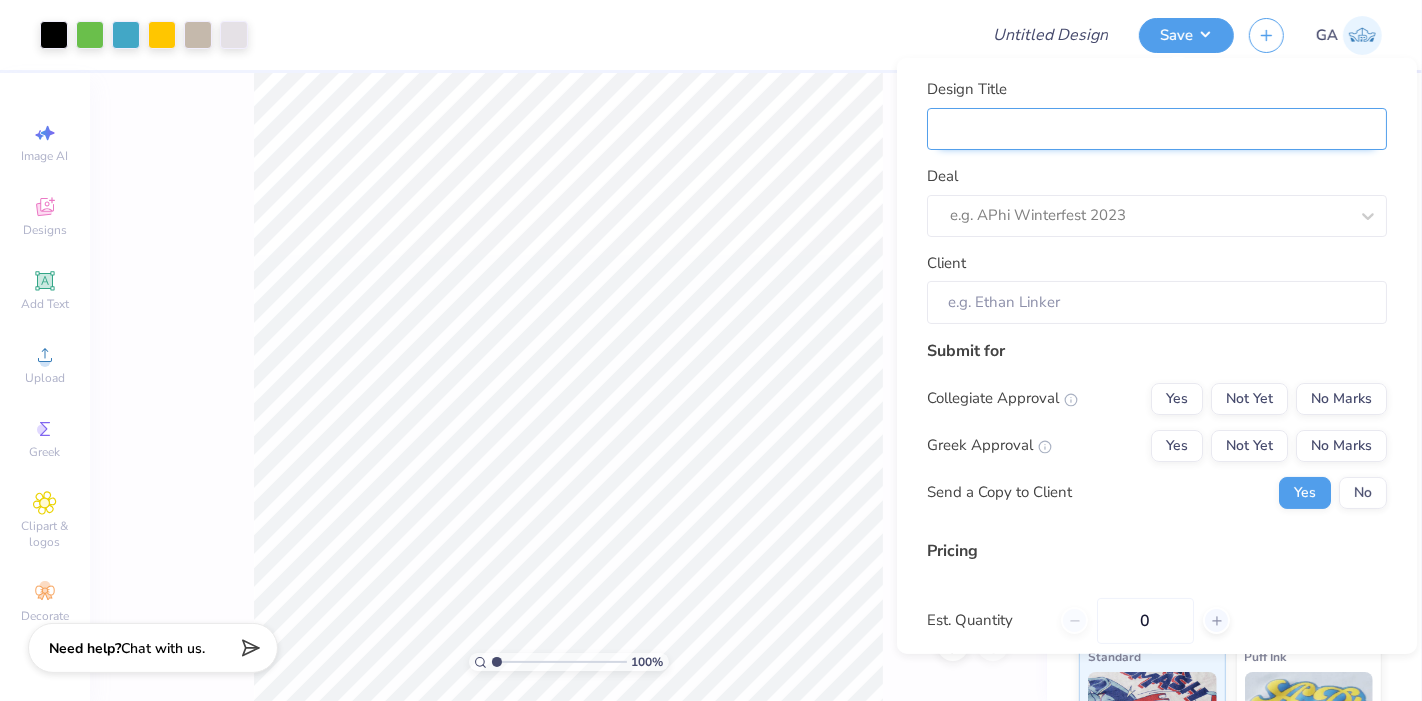 click on "Design Title" at bounding box center [1157, 128] 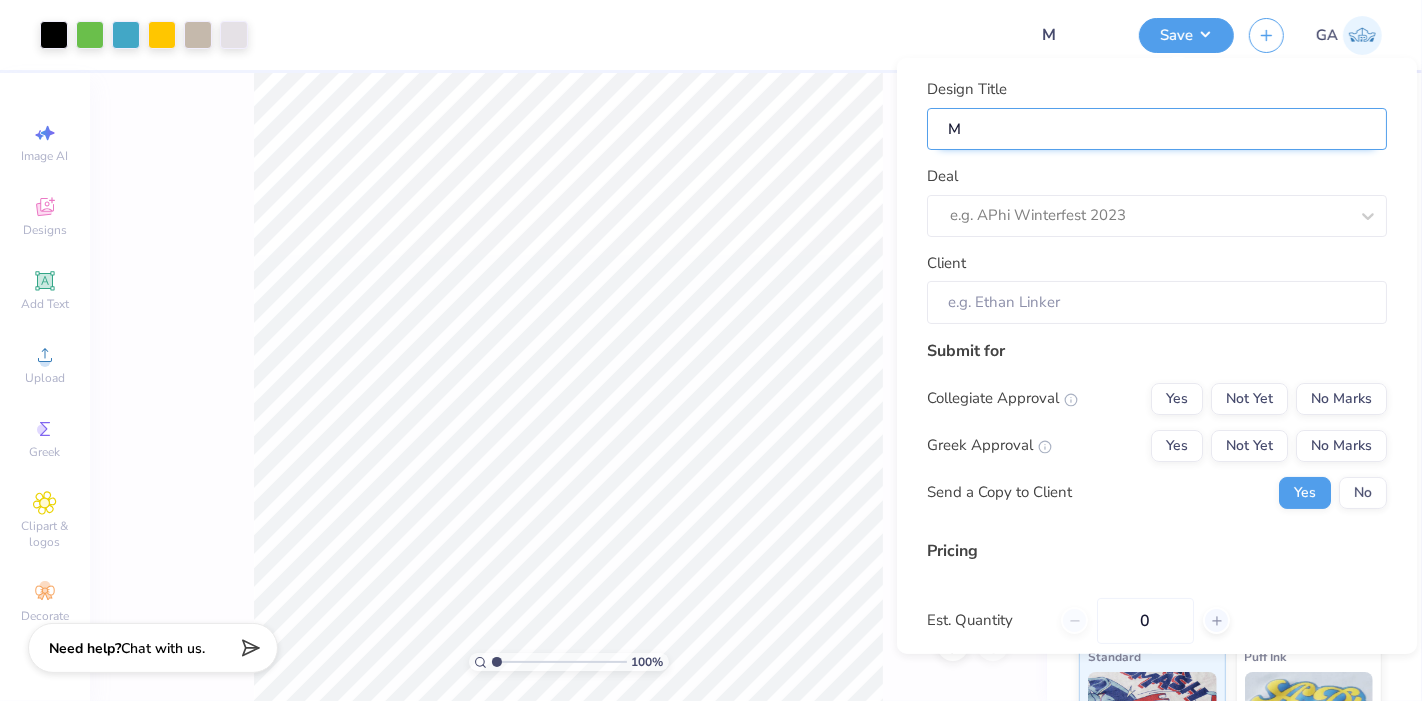 type on "Me" 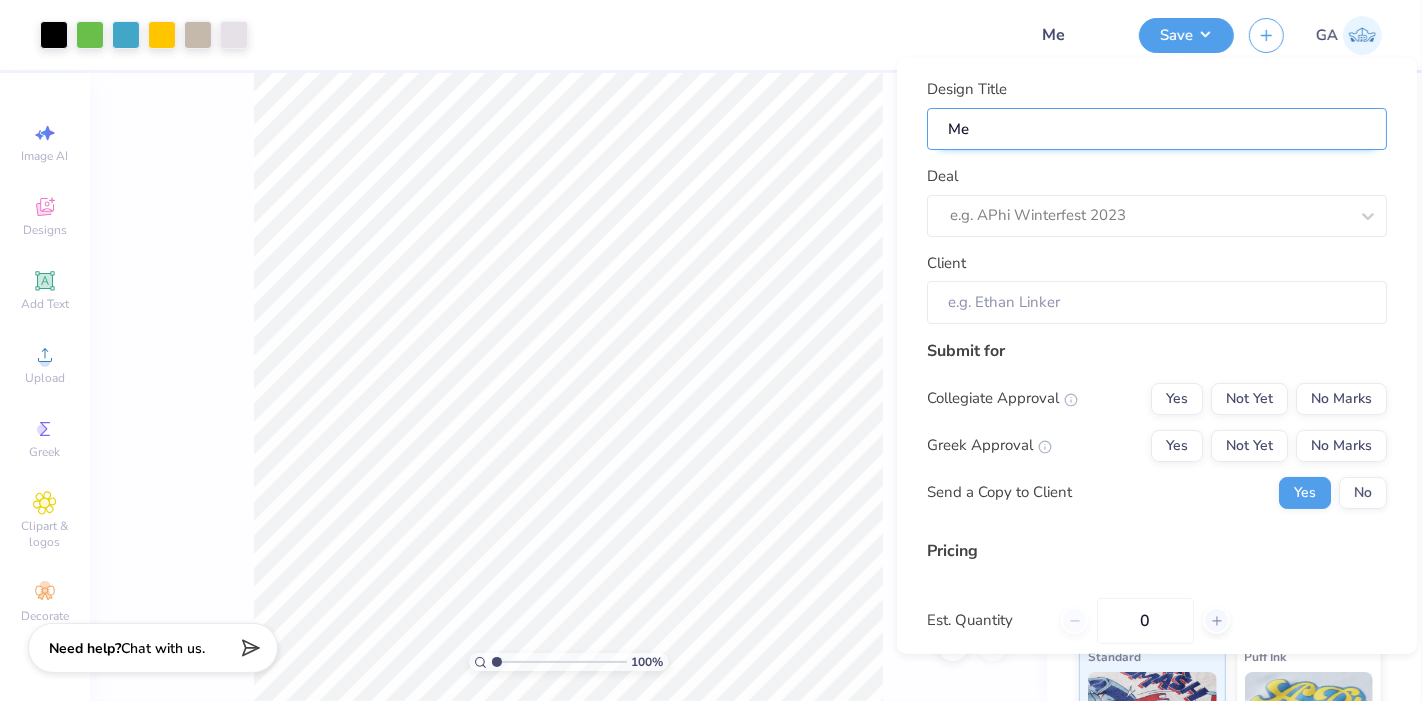 type on "Mer" 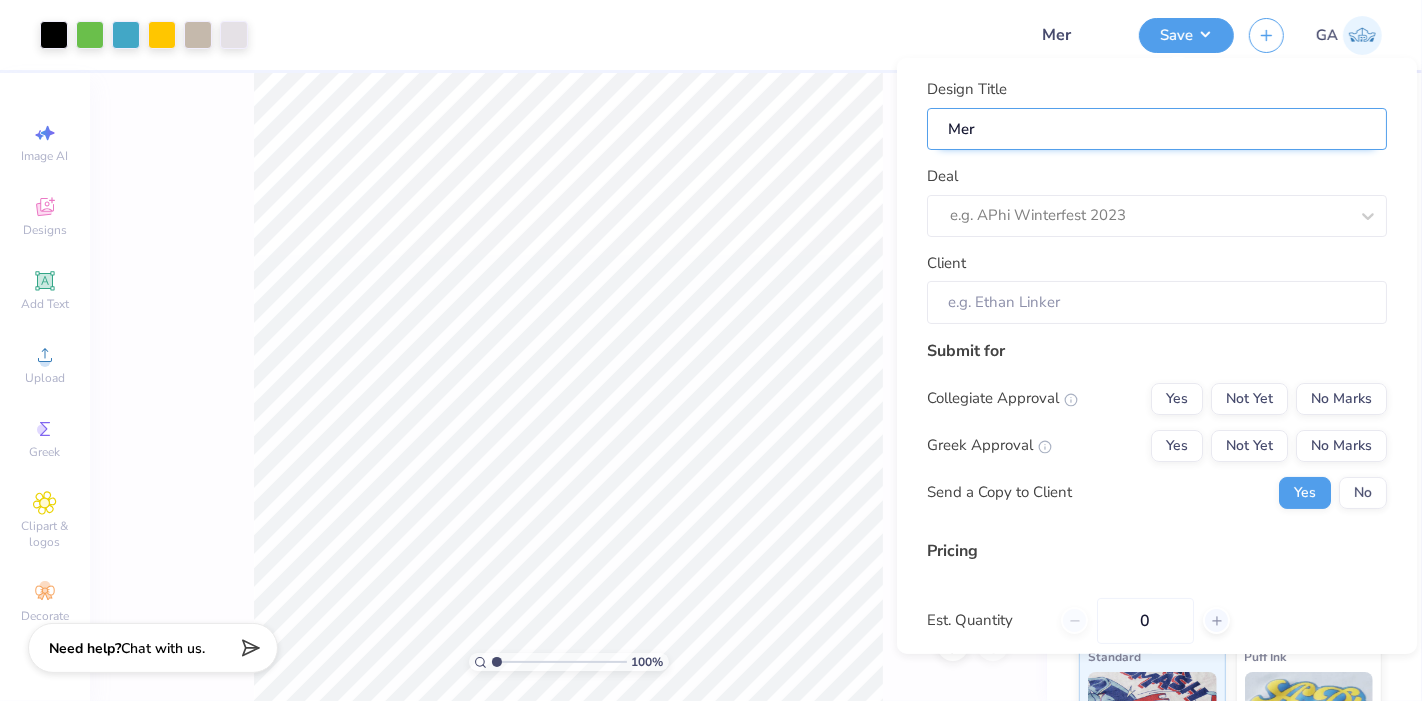 type on "Merc" 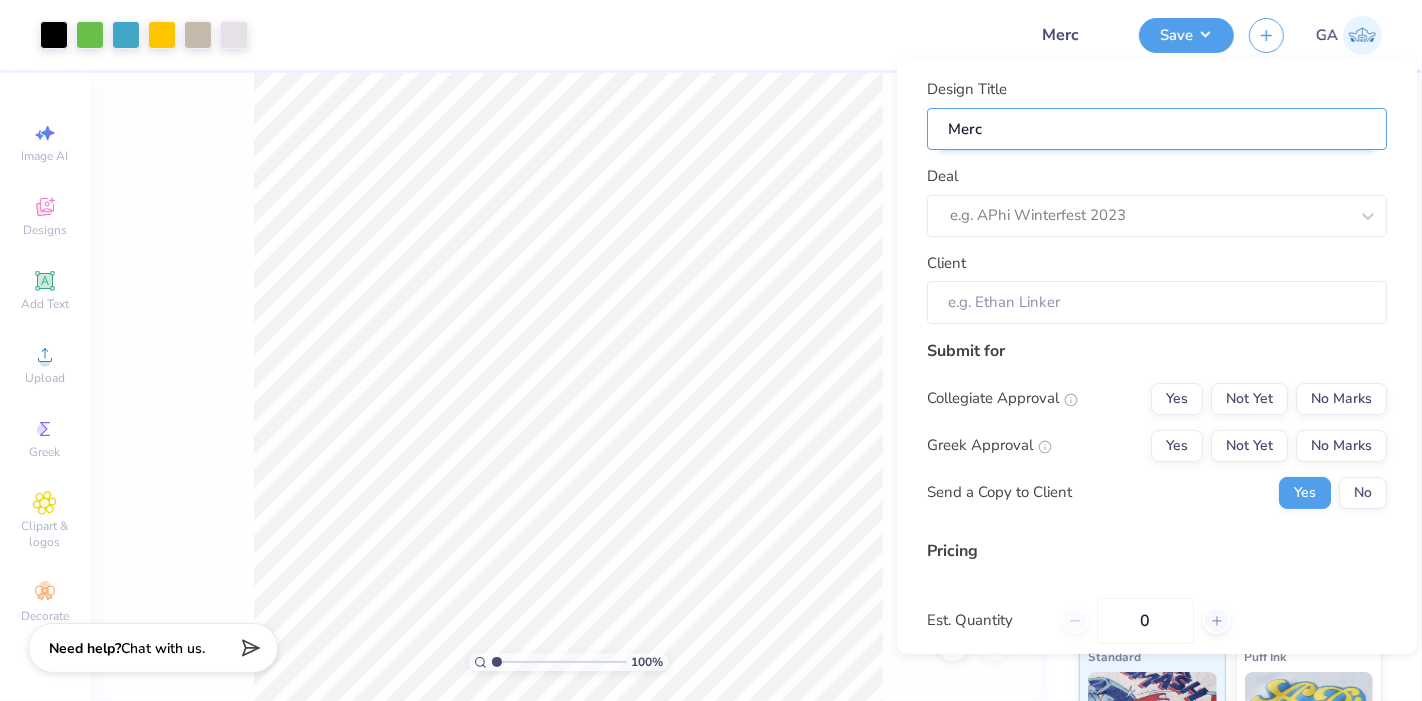 type on "Merch" 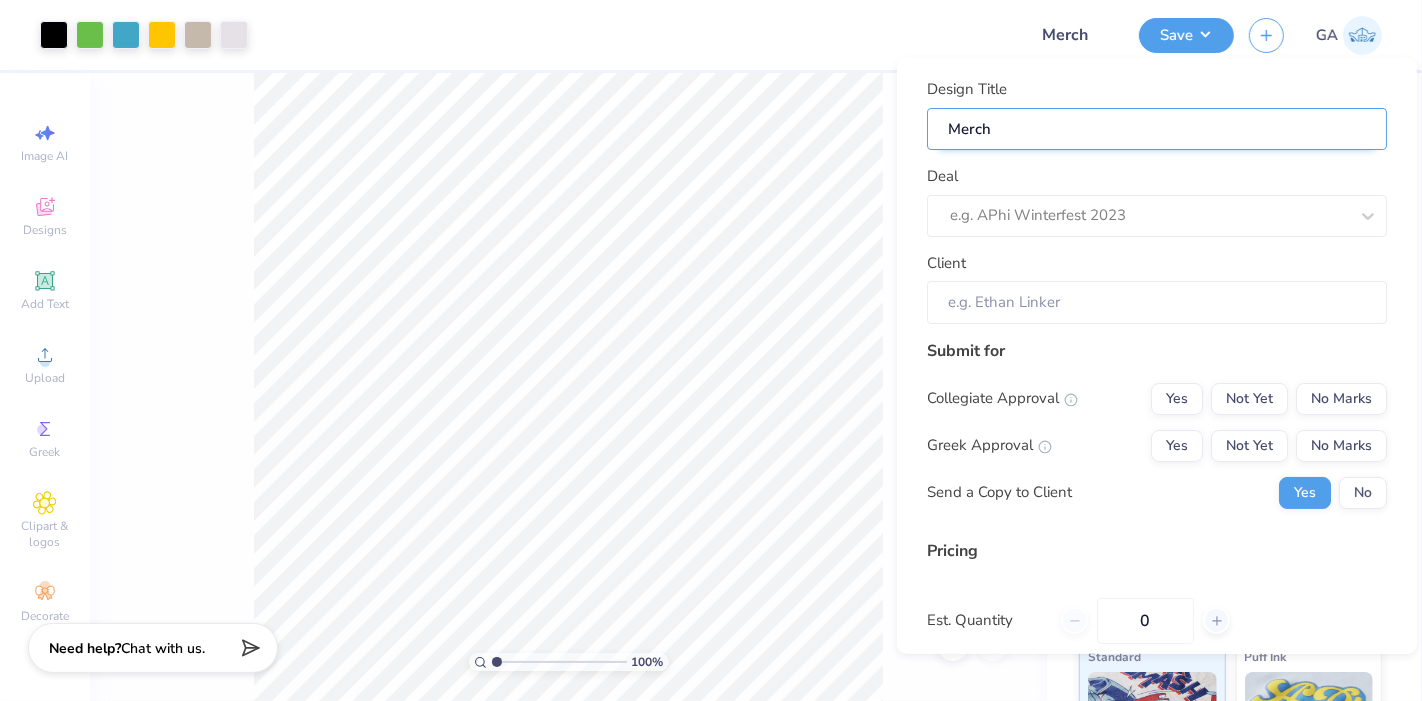 type on "Merch" 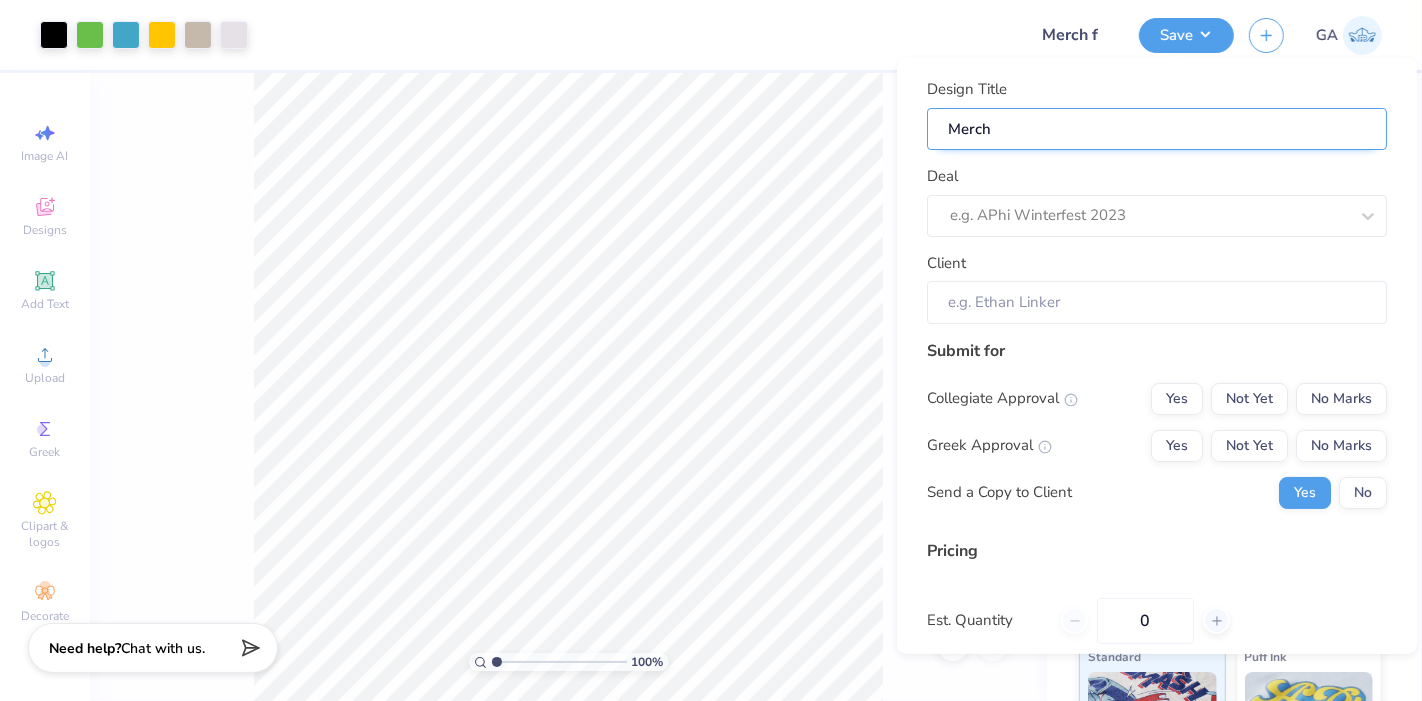 type on "Merch f" 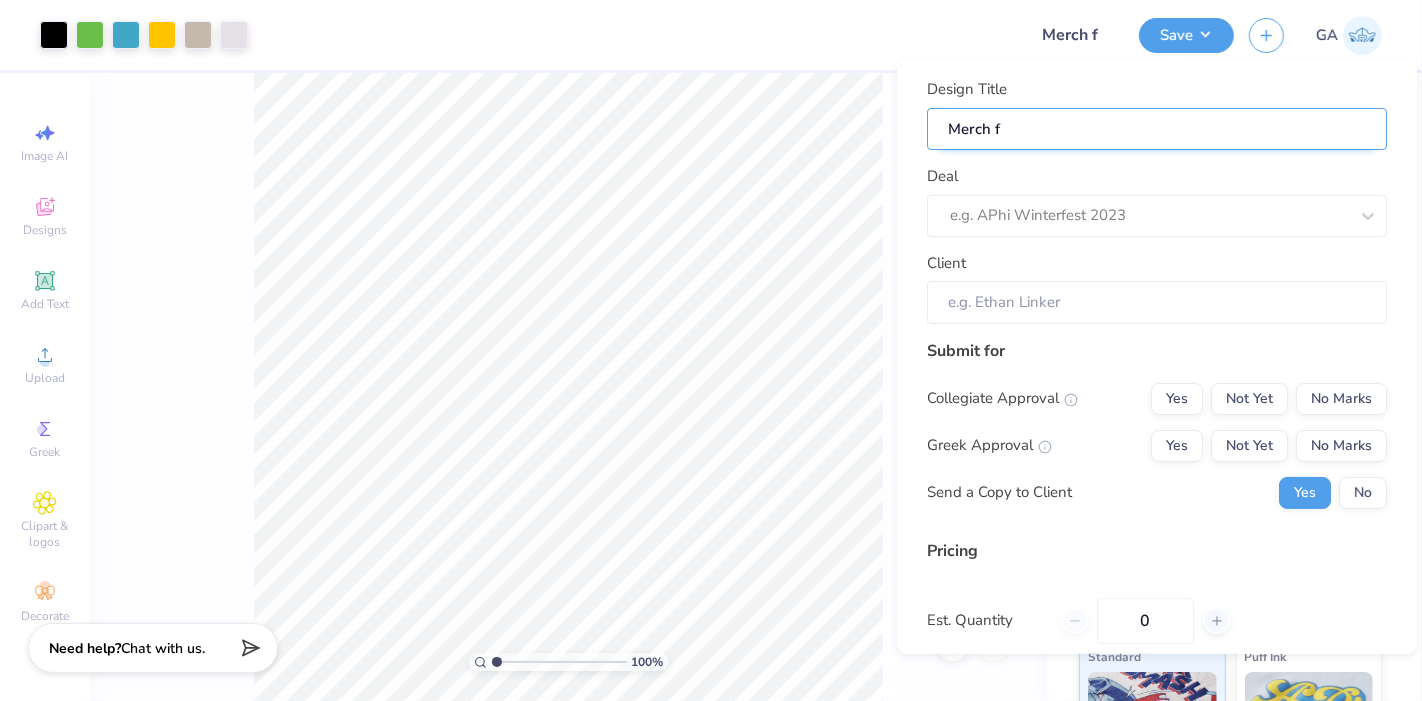 type on "Merch fo" 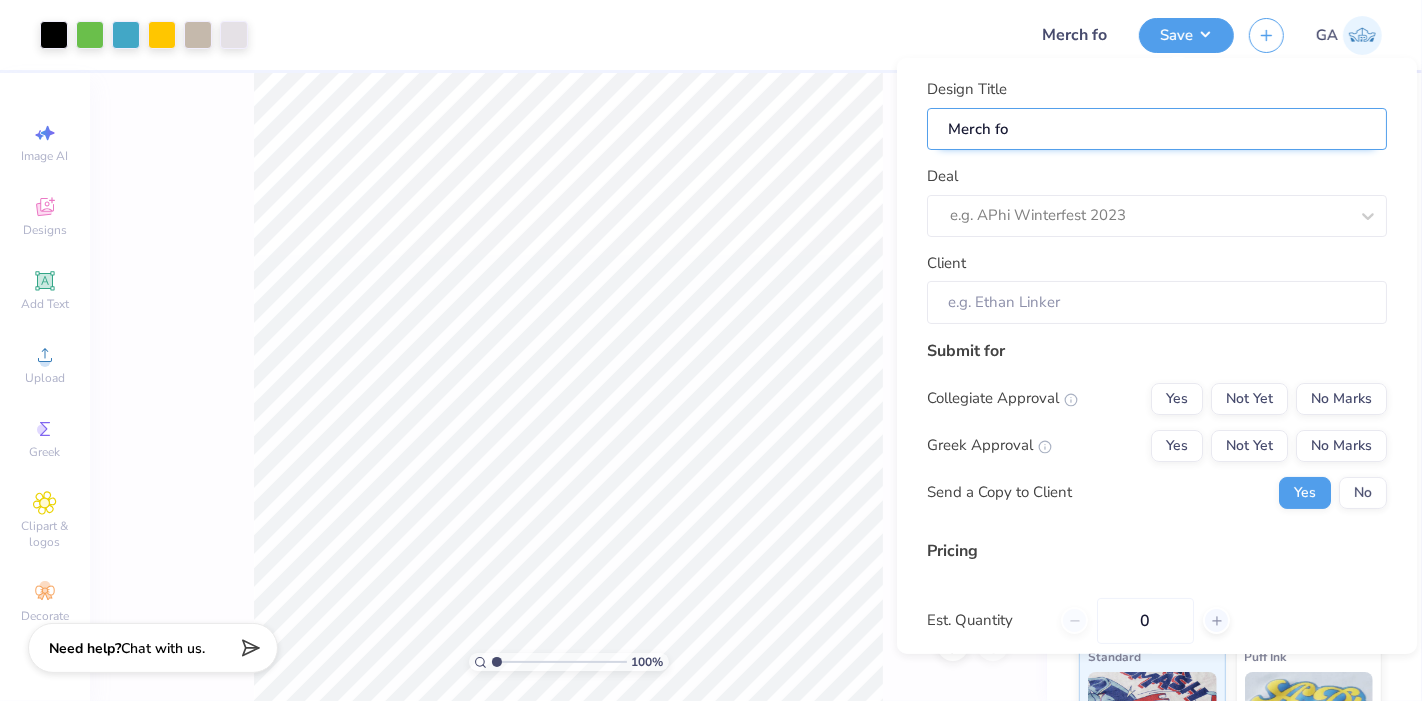 type on "Merch for" 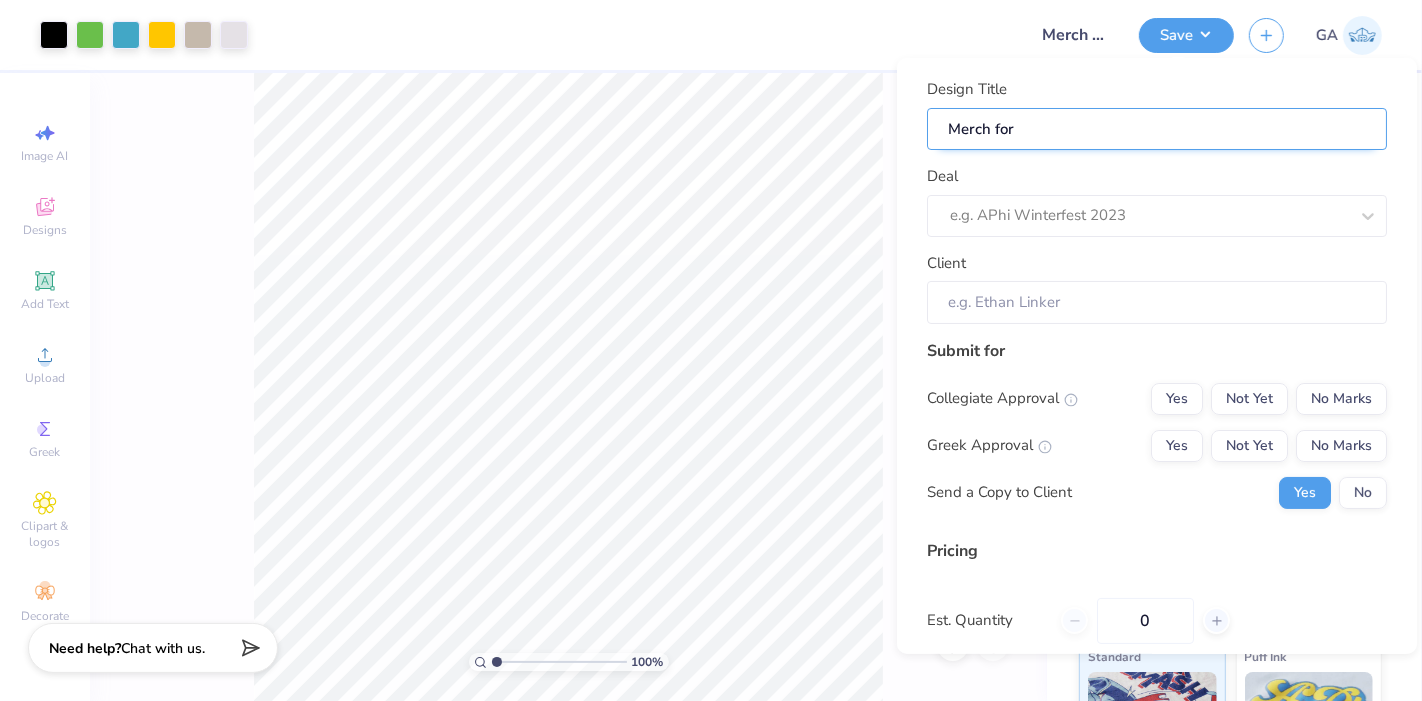 type on "Merch for" 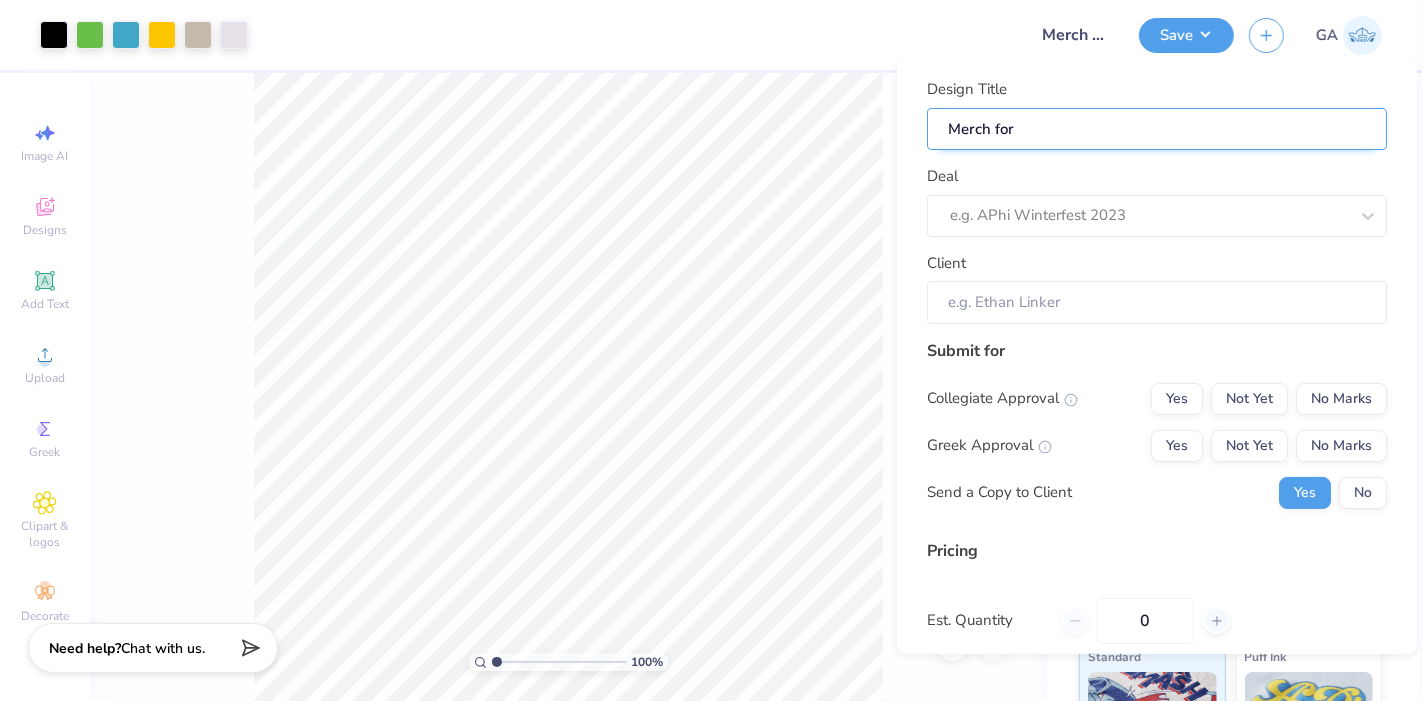 type on "Merch for I" 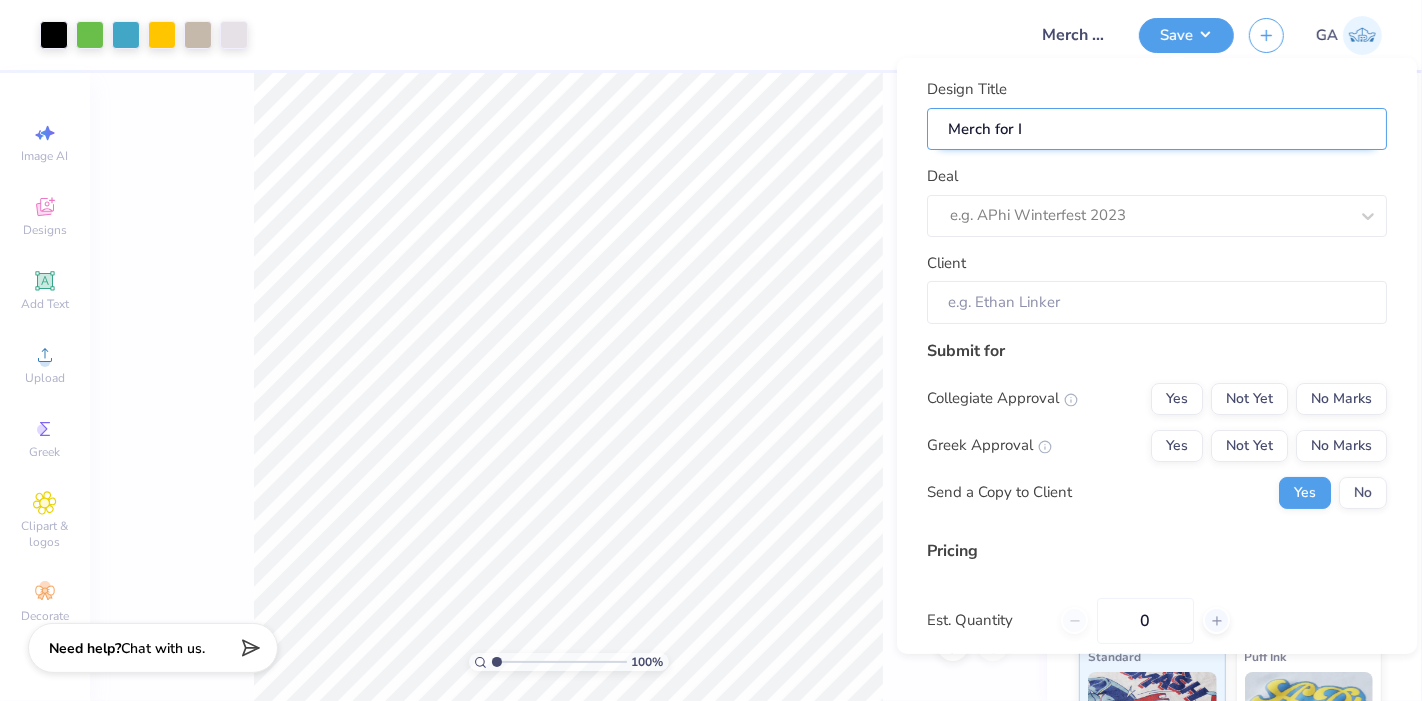 type on "Merch for IS" 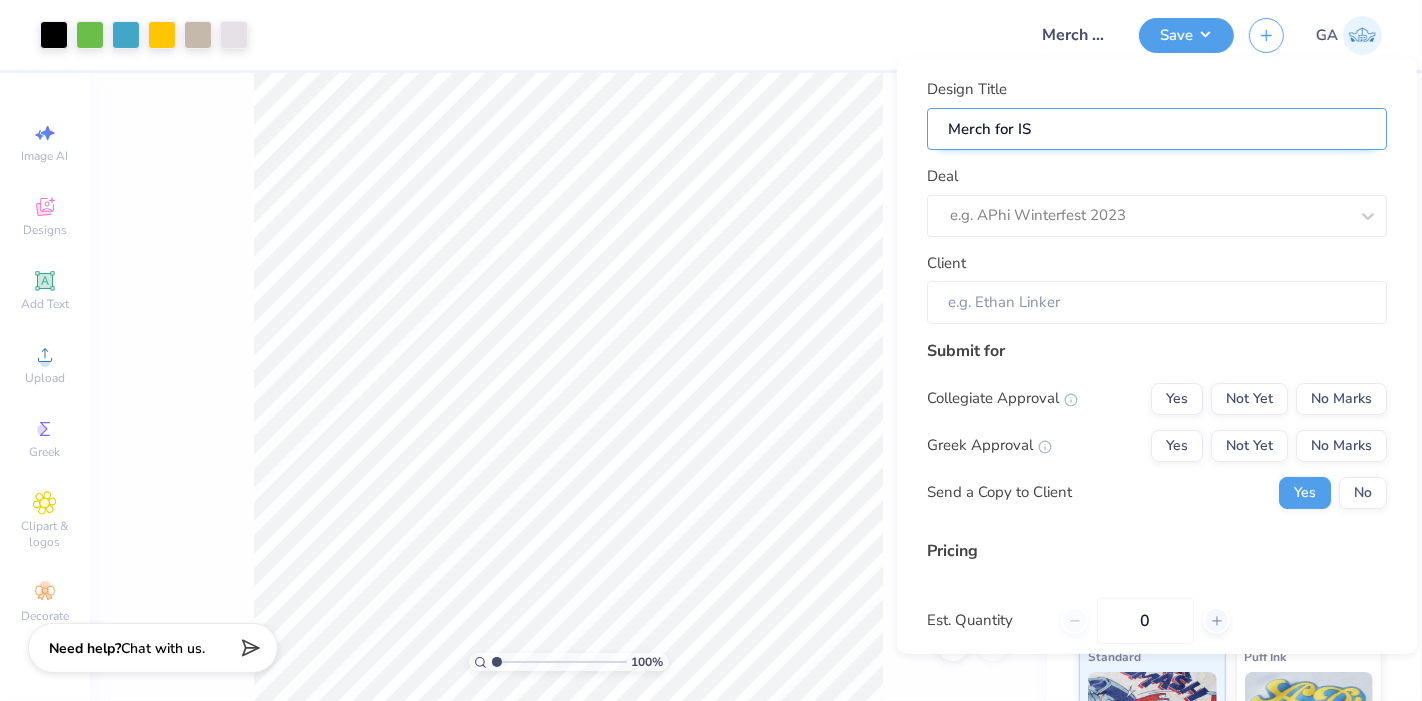 type on "Merch for ISA" 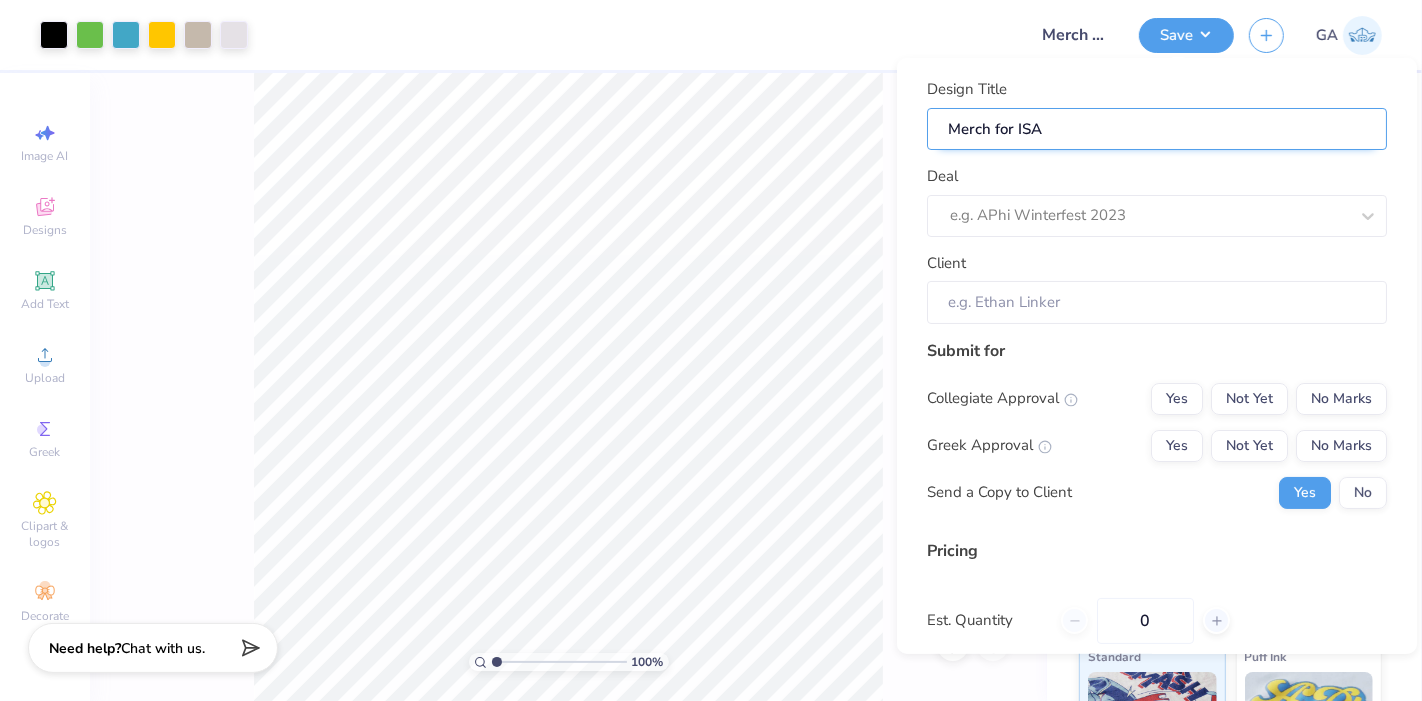 type on "Merch for ISAB" 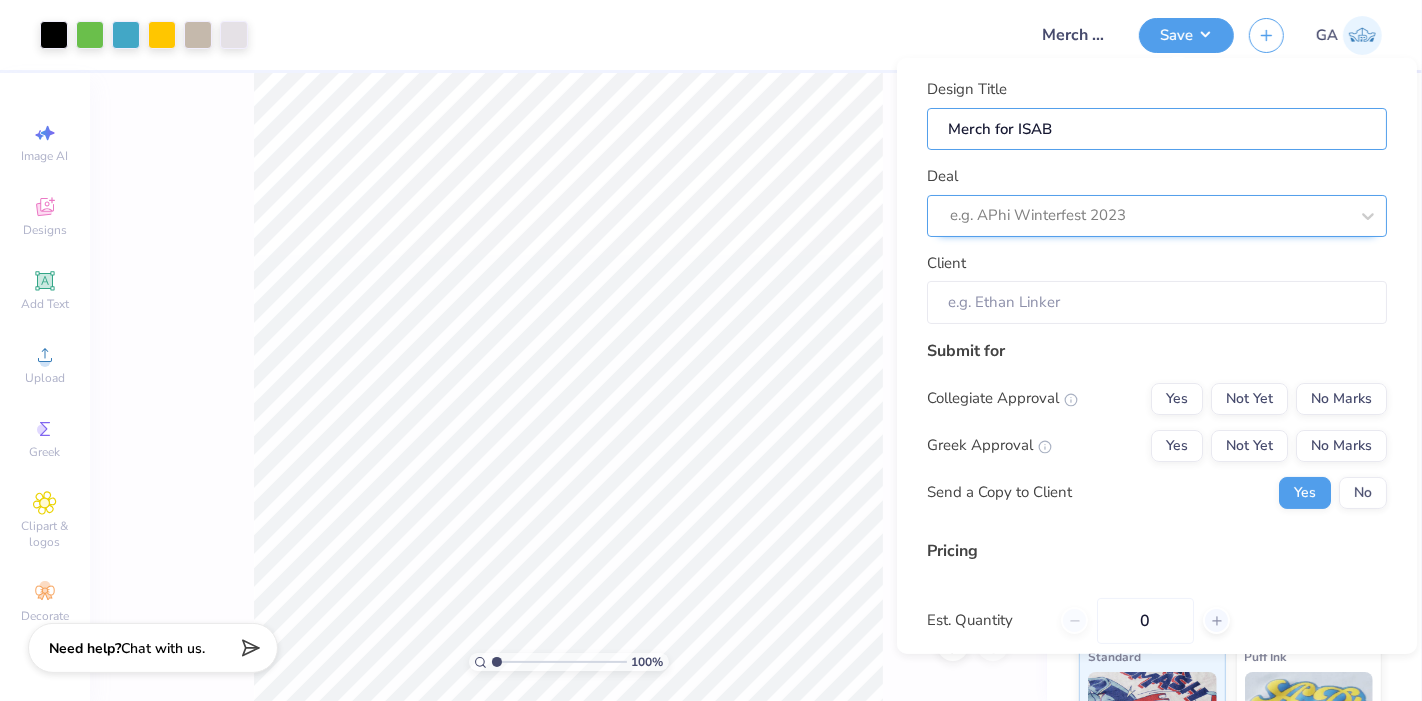type on "Merch for ISAB" 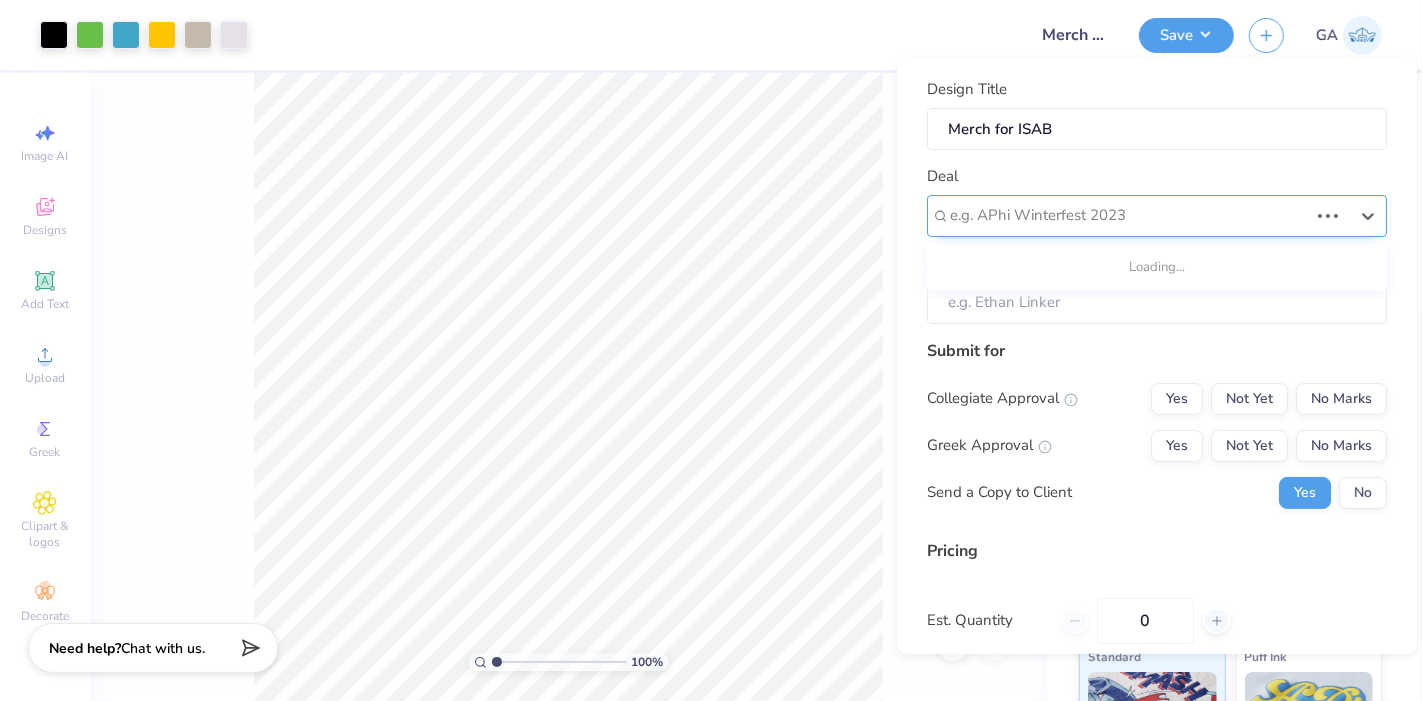 click on "e.g. APhi Winterfest 2023" at bounding box center [1129, 215] 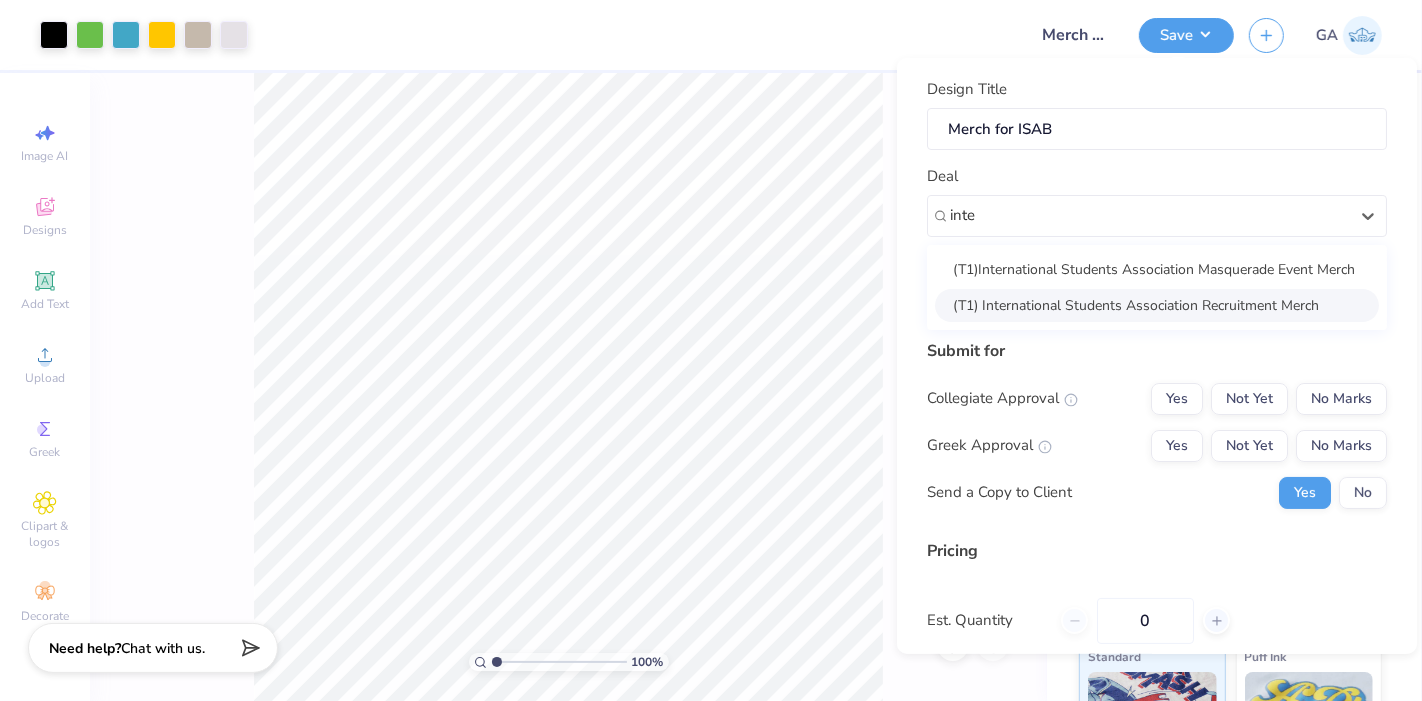 click on "(T1) International Students Association Recruitment Merch" at bounding box center (1157, 304) 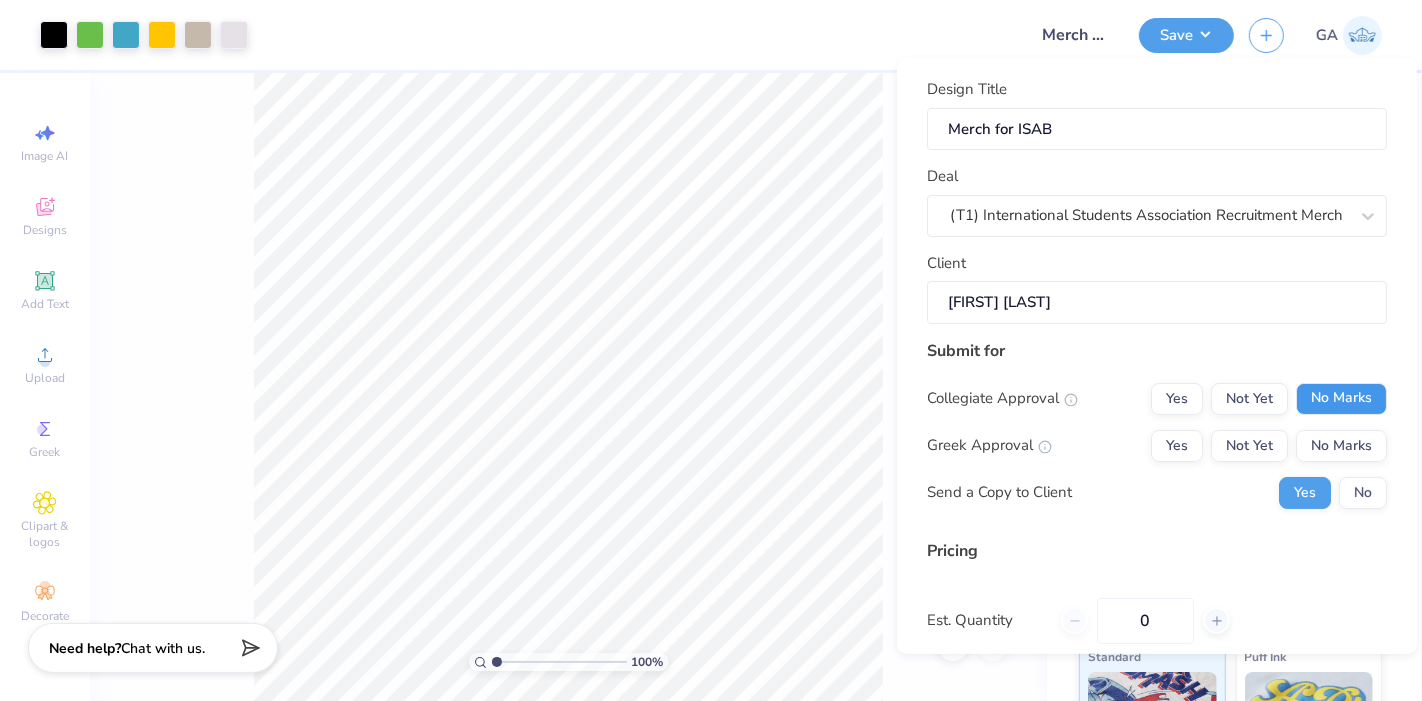 click on "No Marks" at bounding box center [1341, 398] 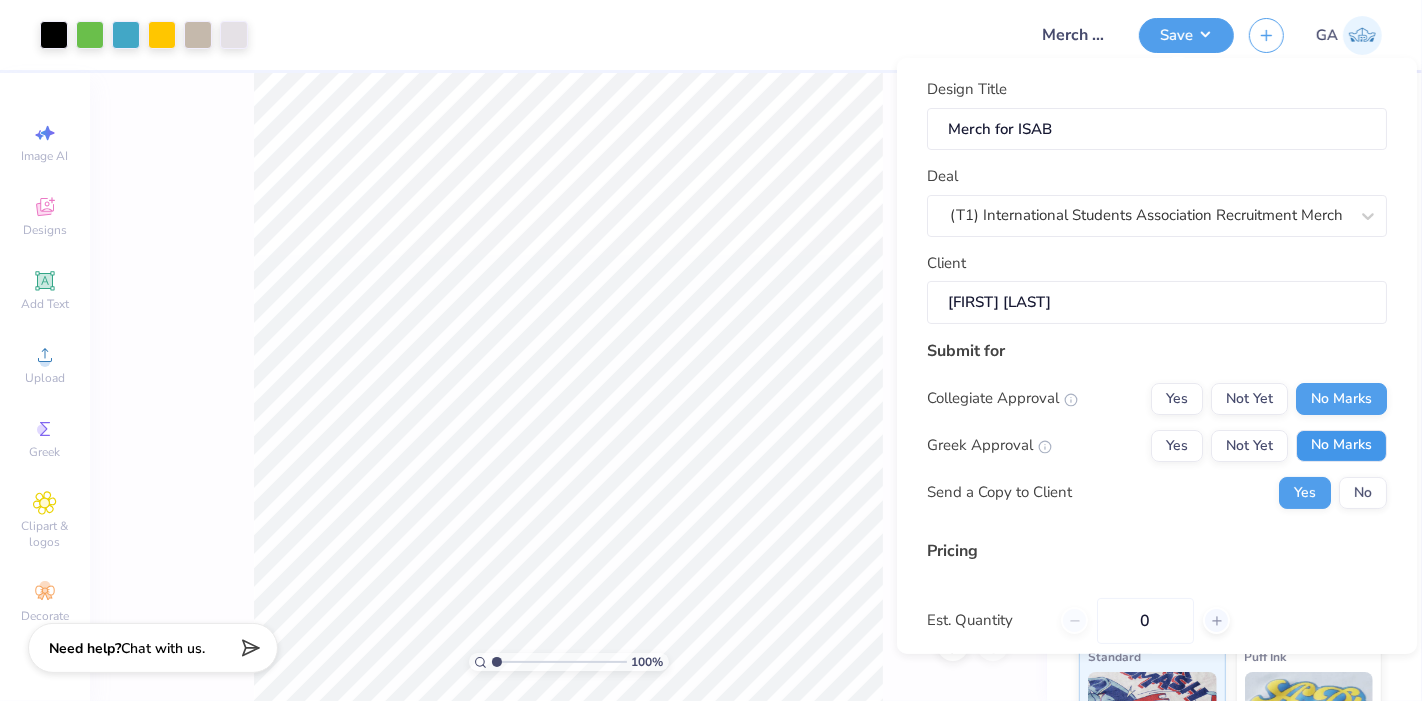 click on "No Marks" at bounding box center (1341, 445) 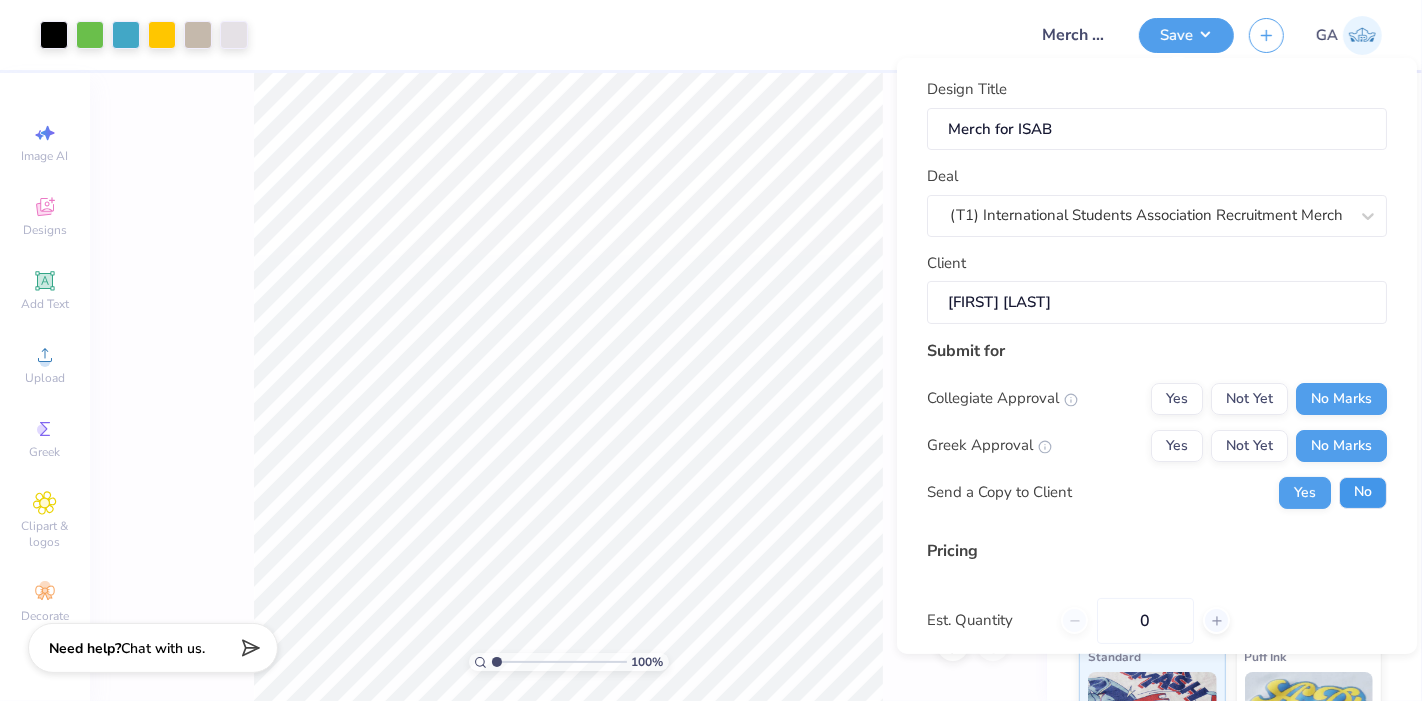 click on "No" at bounding box center (1363, 492) 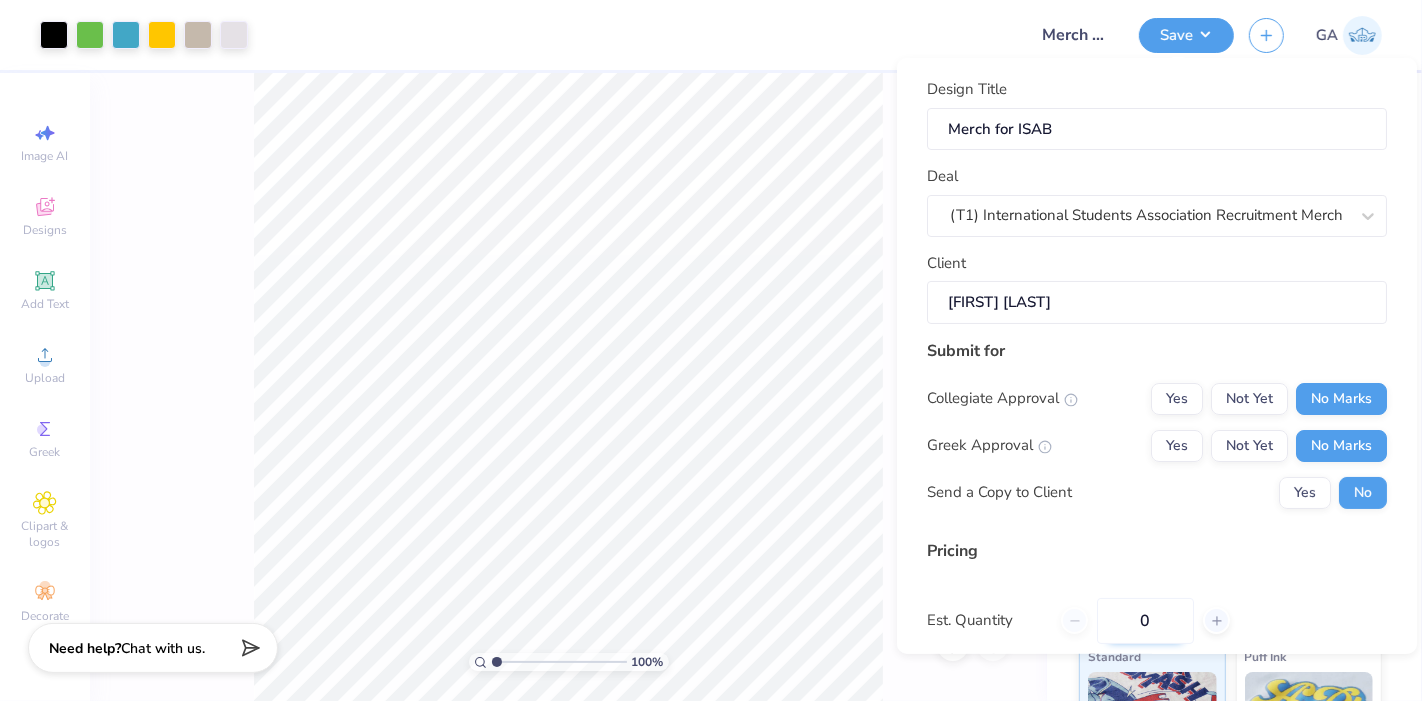 click on "0" at bounding box center [1145, 620] 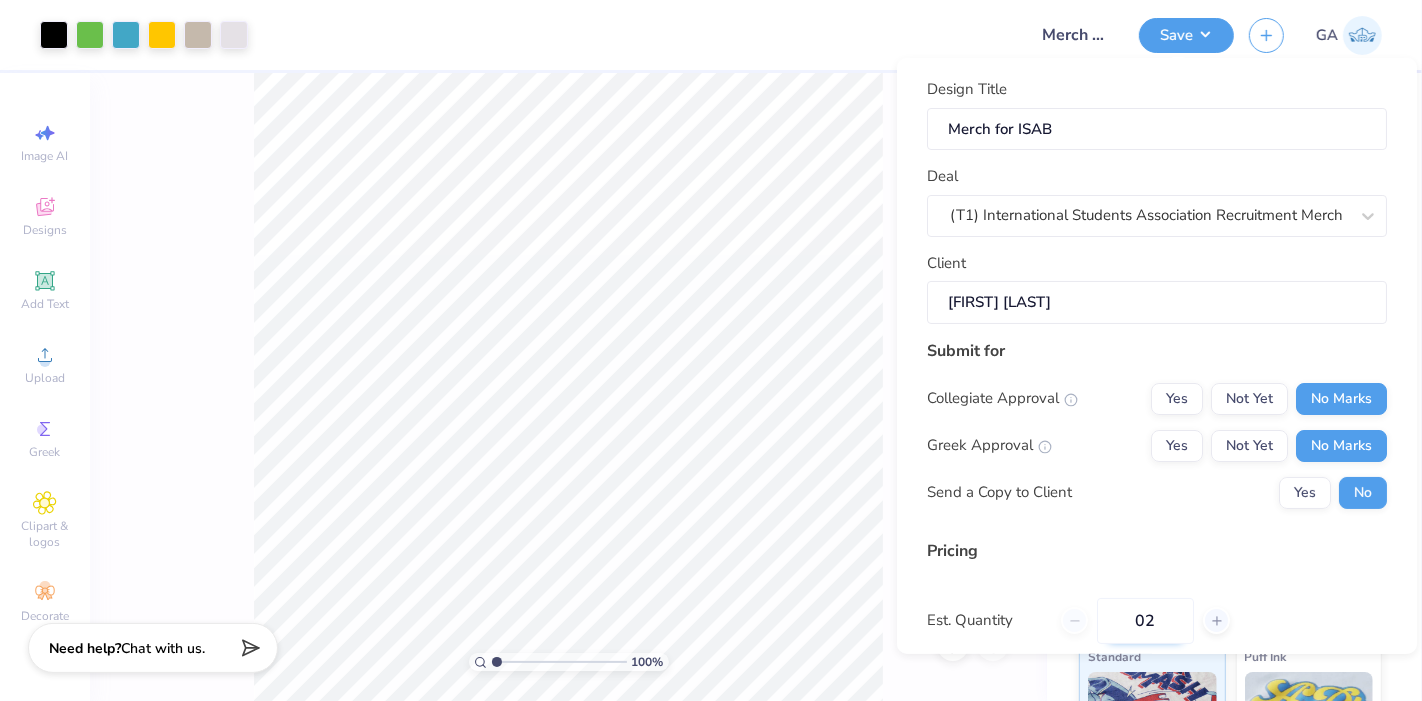 type on "024" 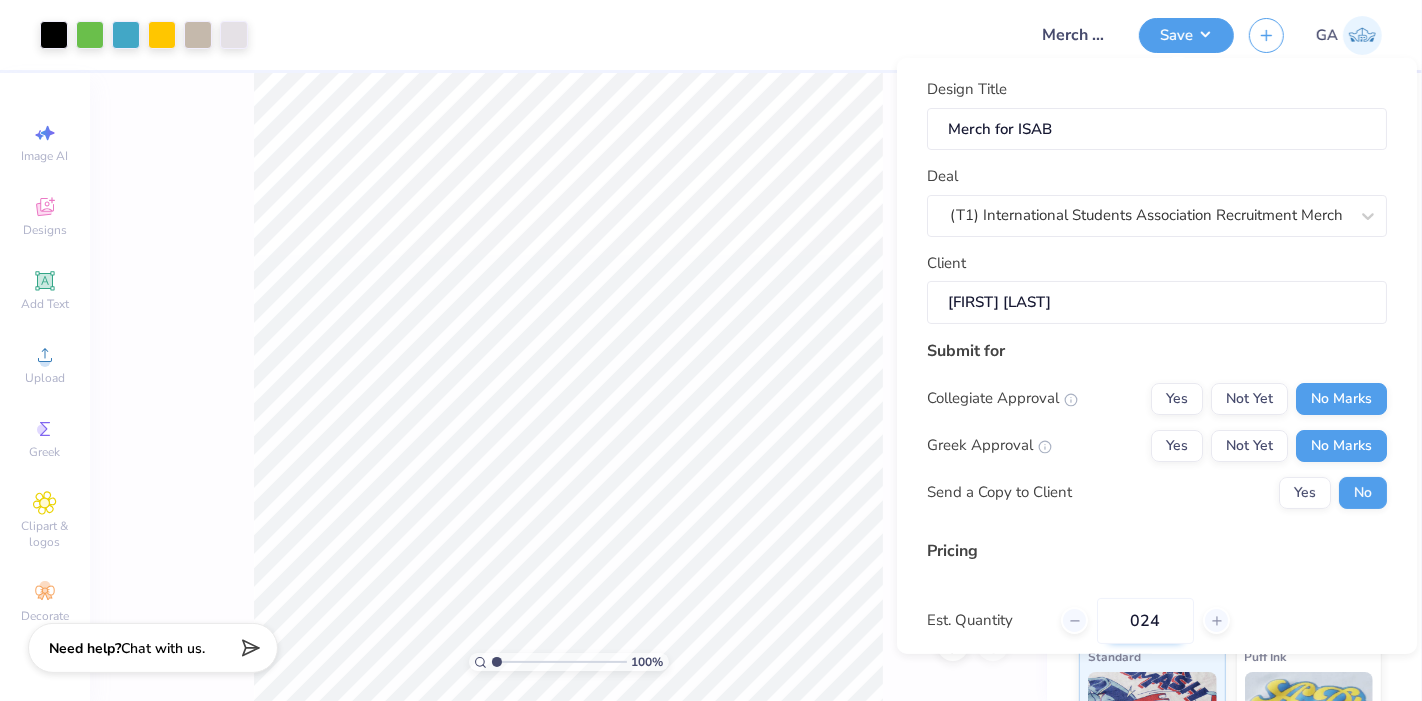 type on "– –" 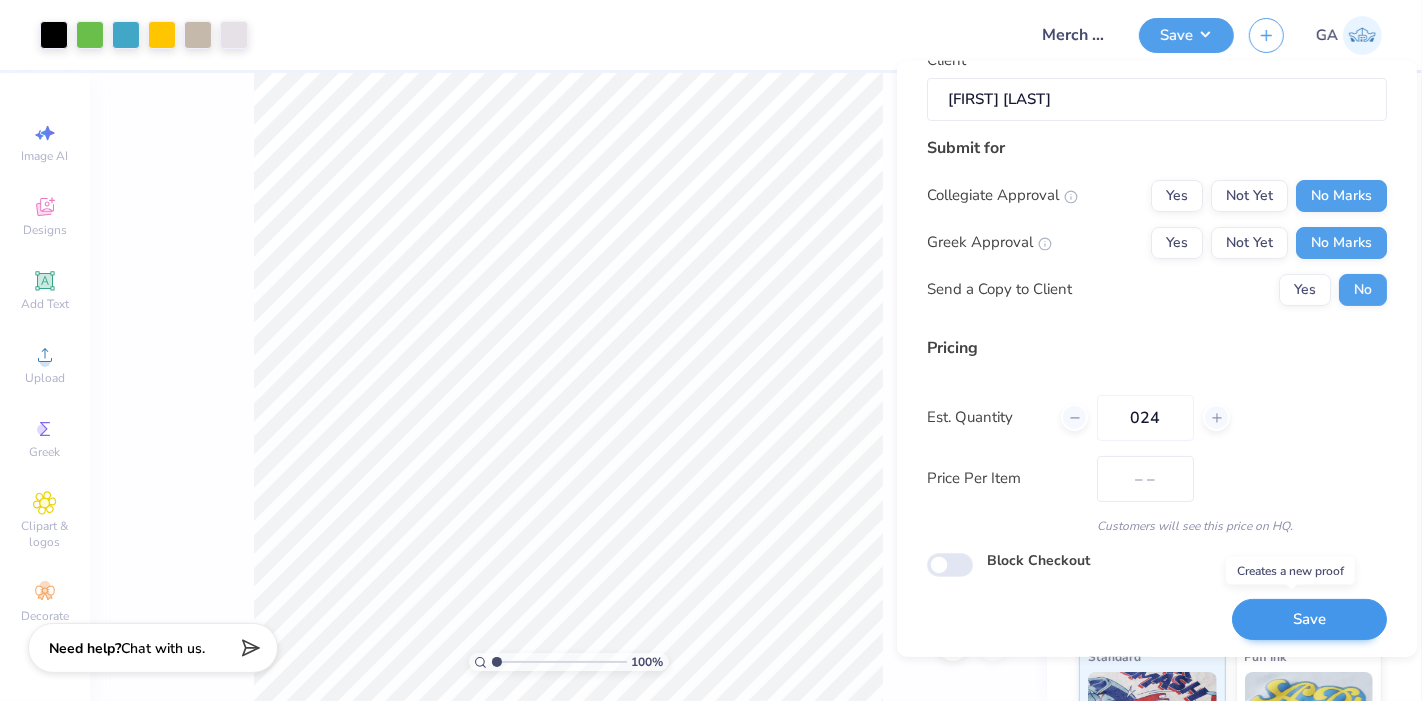 type on "024" 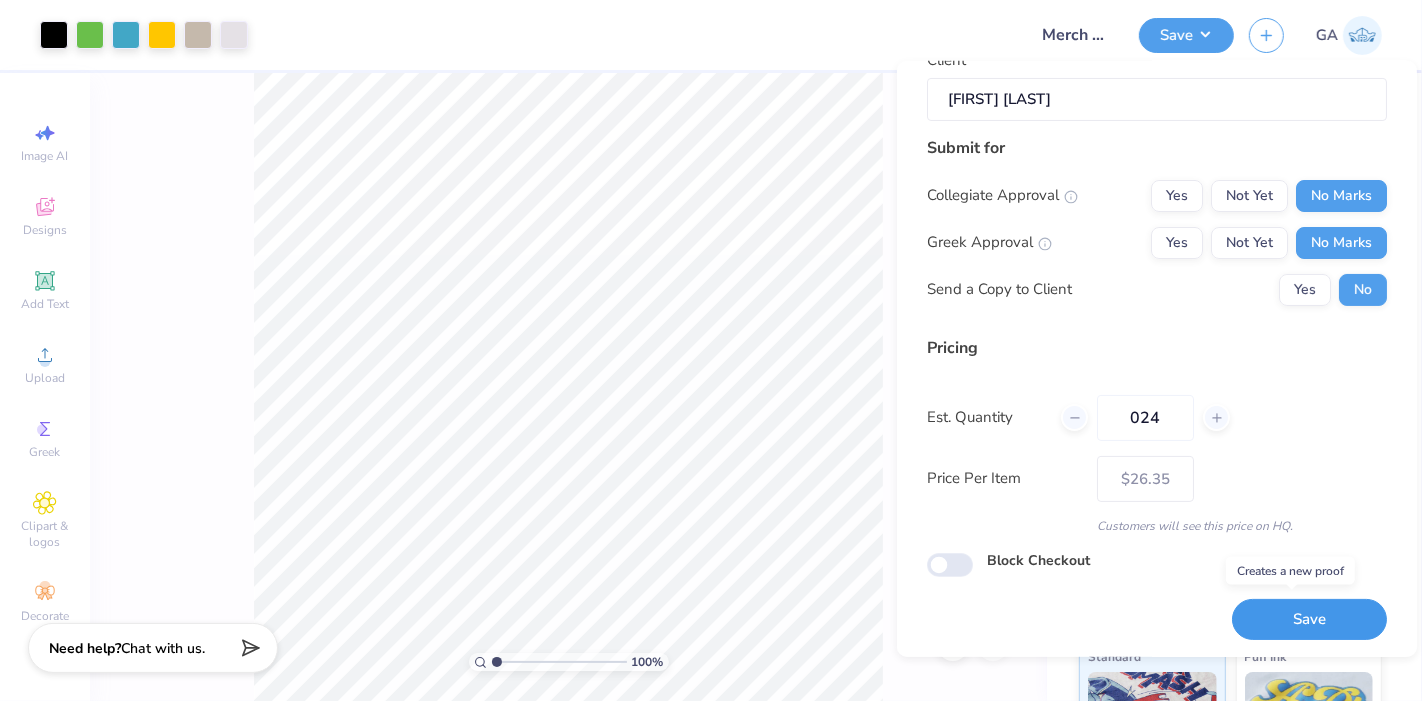 click on "Save" at bounding box center (1309, 619) 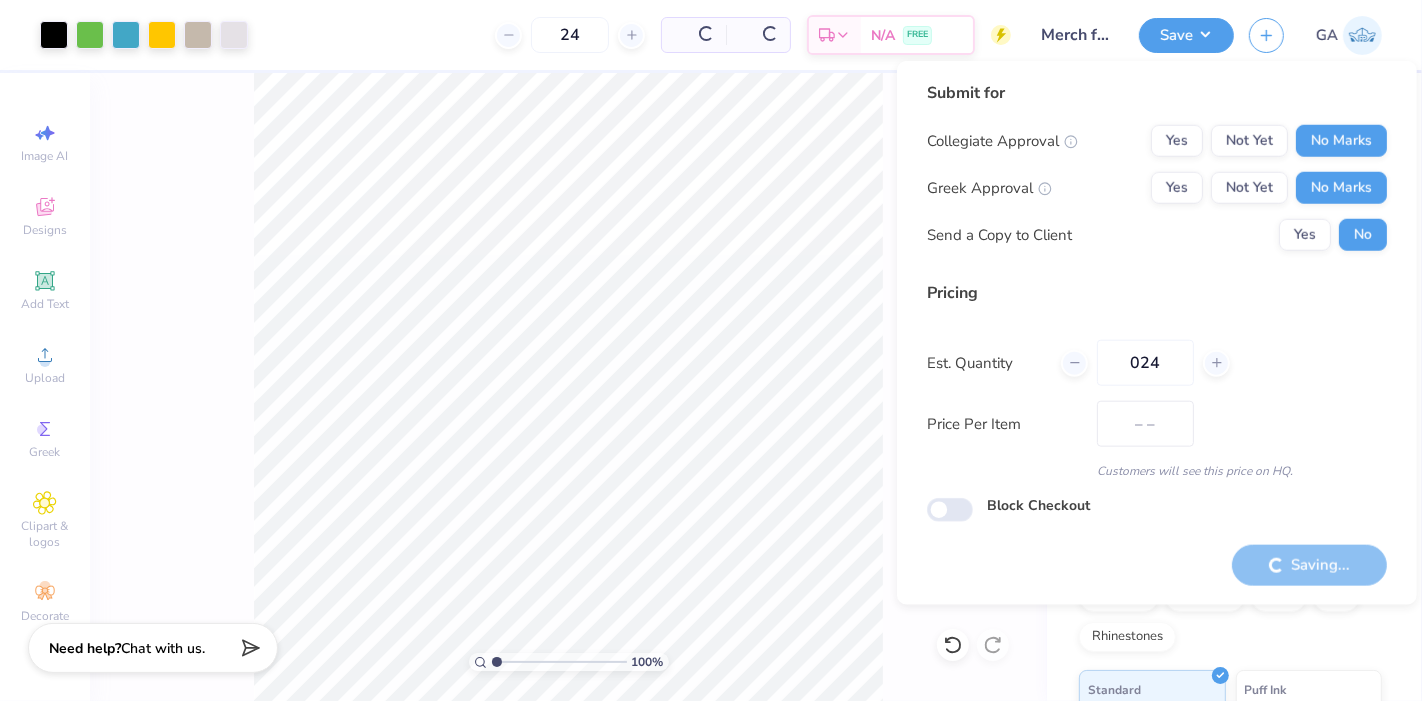 scroll, scrollTop: 0, scrollLeft: 0, axis: both 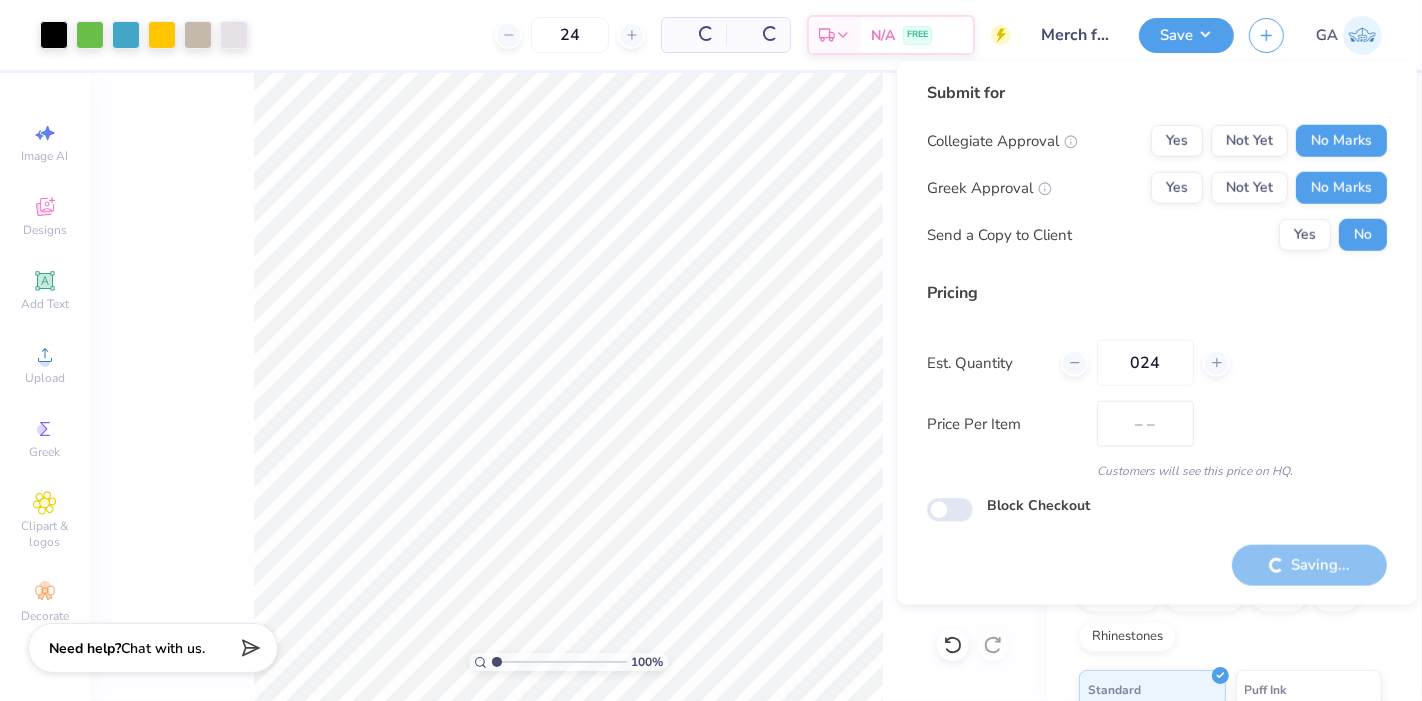 type on "$26.35" 